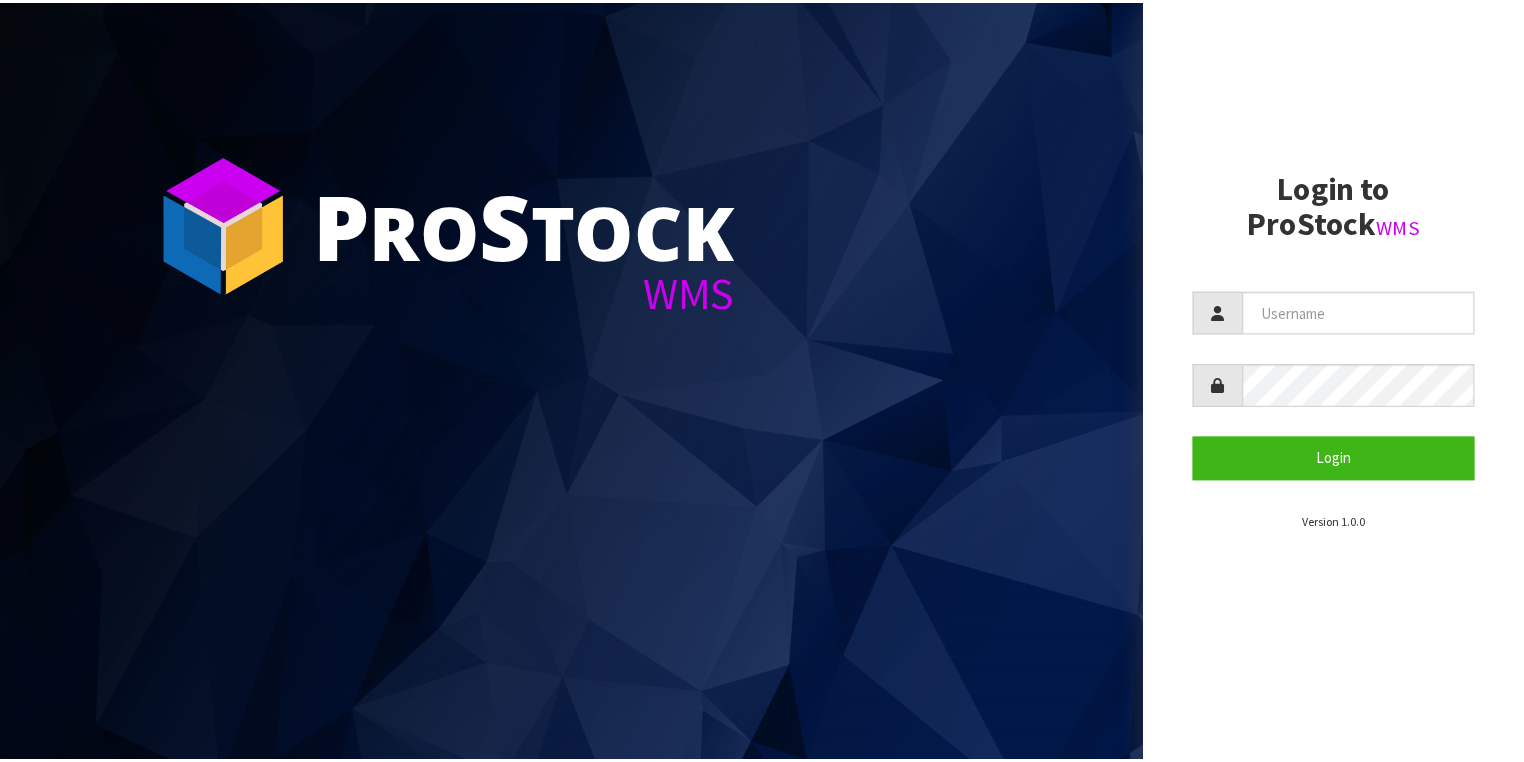 scroll, scrollTop: 0, scrollLeft: 0, axis: both 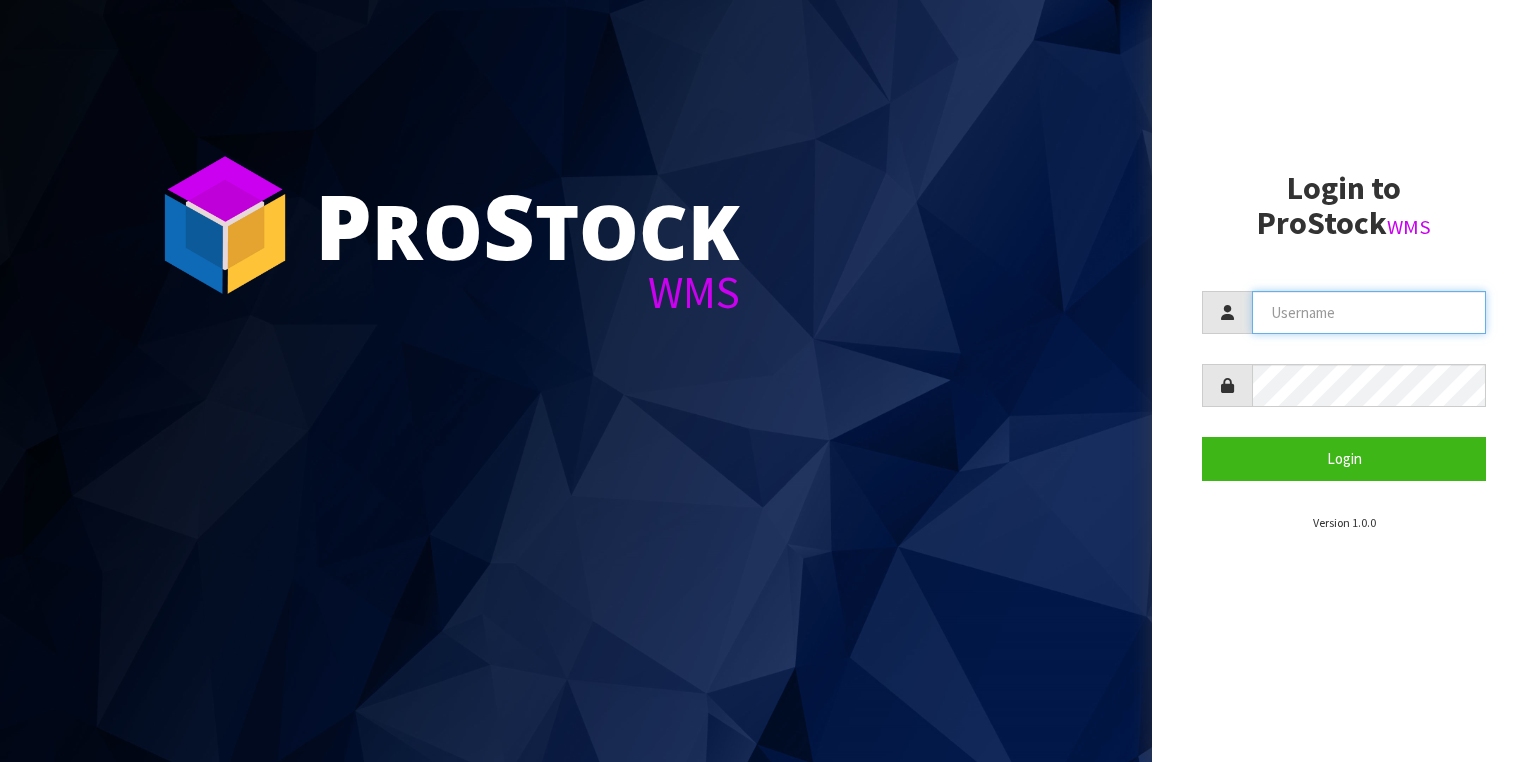 click at bounding box center [1369, 312] 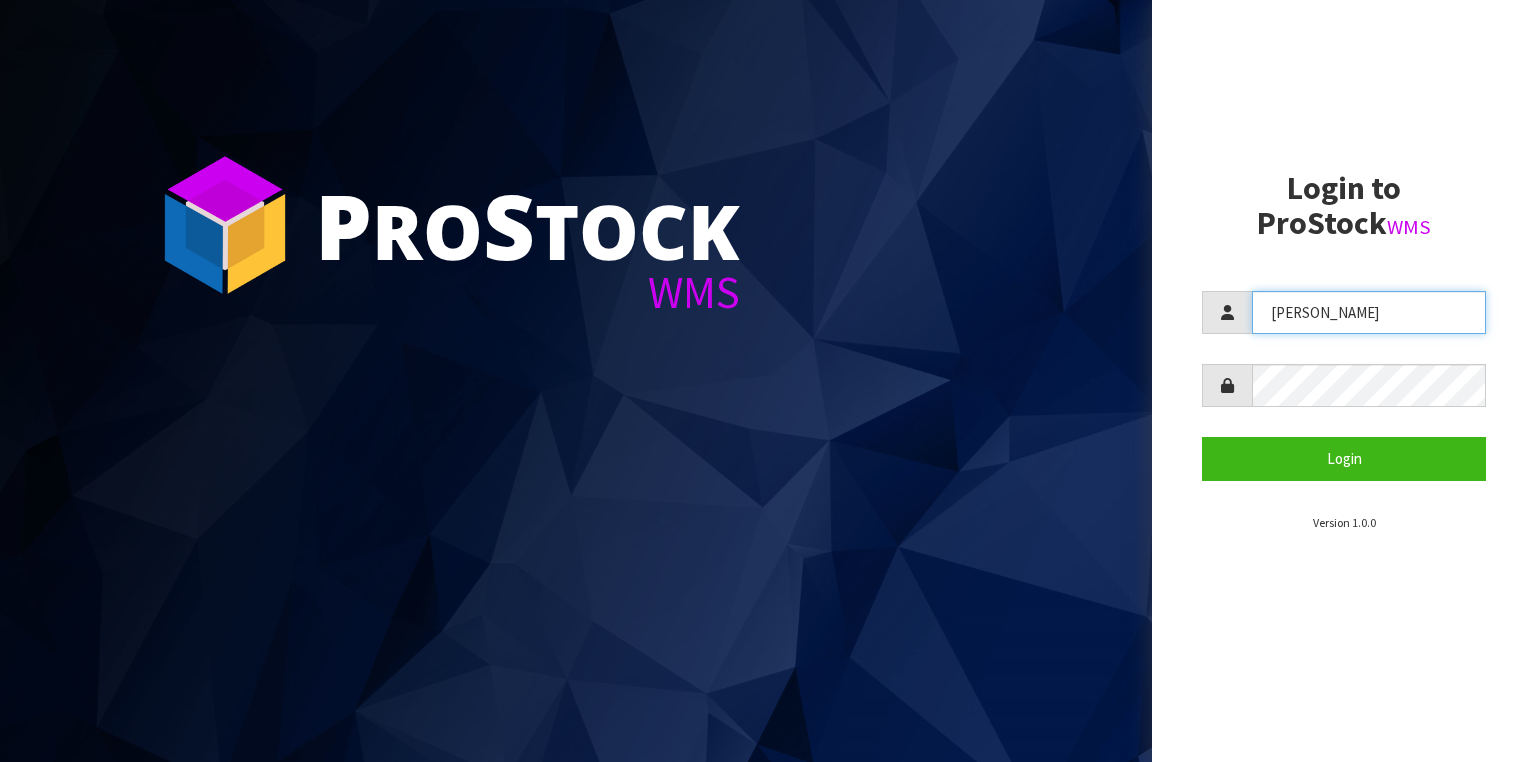 type on "[PERSON_NAME]" 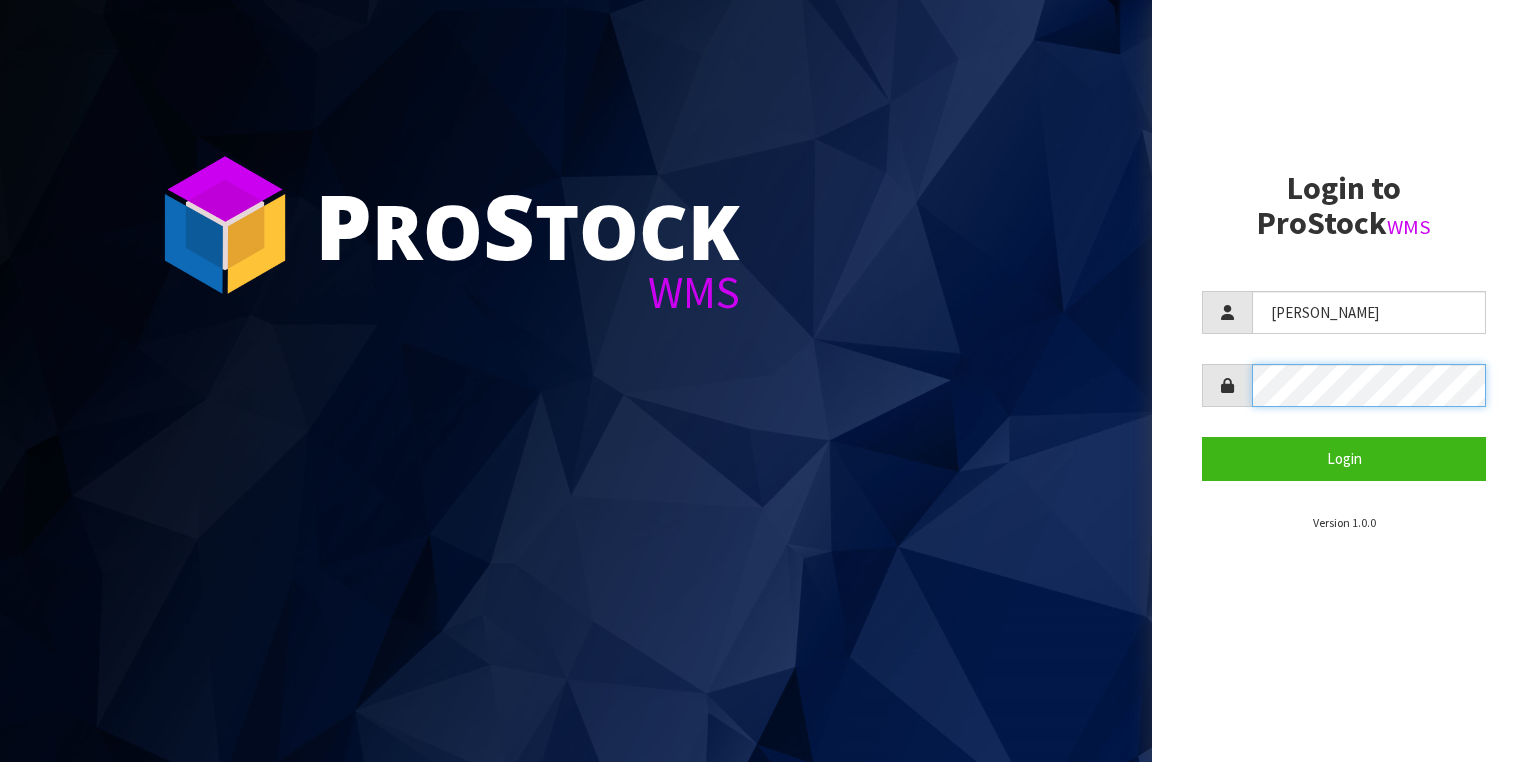 click on "Login" at bounding box center (1344, 458) 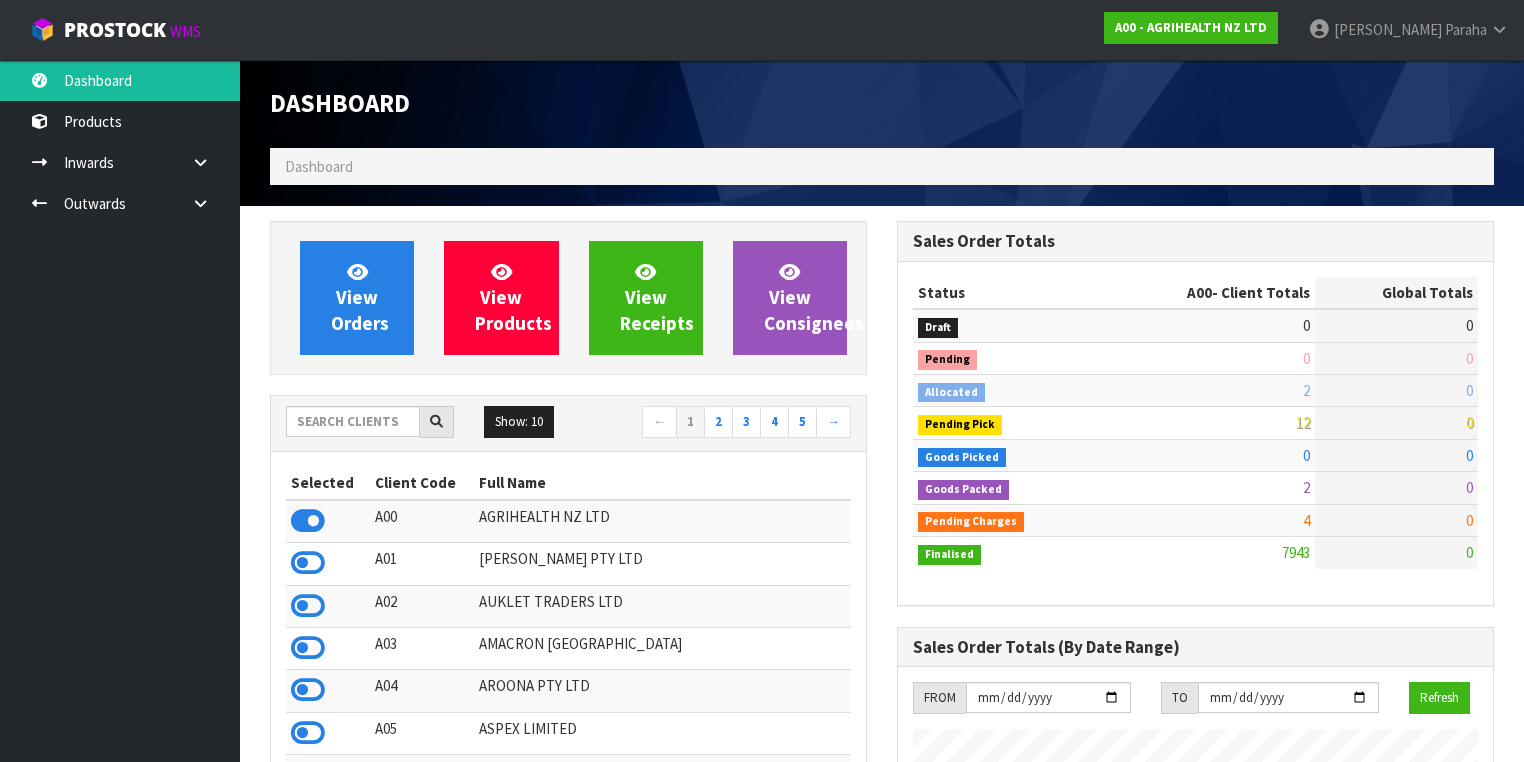 scroll, scrollTop: 998491, scrollLeft: 999372, axis: both 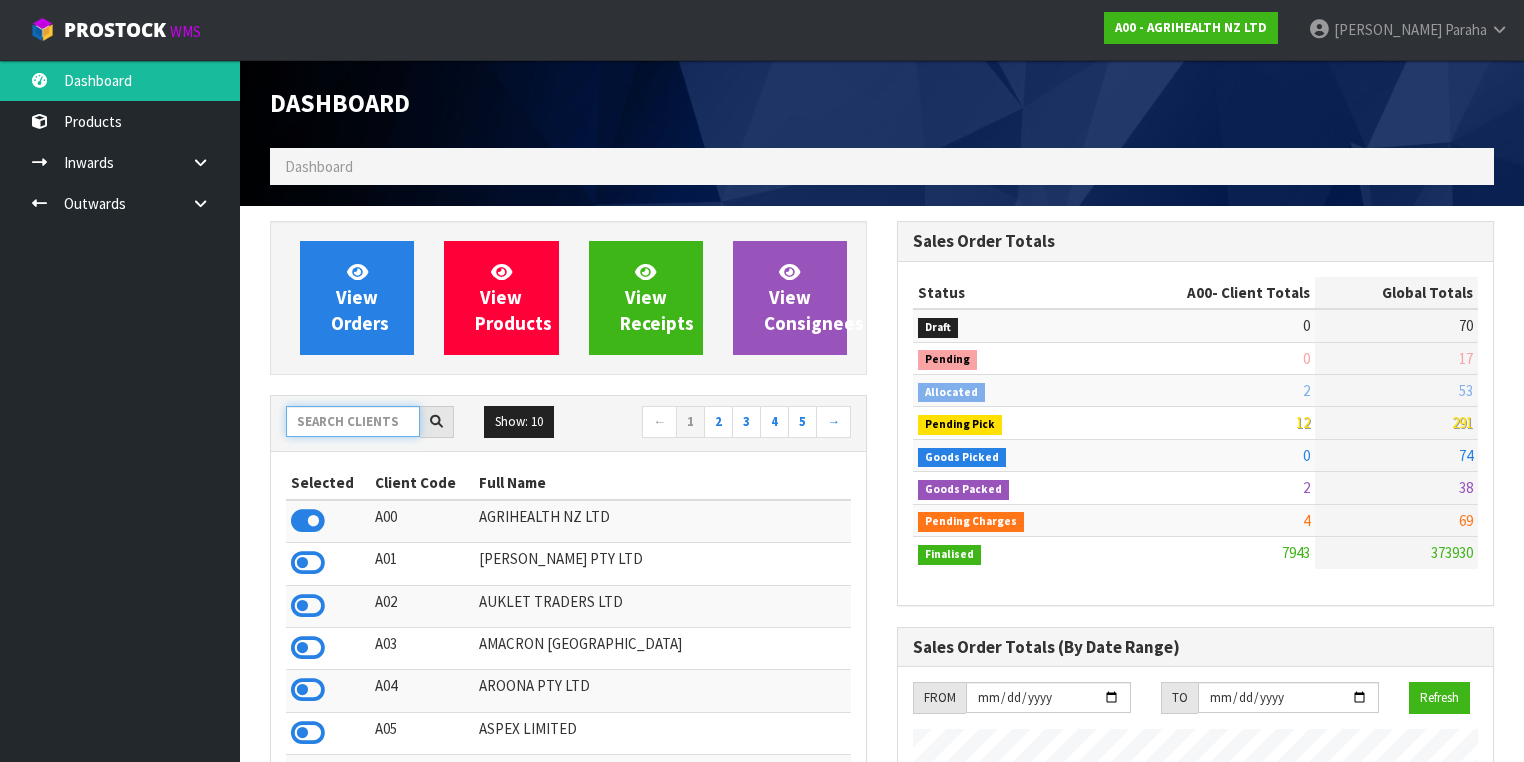 click at bounding box center (353, 421) 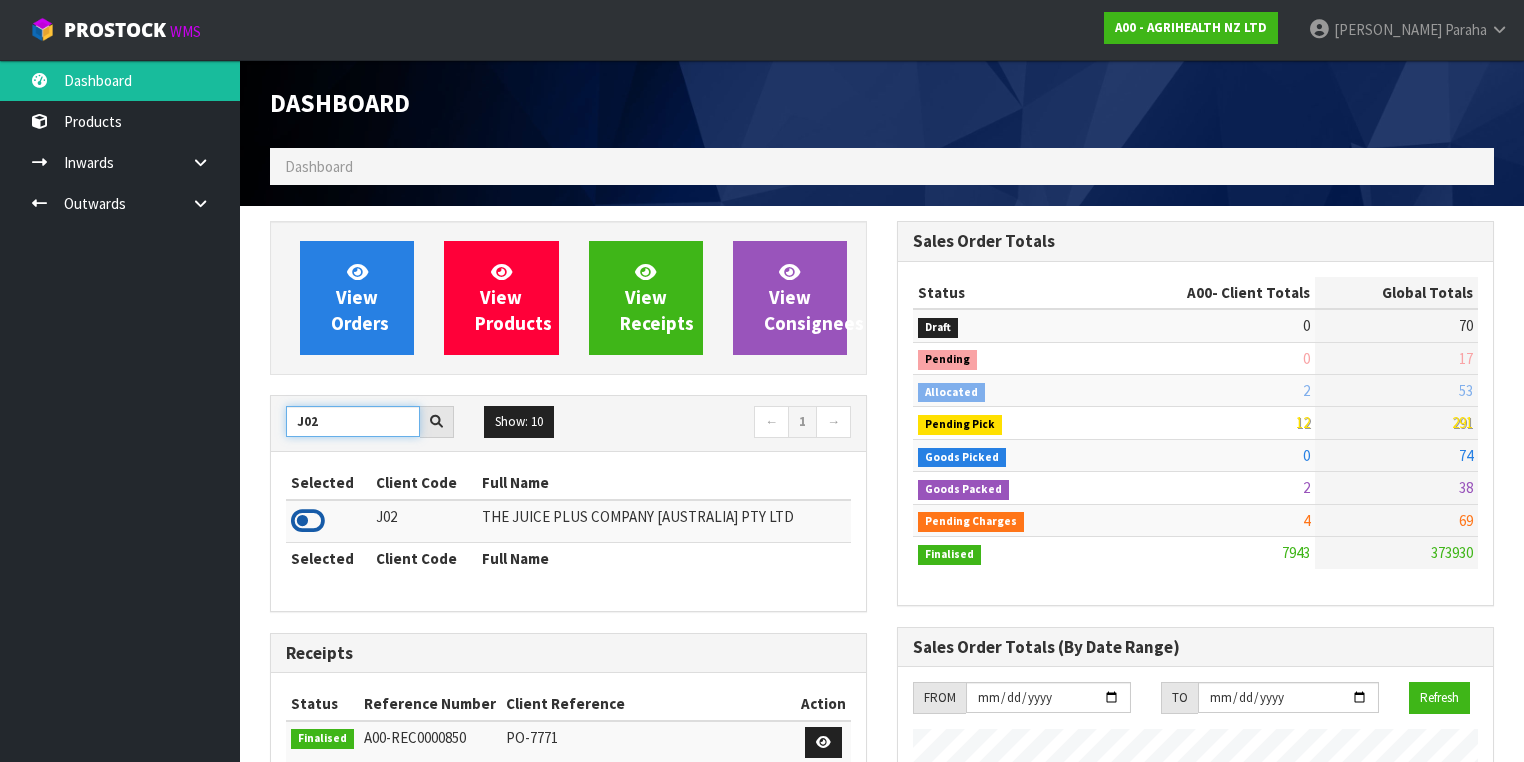 type on "J02" 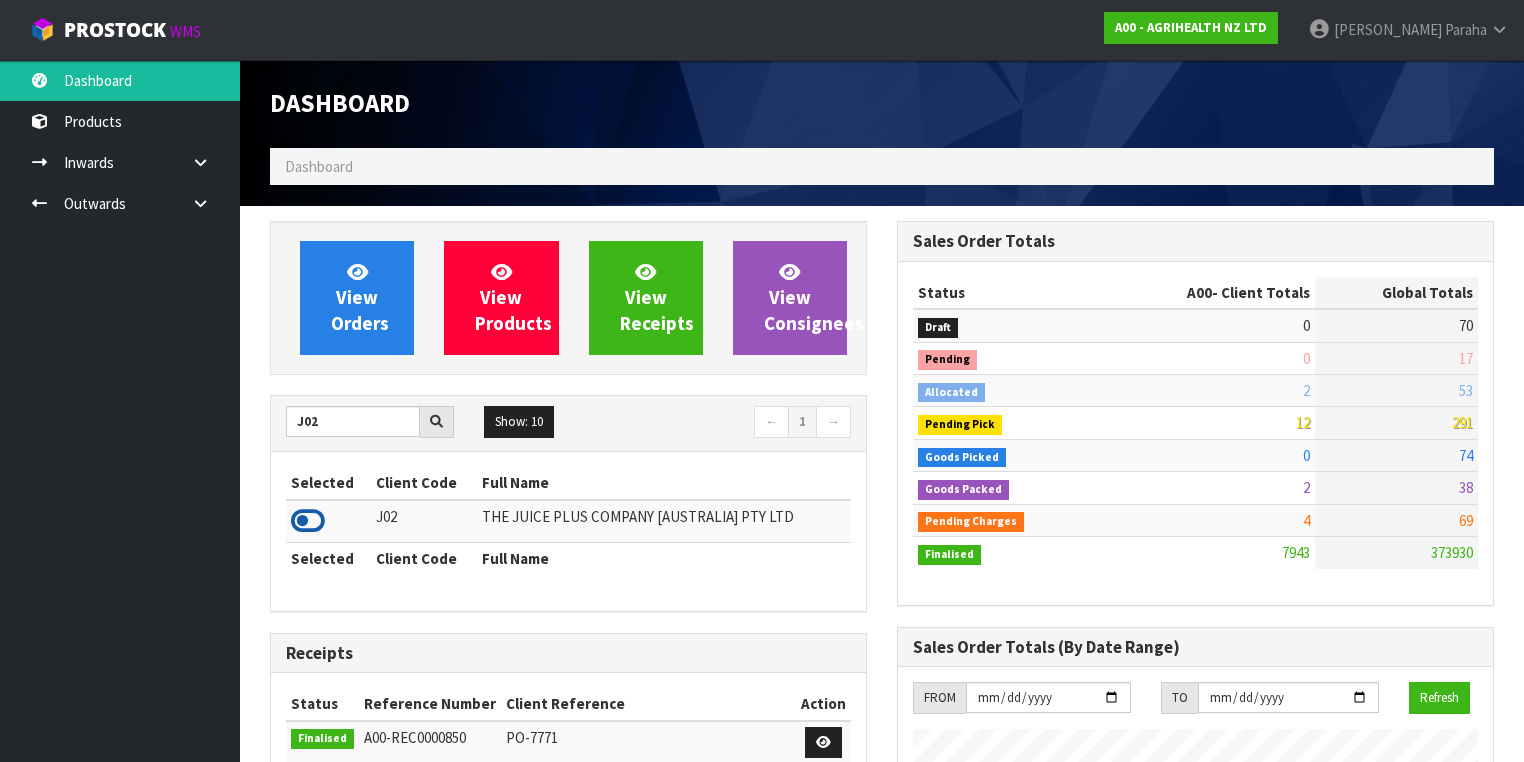 click at bounding box center (308, 521) 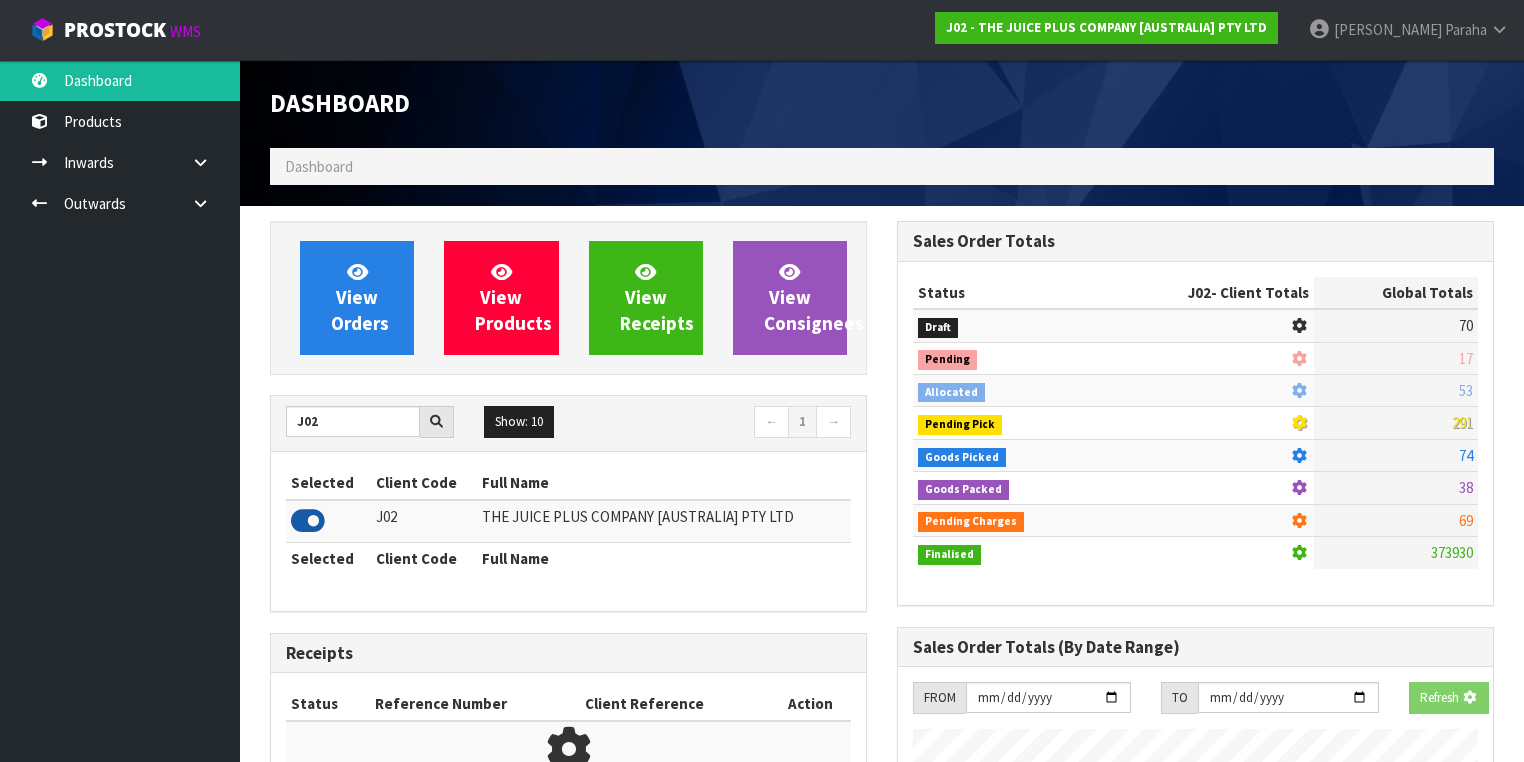 scroll, scrollTop: 1242, scrollLeft: 627, axis: both 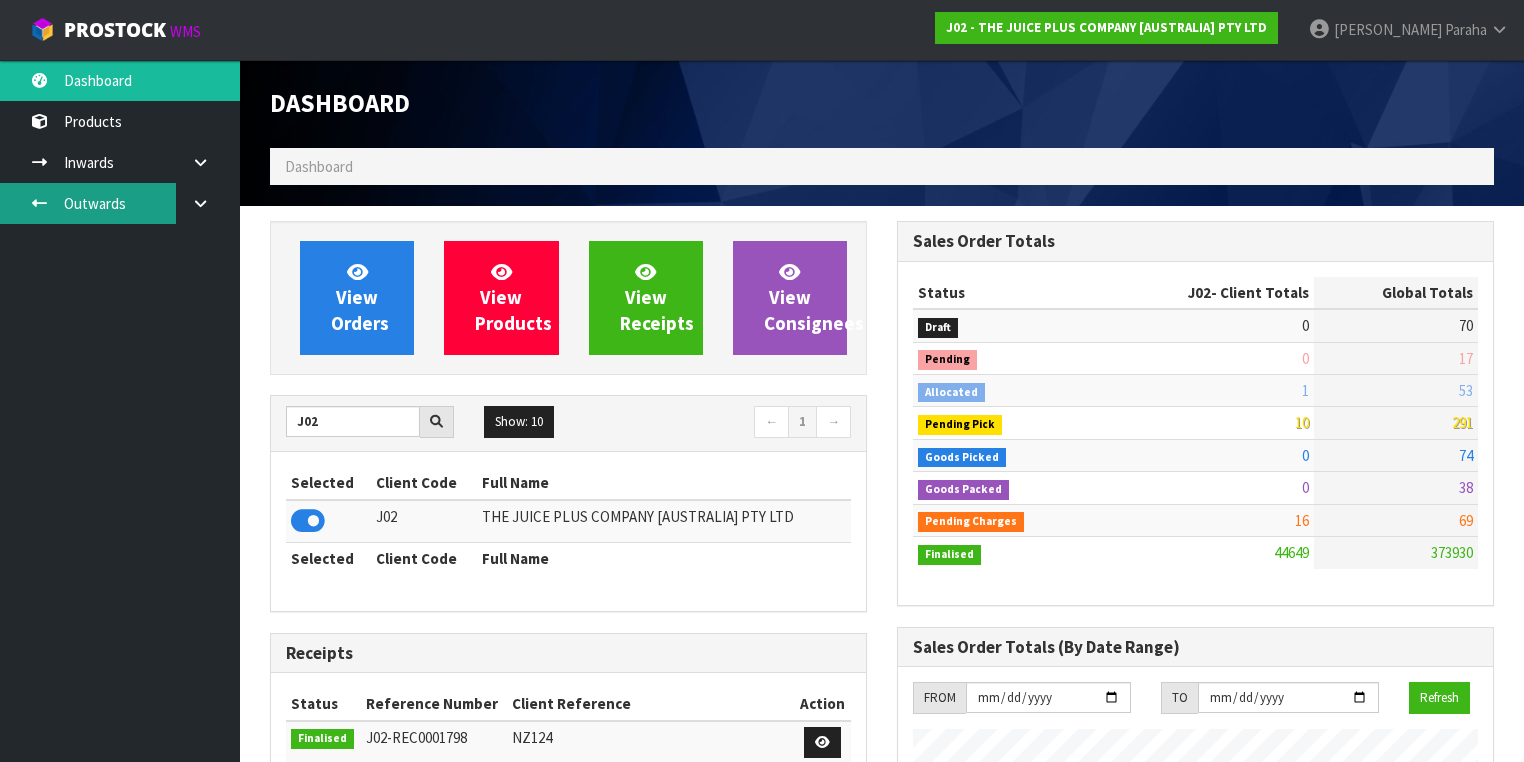 click on "Outwards" at bounding box center [120, 203] 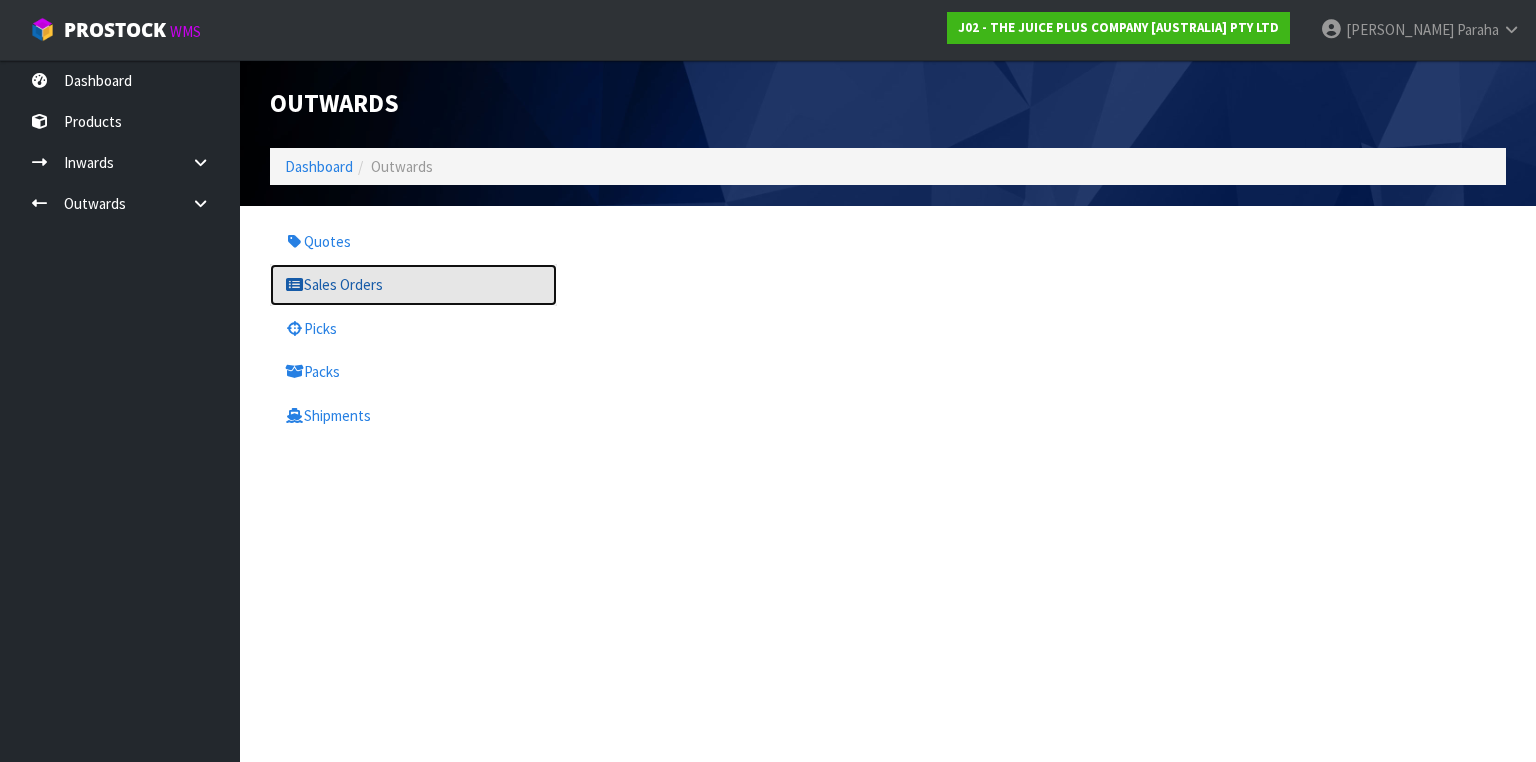 click on "Sales Orders" at bounding box center (413, 284) 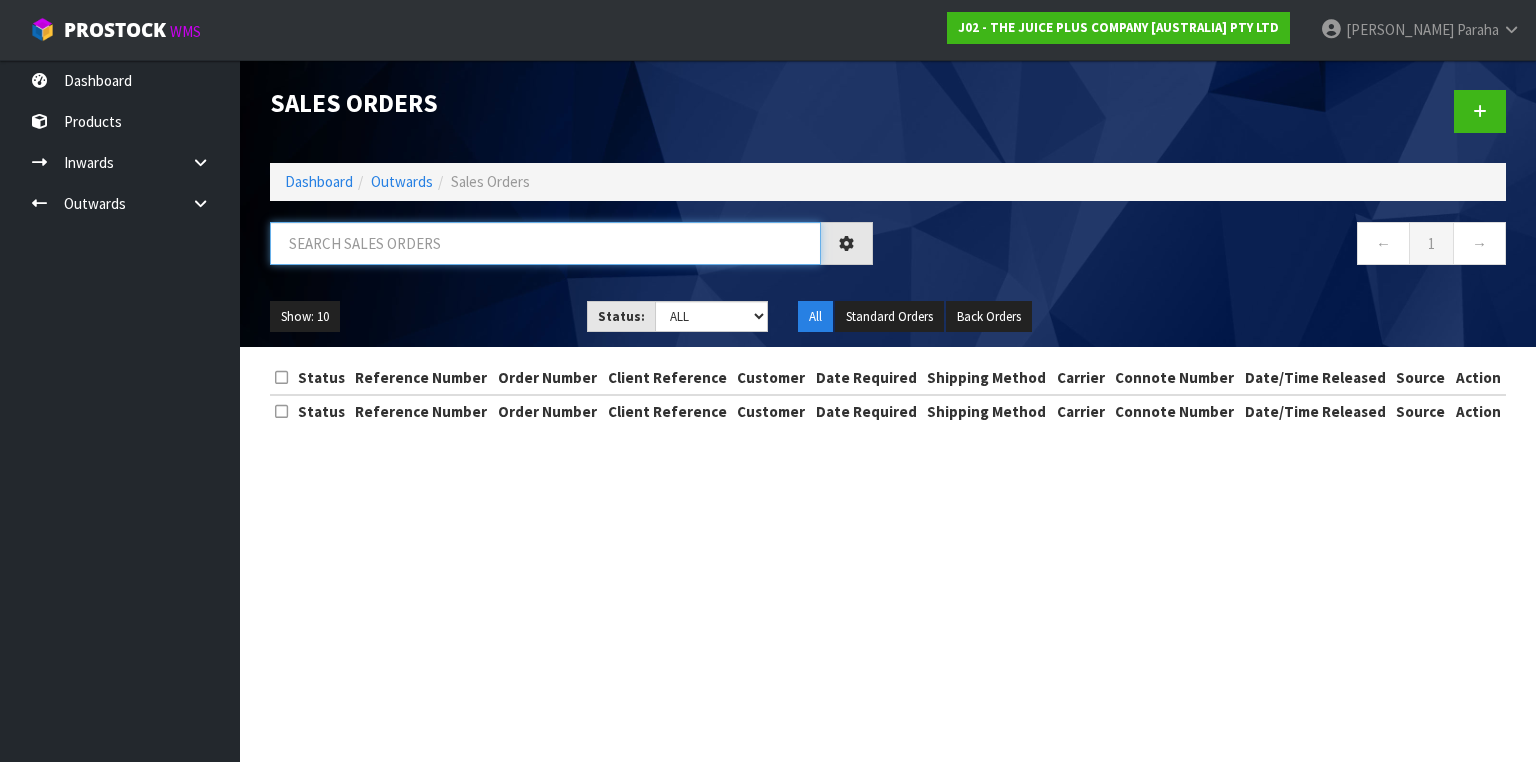 click at bounding box center (545, 243) 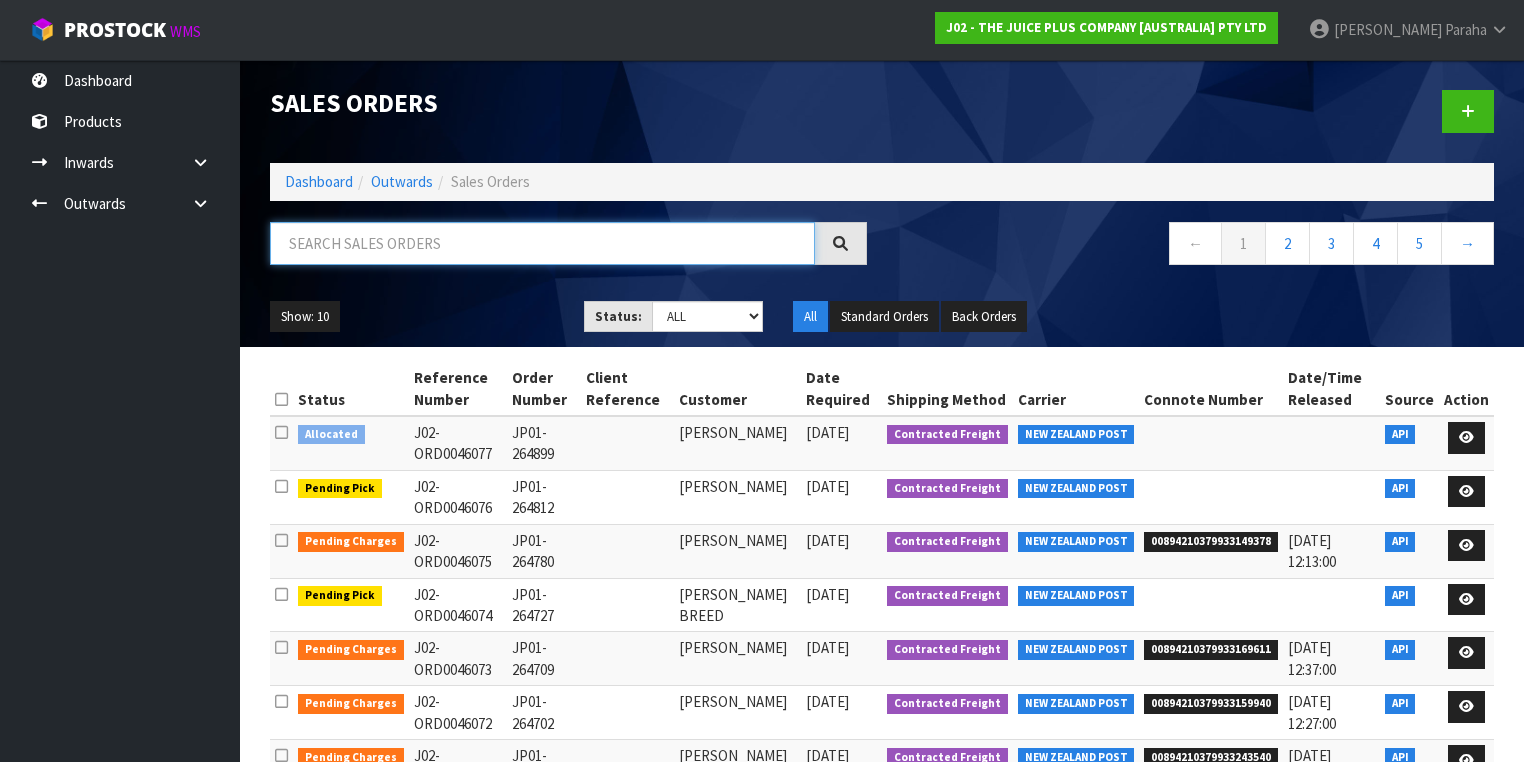click at bounding box center [542, 243] 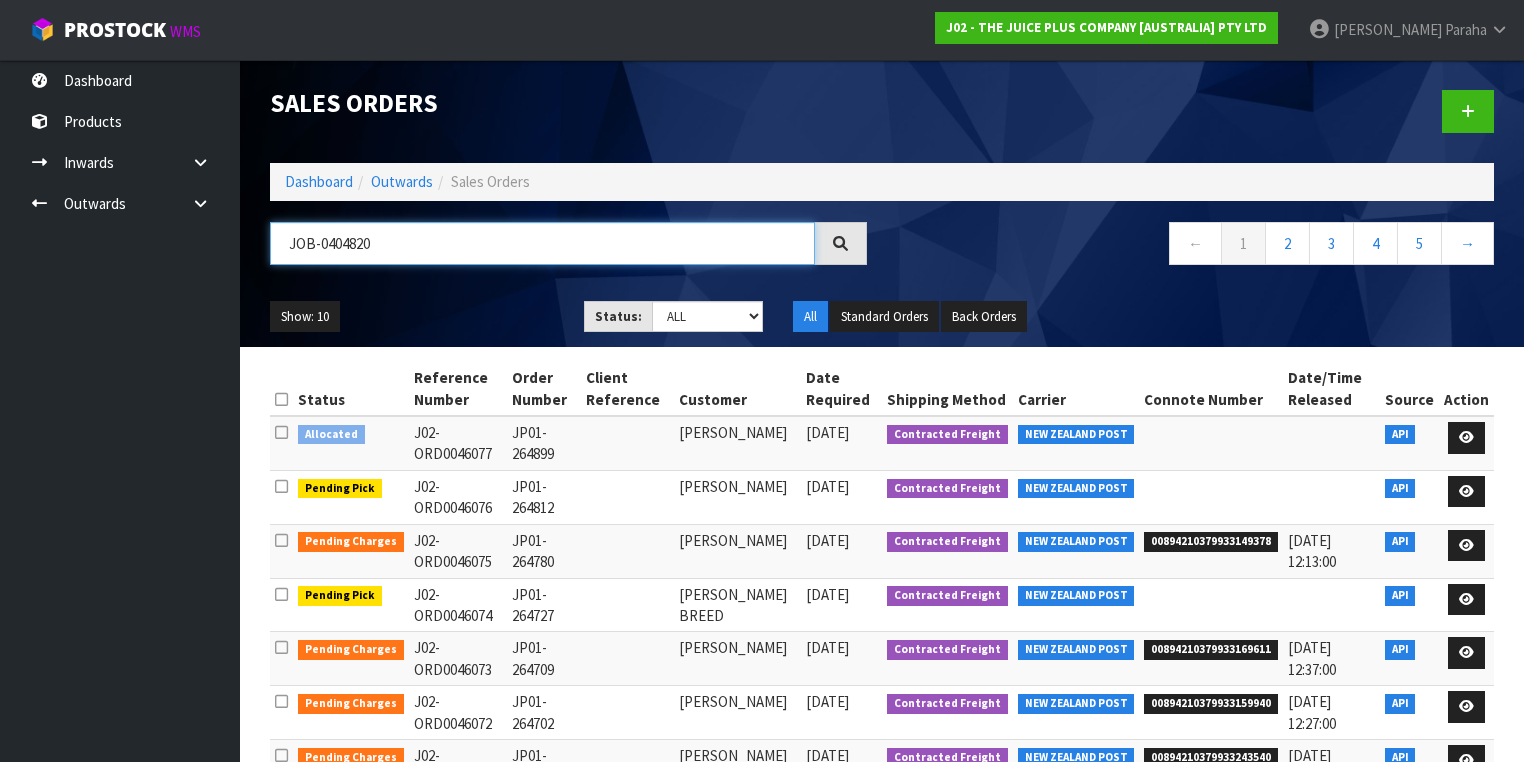 type on "JOB-0404820" 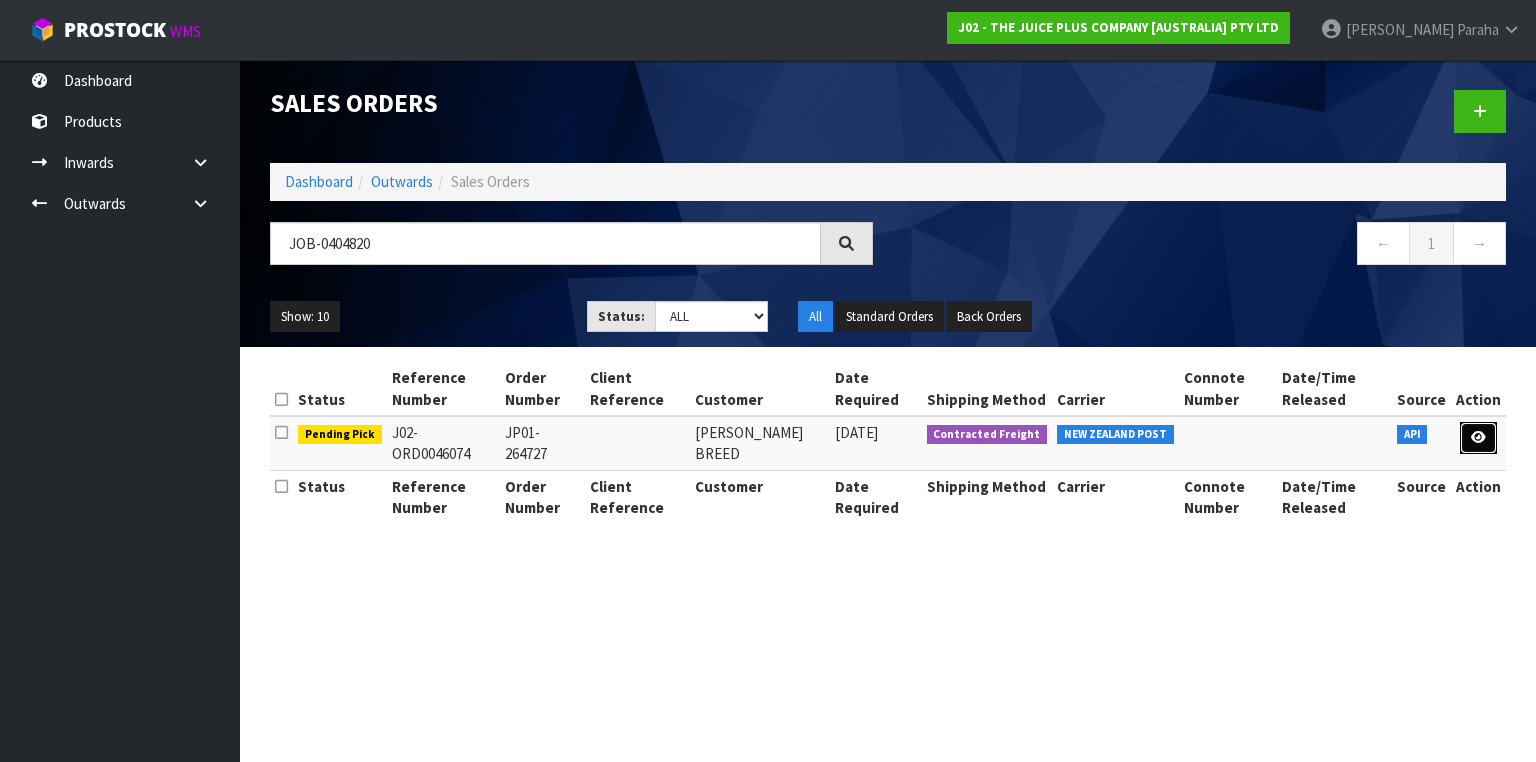 click at bounding box center [1478, 438] 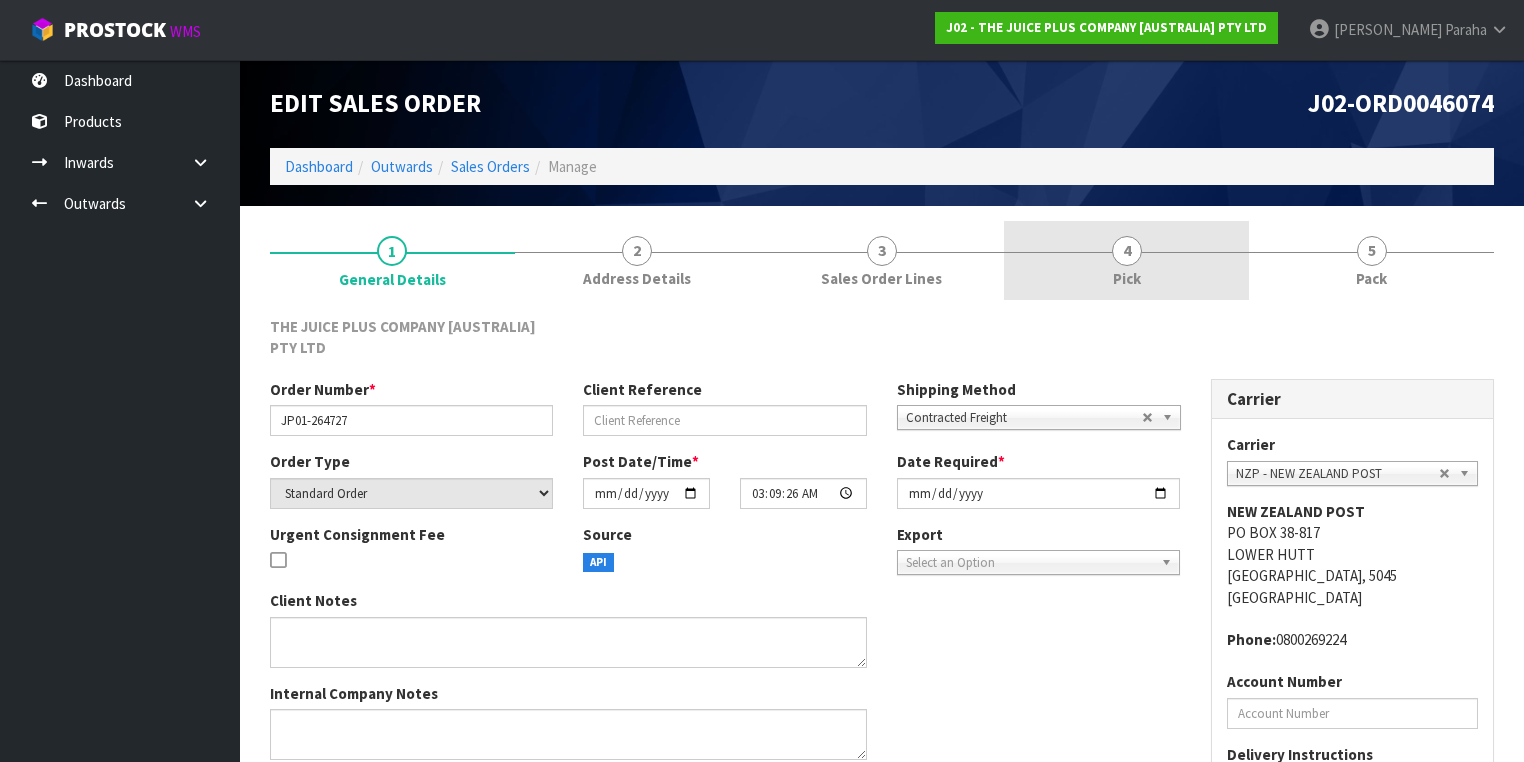 click on "4" at bounding box center [1127, 251] 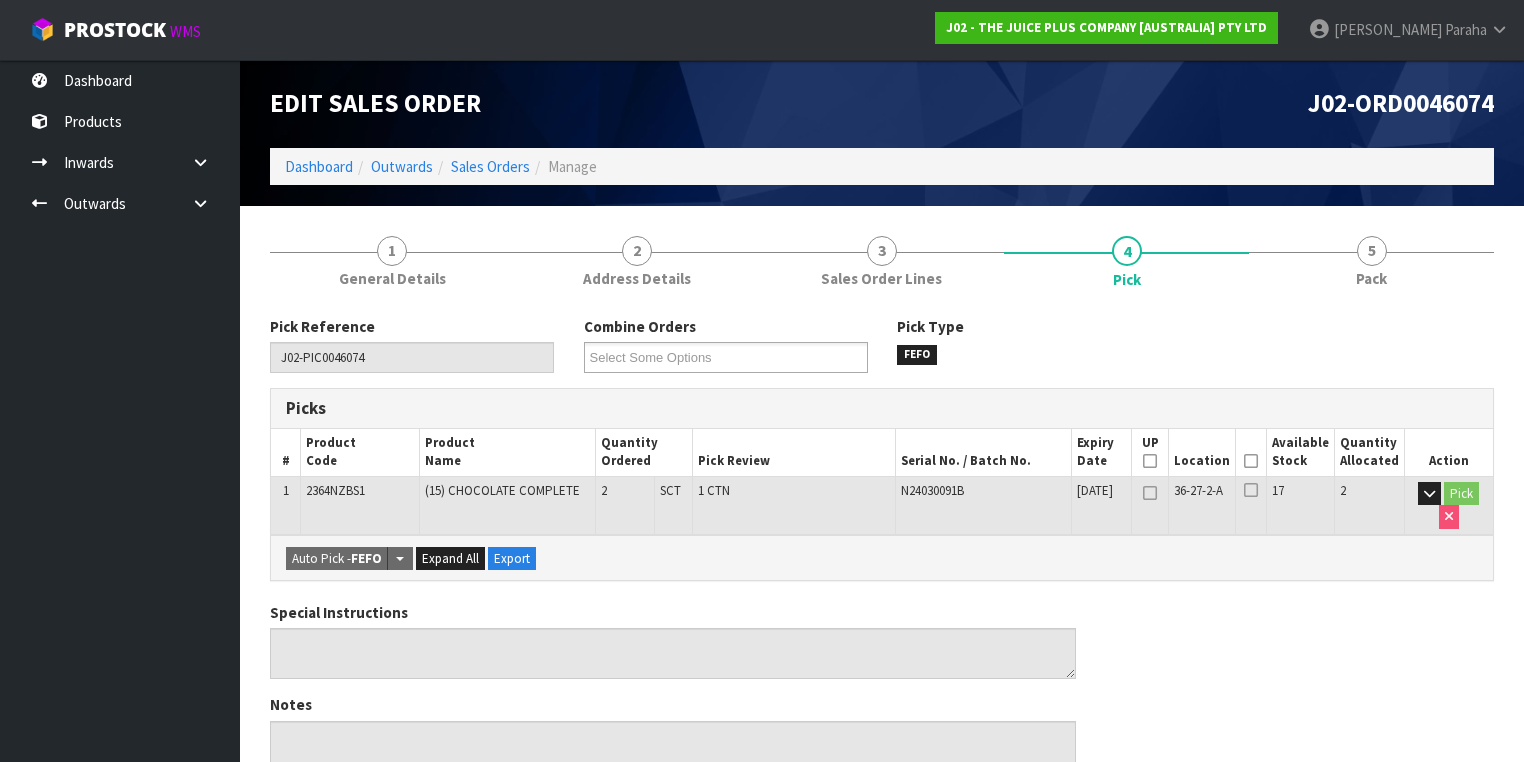 click at bounding box center (1251, 461) 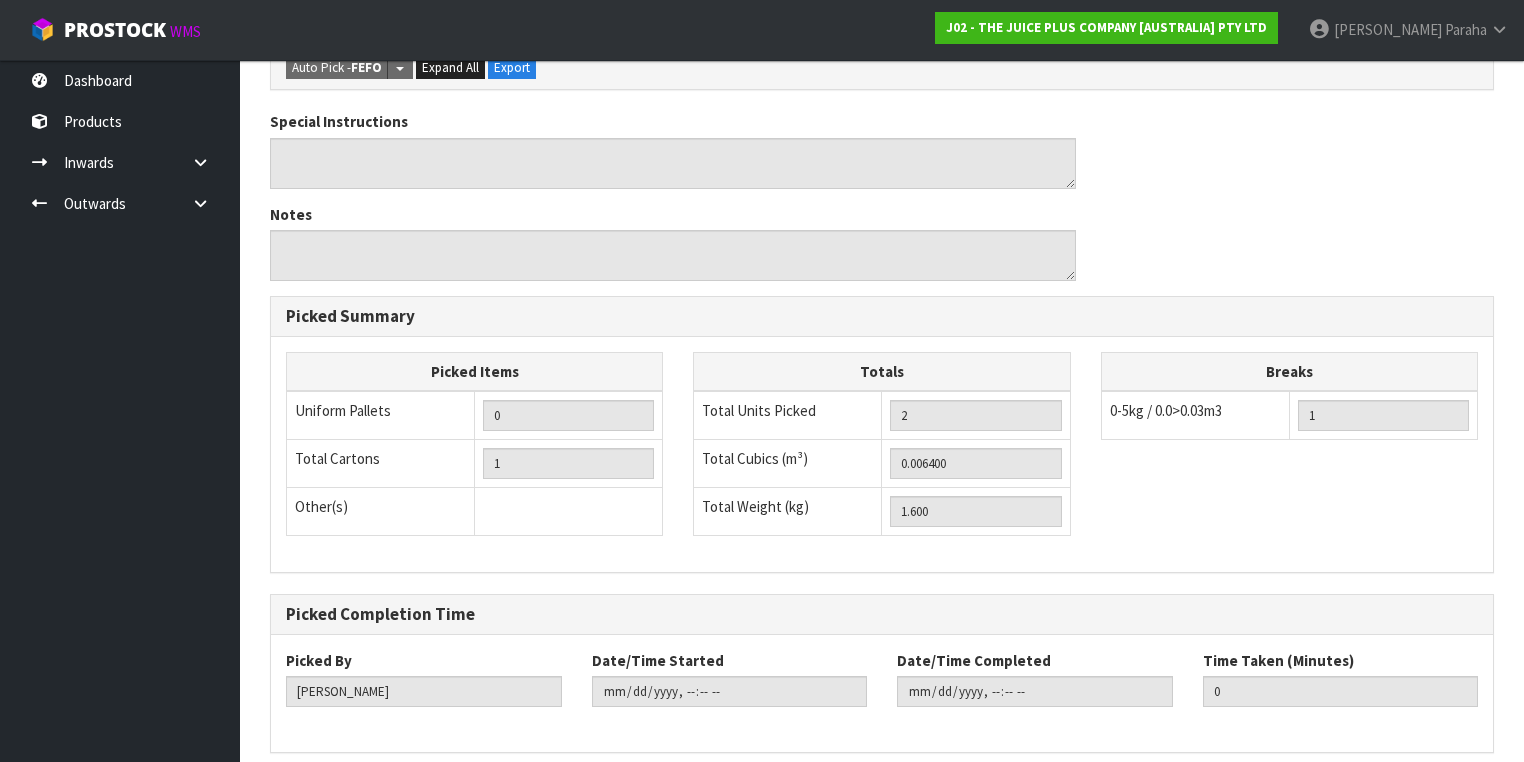 scroll, scrollTop: 641, scrollLeft: 0, axis: vertical 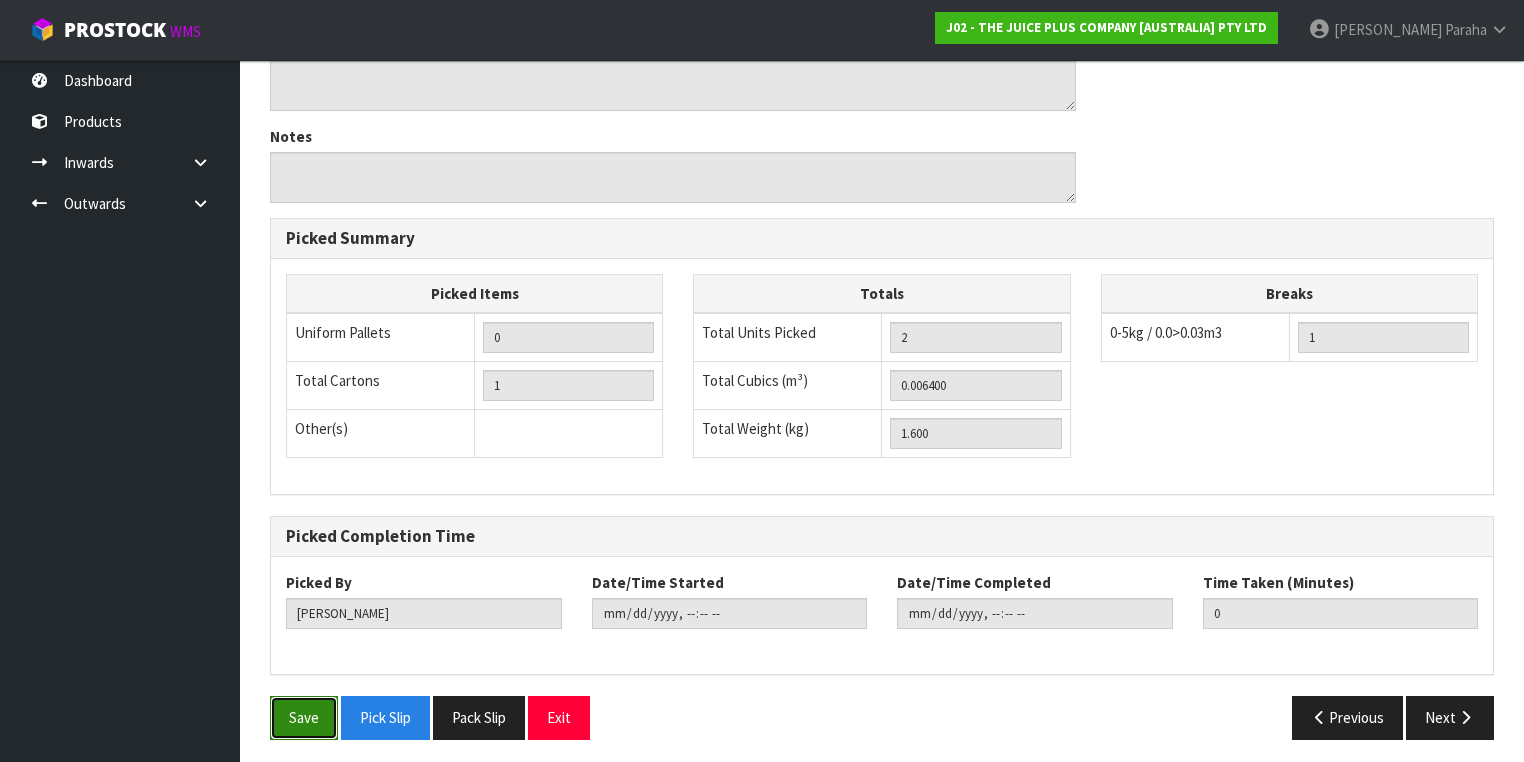 click on "Save" at bounding box center (304, 717) 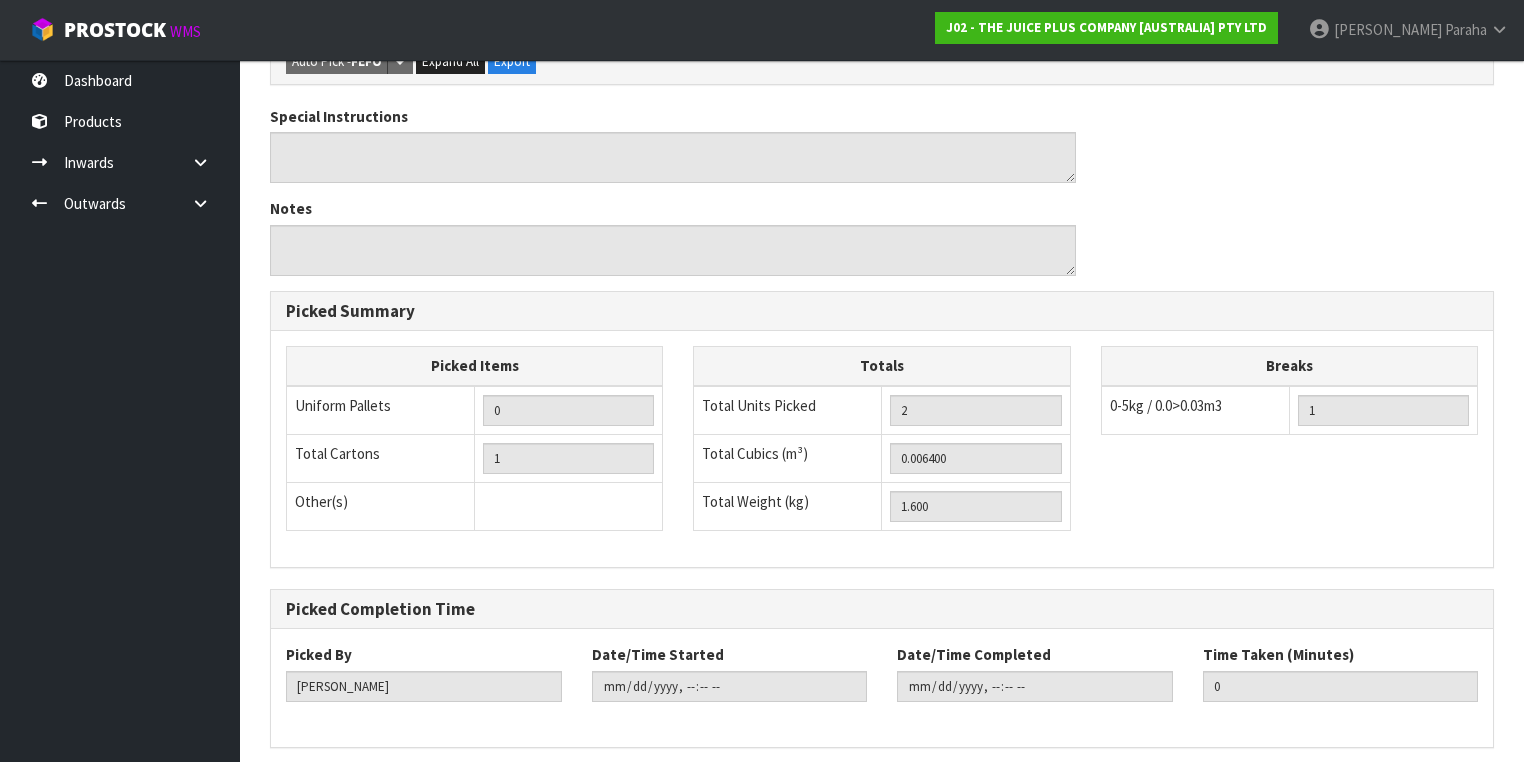 scroll, scrollTop: 0, scrollLeft: 0, axis: both 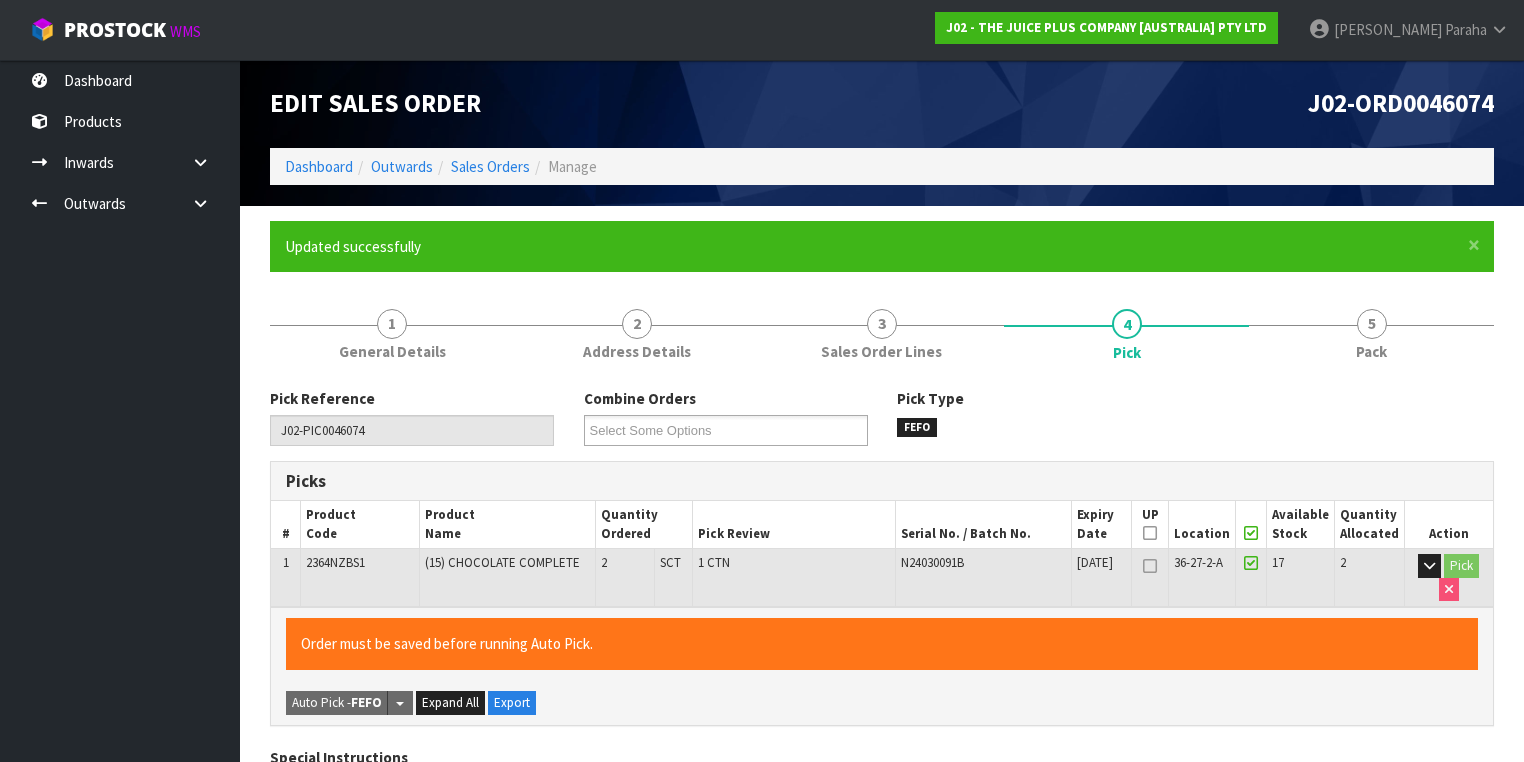 type on "[PERSON_NAME]" 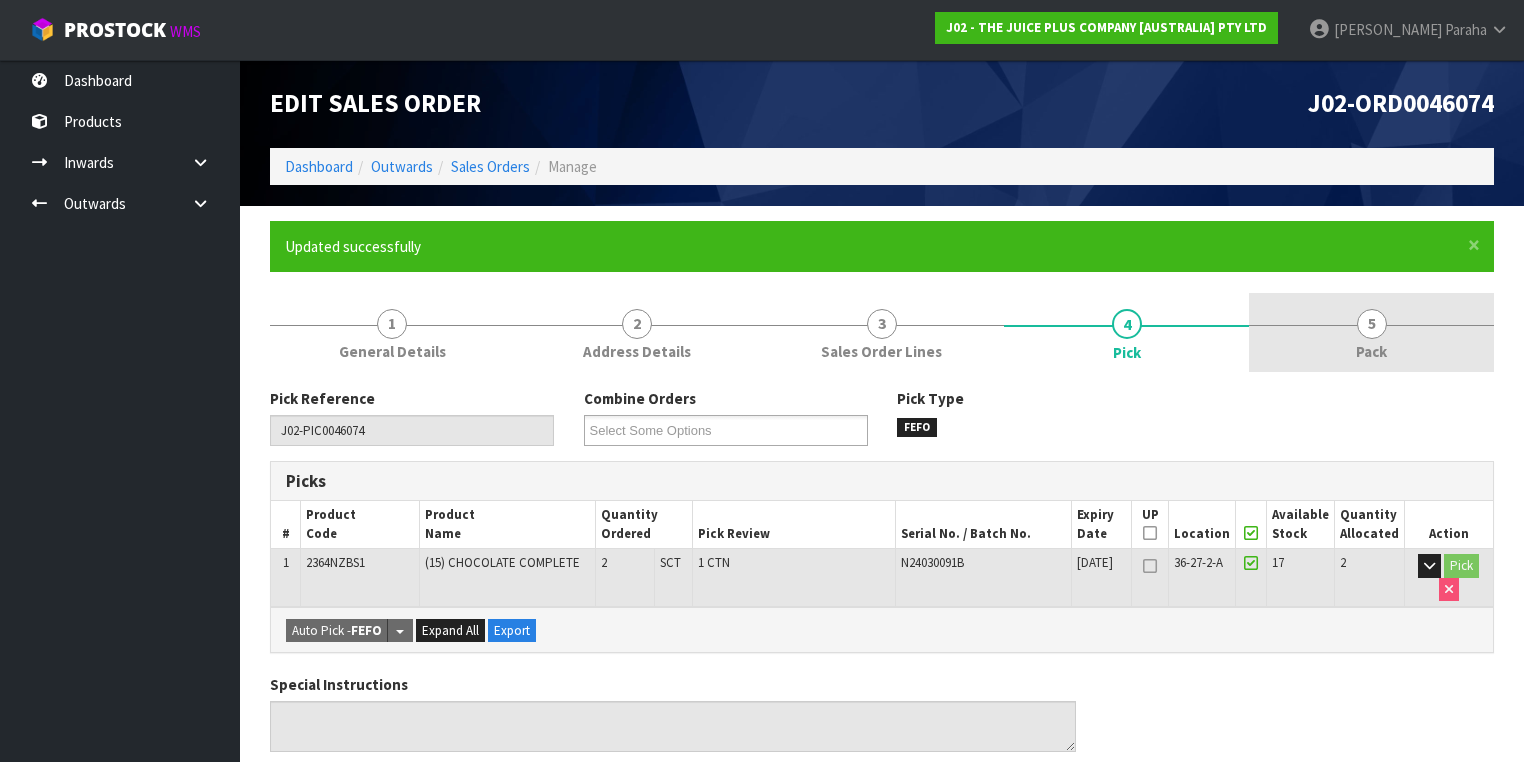 click on "5
Pack" at bounding box center [1371, 332] 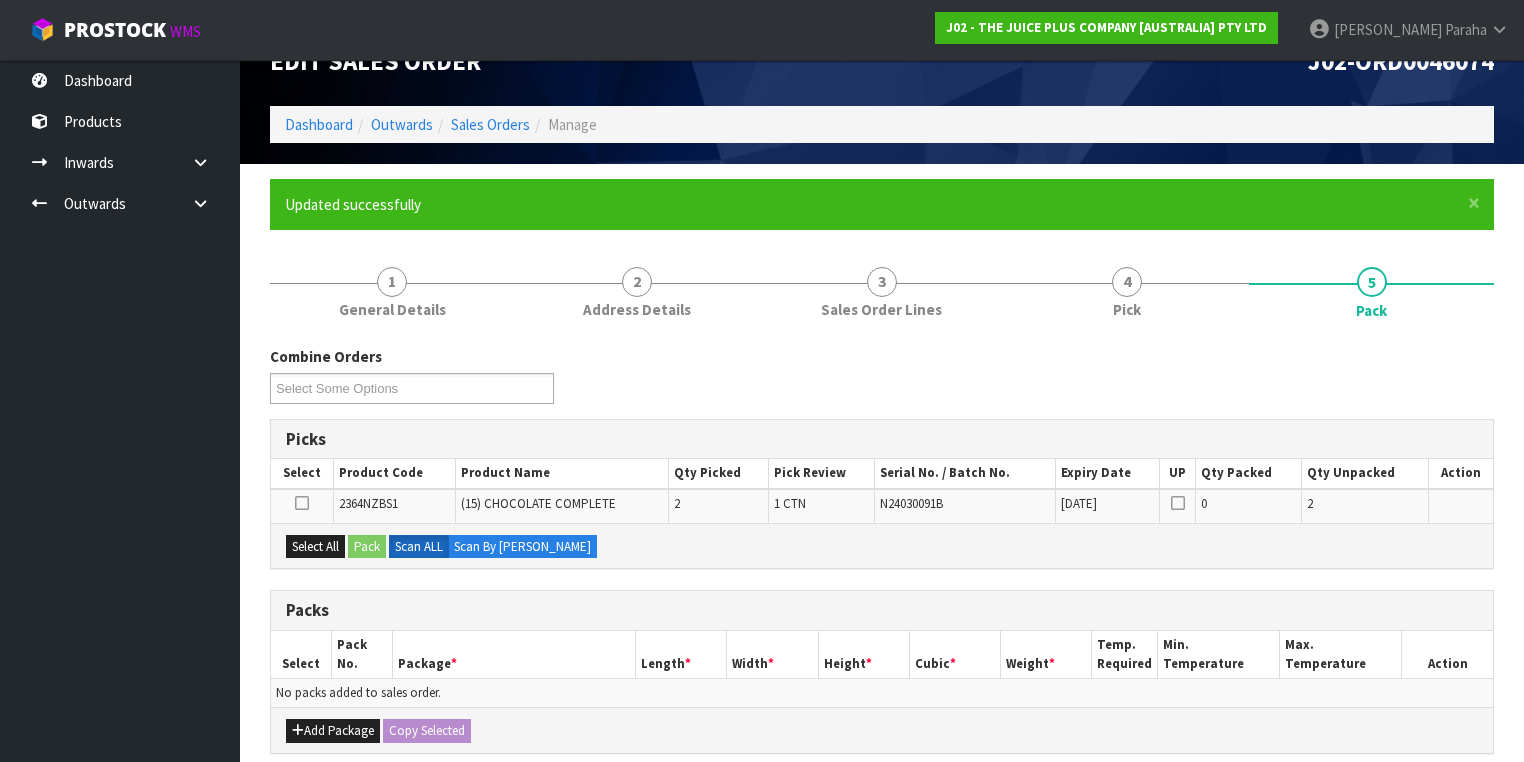 scroll, scrollTop: 80, scrollLeft: 0, axis: vertical 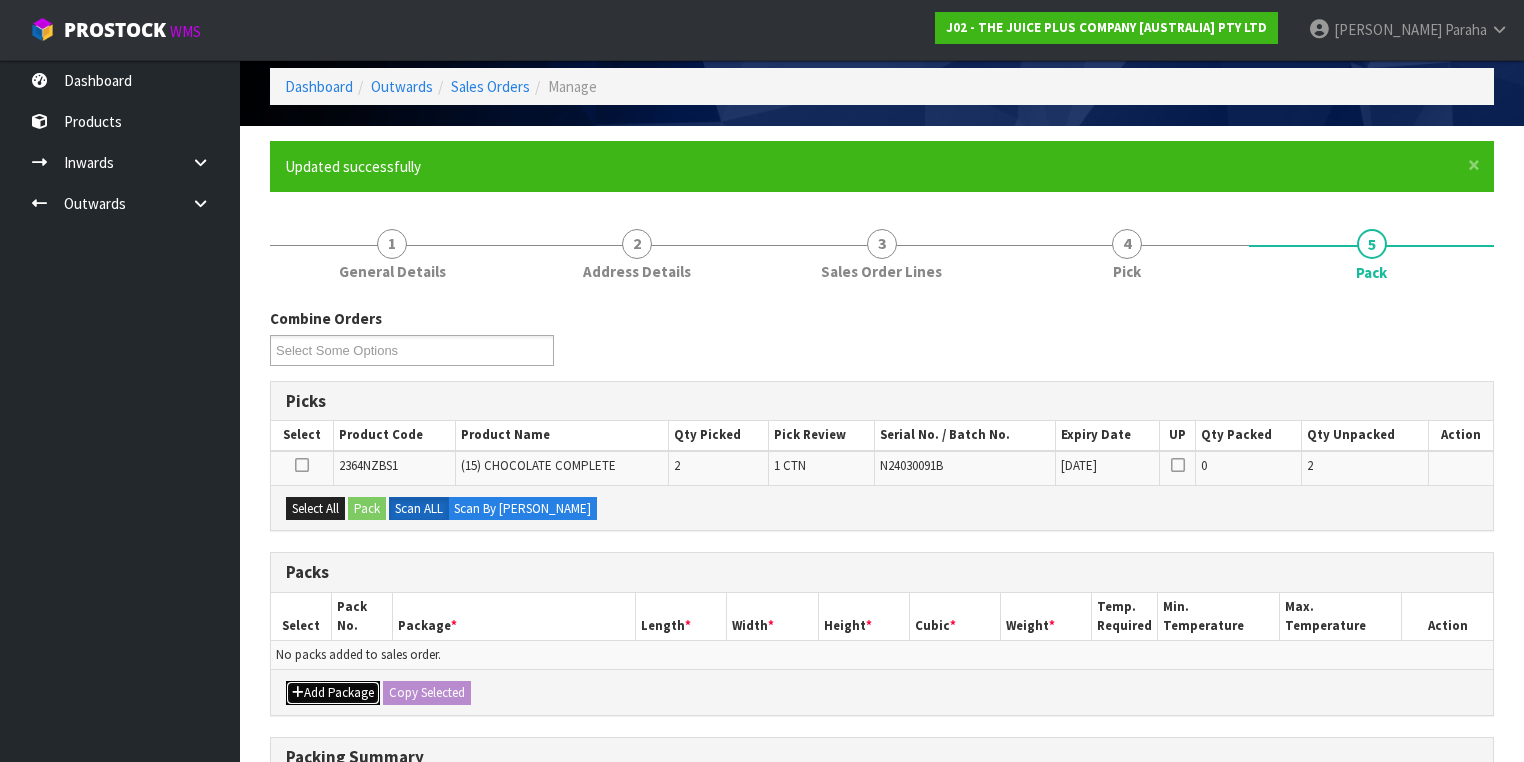 click on "Add Package" at bounding box center (333, 693) 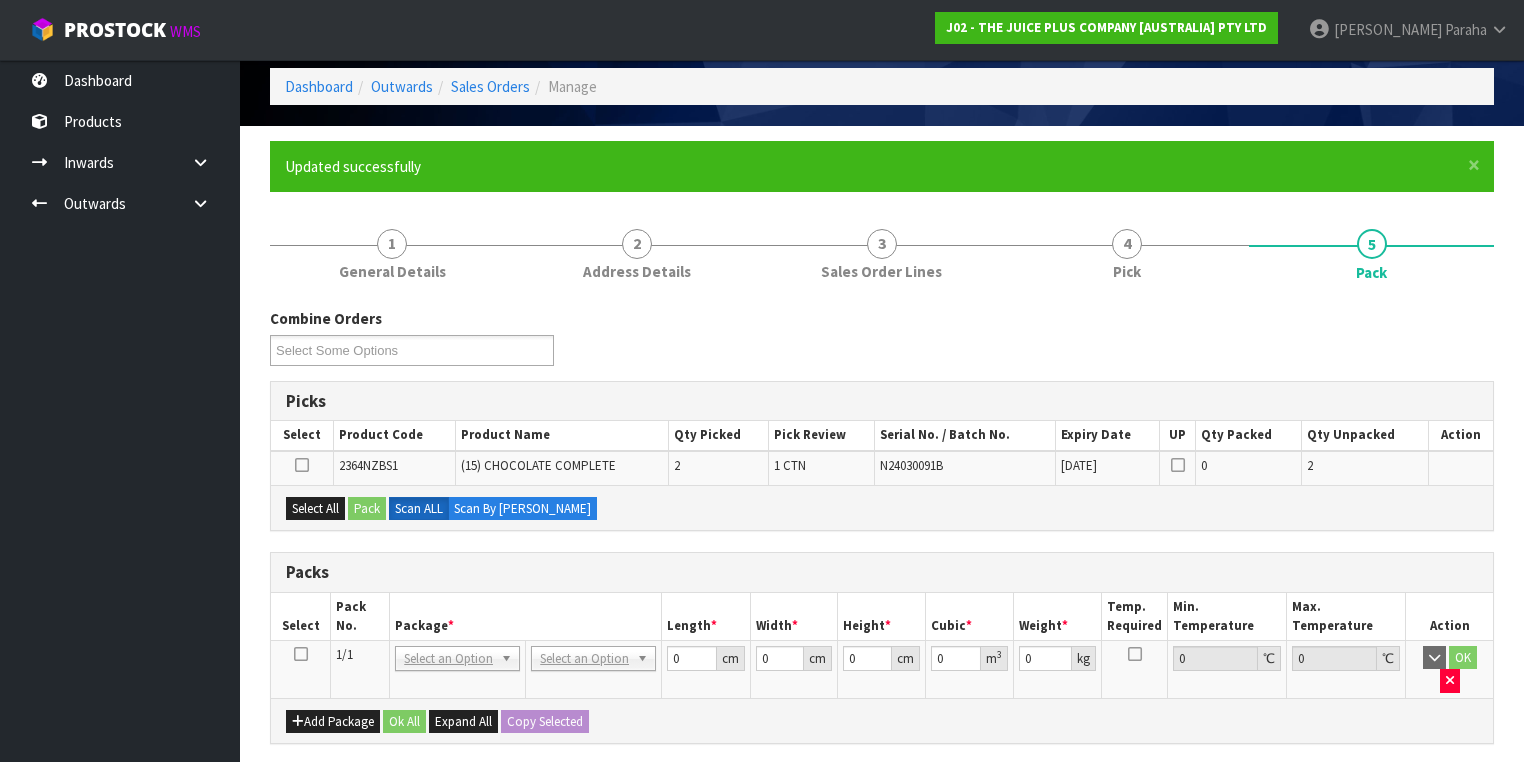 click at bounding box center (301, 654) 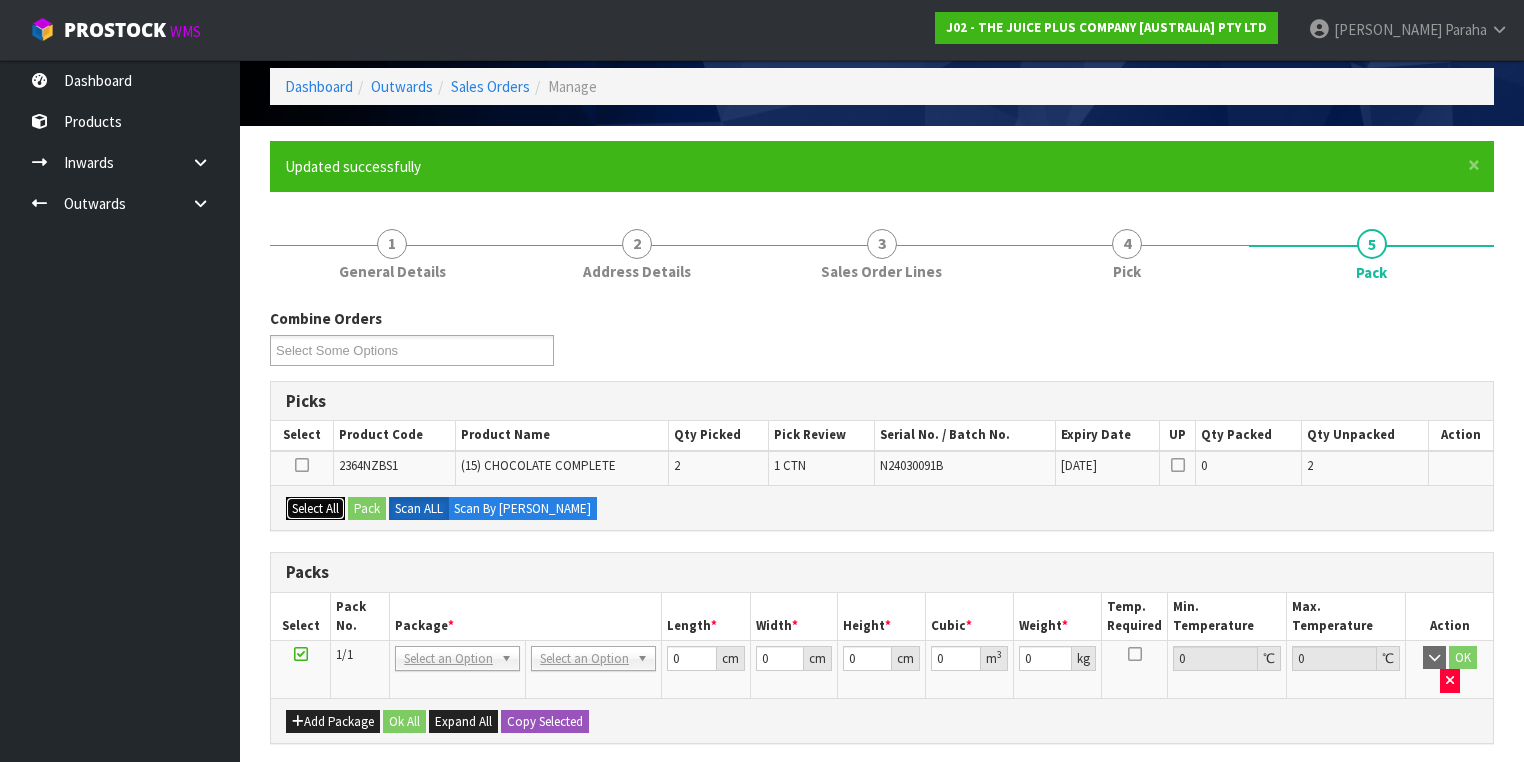 click on "Select All" at bounding box center [315, 509] 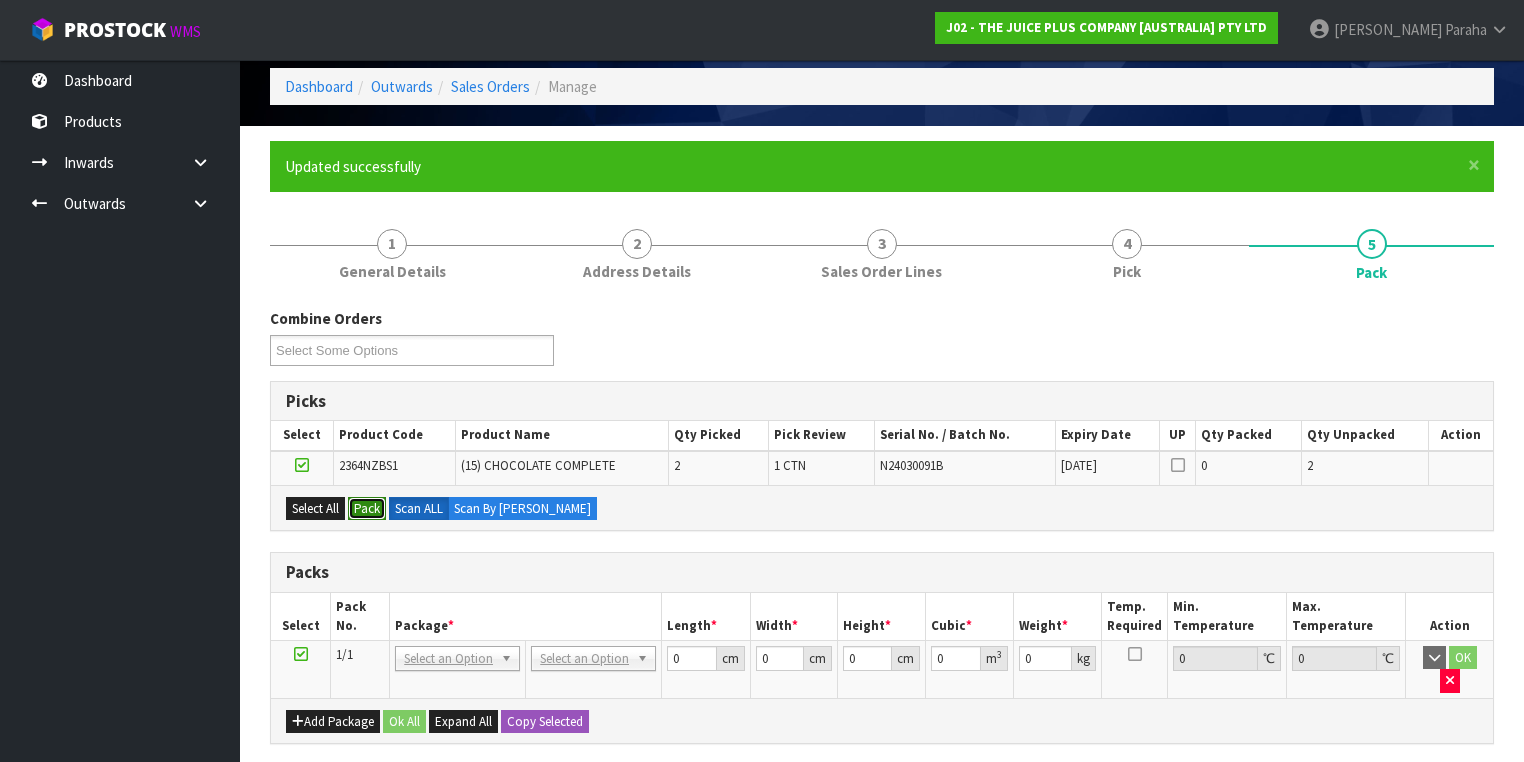 click on "Pack" at bounding box center [367, 509] 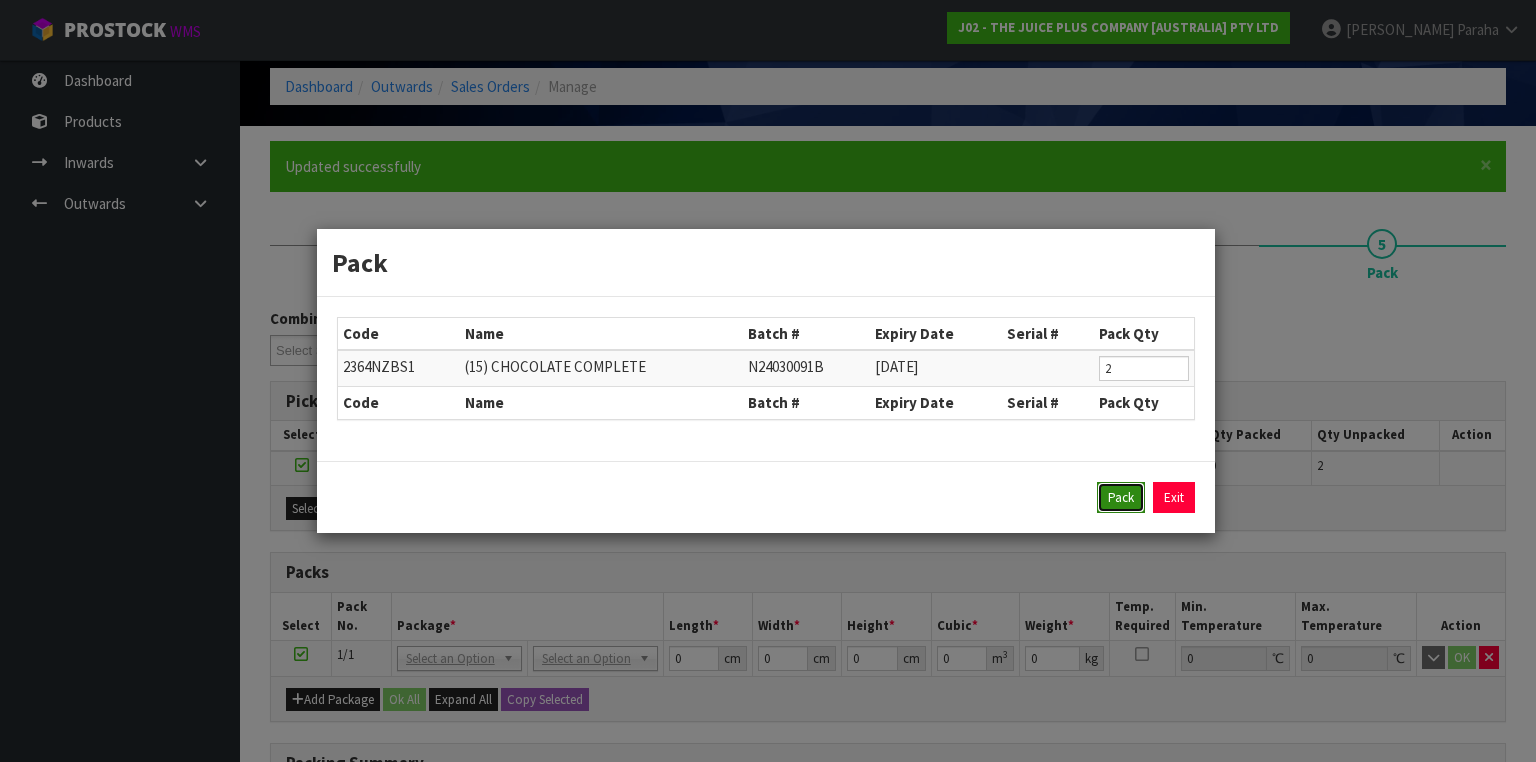 click on "Pack" at bounding box center (1121, 498) 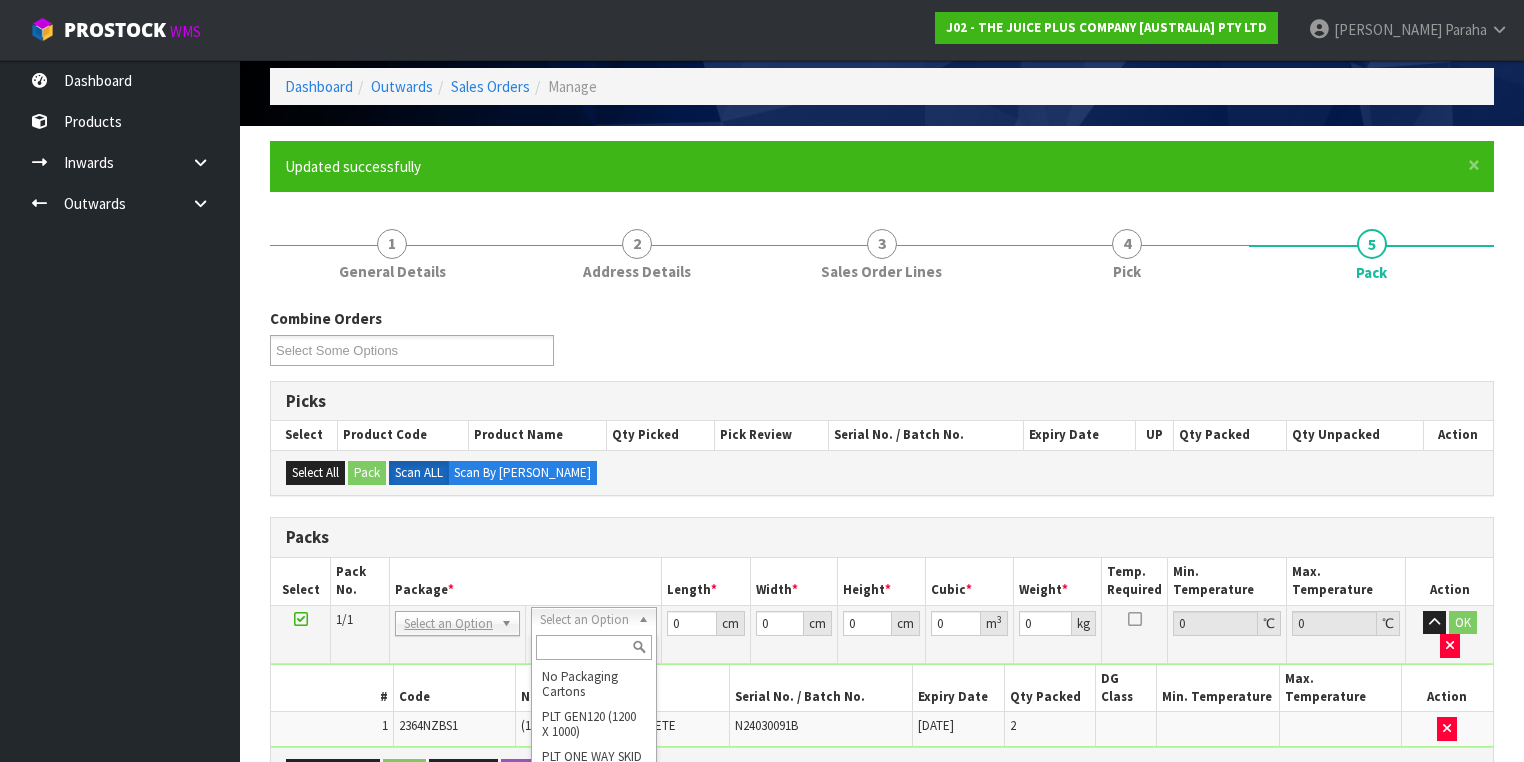 click at bounding box center (593, 647) 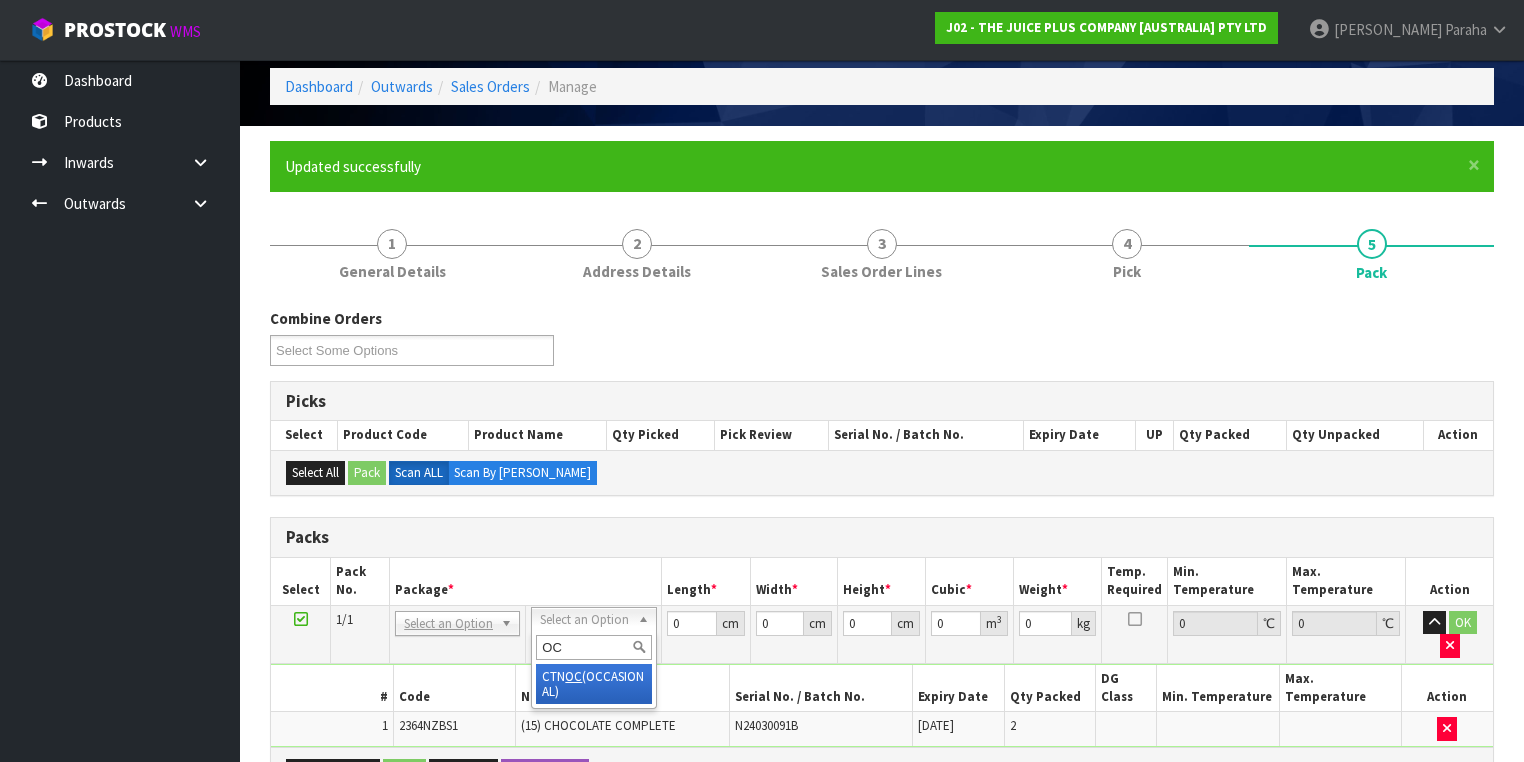 type on "OC" 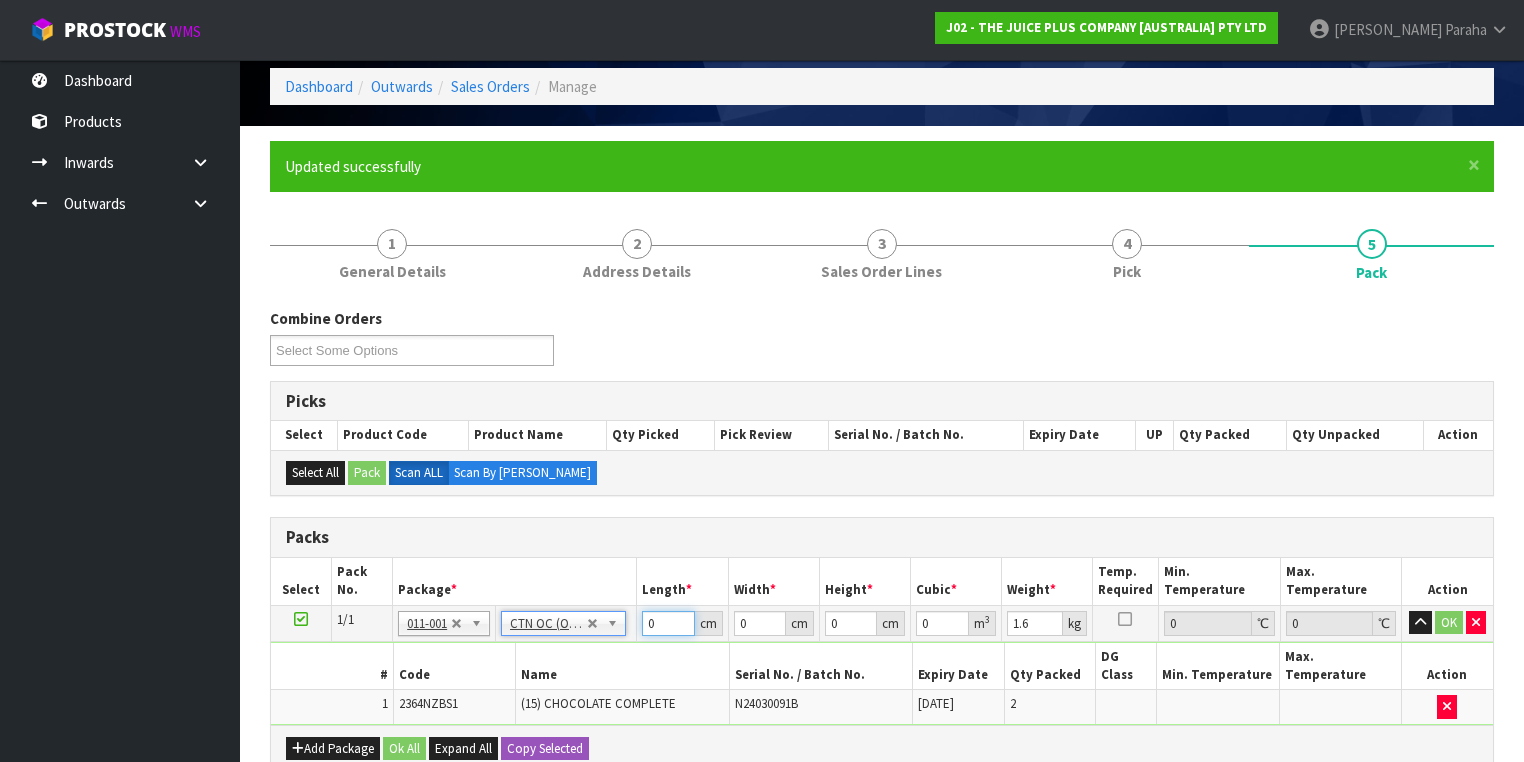 drag, startPoint x: 661, startPoint y: 624, endPoint x: 634, endPoint y: 618, distance: 27.658634 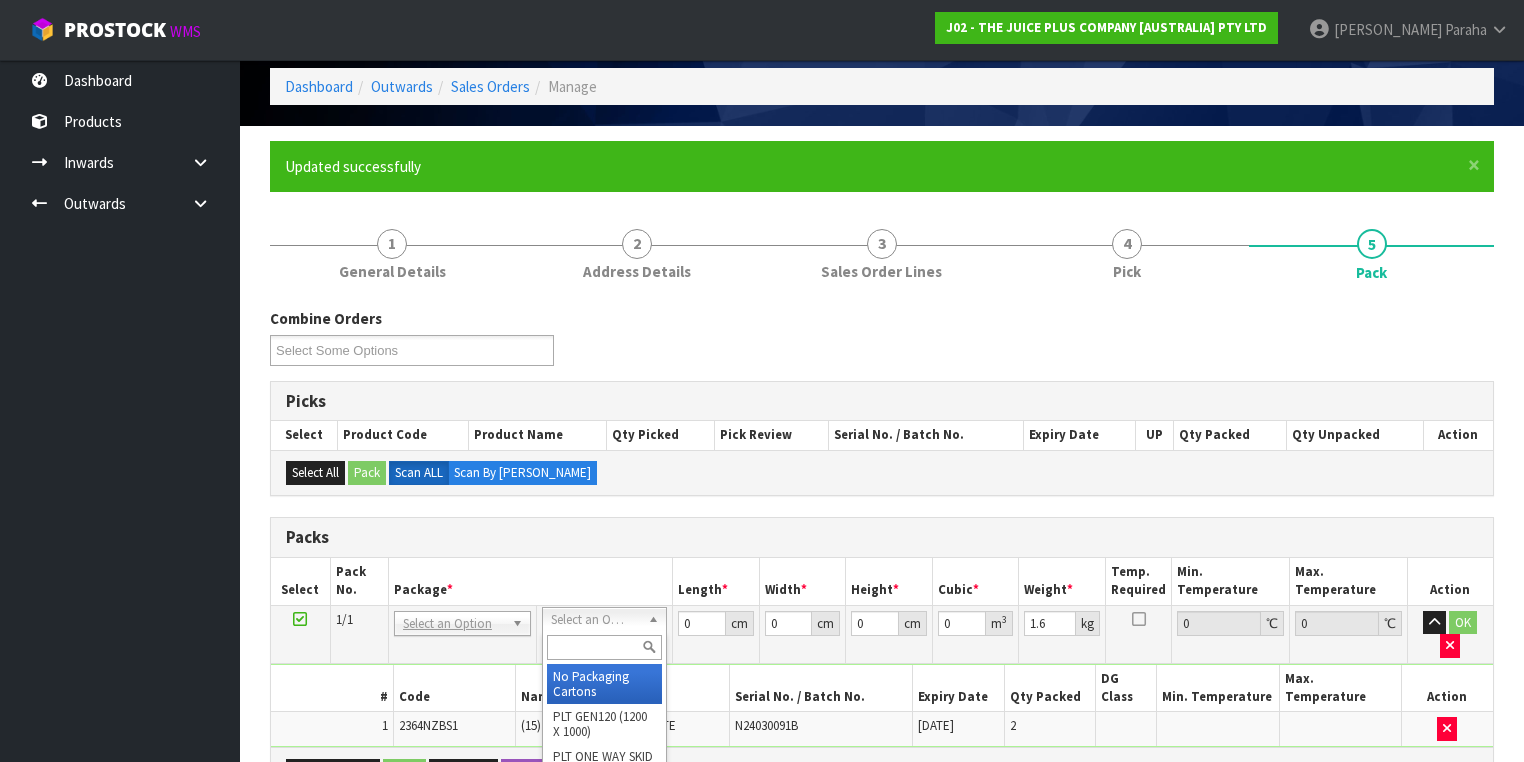 type on "0" 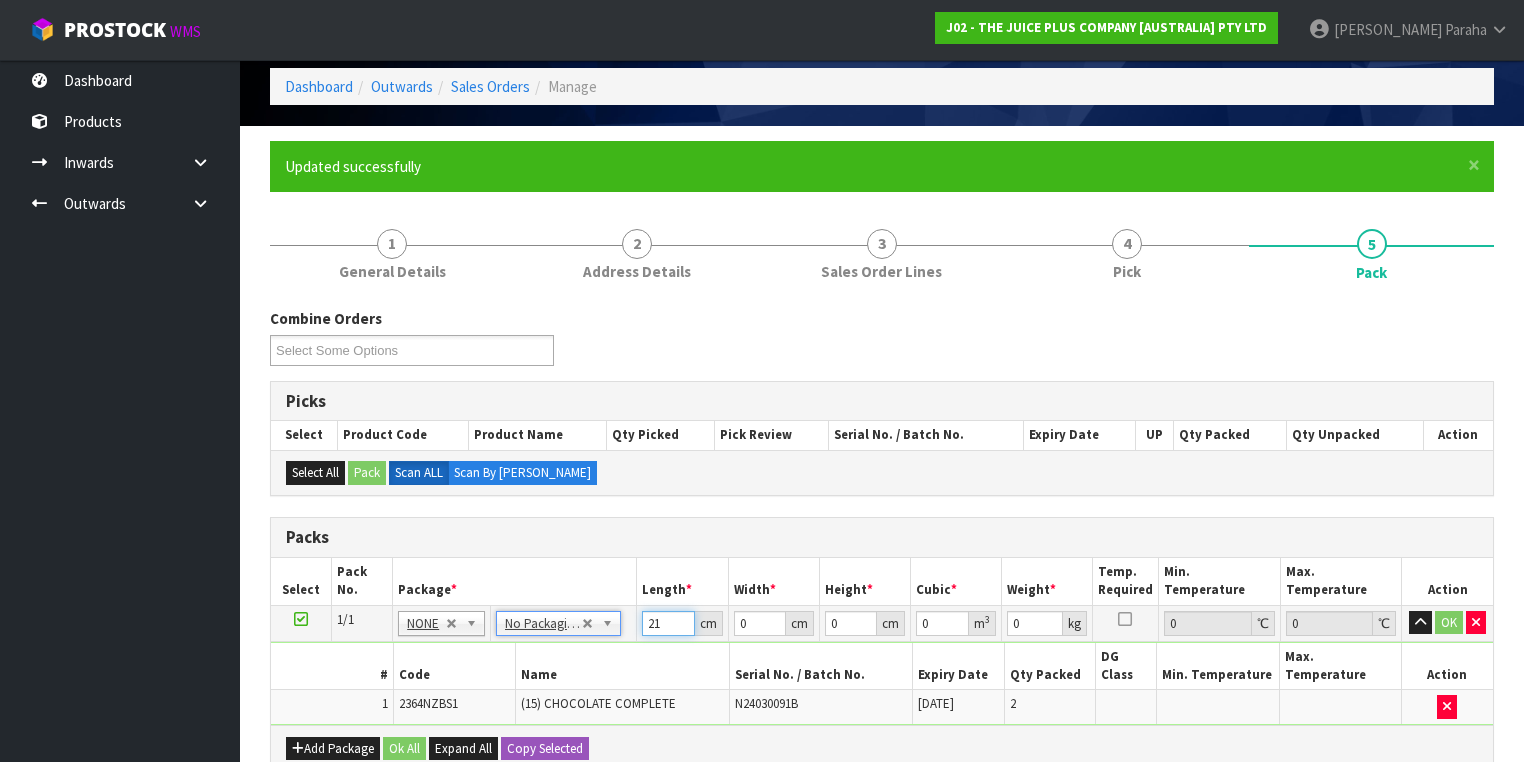 type on "21" 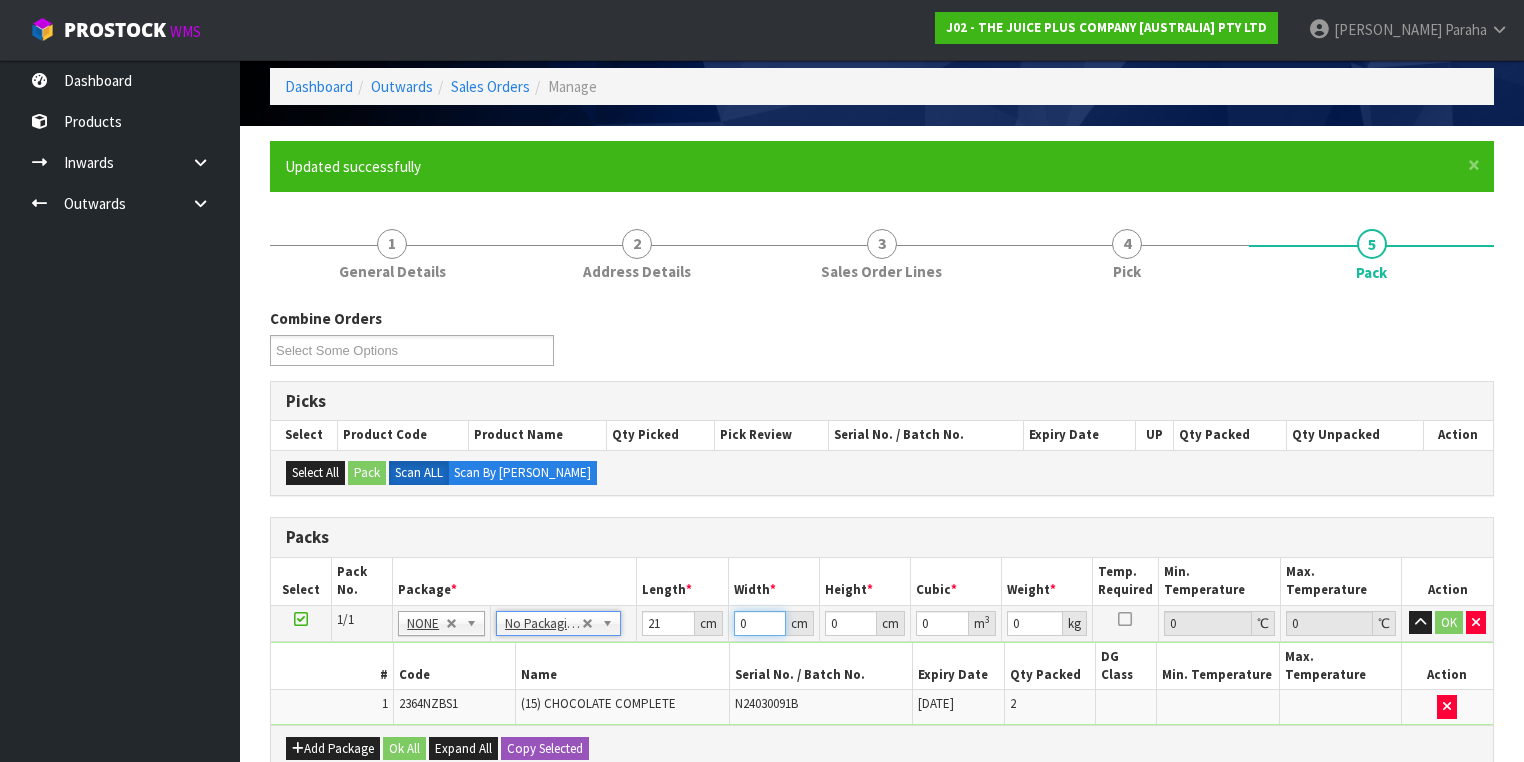 drag, startPoint x: 752, startPoint y: 622, endPoint x: 714, endPoint y: 631, distance: 39.051247 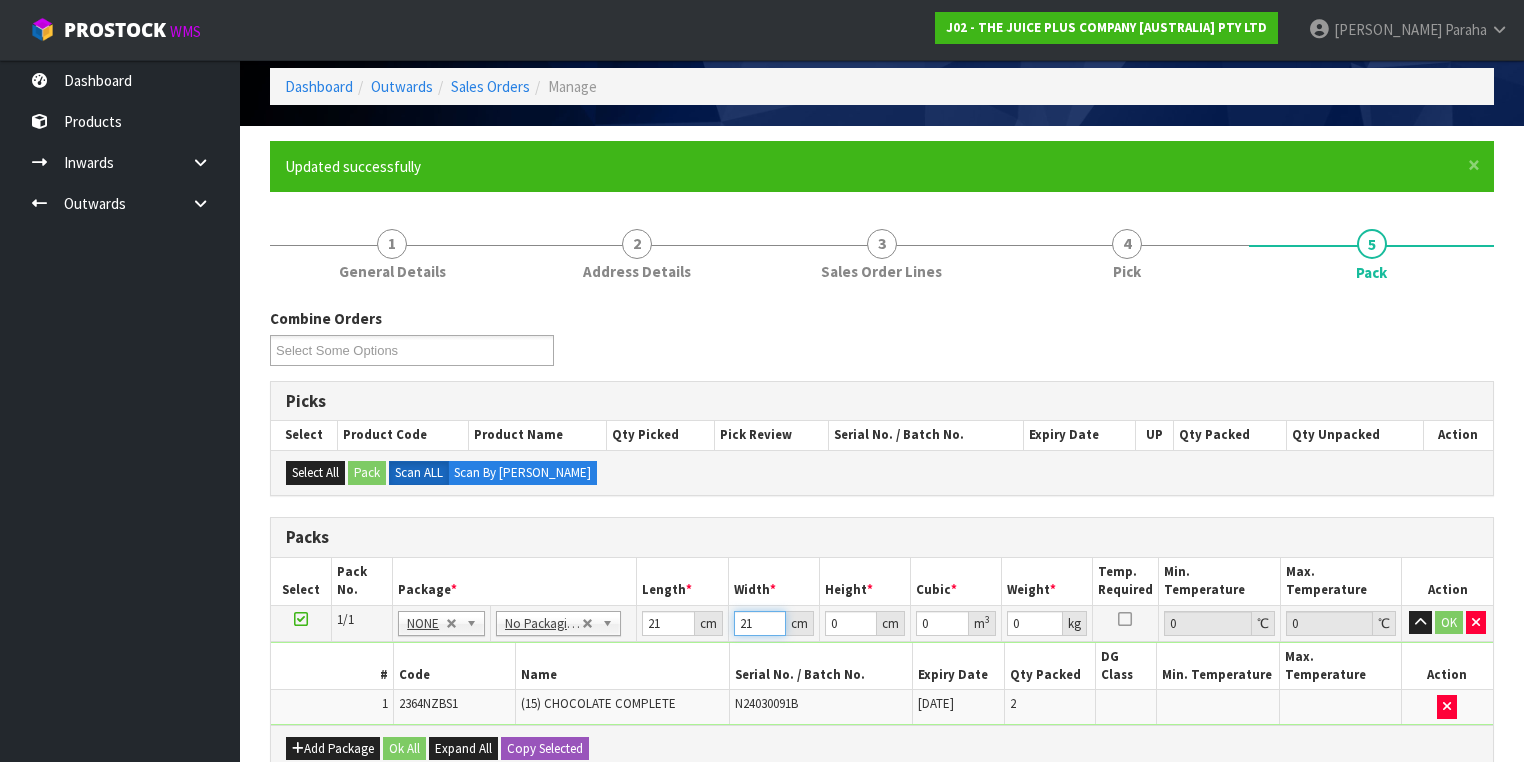 type on "21" 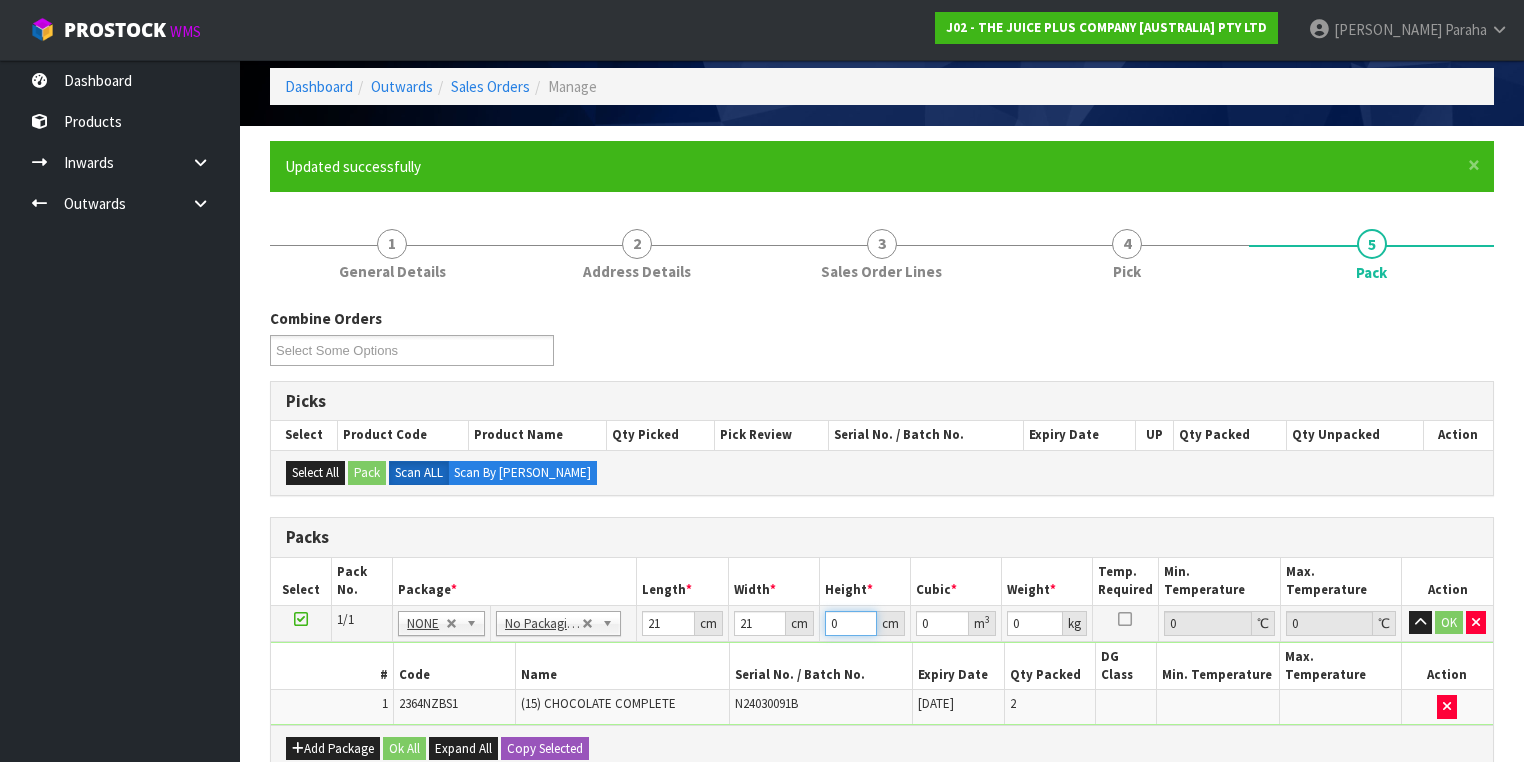 drag, startPoint x: 849, startPoint y: 620, endPoint x: 826, endPoint y: 622, distance: 23.086792 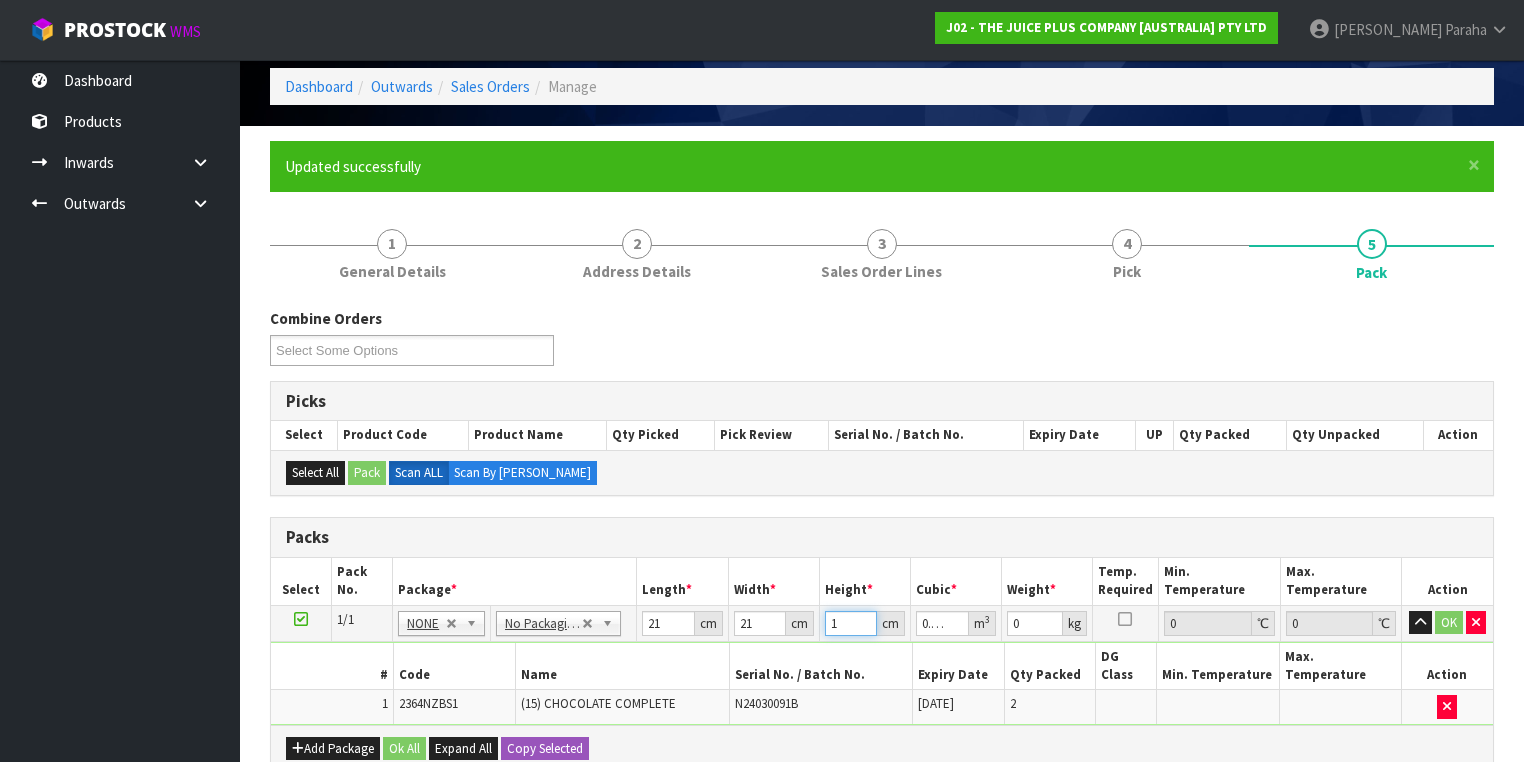 type on "17" 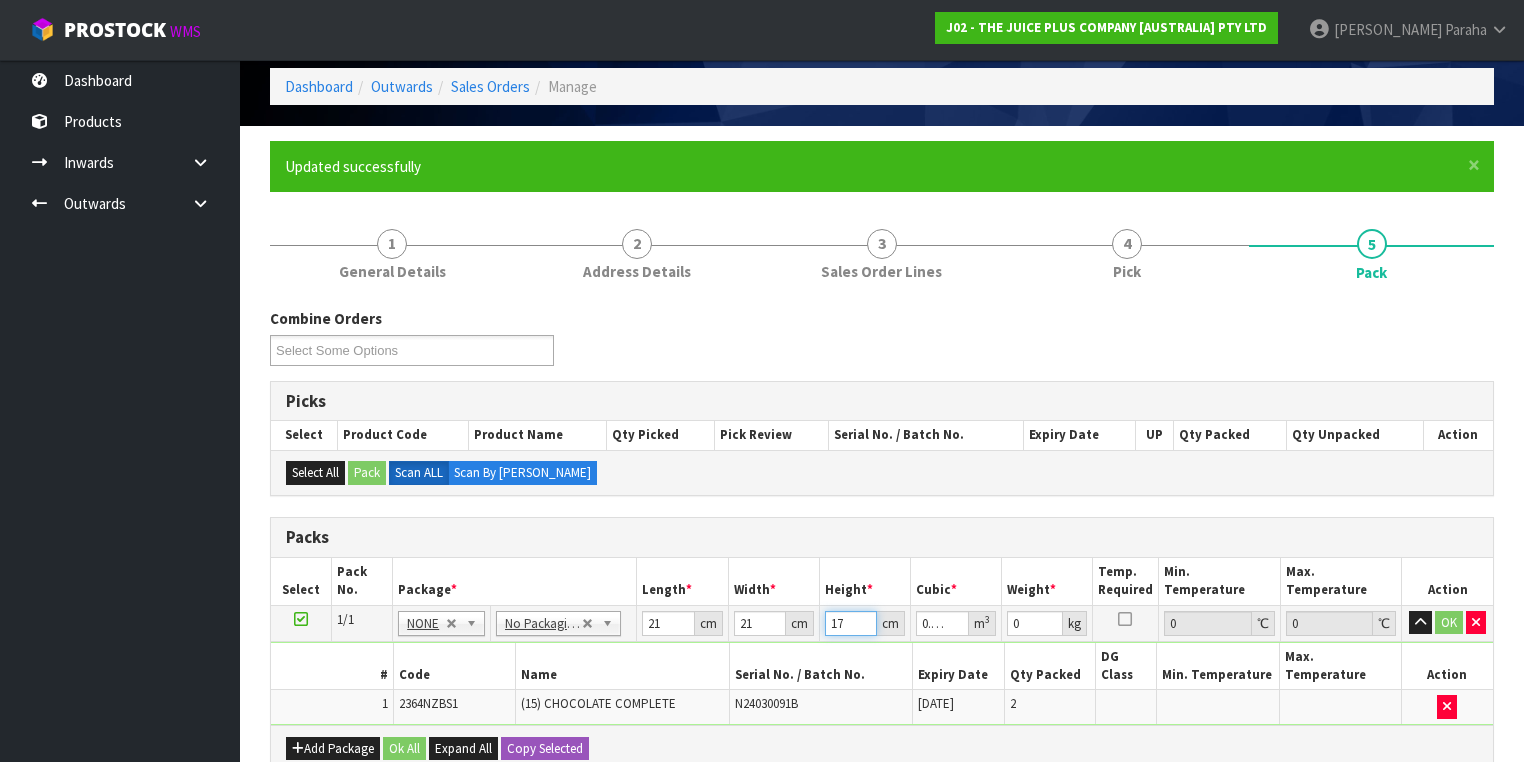 type on "17" 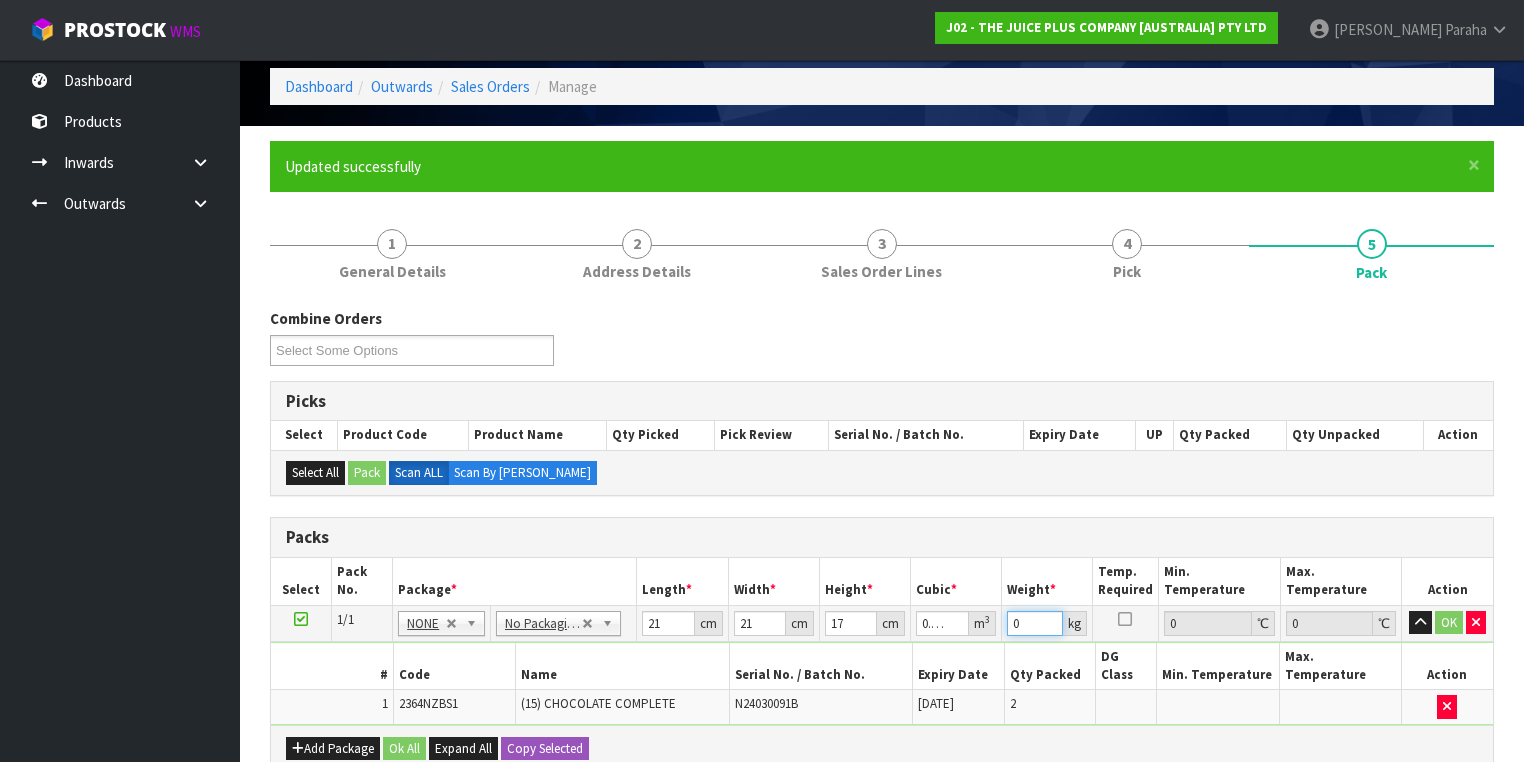drag, startPoint x: 1028, startPoint y: 621, endPoint x: 978, endPoint y: 624, distance: 50.08992 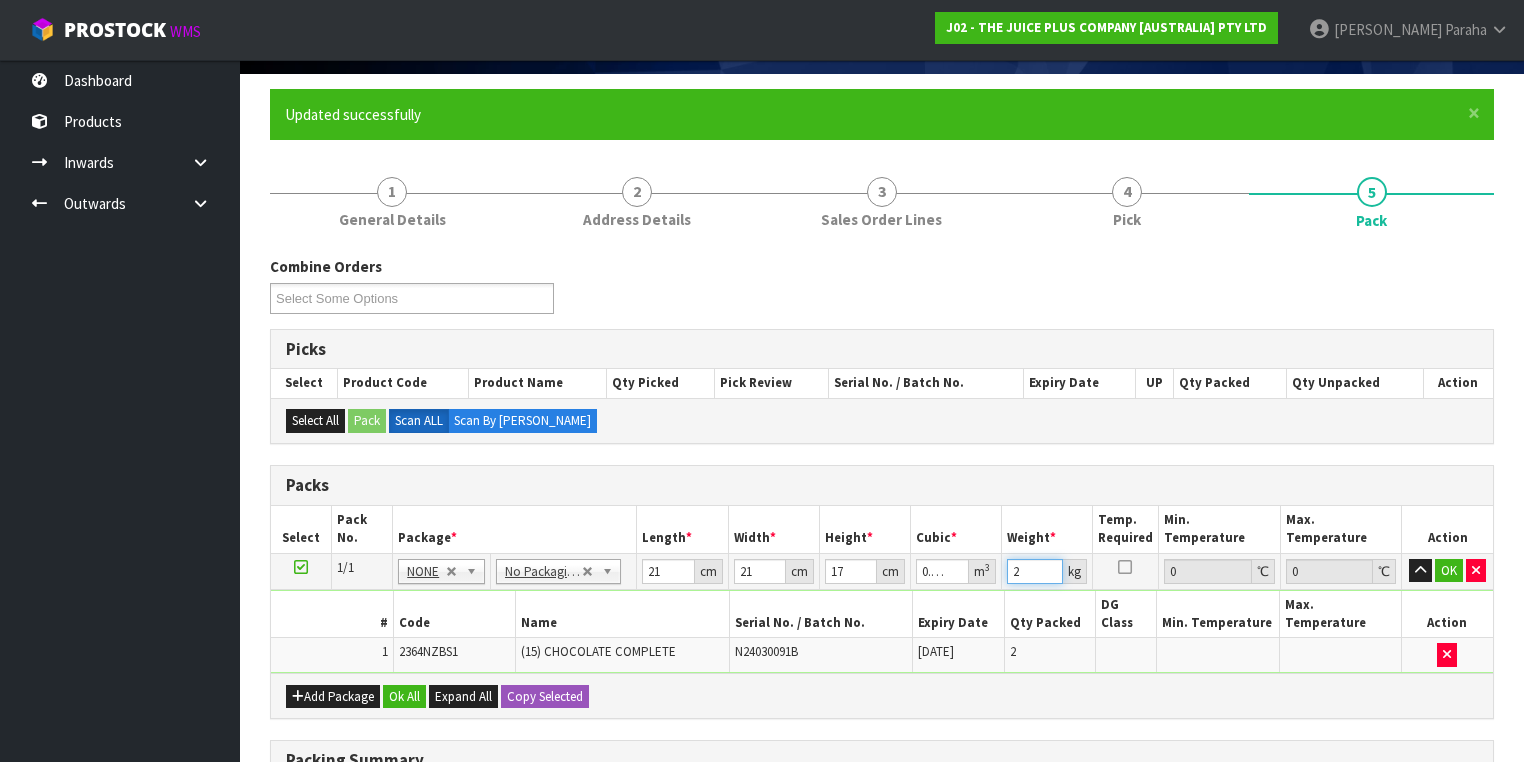 scroll, scrollTop: 160, scrollLeft: 0, axis: vertical 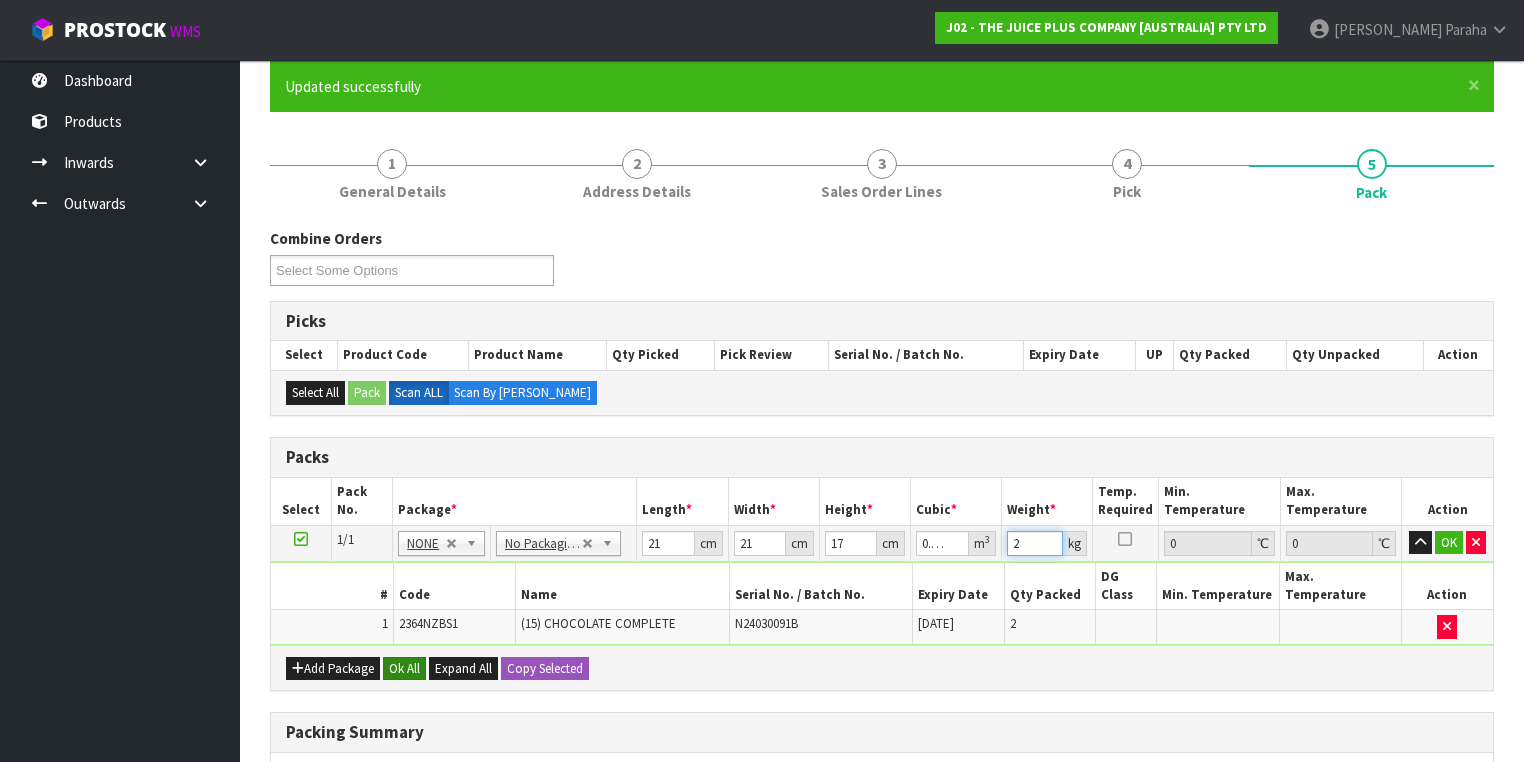 type on "2" 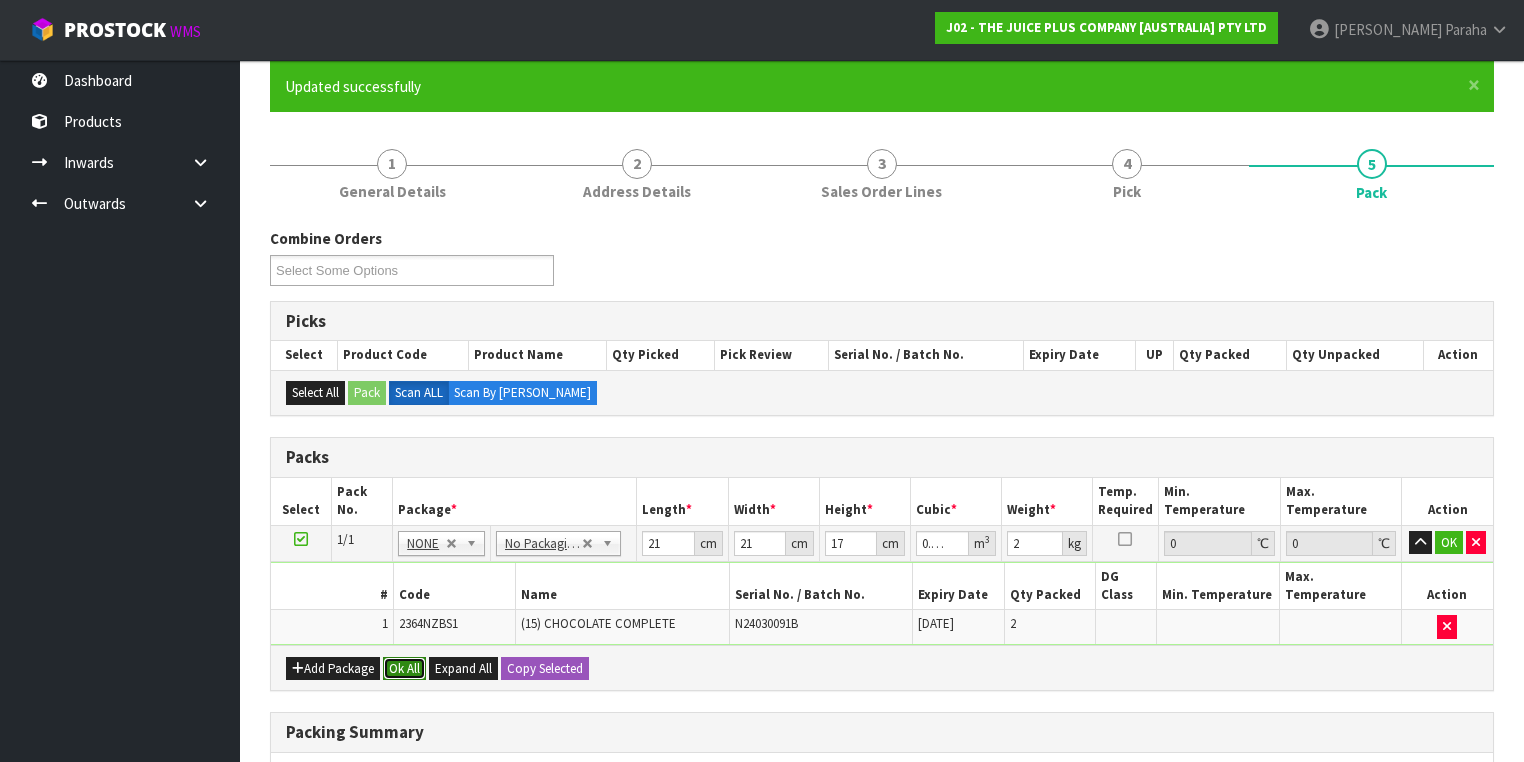 click on "Ok All" at bounding box center [404, 669] 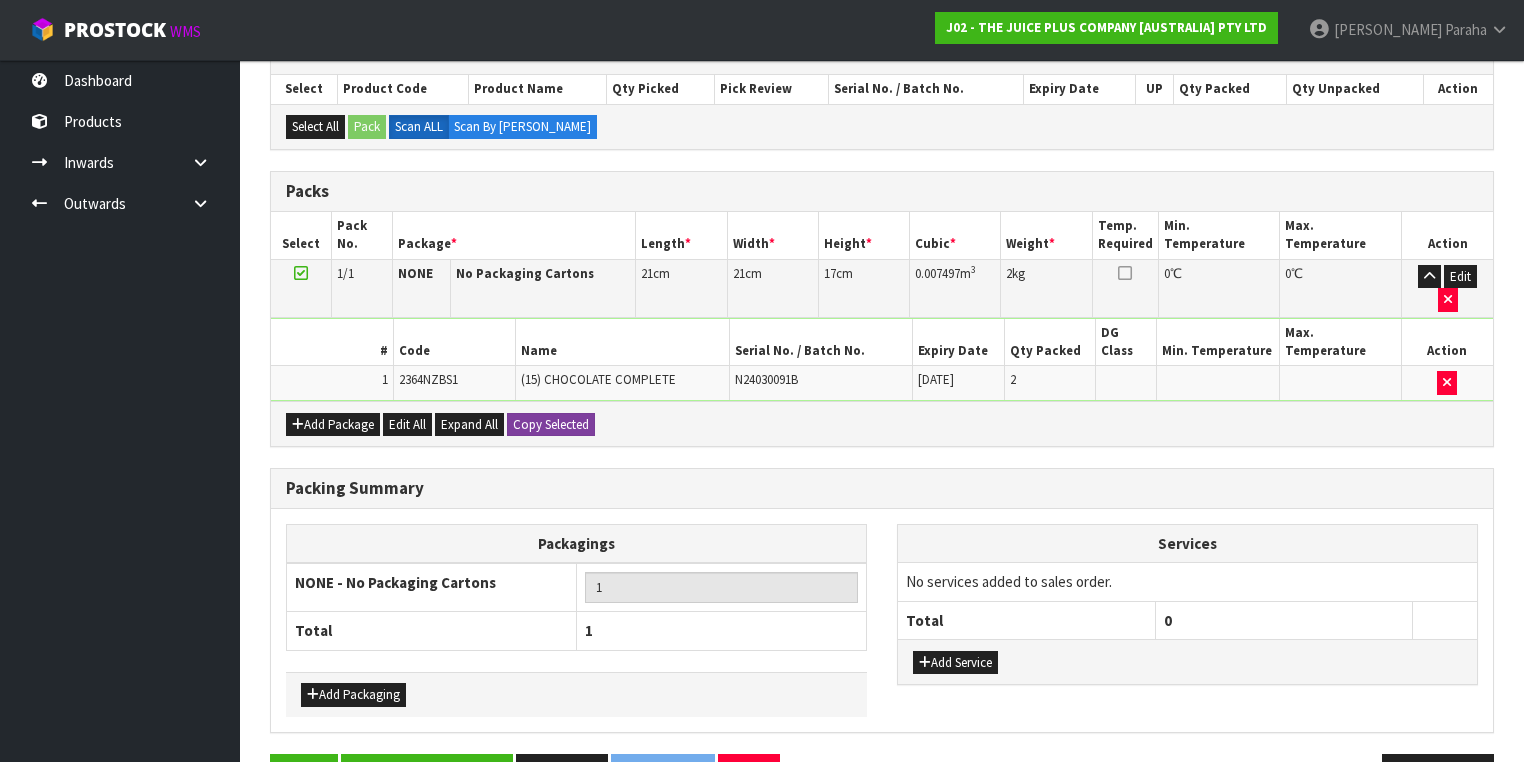 scroll, scrollTop: 440, scrollLeft: 0, axis: vertical 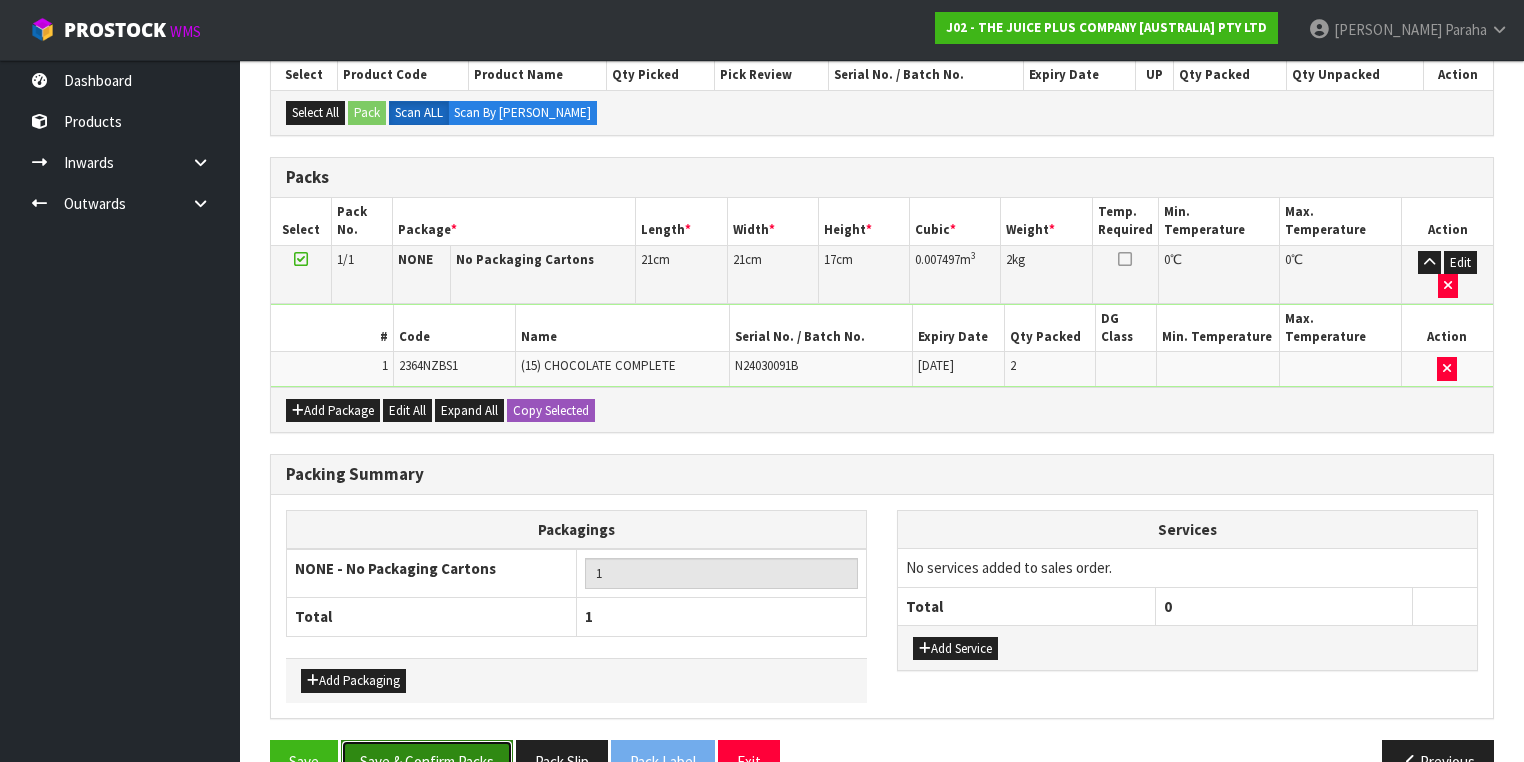 click on "Save & Confirm Packs" at bounding box center [427, 761] 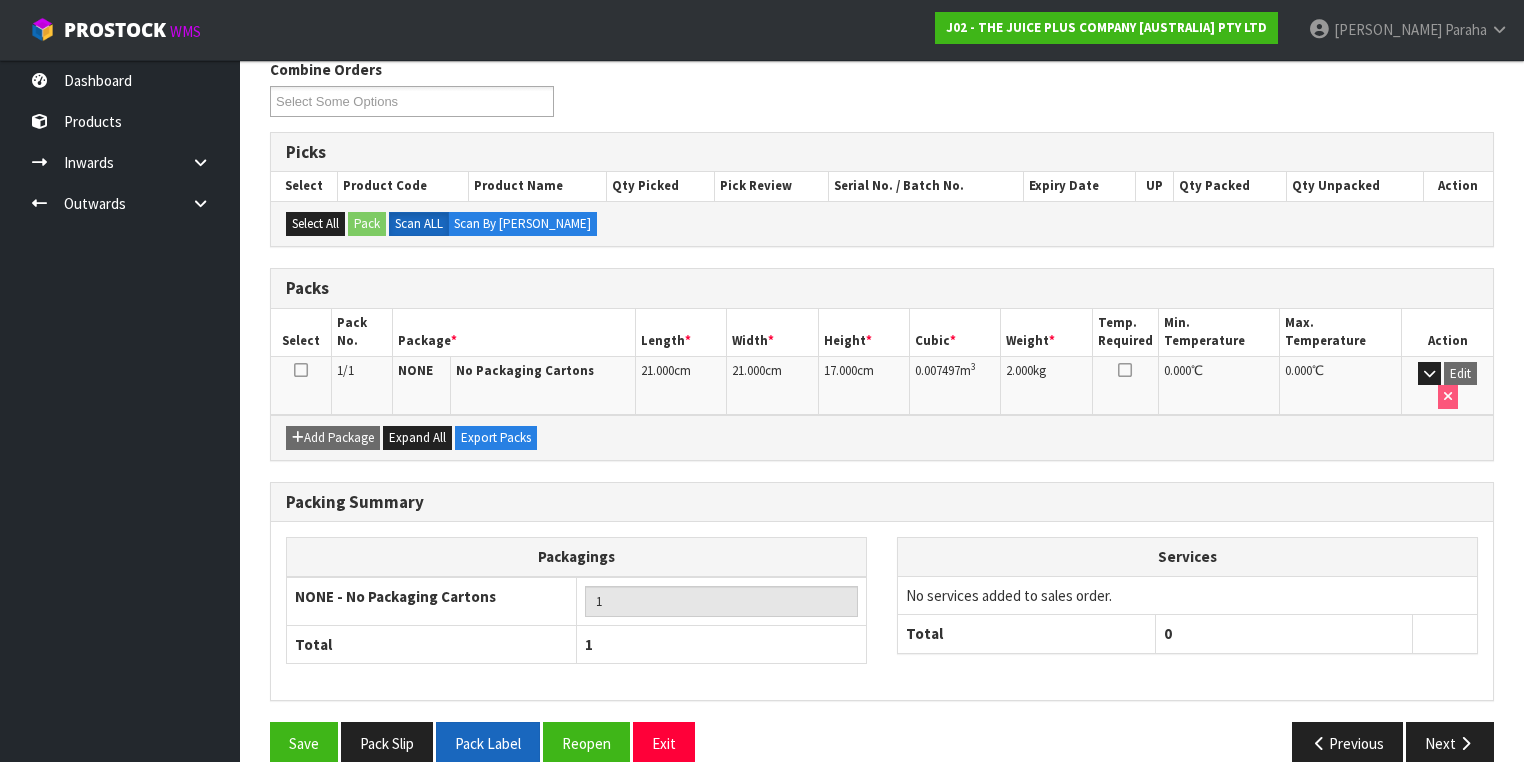 scroll, scrollTop: 332, scrollLeft: 0, axis: vertical 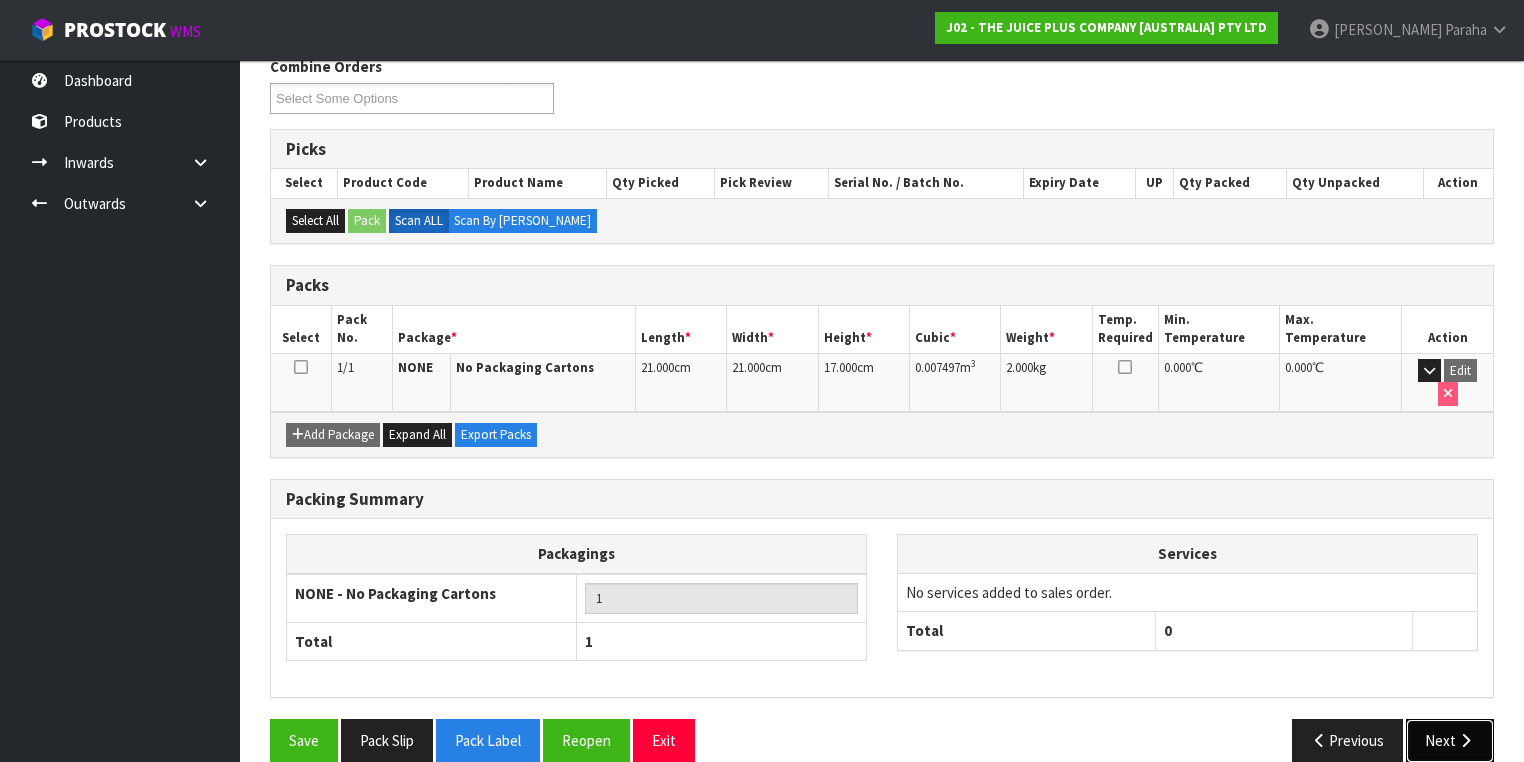 click on "Next" at bounding box center [1450, 740] 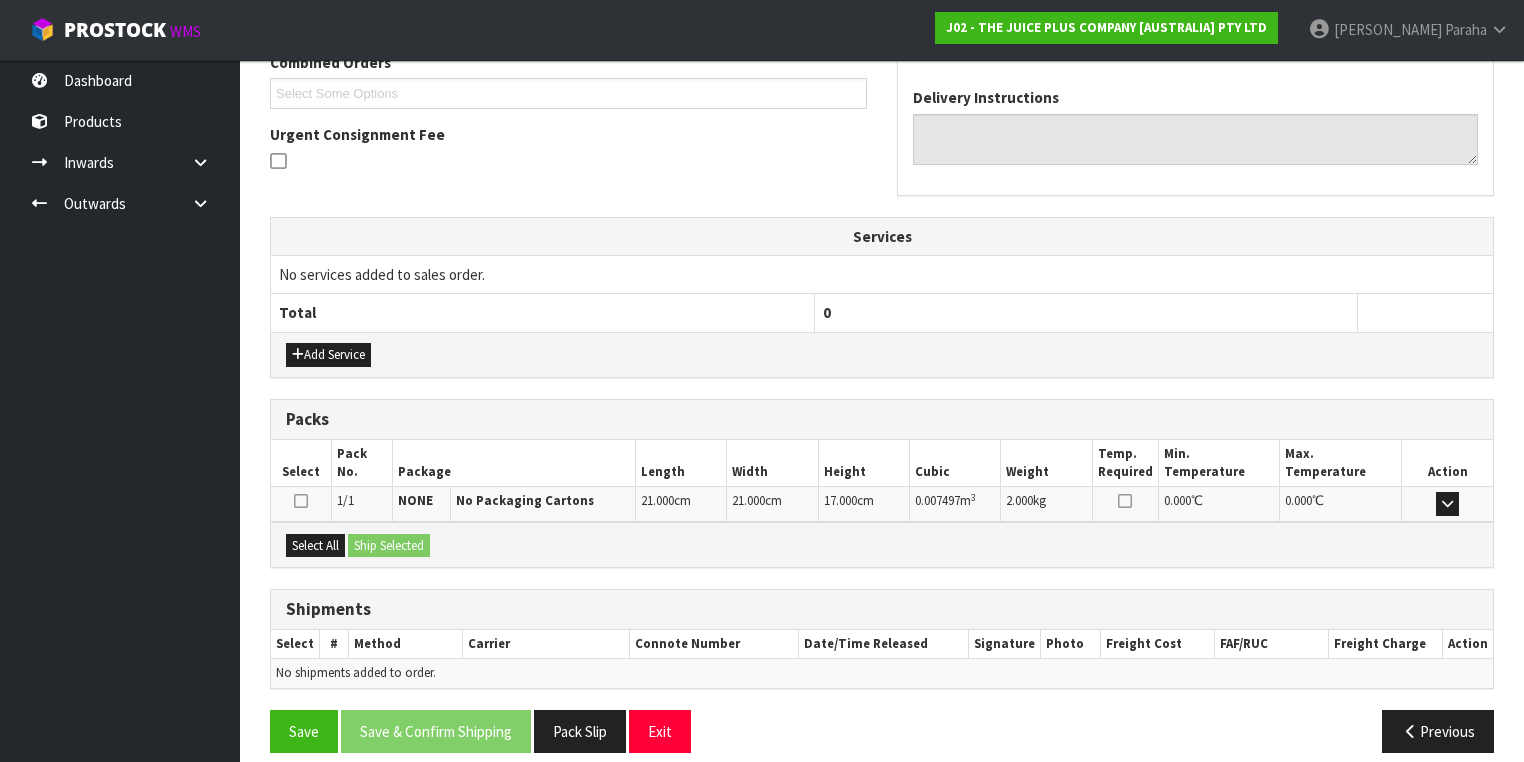 scroll, scrollTop: 549, scrollLeft: 0, axis: vertical 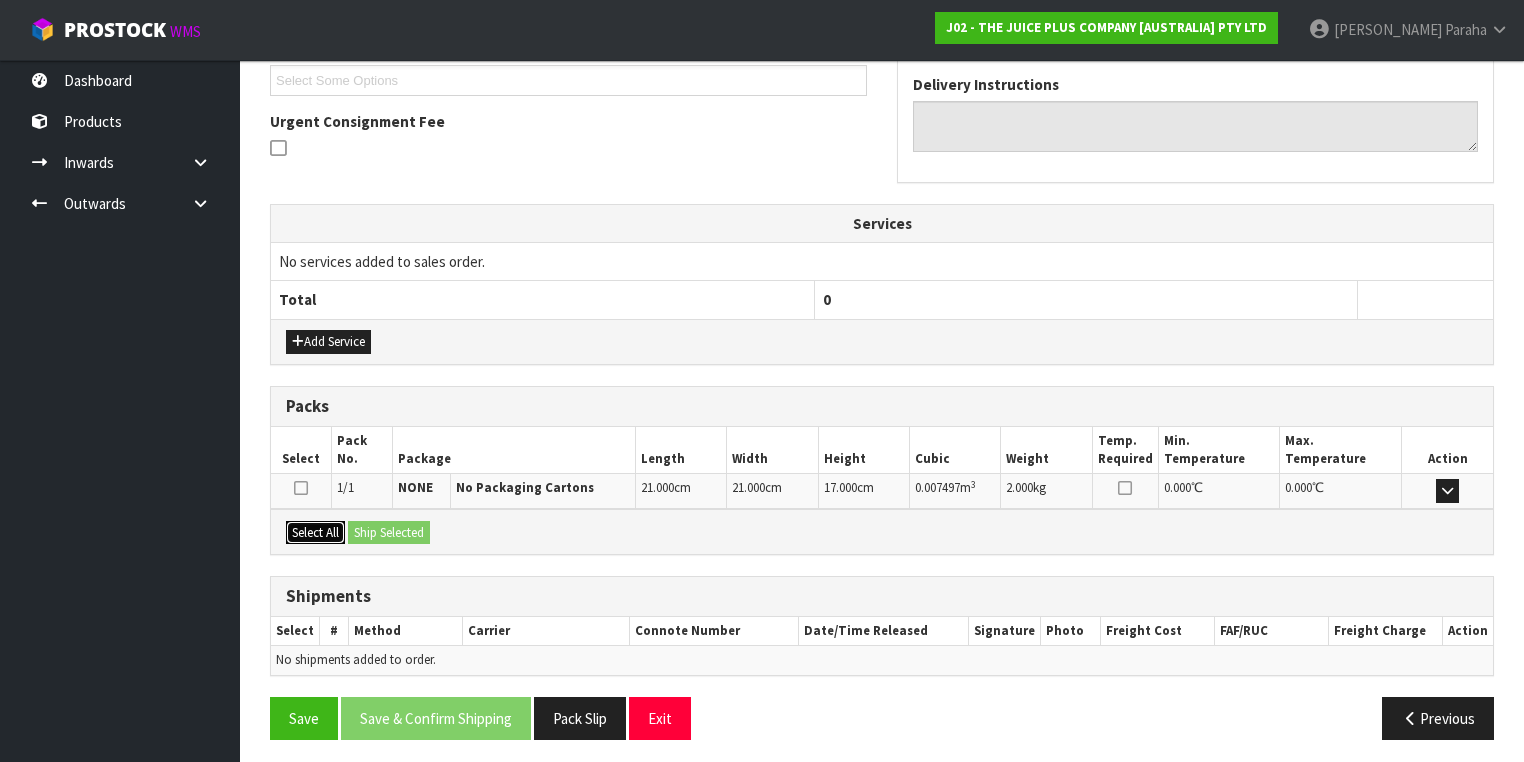 click on "Select All" at bounding box center [315, 533] 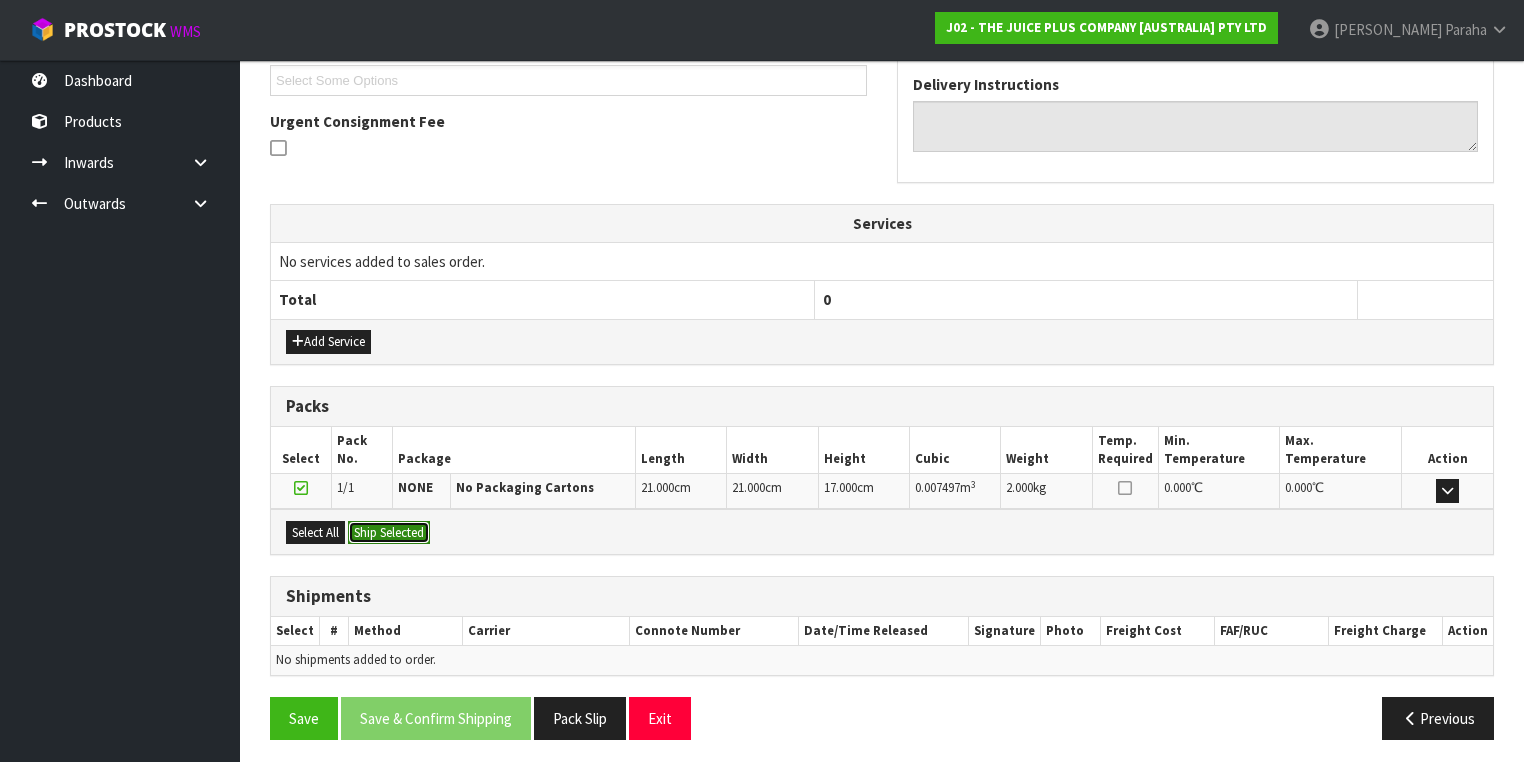 click on "Ship Selected" at bounding box center [389, 533] 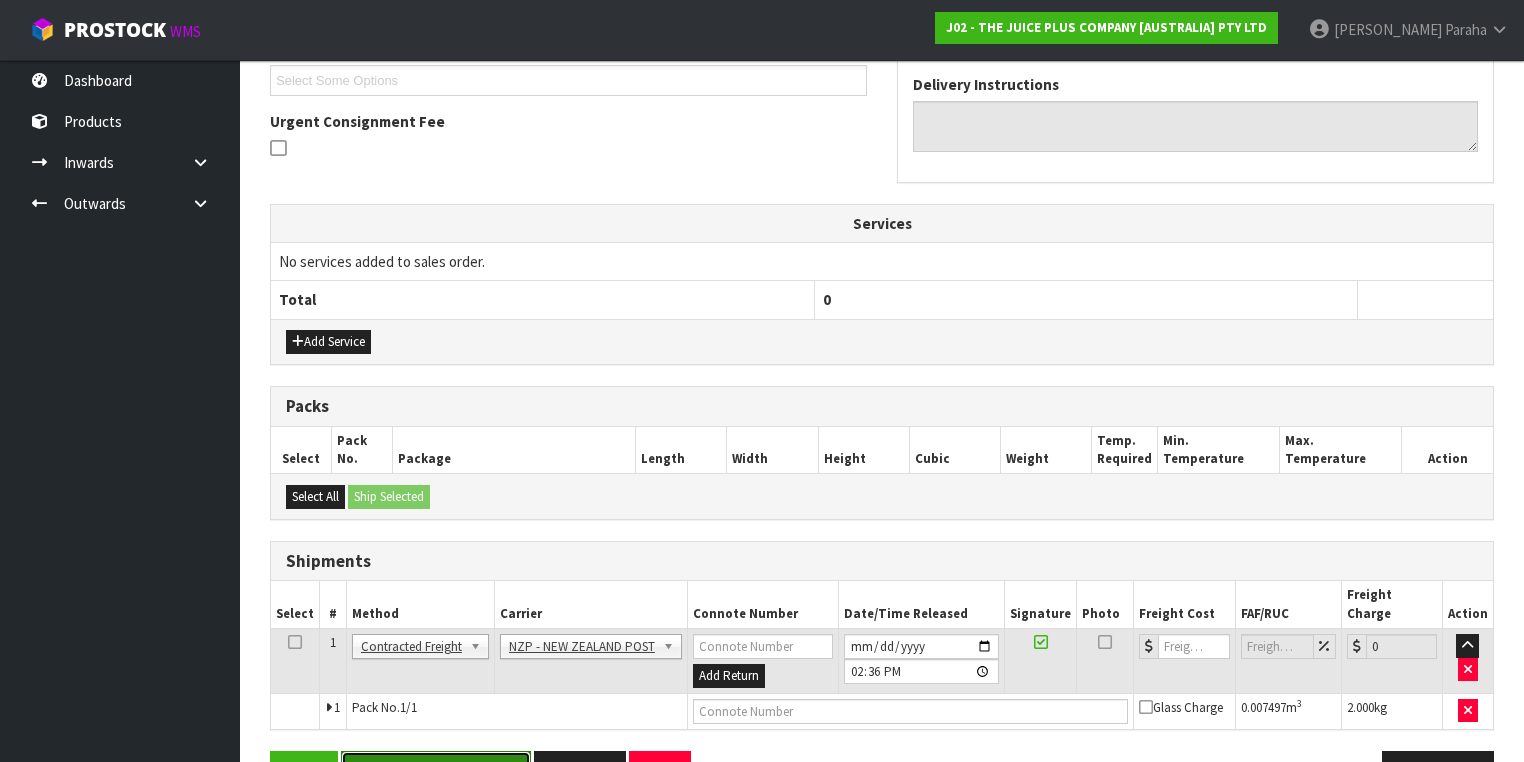 click on "Save & Confirm Shipping" at bounding box center (436, 772) 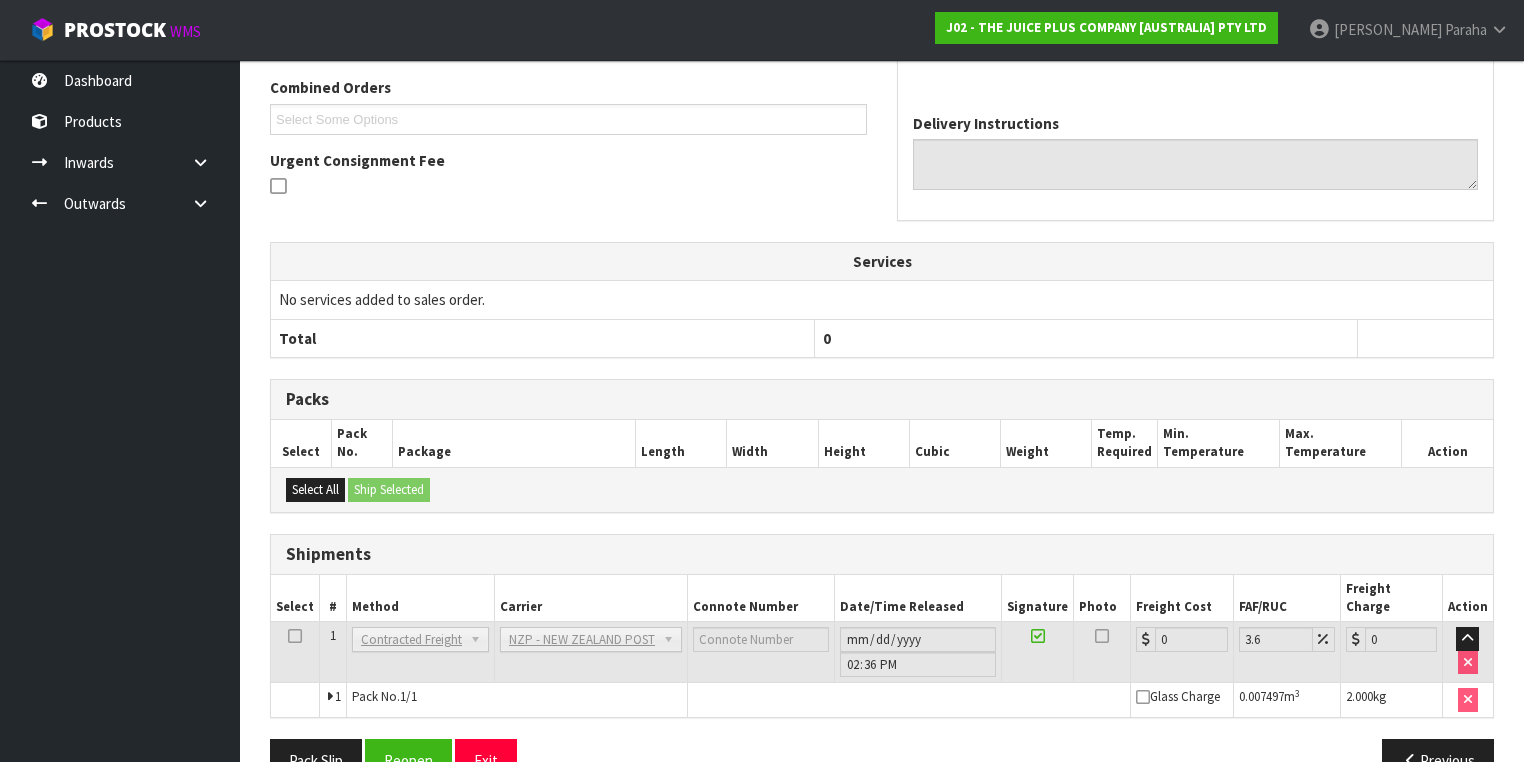 scroll, scrollTop: 557, scrollLeft: 0, axis: vertical 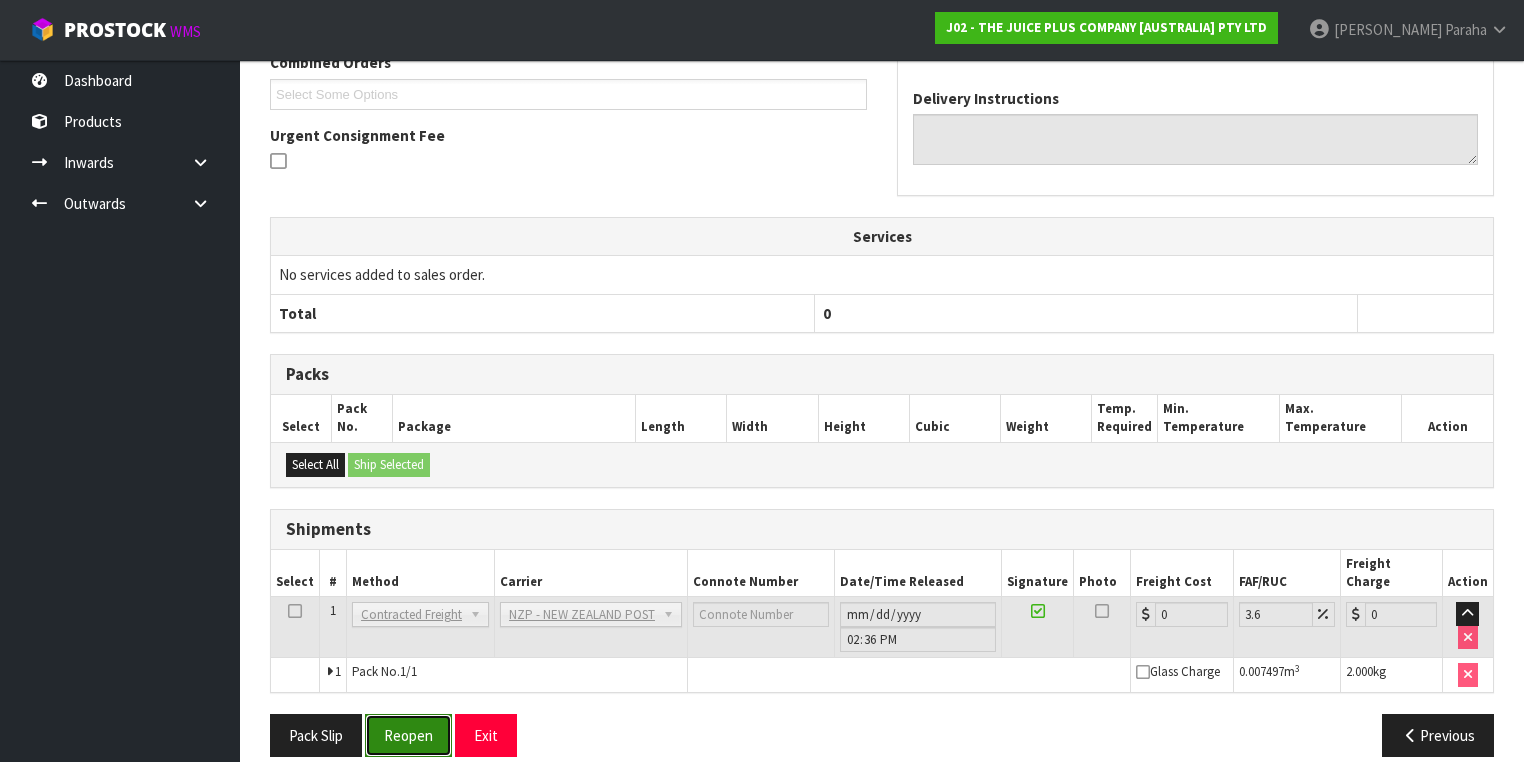 click on "Reopen" at bounding box center (408, 735) 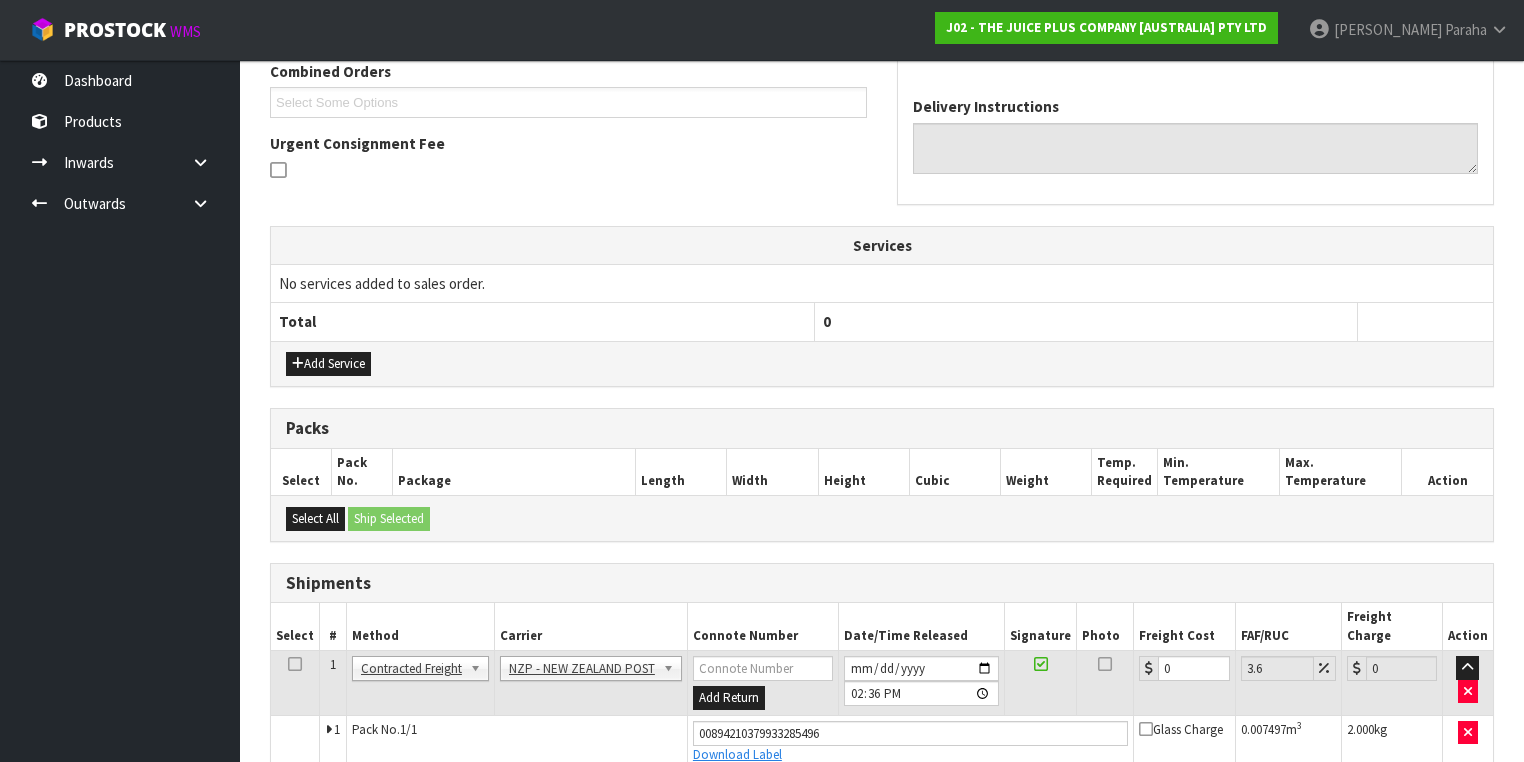 scroll, scrollTop: 604, scrollLeft: 0, axis: vertical 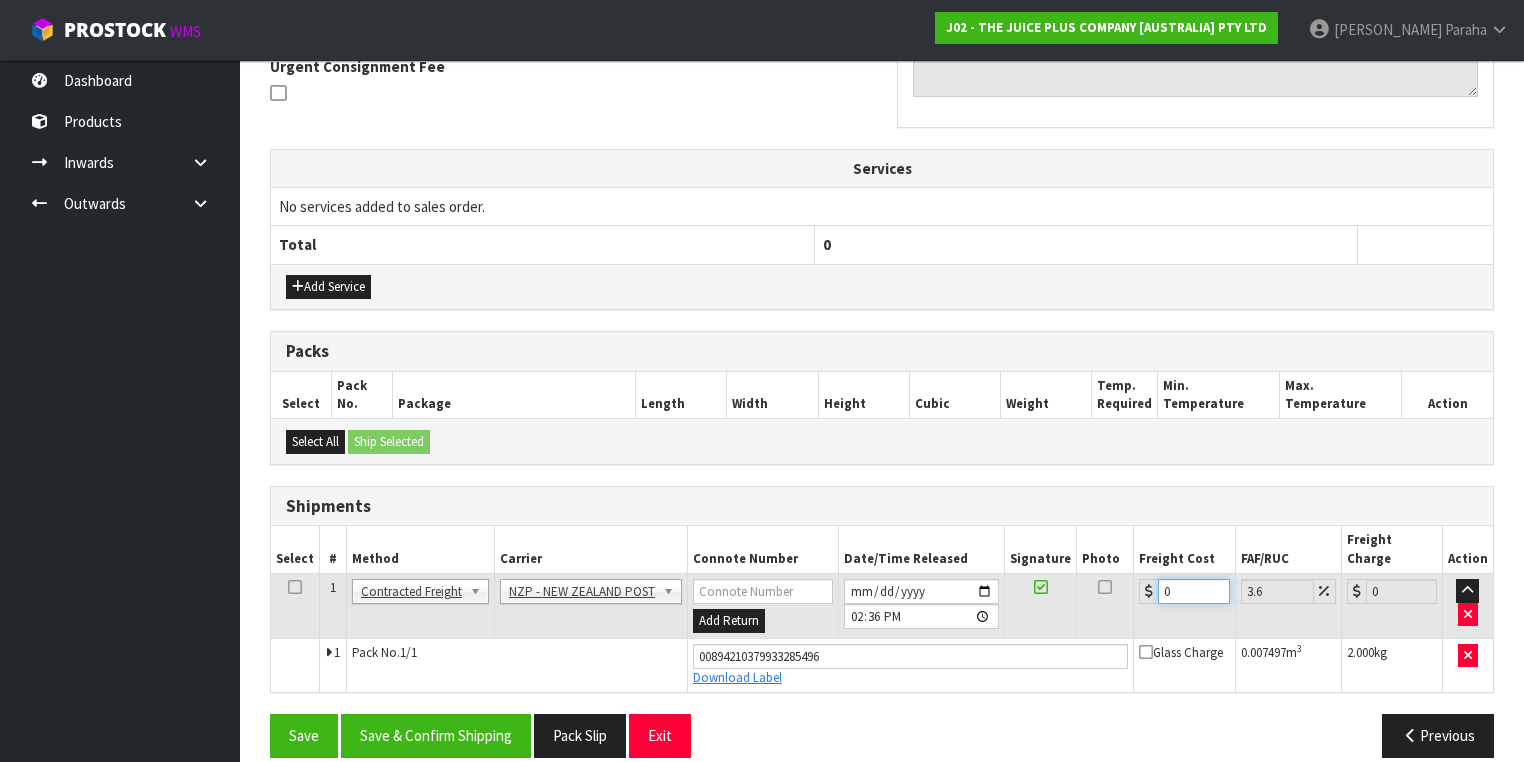 drag, startPoint x: 1171, startPoint y: 564, endPoint x: 1134, endPoint y: 569, distance: 37.336308 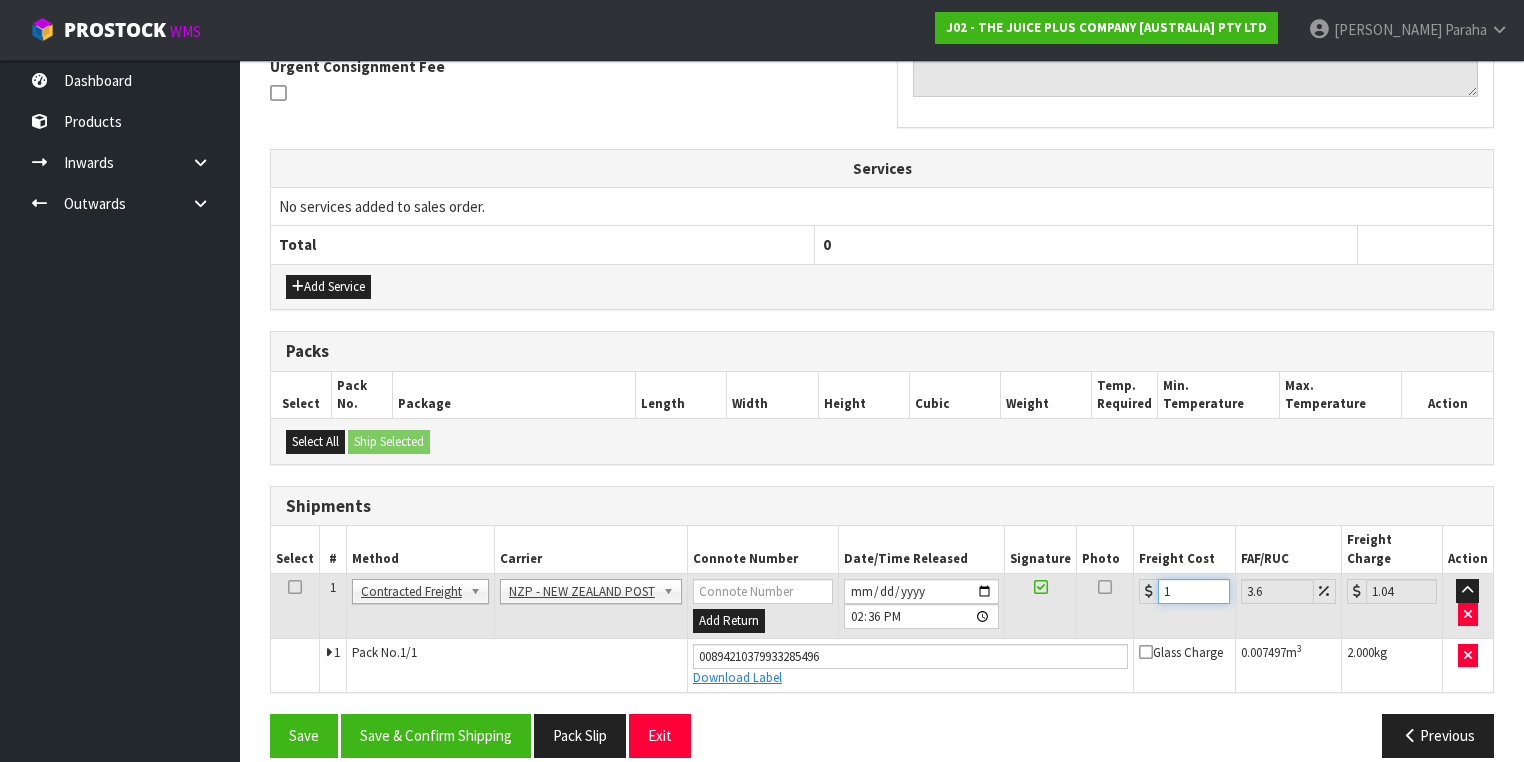 type on "11" 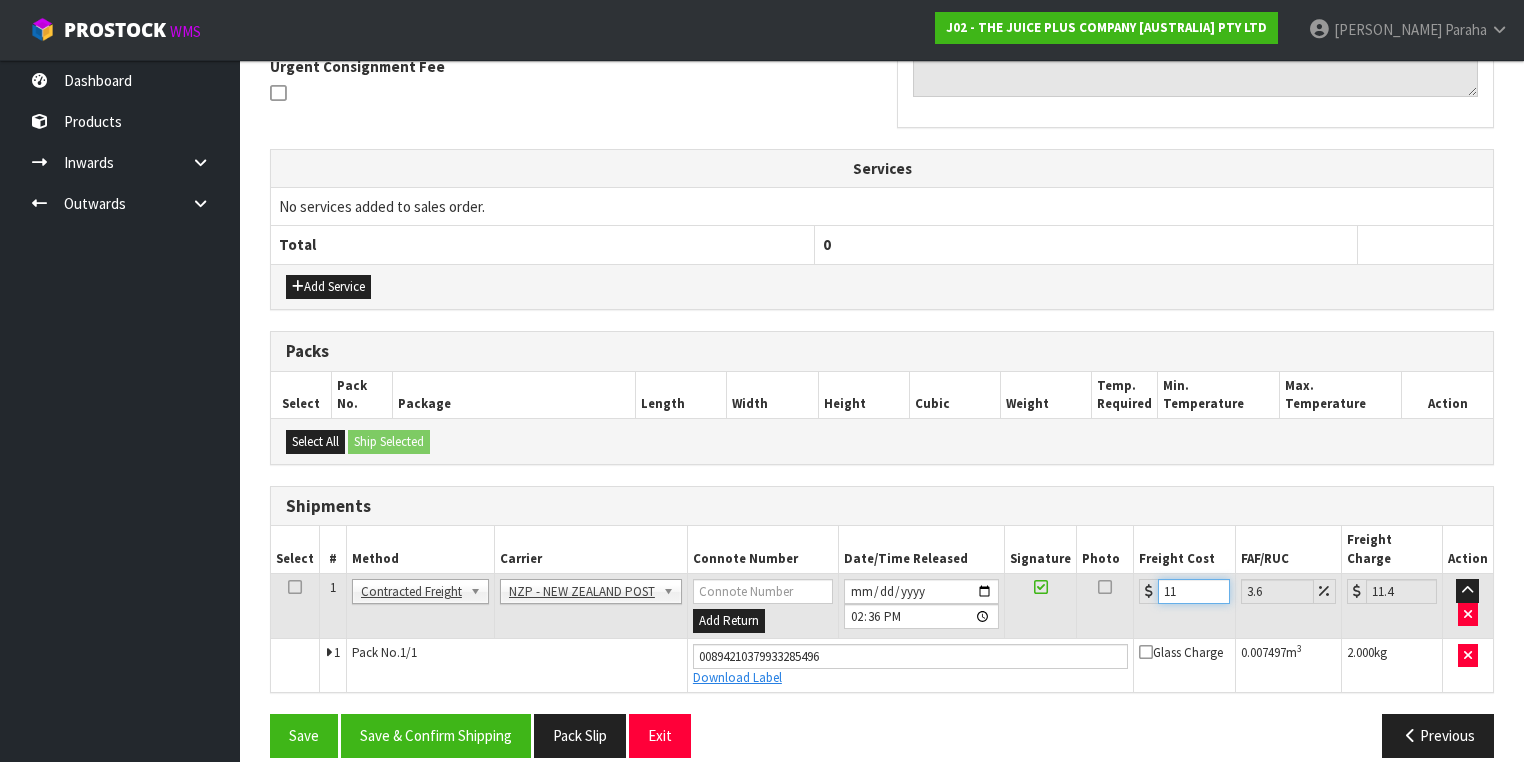 type on "11.6" 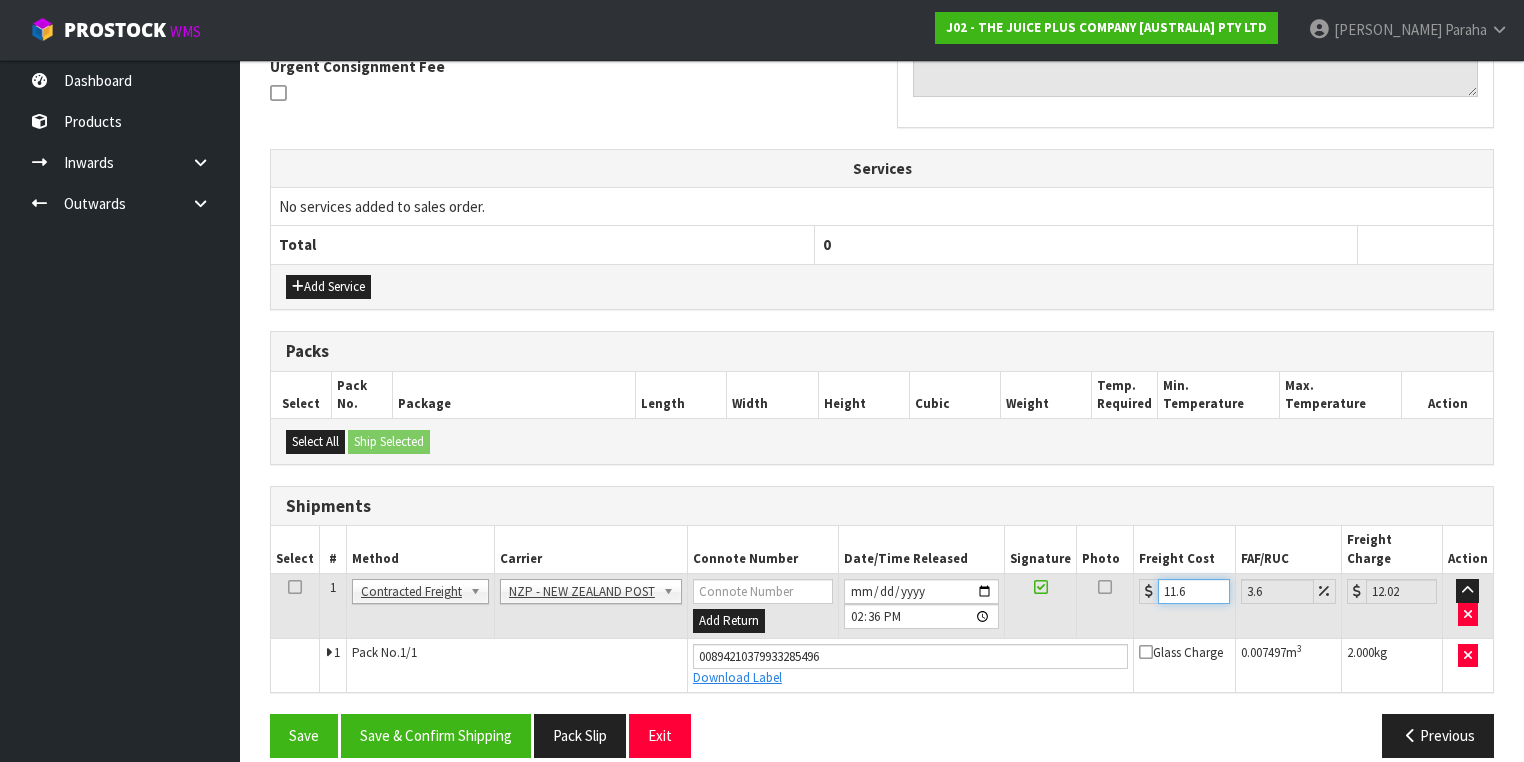 type on "11.61" 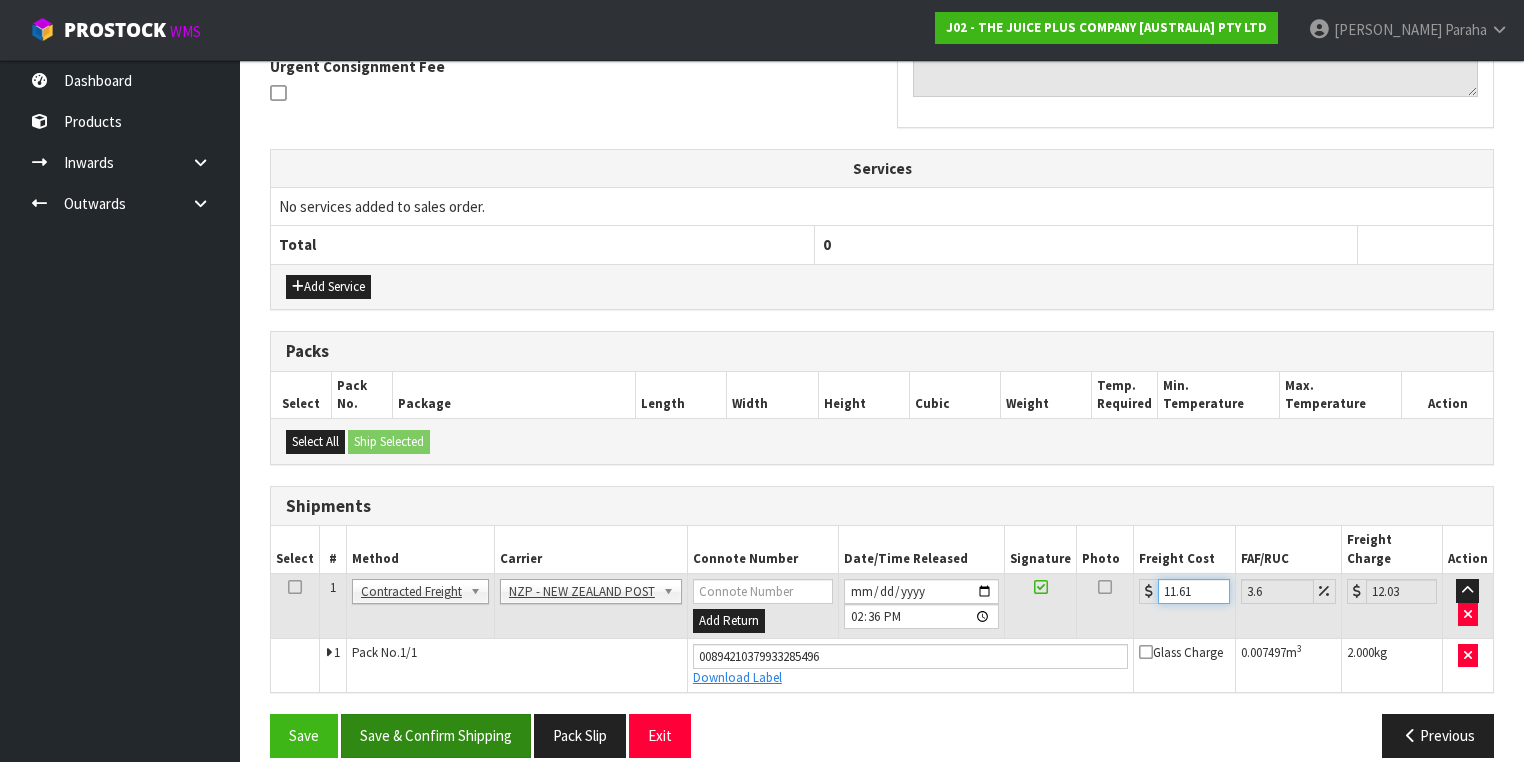 type on "11.61" 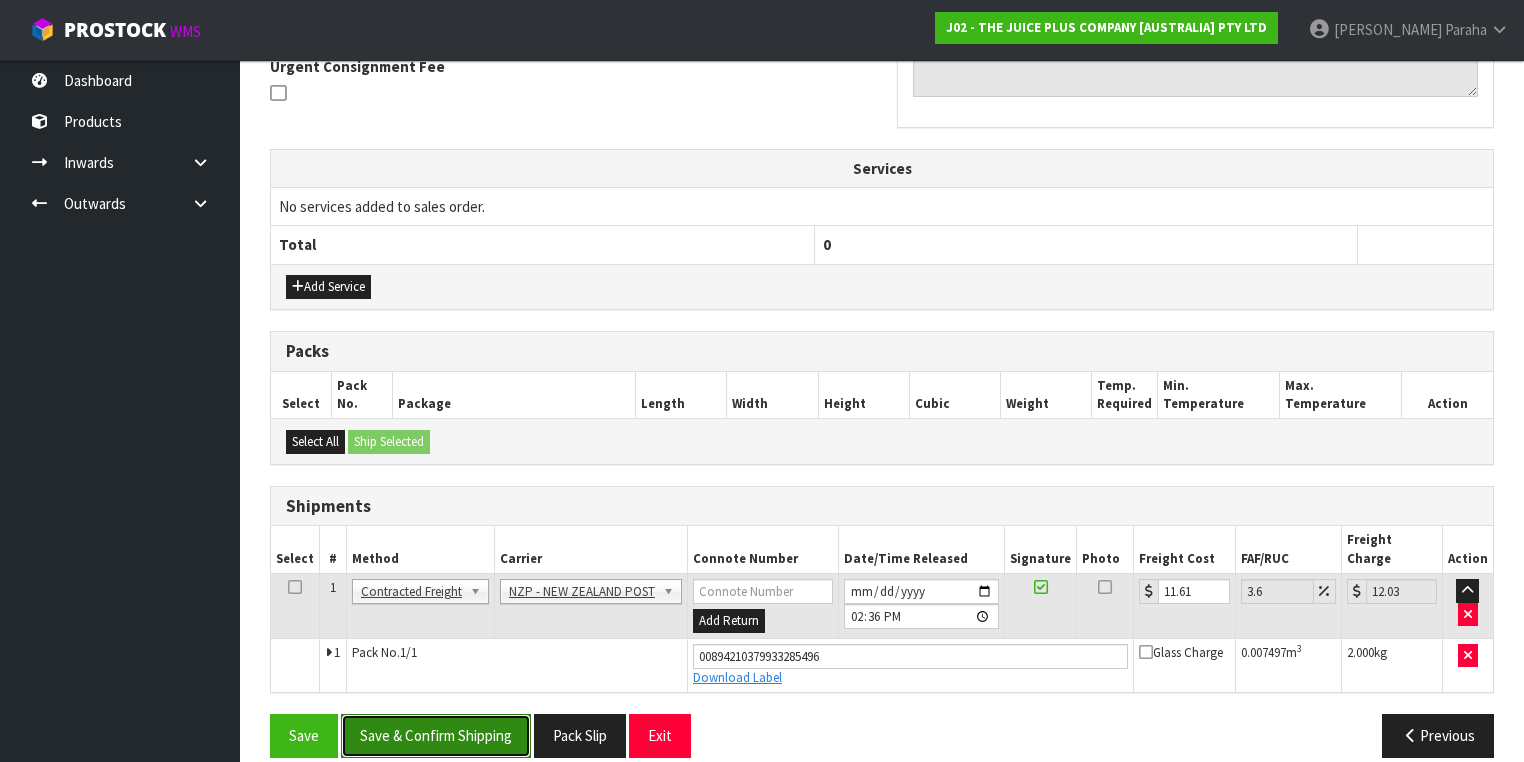 click on "Save & Confirm Shipping" at bounding box center [436, 735] 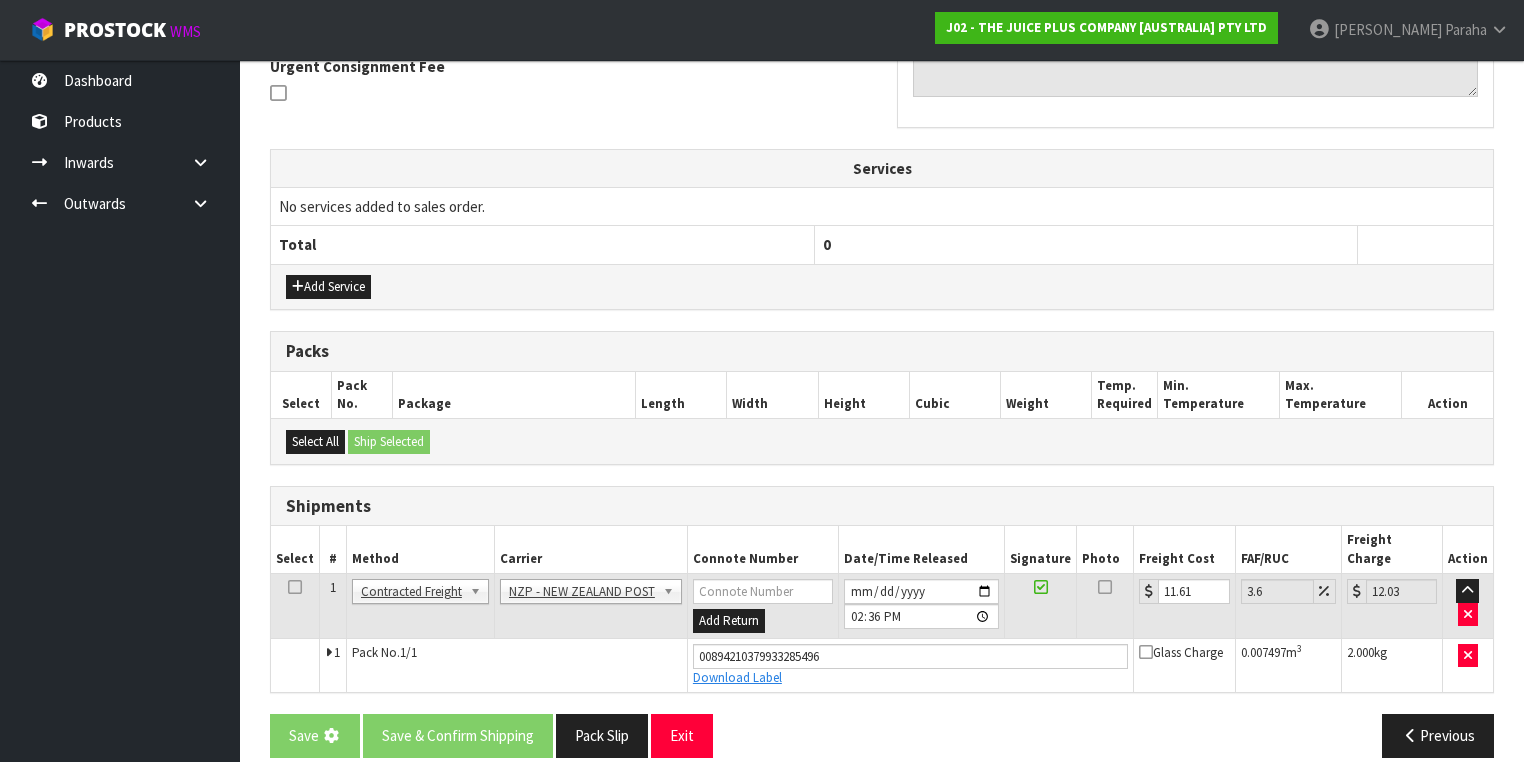 scroll, scrollTop: 0, scrollLeft: 0, axis: both 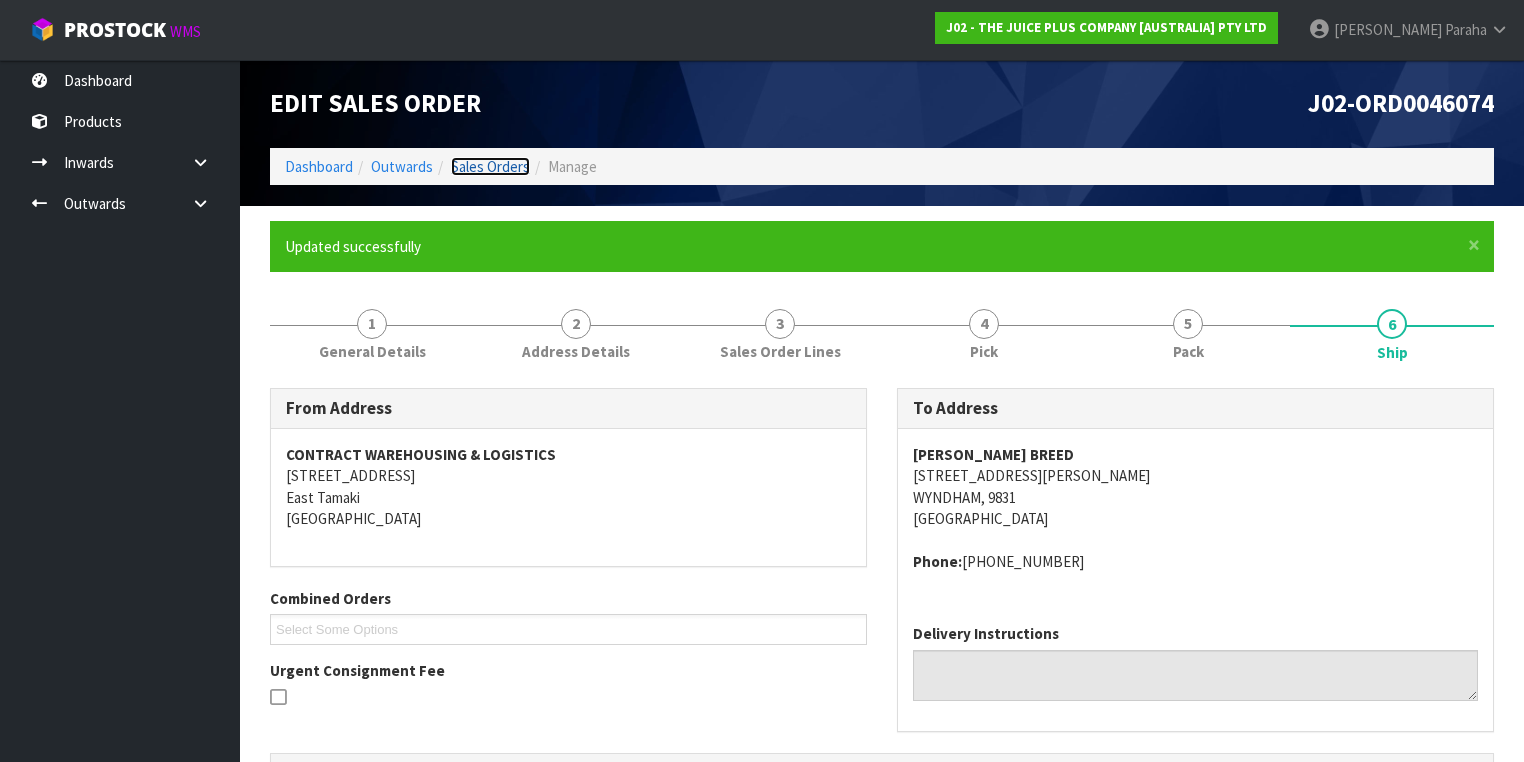 click on "Sales Orders" at bounding box center (490, 166) 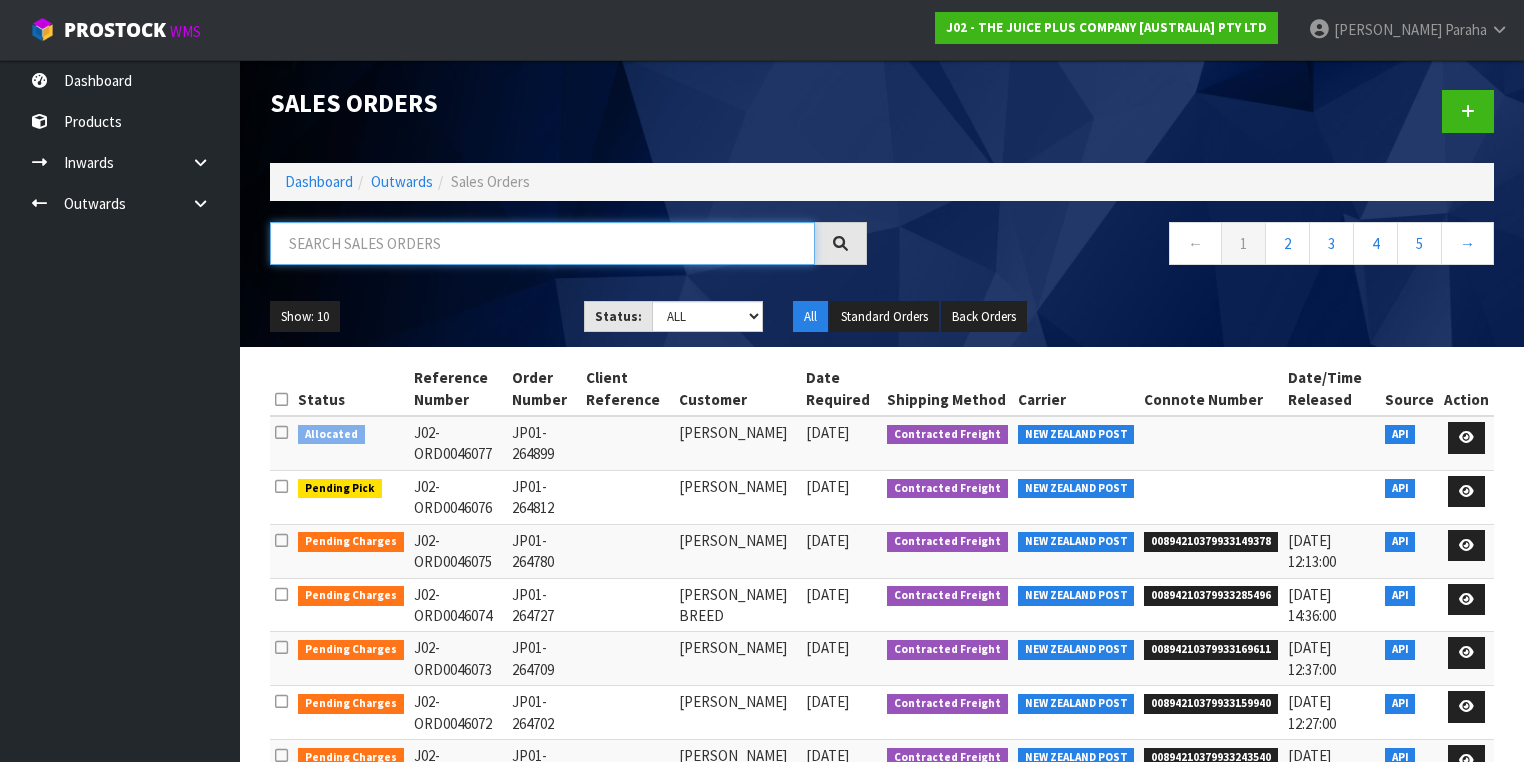 click at bounding box center (542, 243) 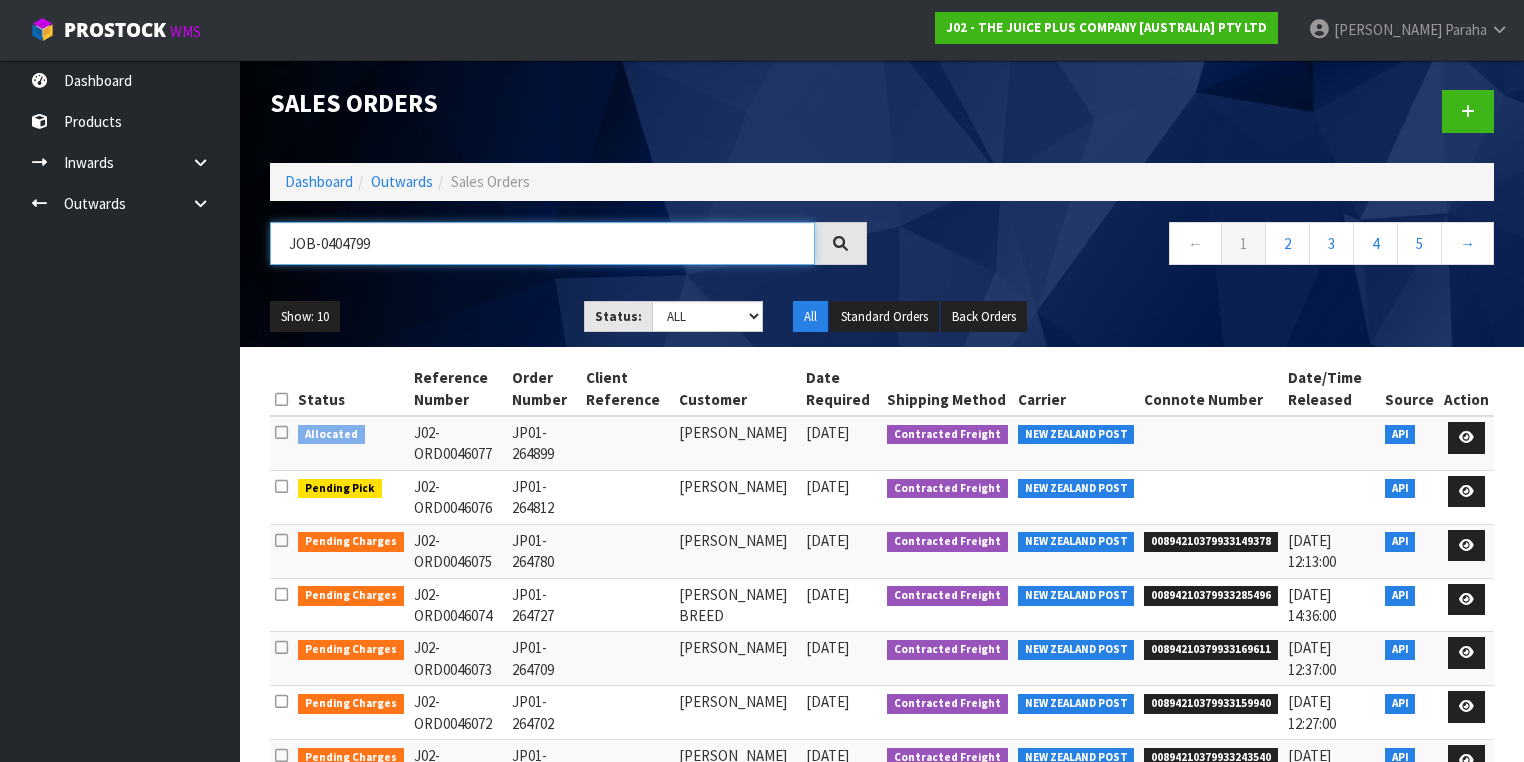 type on "JOB-0404799" 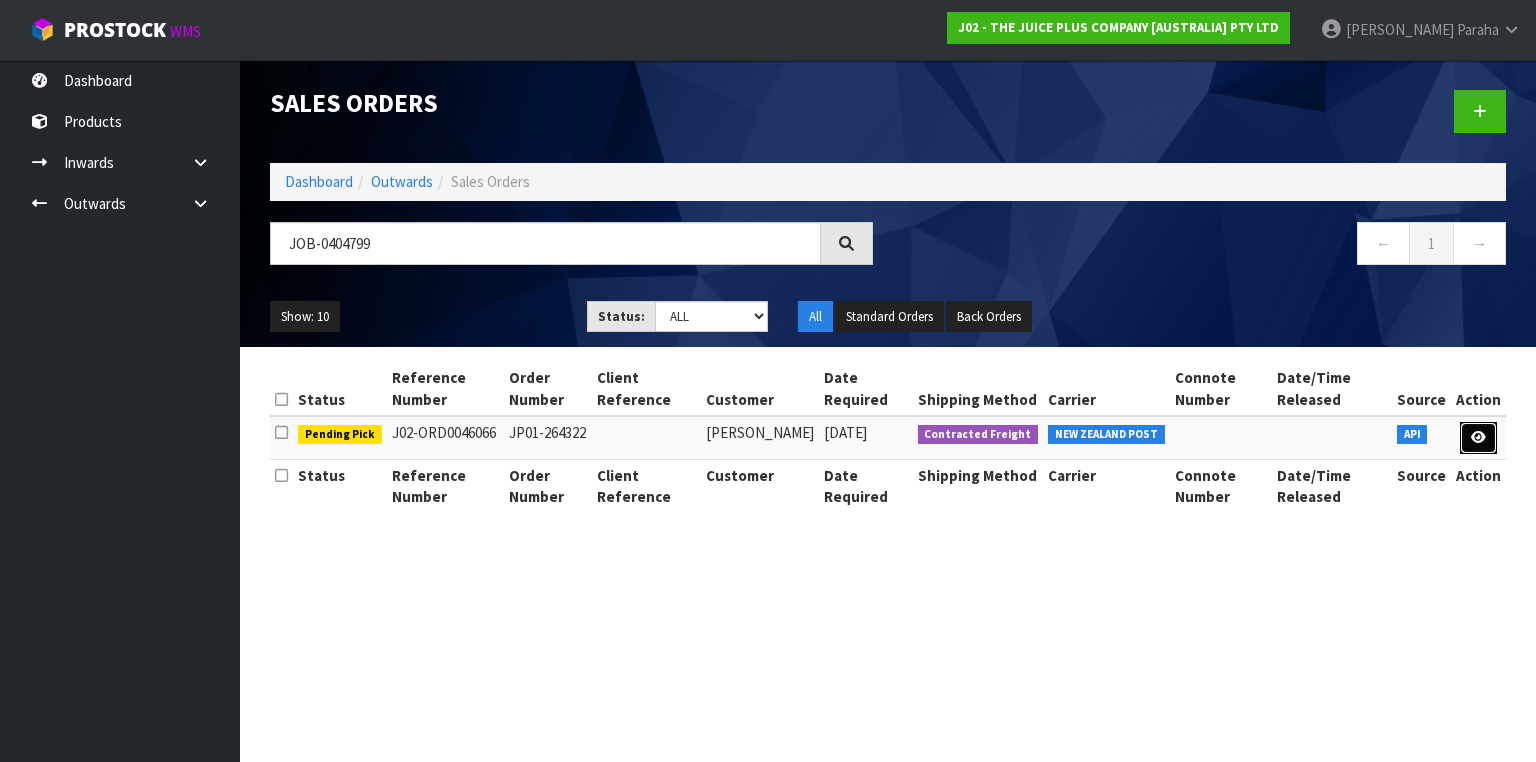 click at bounding box center [1478, 437] 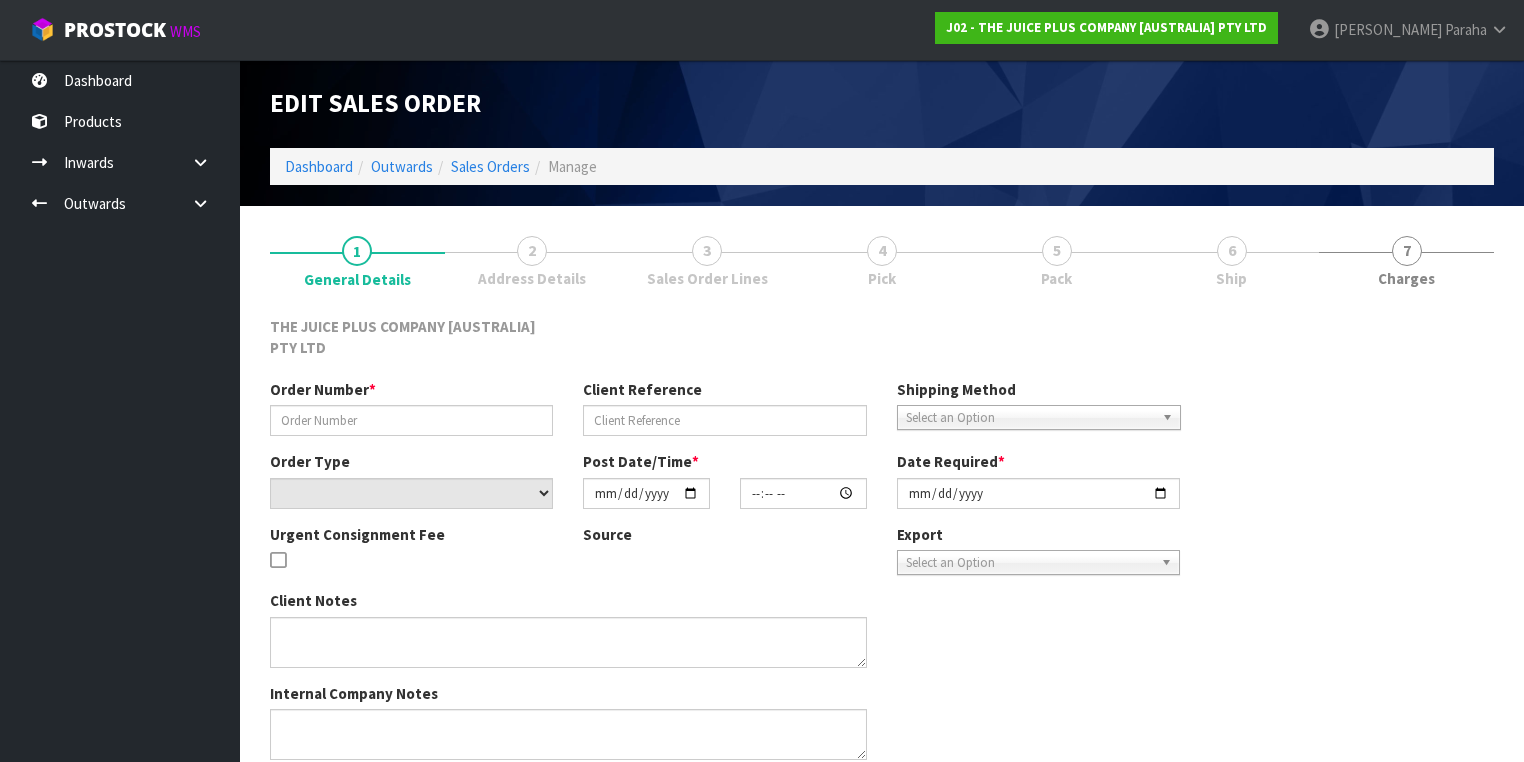 type on "JP01-264322" 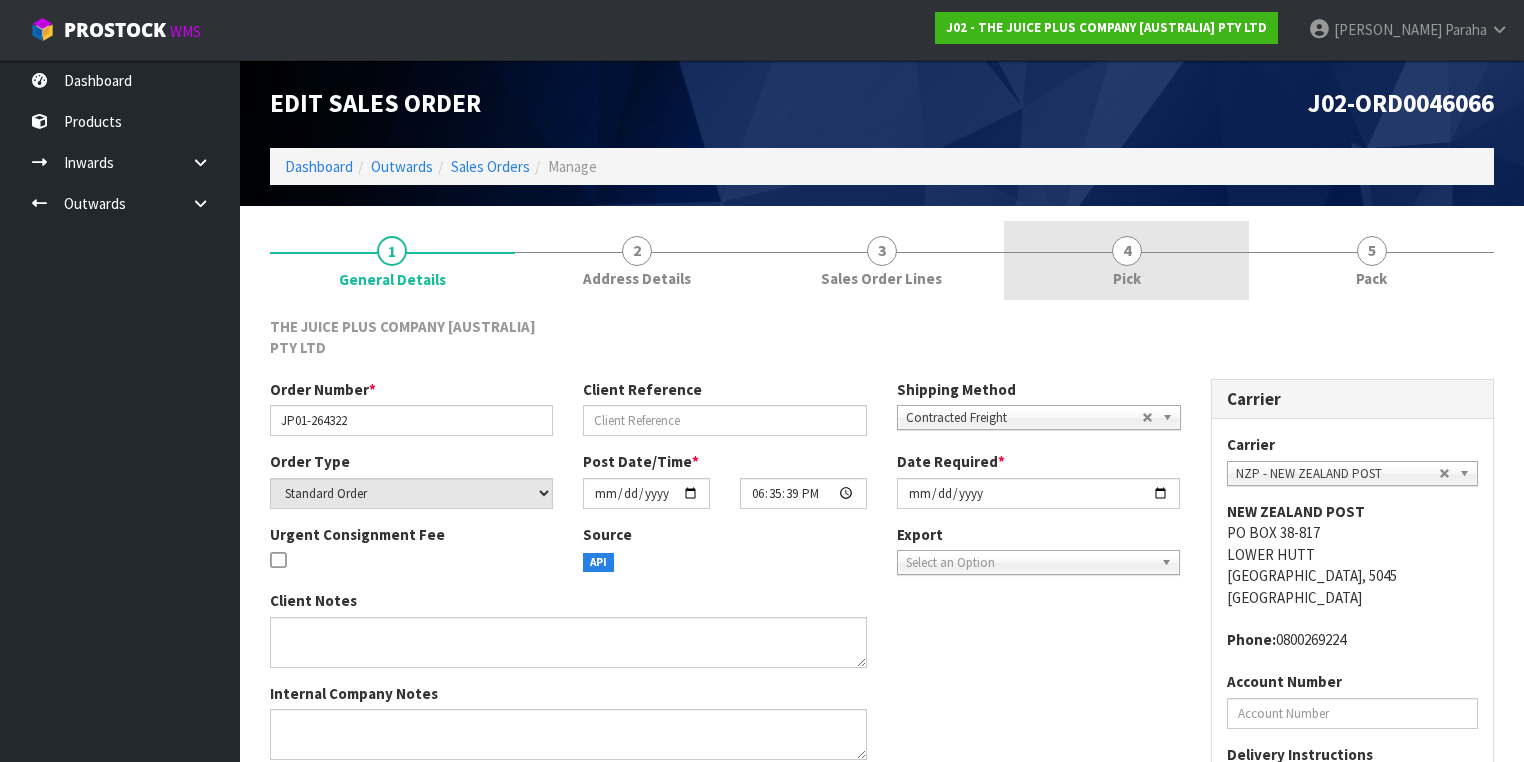 click on "4
Pick" at bounding box center (1126, 260) 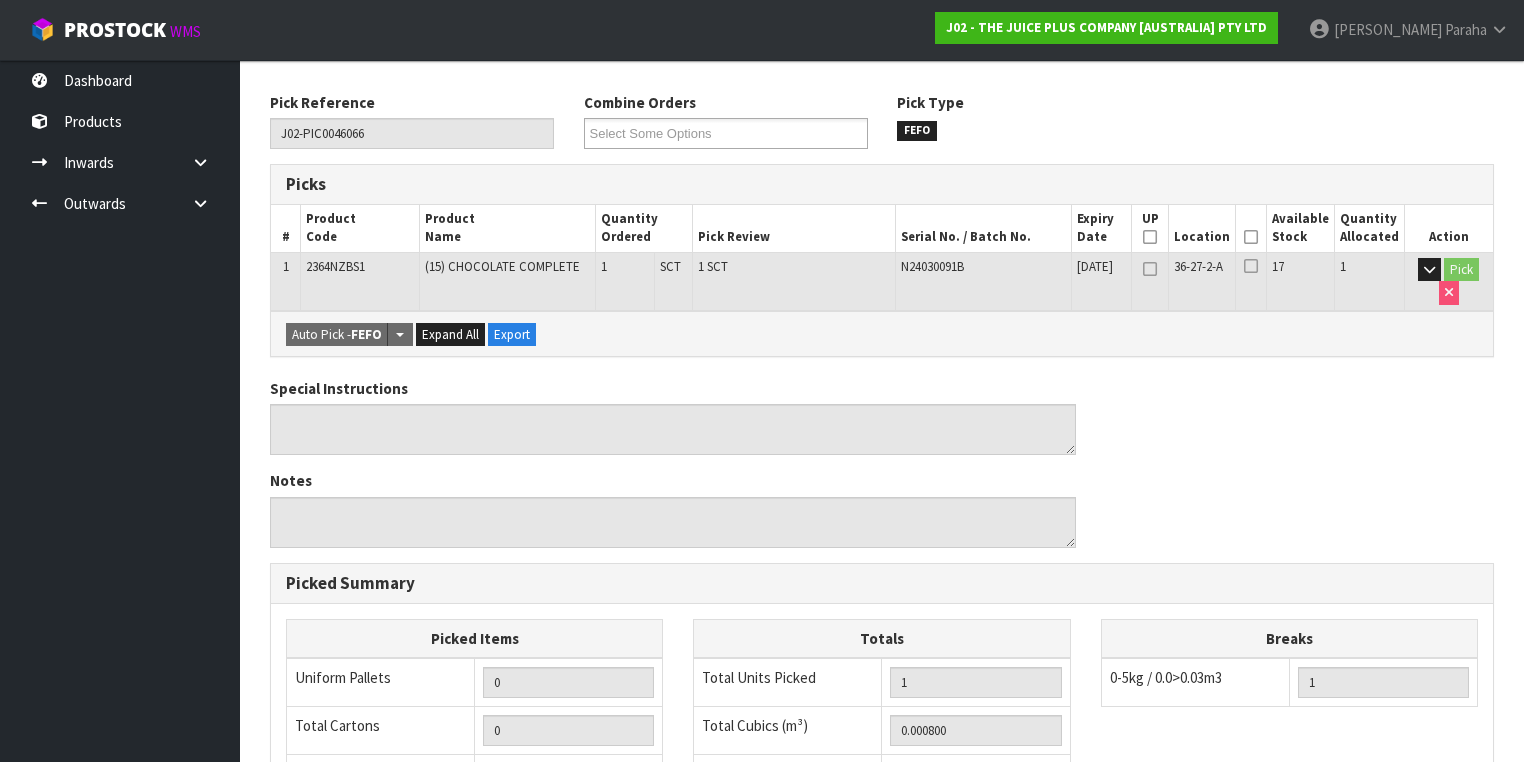 scroll, scrollTop: 240, scrollLeft: 0, axis: vertical 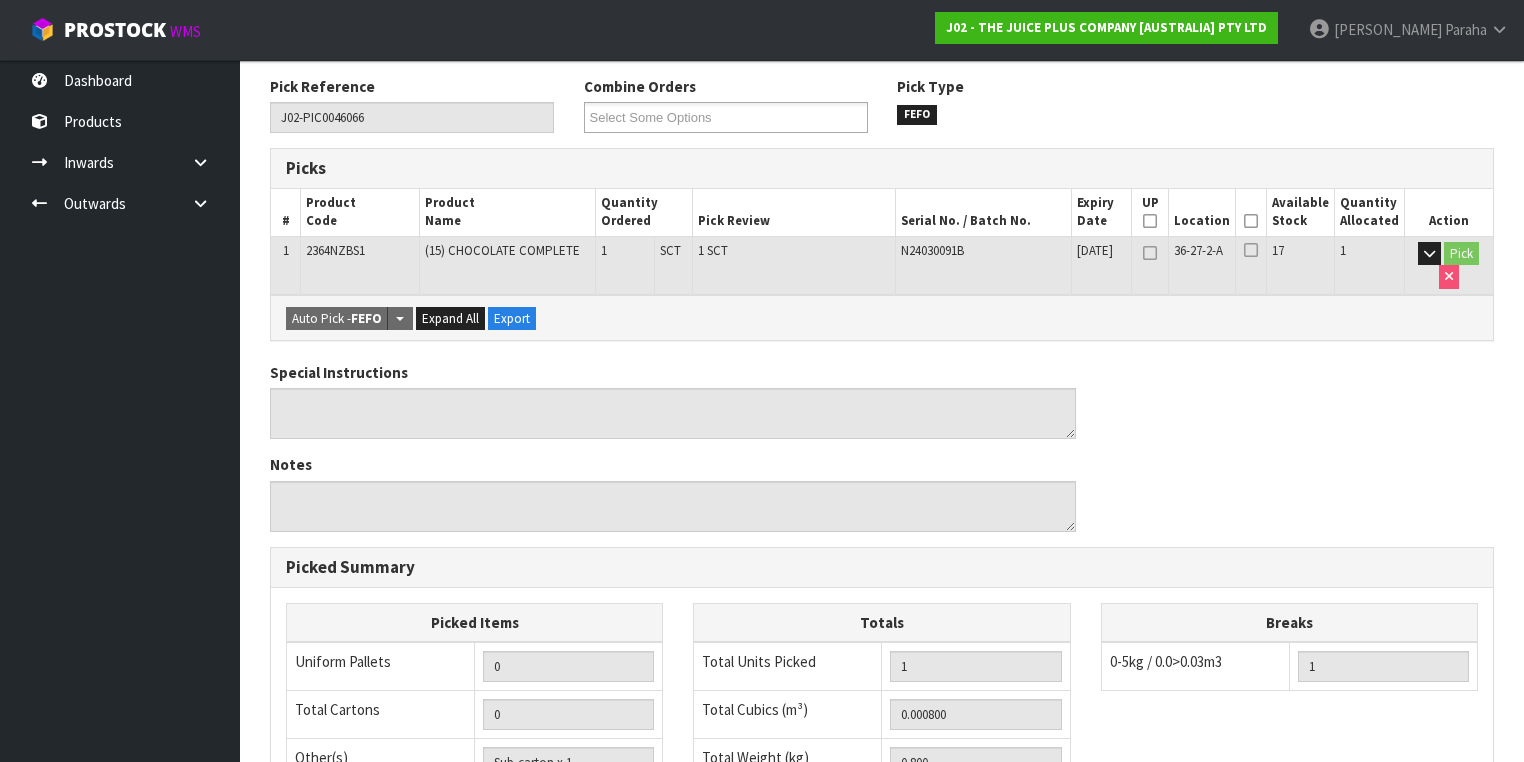 click on "Picked" at bounding box center (1251, 212) 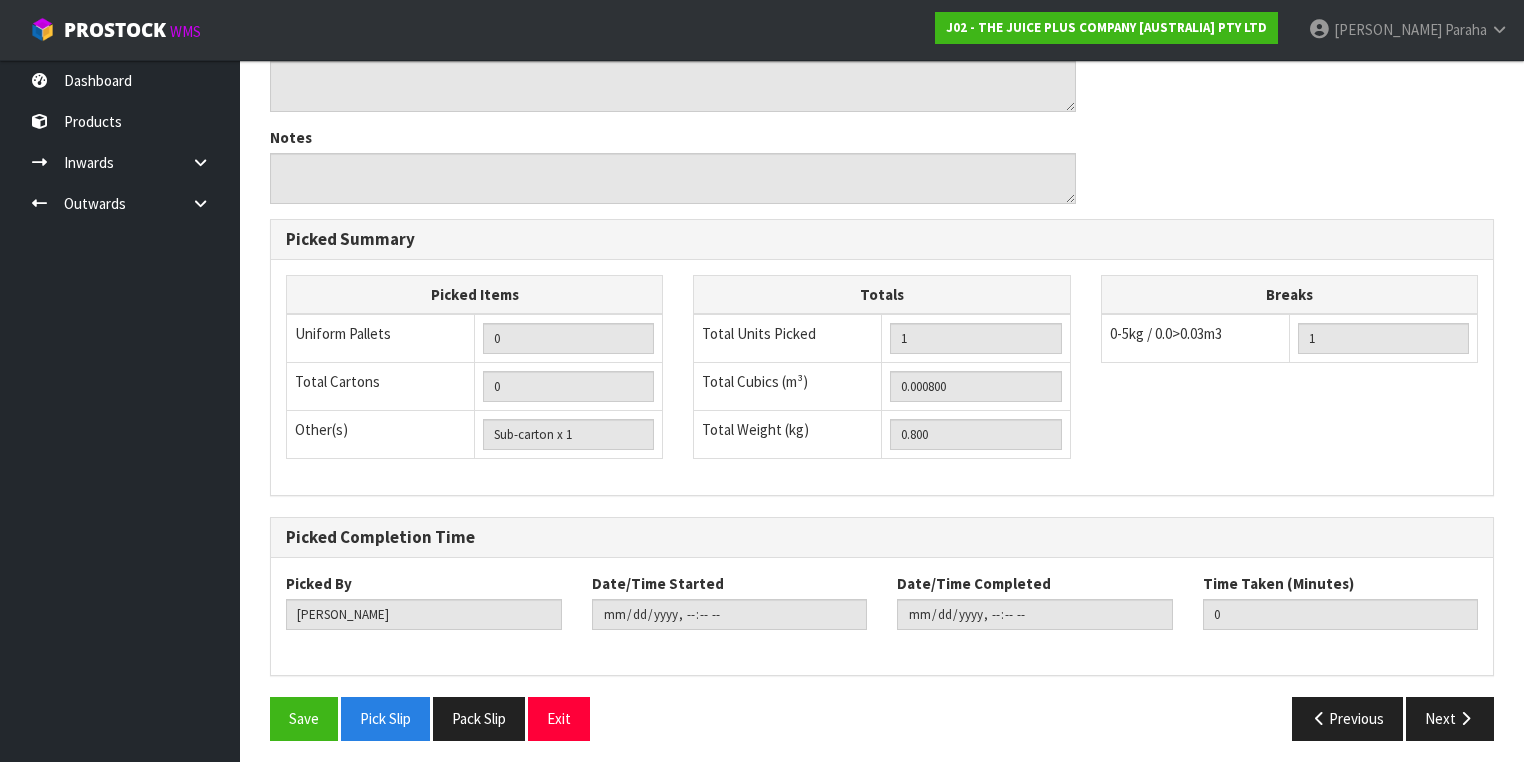 scroll, scrollTop: 641, scrollLeft: 0, axis: vertical 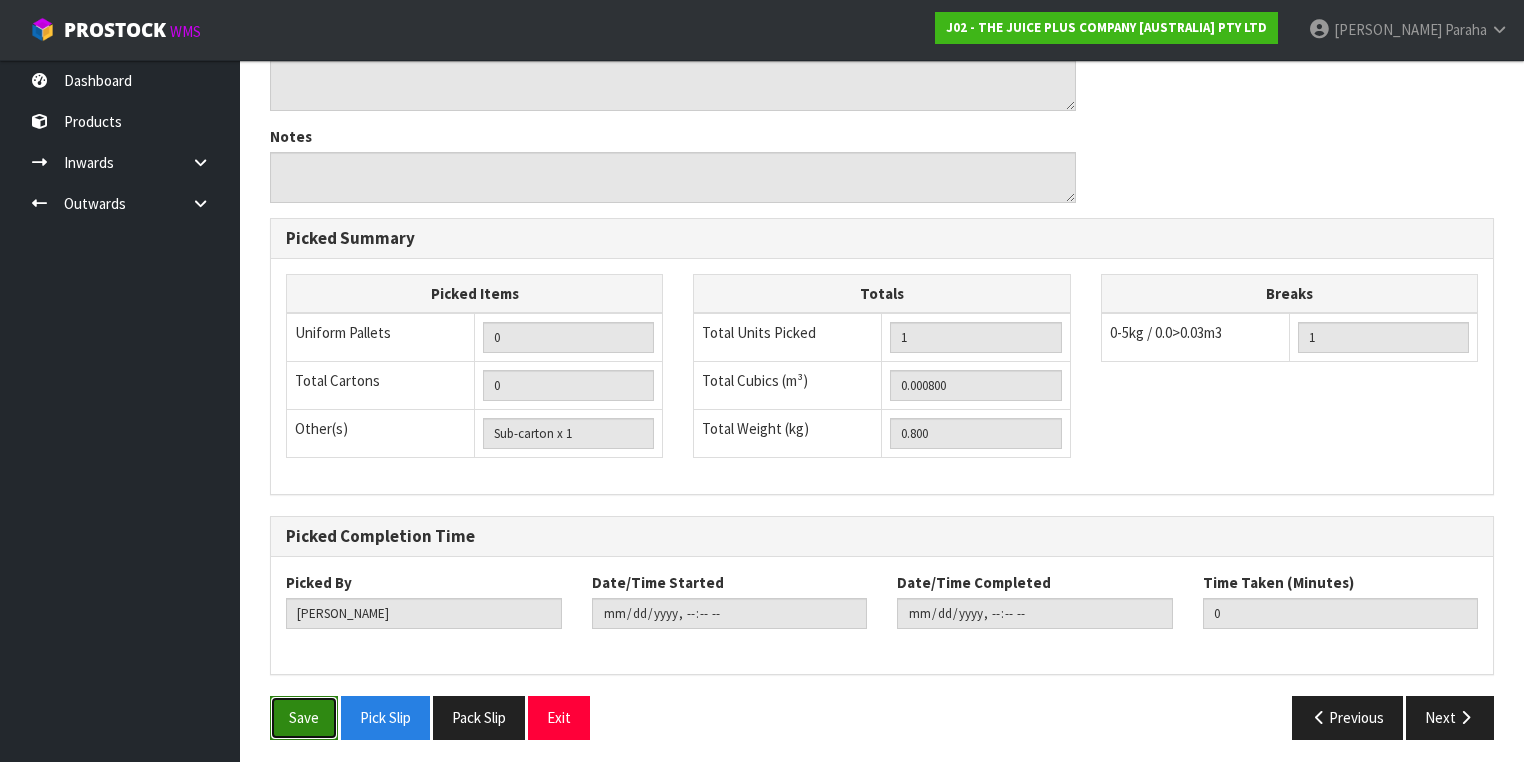 click on "Save" at bounding box center [304, 717] 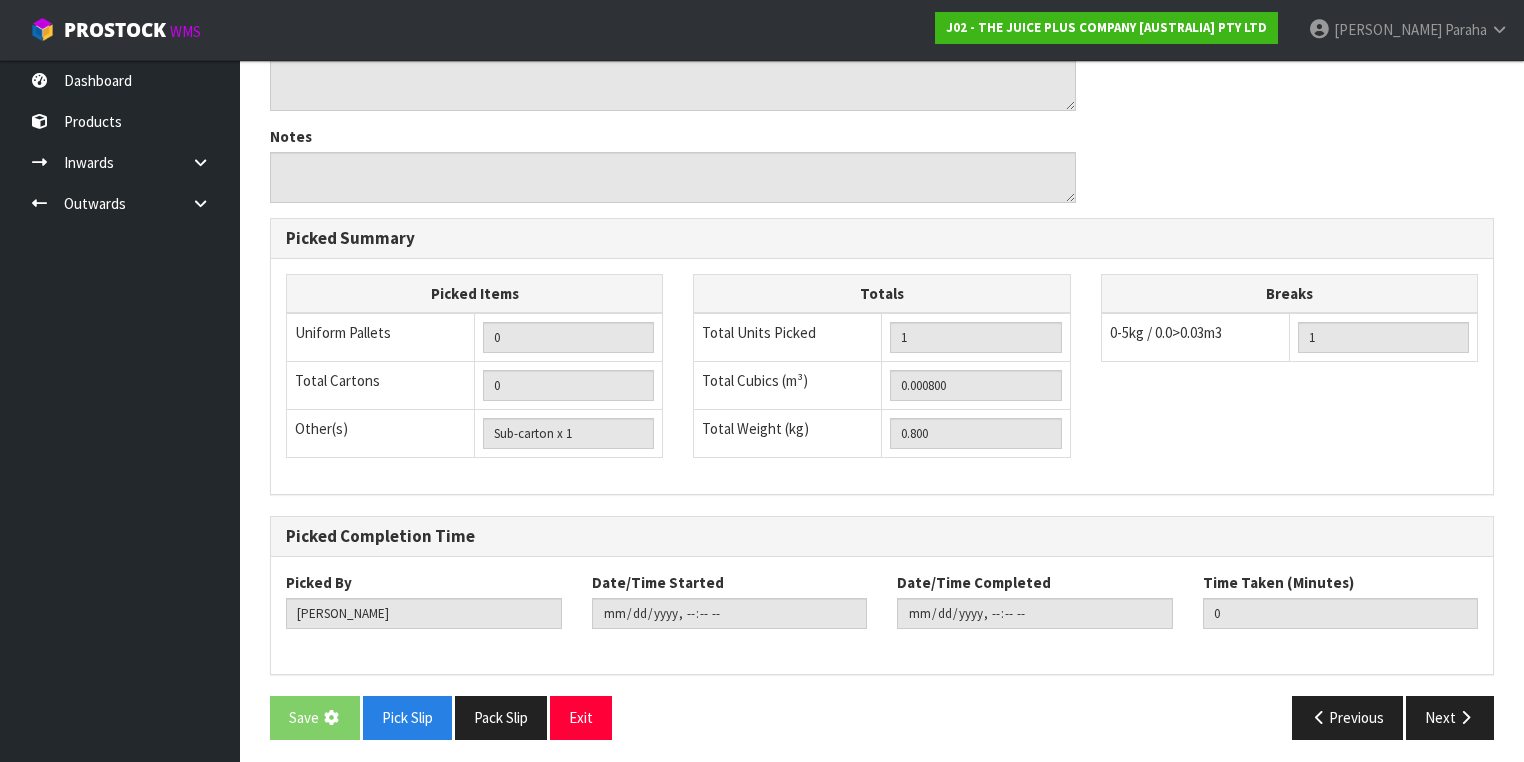 scroll, scrollTop: 0, scrollLeft: 0, axis: both 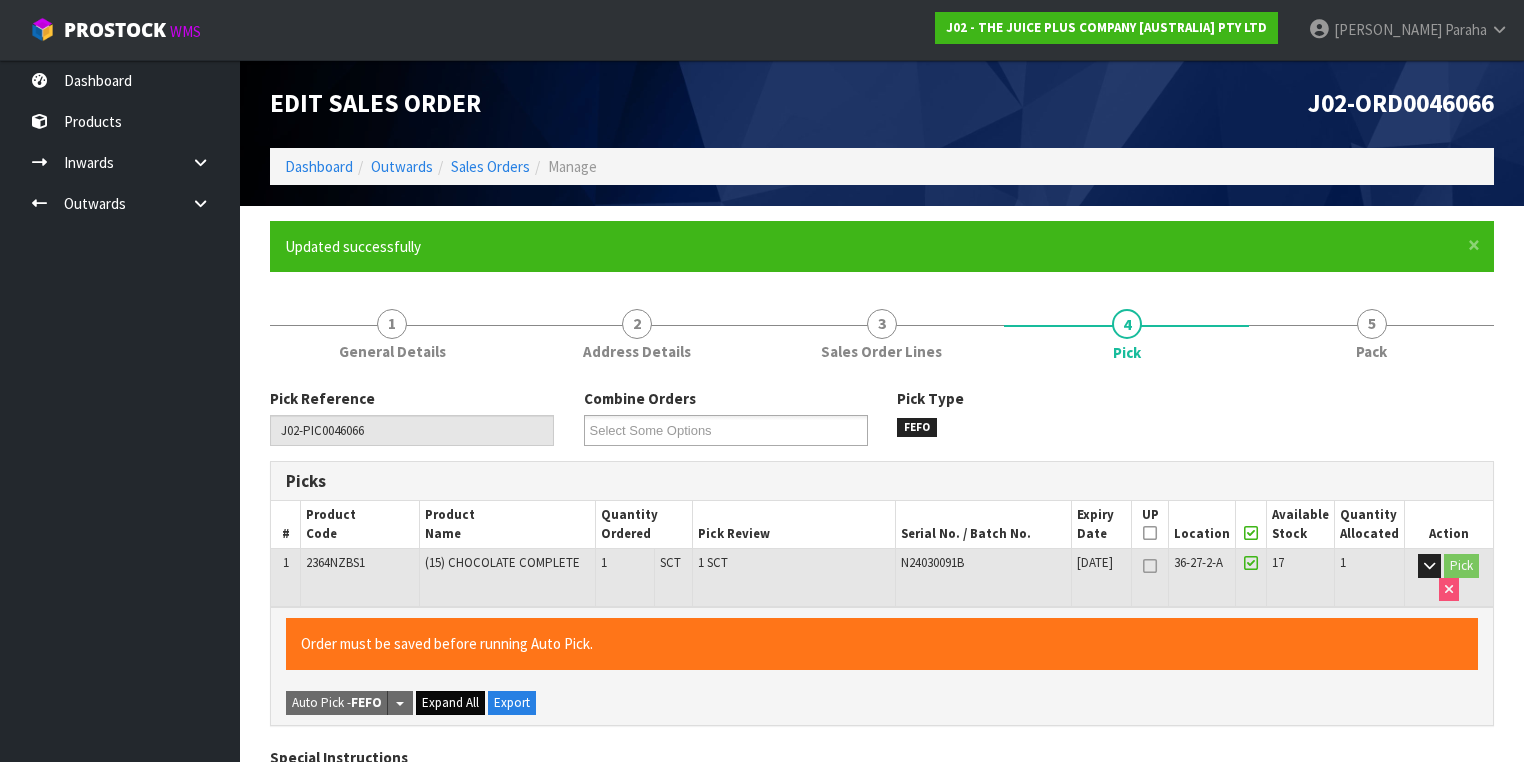 type on "[PERSON_NAME]" 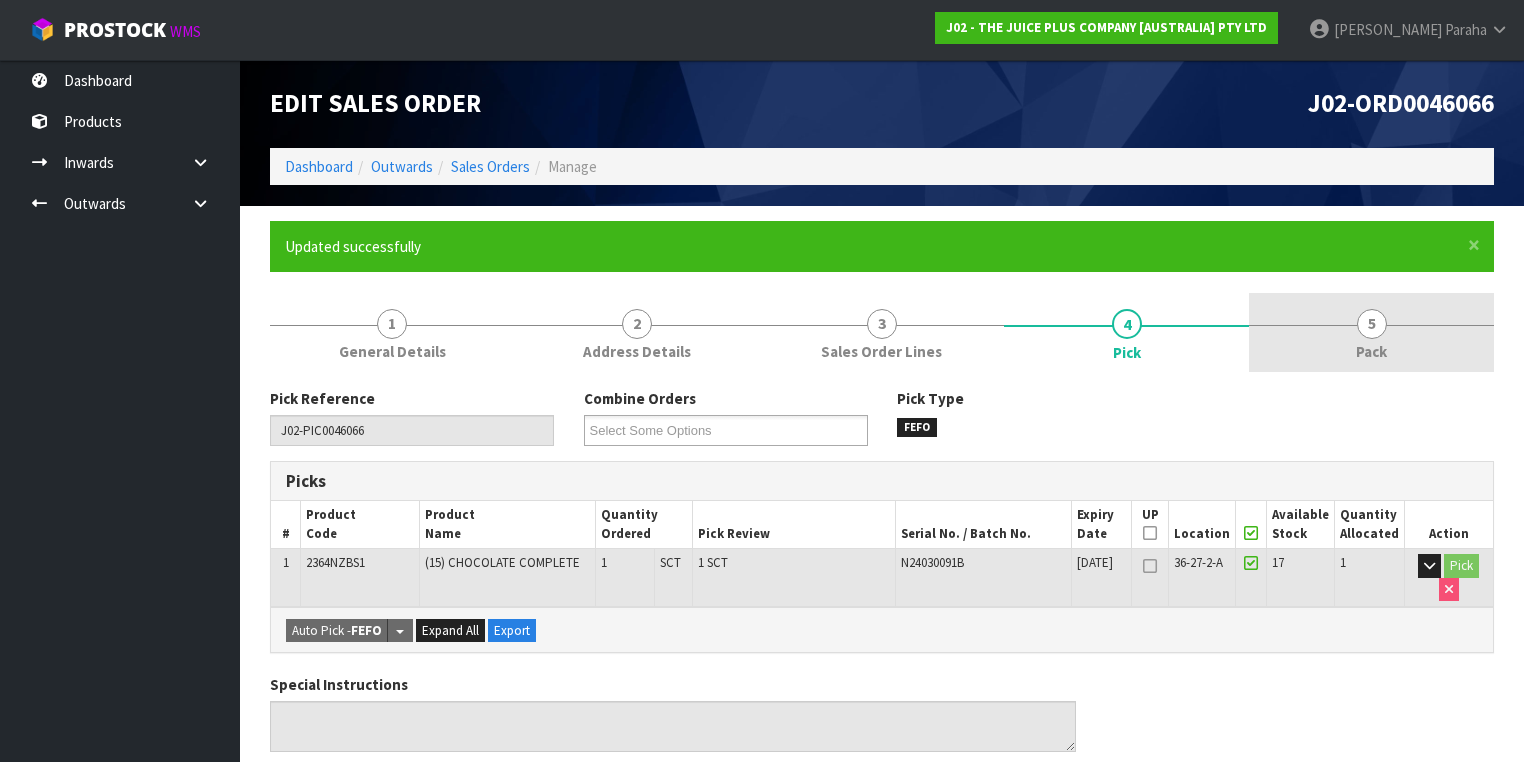click on "Pack" at bounding box center [1371, 351] 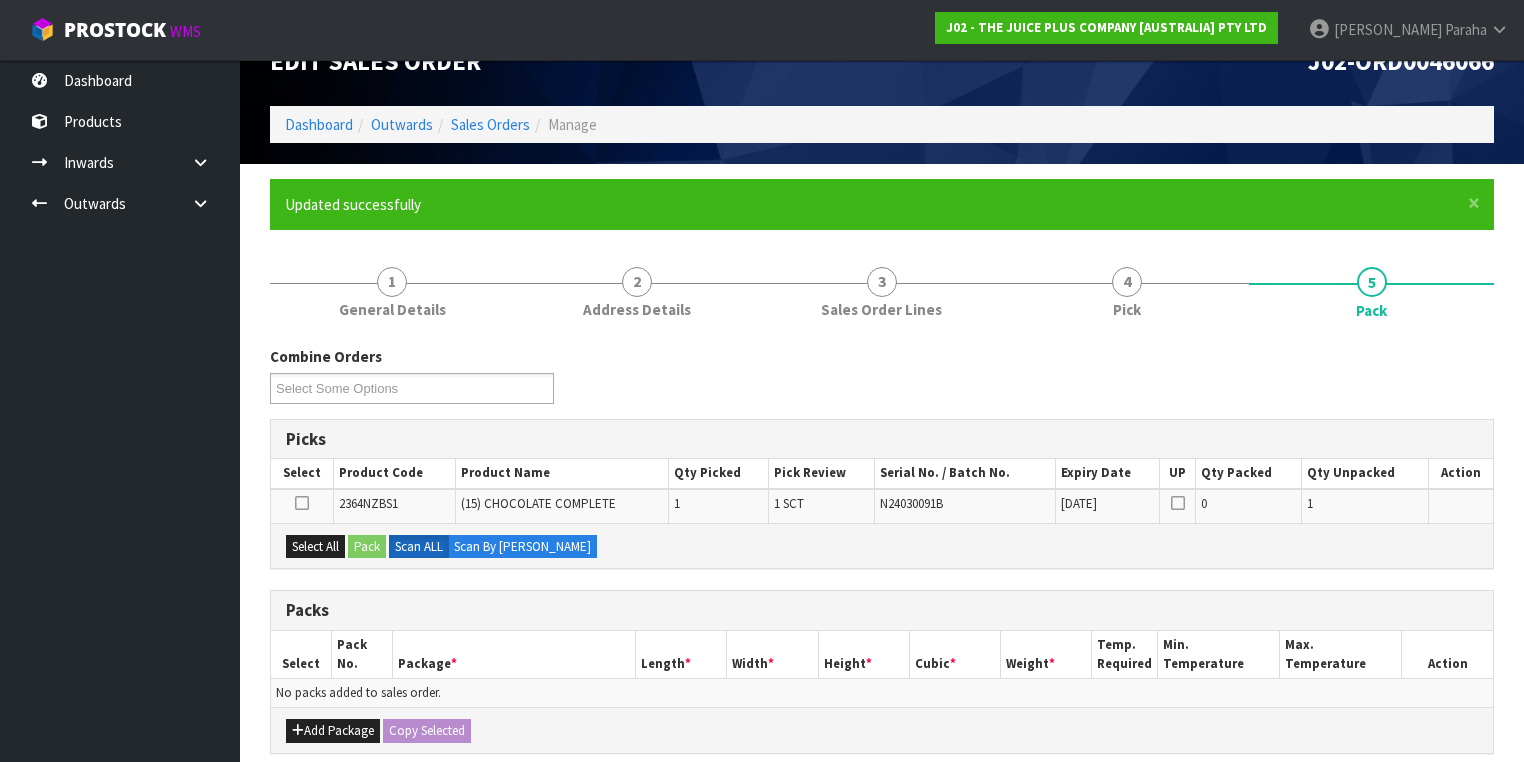 scroll, scrollTop: 160, scrollLeft: 0, axis: vertical 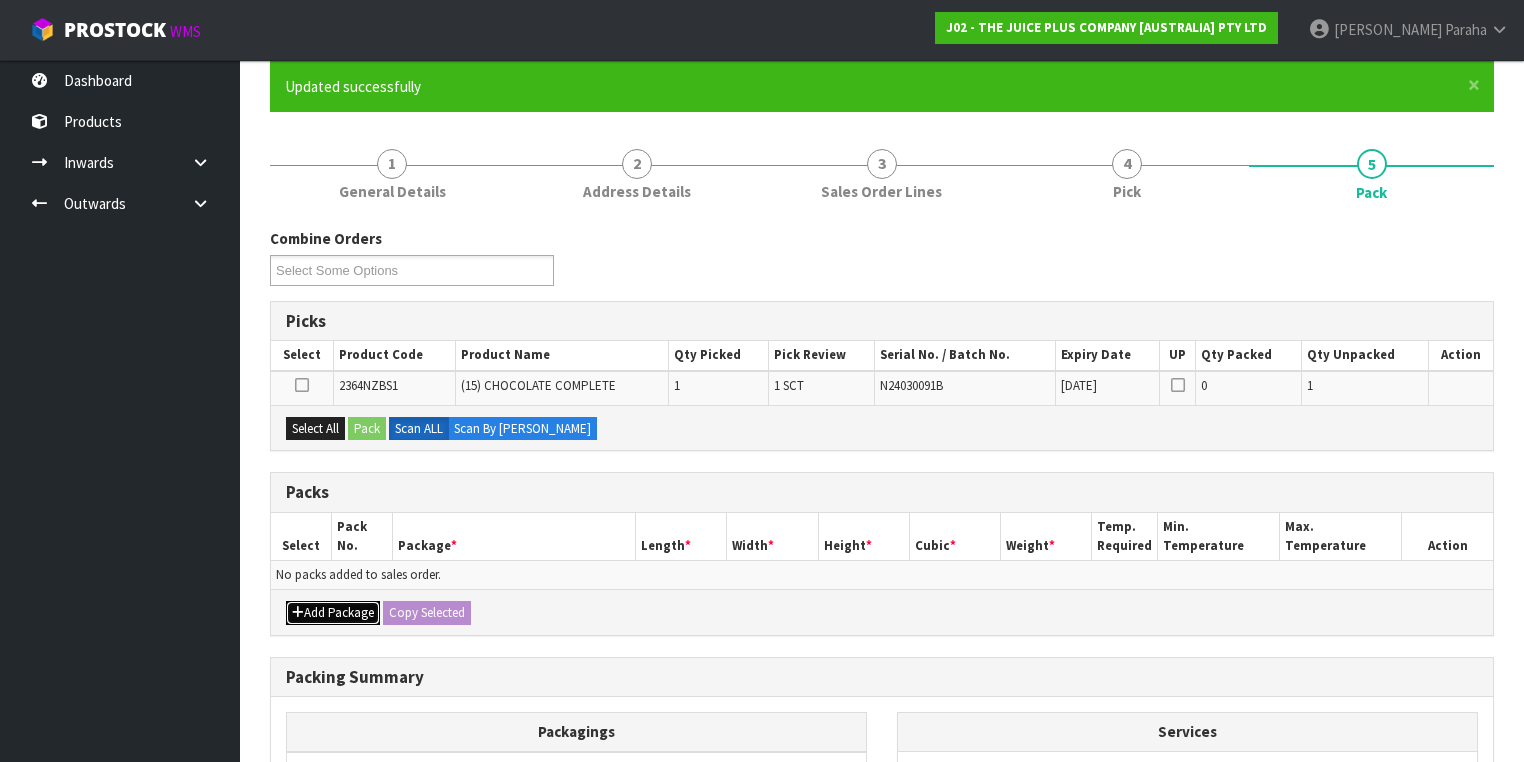 click on "Add Package" at bounding box center (333, 613) 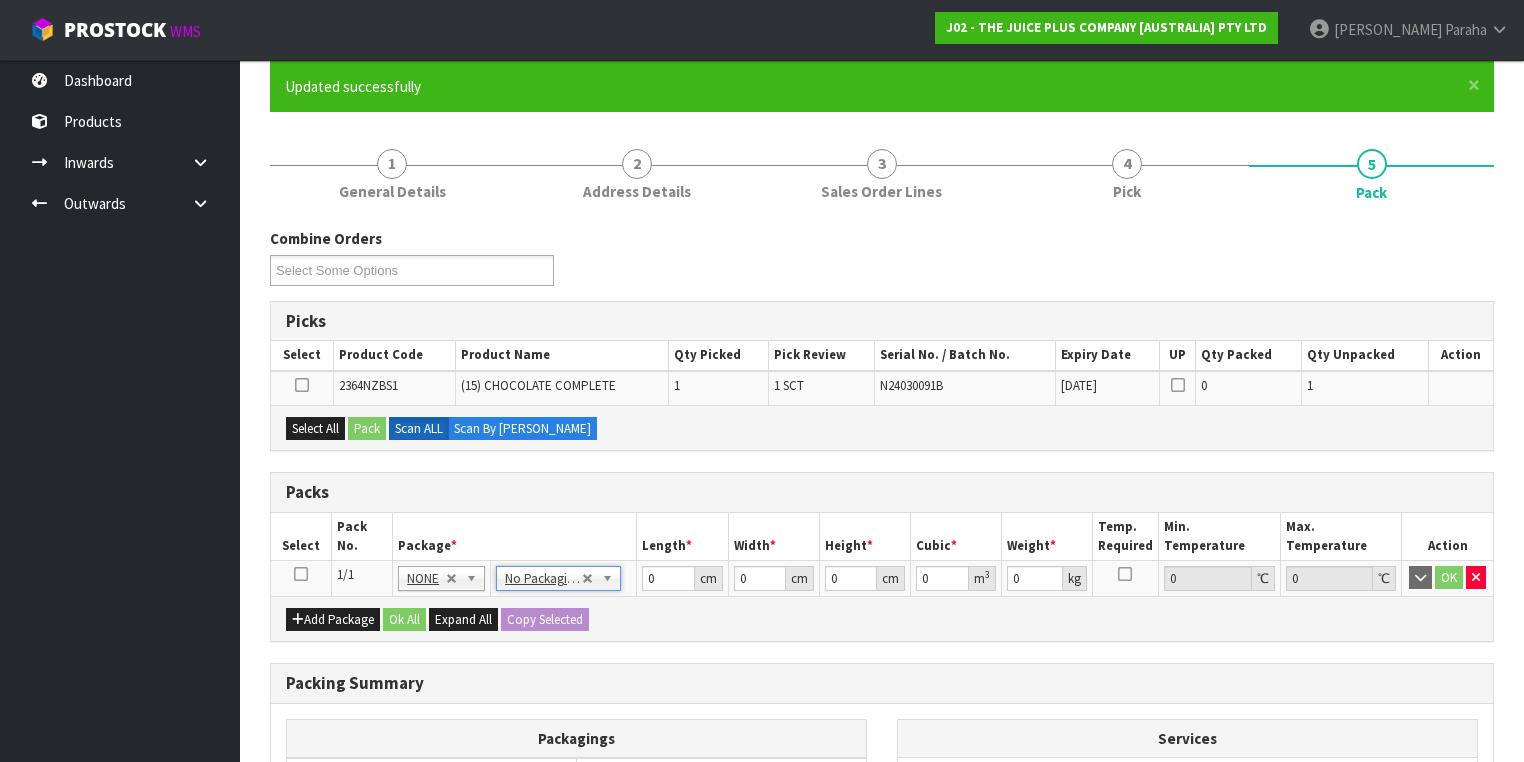 click at bounding box center (301, 574) 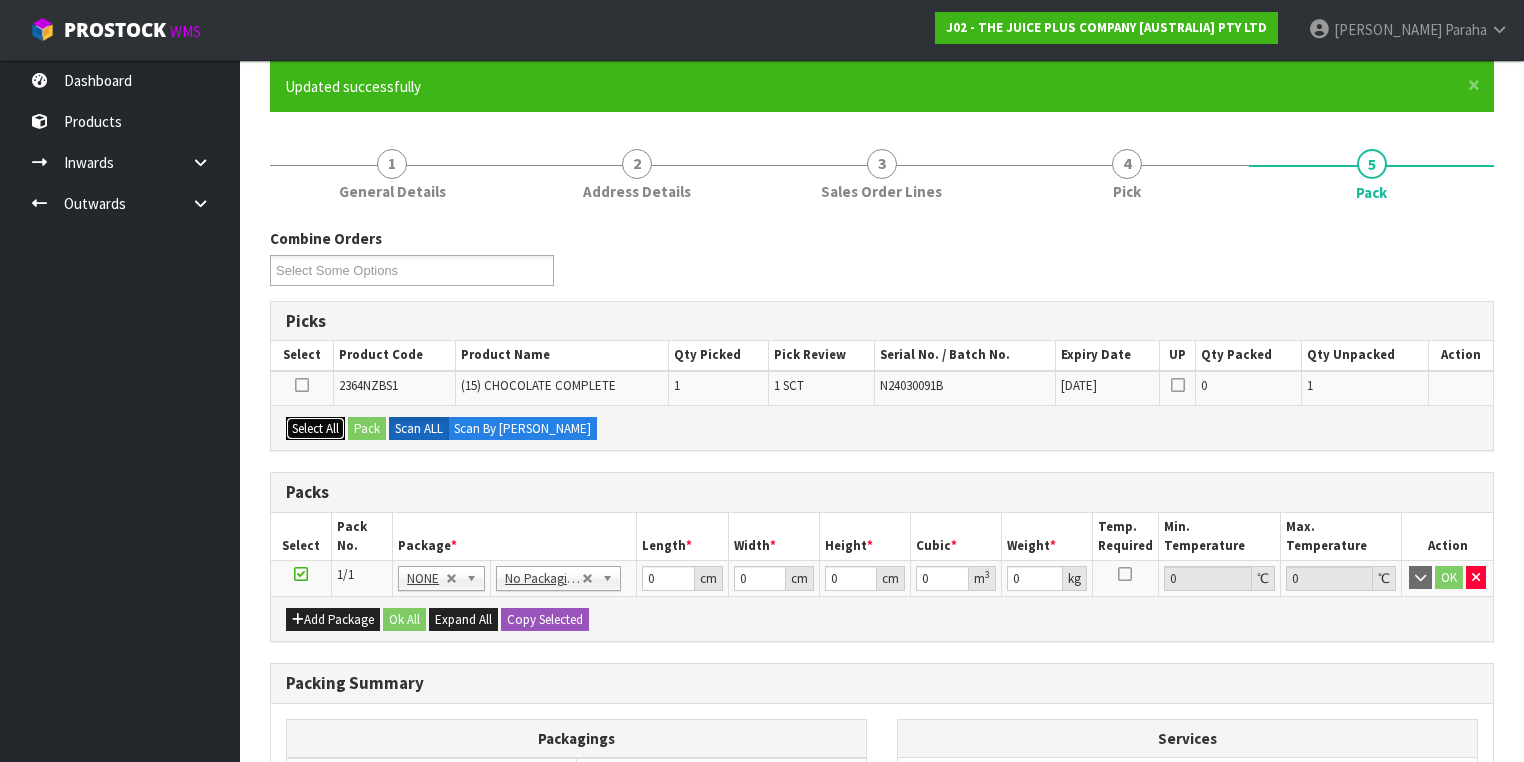 click on "Select All" at bounding box center (315, 429) 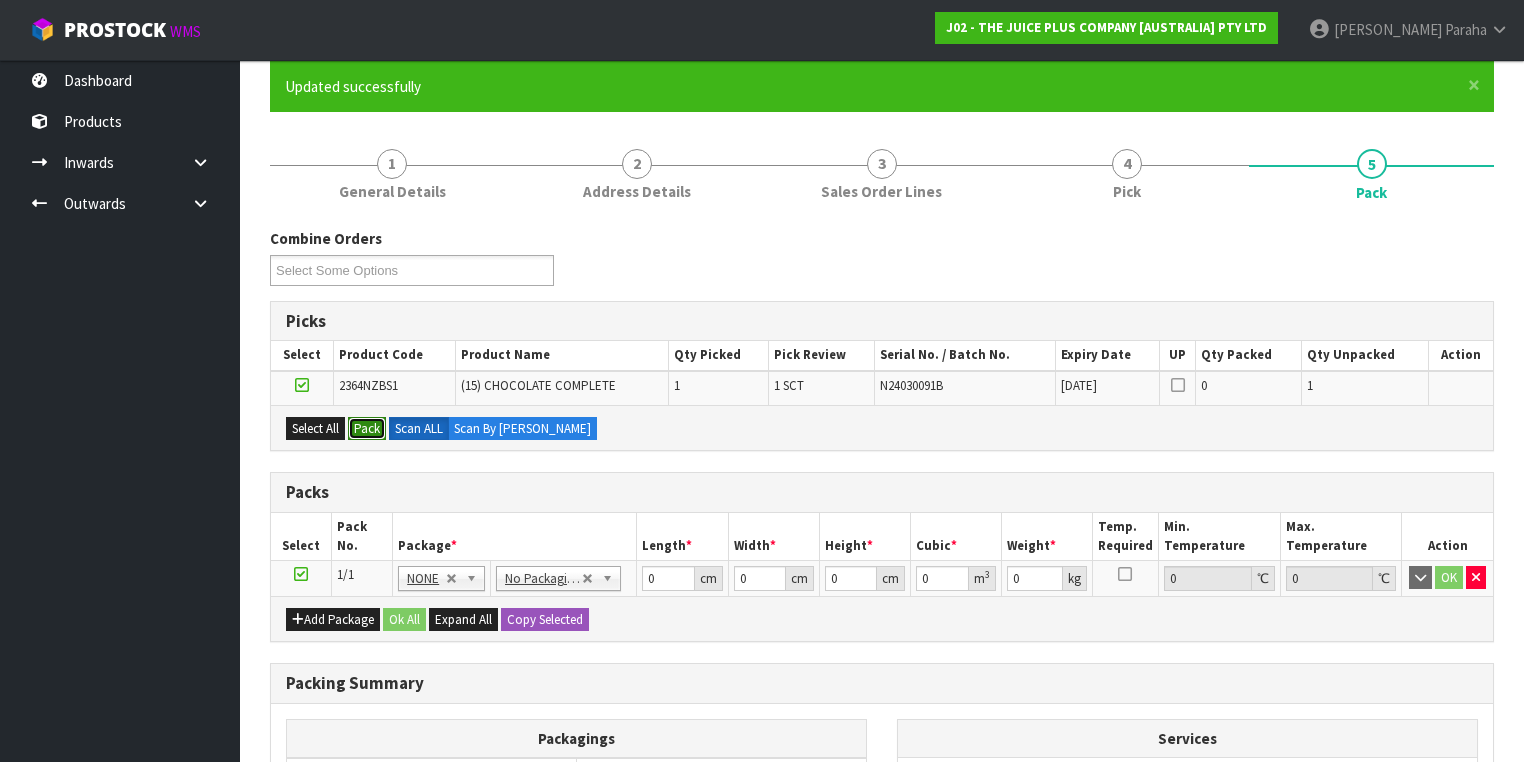 click on "Pack" at bounding box center [367, 429] 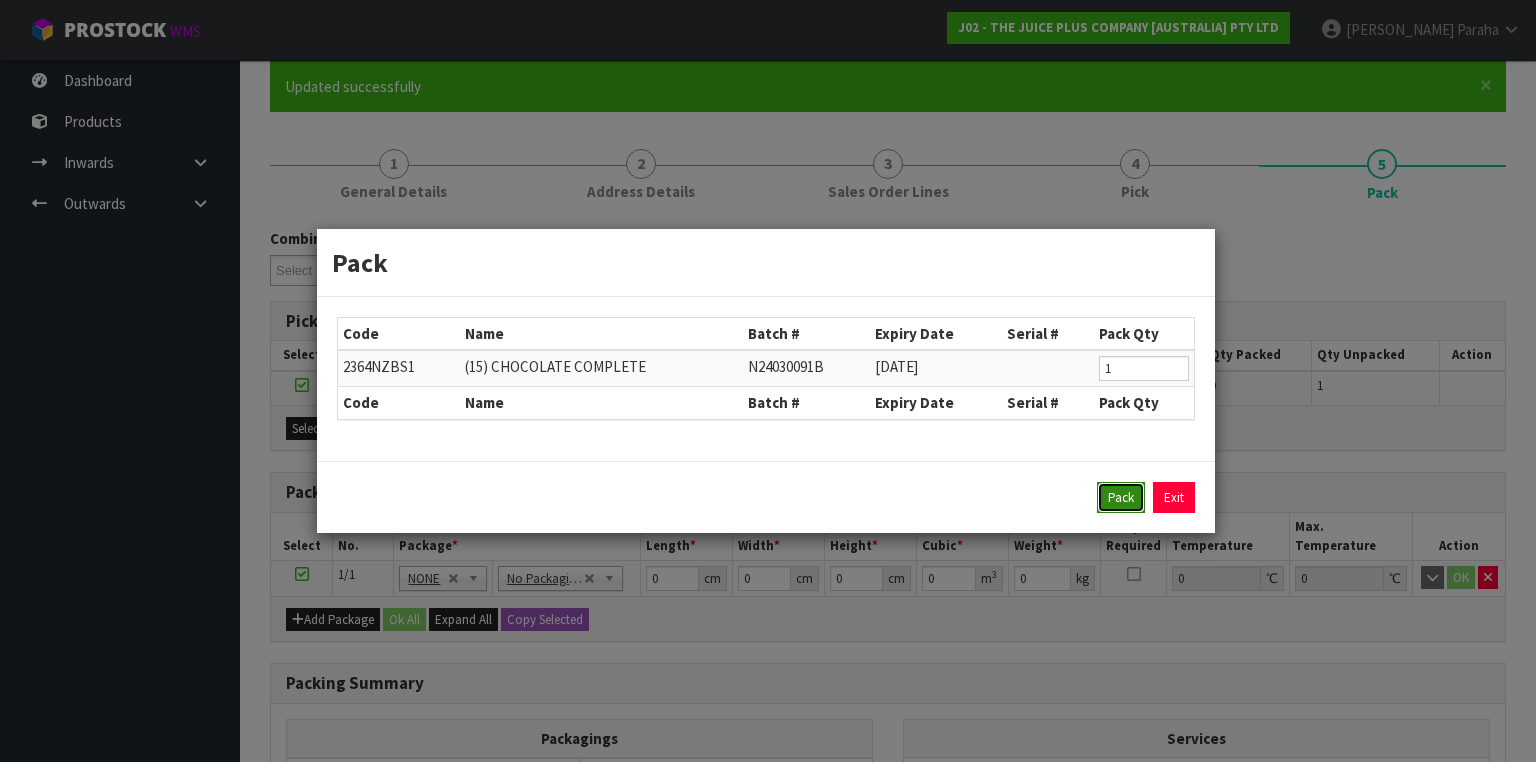 click on "Pack" at bounding box center [1121, 498] 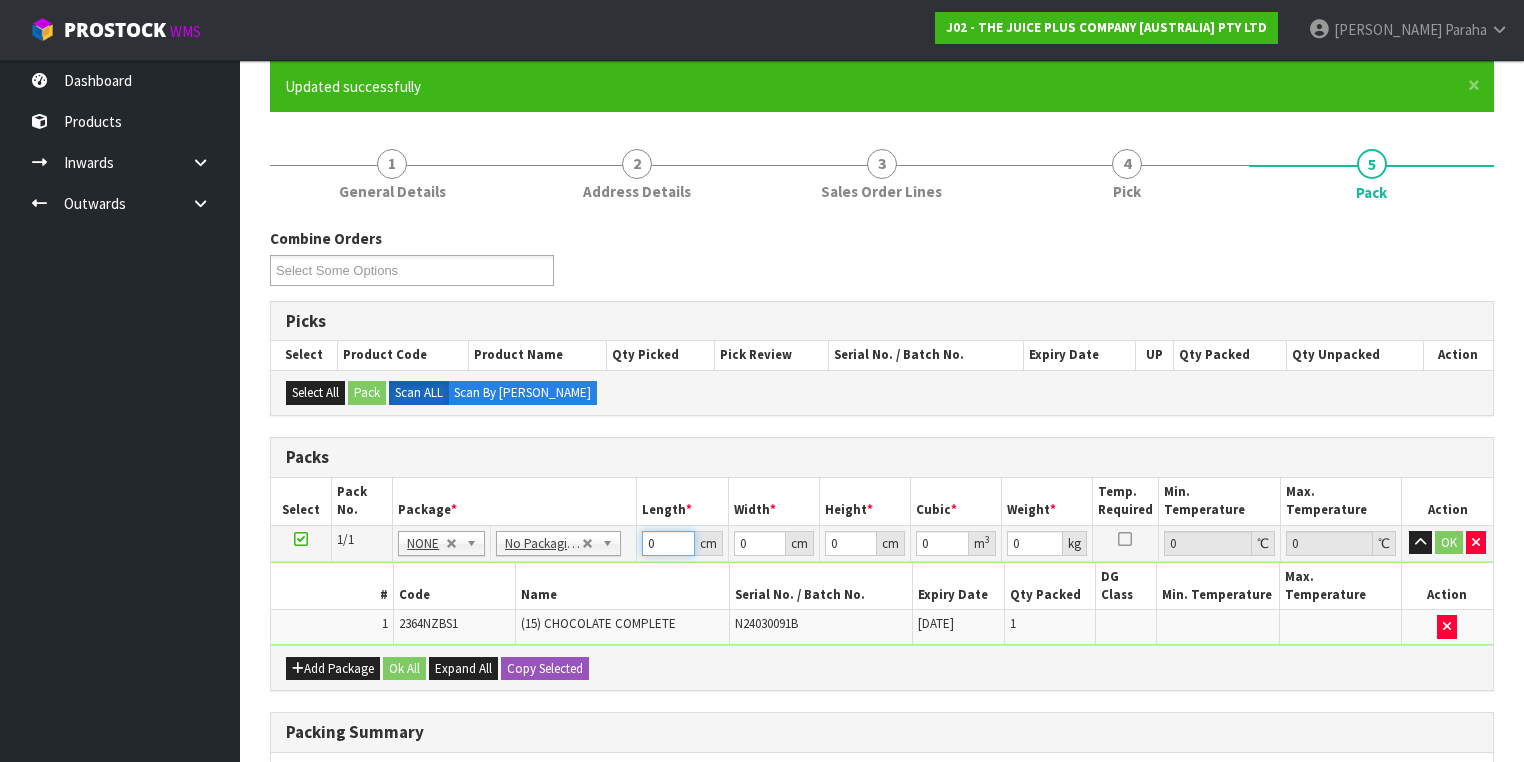 drag, startPoint x: 660, startPoint y: 539, endPoint x: 629, endPoint y: 540, distance: 31.016125 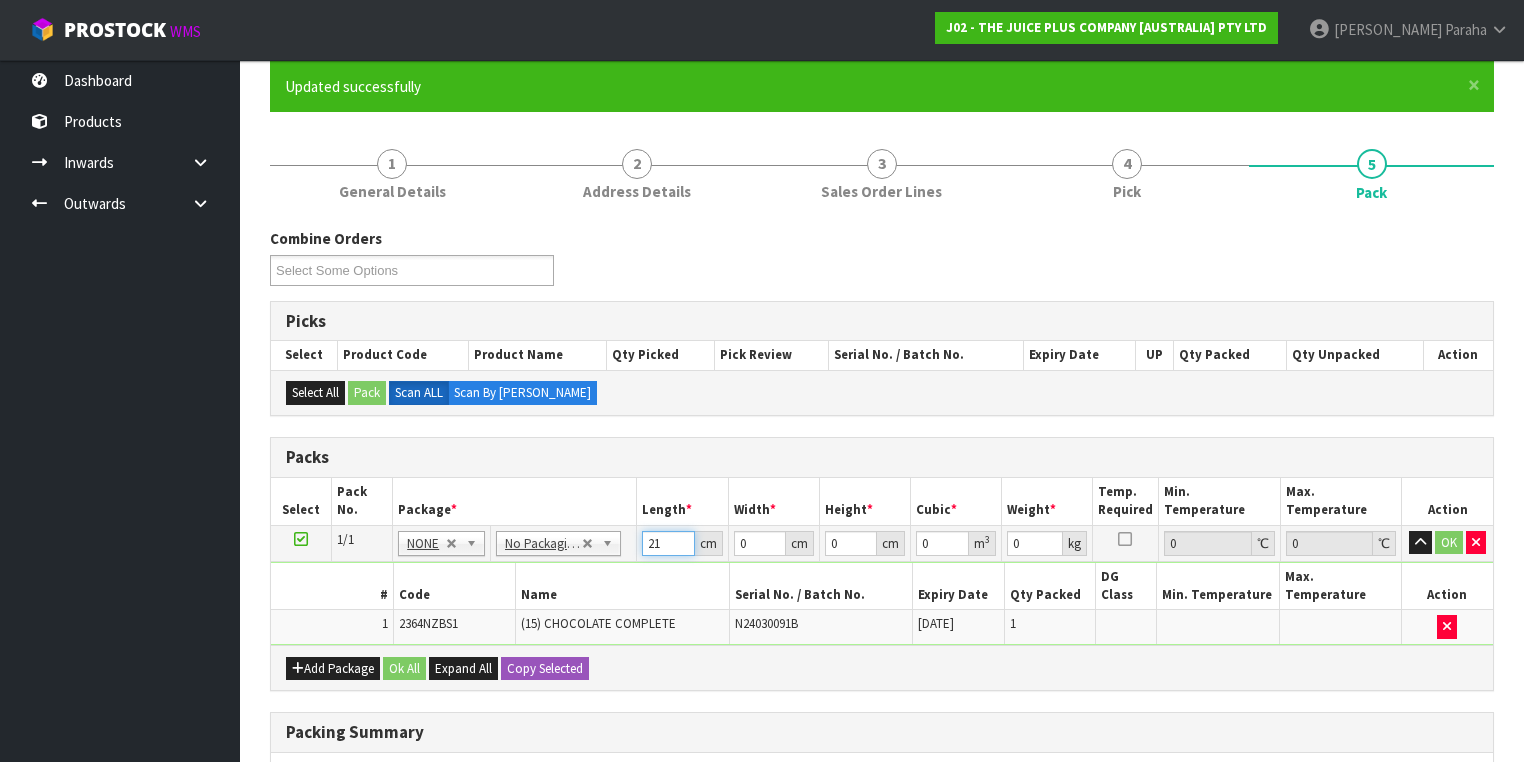 type on "21" 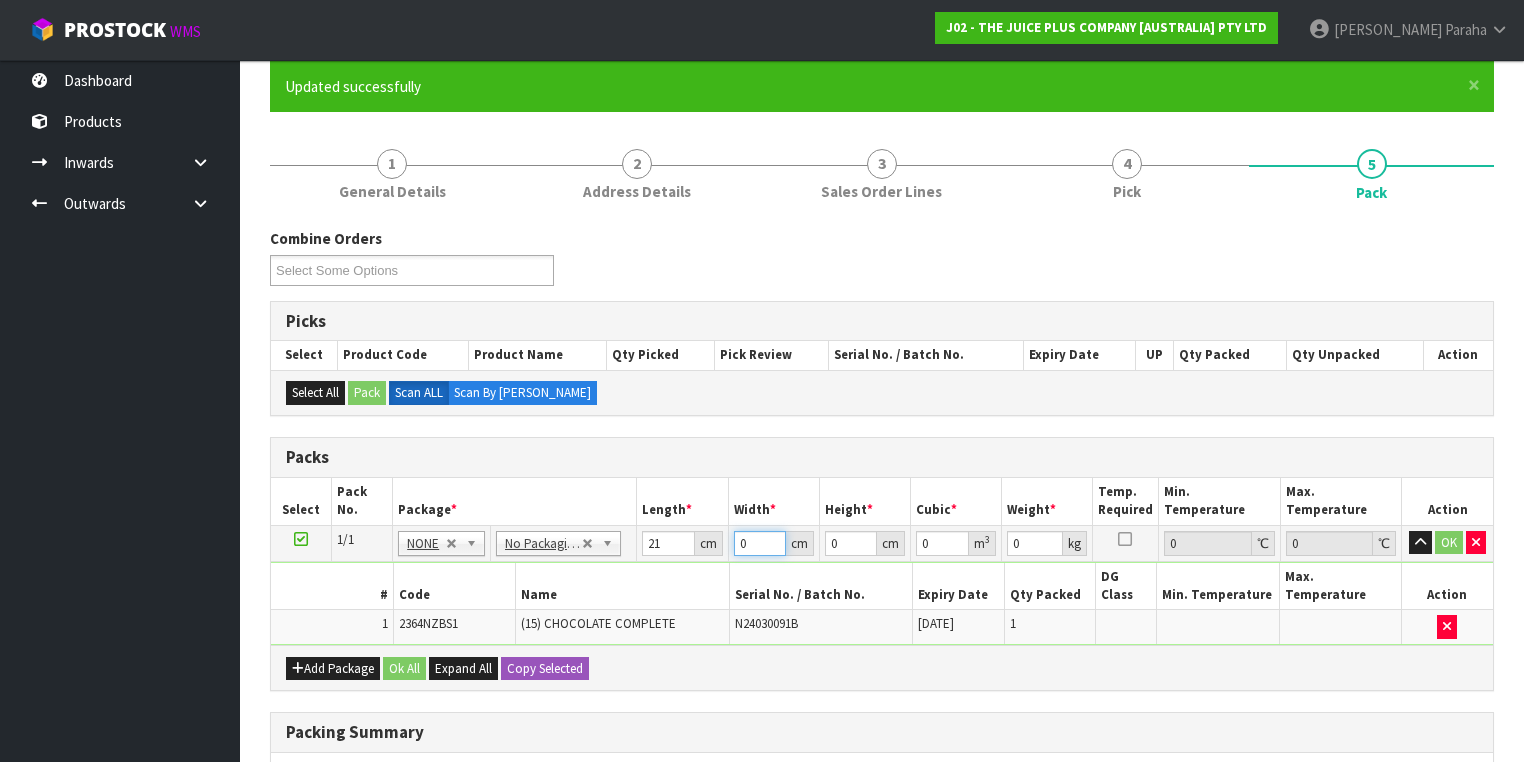 drag, startPoint x: 757, startPoint y: 543, endPoint x: 716, endPoint y: 549, distance: 41.4367 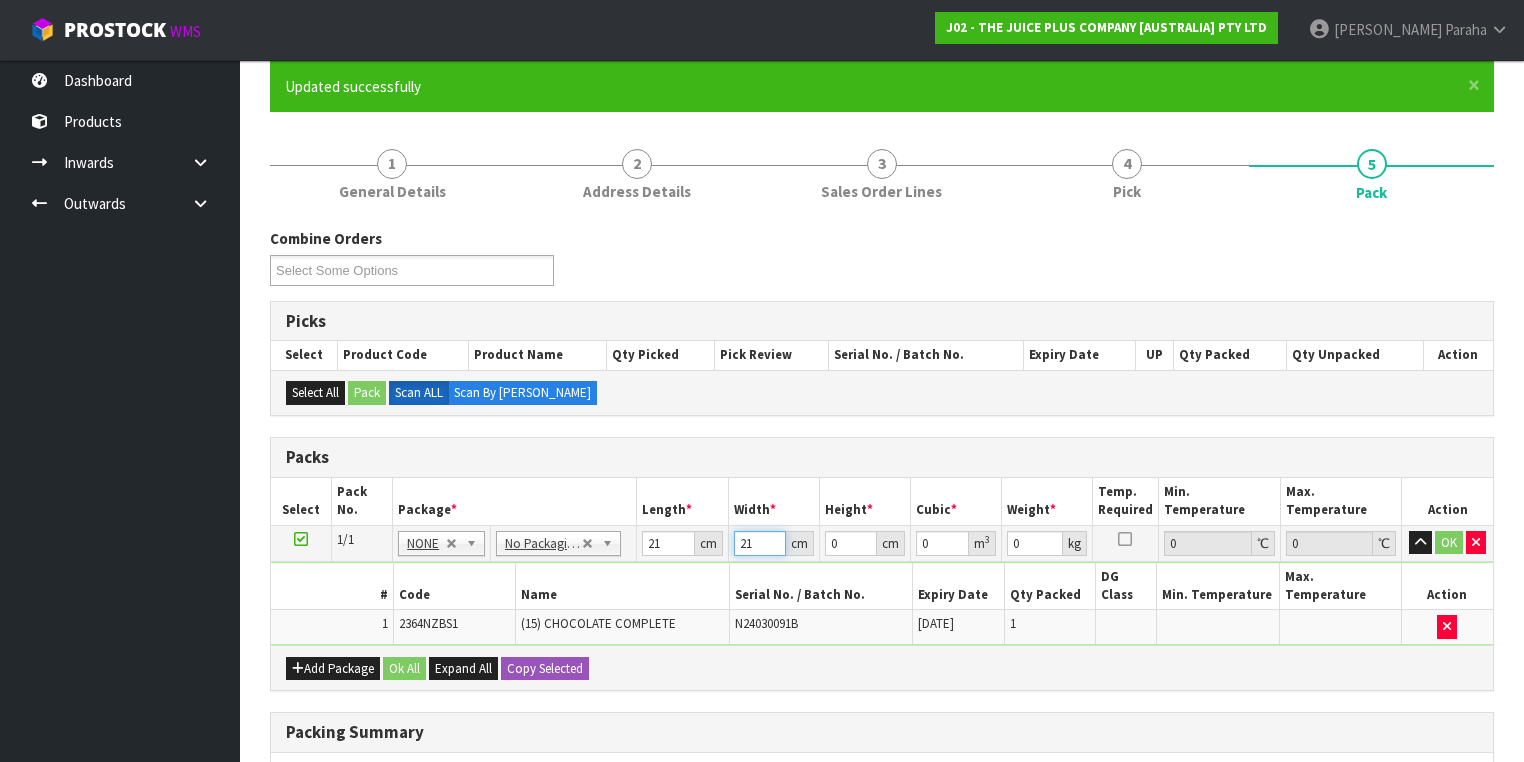 type on "21" 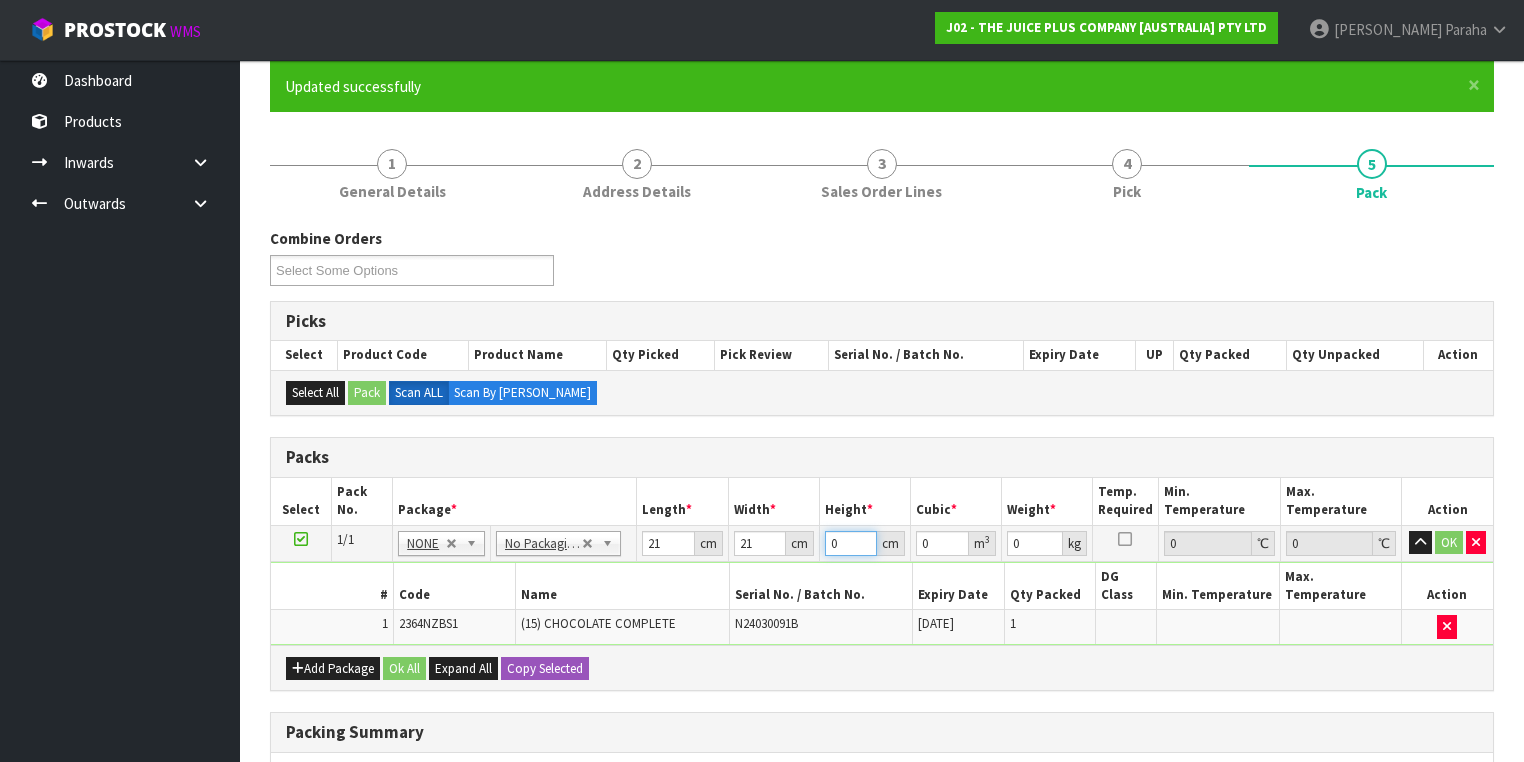 drag, startPoint x: 843, startPoint y: 543, endPoint x: 788, endPoint y: 550, distance: 55.443665 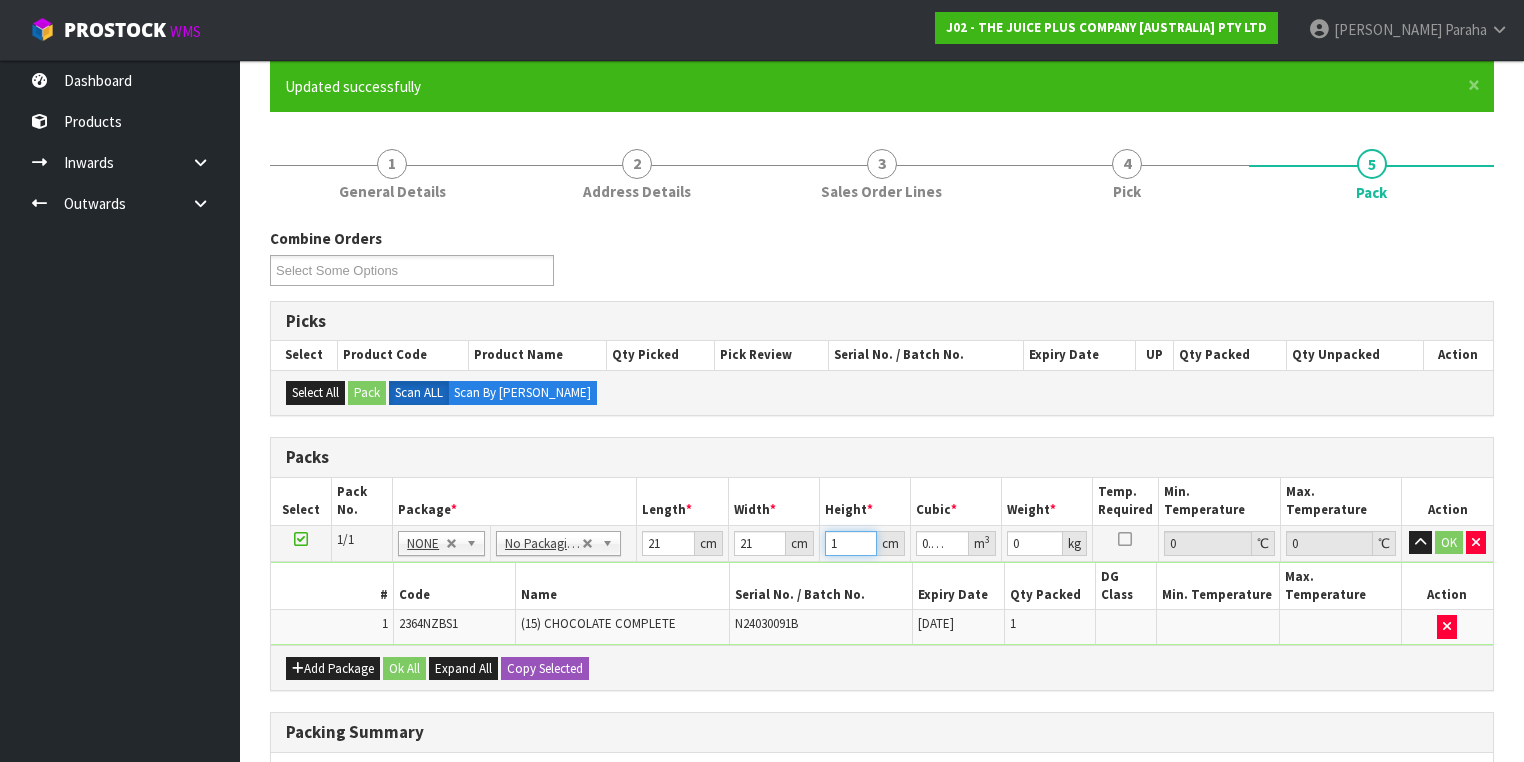 type on "17" 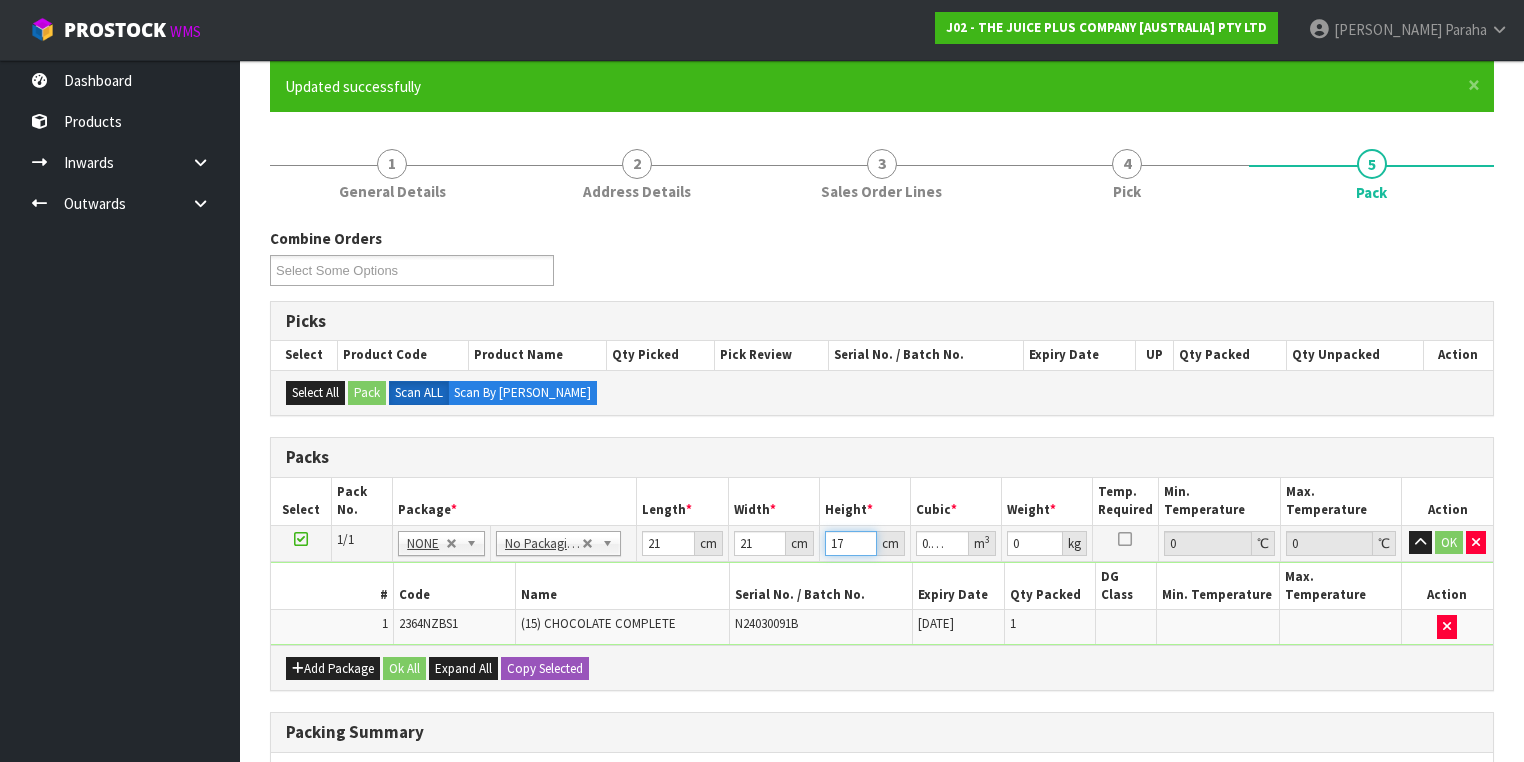 type on "17" 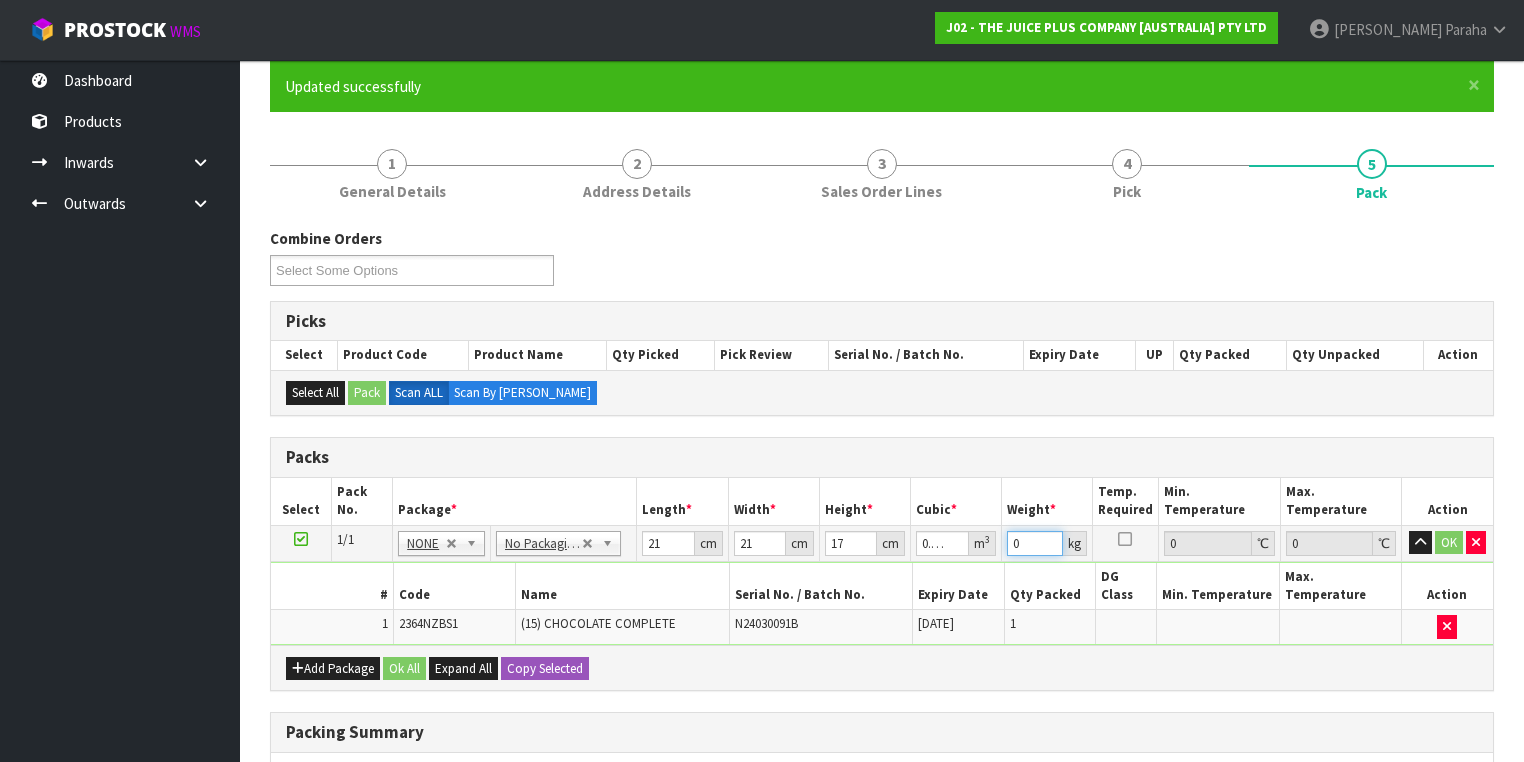 drag, startPoint x: 1027, startPoint y: 540, endPoint x: 977, endPoint y: 552, distance: 51.41984 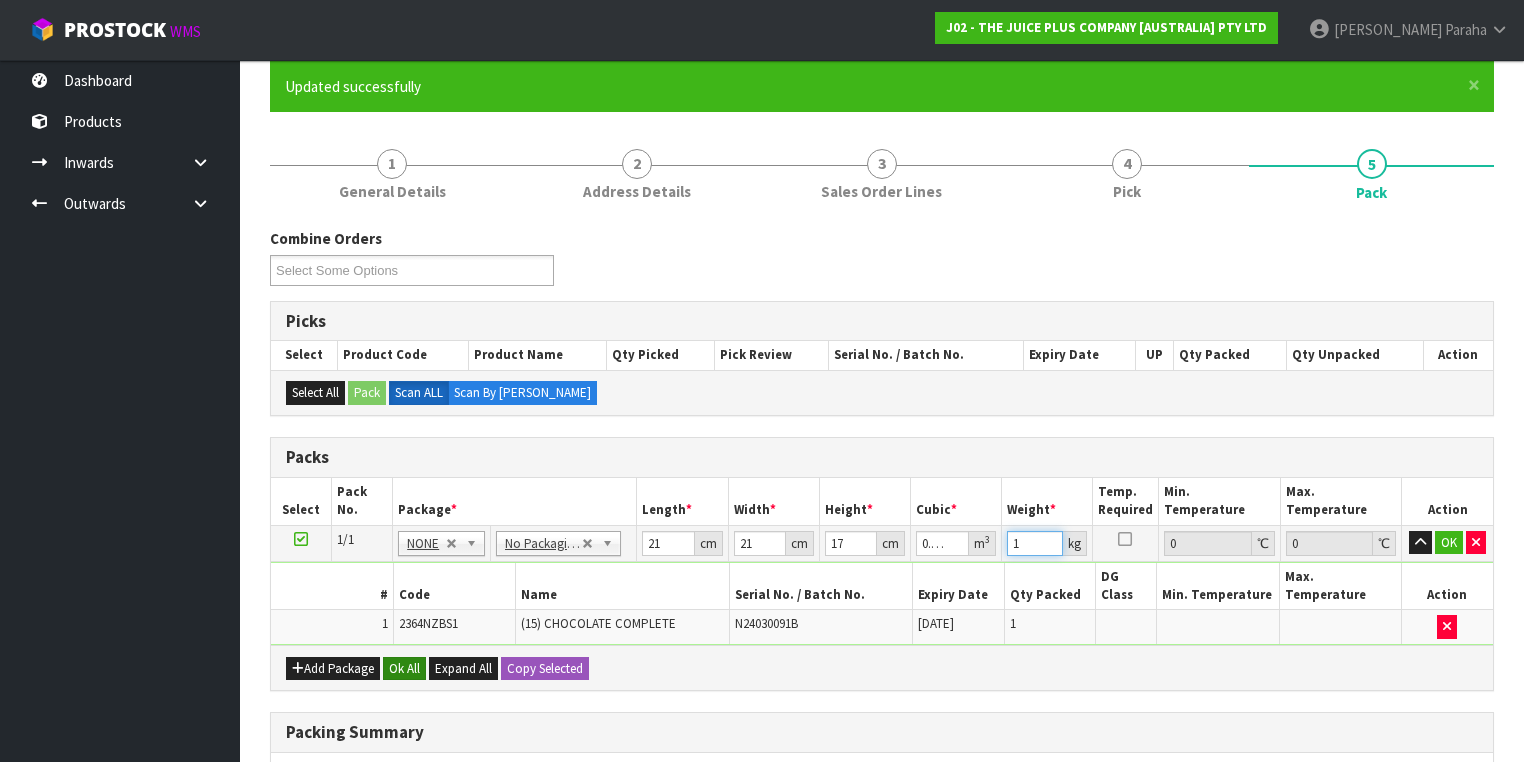 type on "1" 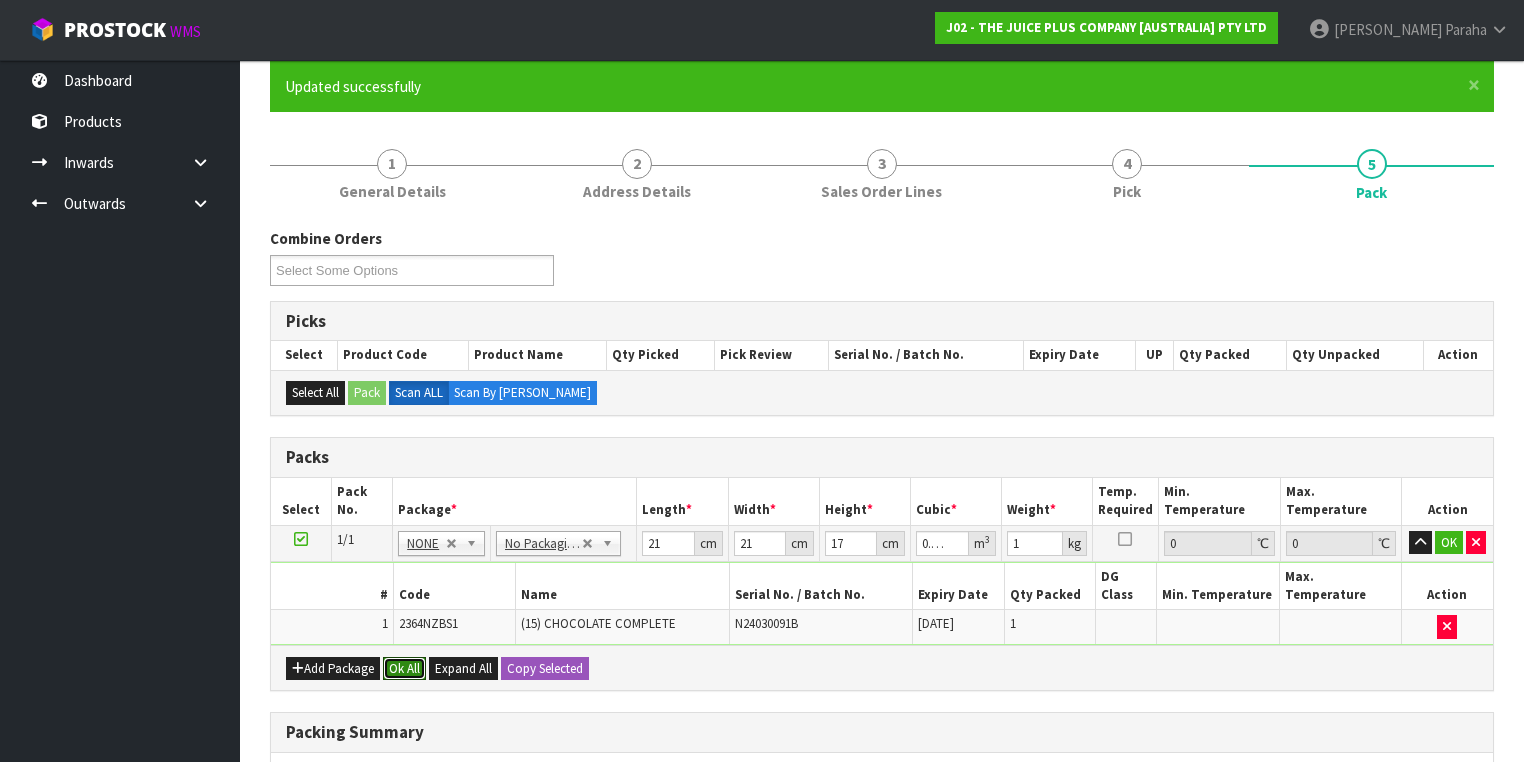 click on "Ok All" at bounding box center [404, 669] 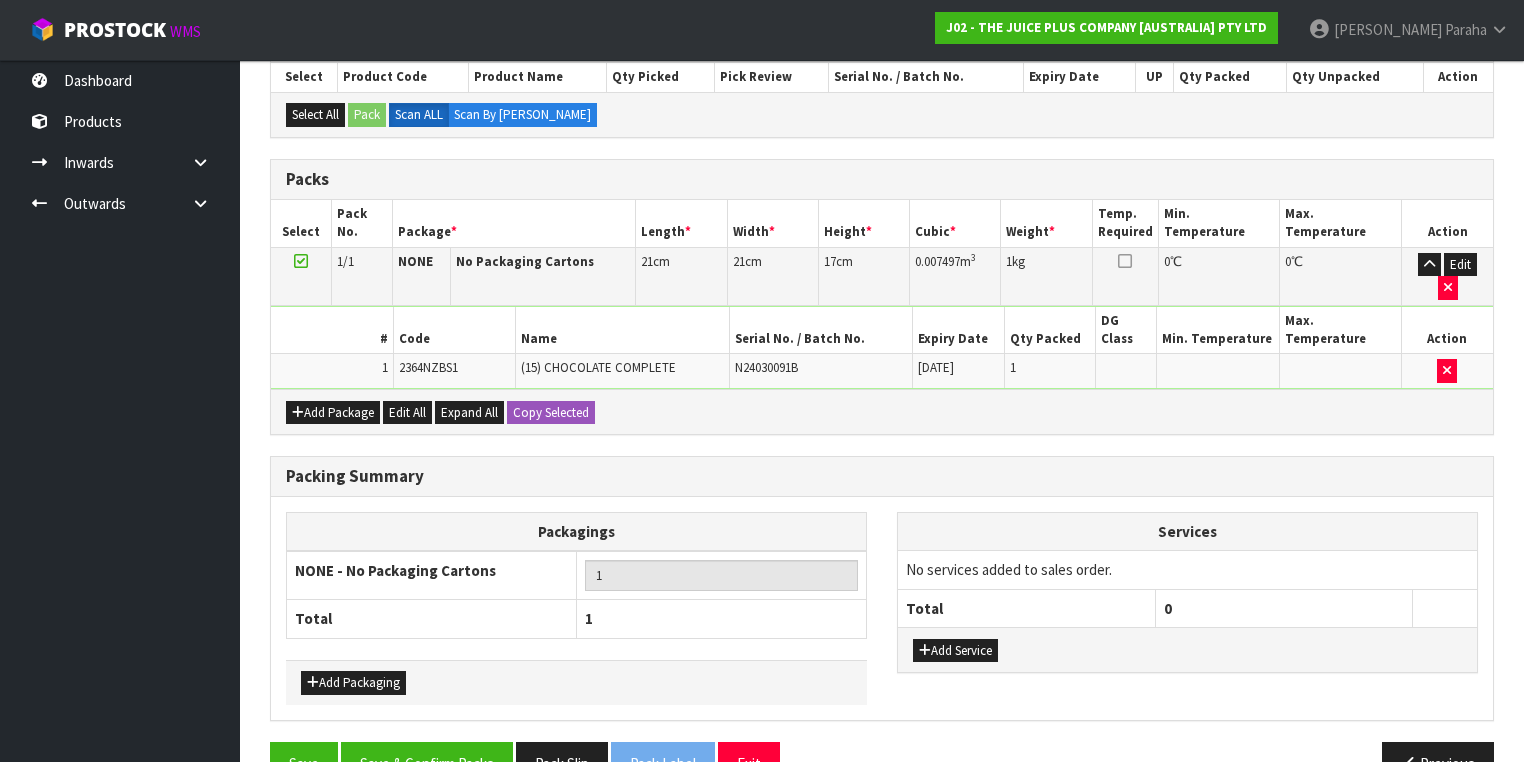 scroll, scrollTop: 440, scrollLeft: 0, axis: vertical 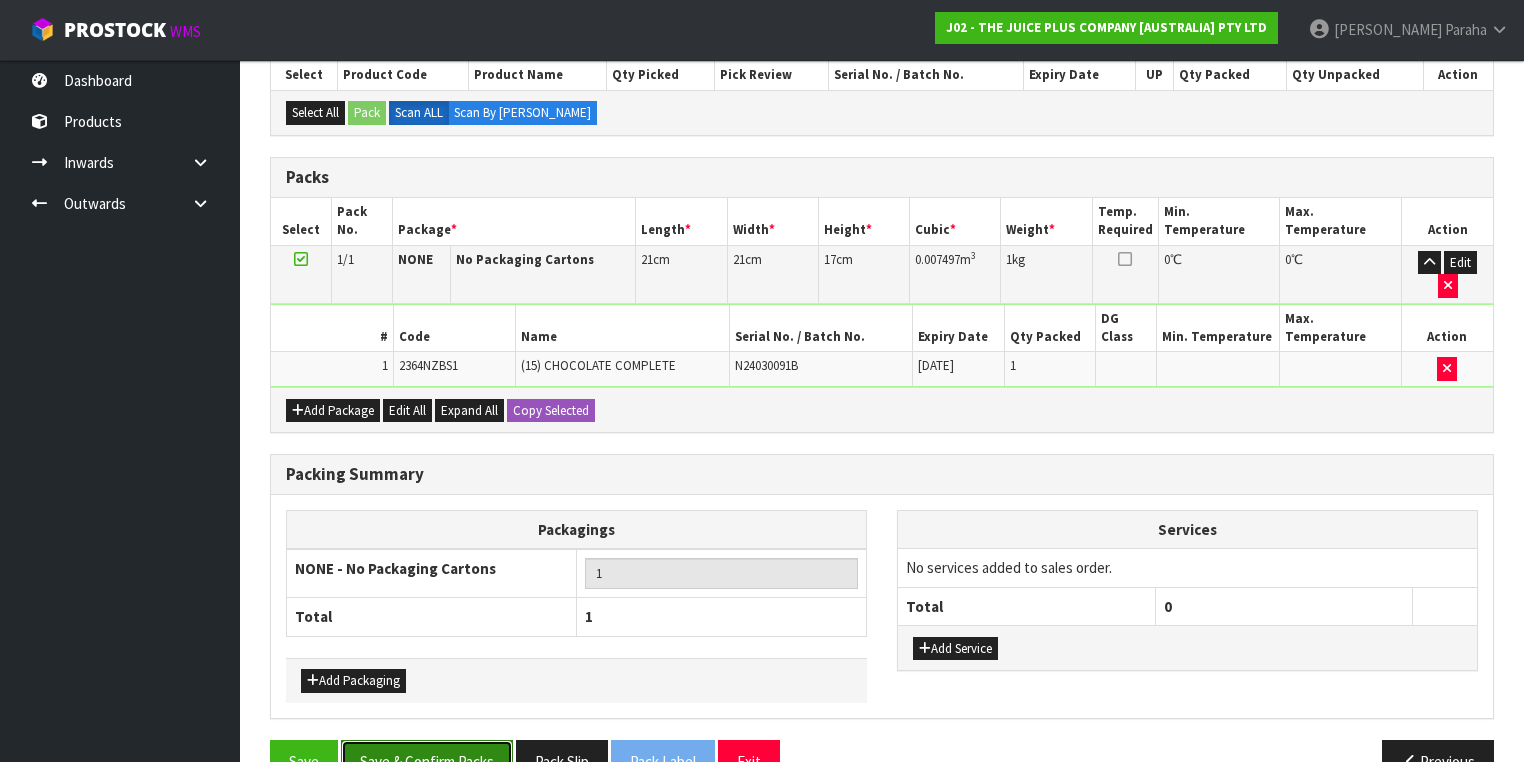 click on "Save & Confirm Packs" at bounding box center (427, 761) 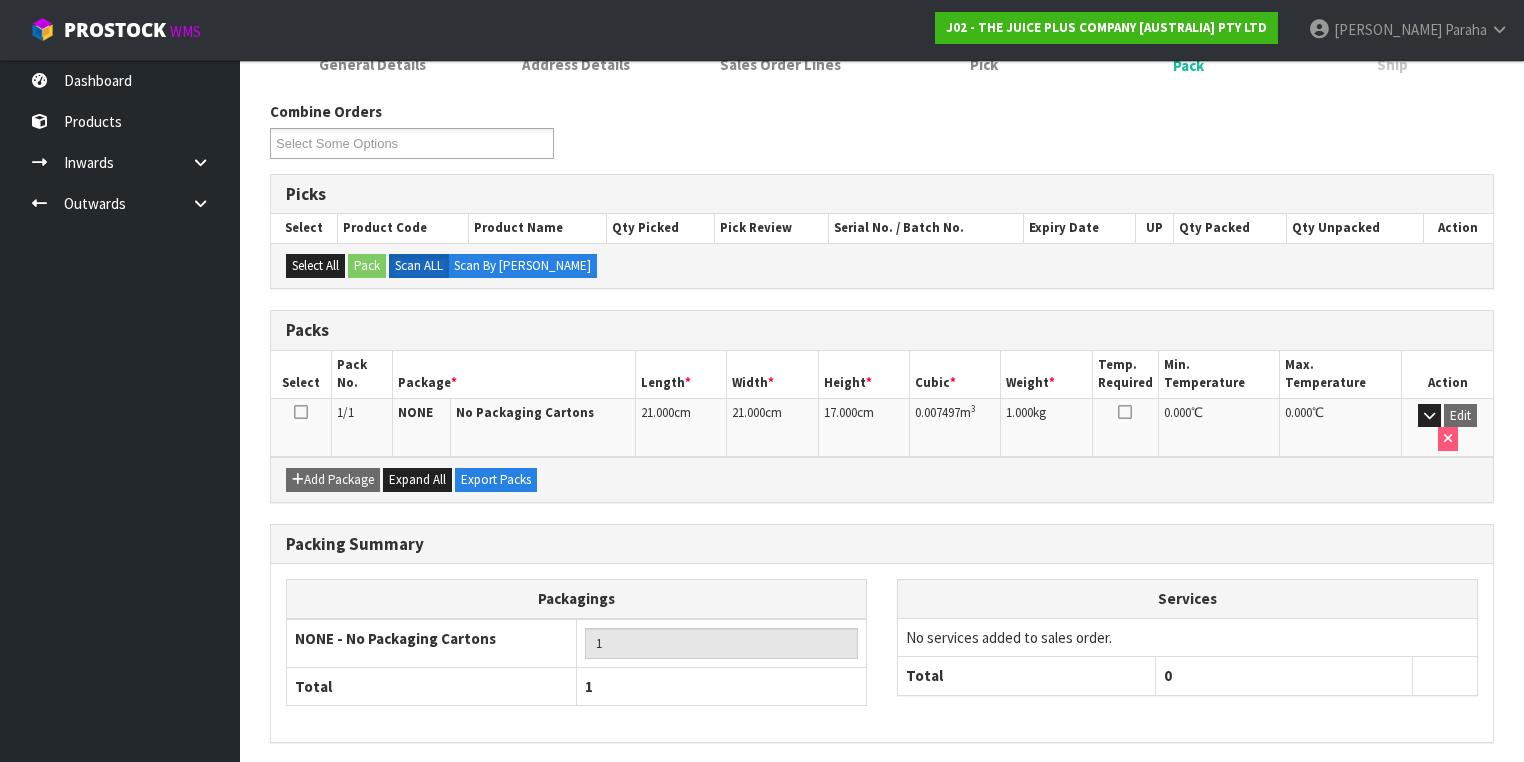 scroll, scrollTop: 332, scrollLeft: 0, axis: vertical 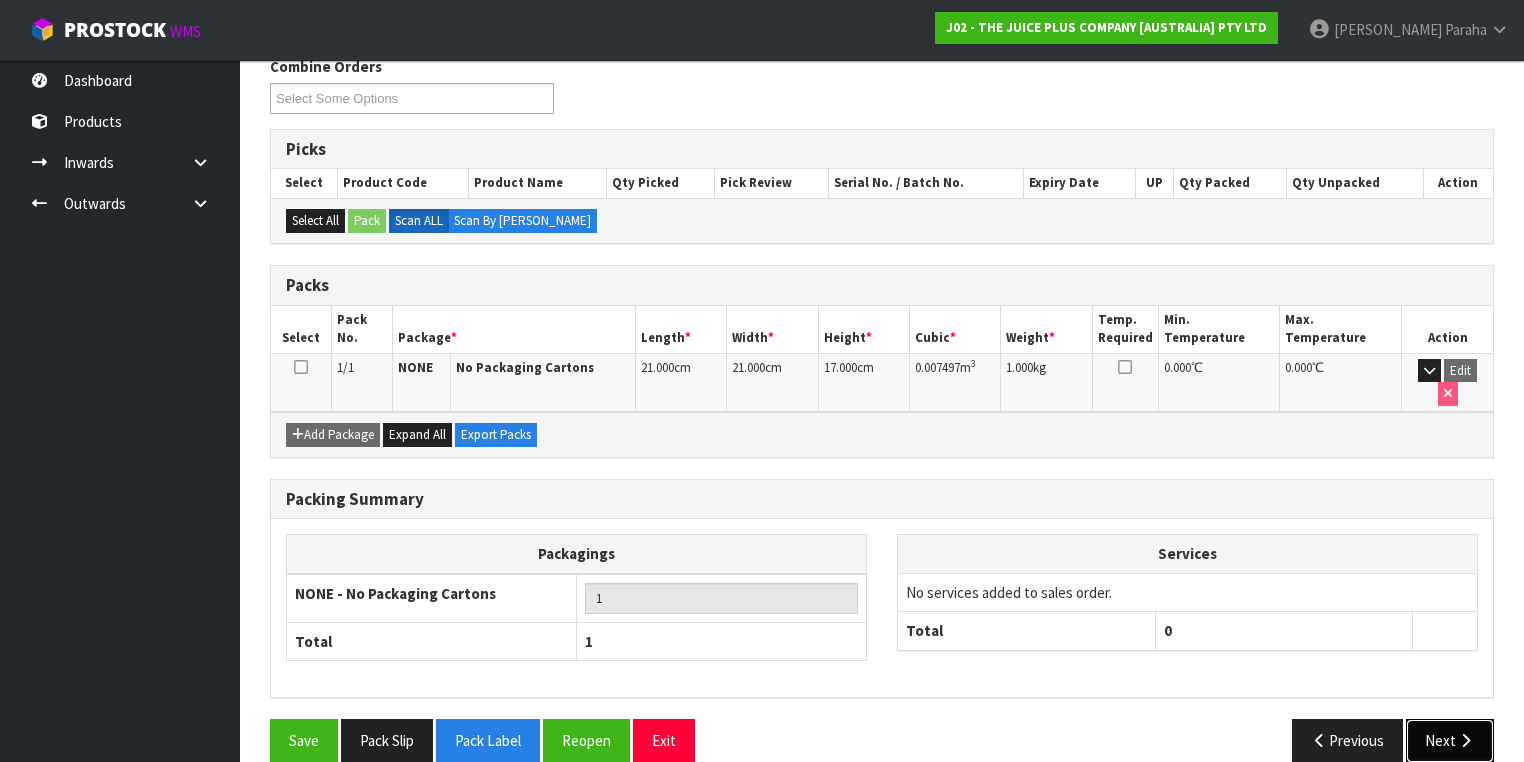 click on "Next" at bounding box center (1450, 740) 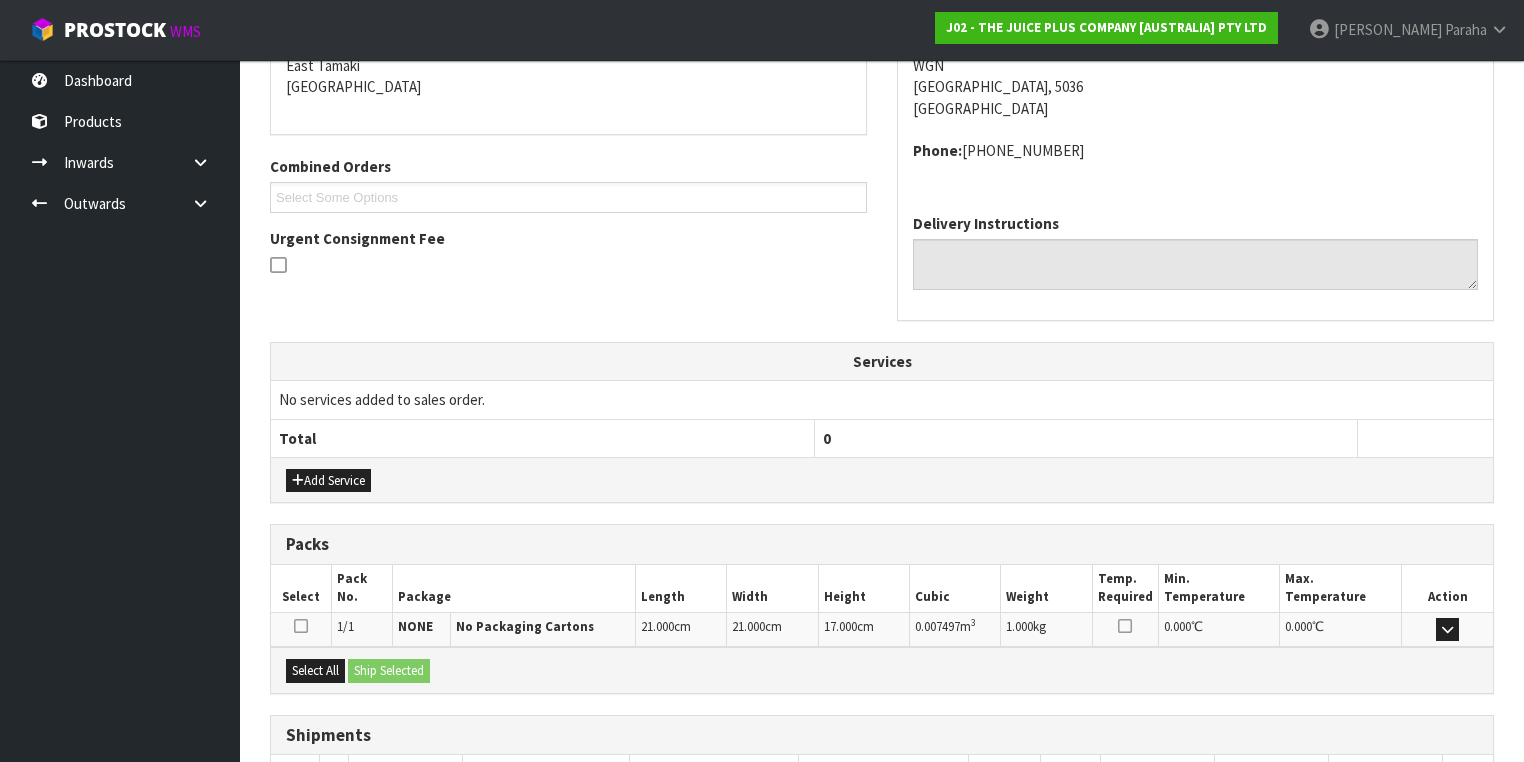 scroll, scrollTop: 571, scrollLeft: 0, axis: vertical 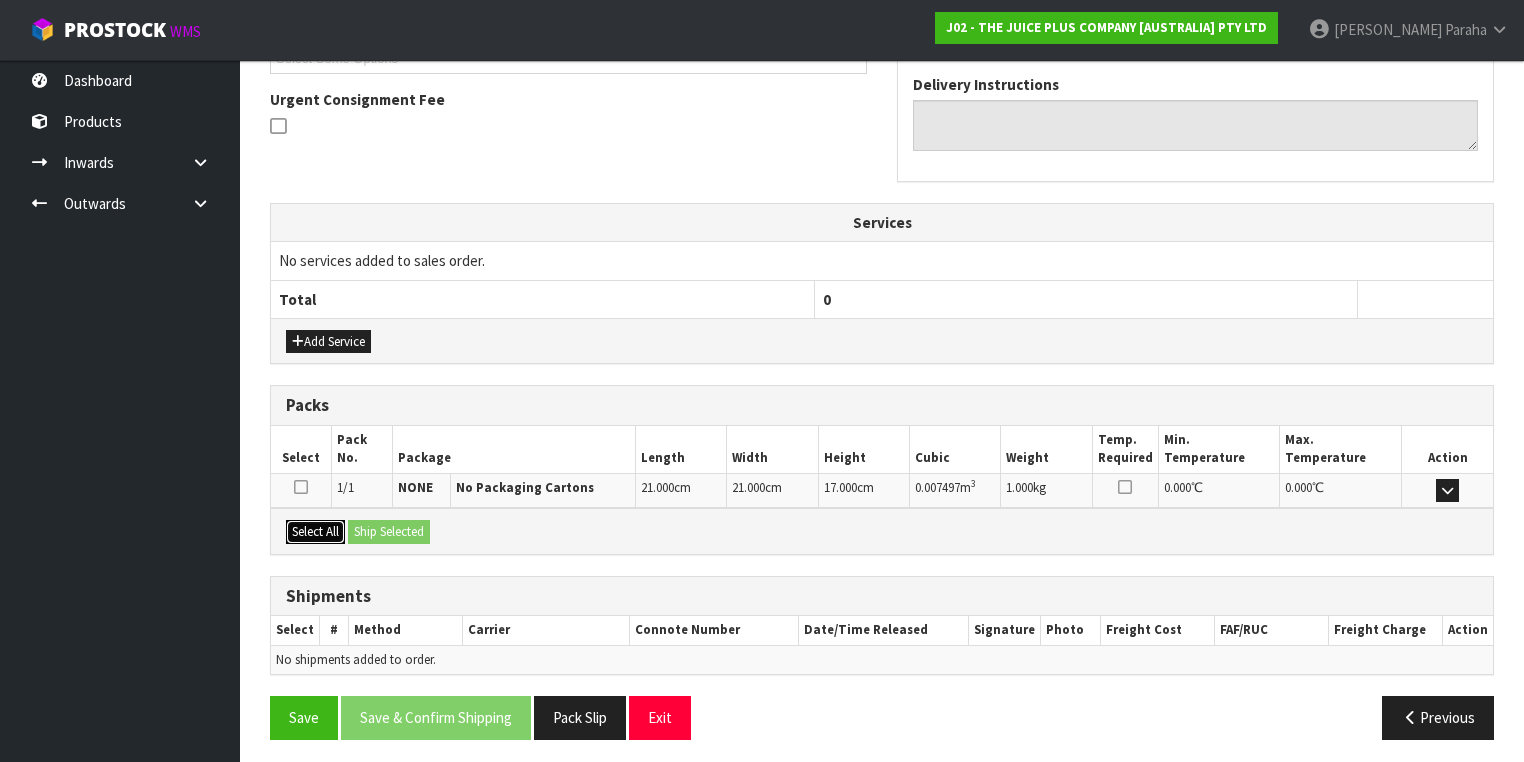 click on "Select All" at bounding box center [315, 532] 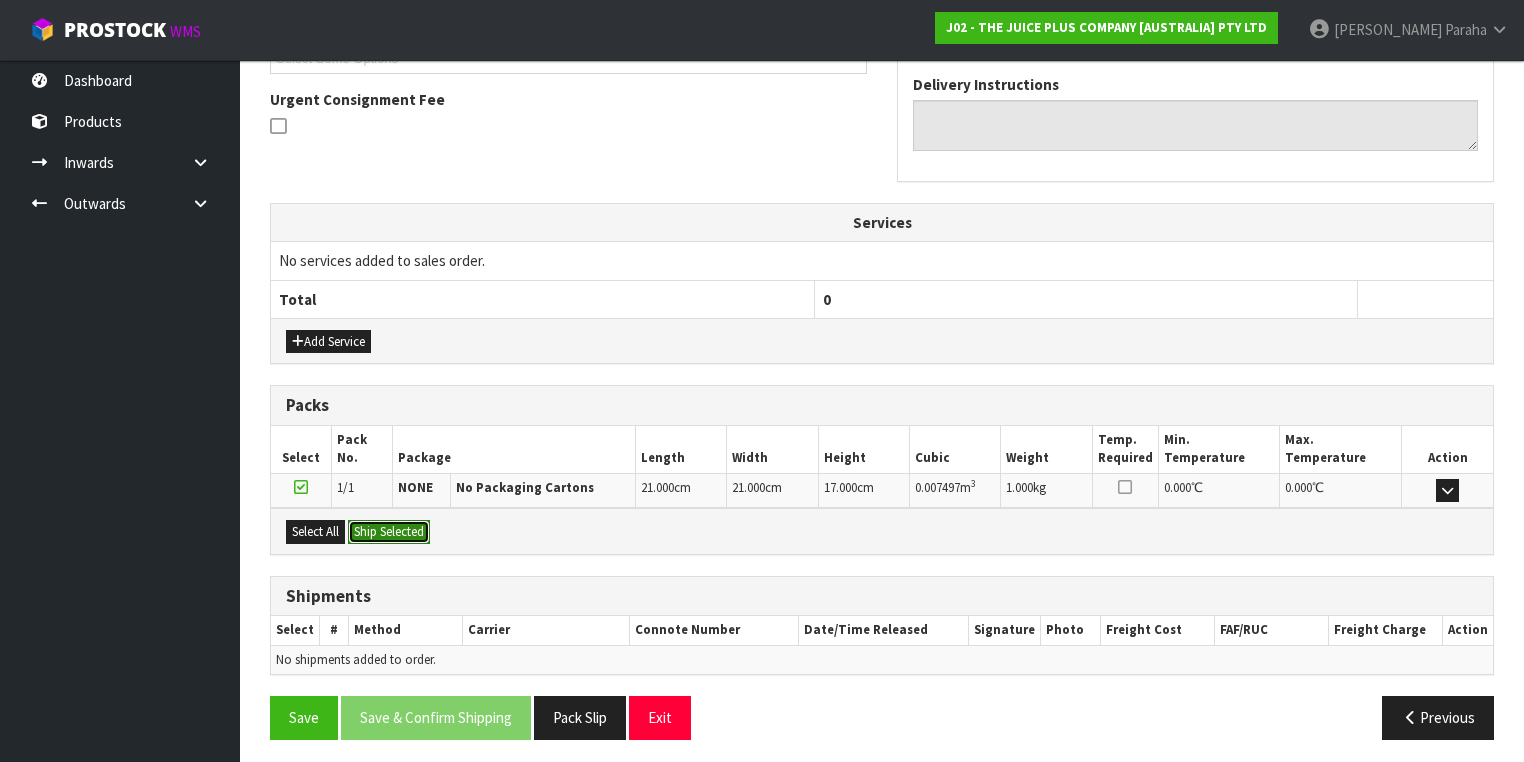 click on "Ship Selected" at bounding box center (389, 532) 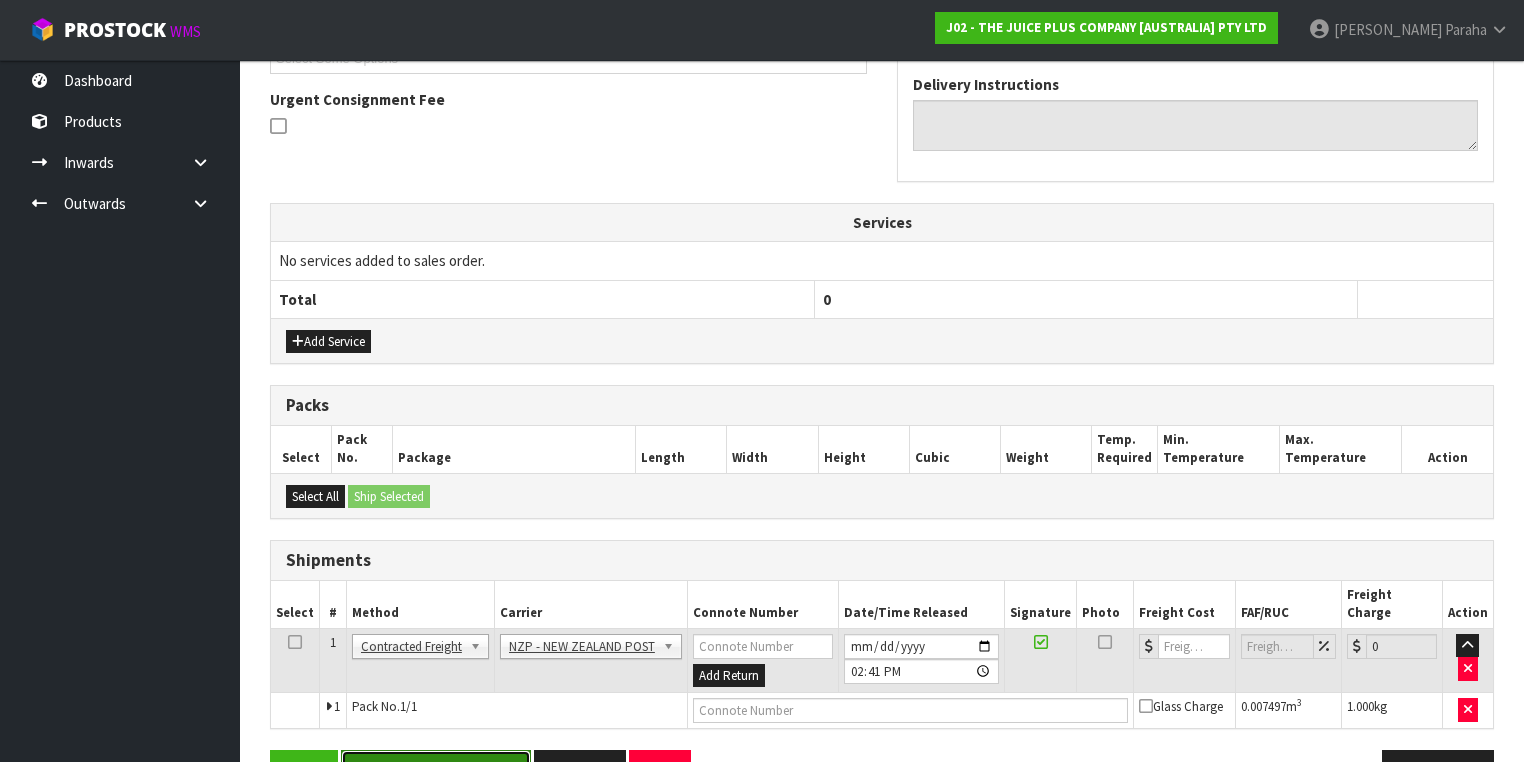 click on "Save & Confirm Shipping" at bounding box center [436, 771] 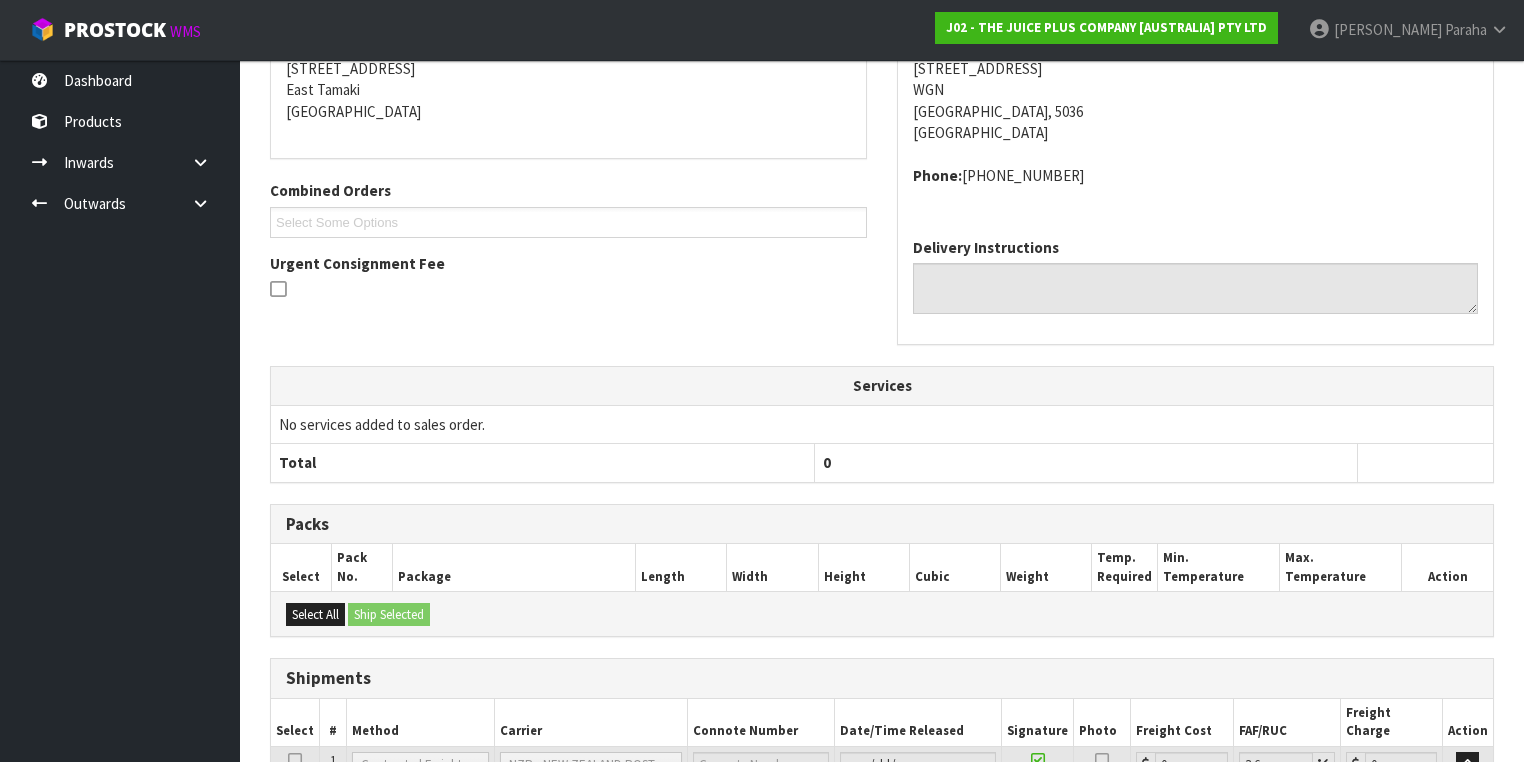 scroll, scrollTop: 579, scrollLeft: 0, axis: vertical 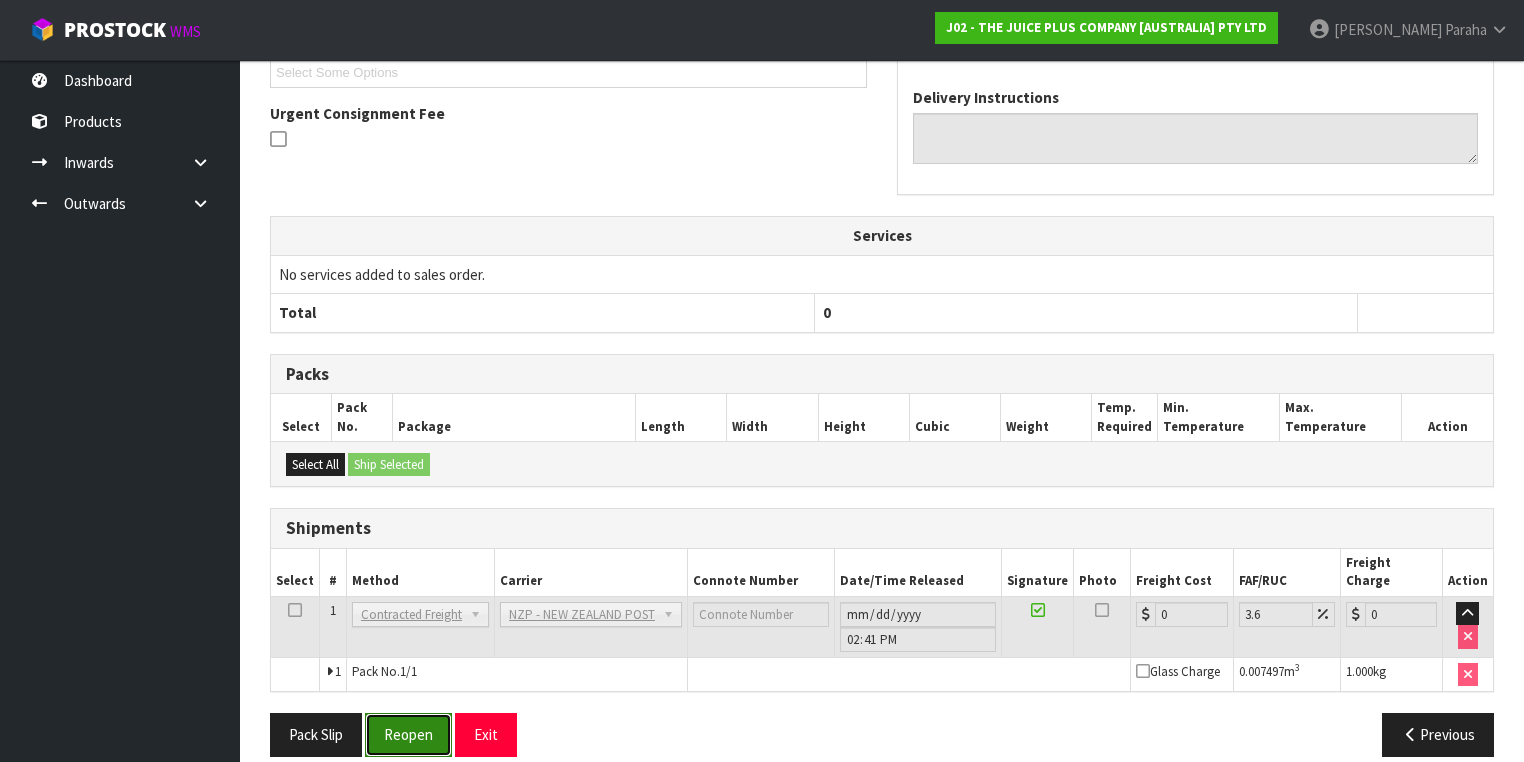 click on "Reopen" at bounding box center [408, 734] 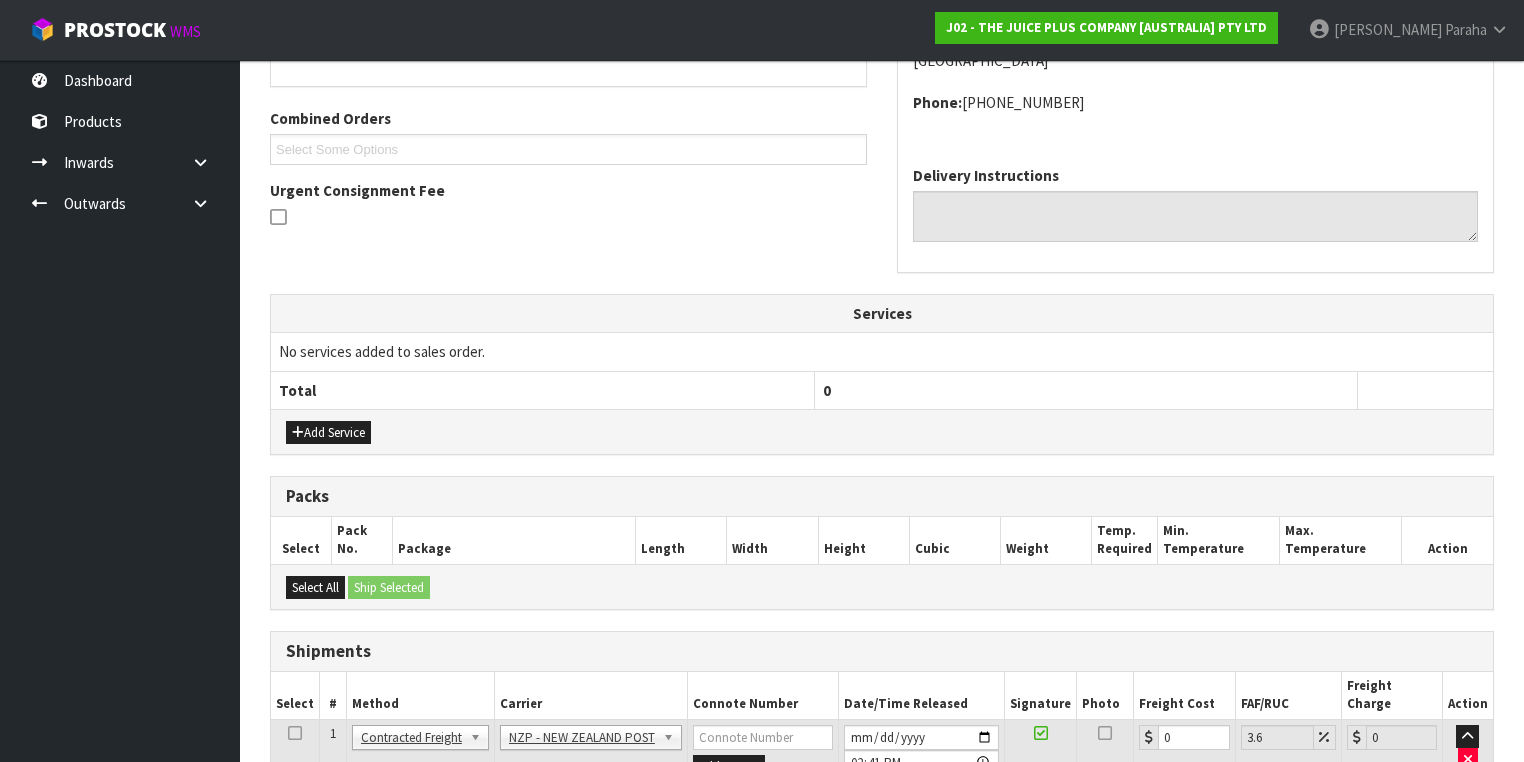 scroll, scrollTop: 624, scrollLeft: 0, axis: vertical 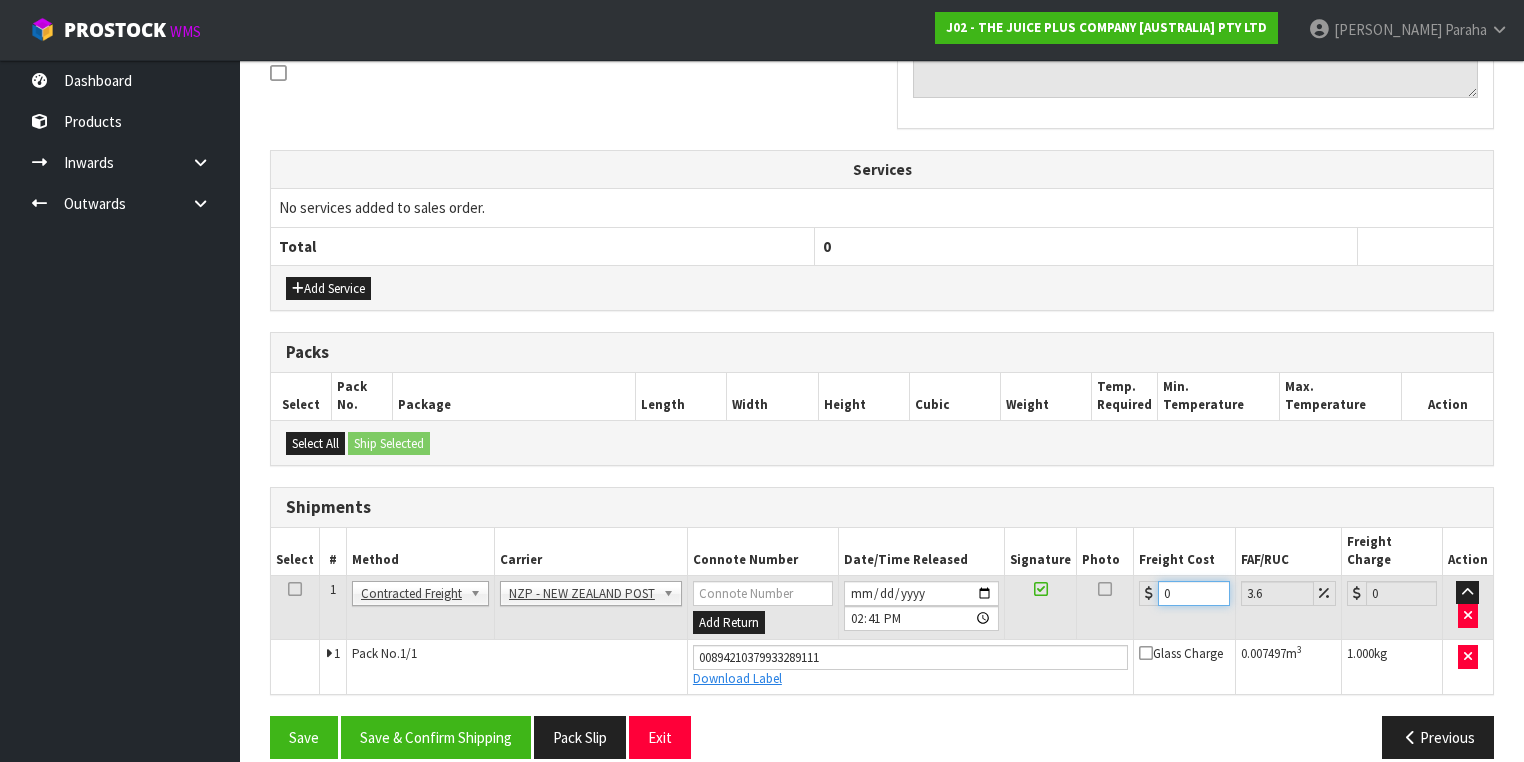 drag, startPoint x: 1180, startPoint y: 572, endPoint x: 1110, endPoint y: 577, distance: 70.178345 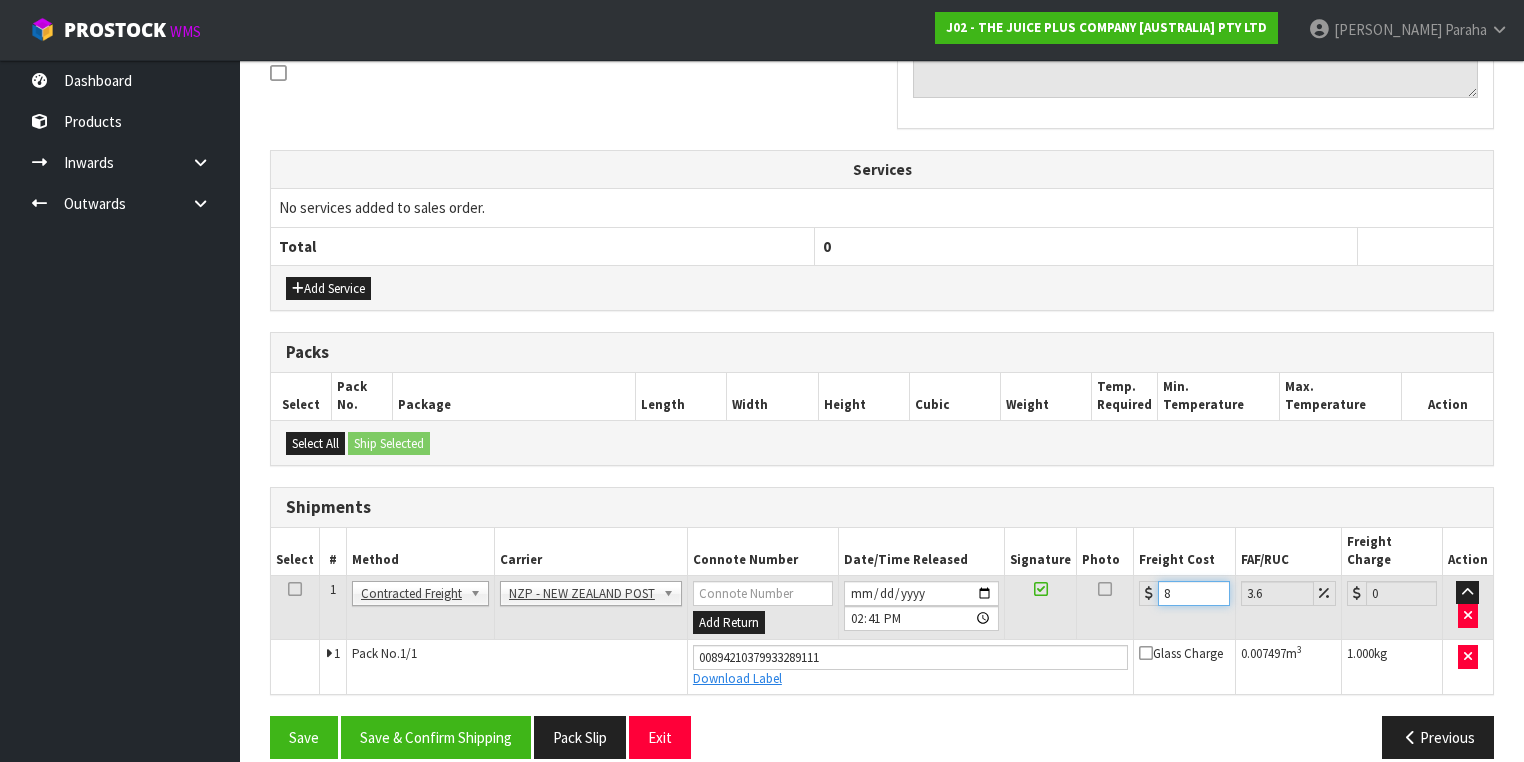 type on "8.29" 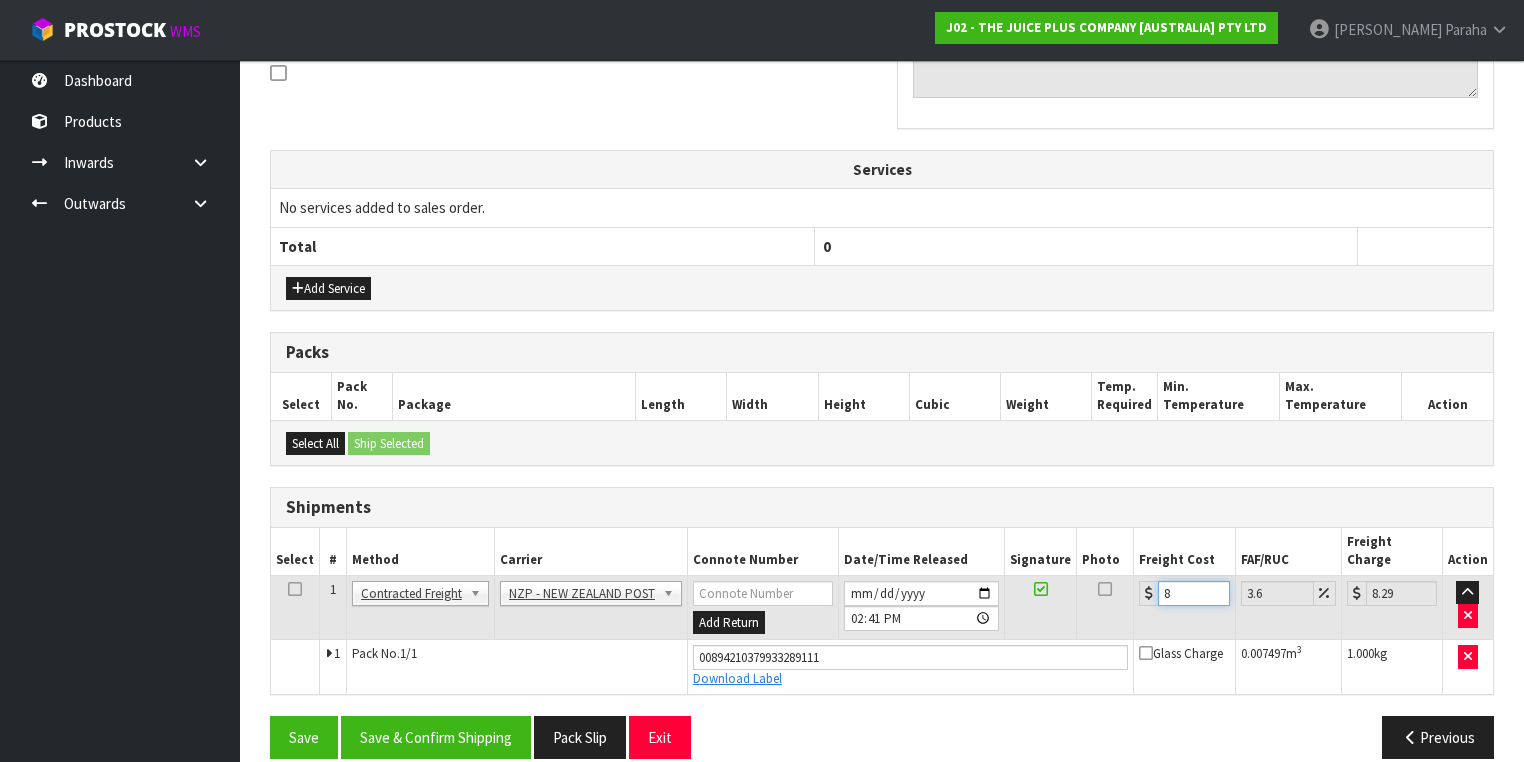 type on "8.4" 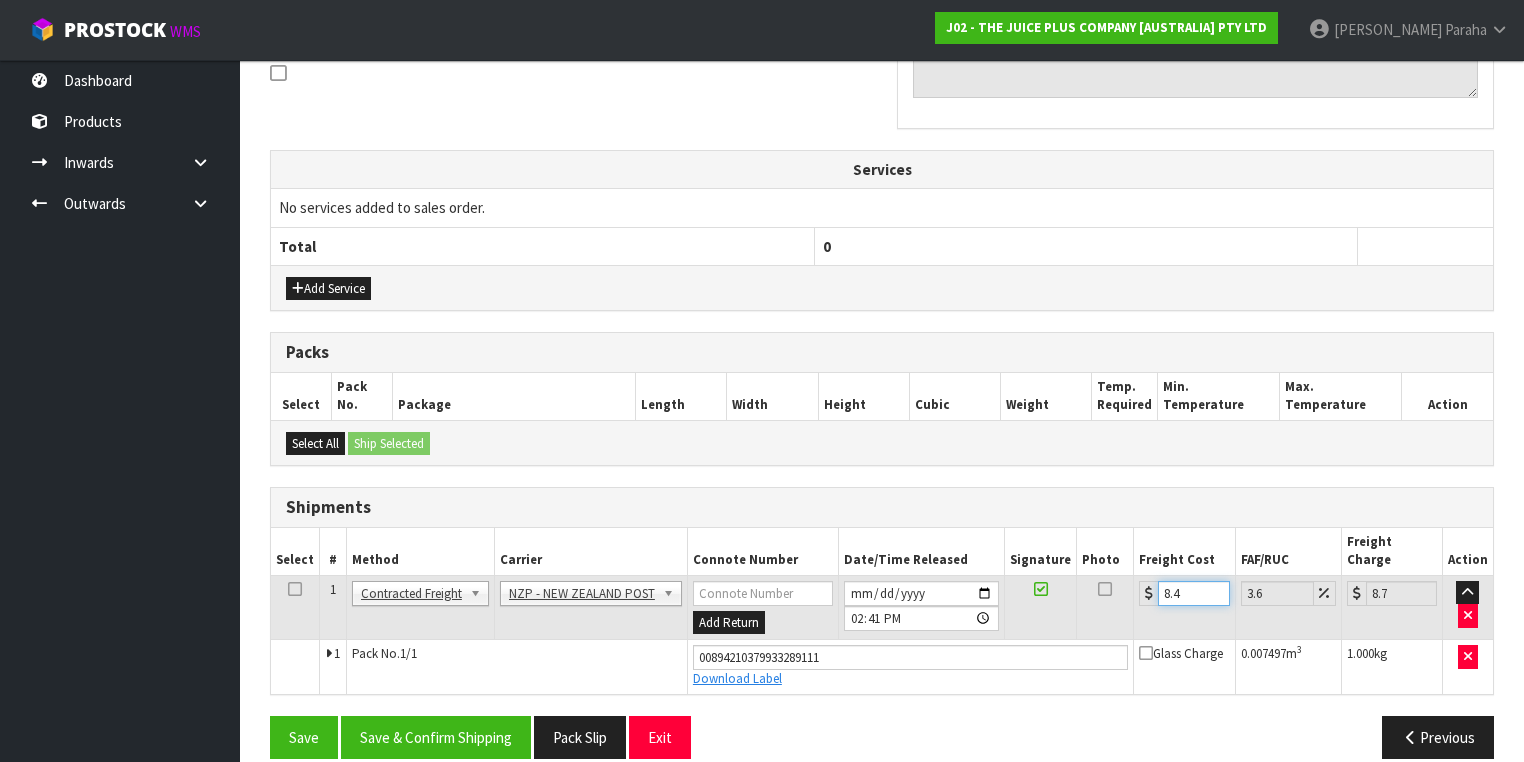 type on "8.45" 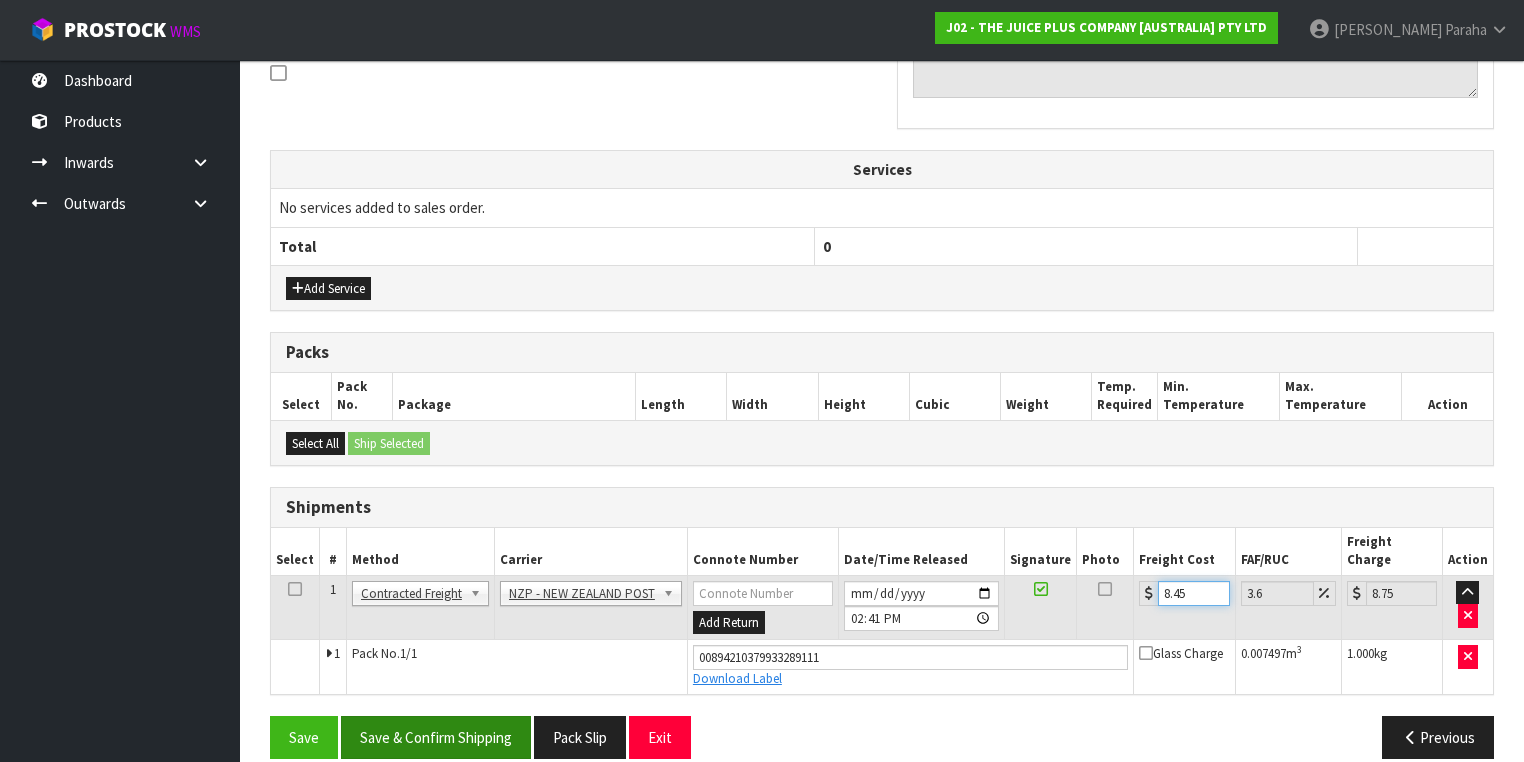 type on "8.45" 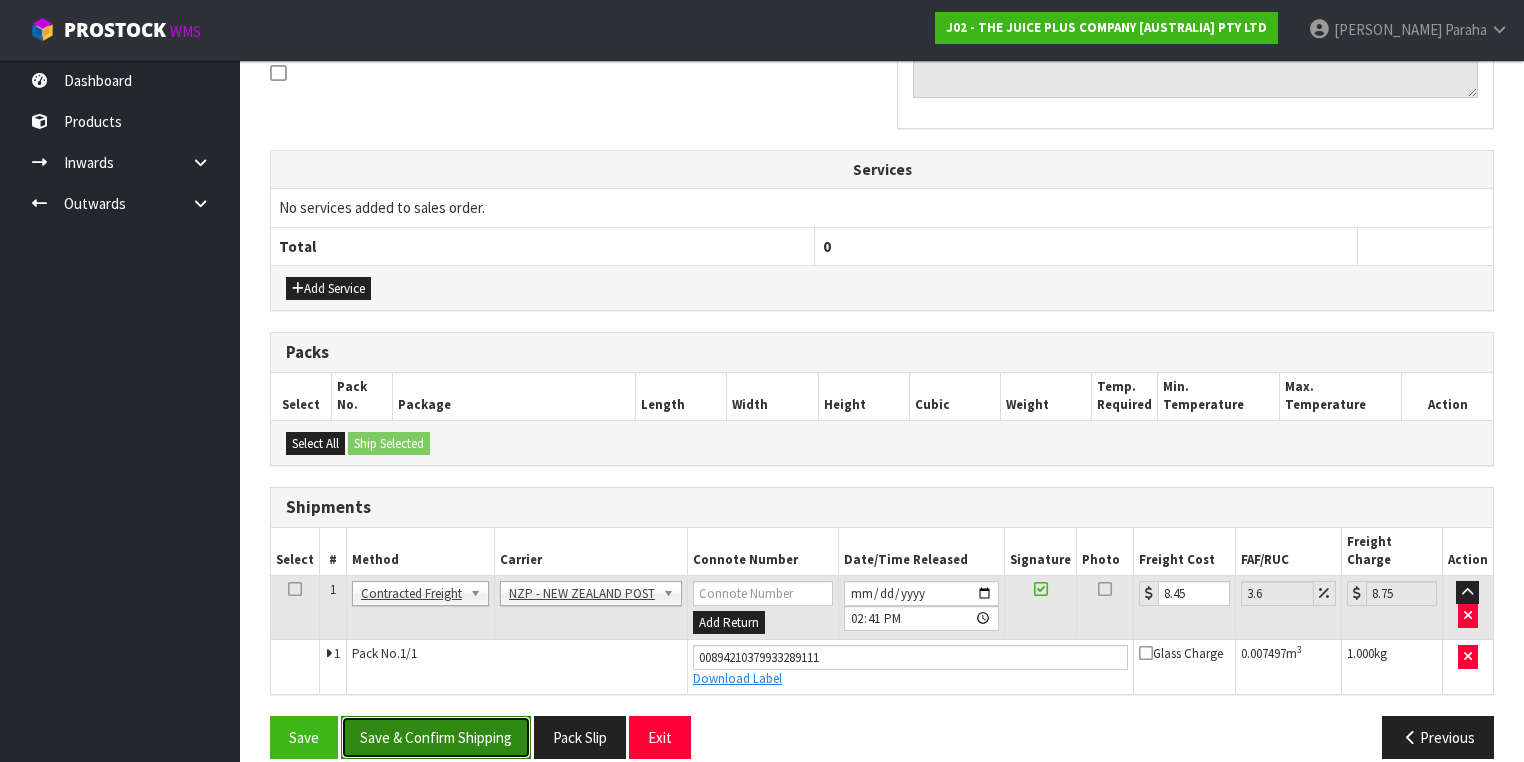 click on "Save & Confirm Shipping" at bounding box center [436, 737] 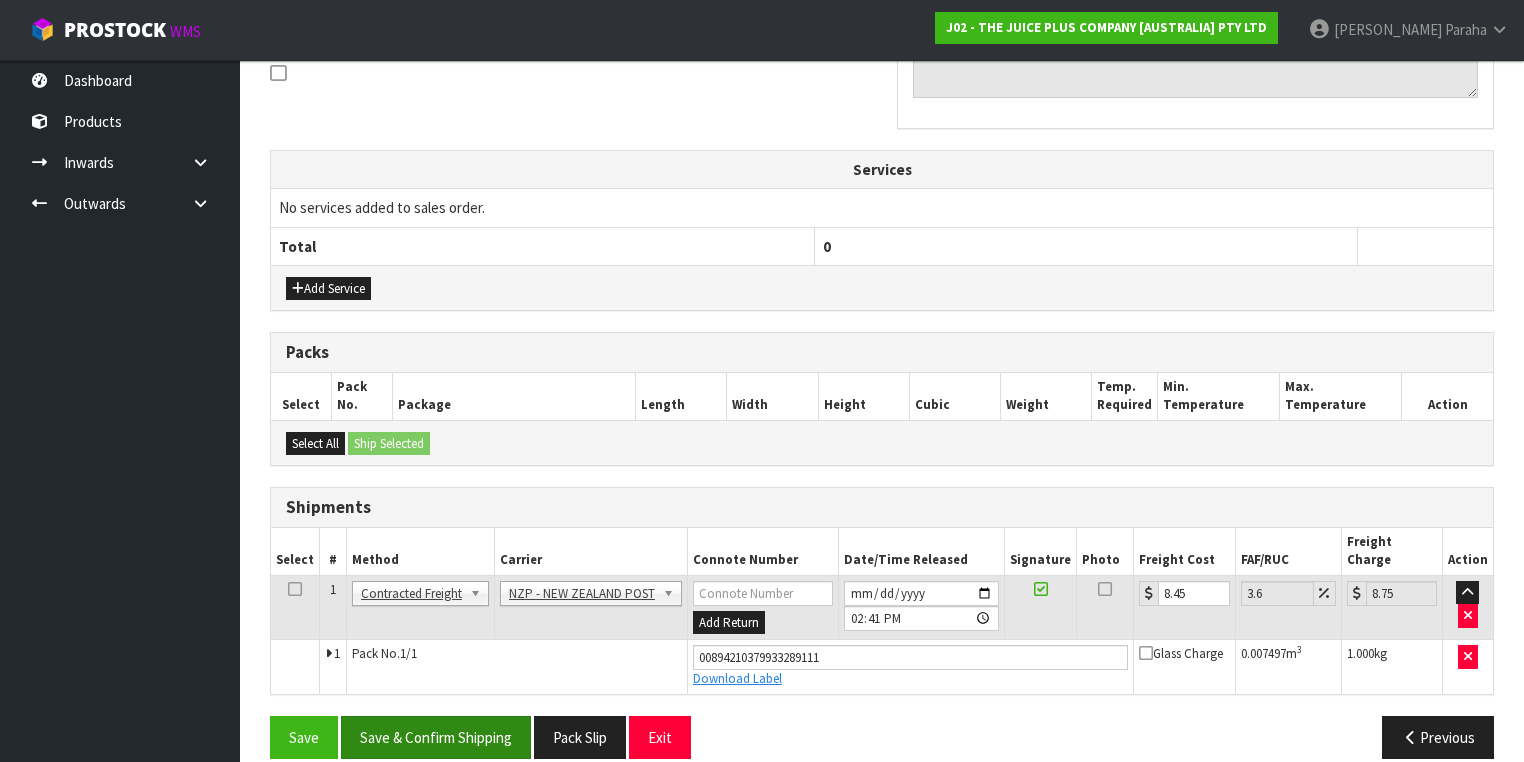 scroll, scrollTop: 0, scrollLeft: 0, axis: both 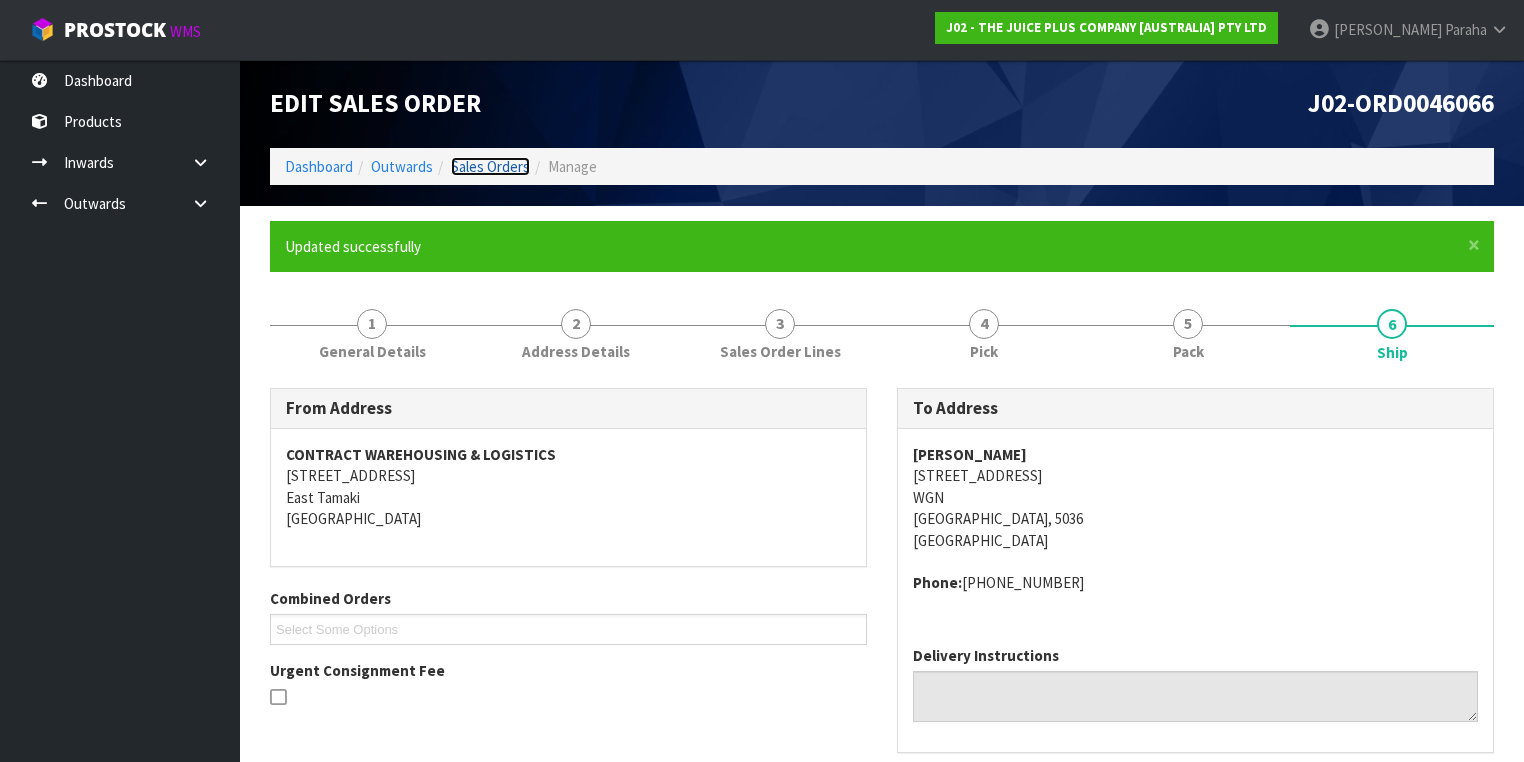 click on "Sales Orders" at bounding box center (490, 166) 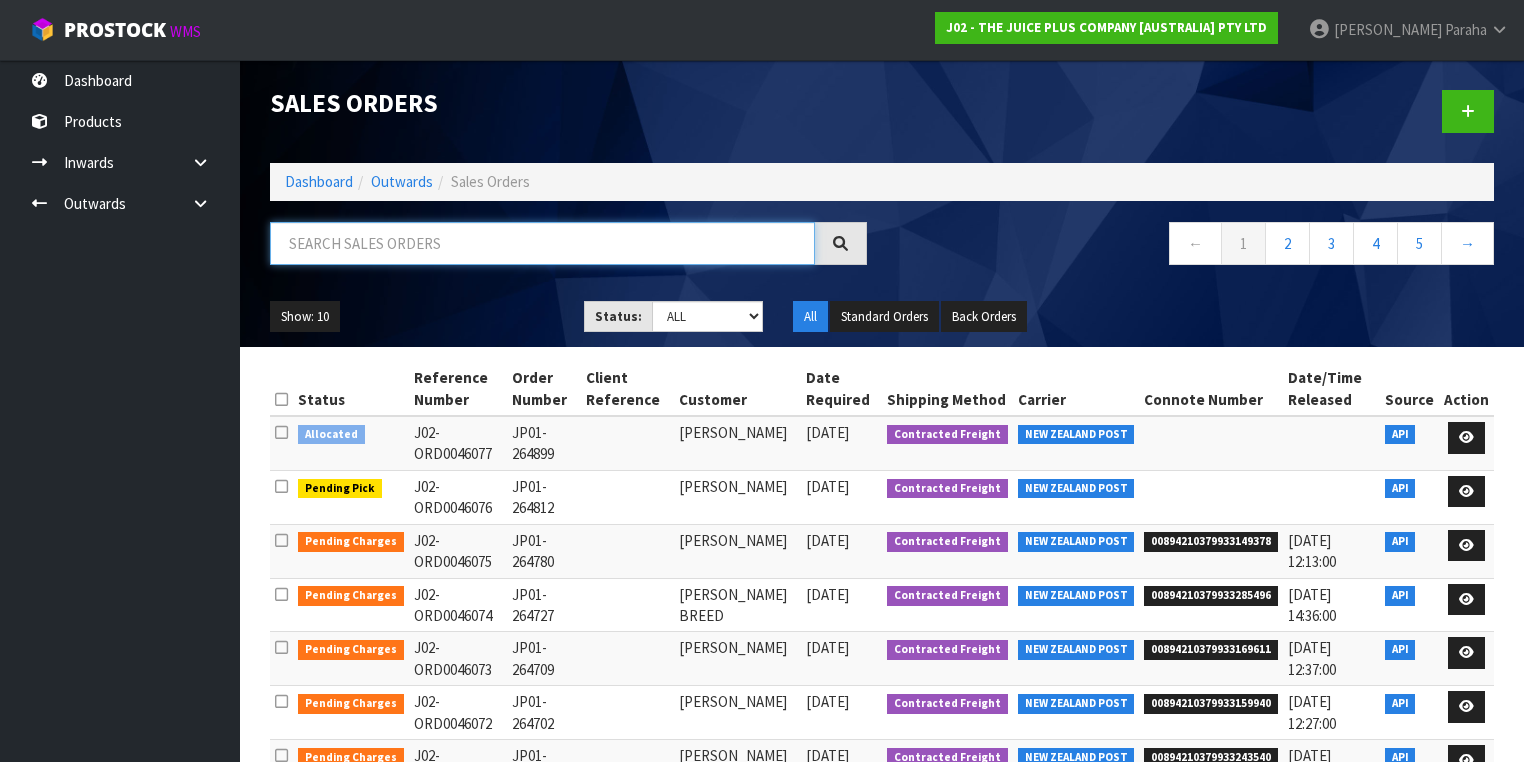 click at bounding box center [542, 243] 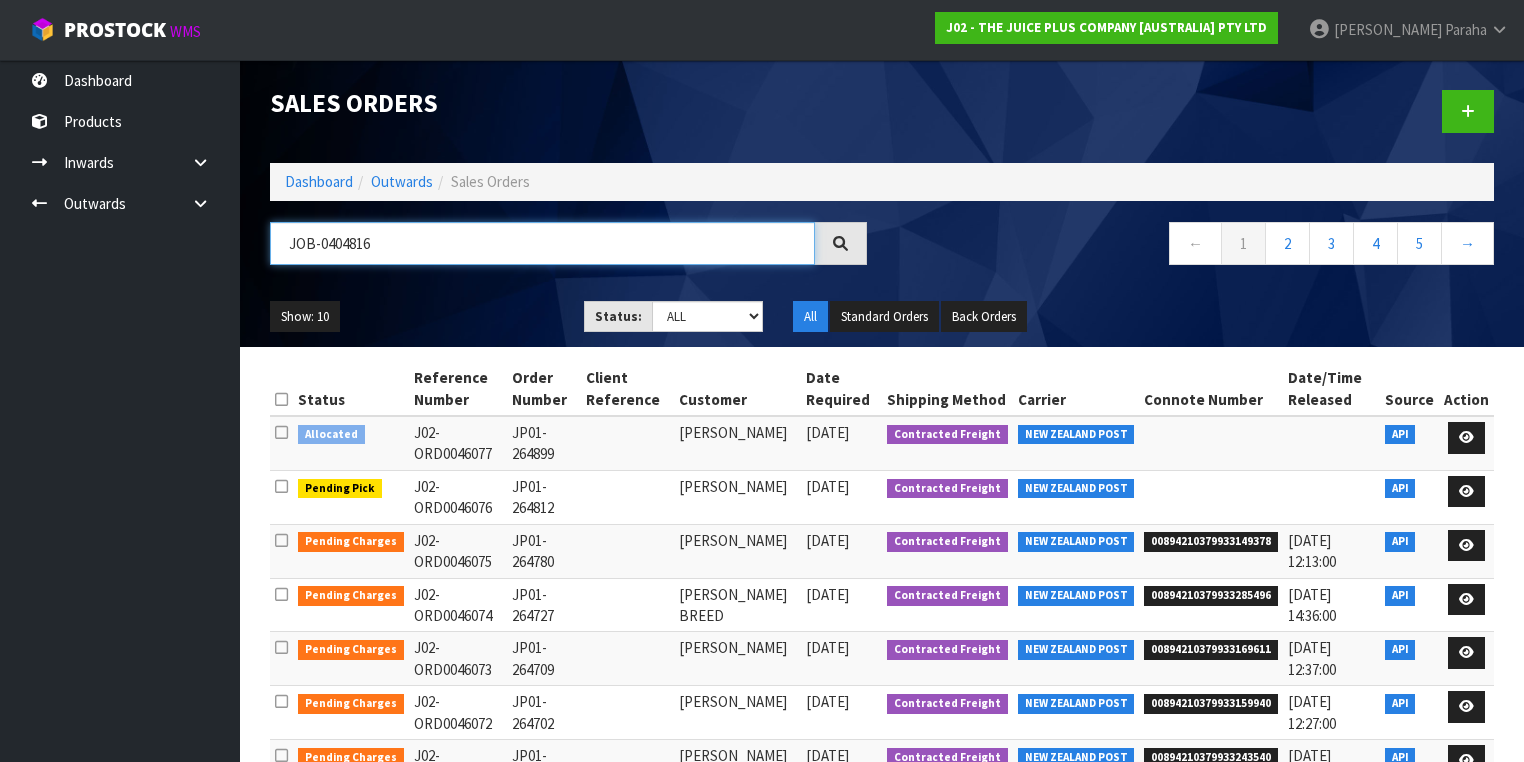 type on "JOB-0404816" 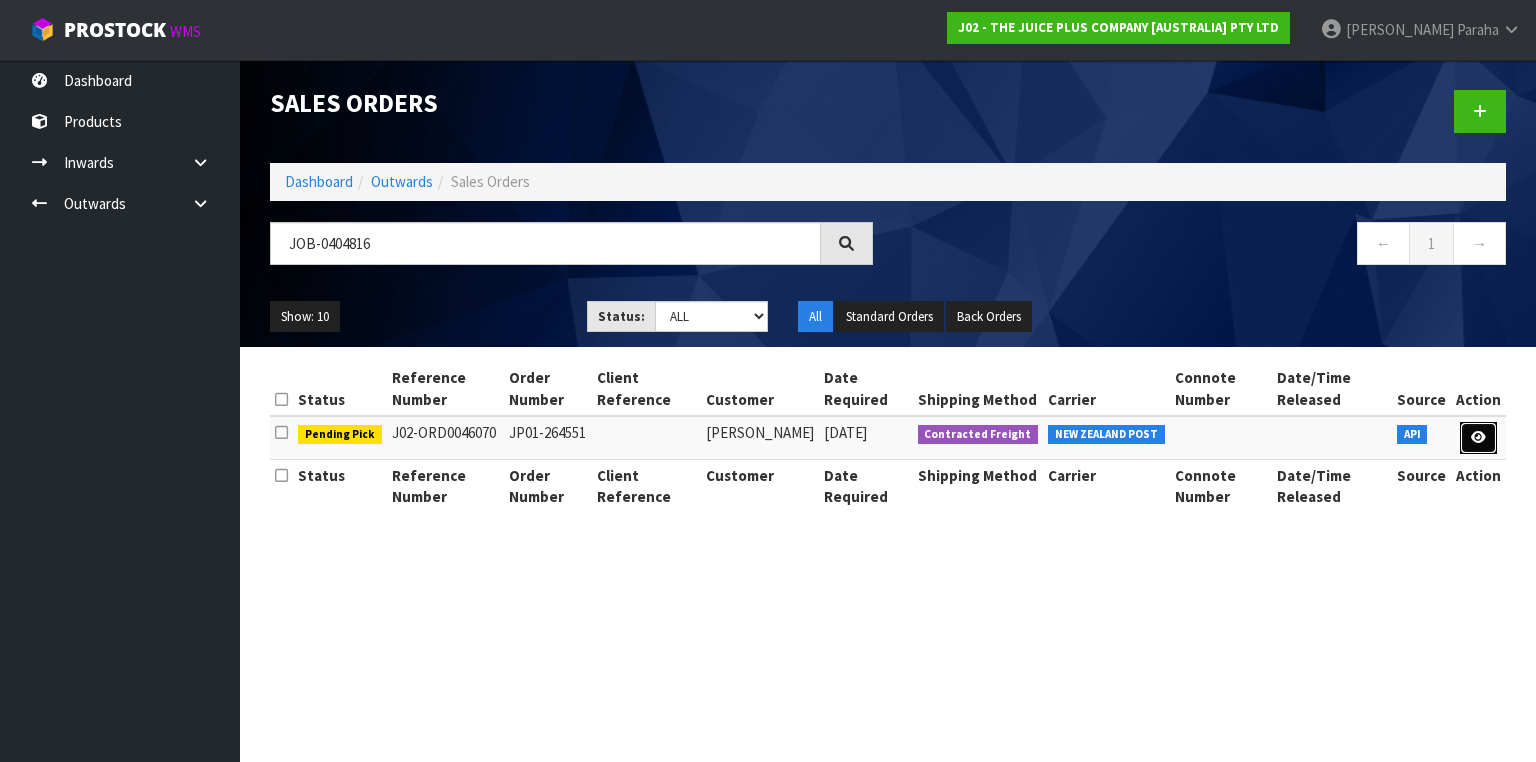 click at bounding box center [1478, 438] 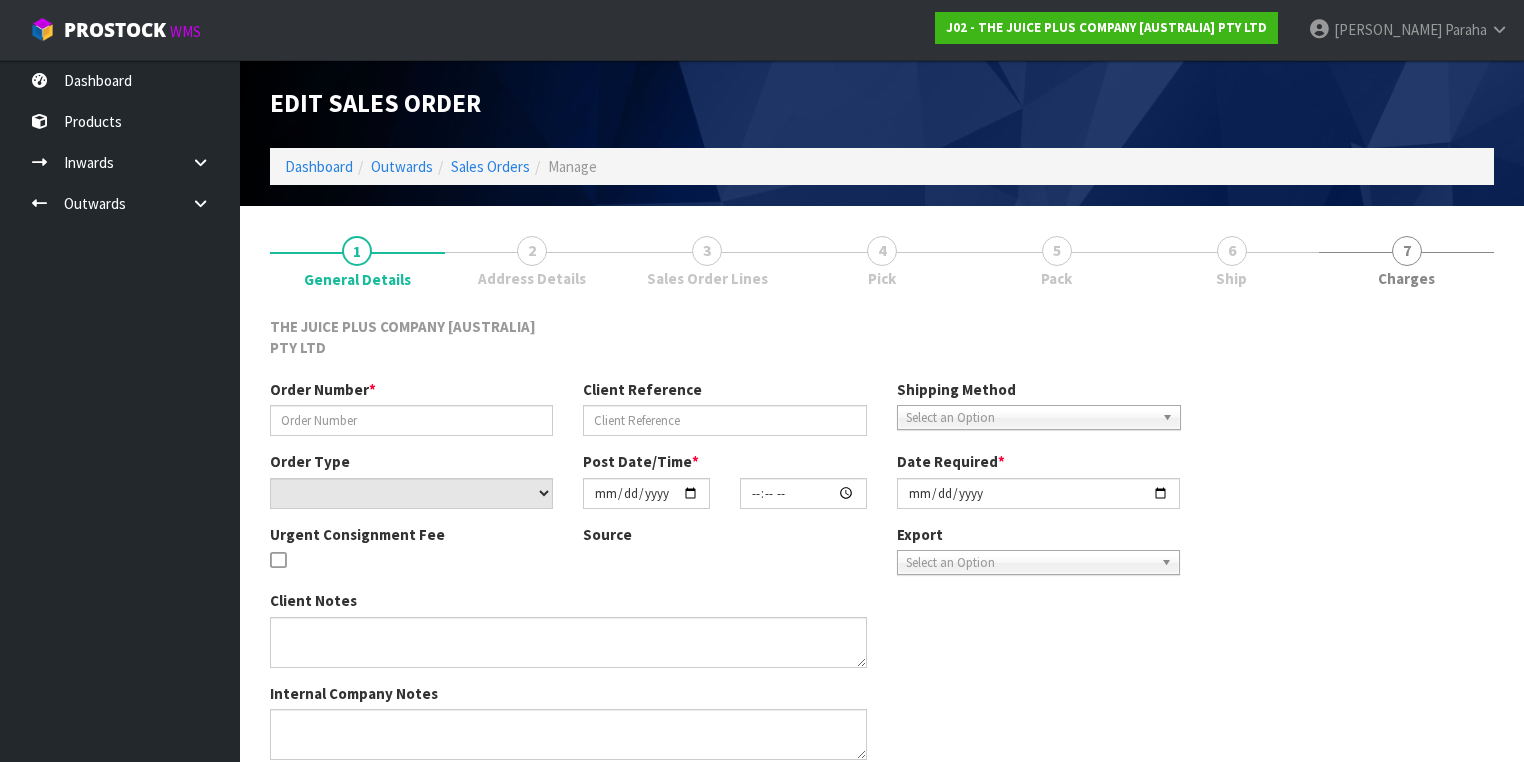 type on "JP01-264551" 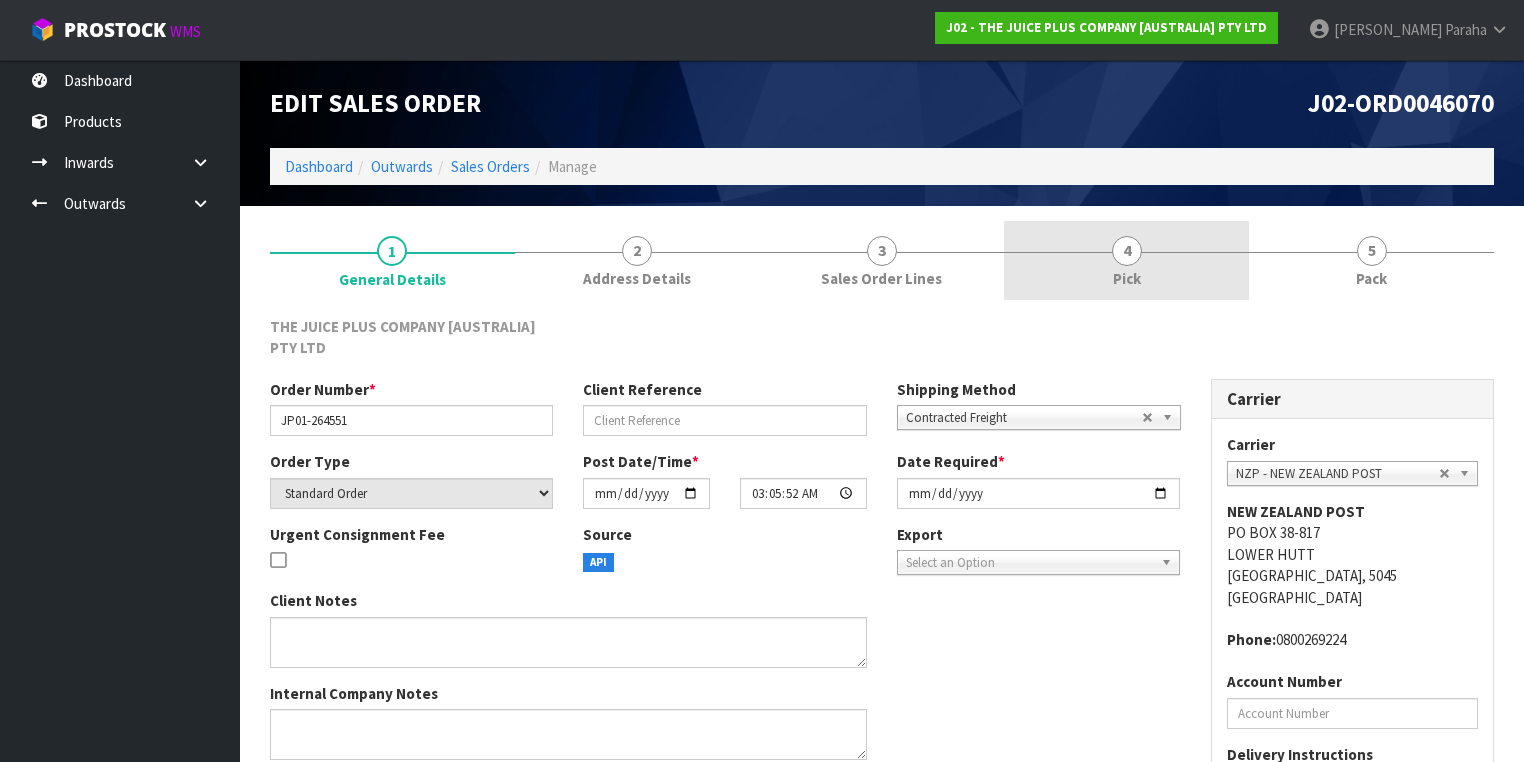 click on "4" at bounding box center (1127, 251) 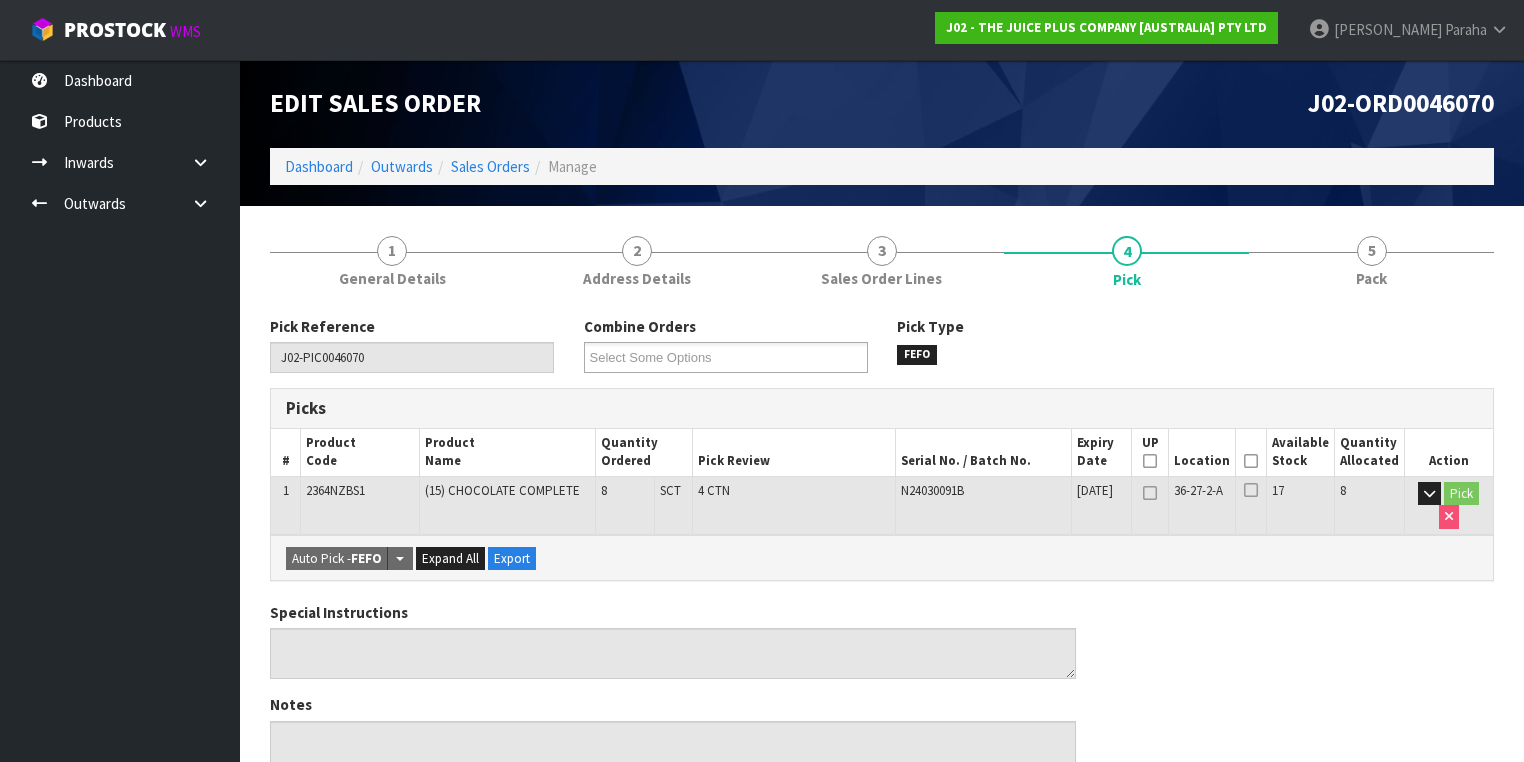 click at bounding box center [1251, 461] 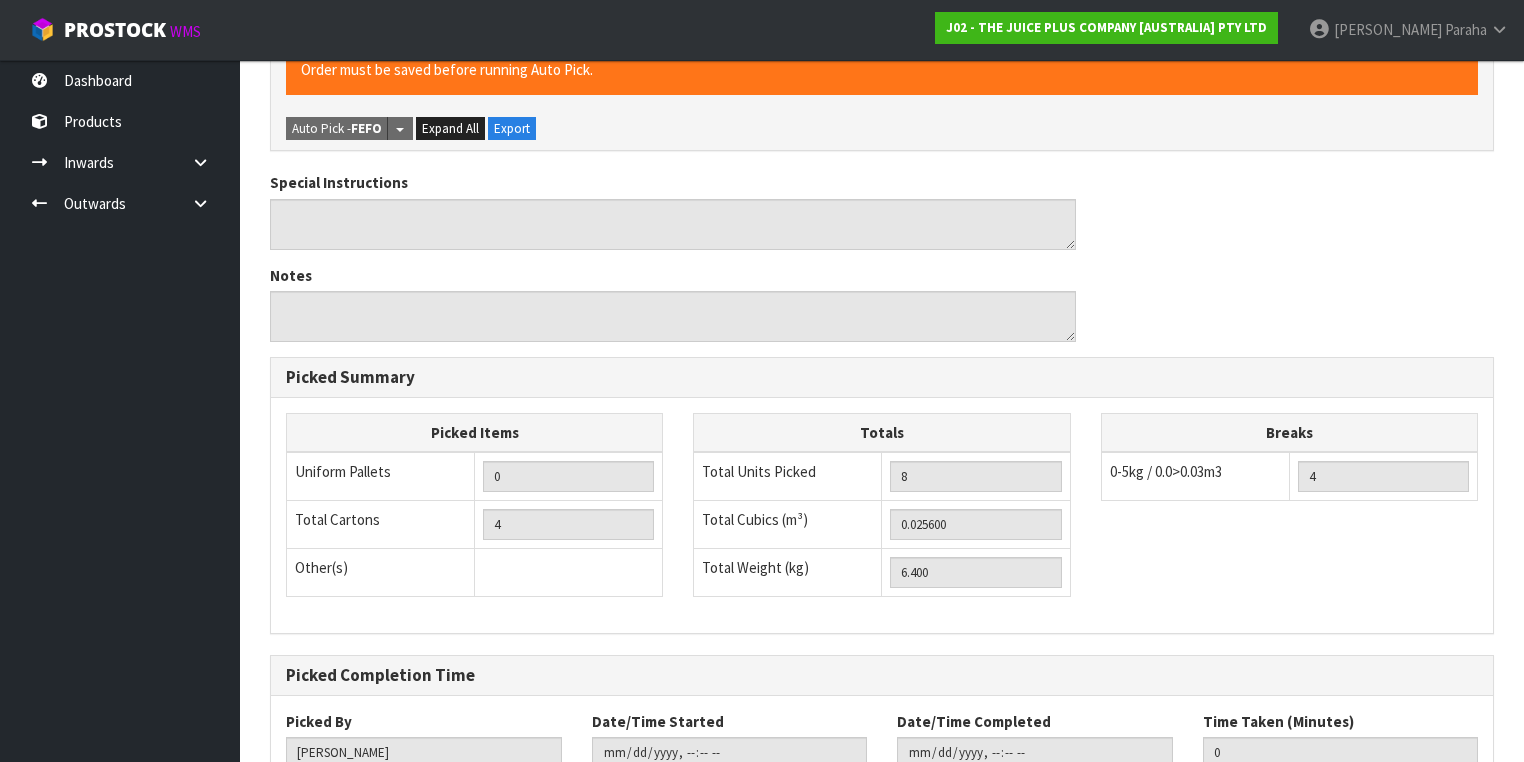 scroll, scrollTop: 641, scrollLeft: 0, axis: vertical 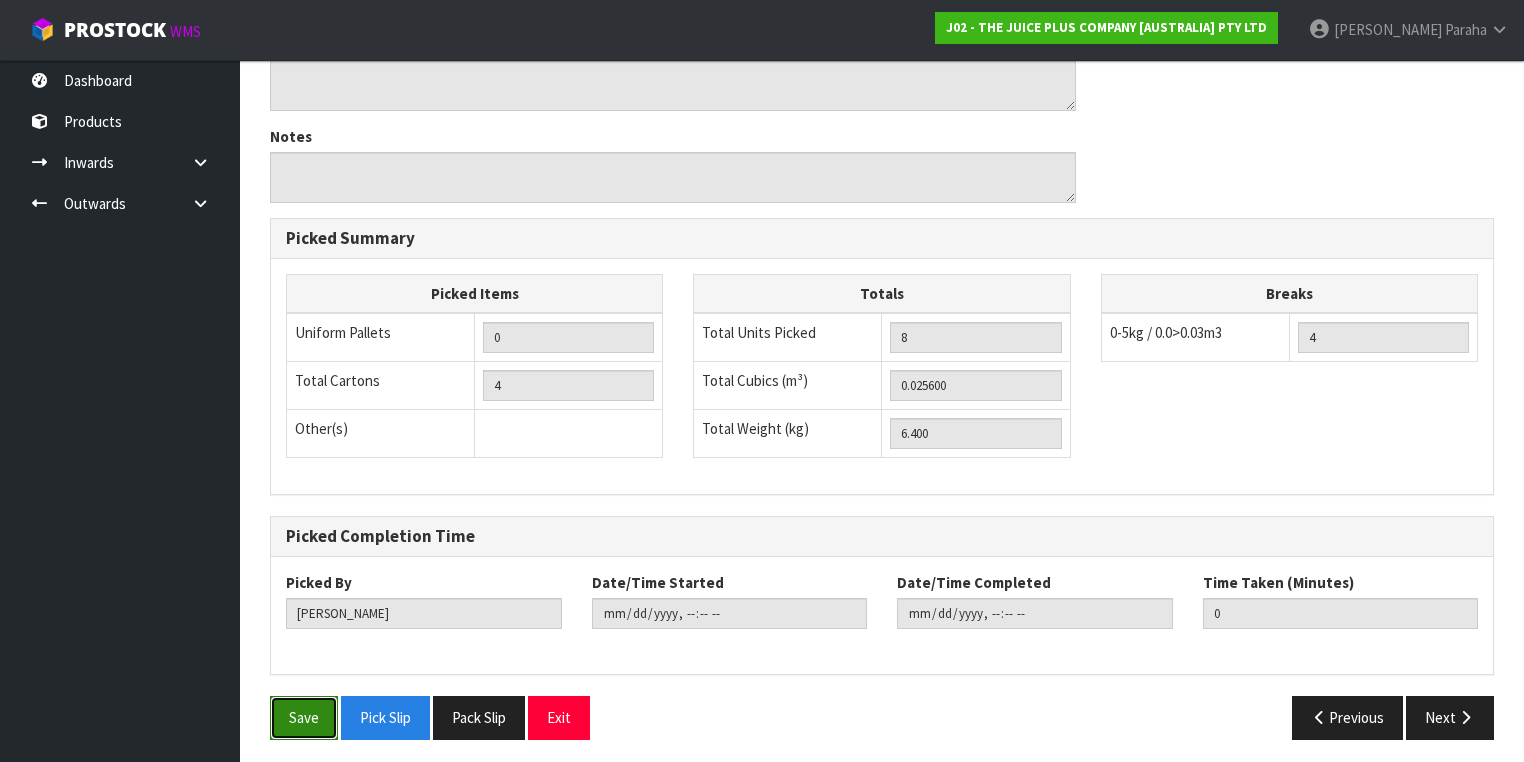 click on "Save" at bounding box center [304, 717] 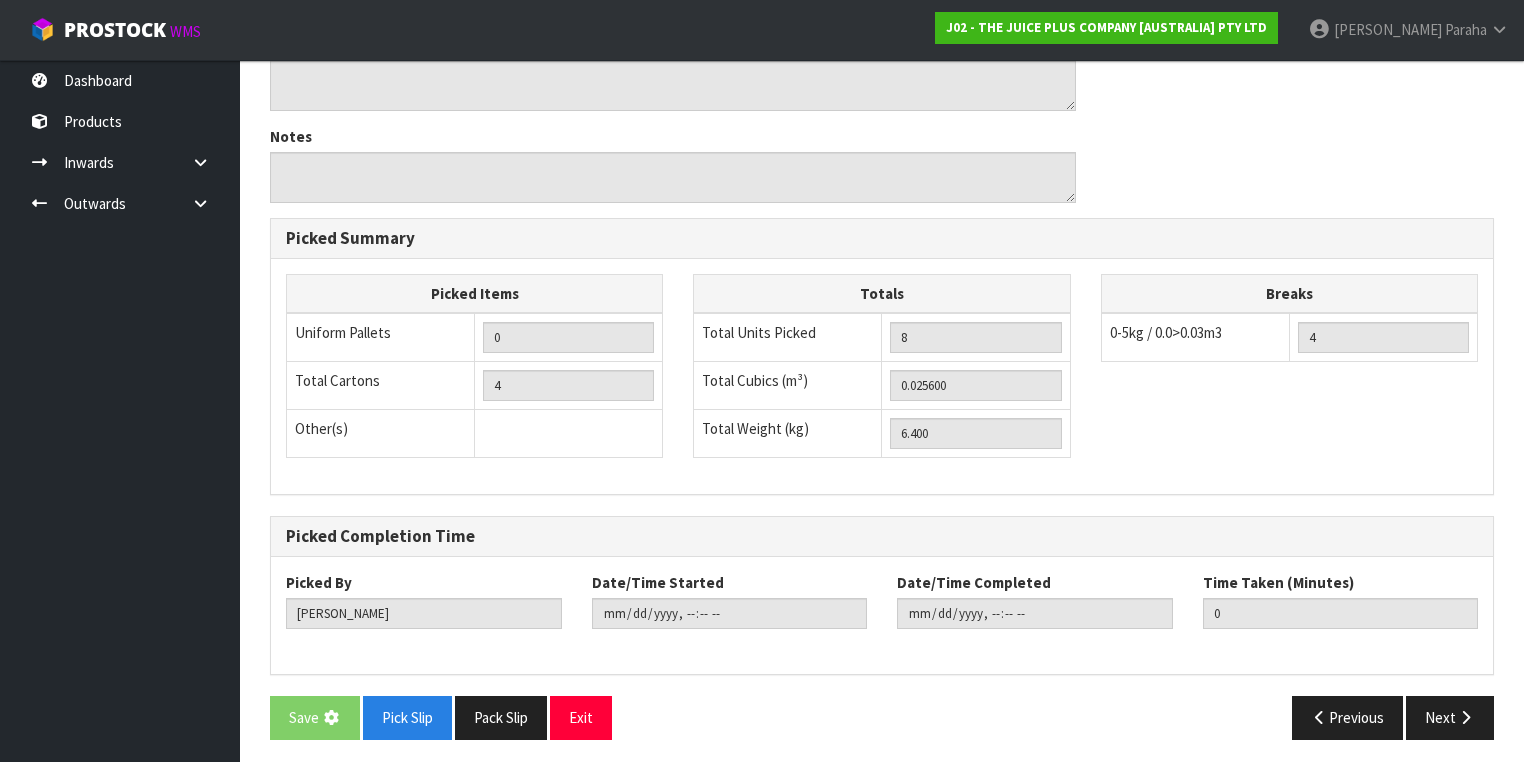scroll, scrollTop: 0, scrollLeft: 0, axis: both 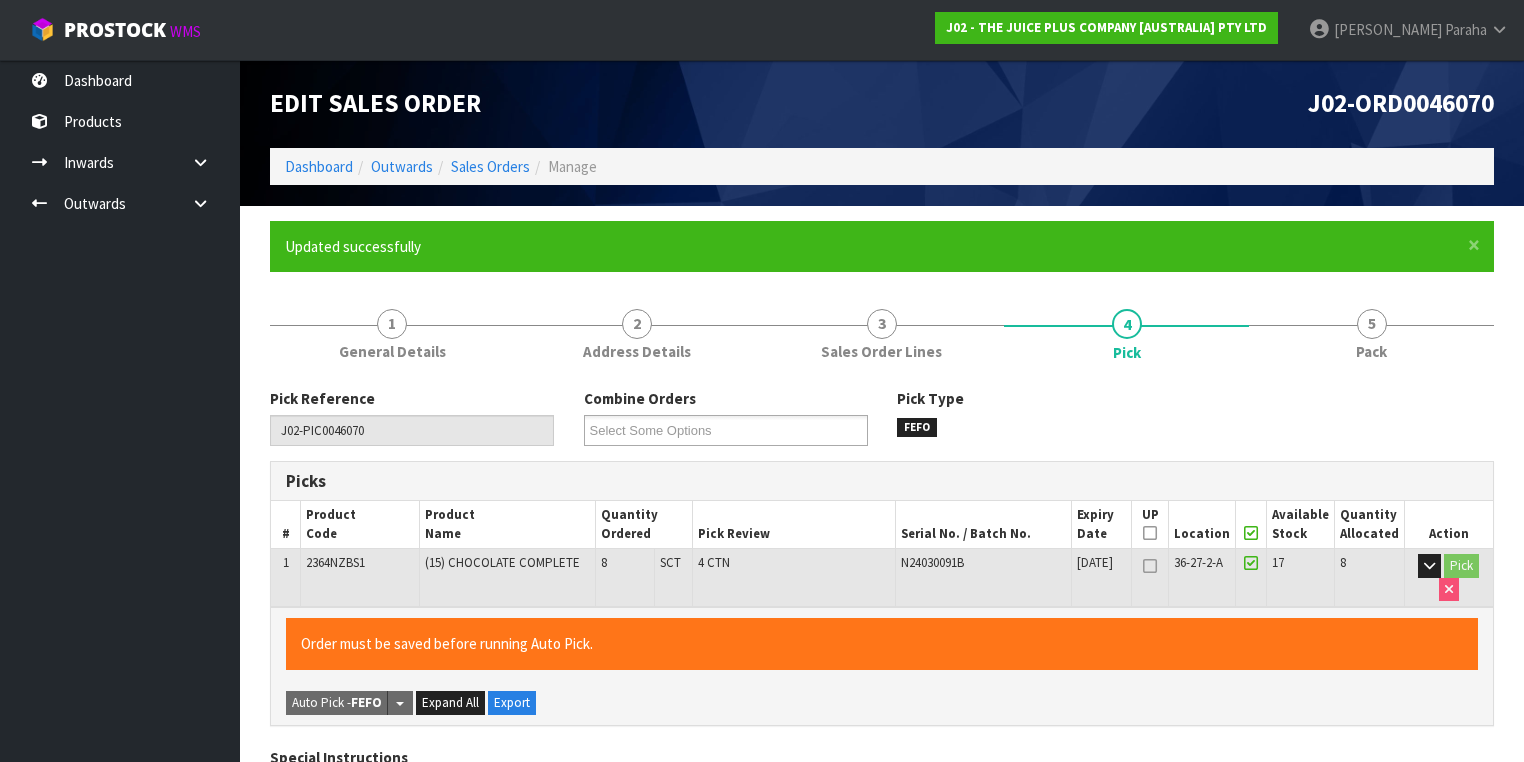type on "[PERSON_NAME]" 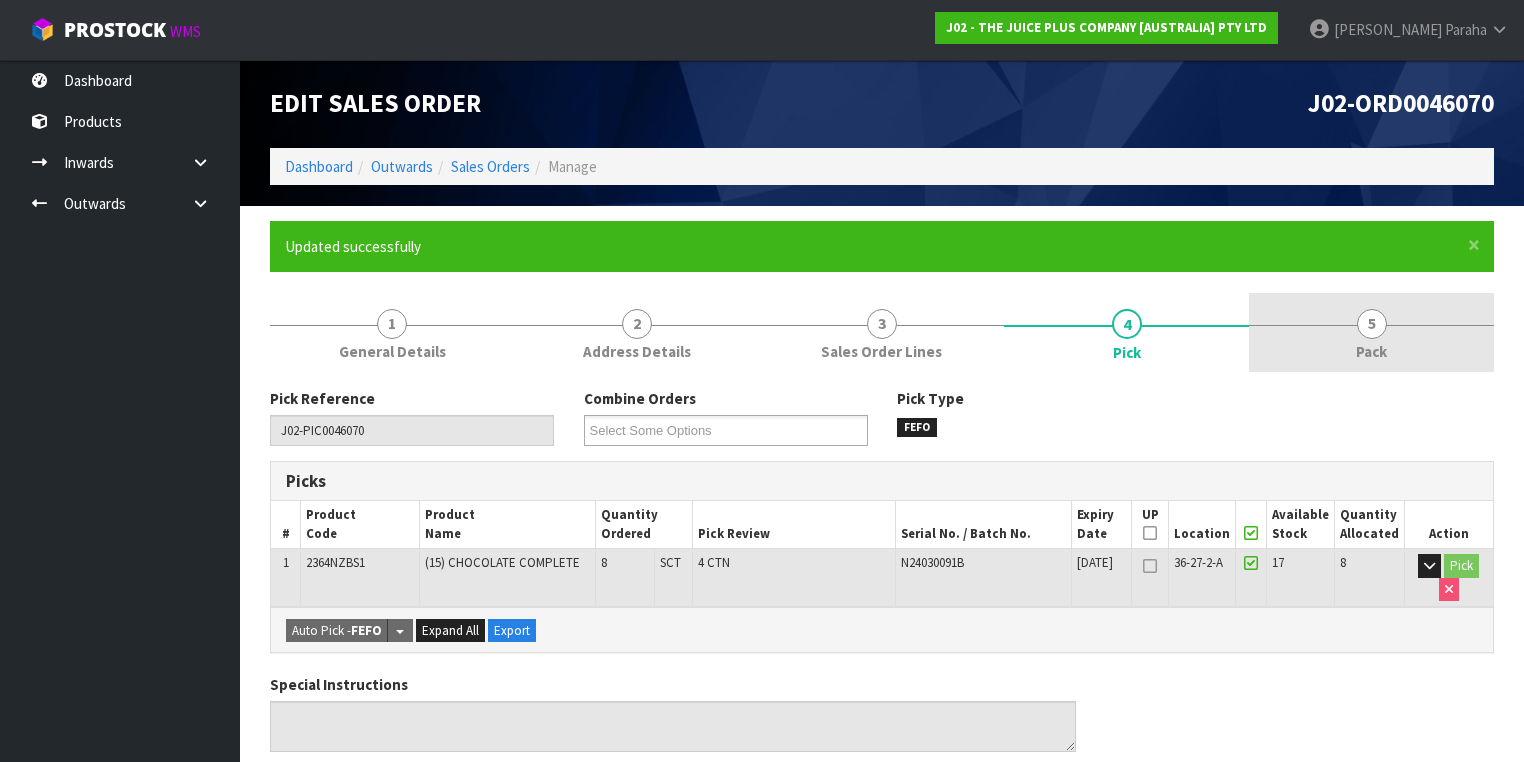 click on "5" at bounding box center (1372, 324) 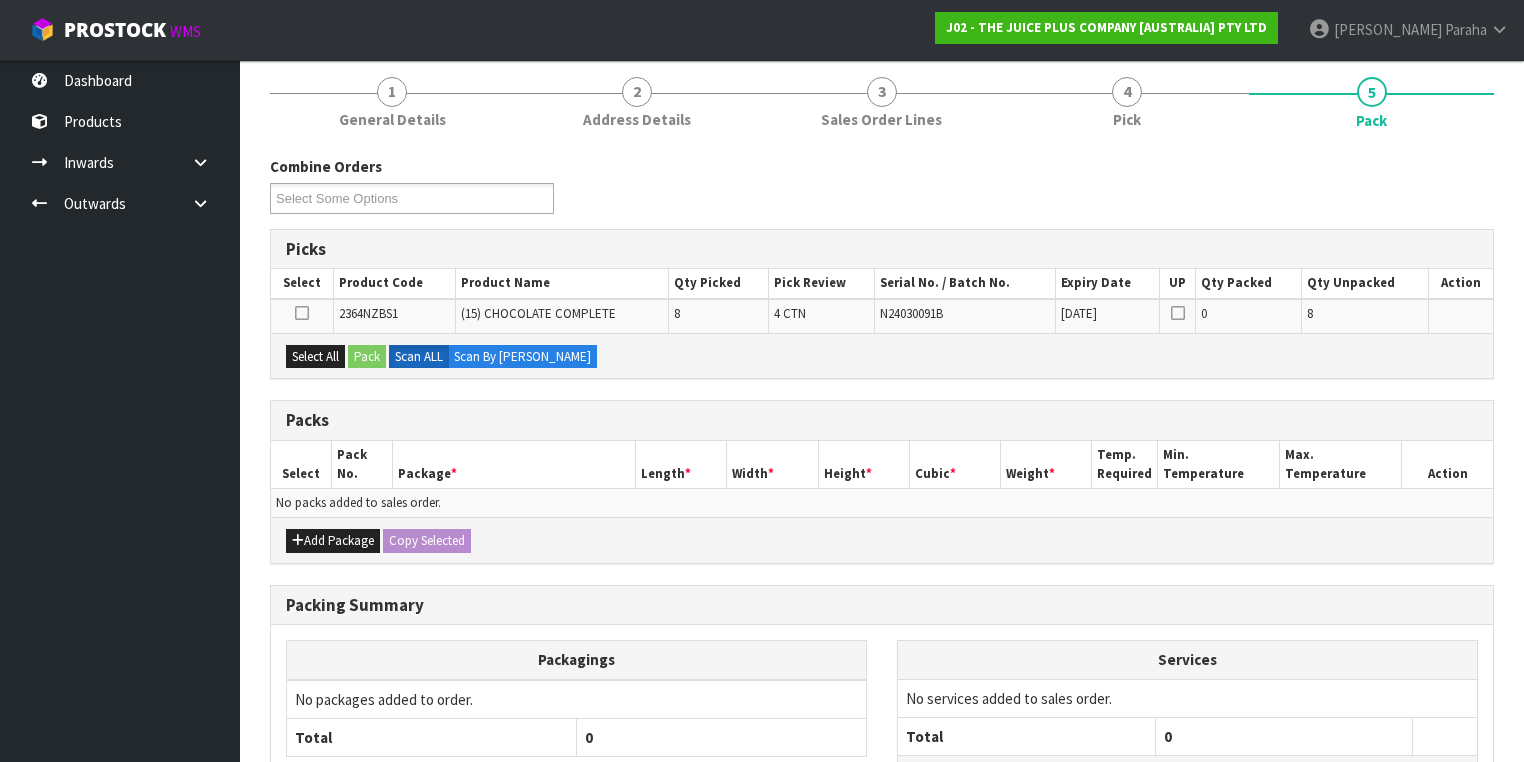scroll, scrollTop: 320, scrollLeft: 0, axis: vertical 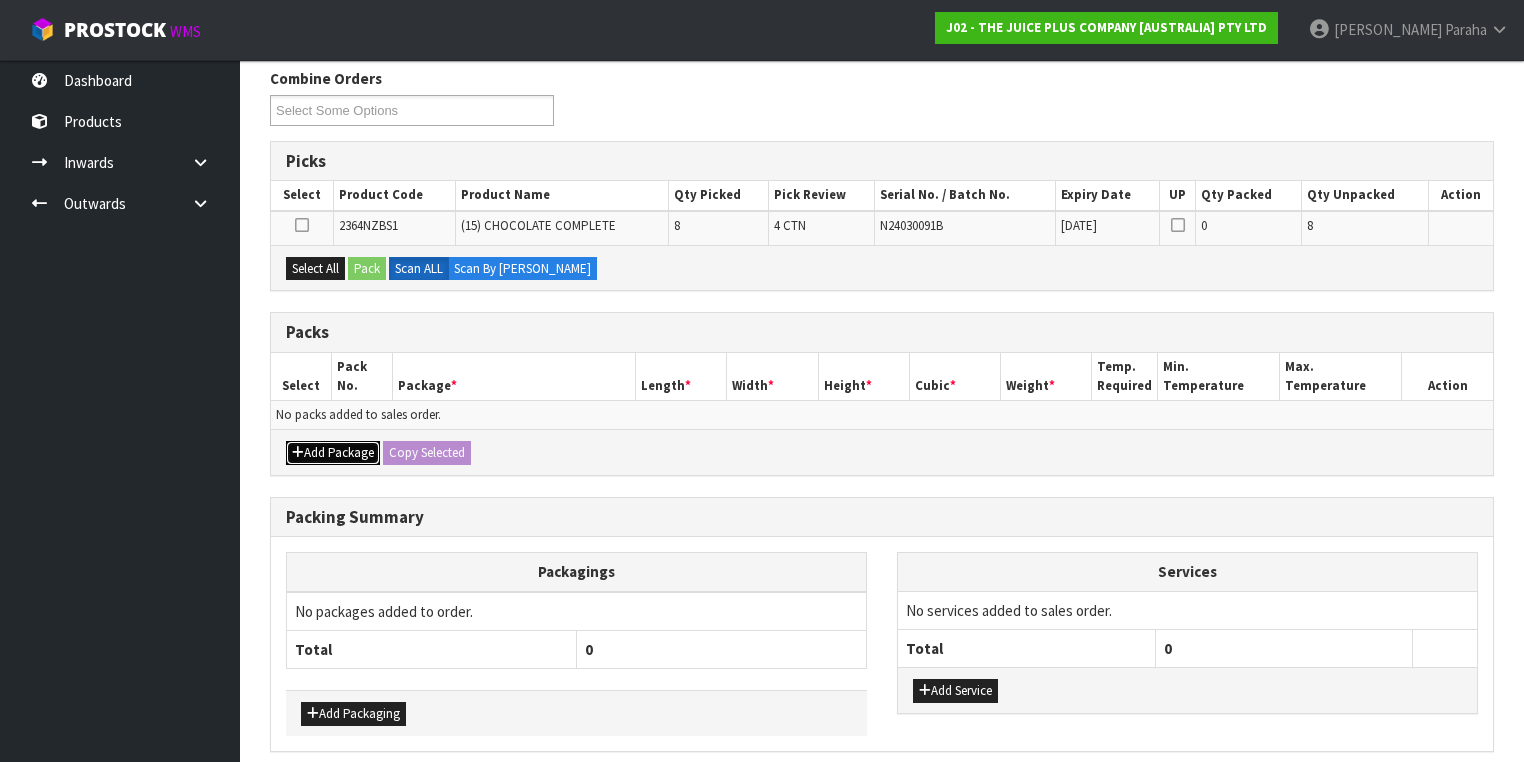 click on "Add Package" at bounding box center (333, 453) 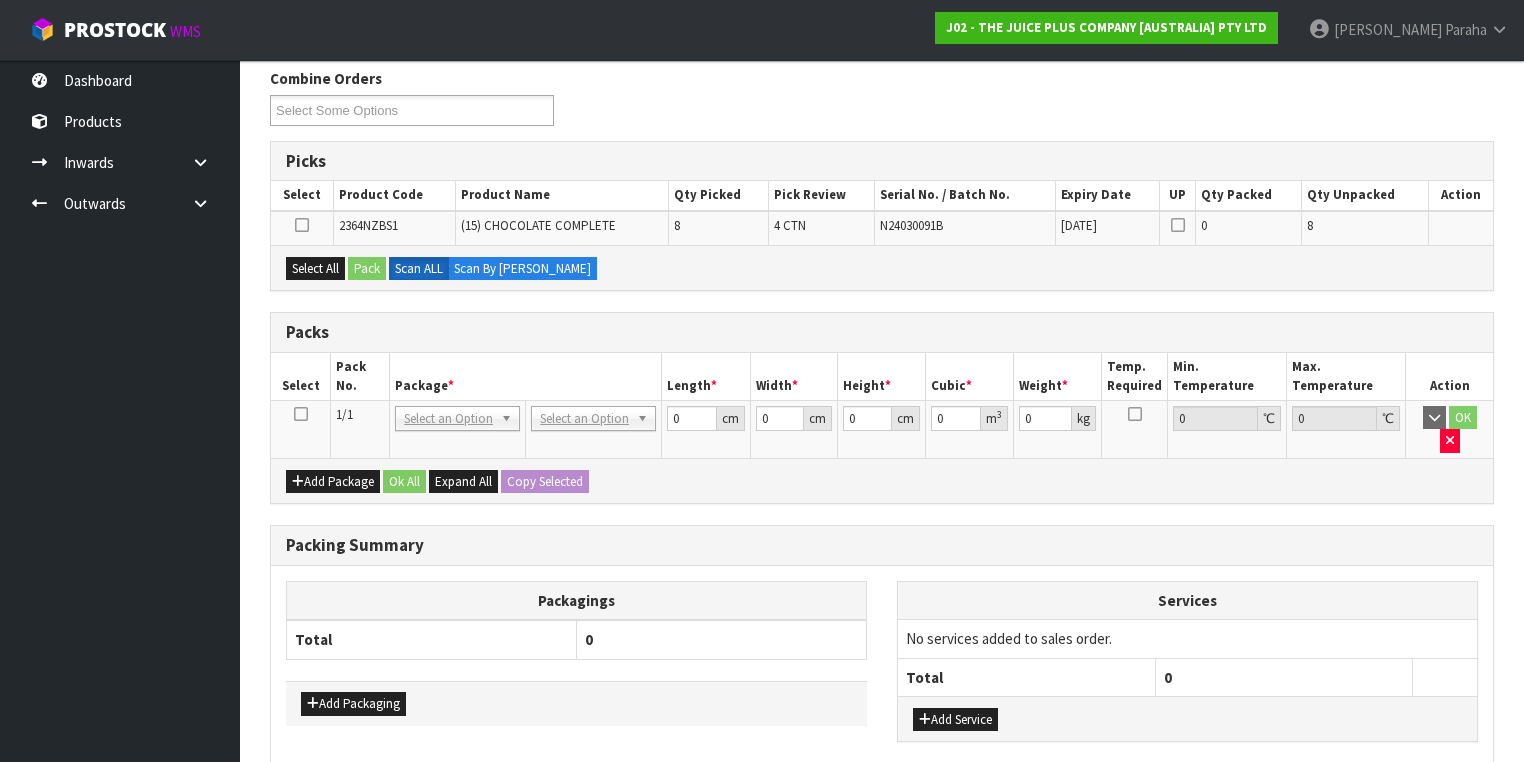 click at bounding box center (301, 414) 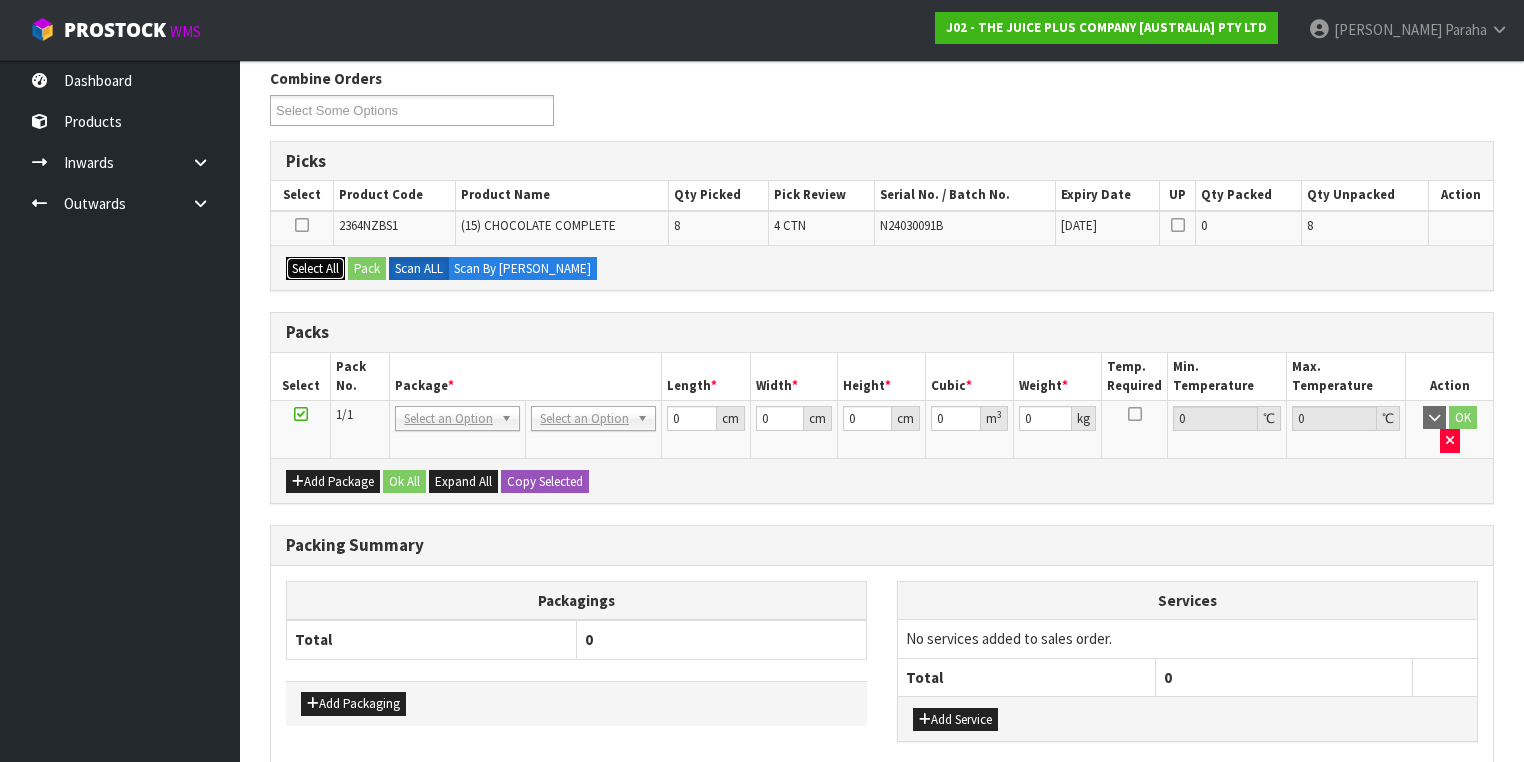 click on "Select All" at bounding box center [315, 269] 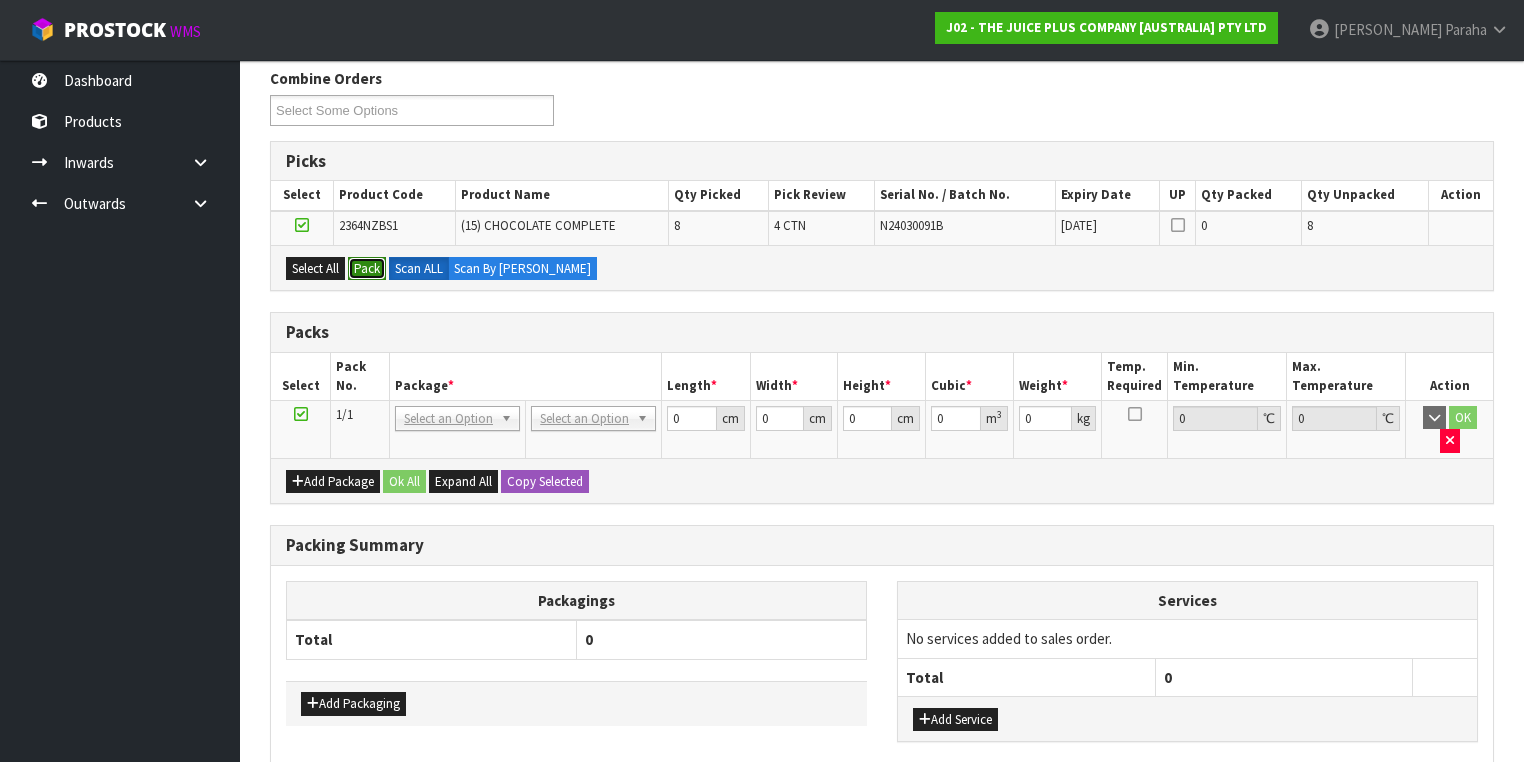 click on "Pack" at bounding box center (367, 269) 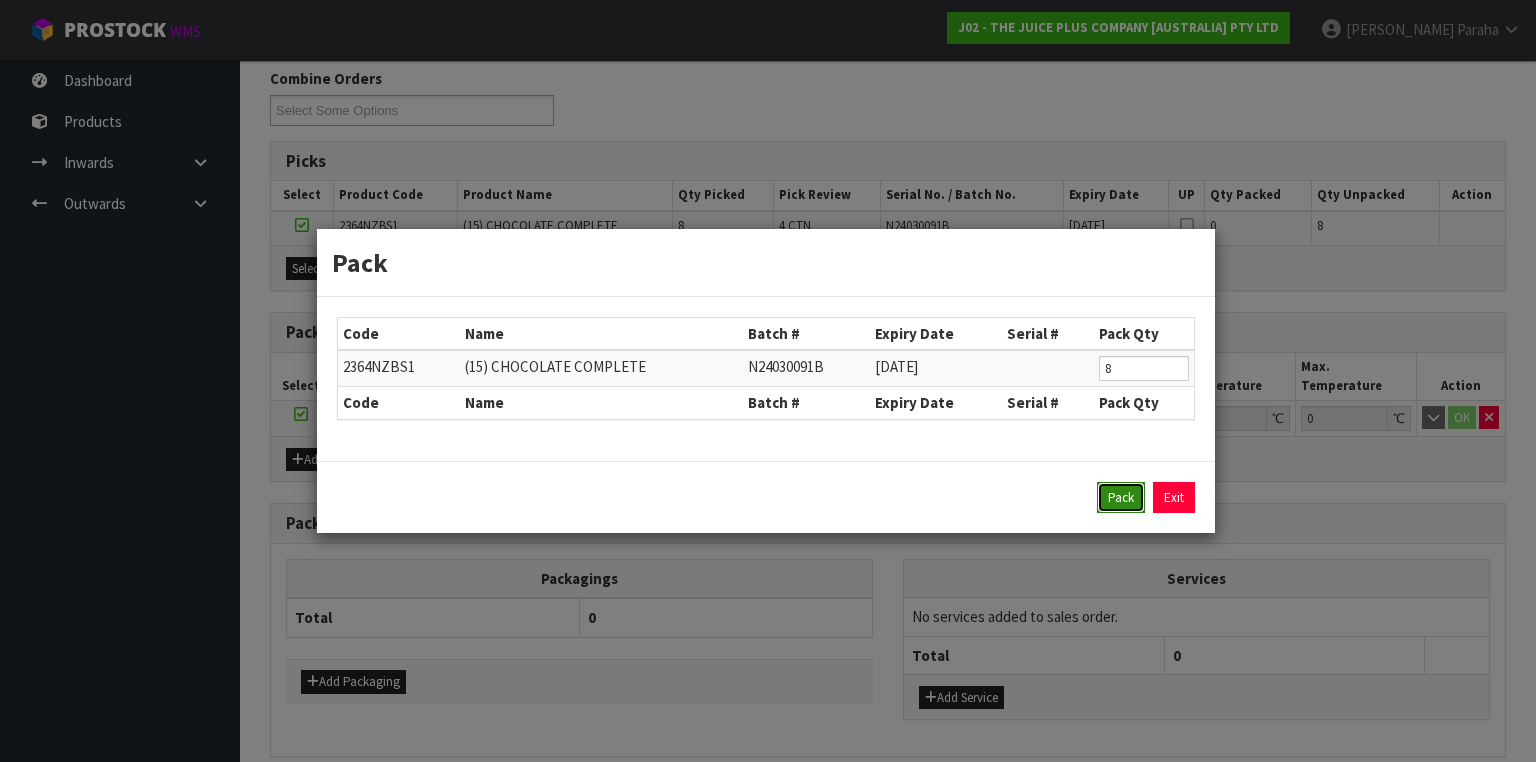 click on "Pack" at bounding box center (1121, 498) 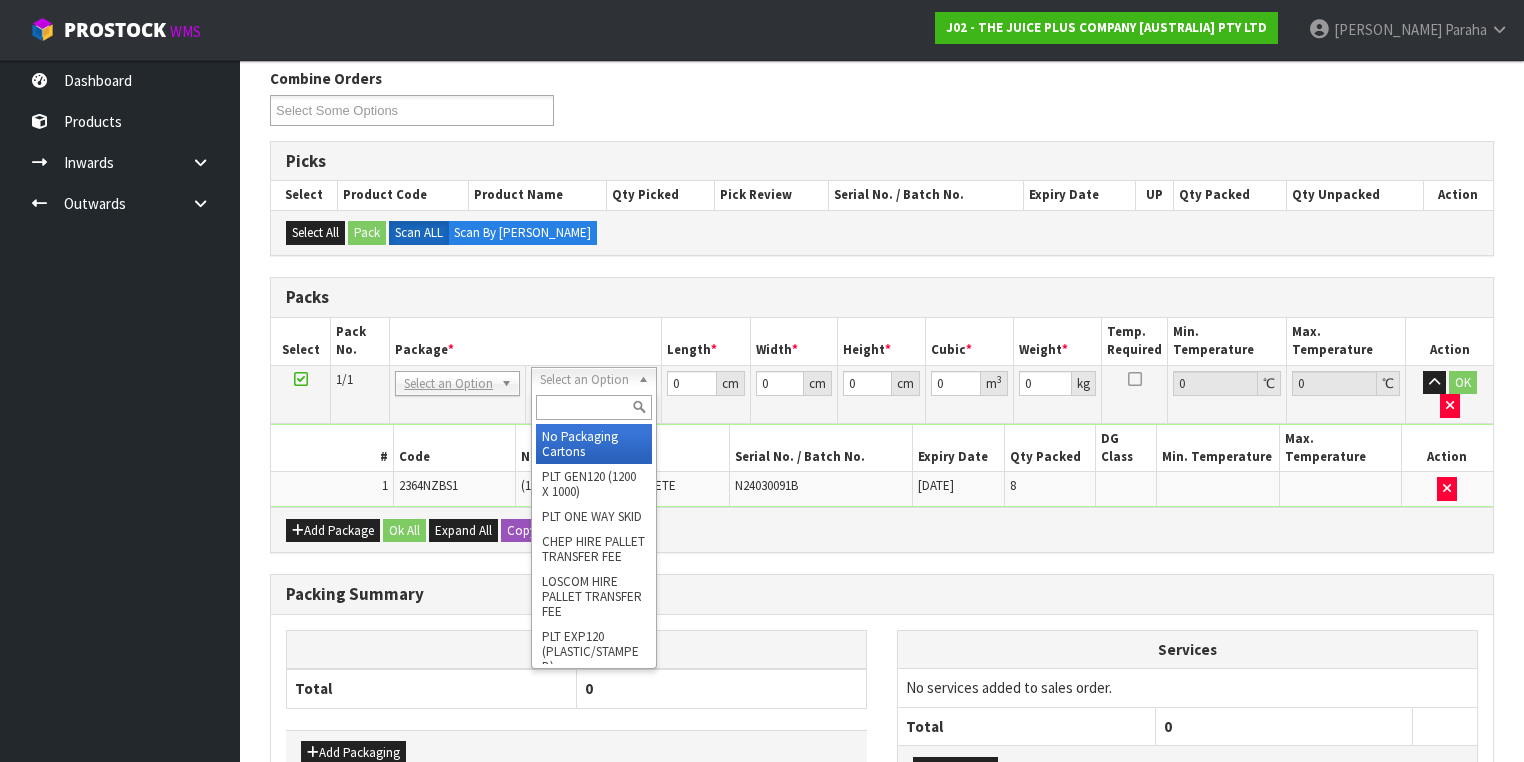 click at bounding box center [593, 407] 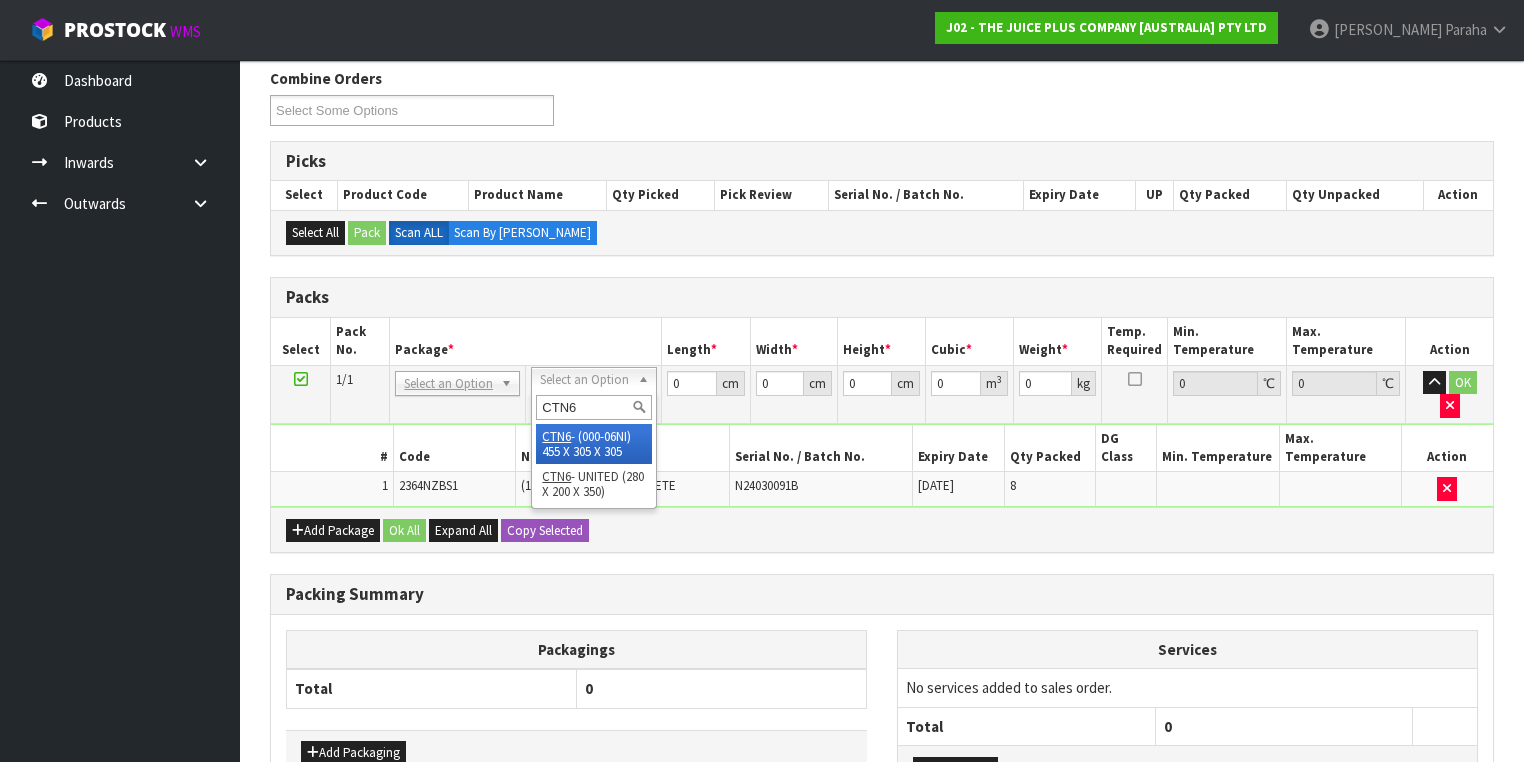 type on "CTN6" 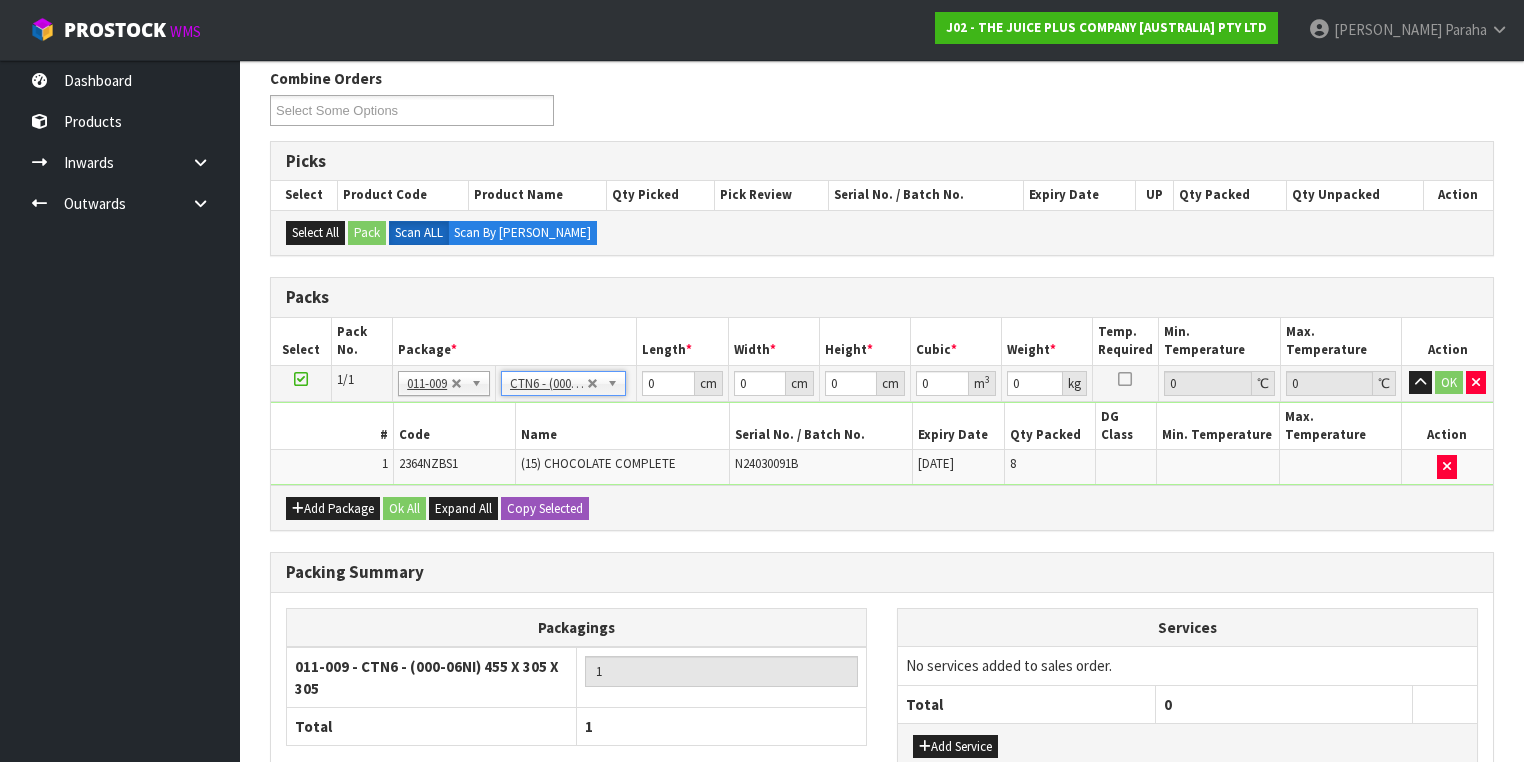 type on "45.5" 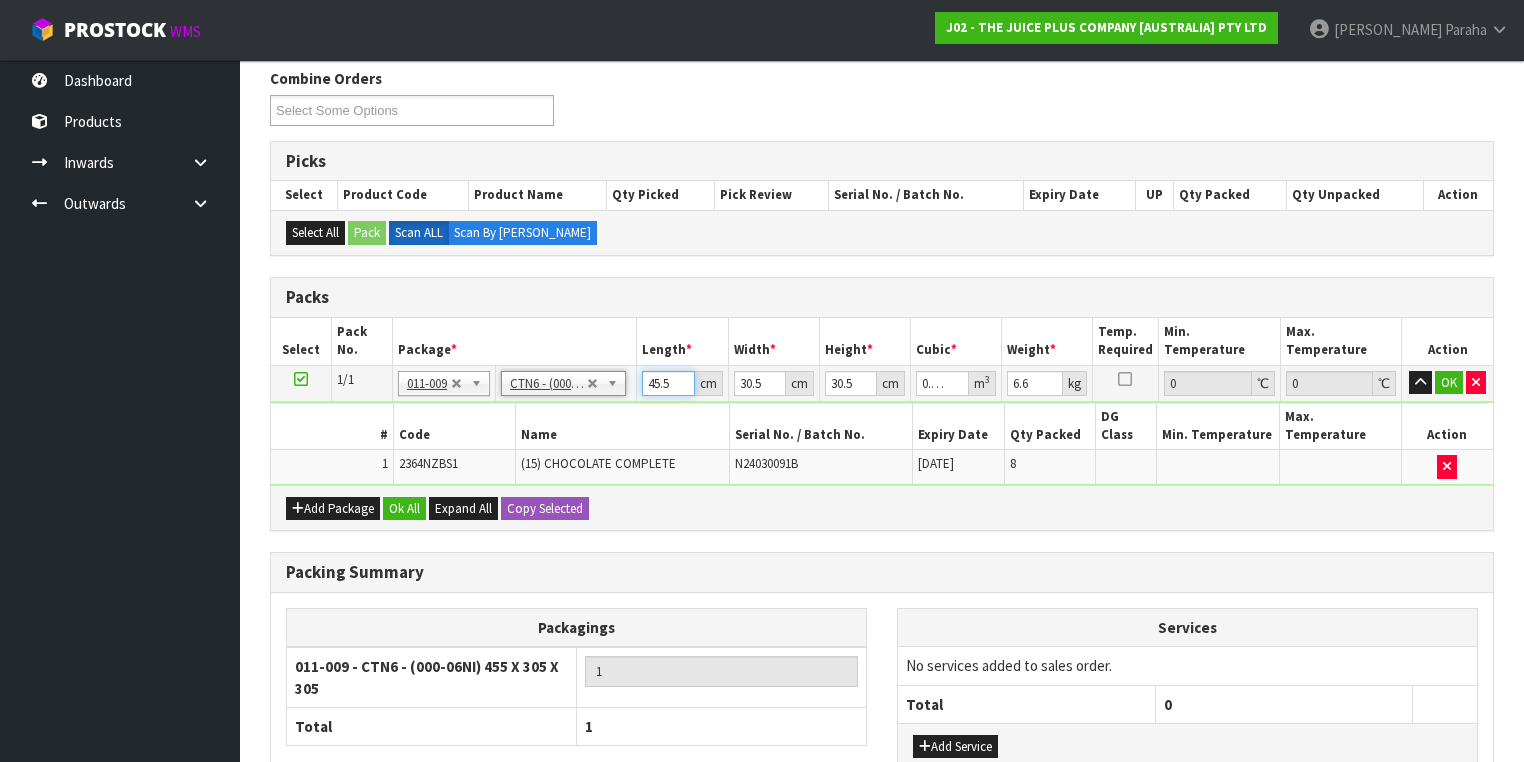 drag, startPoint x: 673, startPoint y: 379, endPoint x: 605, endPoint y: 374, distance: 68.18358 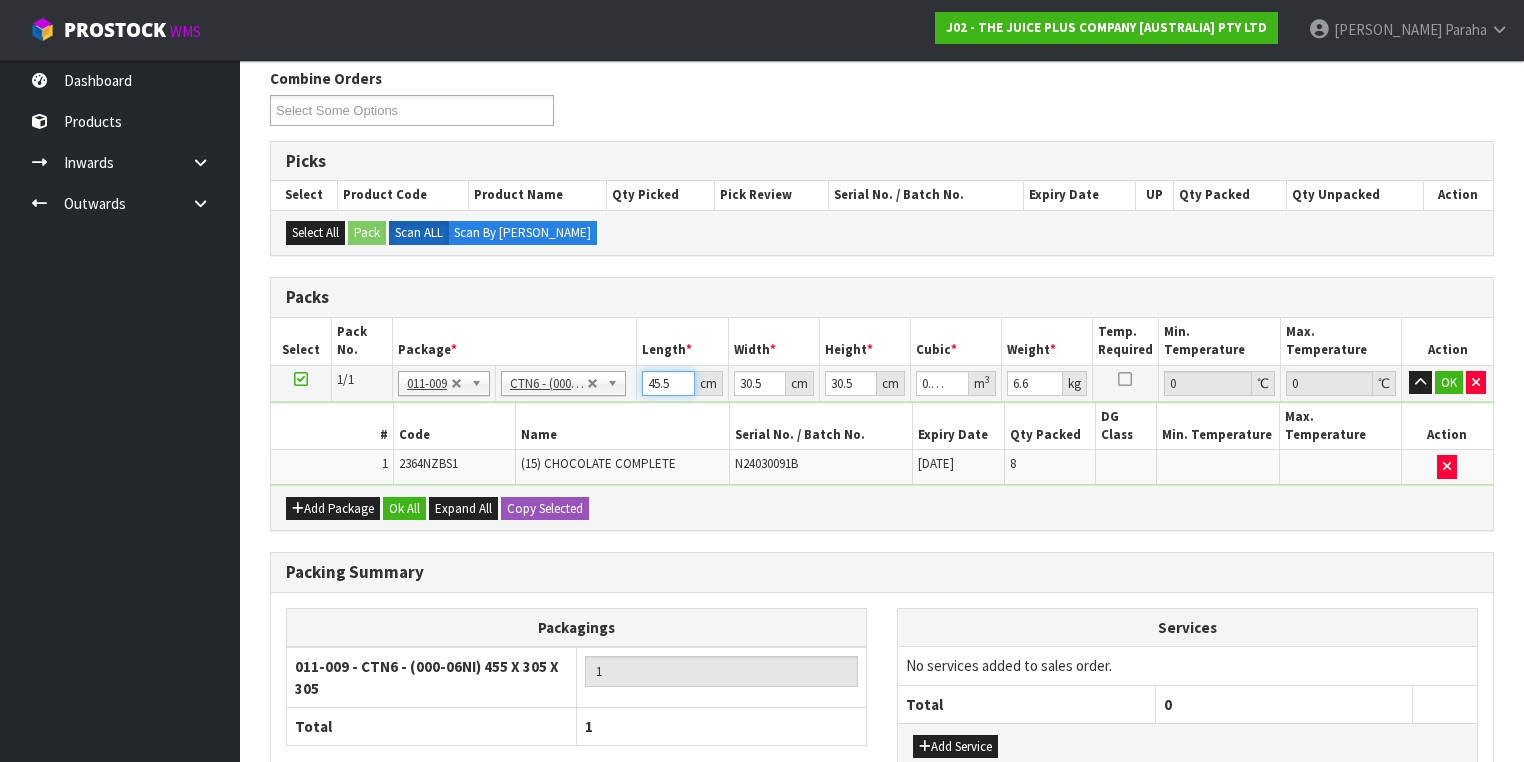 type on "4" 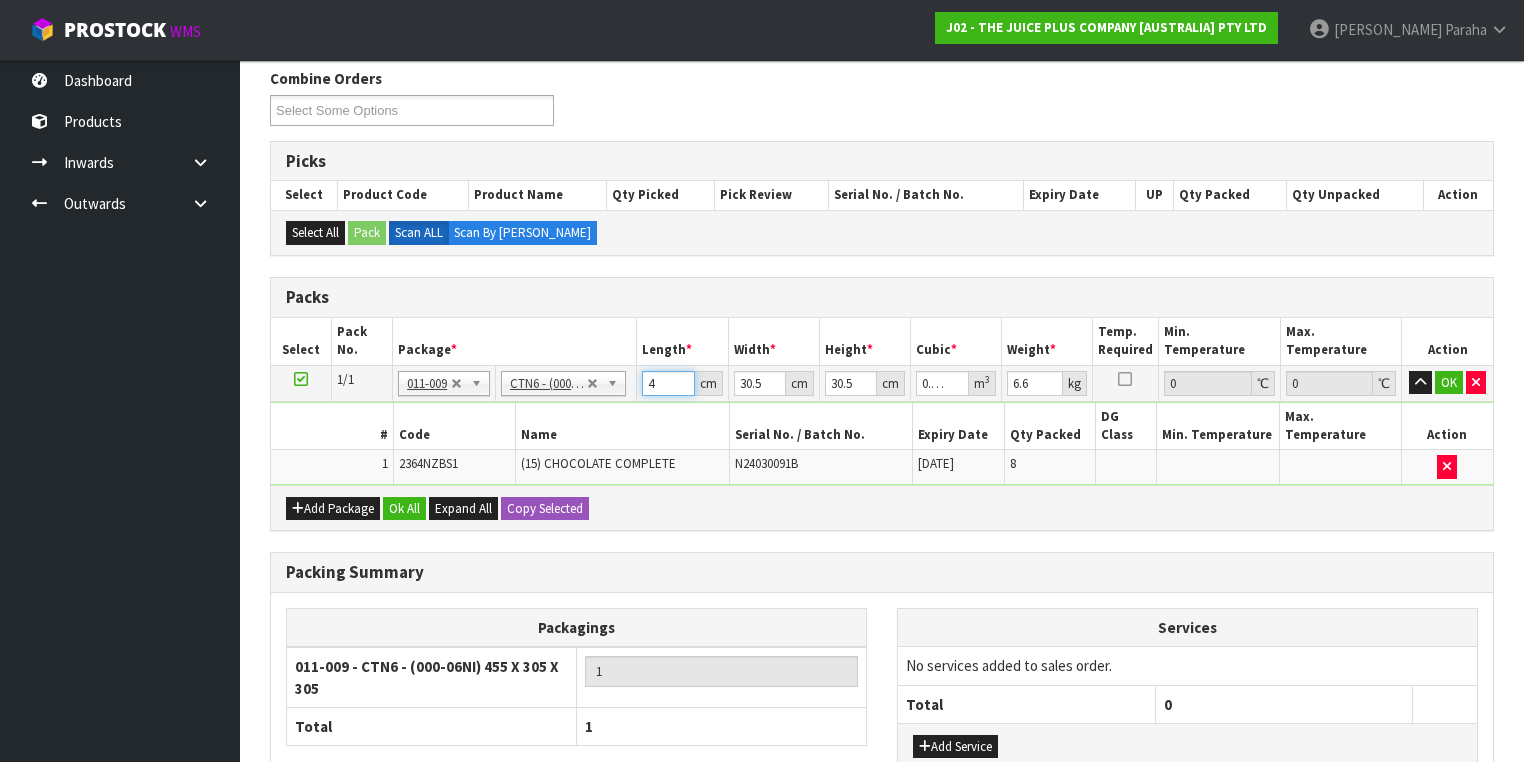 type on "47" 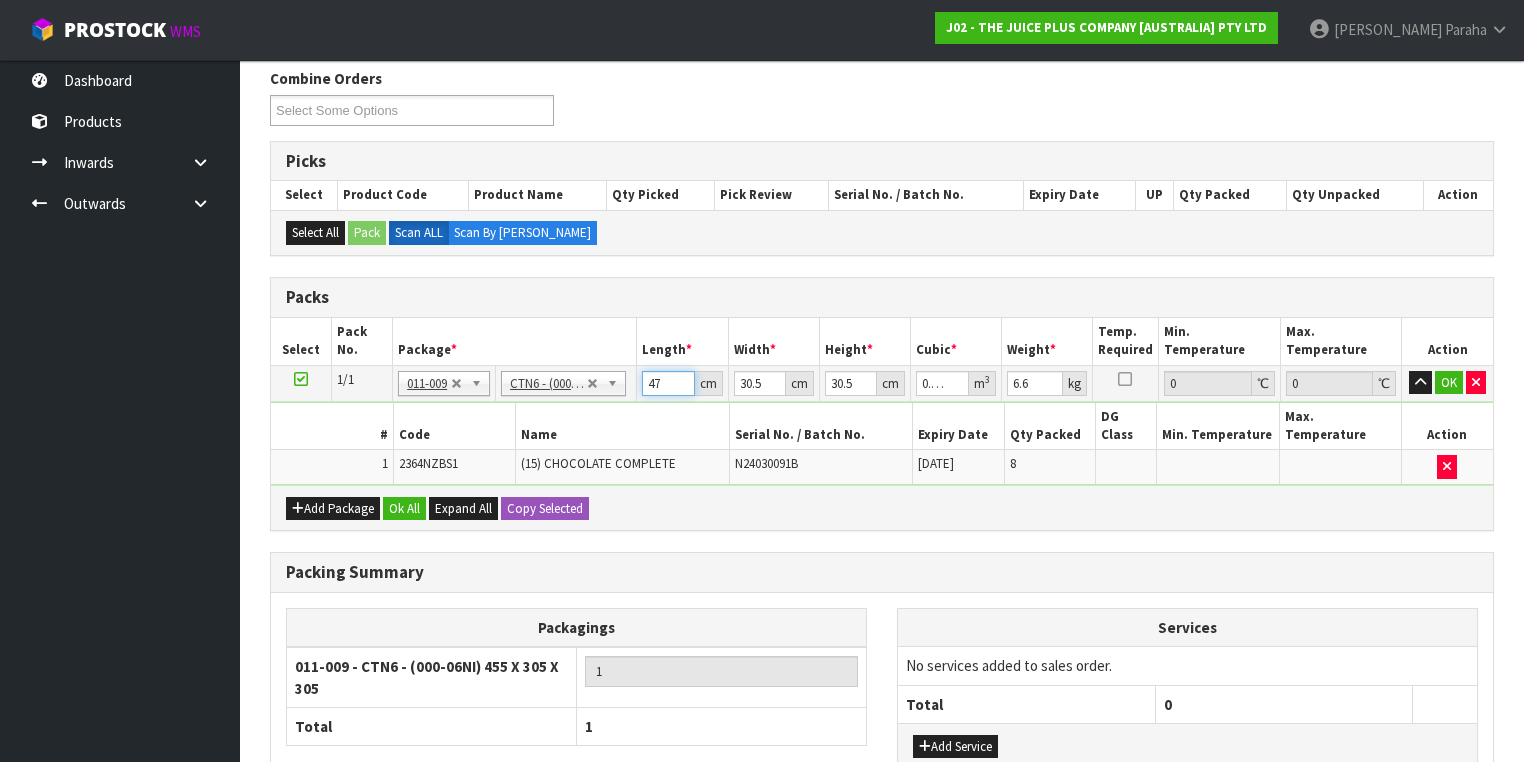 type on "47" 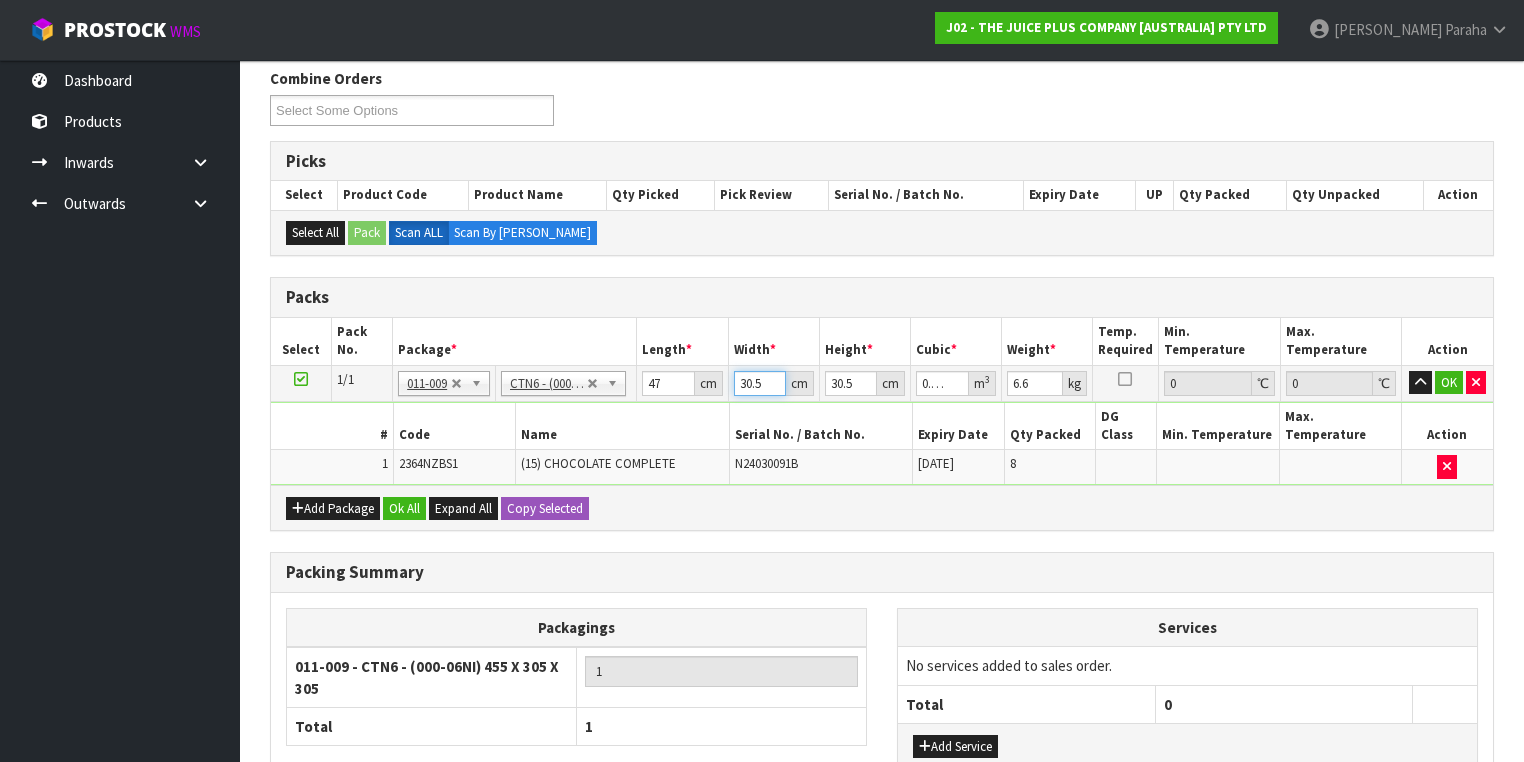 drag, startPoint x: 764, startPoint y: 377, endPoint x: 714, endPoint y: 376, distance: 50.01 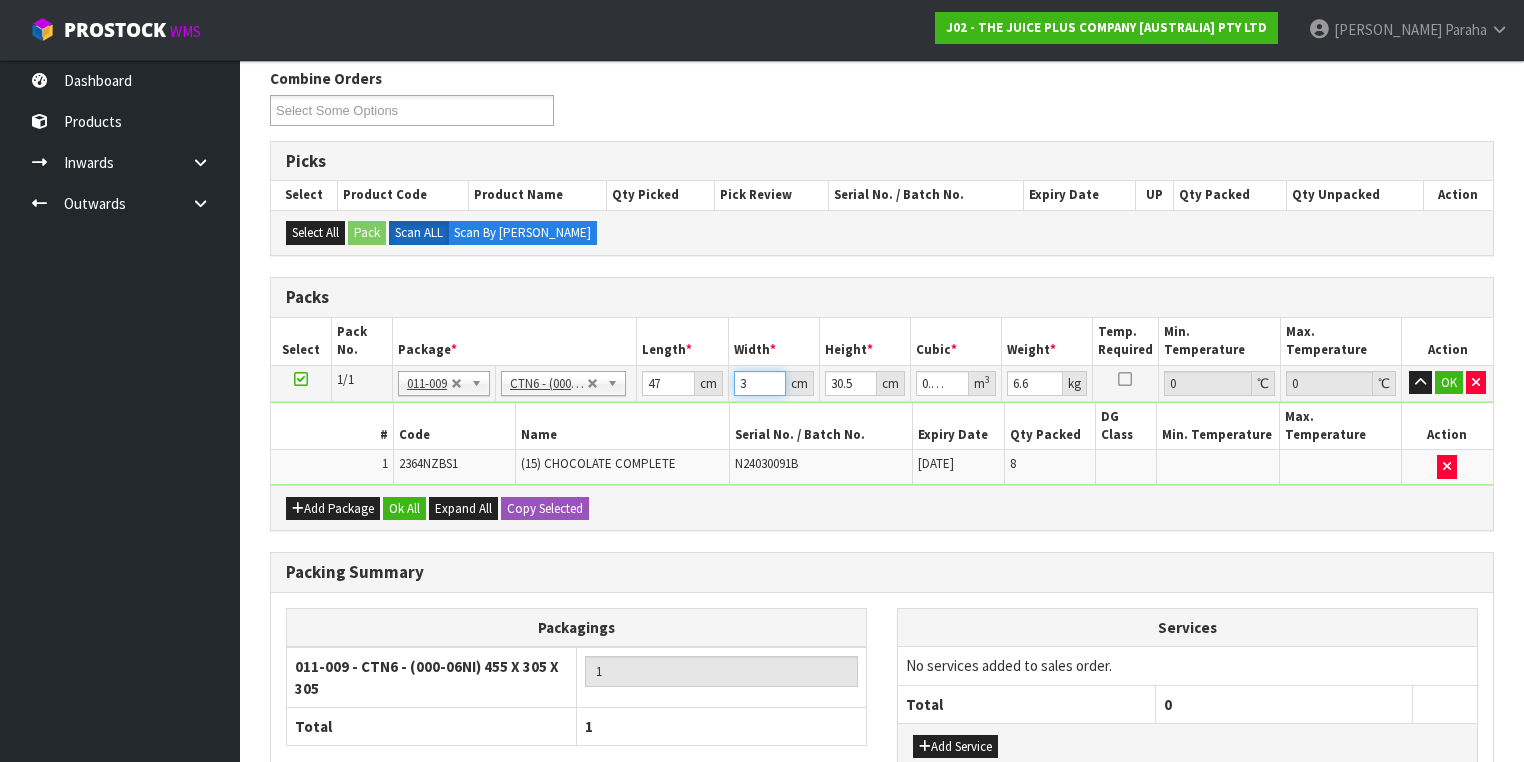 type on "33" 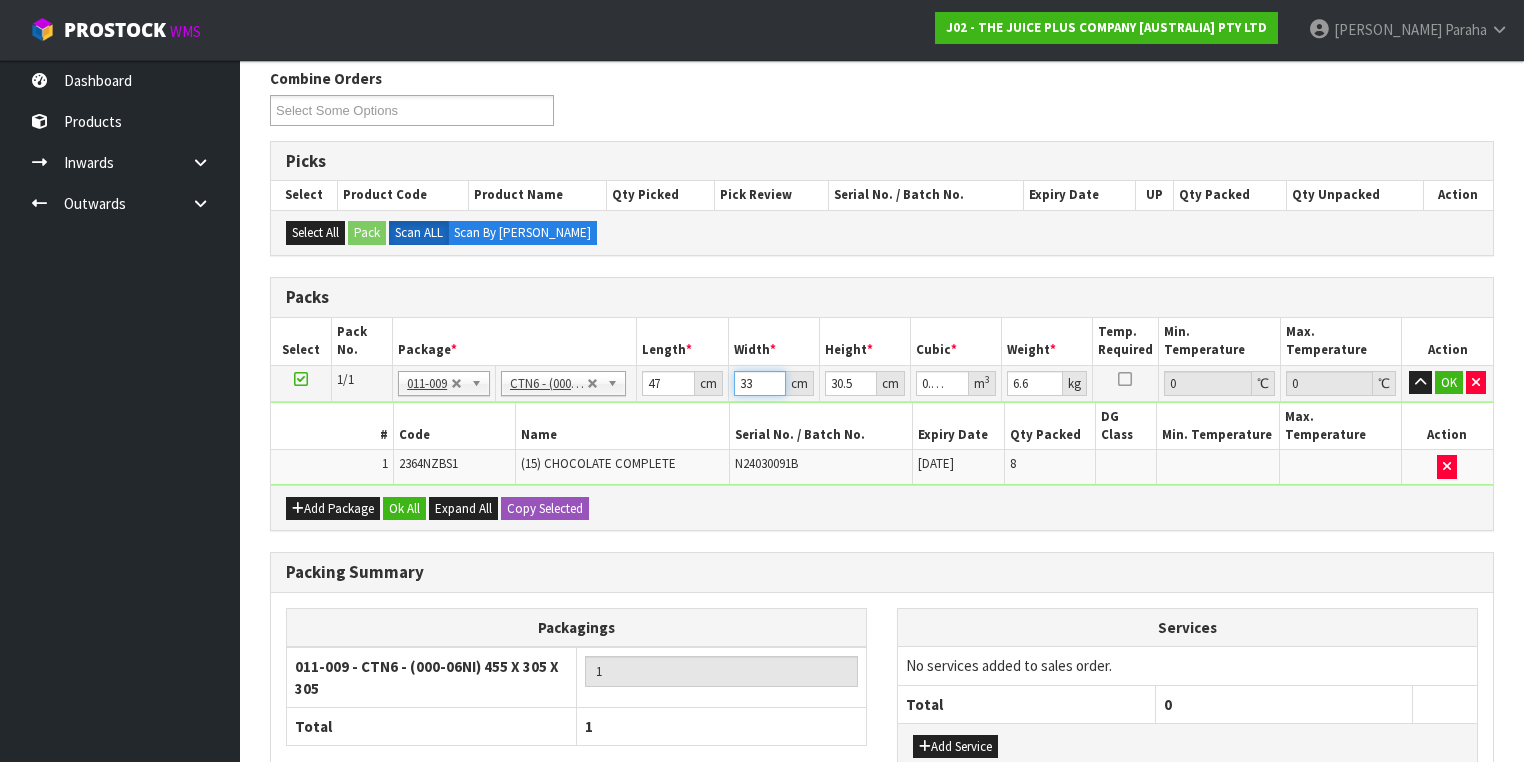 type on "0.047305" 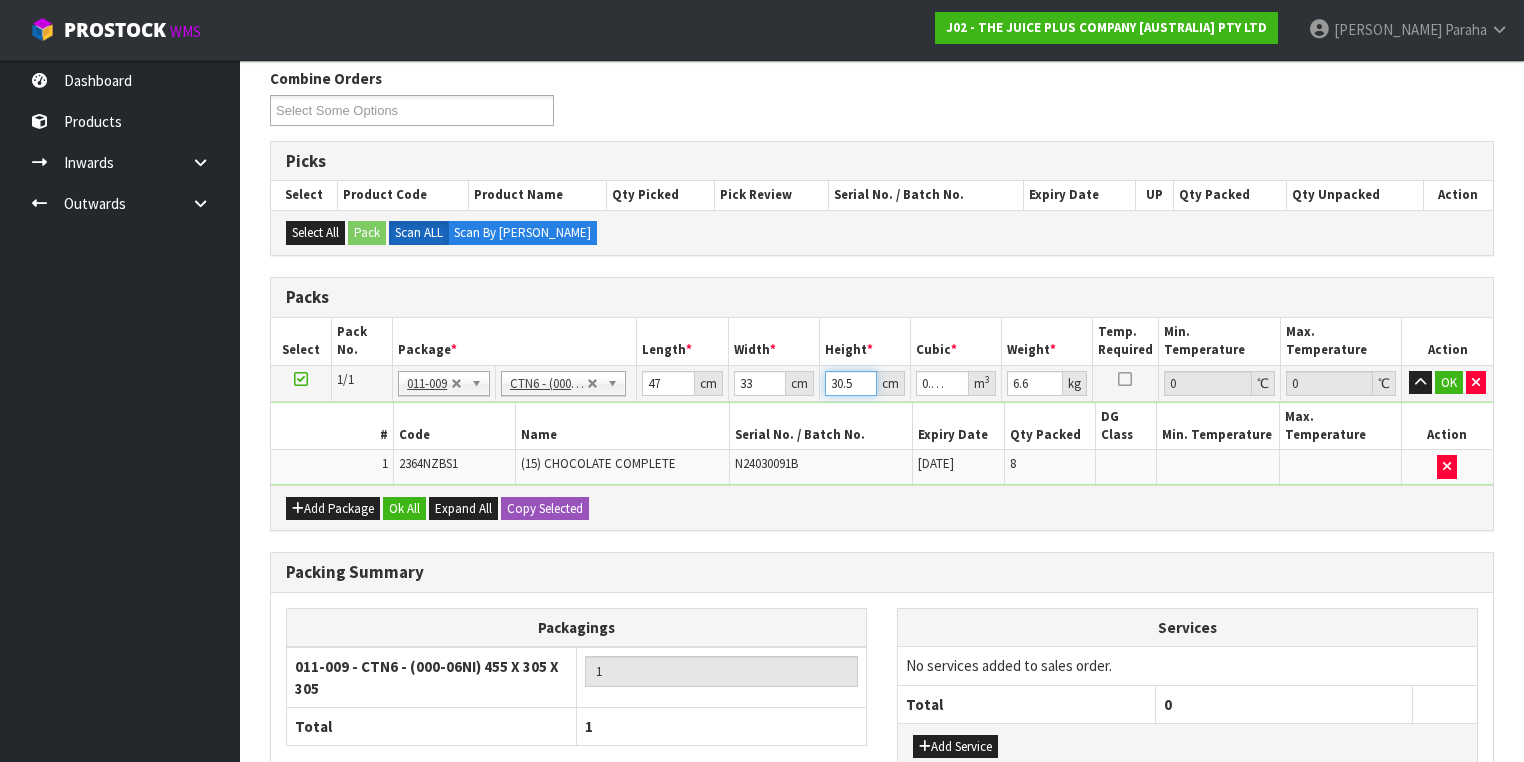 drag, startPoint x: 856, startPoint y: 377, endPoint x: 822, endPoint y: 377, distance: 34 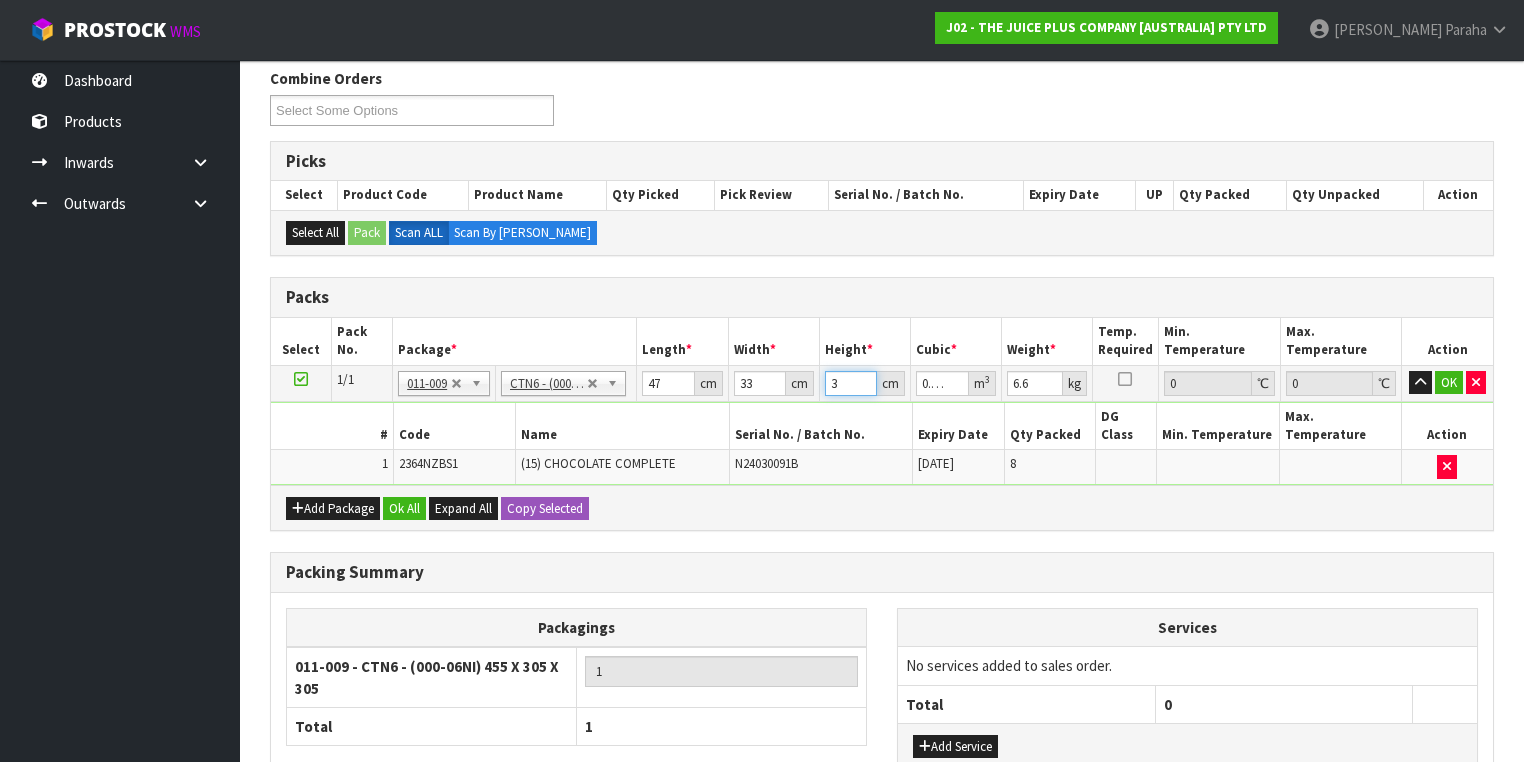 type on "34" 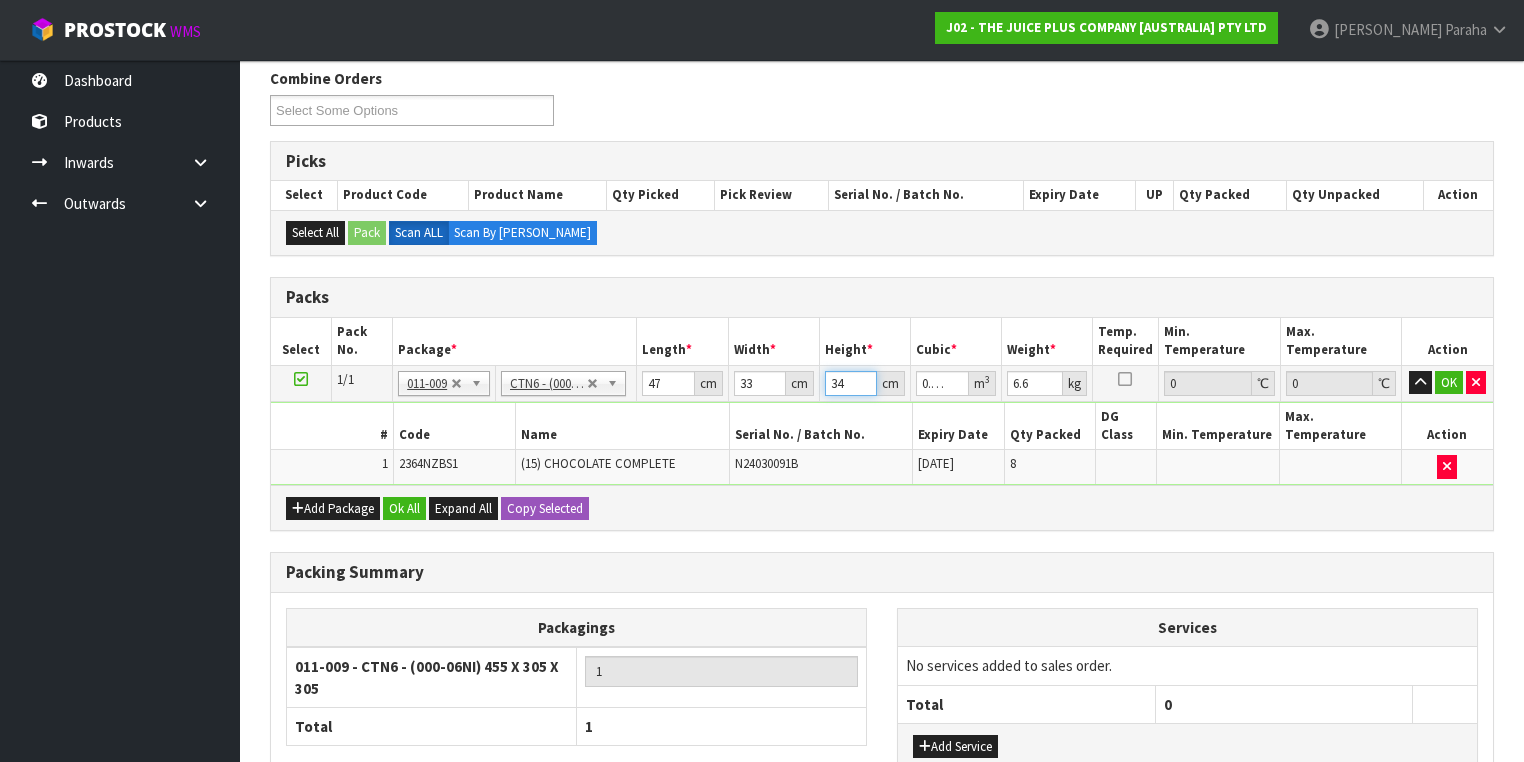 type on "34" 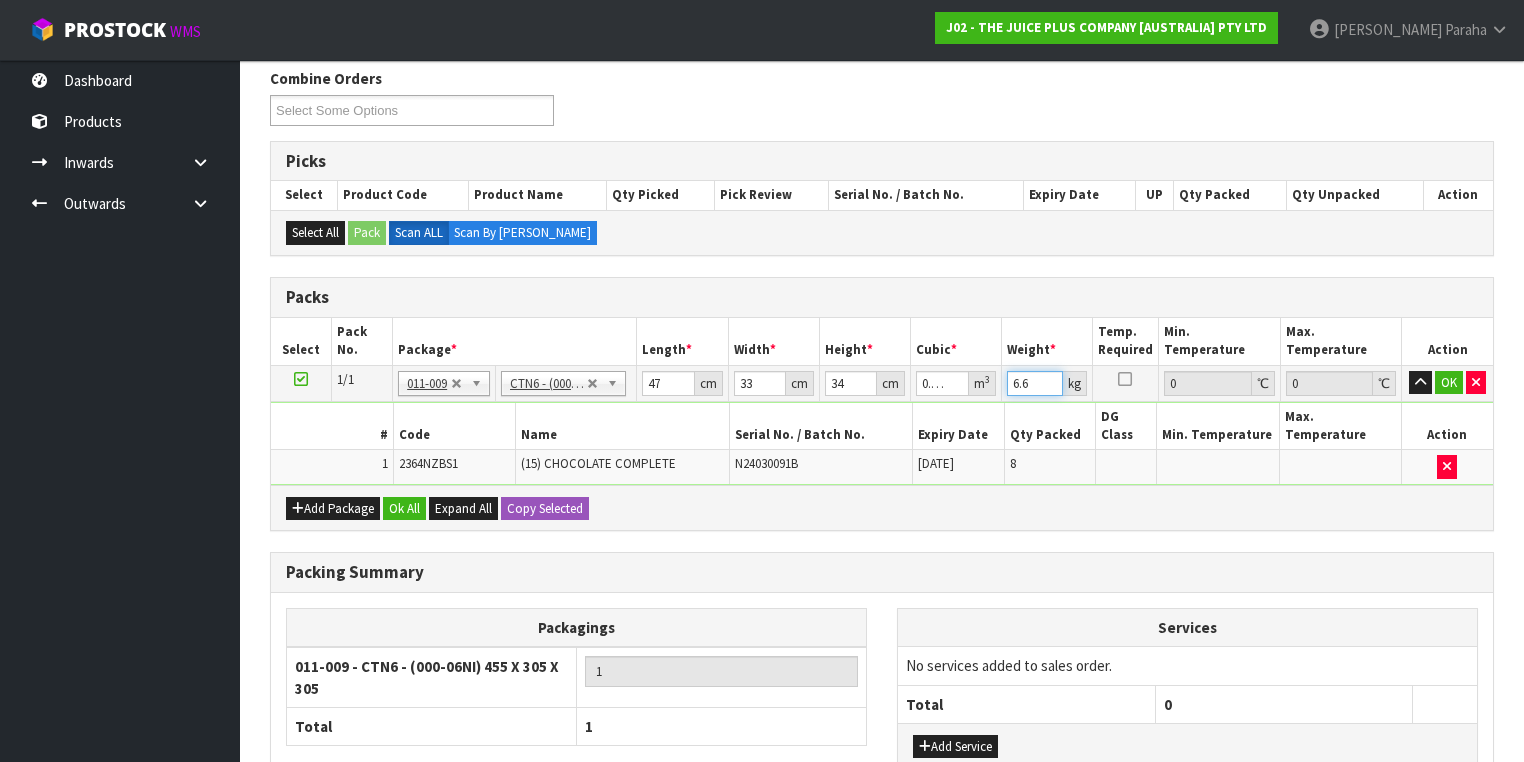 drag, startPoint x: 1032, startPoint y: 380, endPoint x: 948, endPoint y: 395, distance: 85.32877 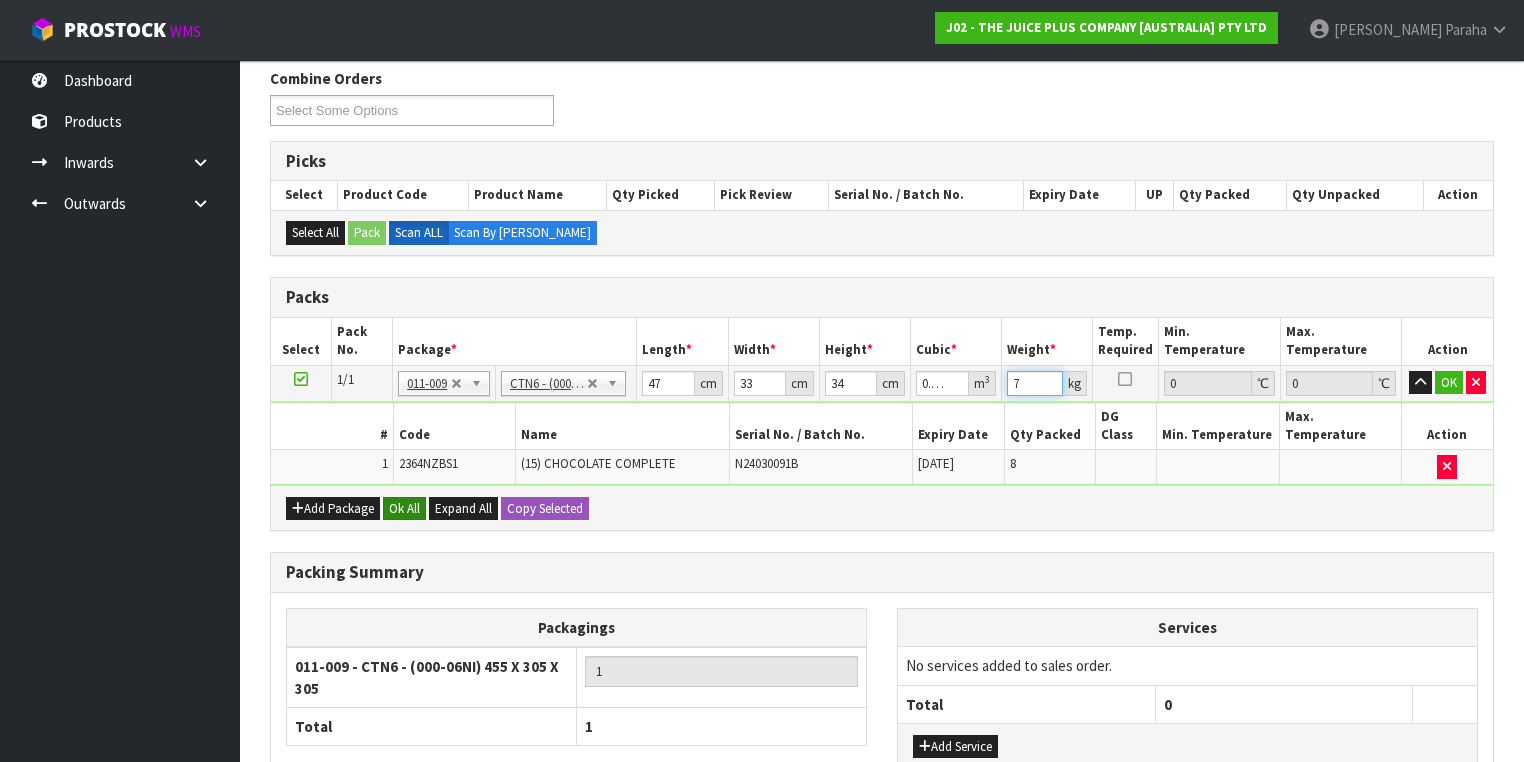 type on "7" 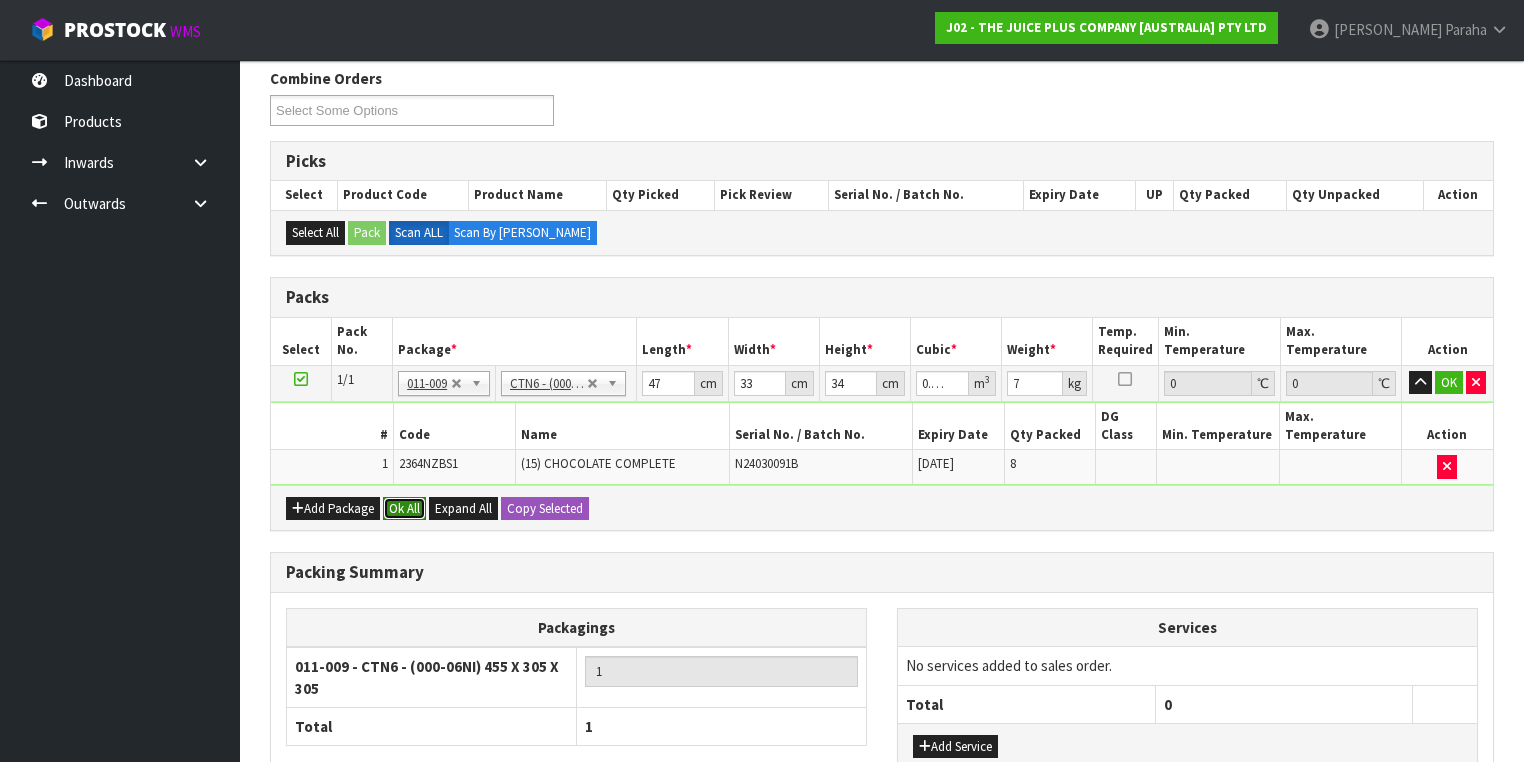 click on "Ok All" at bounding box center [404, 509] 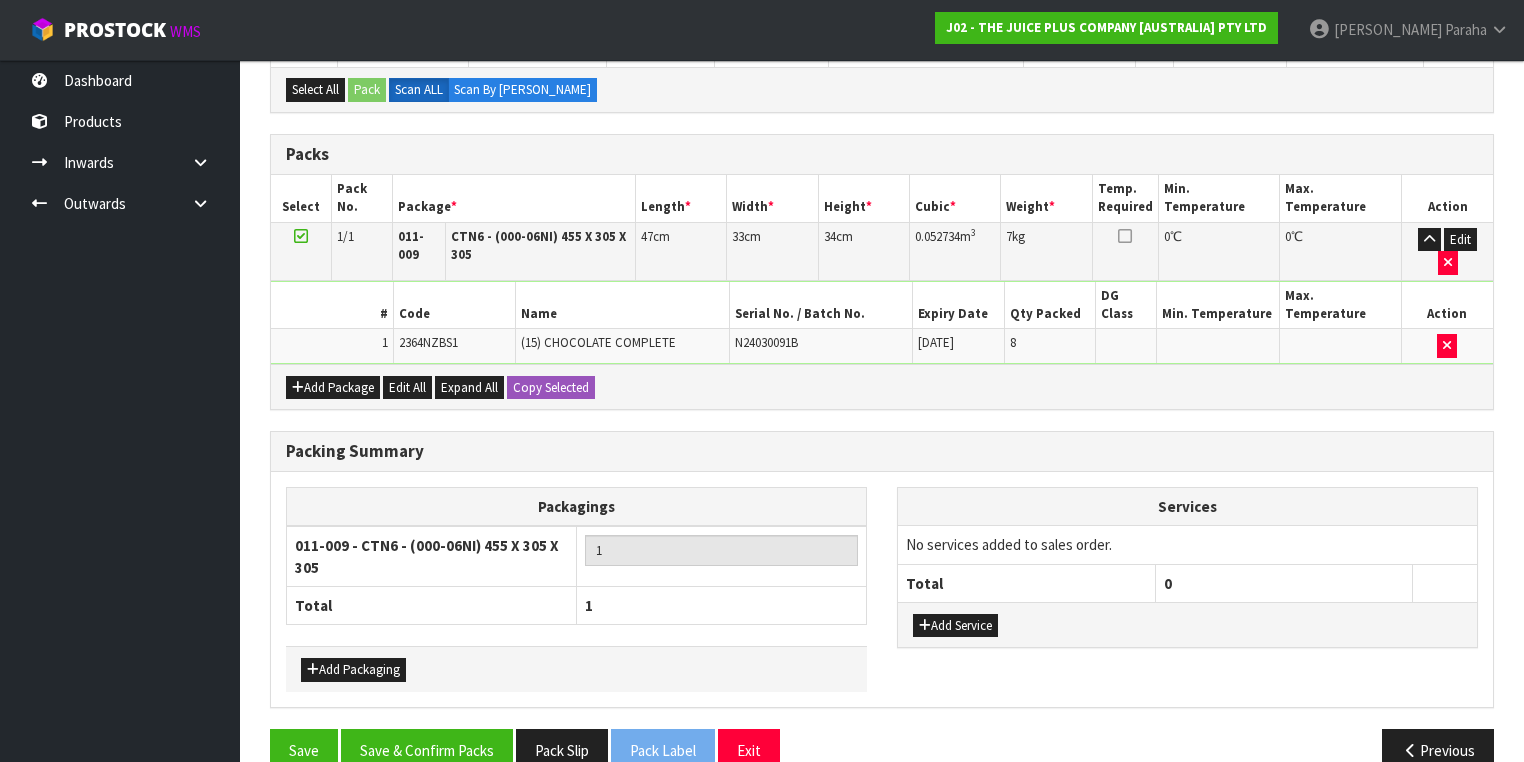 scroll, scrollTop: 464, scrollLeft: 0, axis: vertical 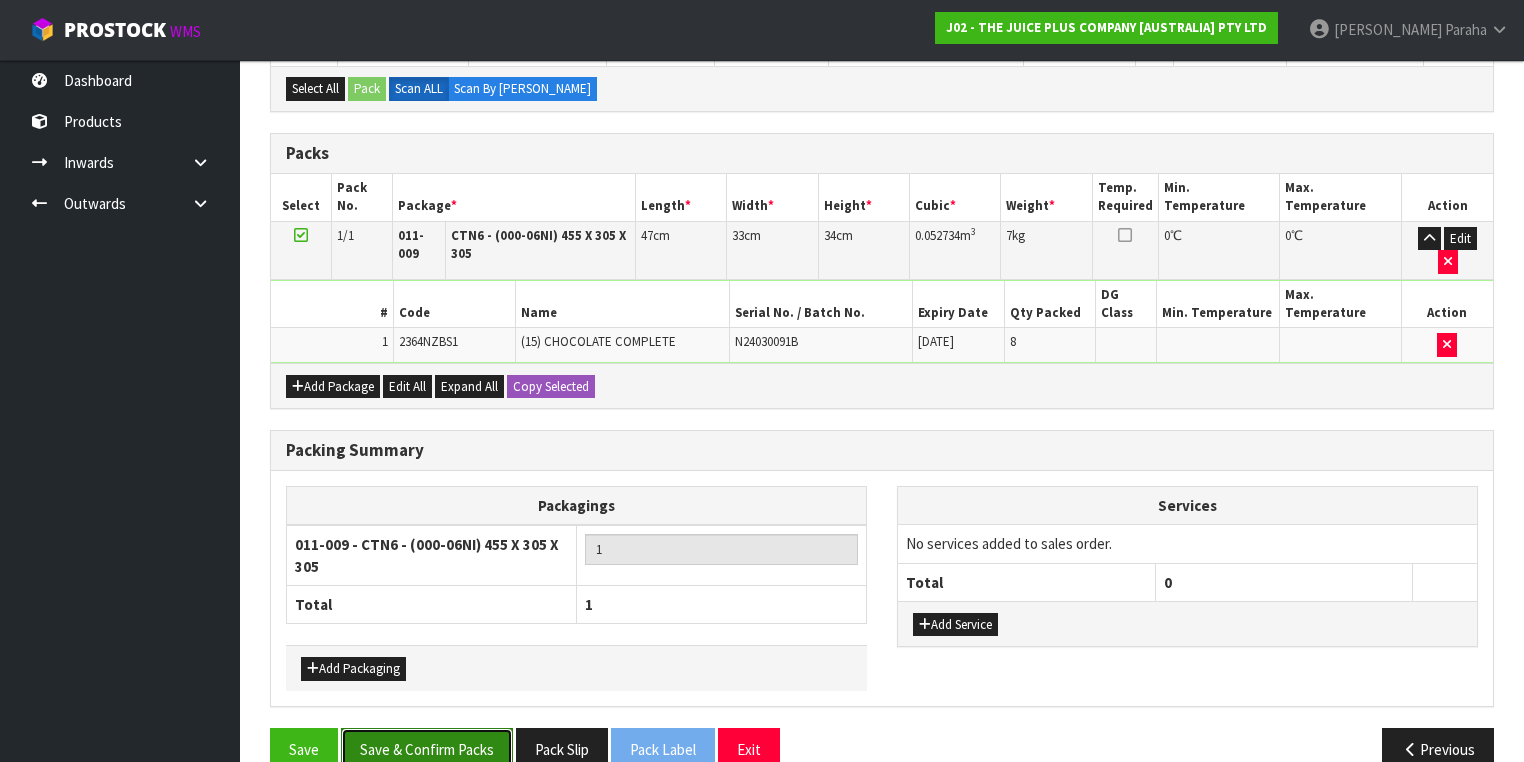 click on "Save & Confirm Packs" at bounding box center (427, 749) 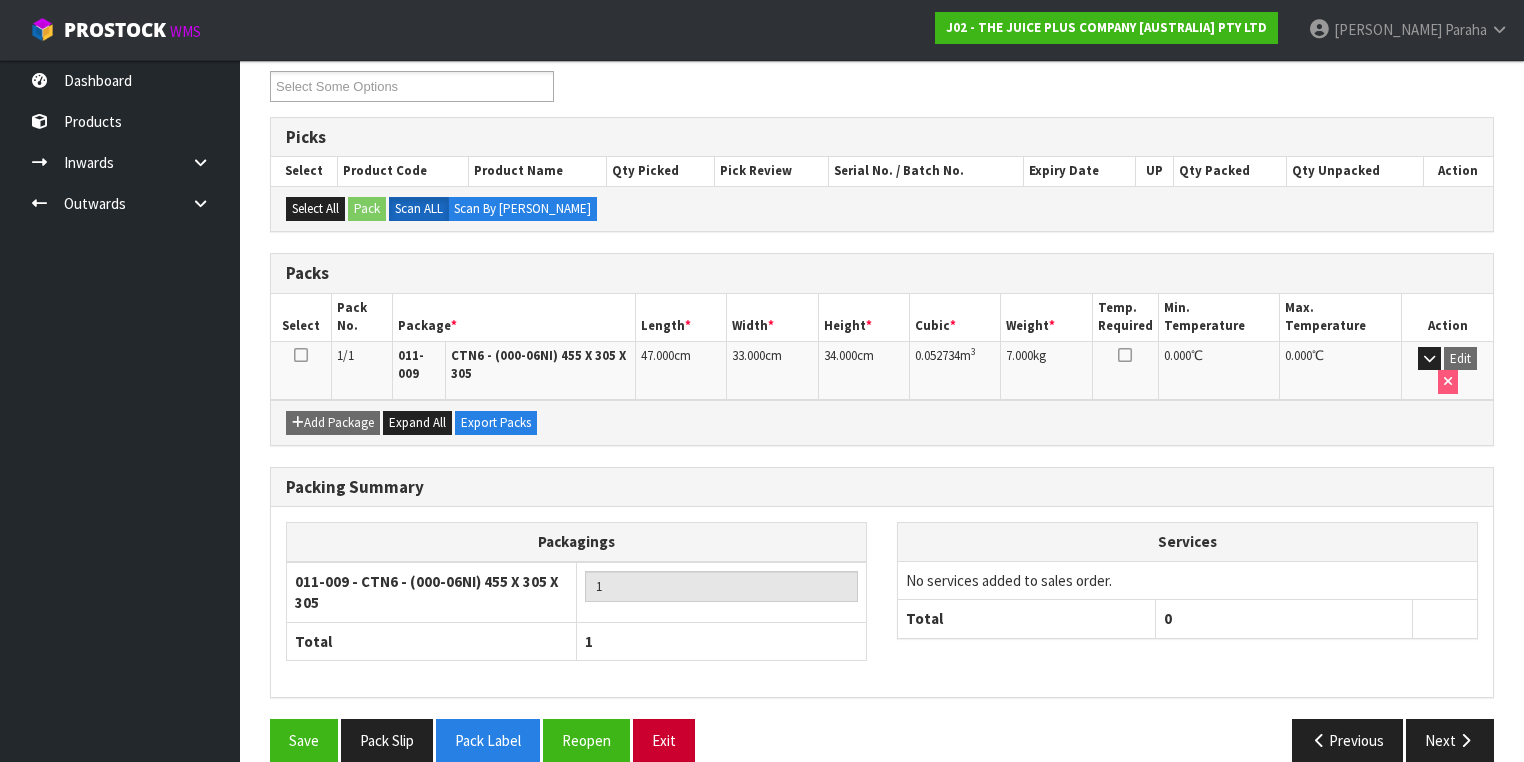 scroll, scrollTop: 356, scrollLeft: 0, axis: vertical 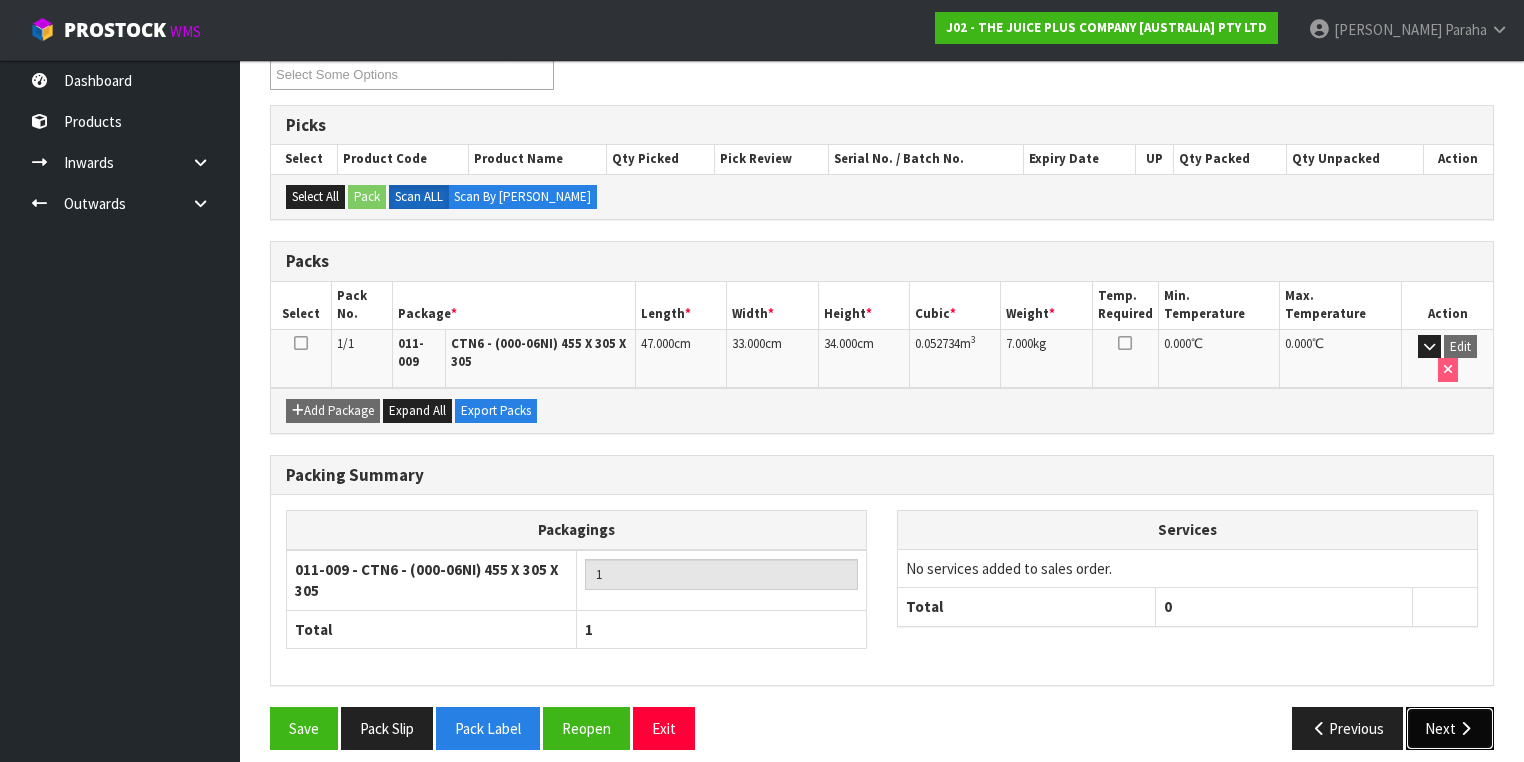 click on "Next" at bounding box center (1450, 728) 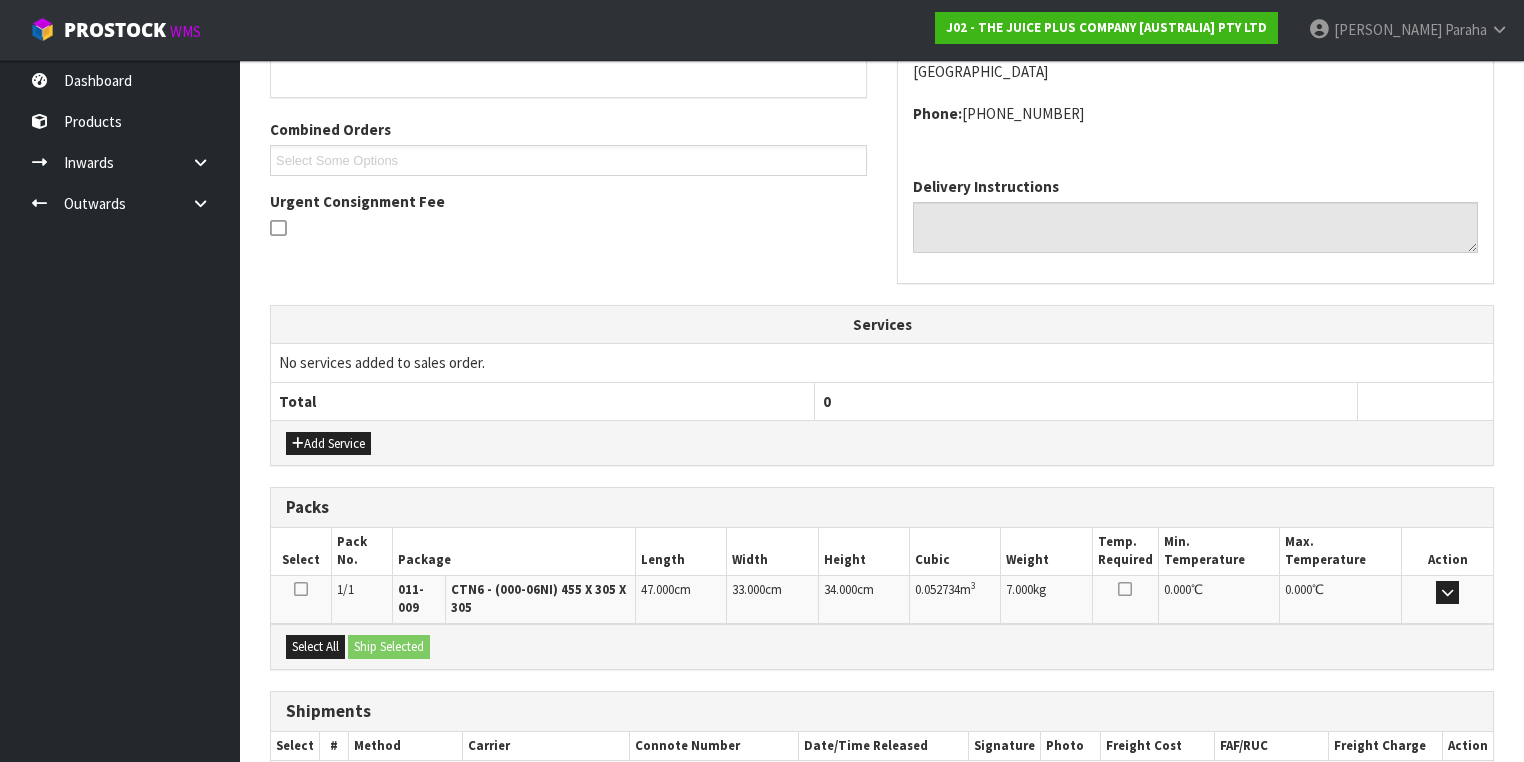 scroll, scrollTop: 584, scrollLeft: 0, axis: vertical 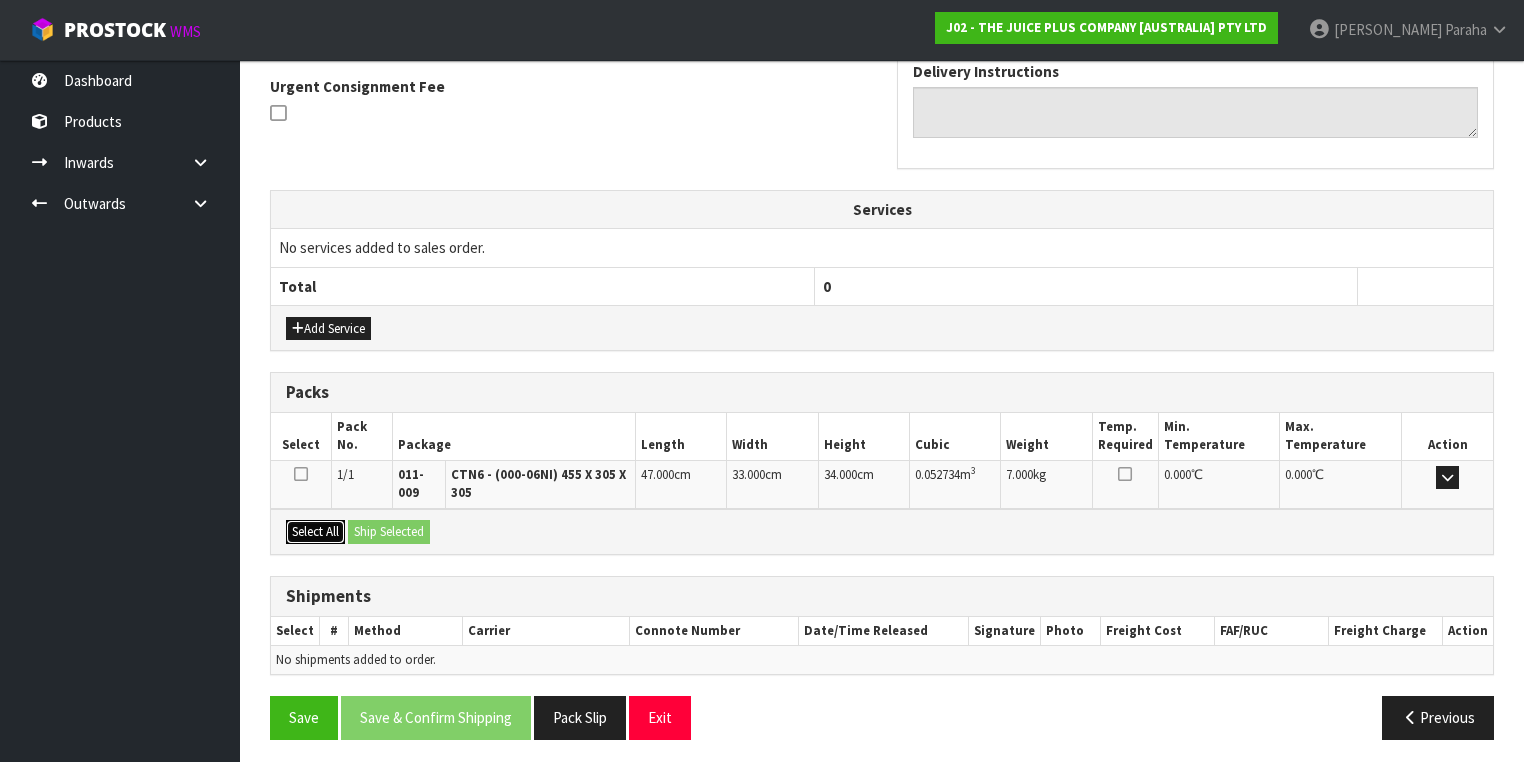 click on "Select All" at bounding box center [315, 532] 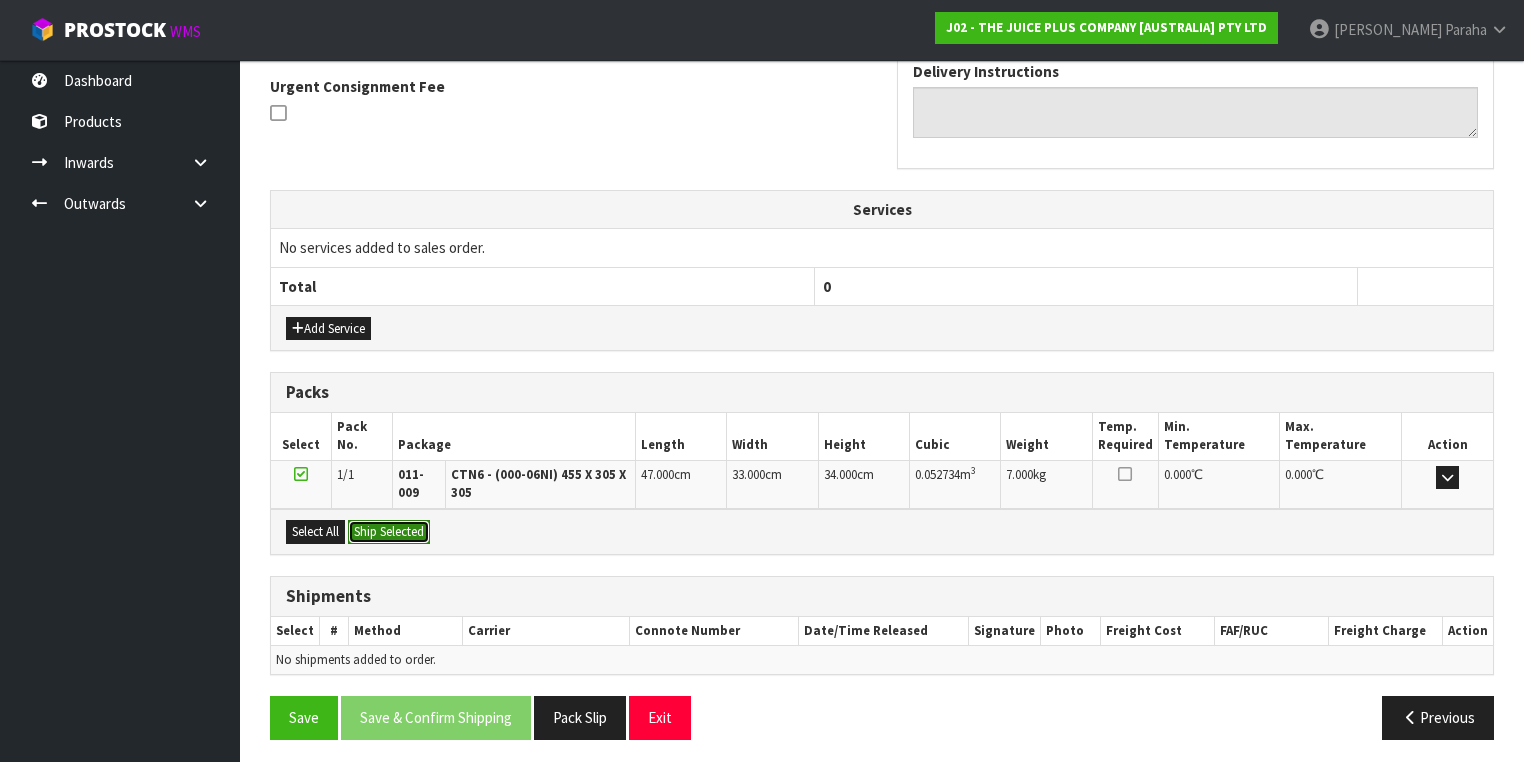 click on "Ship Selected" at bounding box center (389, 532) 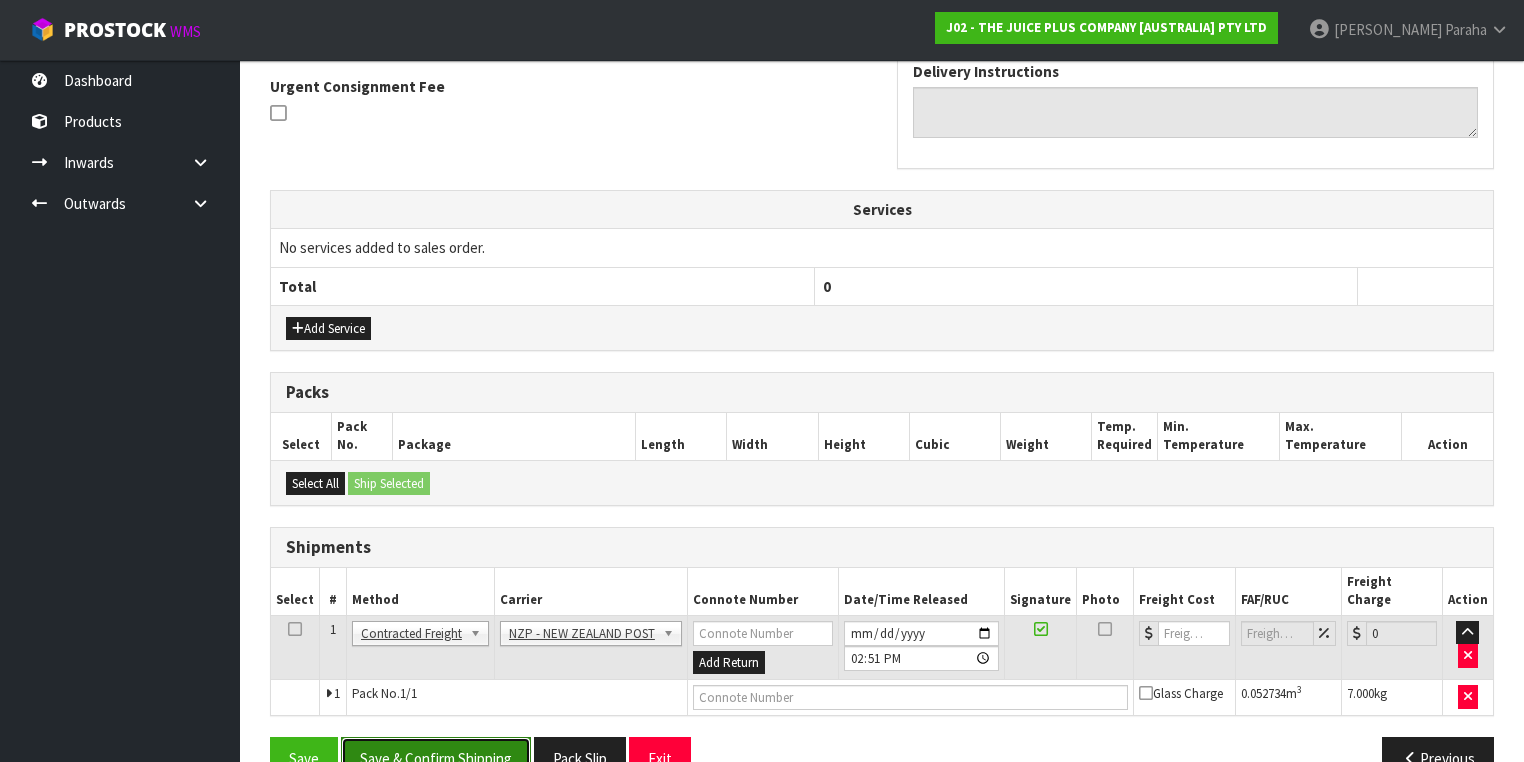 click on "Save & Confirm Shipping" at bounding box center (436, 758) 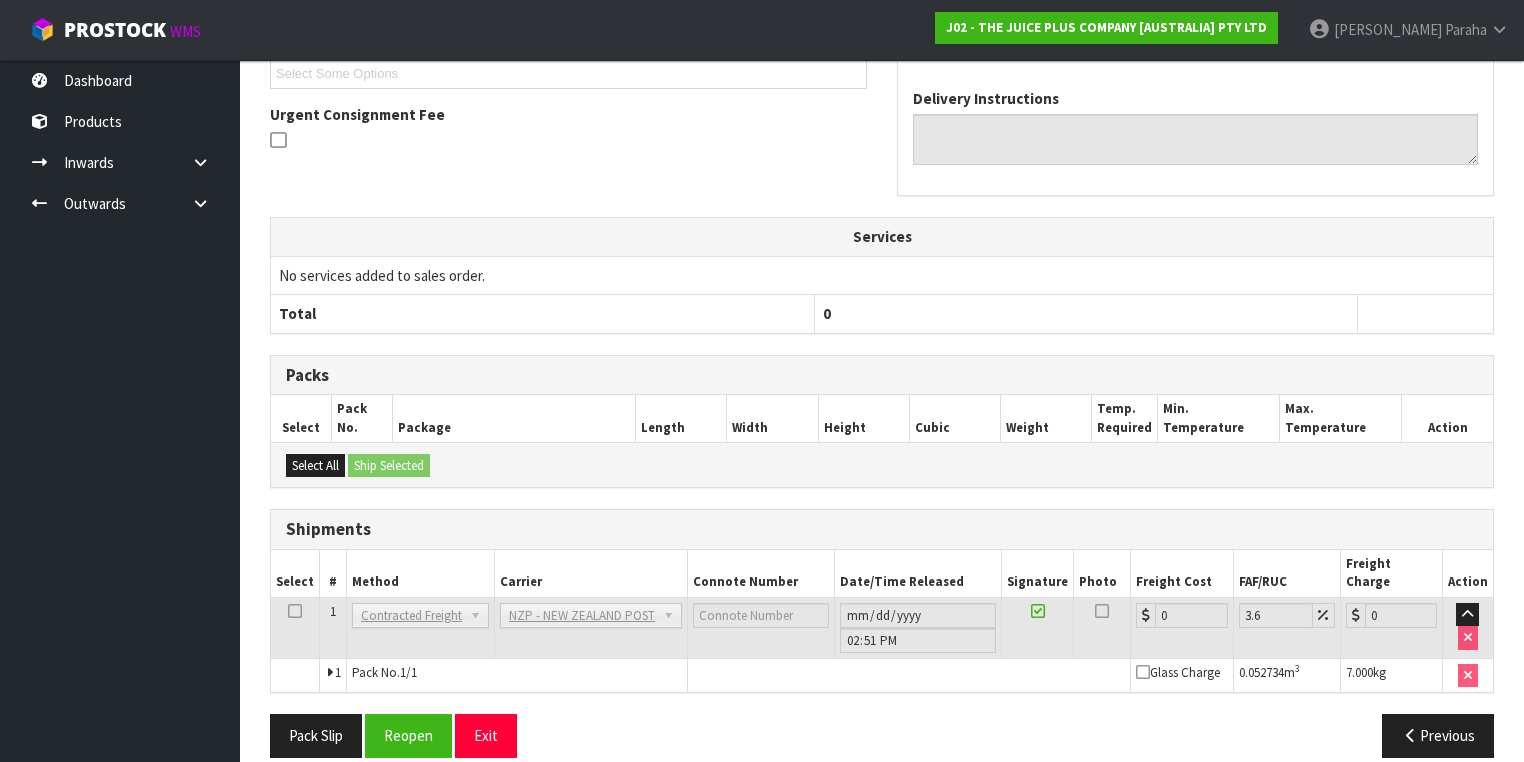 scroll, scrollTop: 579, scrollLeft: 0, axis: vertical 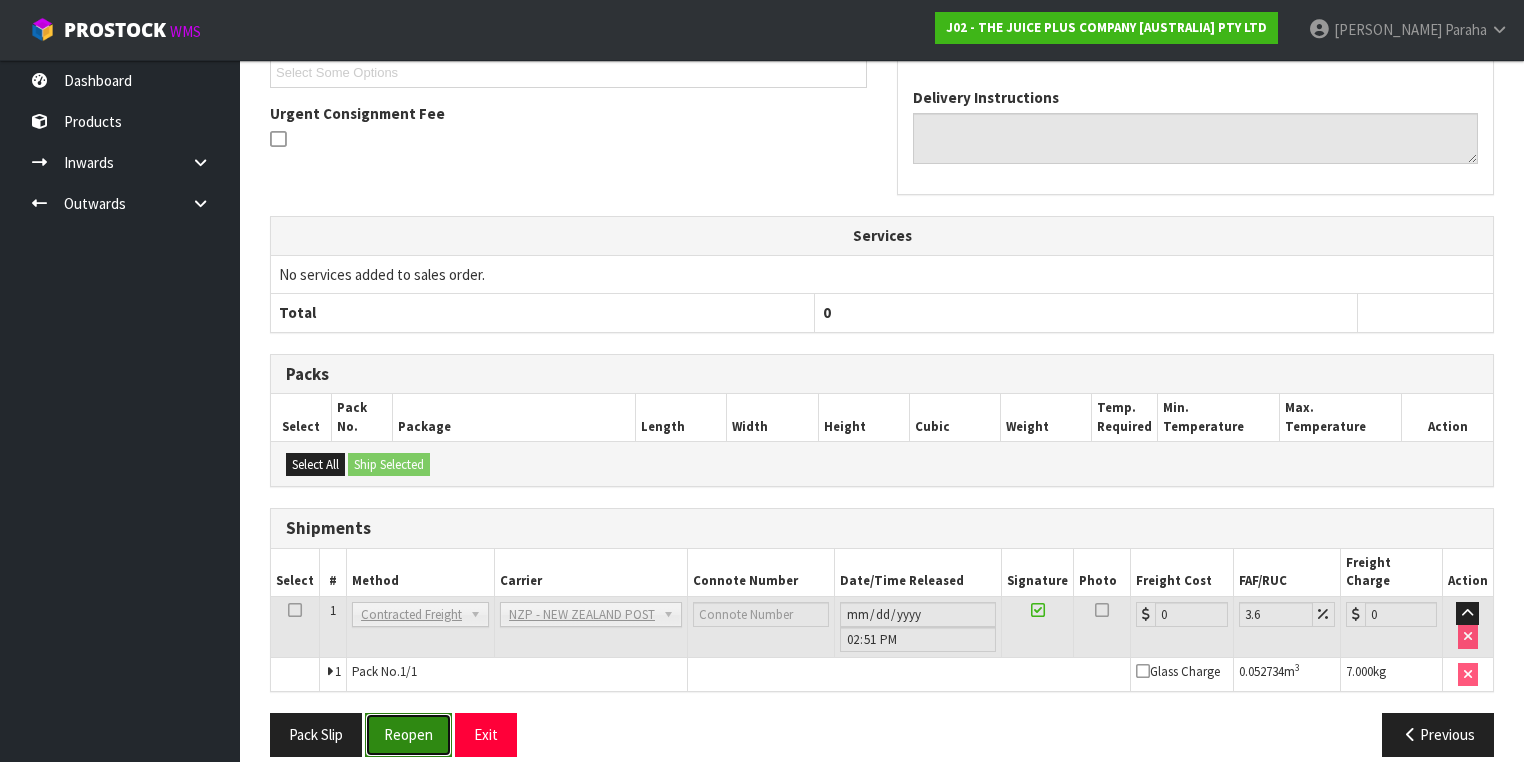click on "Reopen" at bounding box center [408, 734] 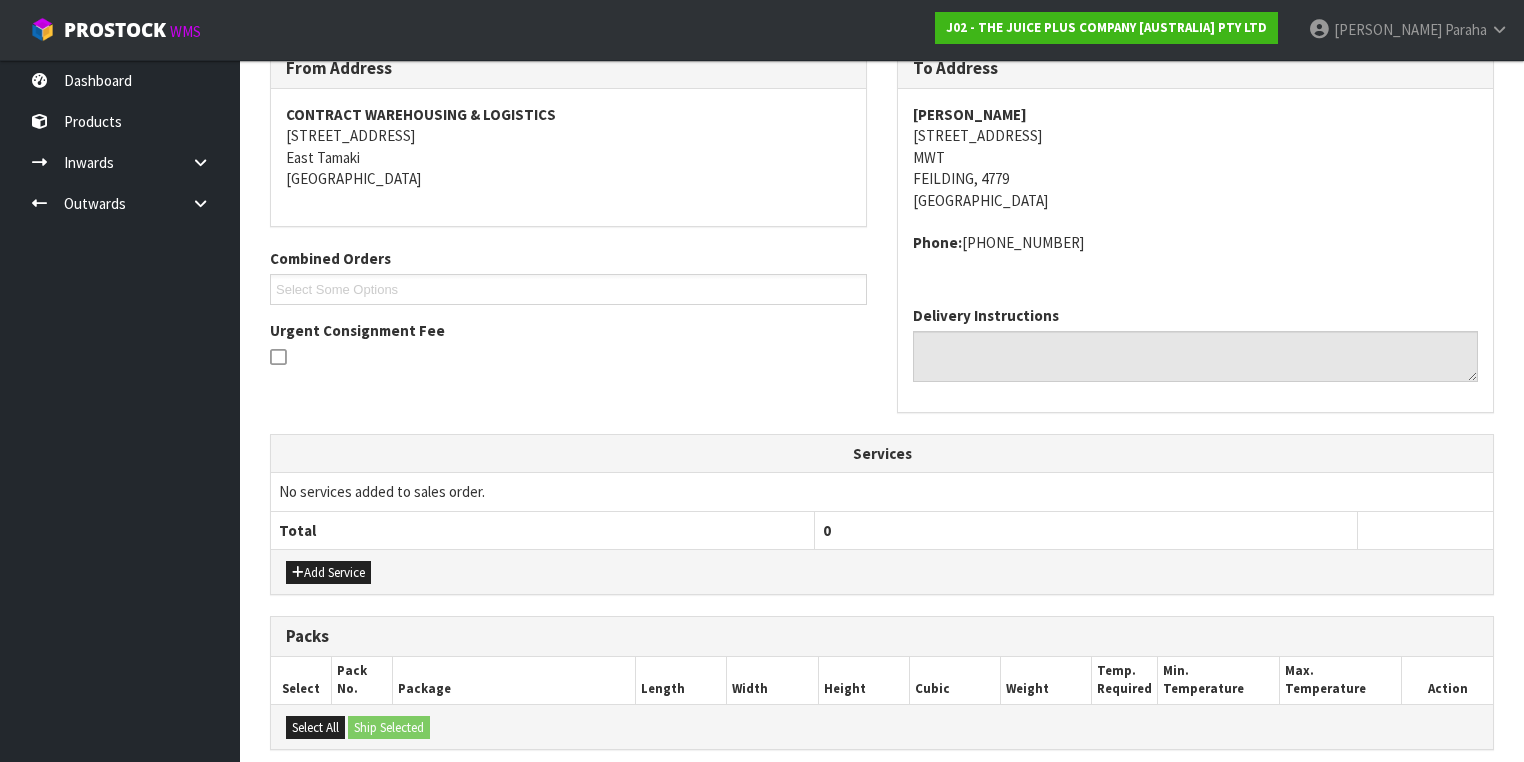 scroll, scrollTop: 560, scrollLeft: 0, axis: vertical 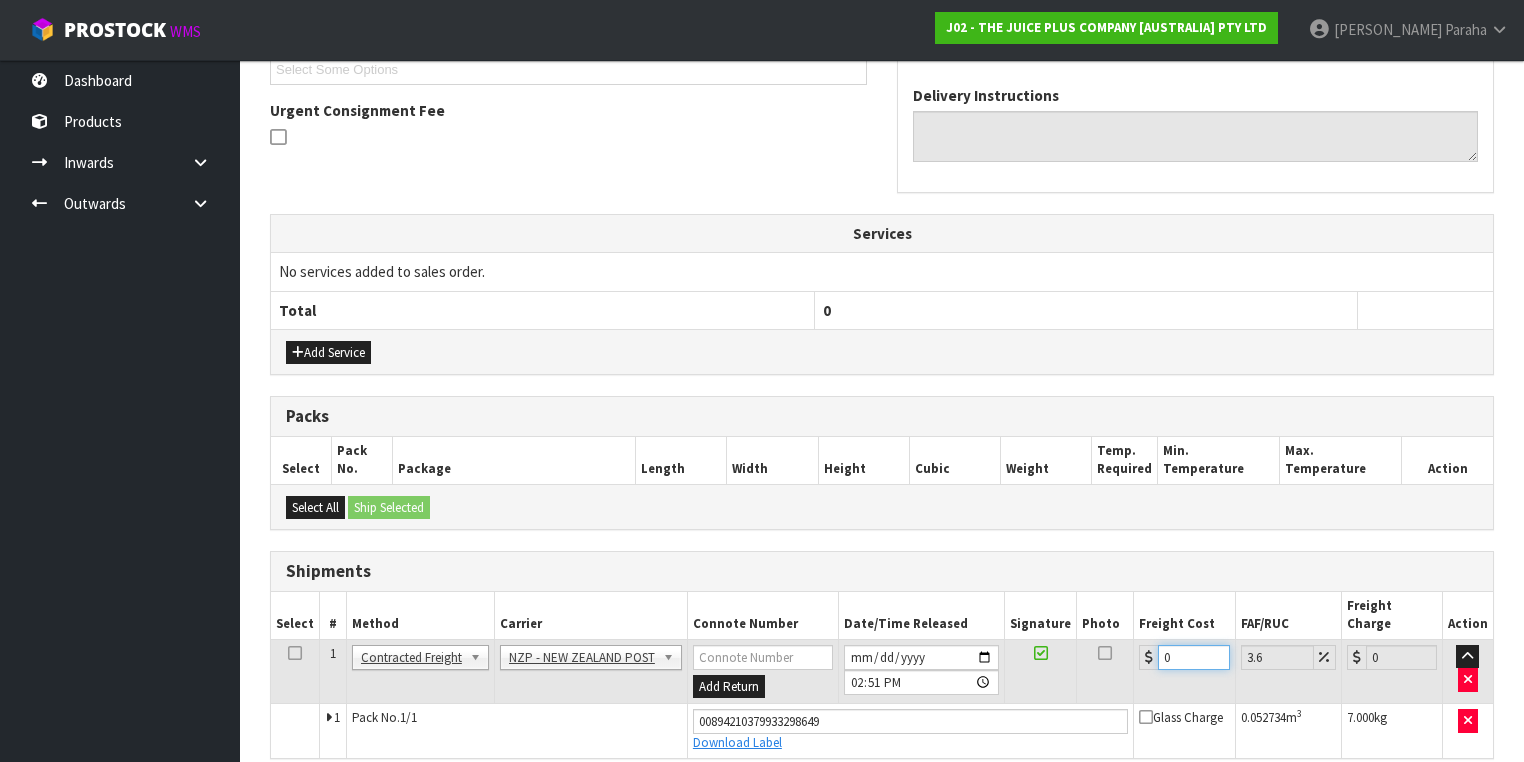 drag, startPoint x: 1174, startPoint y: 635, endPoint x: 1143, endPoint y: 640, distance: 31.400637 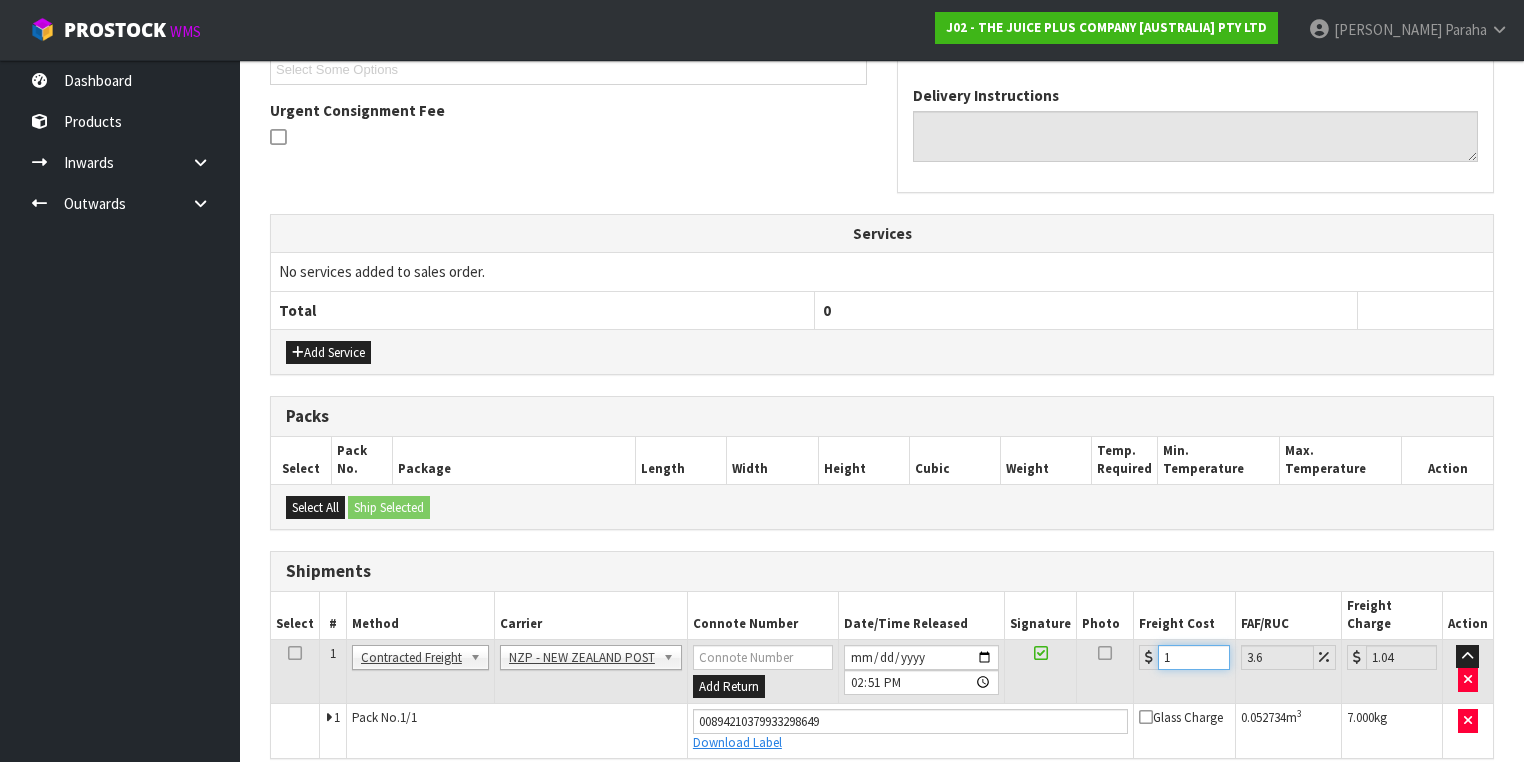 type on "13" 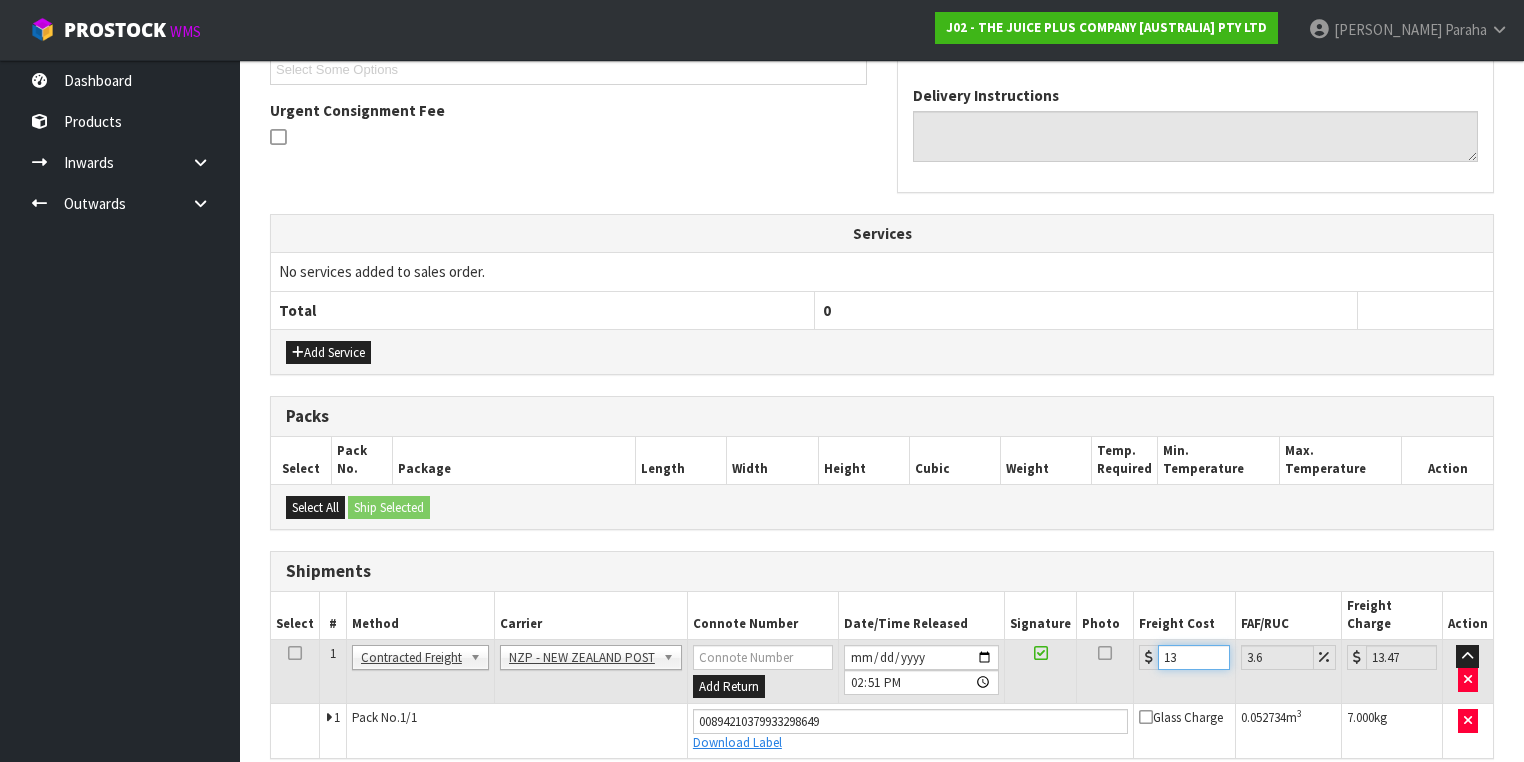 type on "13.8" 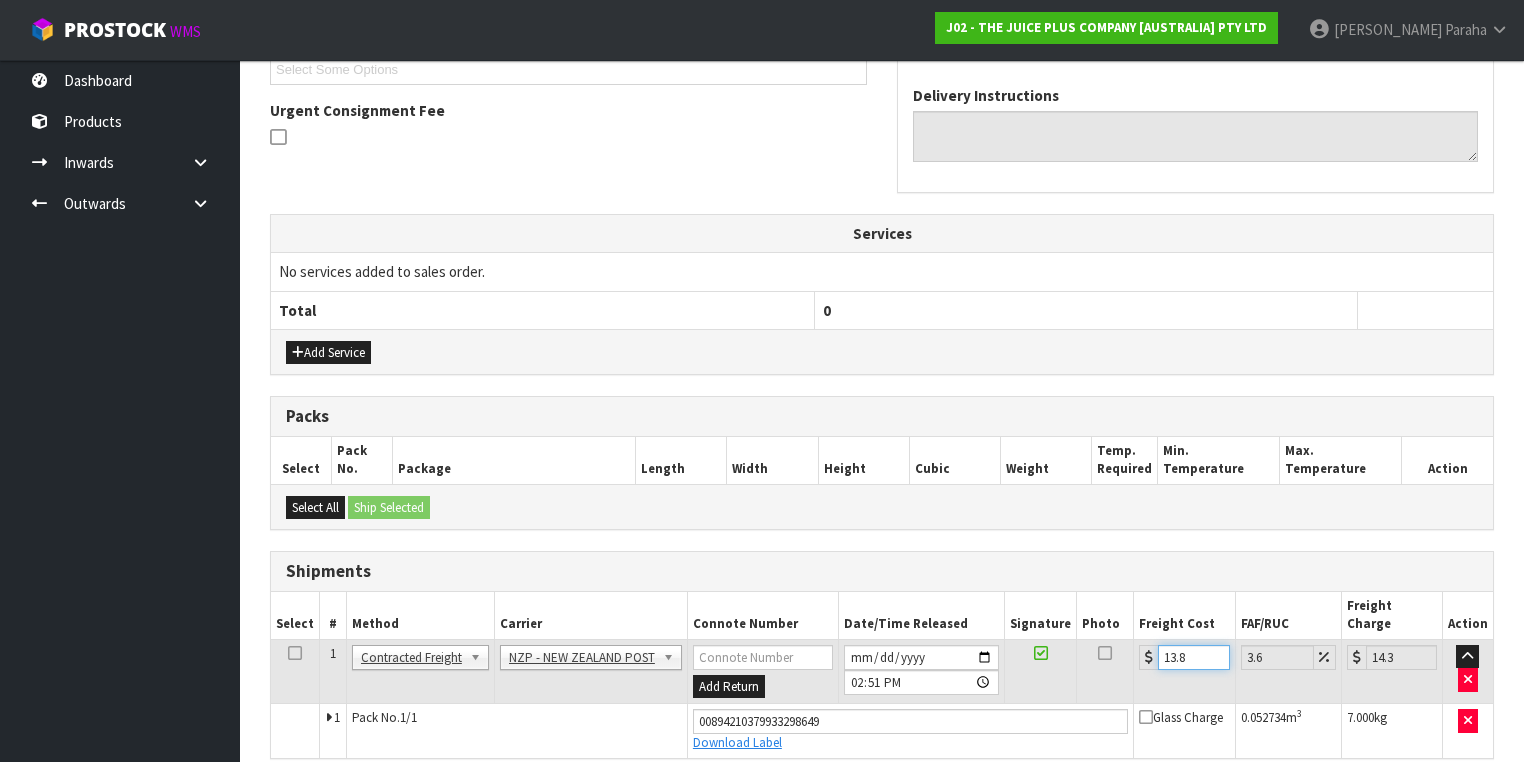 type on "13.85" 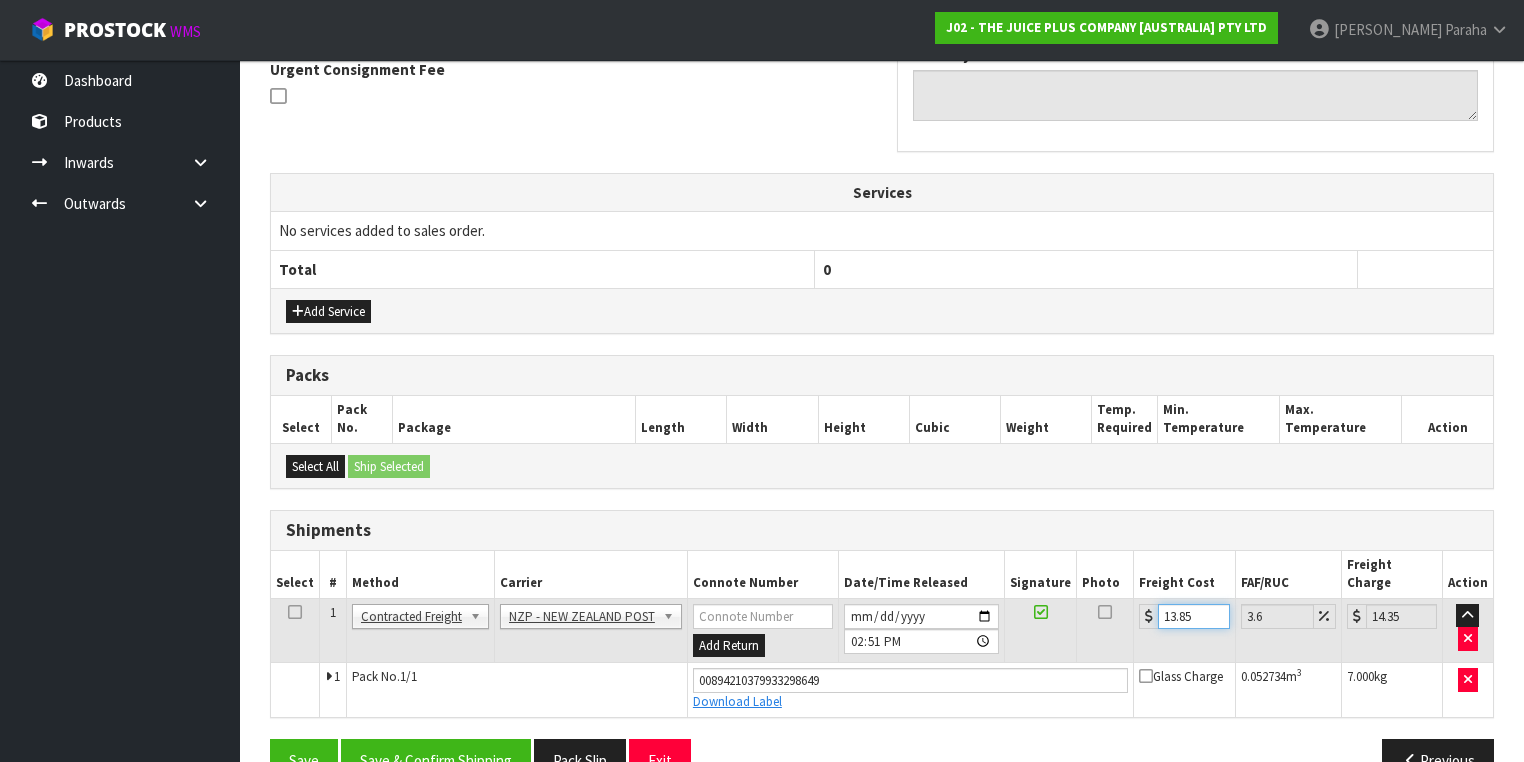 scroll, scrollTop: 624, scrollLeft: 0, axis: vertical 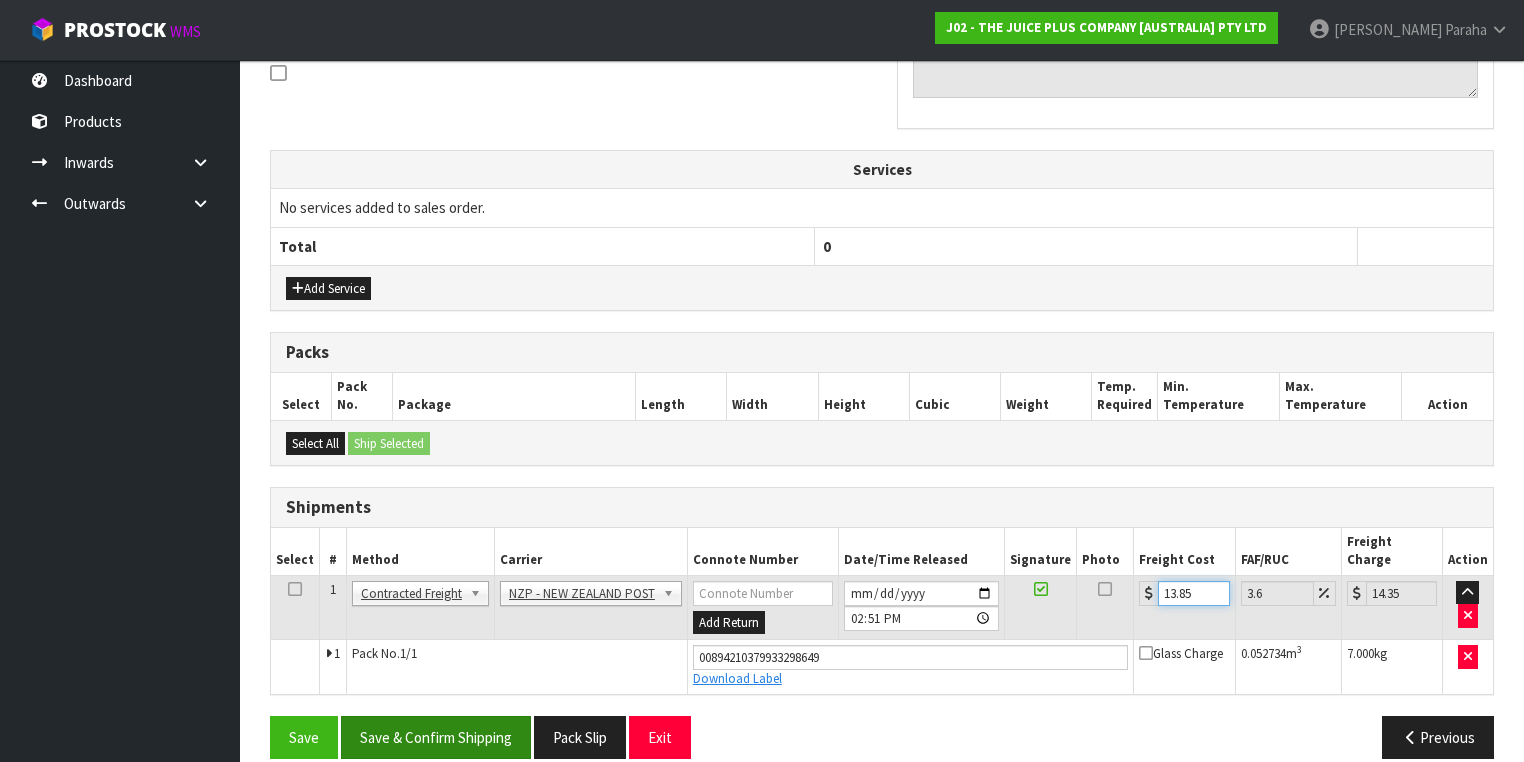 type on "13.85" 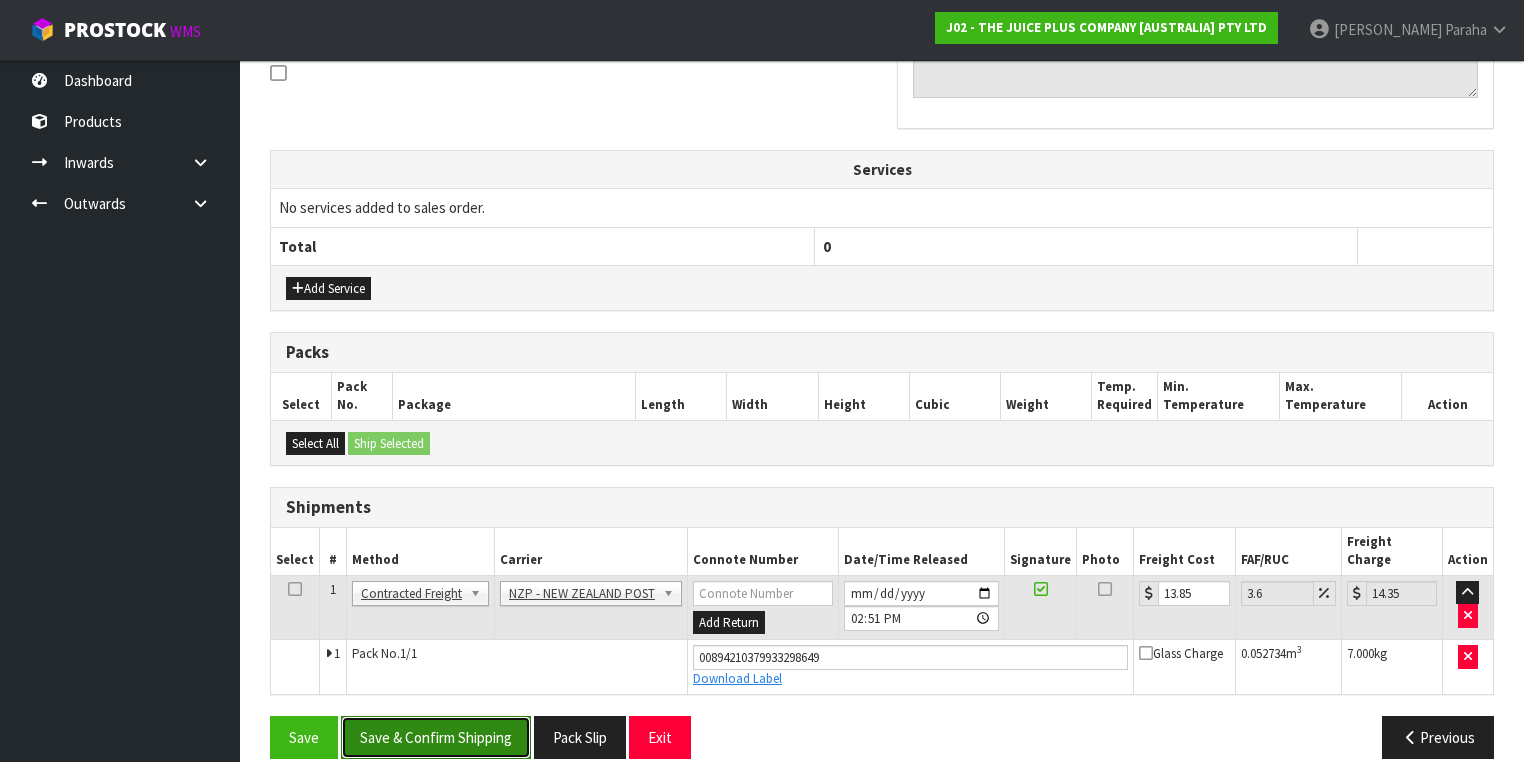 click on "Save & Confirm Shipping" at bounding box center [436, 737] 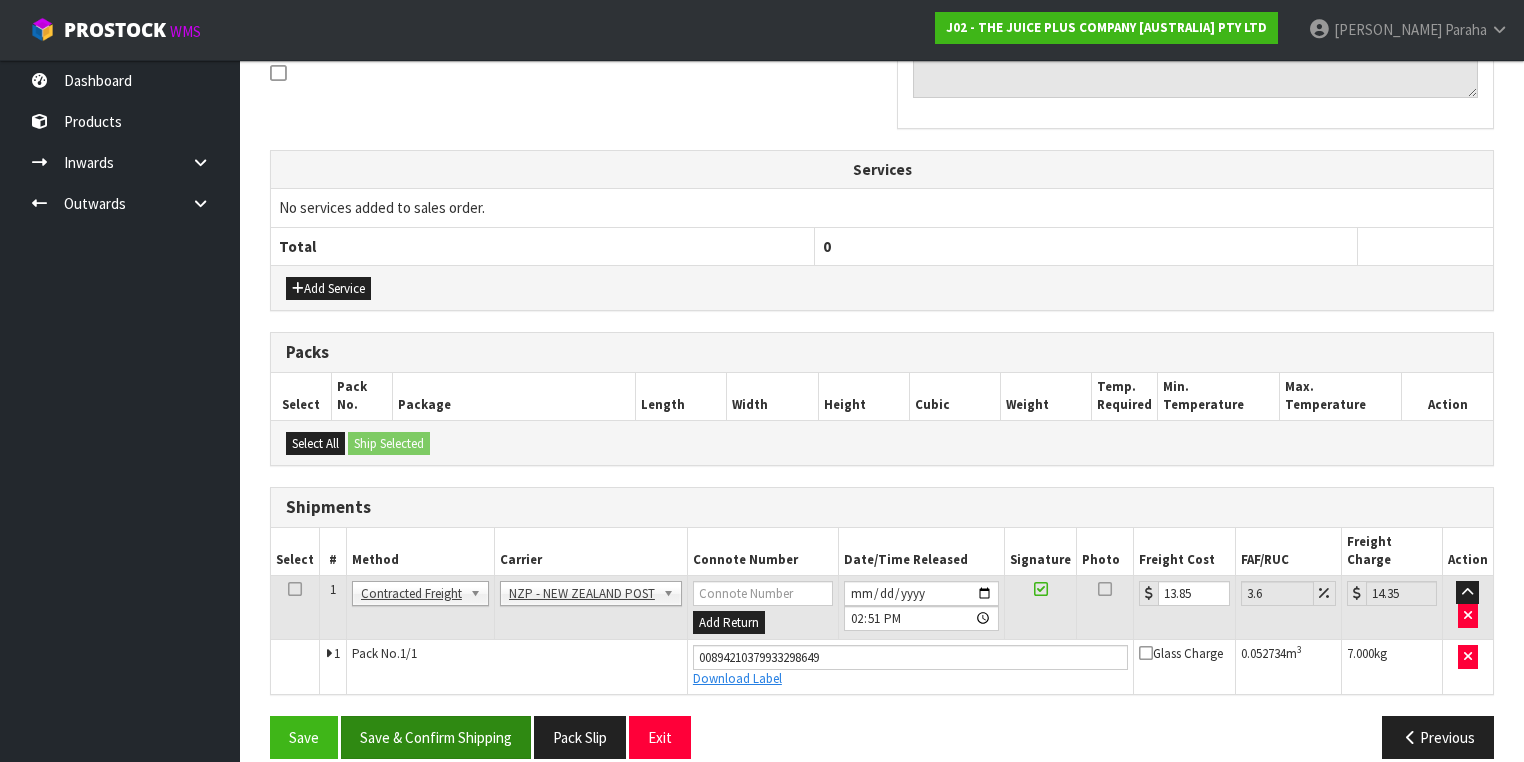 scroll, scrollTop: 0, scrollLeft: 0, axis: both 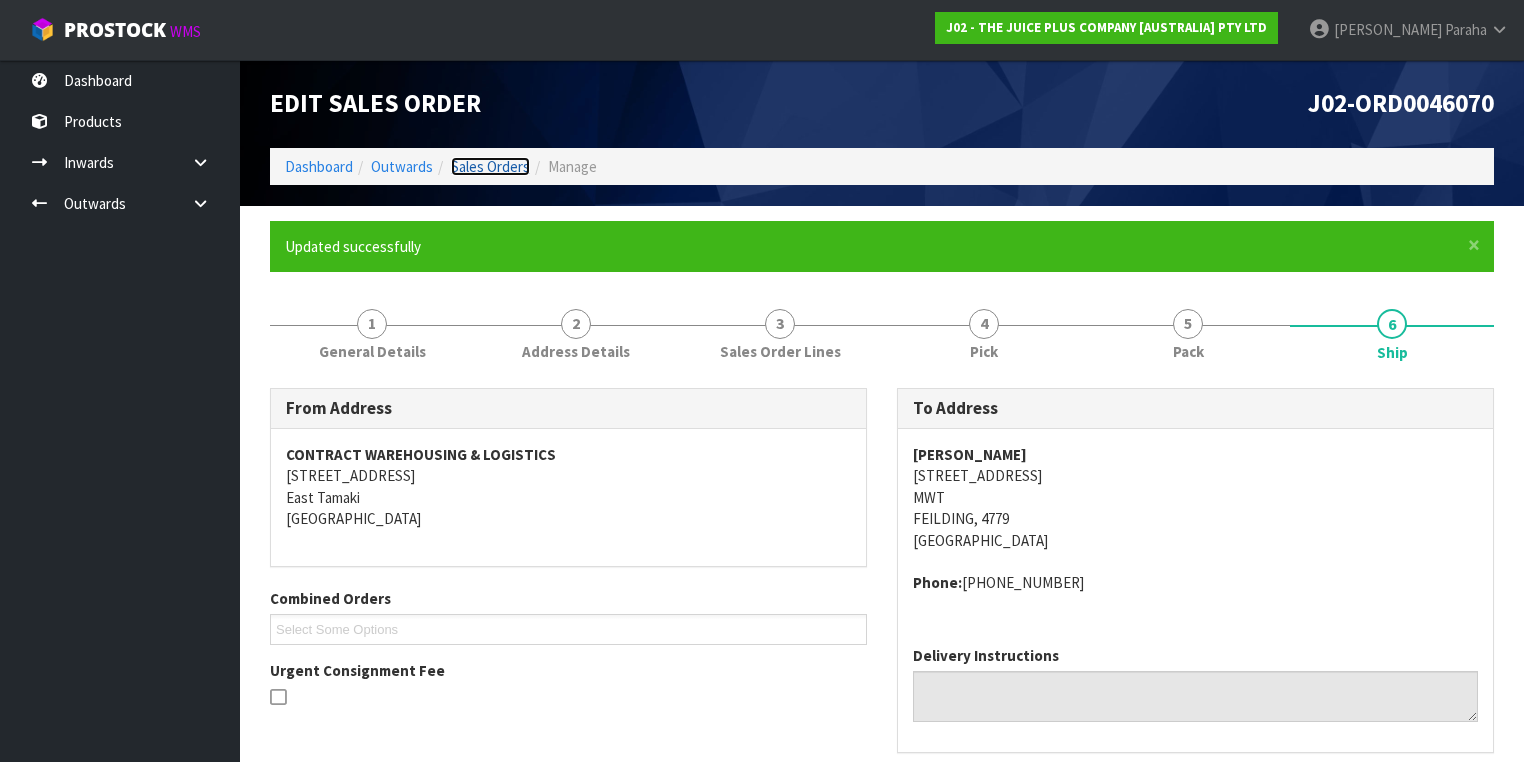 click on "Sales Orders" at bounding box center [490, 166] 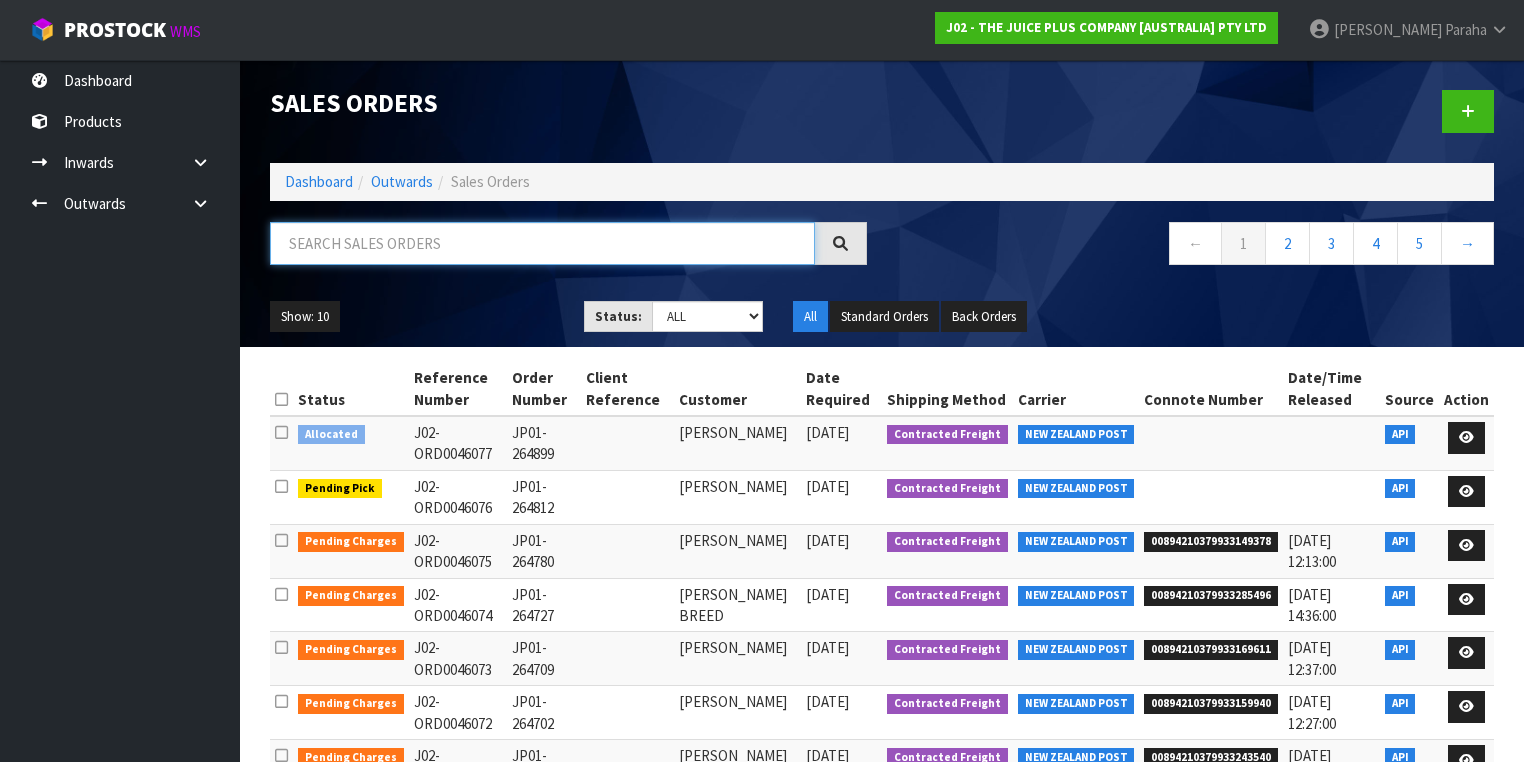 click at bounding box center [542, 243] 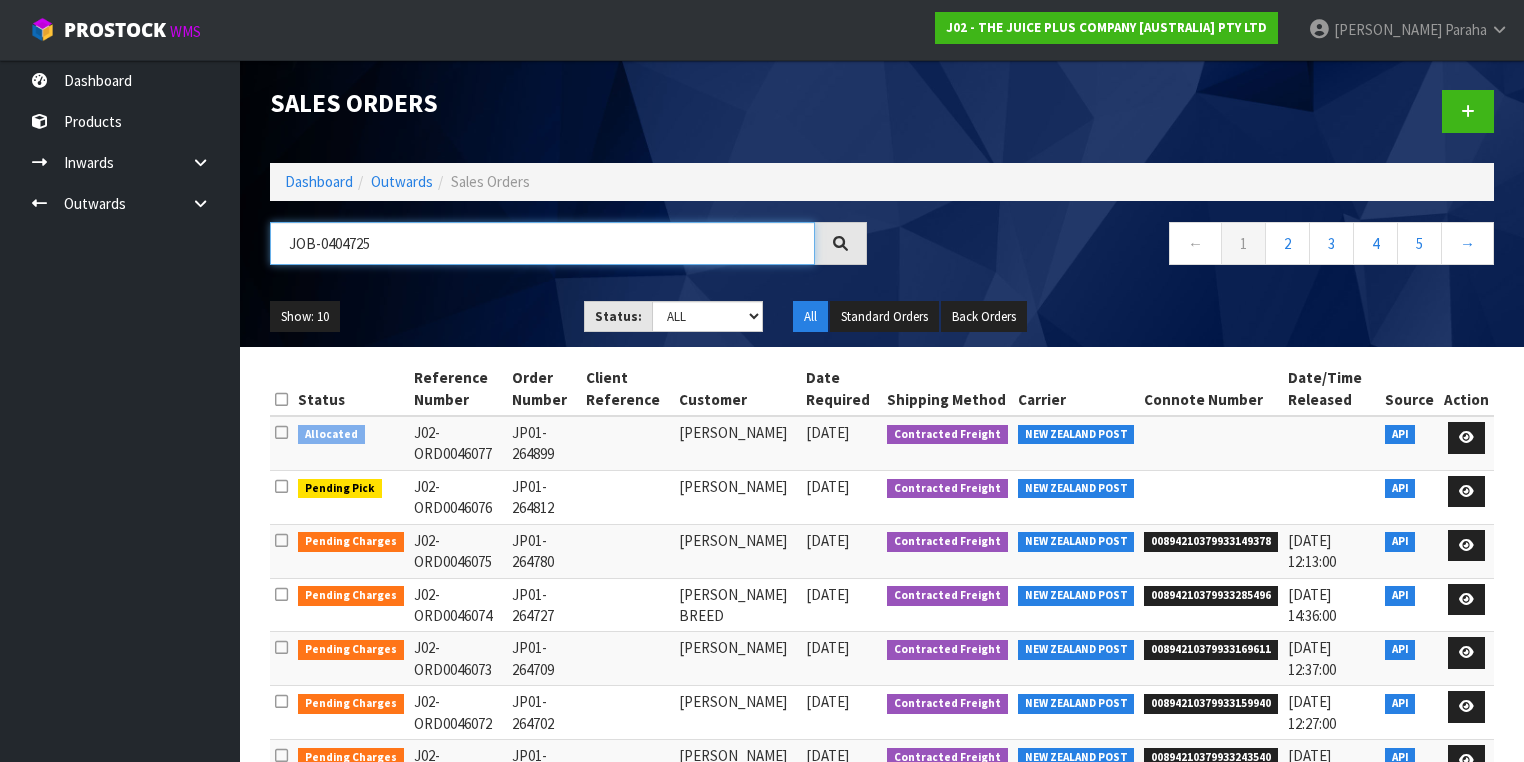 type on "JOB-0404725" 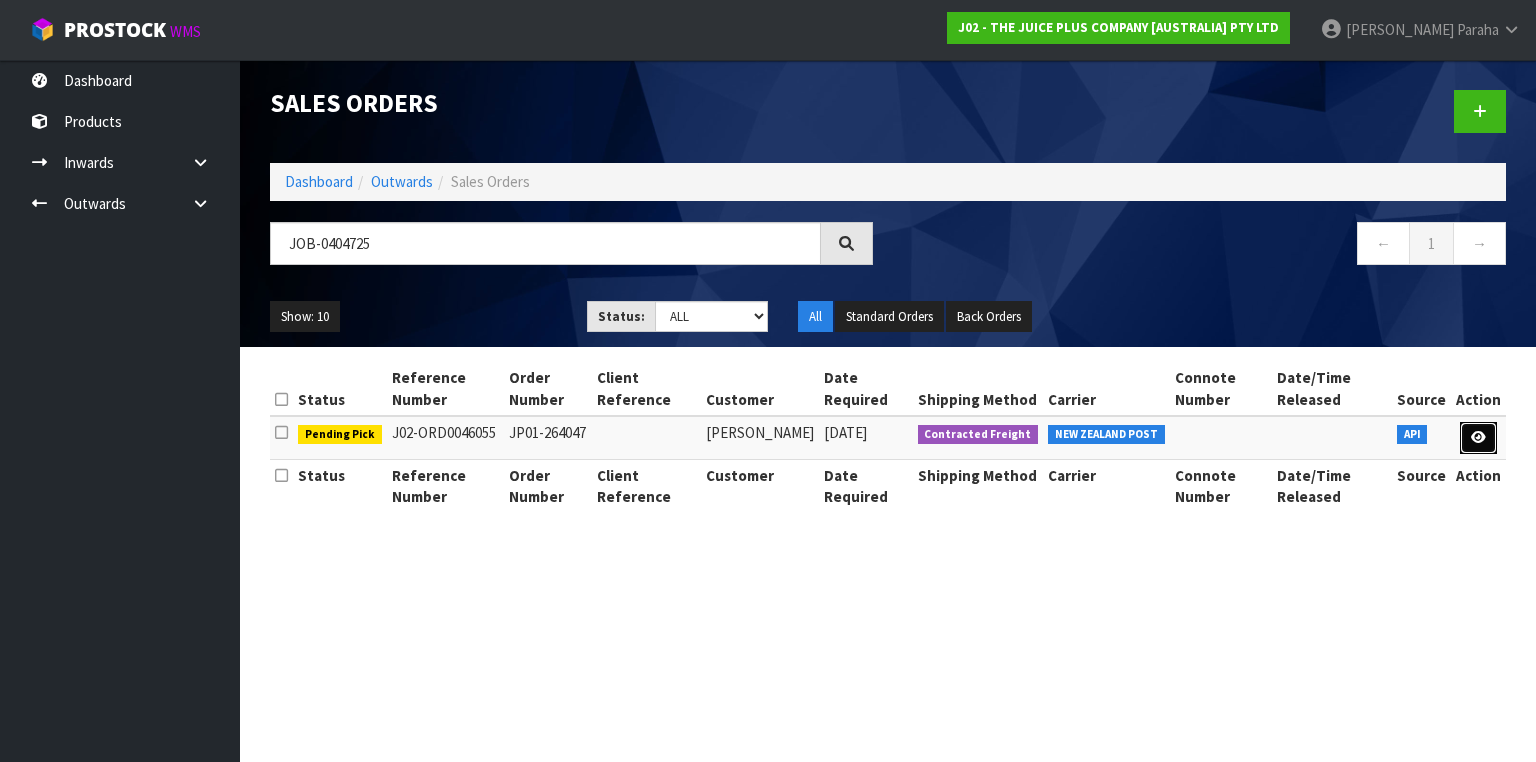 click at bounding box center [1478, 438] 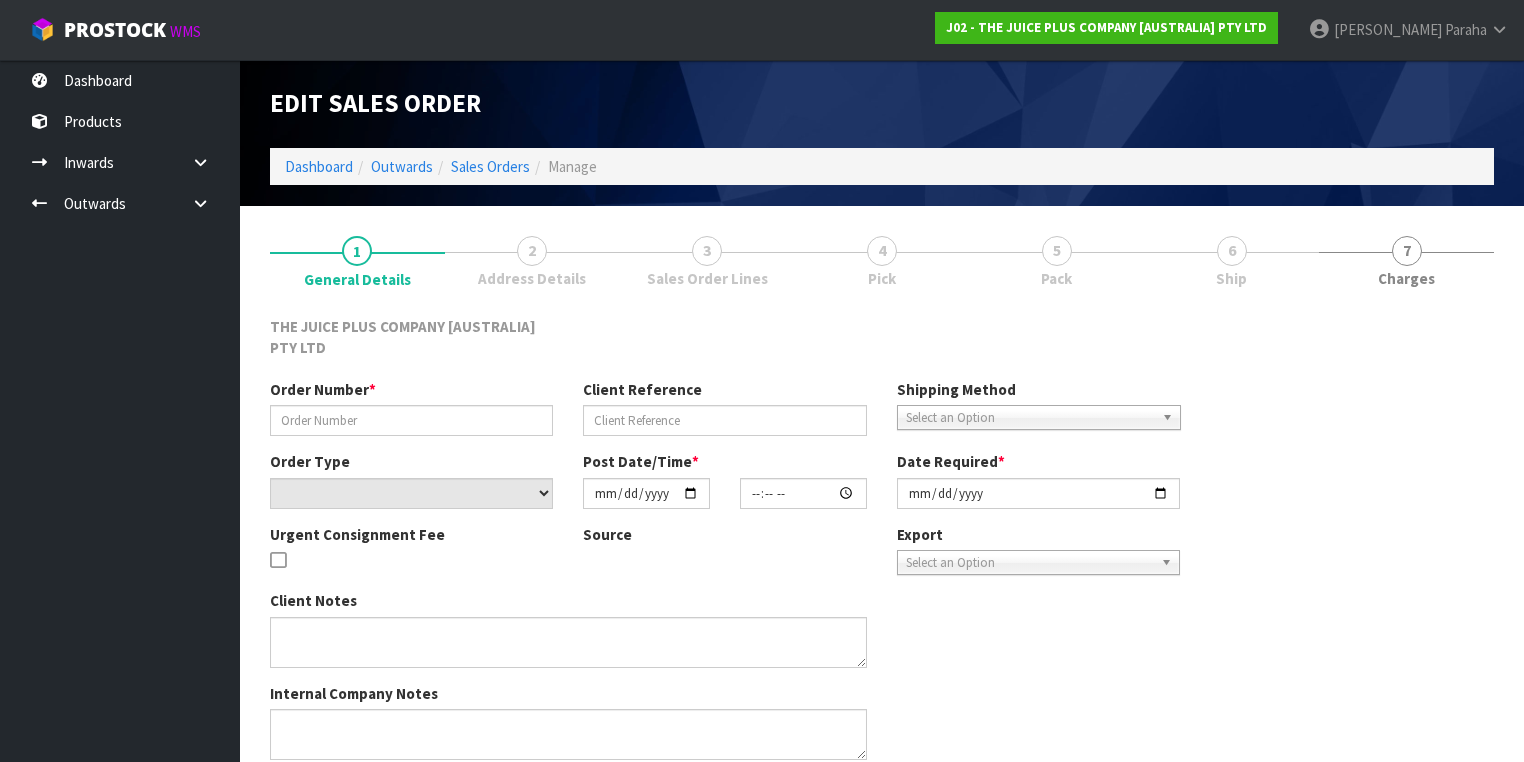 type on "JP01-264047" 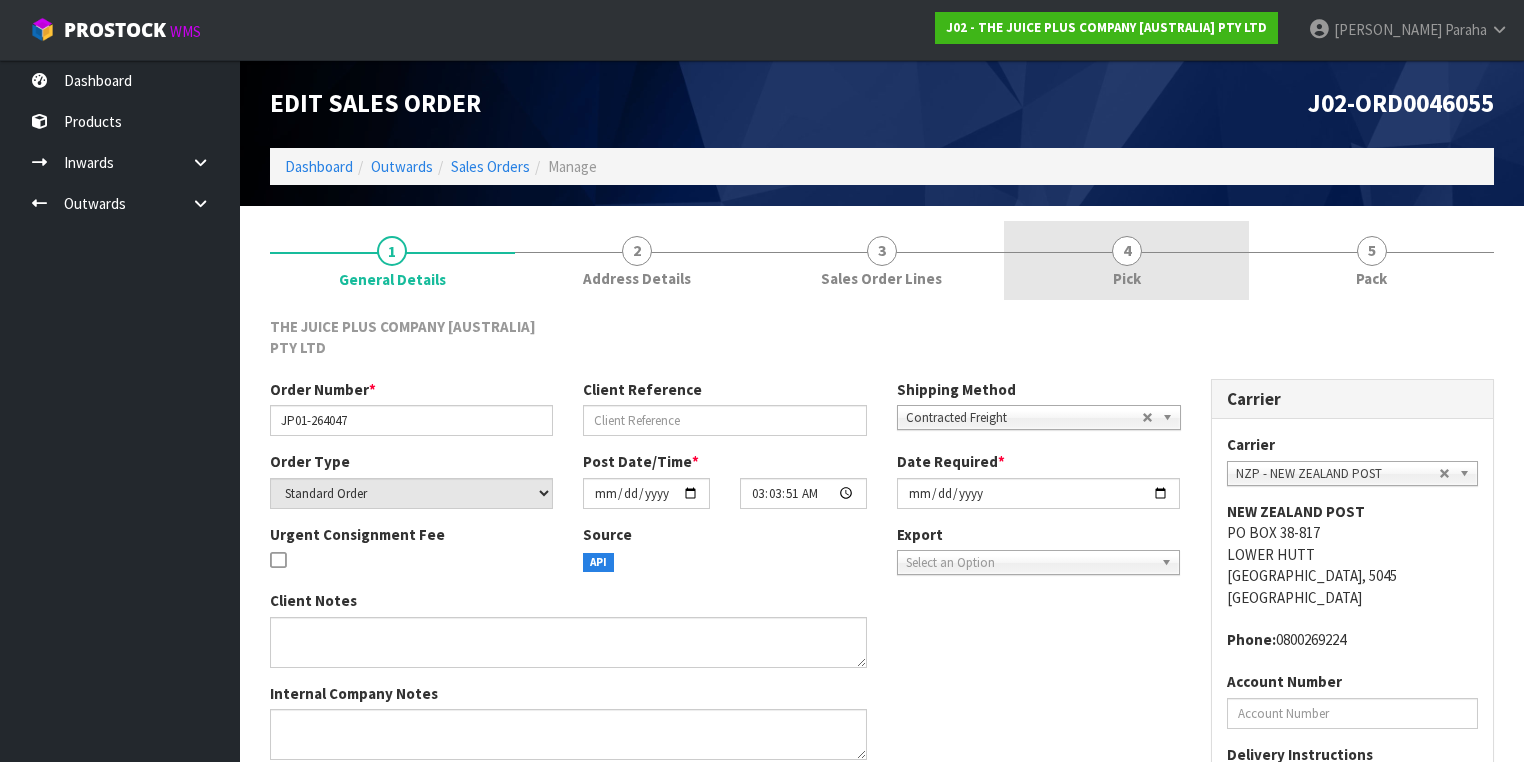 click on "4" at bounding box center (1127, 251) 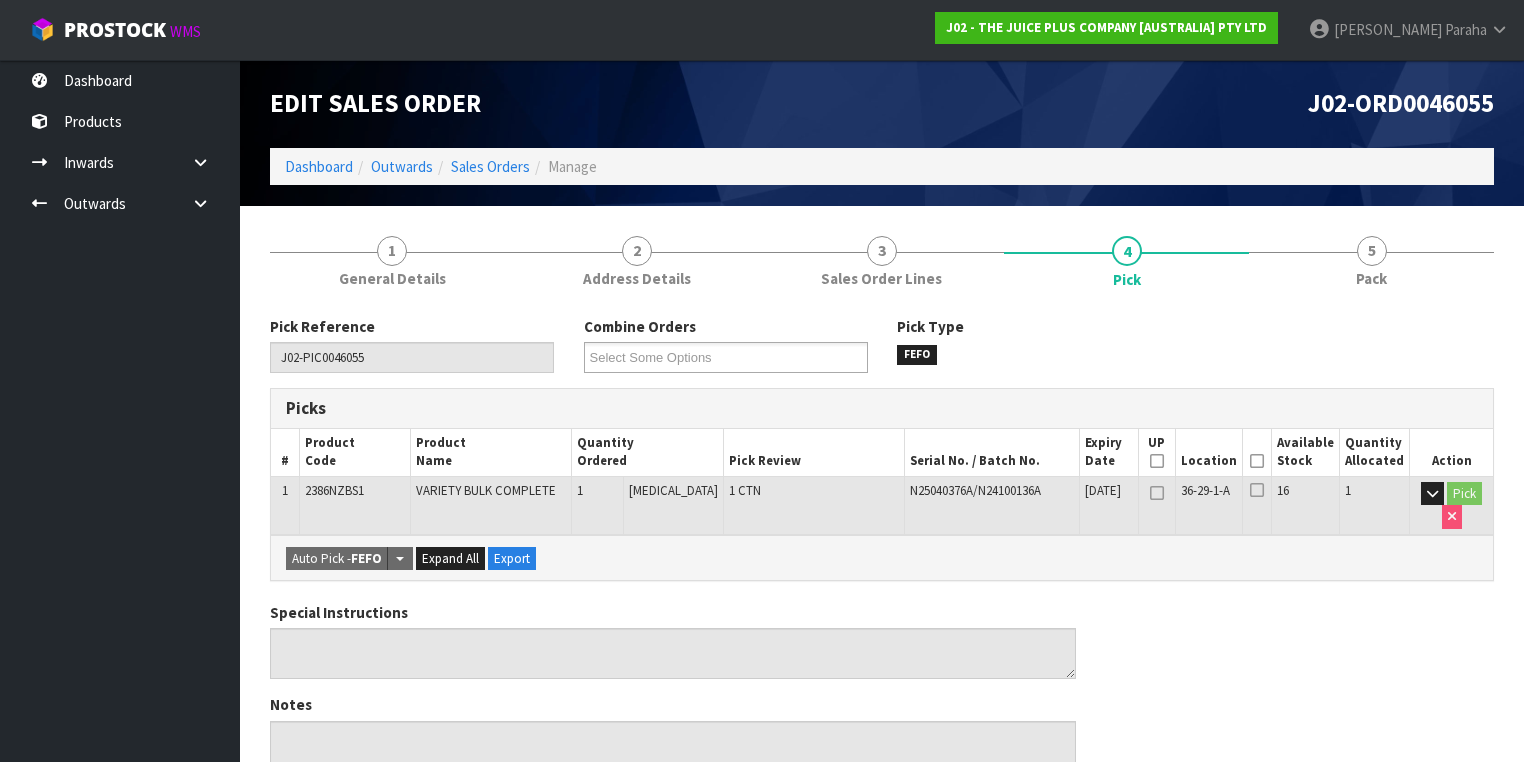 click at bounding box center [1257, 461] 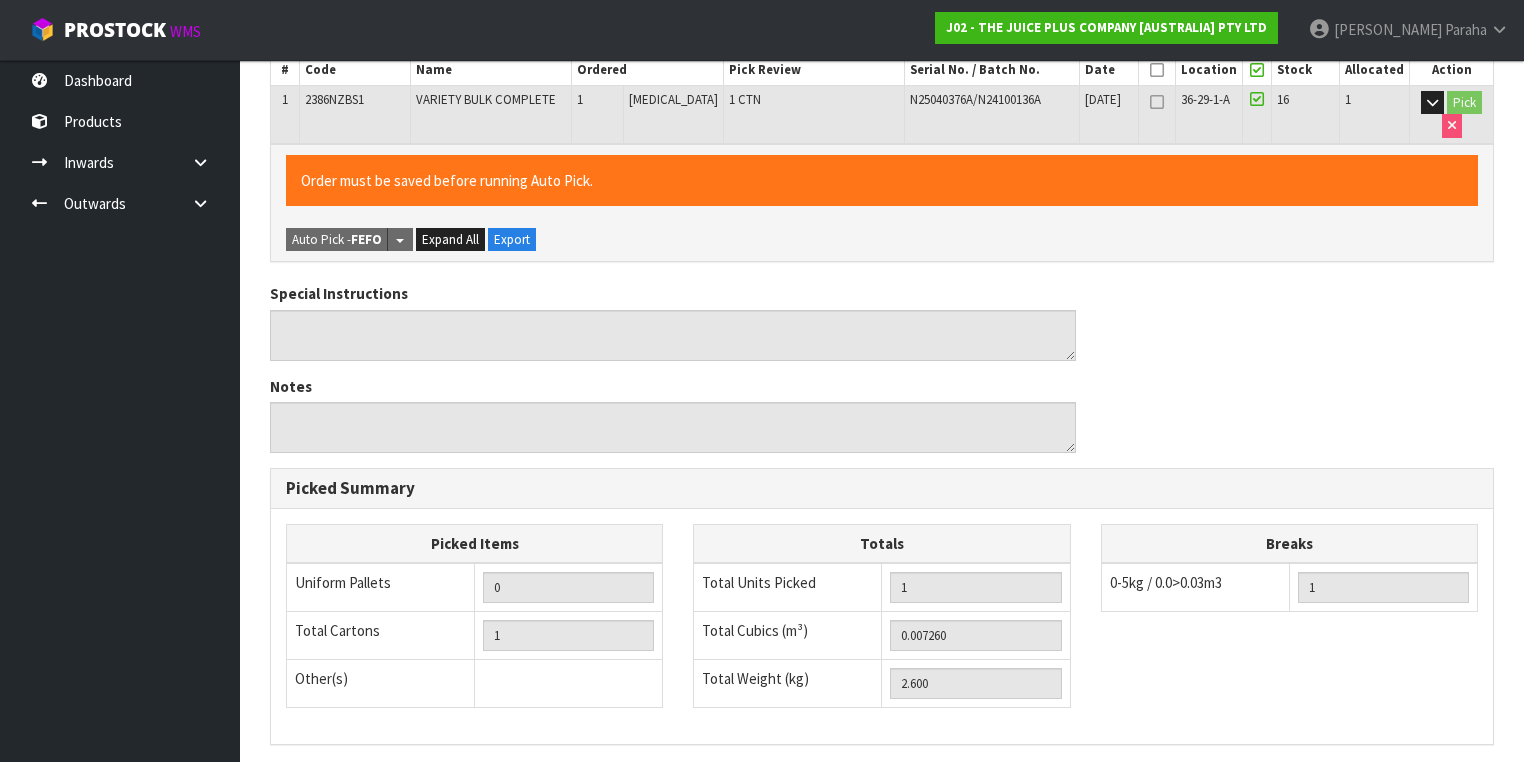 scroll, scrollTop: 640, scrollLeft: 0, axis: vertical 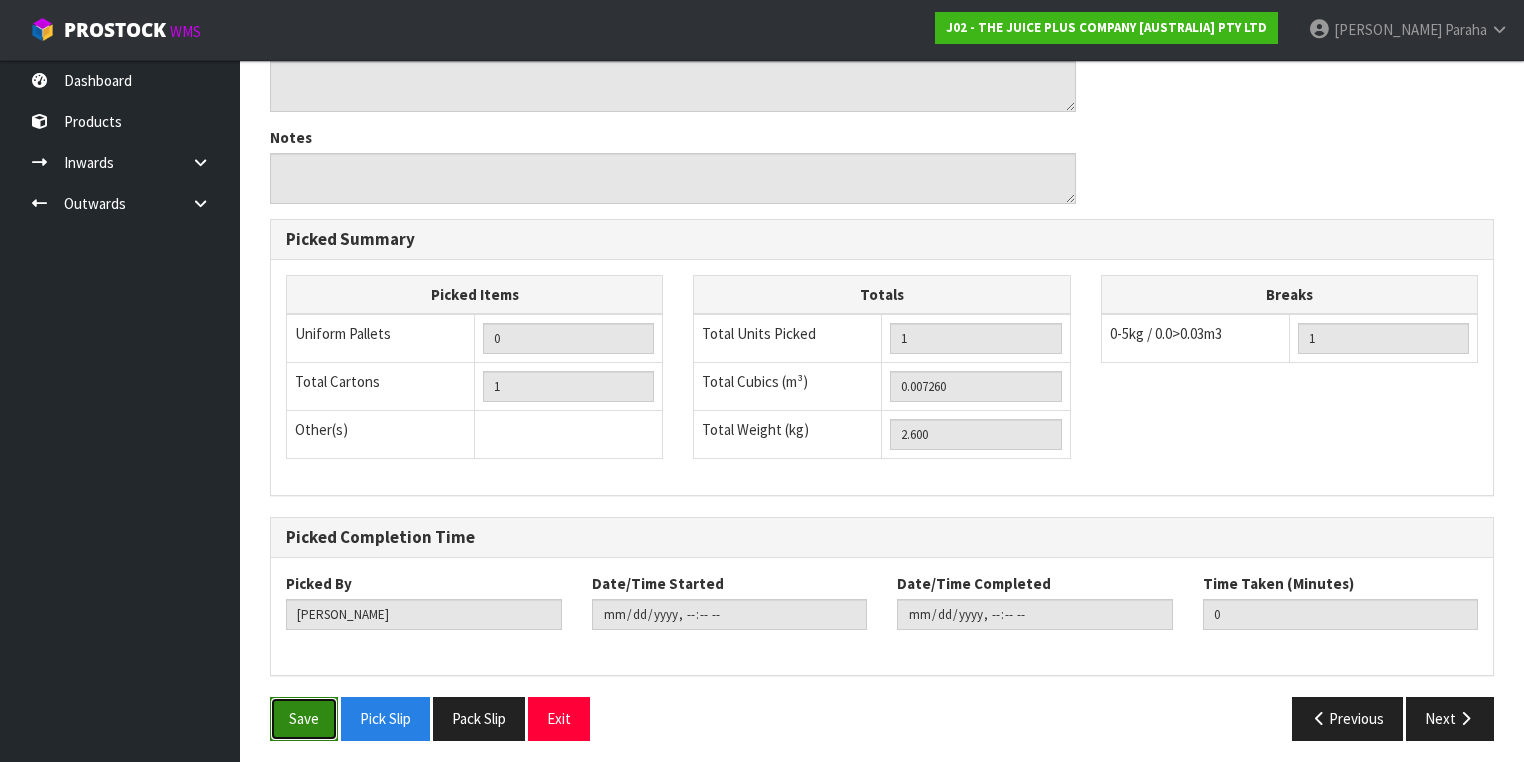 click on "Save" at bounding box center [304, 718] 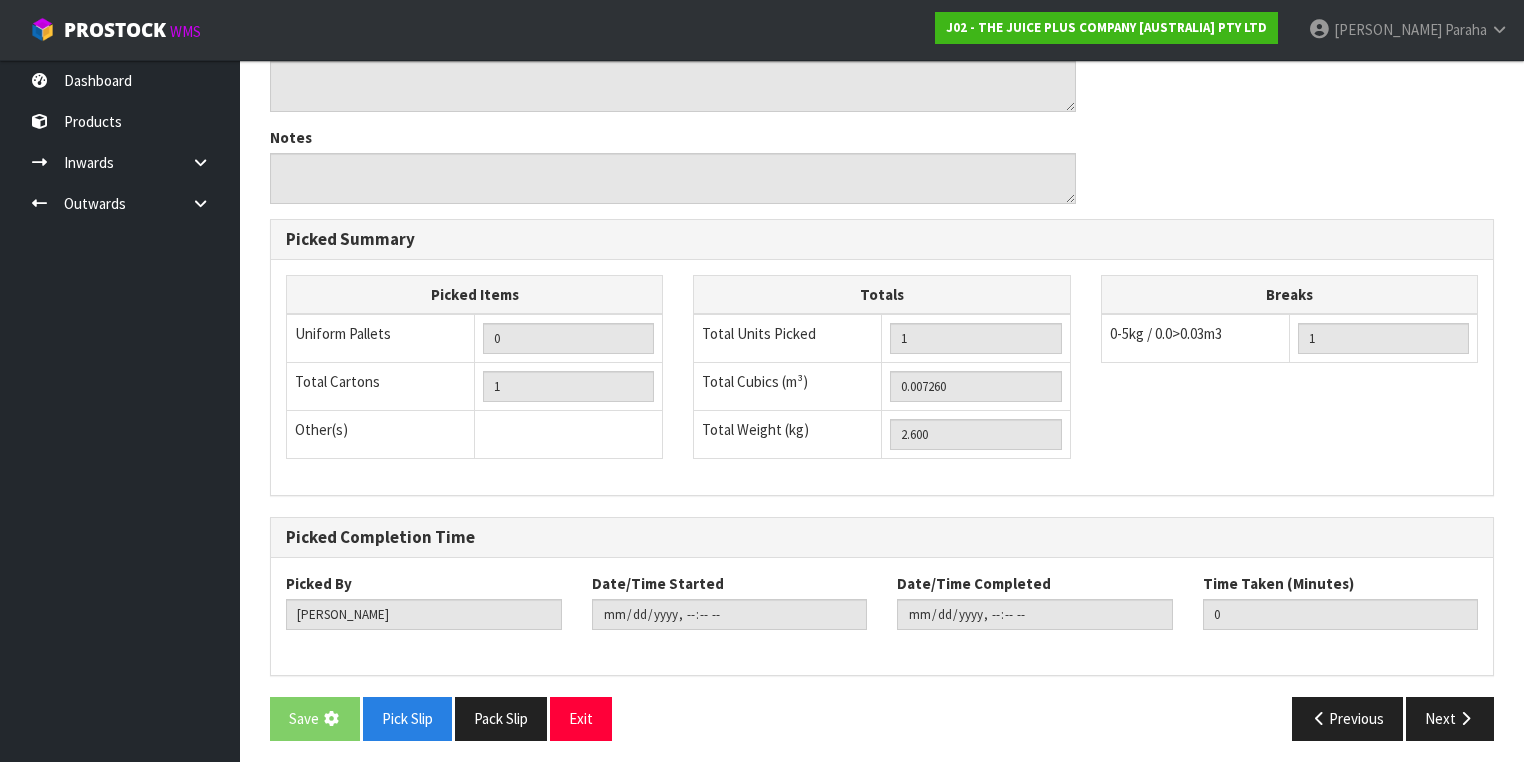 scroll, scrollTop: 0, scrollLeft: 0, axis: both 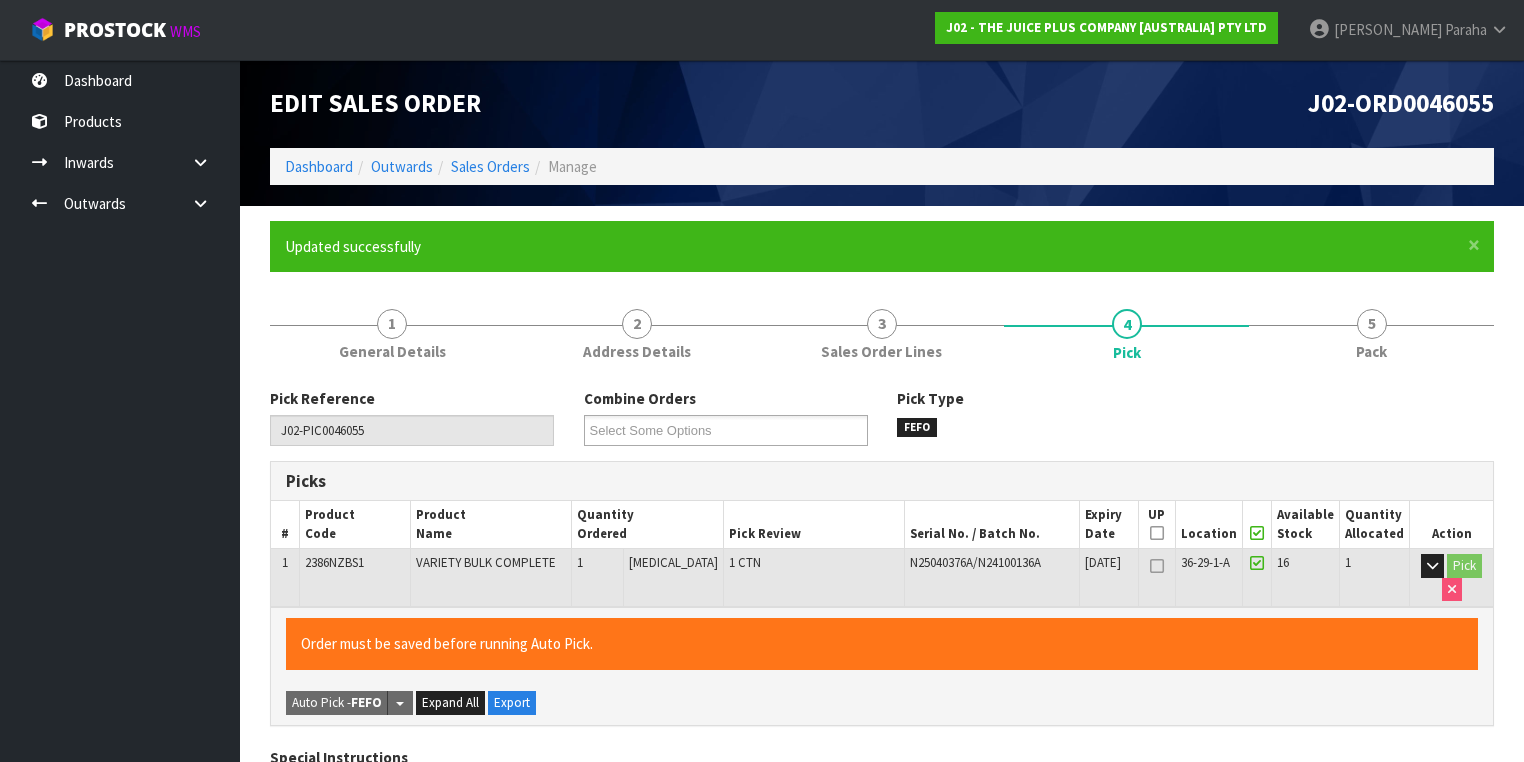 type on "[PERSON_NAME]" 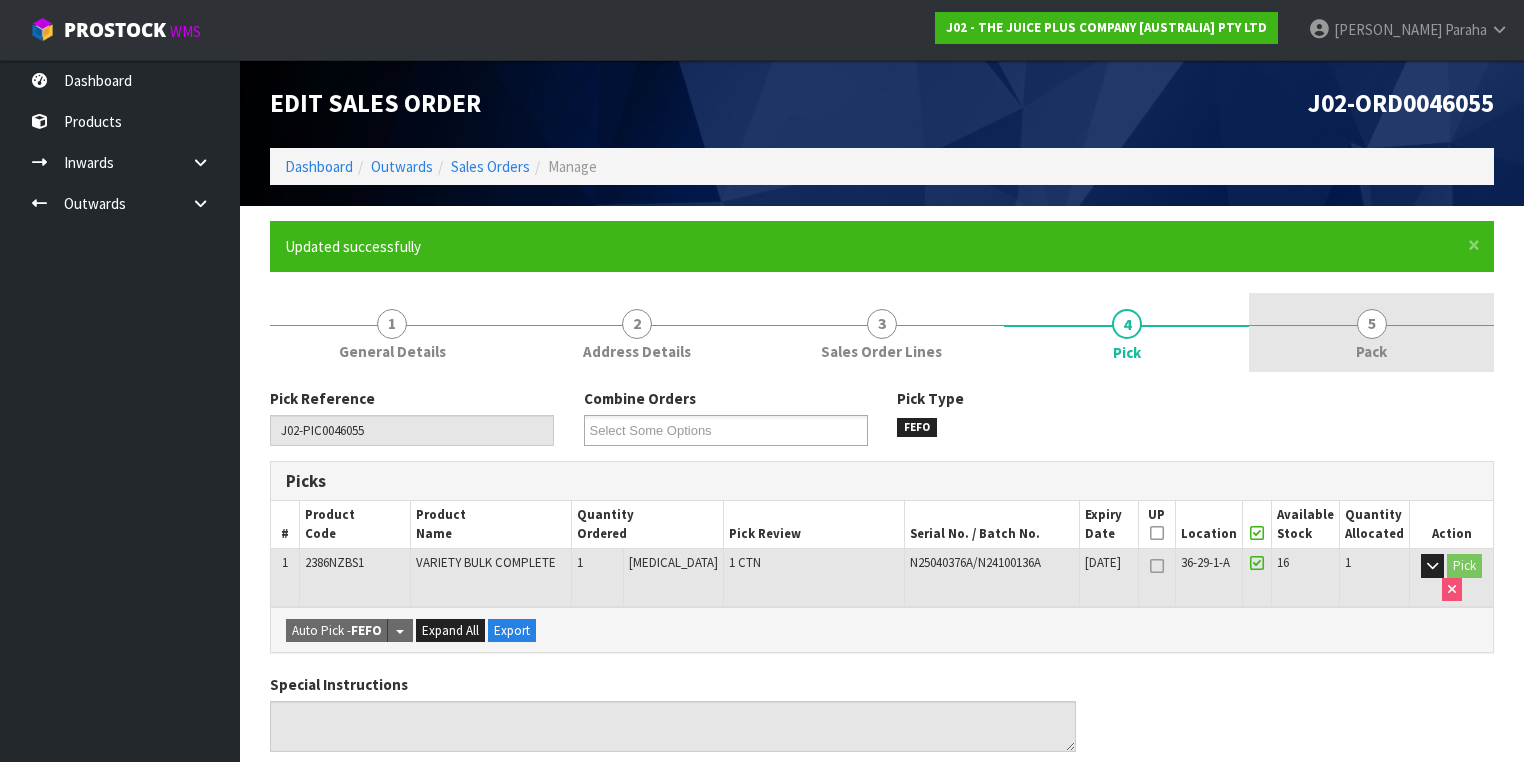 click on "5" at bounding box center [1372, 324] 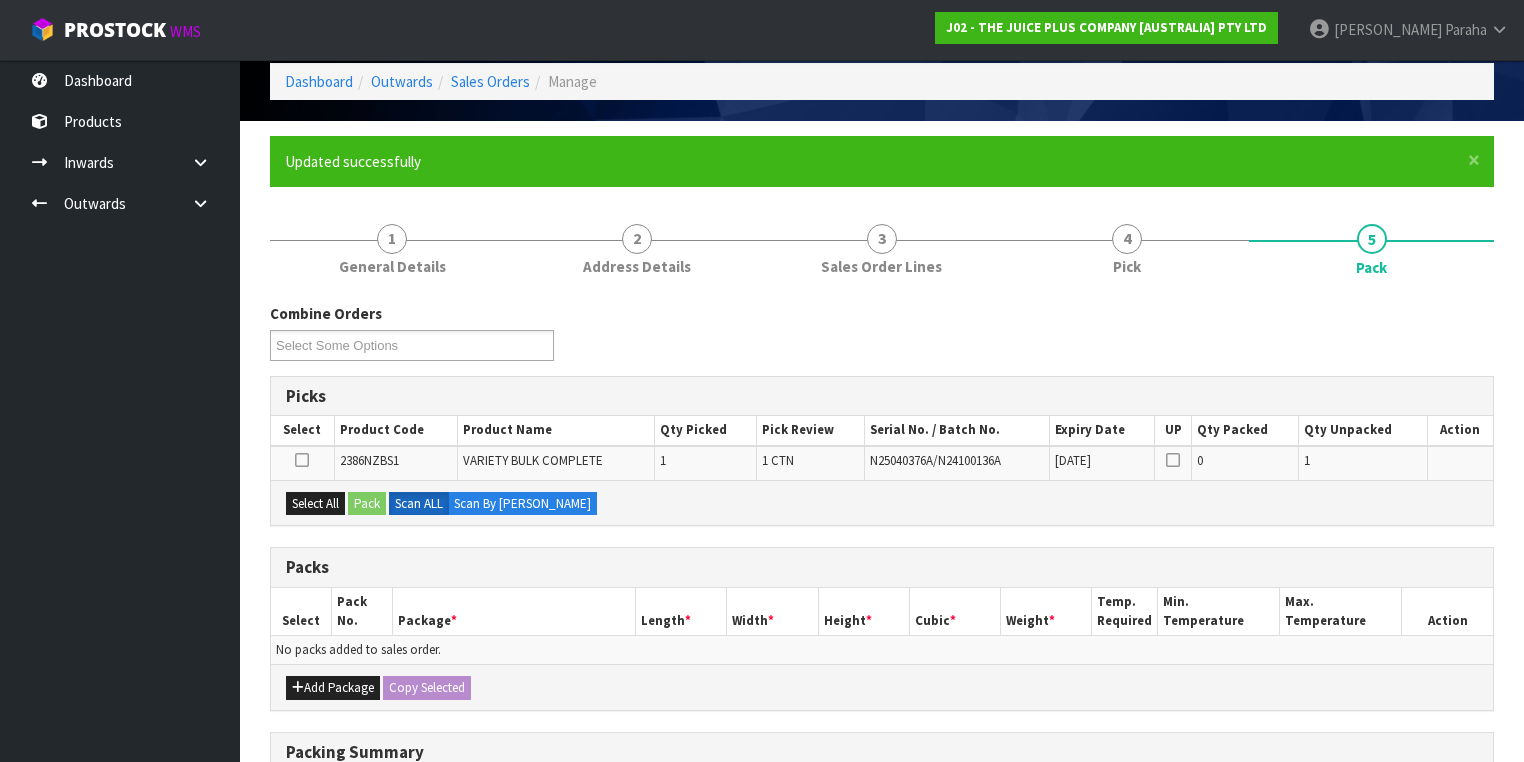 scroll, scrollTop: 240, scrollLeft: 0, axis: vertical 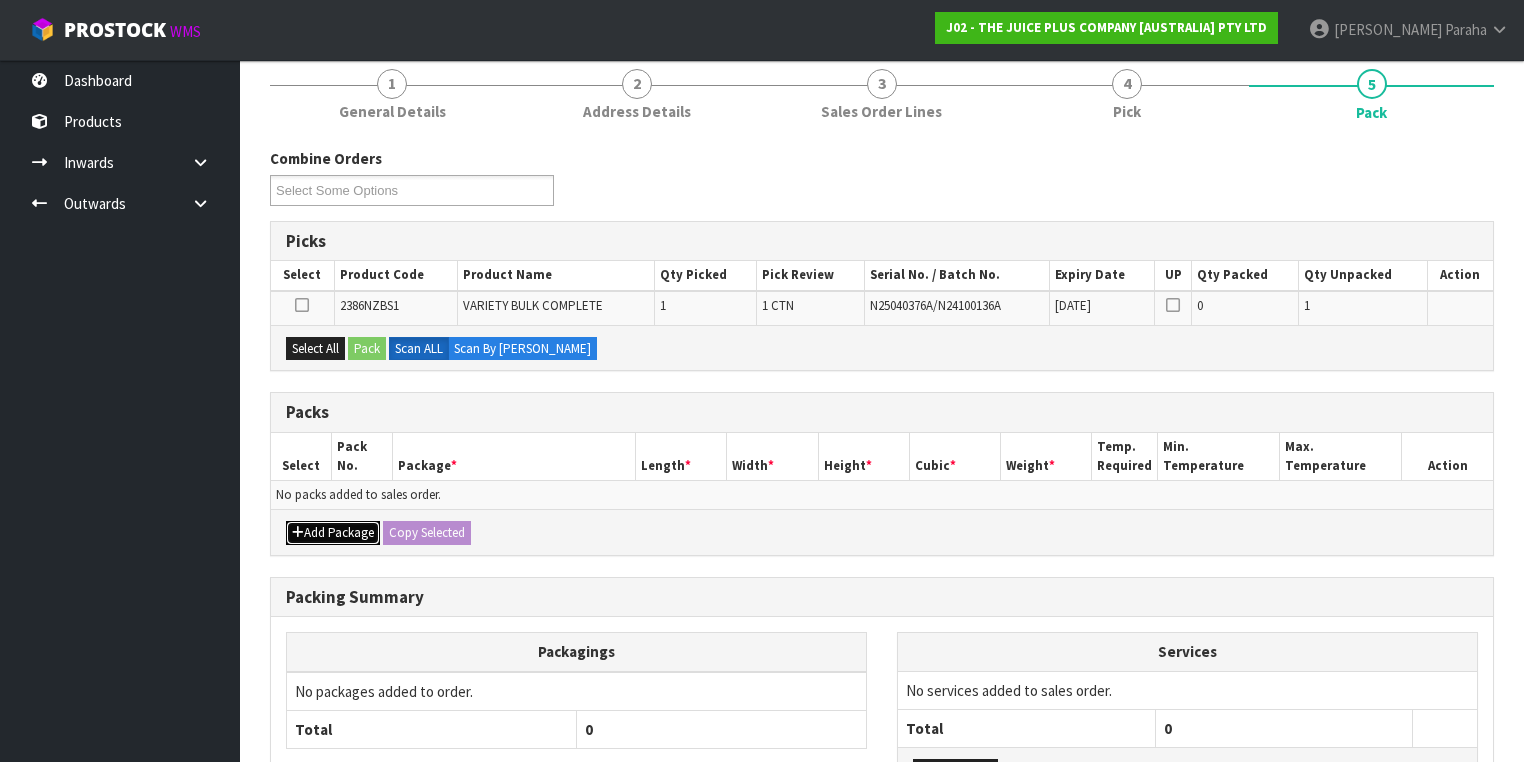click on "Add Package" at bounding box center (333, 533) 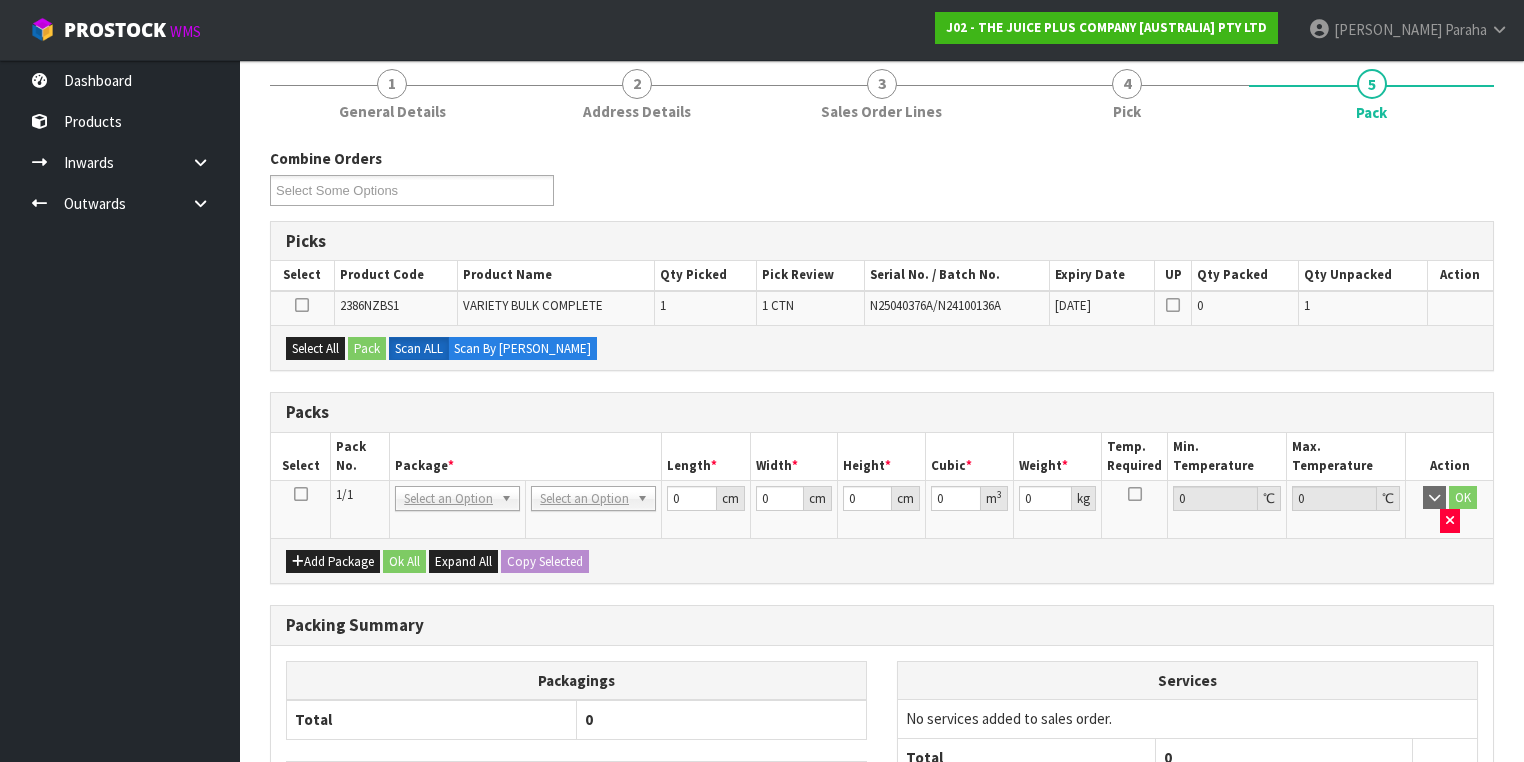 click at bounding box center (301, 494) 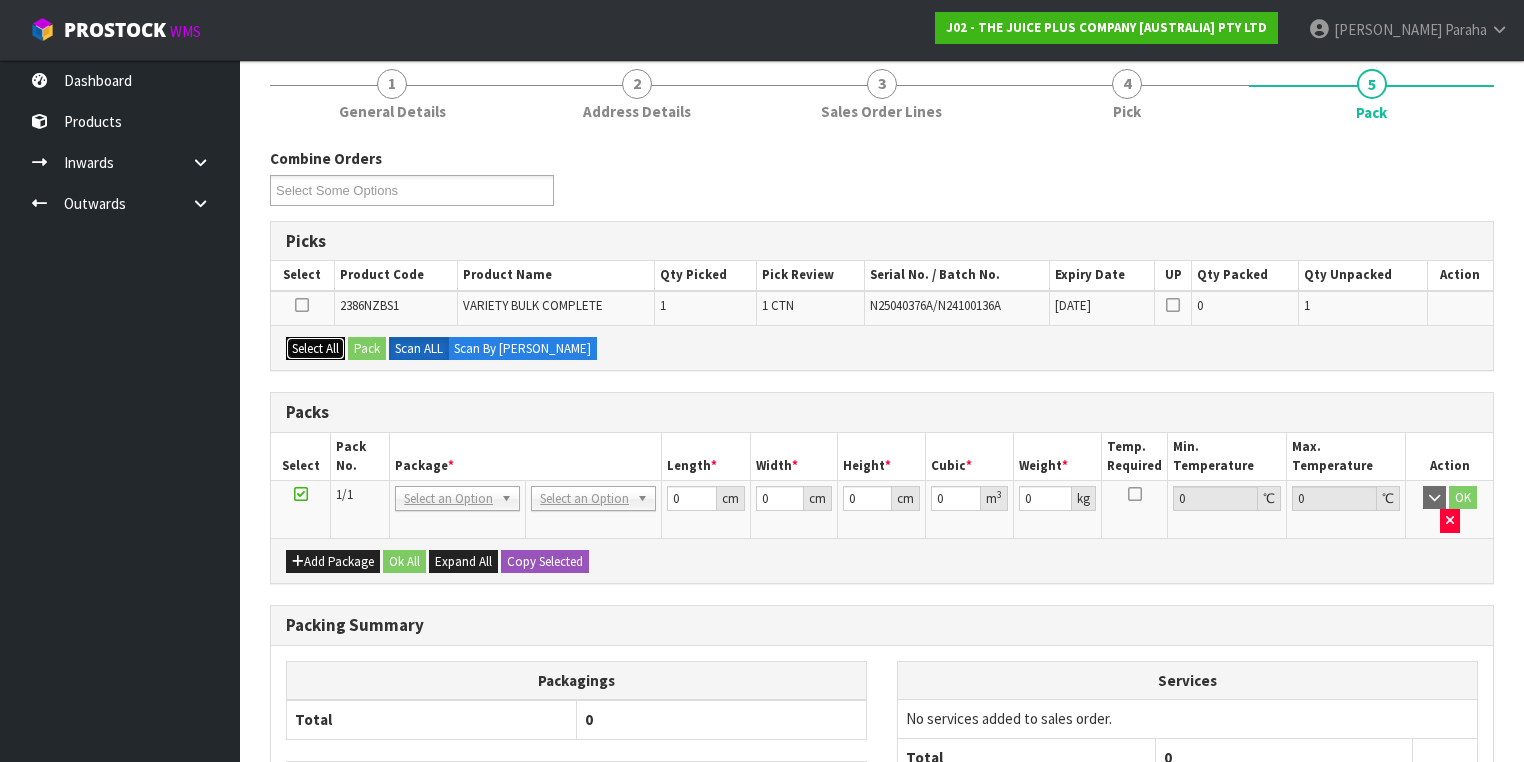 click on "Select All" at bounding box center [315, 349] 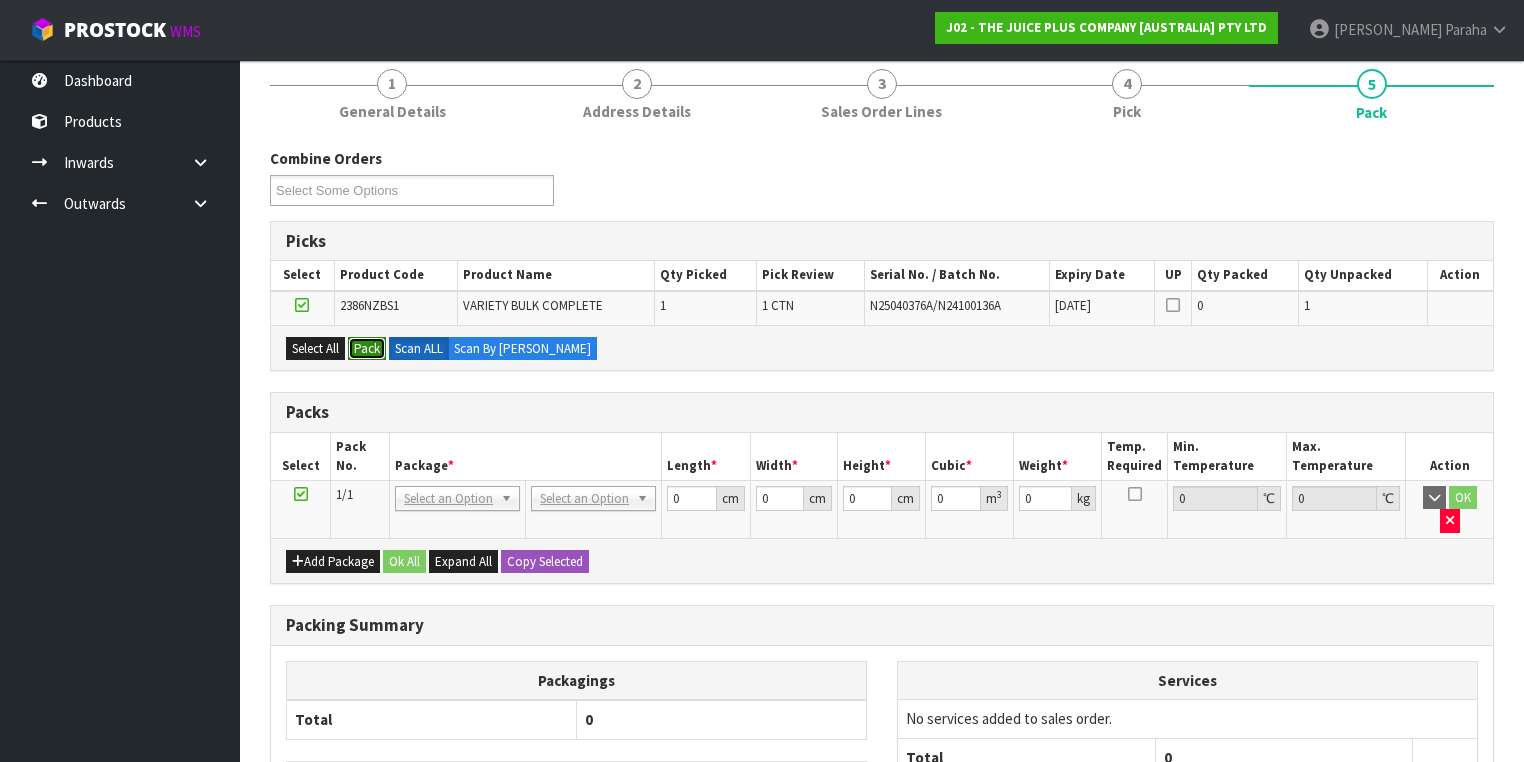 click on "Pack" at bounding box center [367, 349] 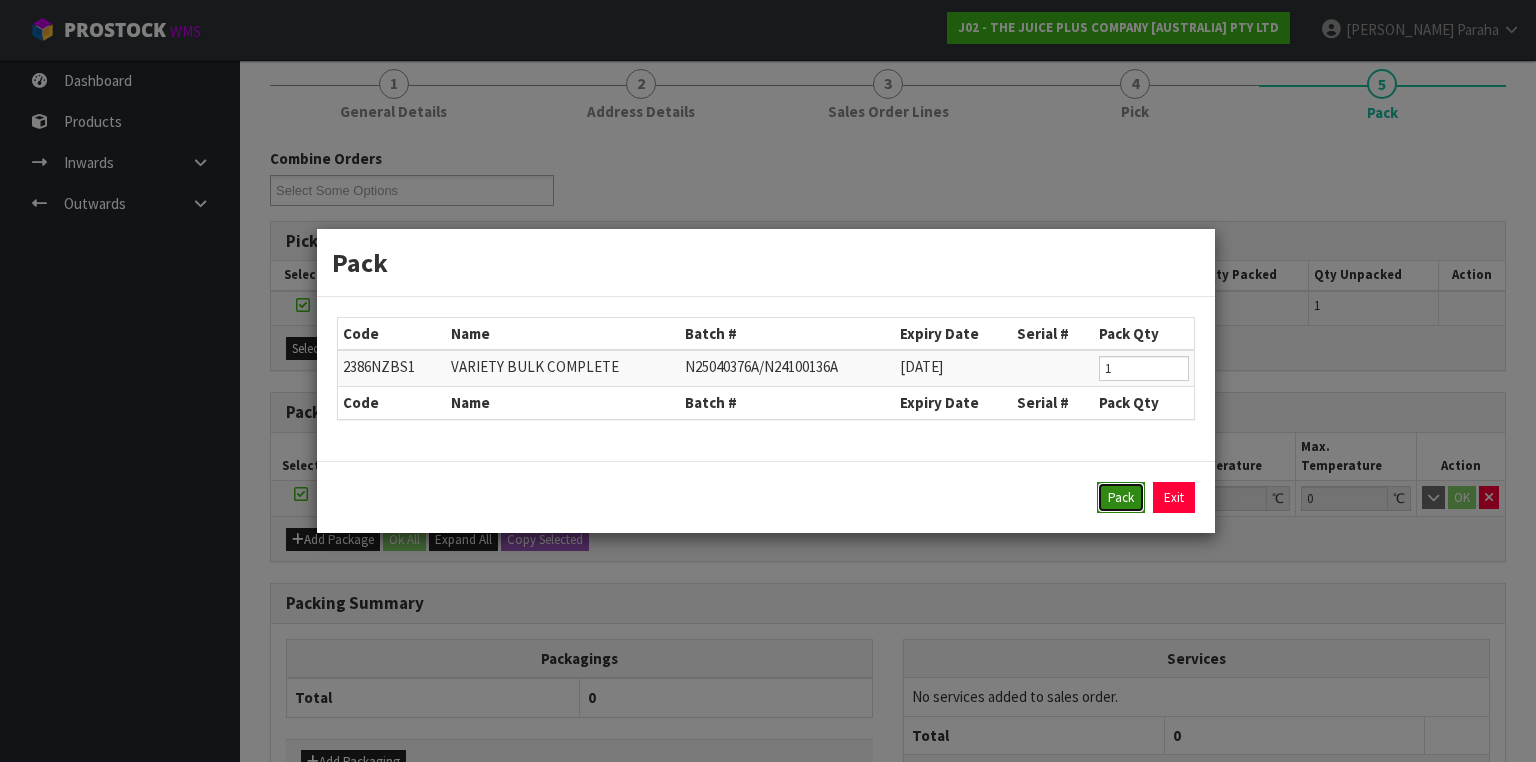 click on "Pack" at bounding box center [1121, 498] 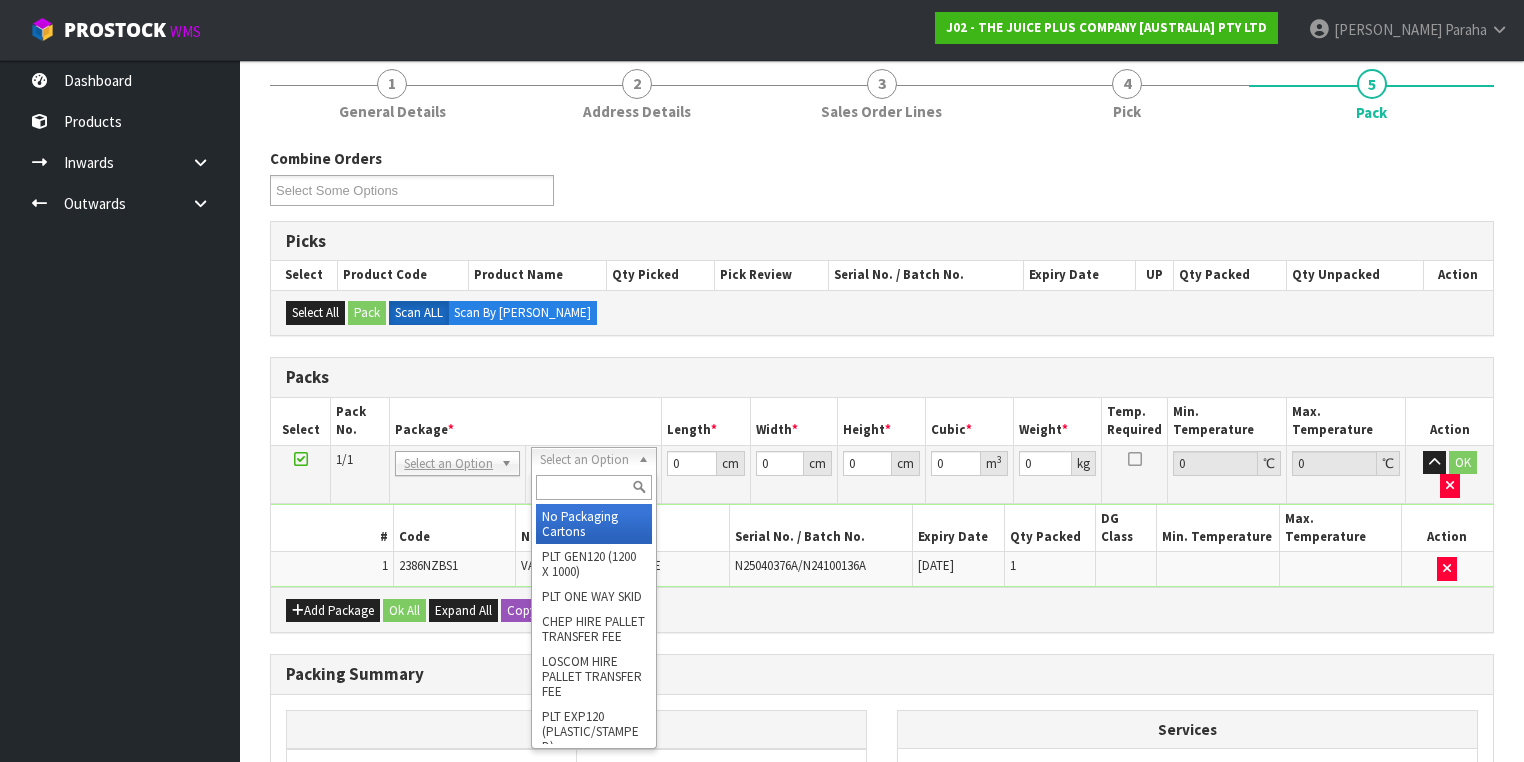 click at bounding box center (593, 487) 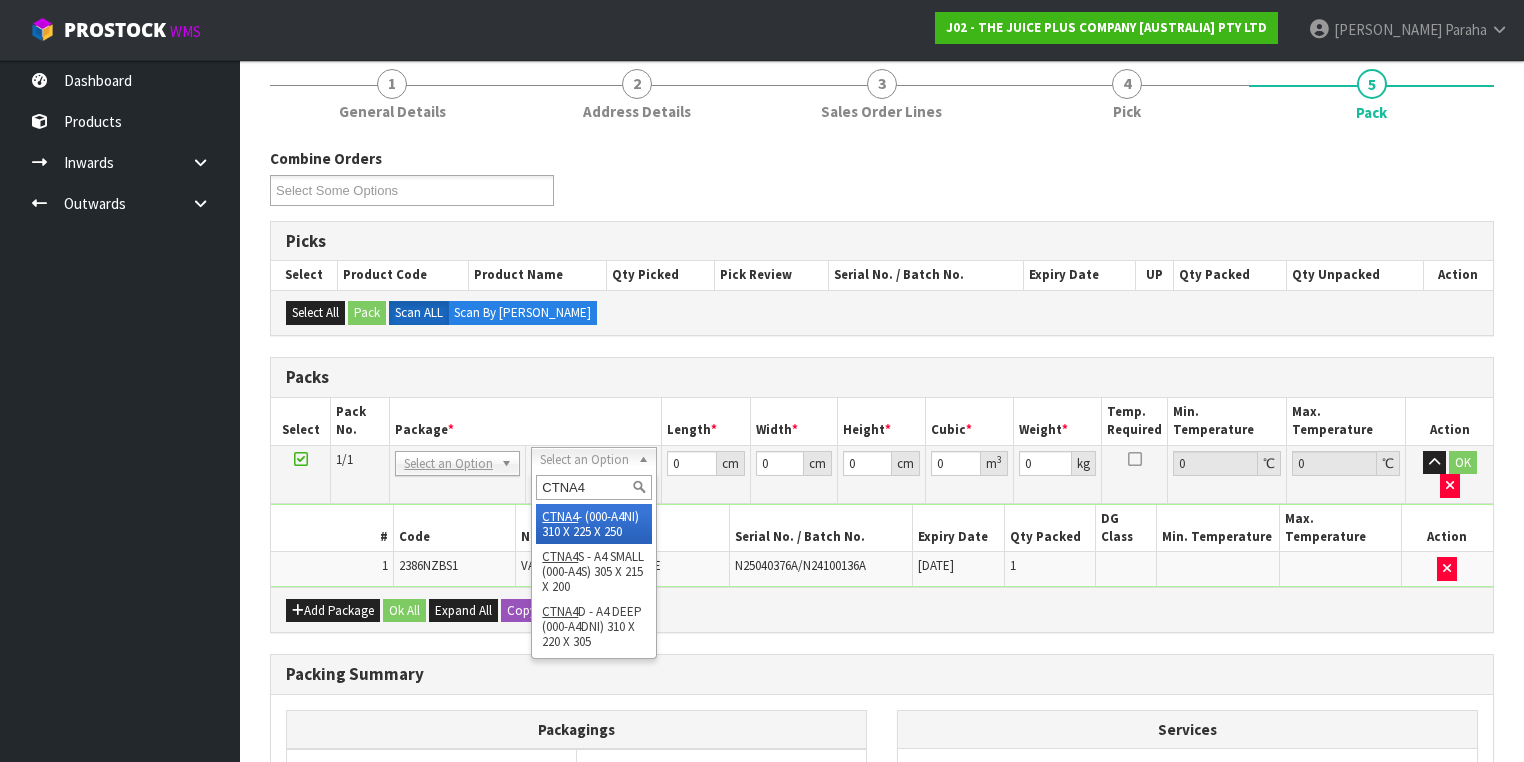 type on "CTNA4" 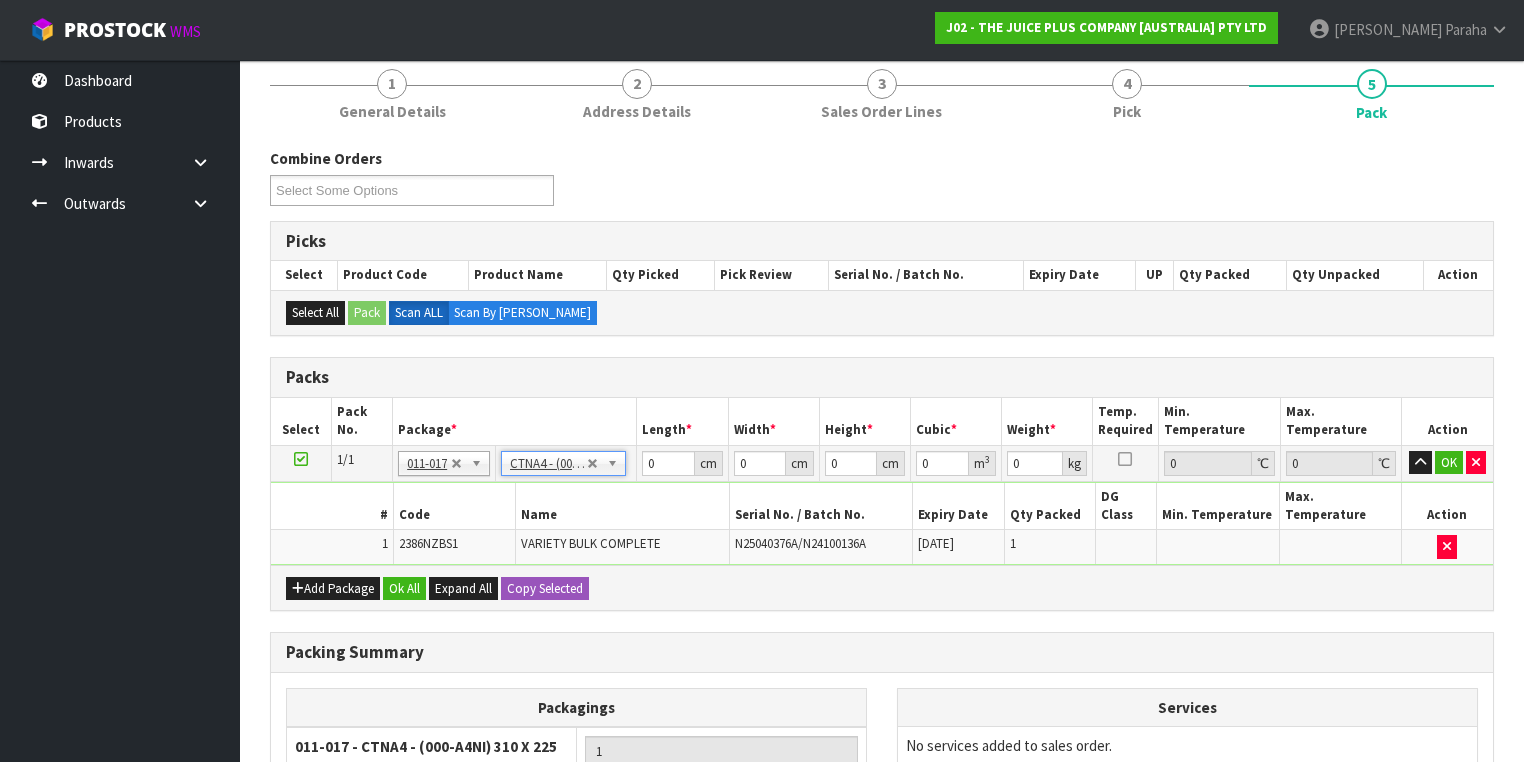 type on "31" 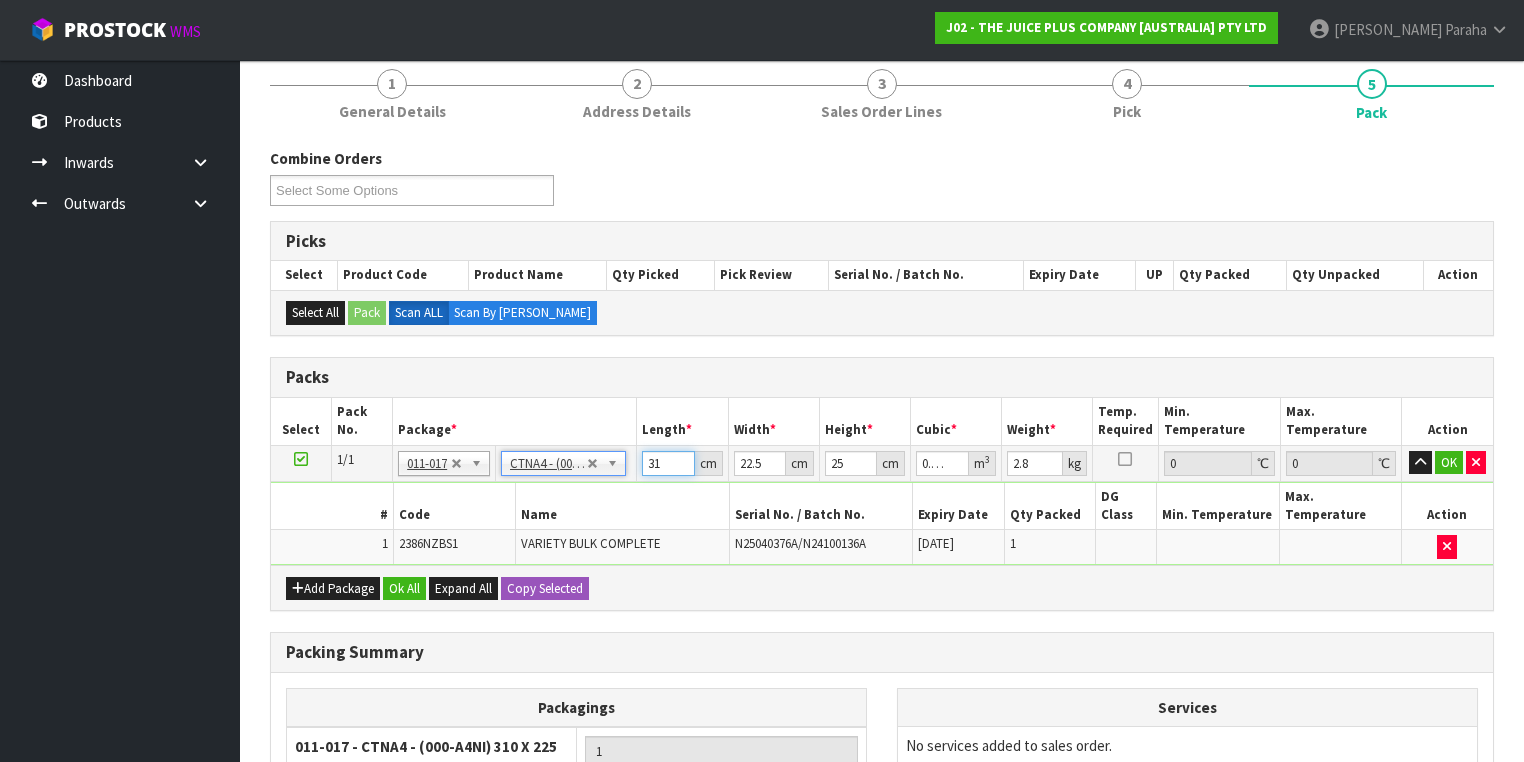 drag, startPoint x: 663, startPoint y: 464, endPoint x: 648, endPoint y: 461, distance: 15.297058 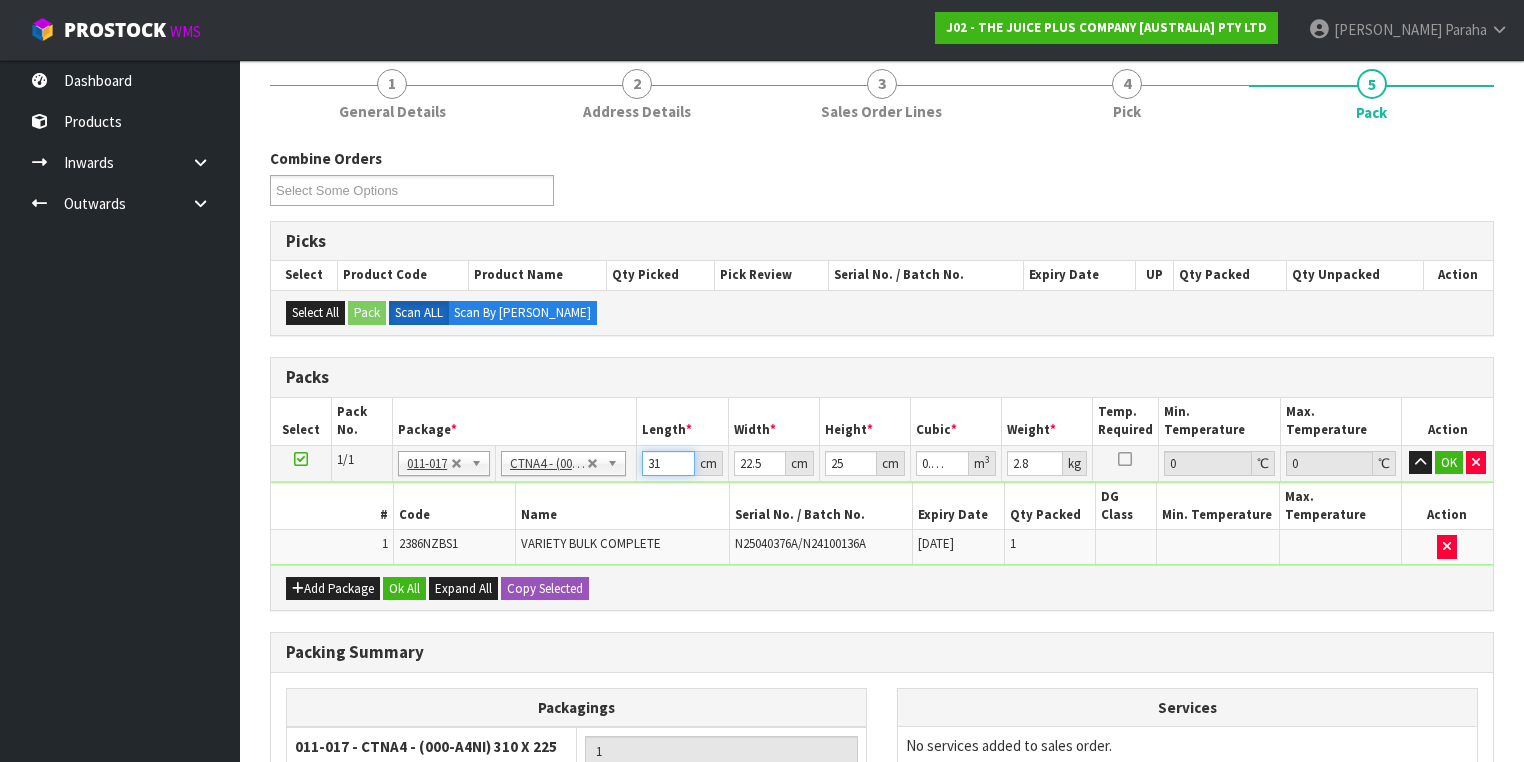 type on "3" 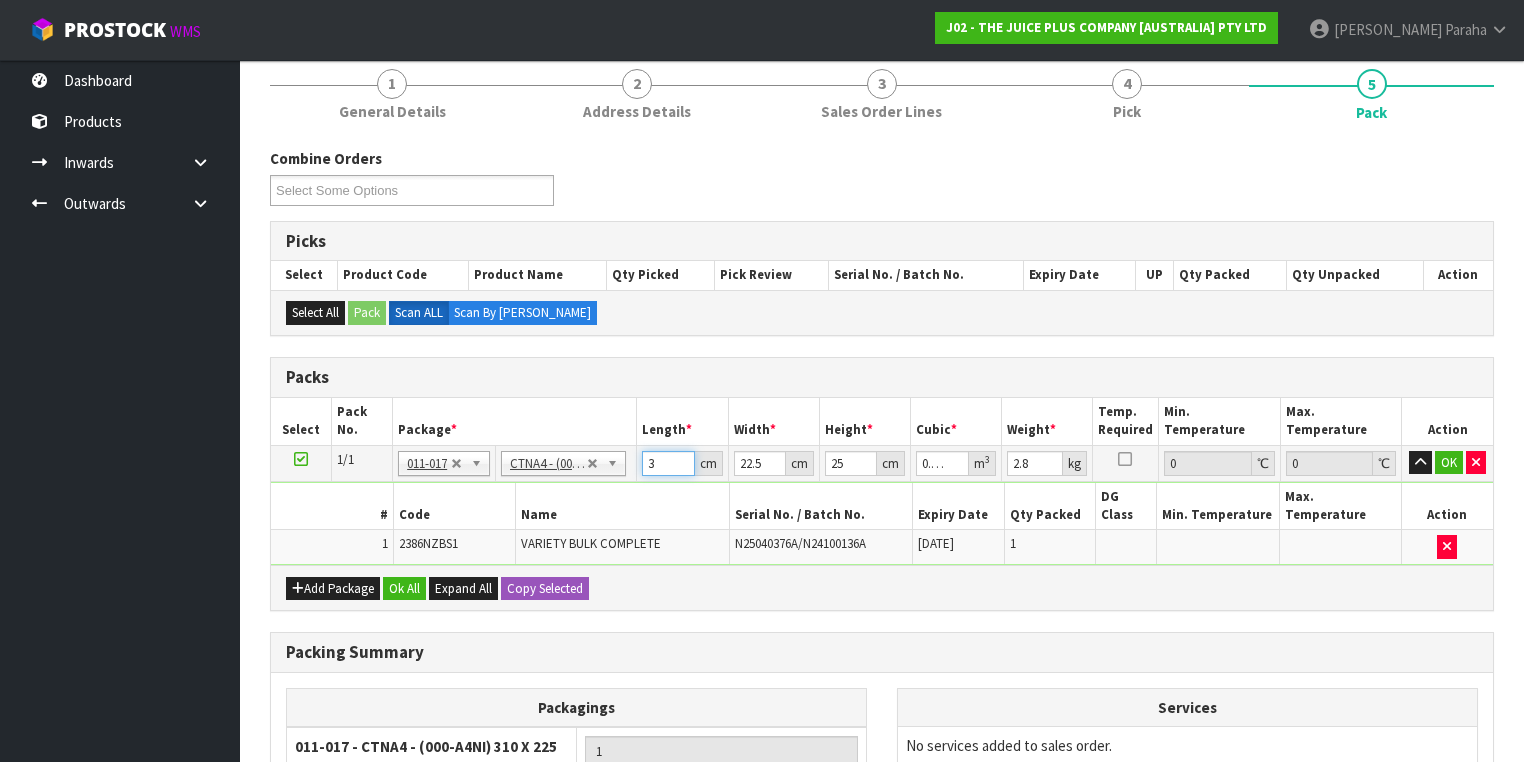 type on "32" 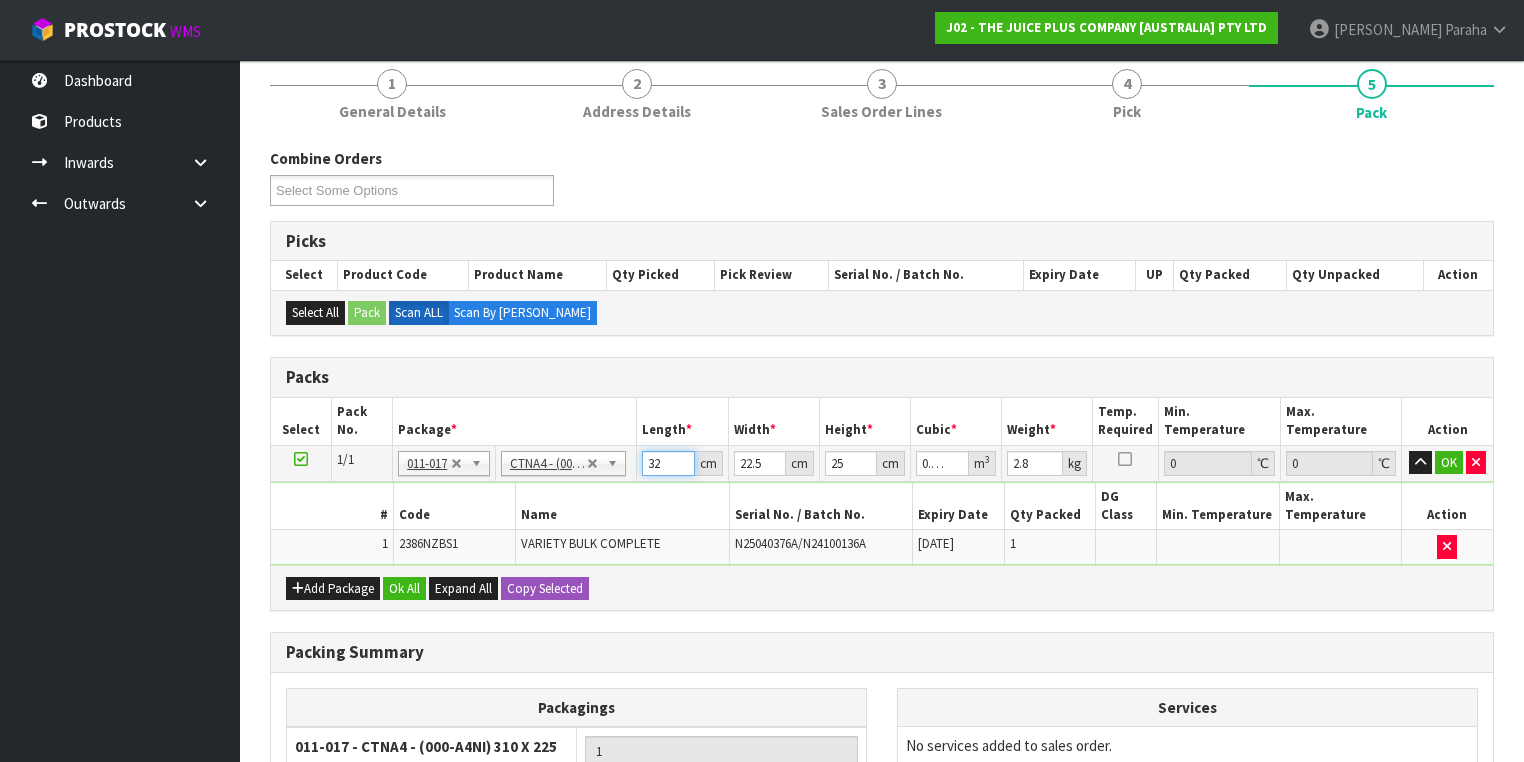 type on "32" 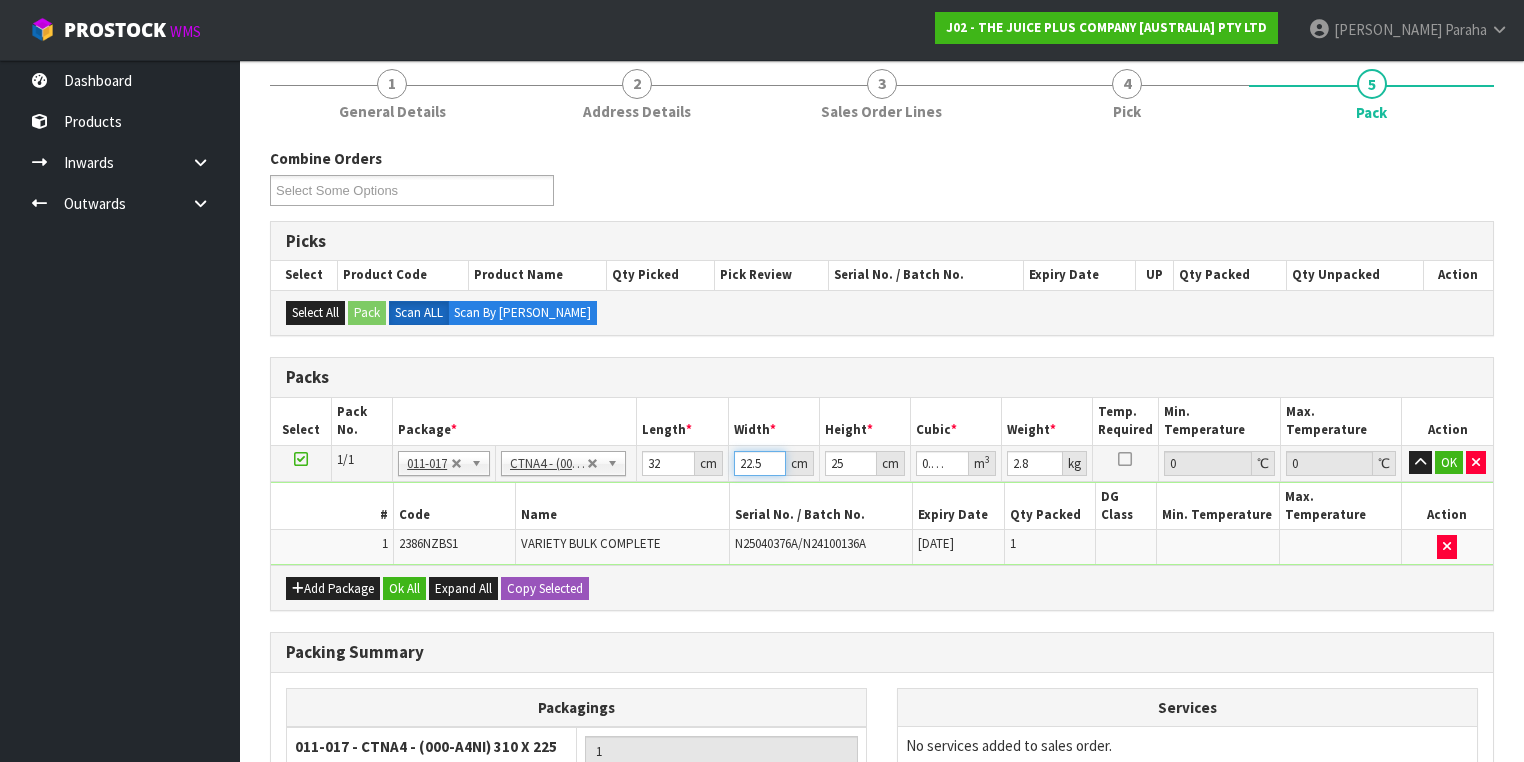 drag, startPoint x: 763, startPoint y: 460, endPoint x: 702, endPoint y: 459, distance: 61.008198 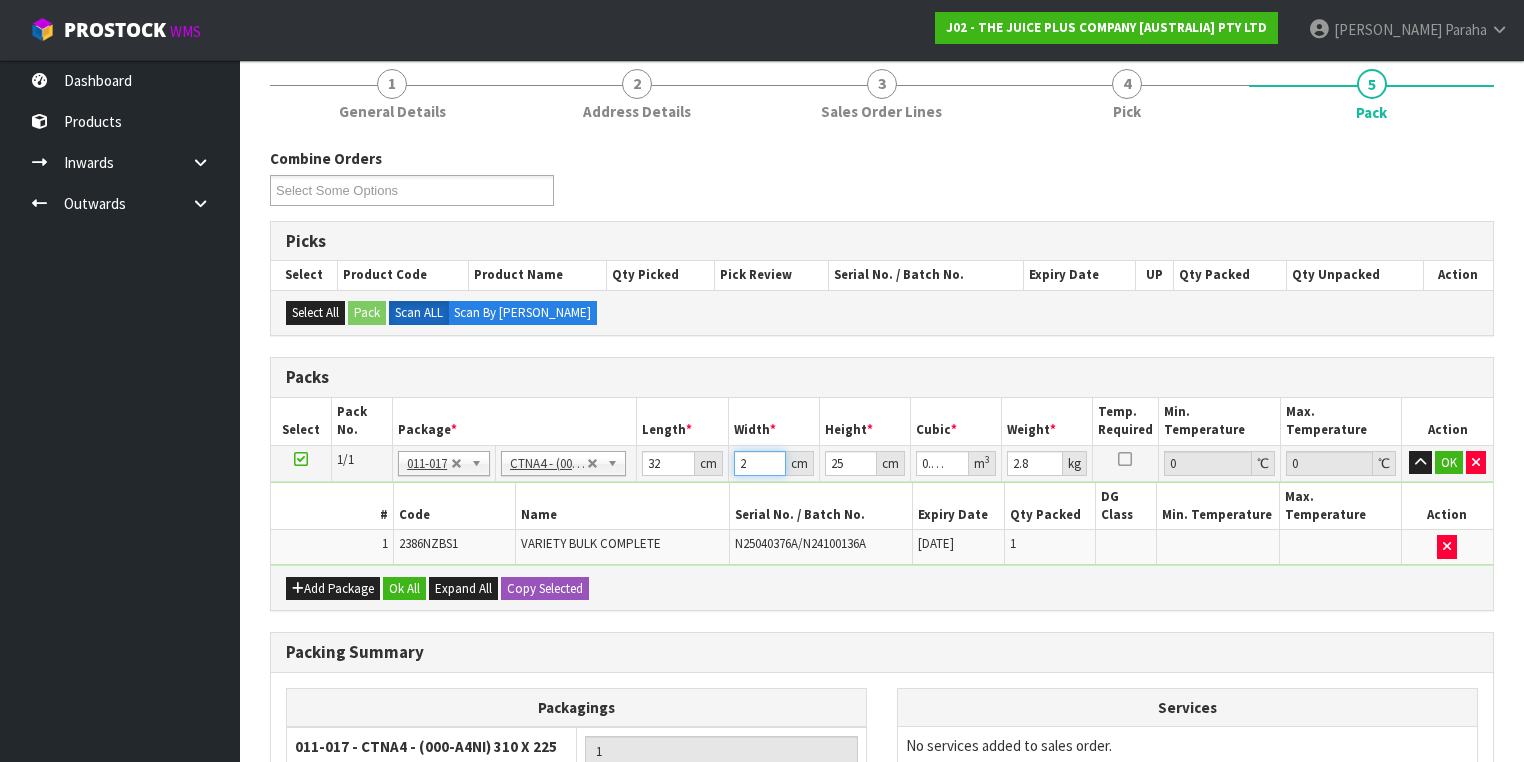 type on "25" 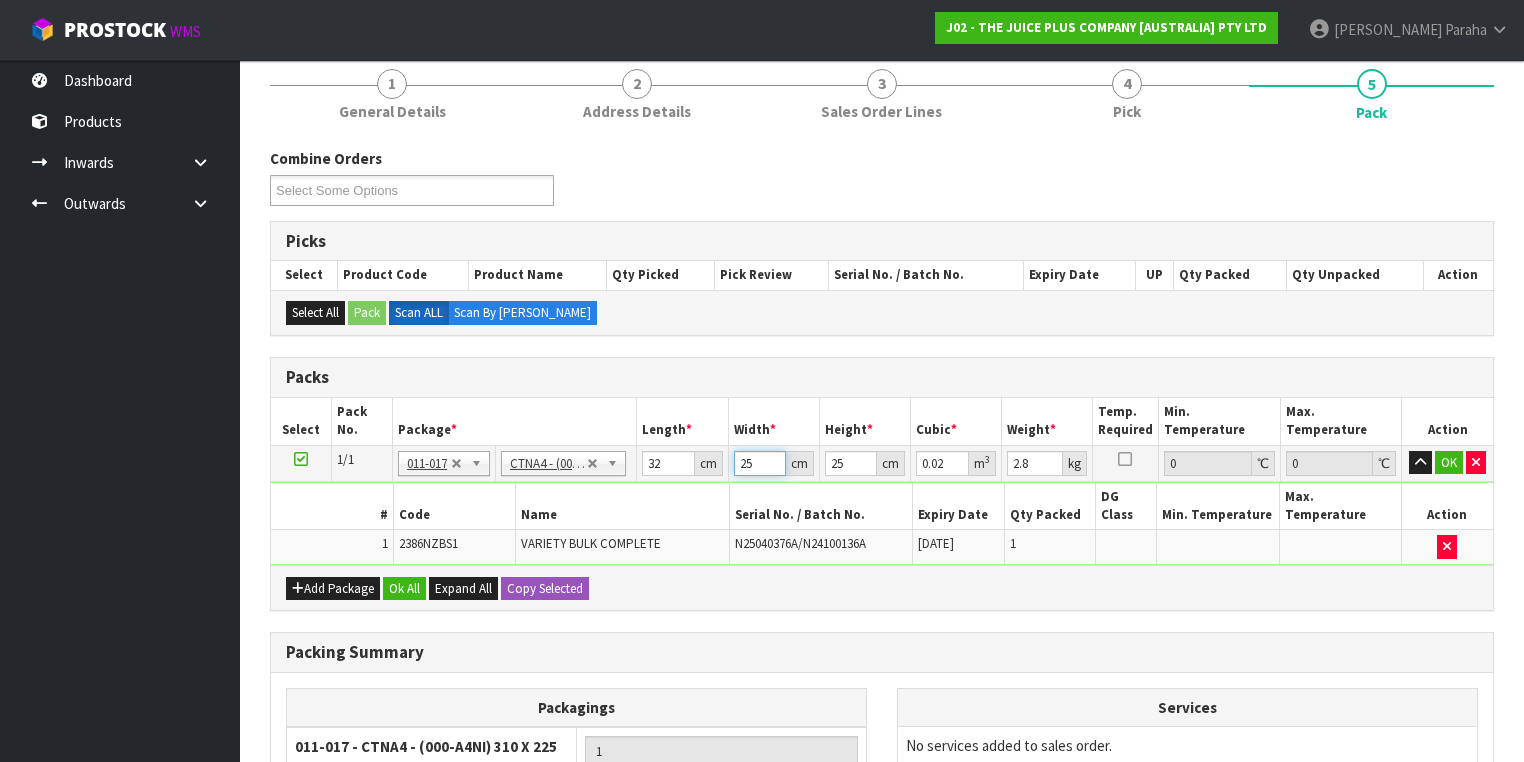 type on "25" 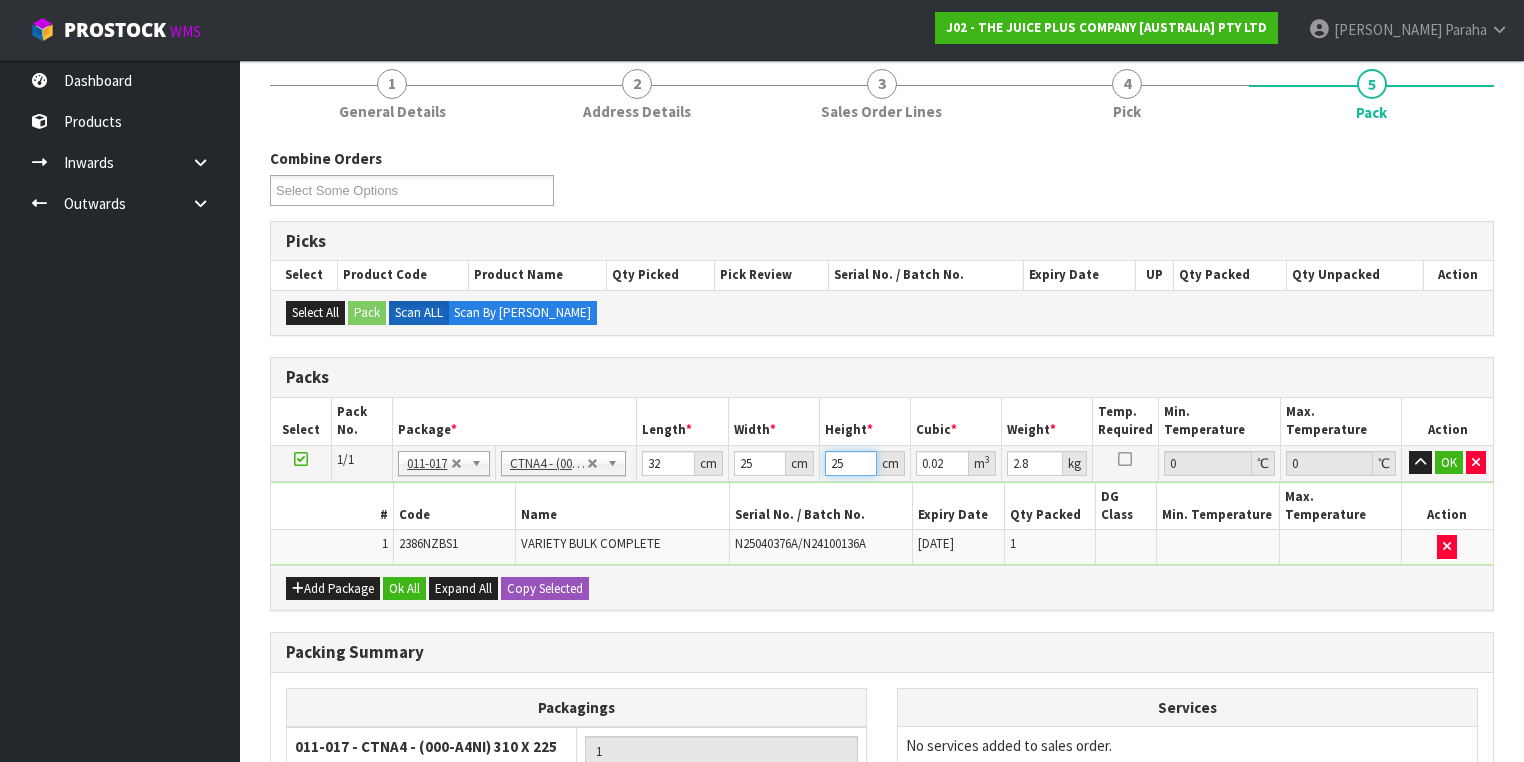 drag, startPoint x: 847, startPoint y: 463, endPoint x: 808, endPoint y: 459, distance: 39.20459 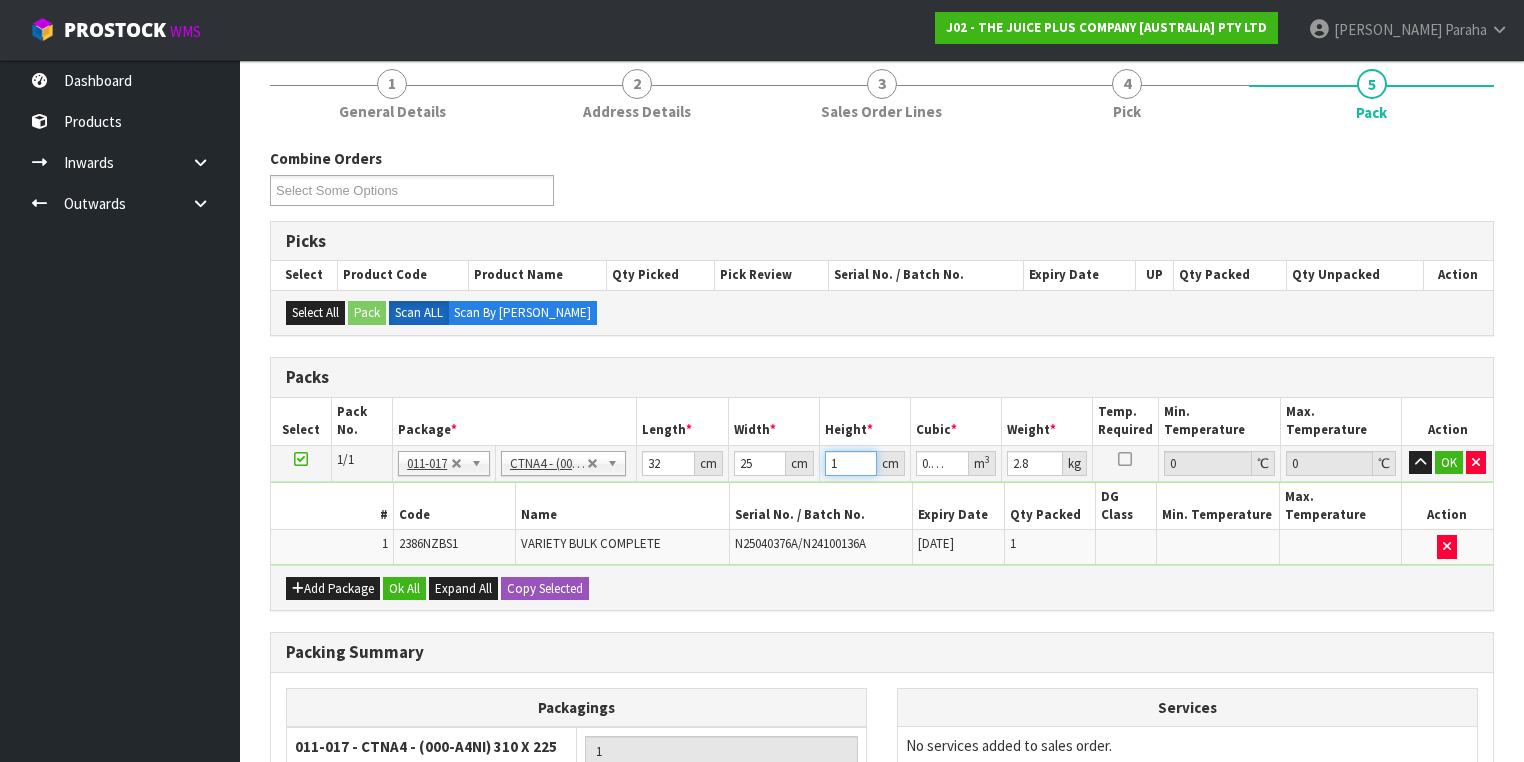 type on "17" 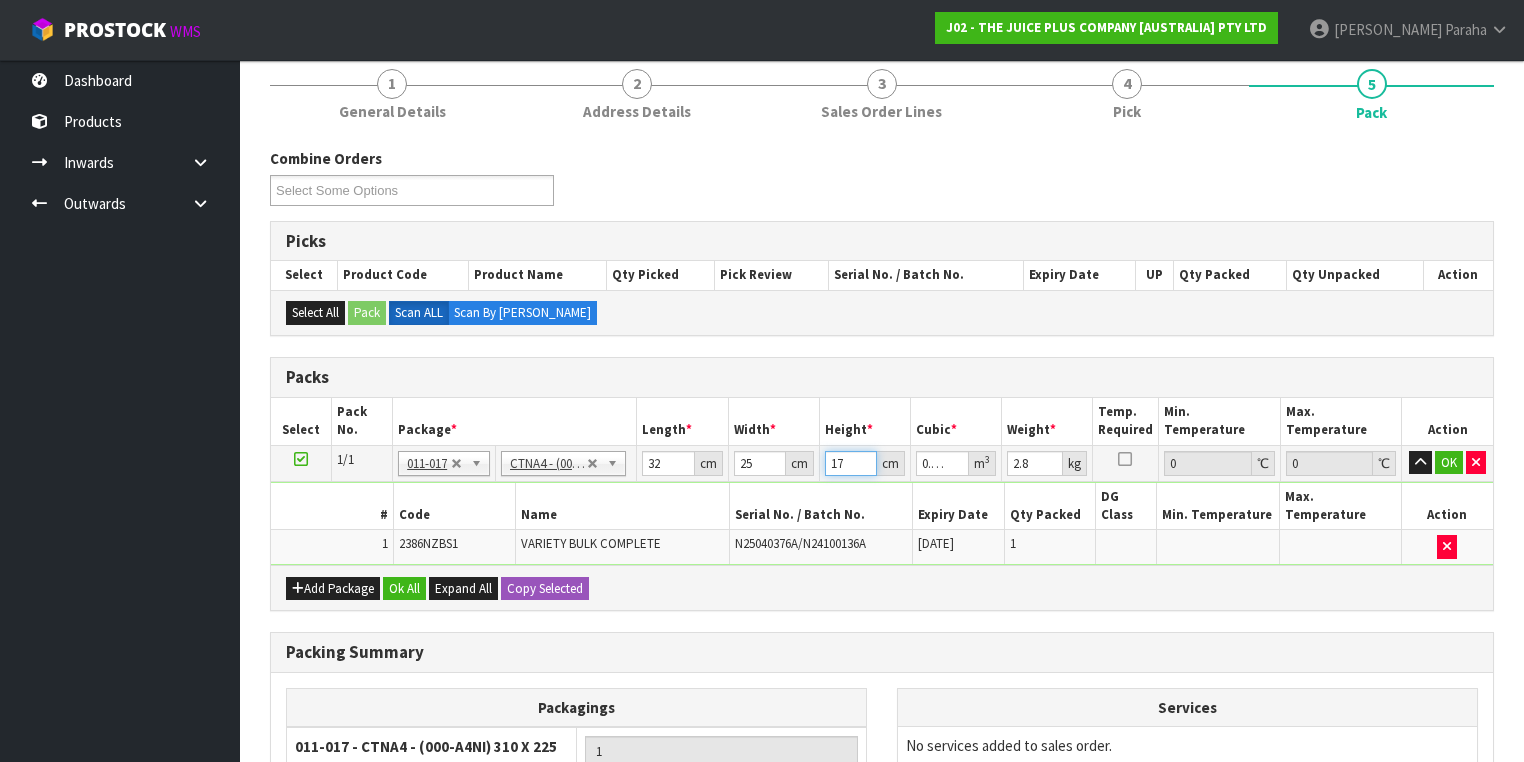 type on "17" 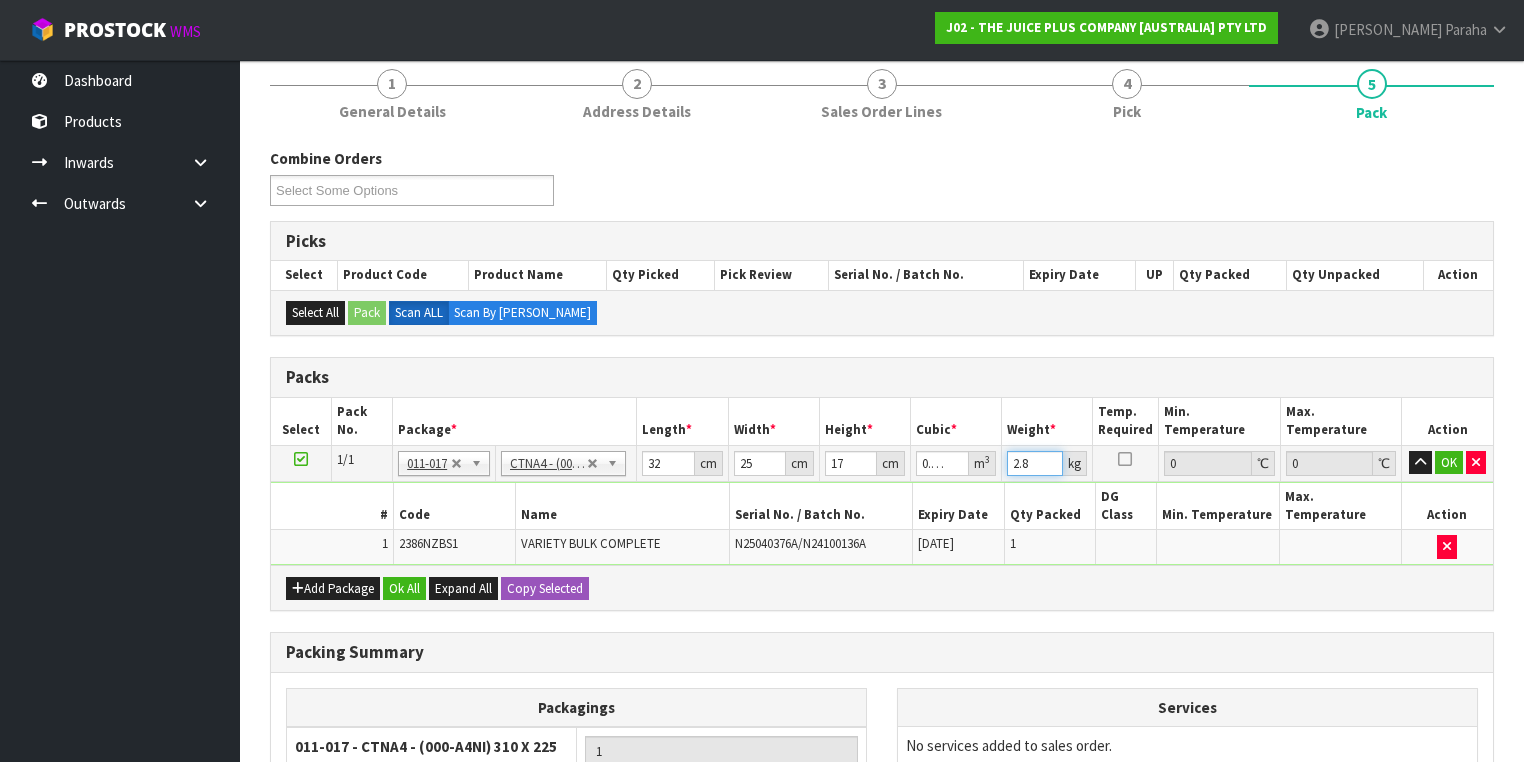 drag, startPoint x: 997, startPoint y: 456, endPoint x: 982, endPoint y: 456, distance: 15 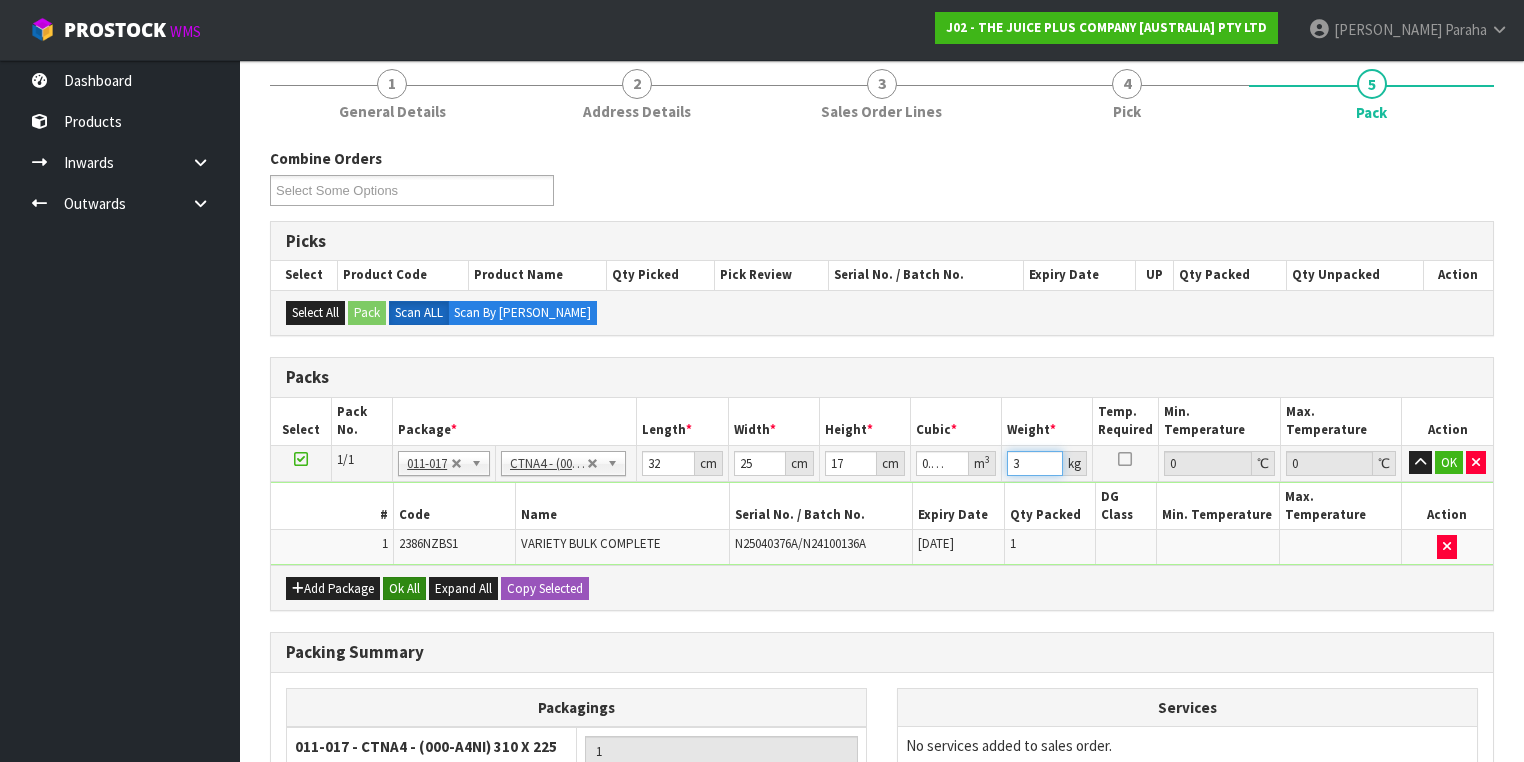 type on "3" 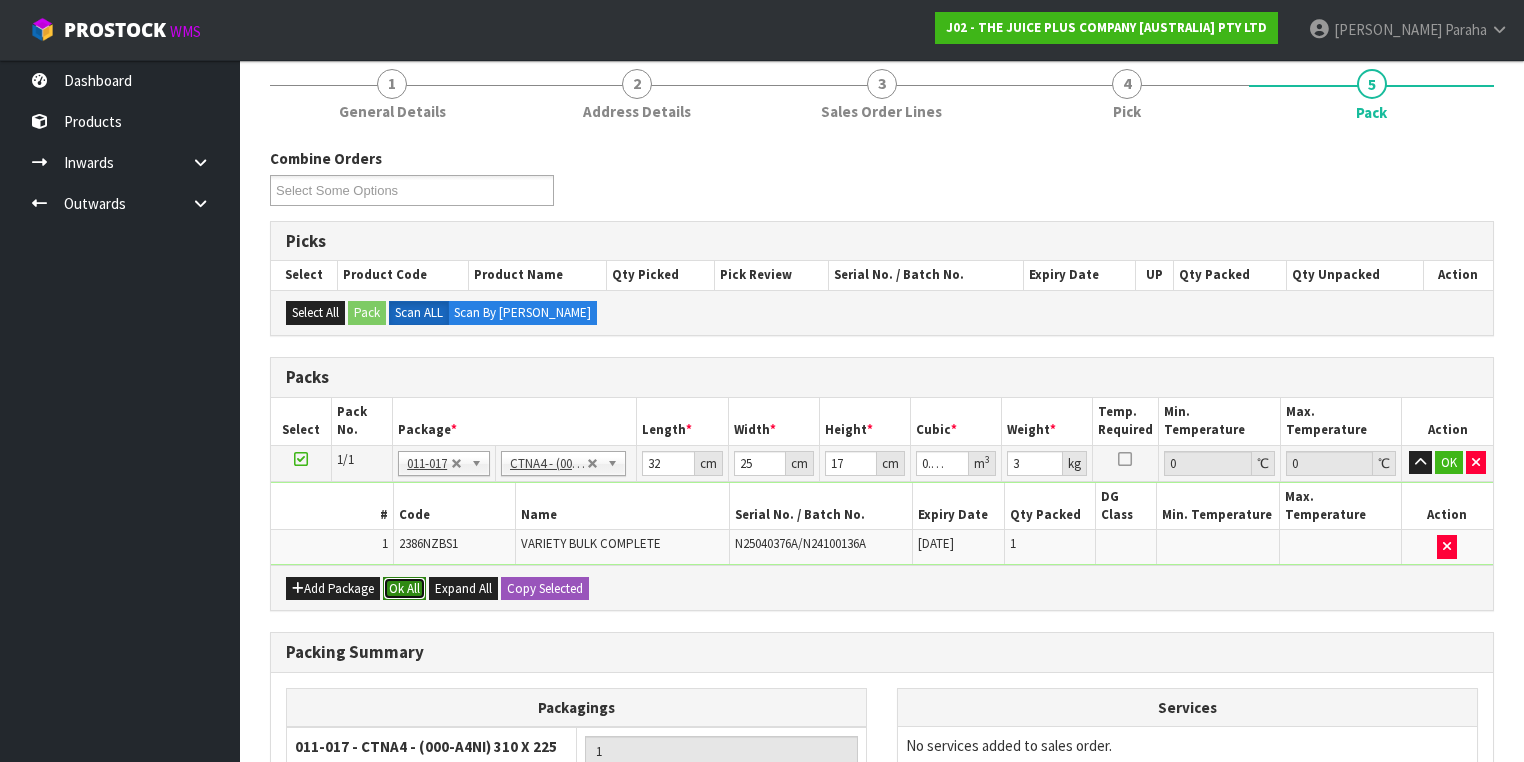 click on "Ok All" at bounding box center [404, 589] 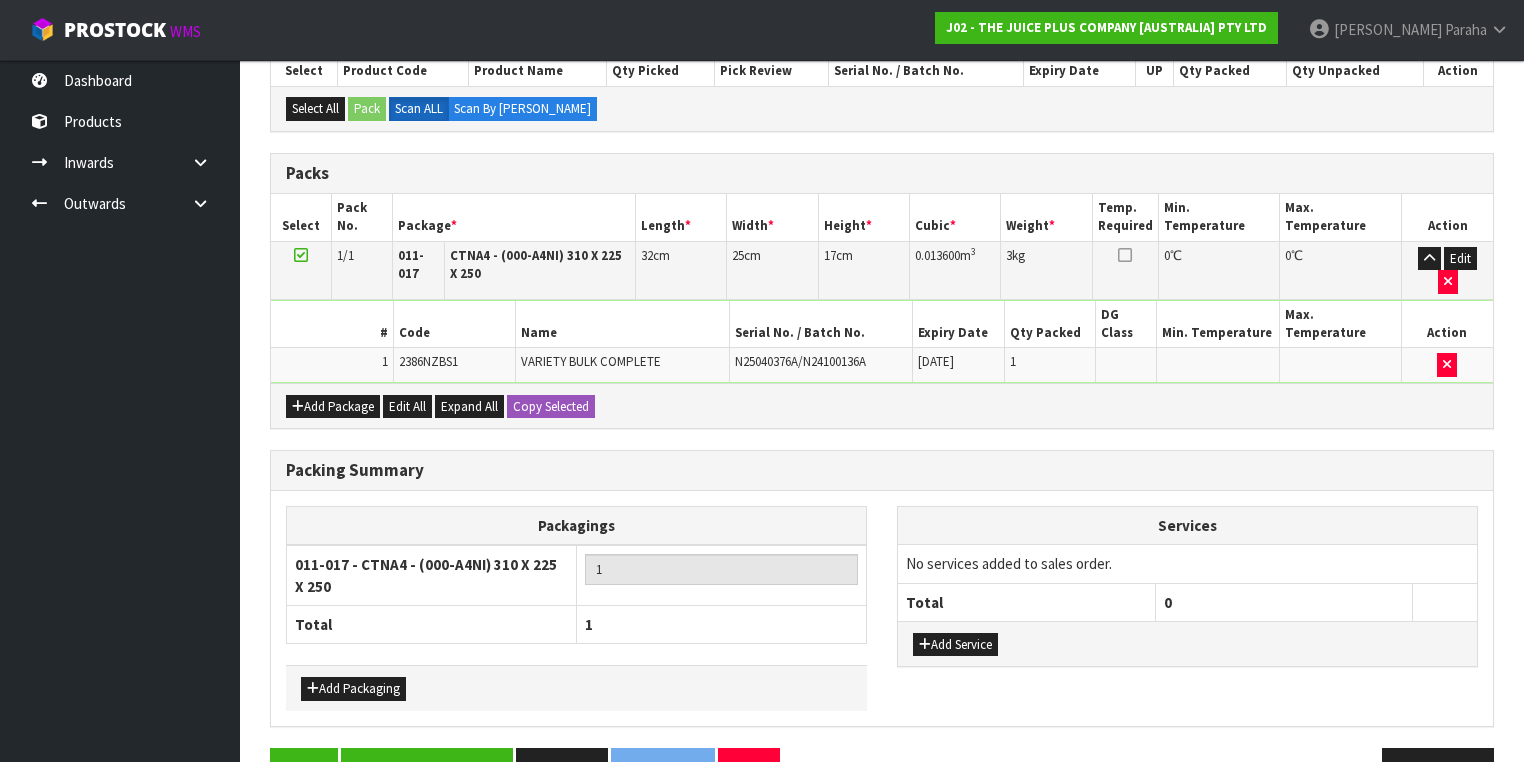 scroll, scrollTop: 464, scrollLeft: 0, axis: vertical 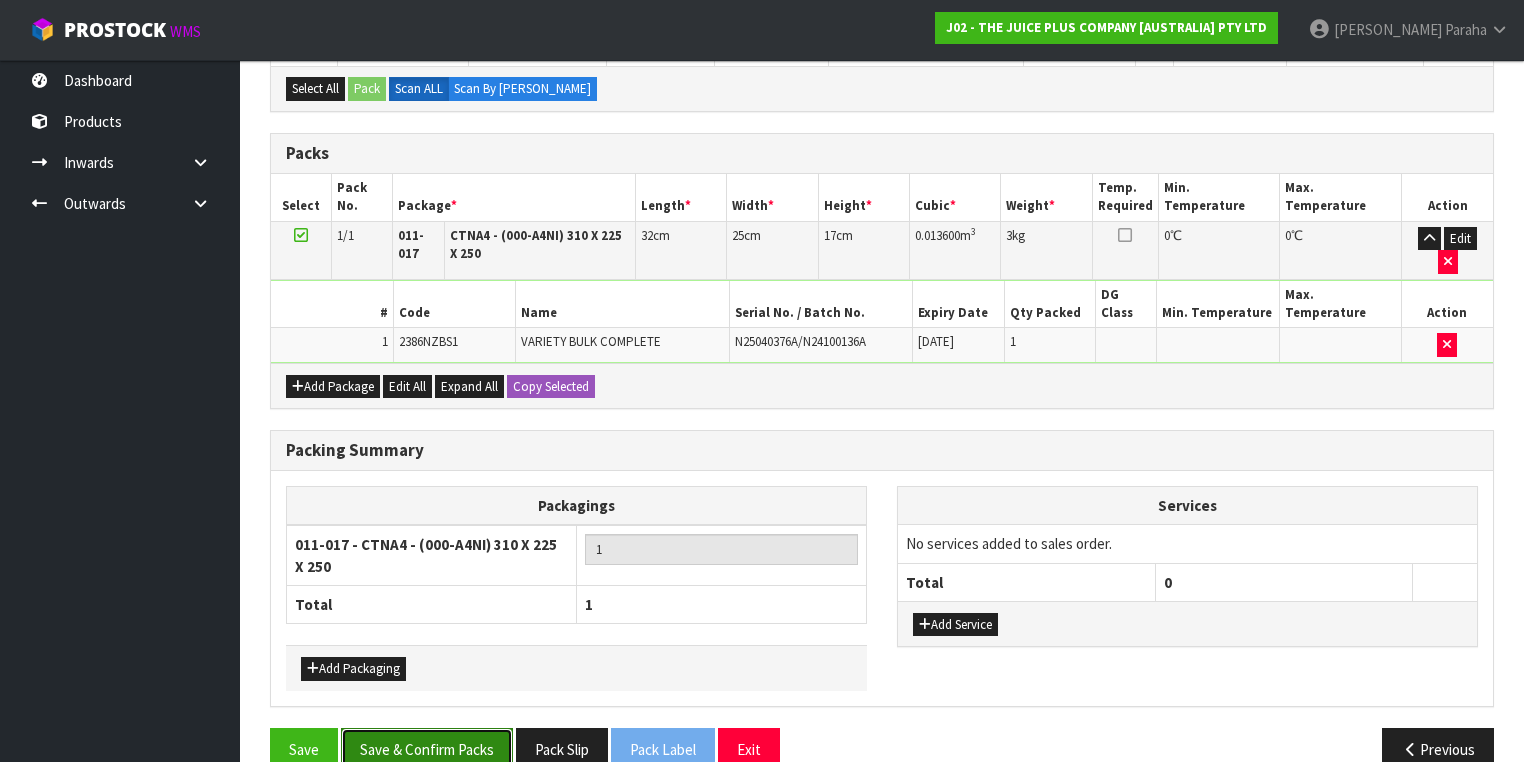click on "Save & Confirm Packs" at bounding box center [427, 749] 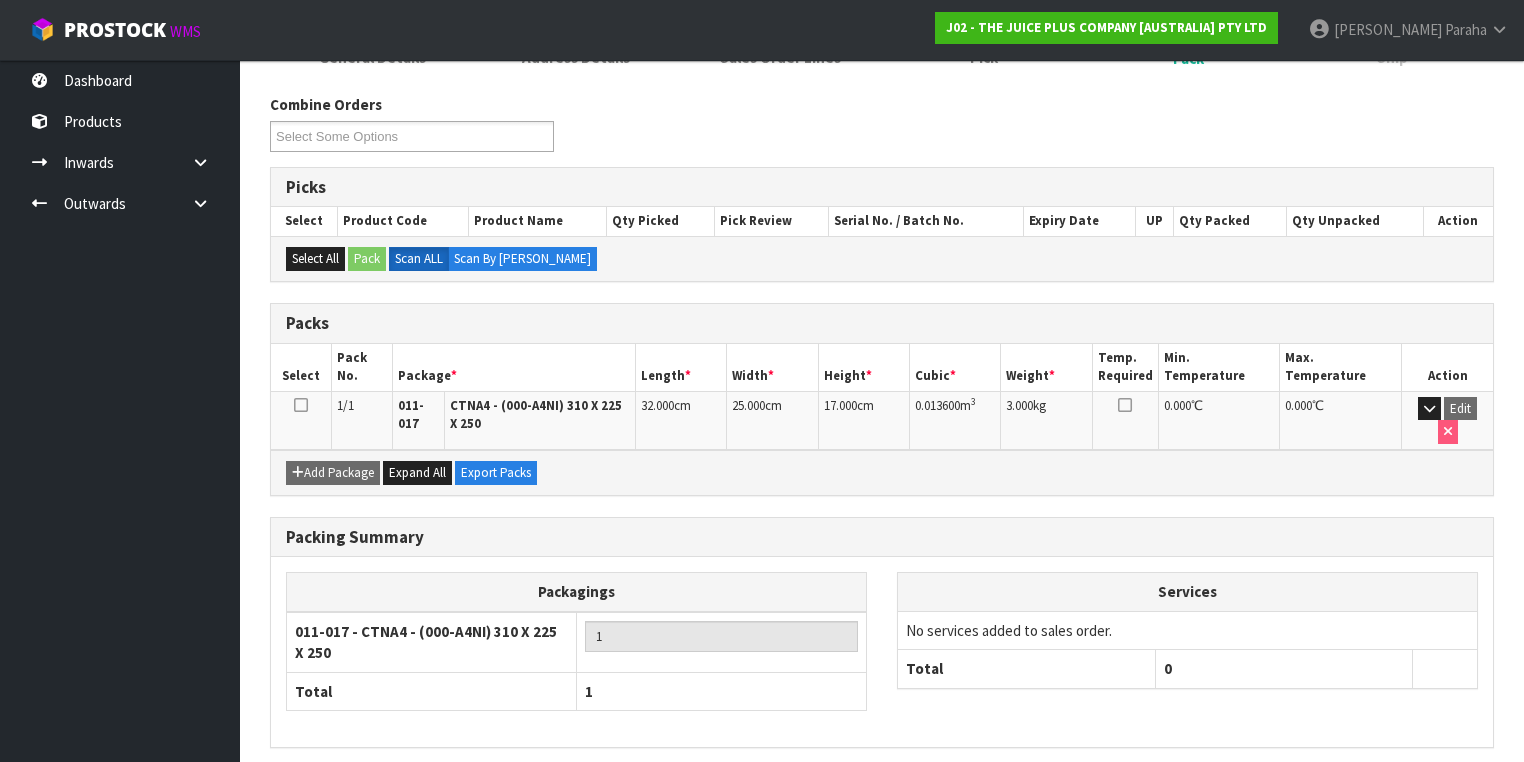 scroll, scrollTop: 356, scrollLeft: 0, axis: vertical 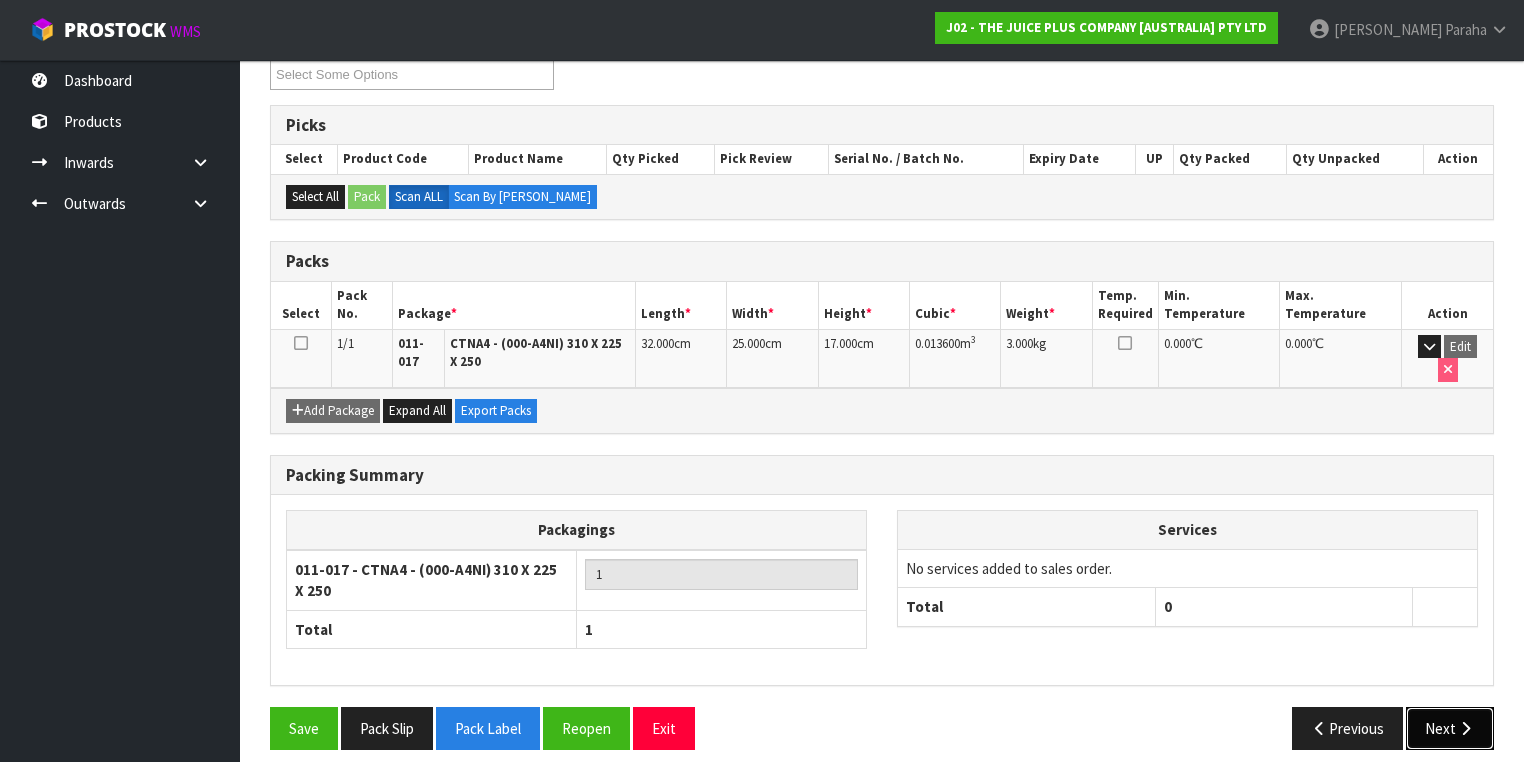 click at bounding box center [1465, 728] 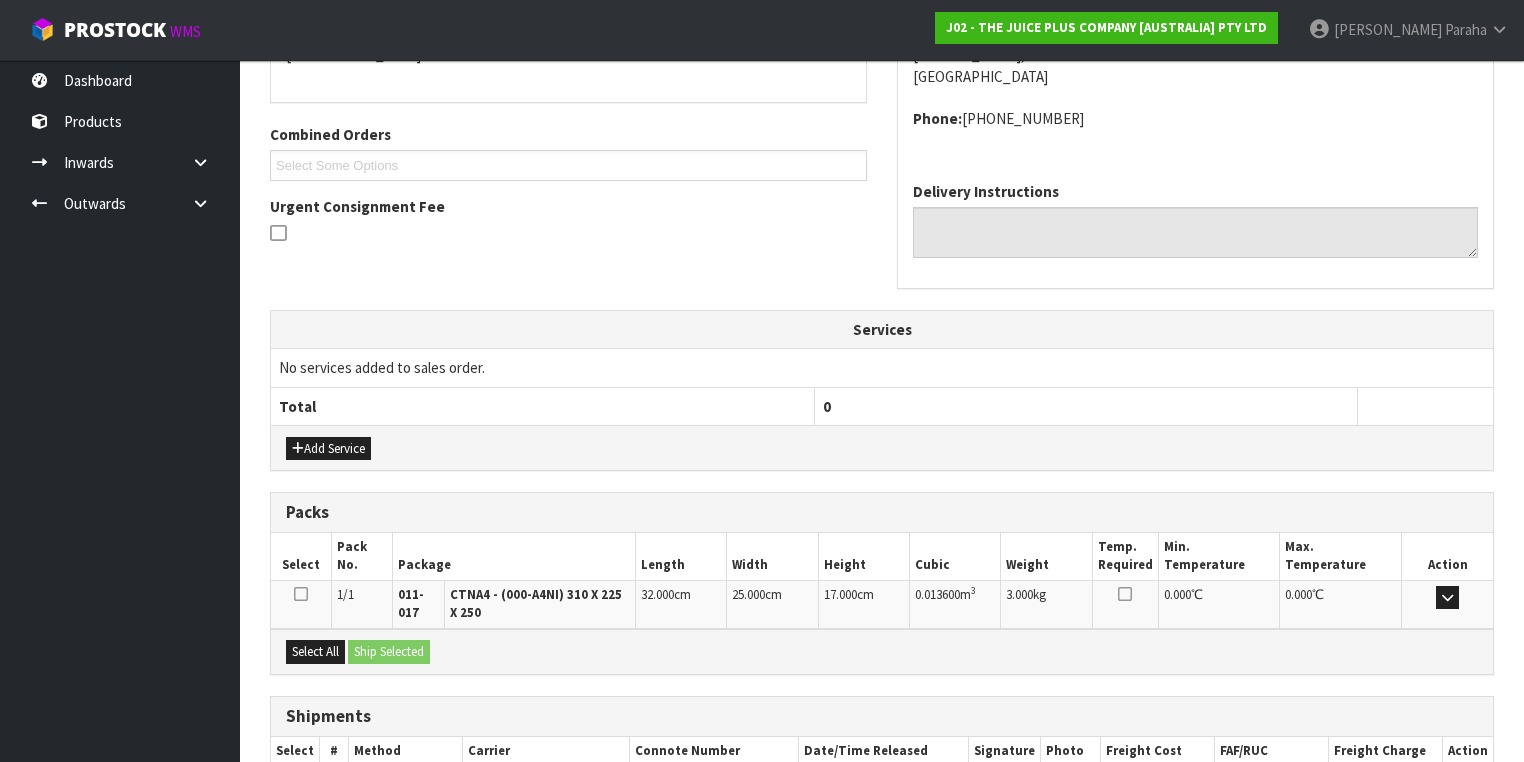 scroll, scrollTop: 584, scrollLeft: 0, axis: vertical 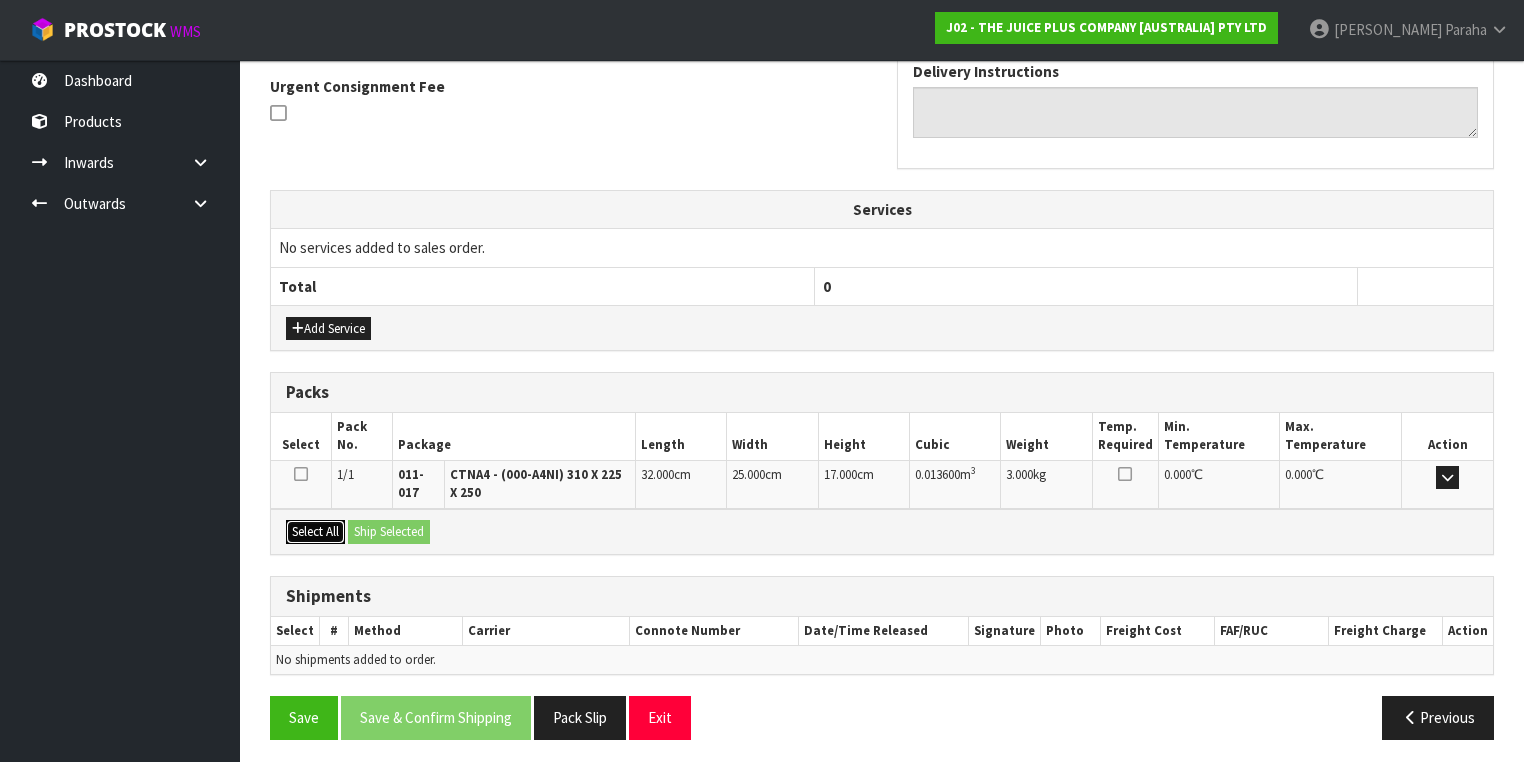 click on "Select All" at bounding box center [315, 532] 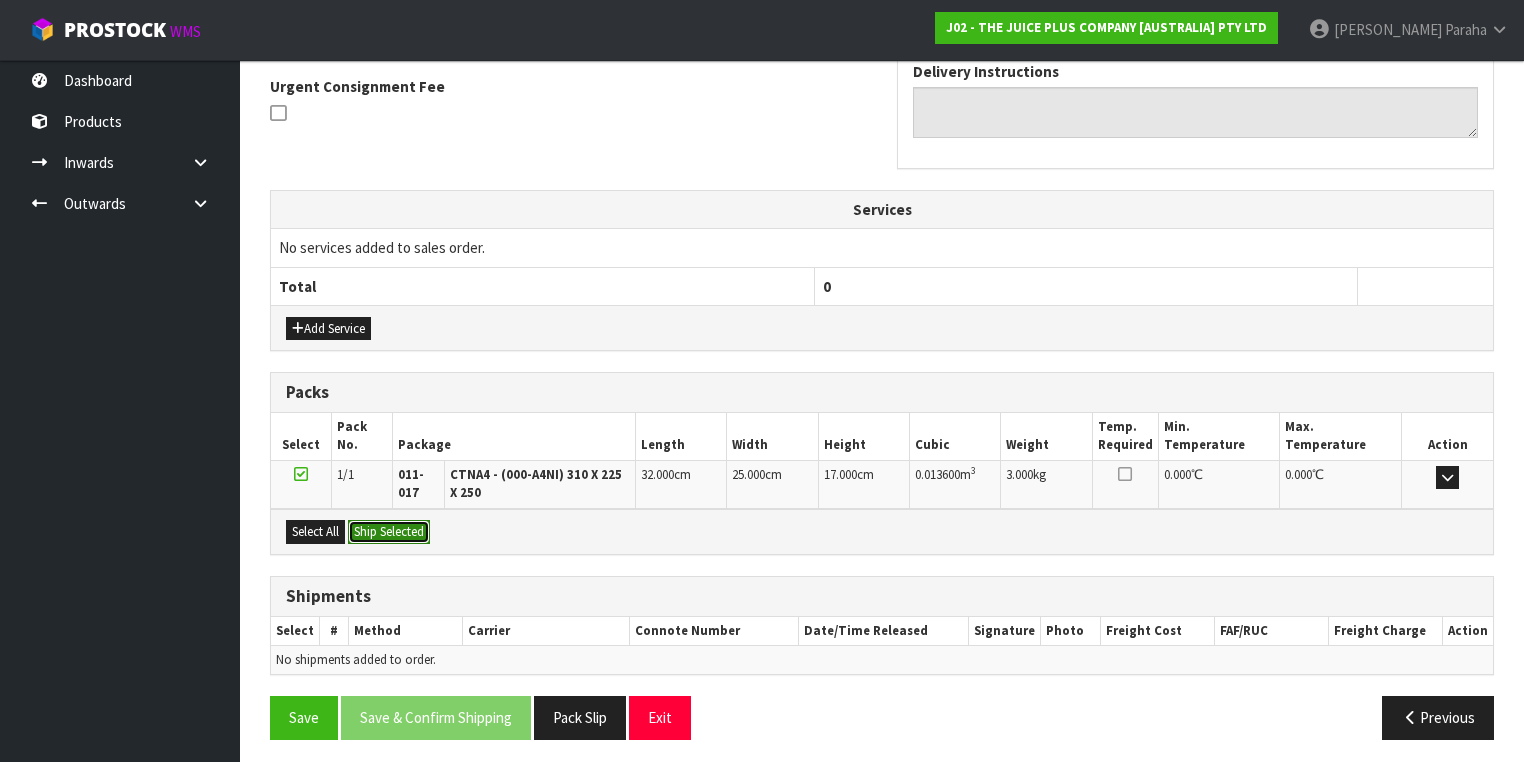 click on "Ship Selected" at bounding box center (389, 532) 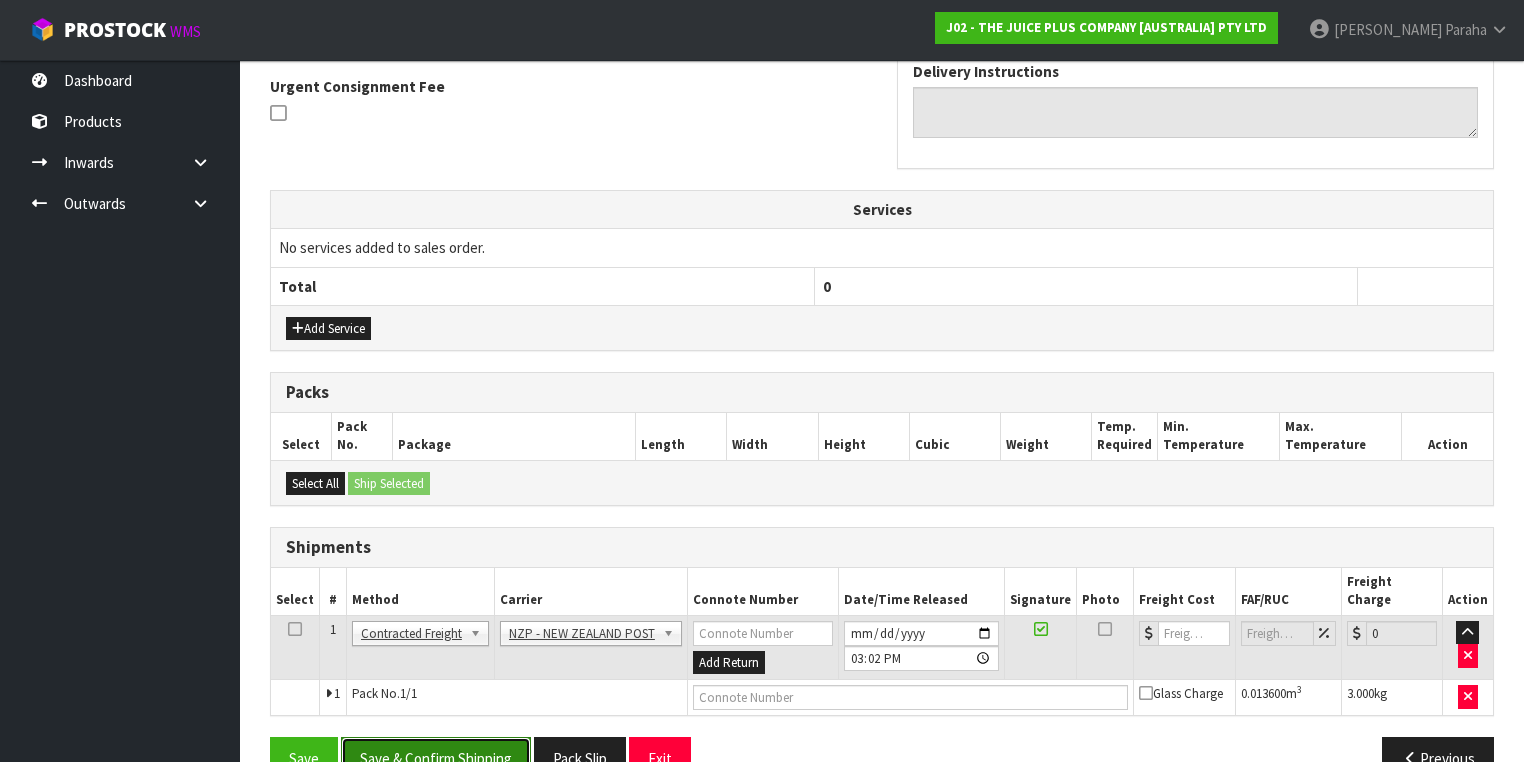 click on "Save & Confirm Shipping" at bounding box center [436, 758] 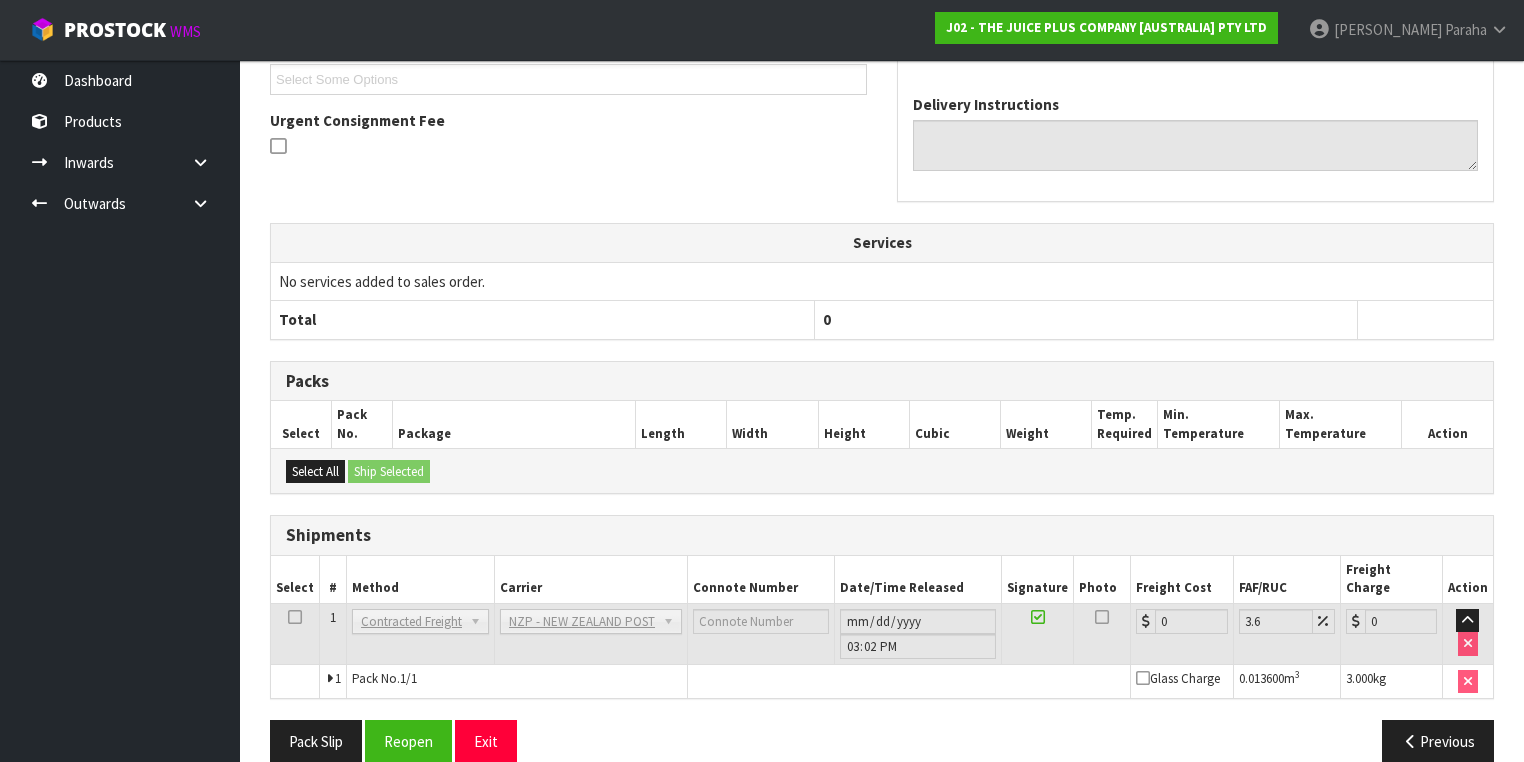 scroll, scrollTop: 579, scrollLeft: 0, axis: vertical 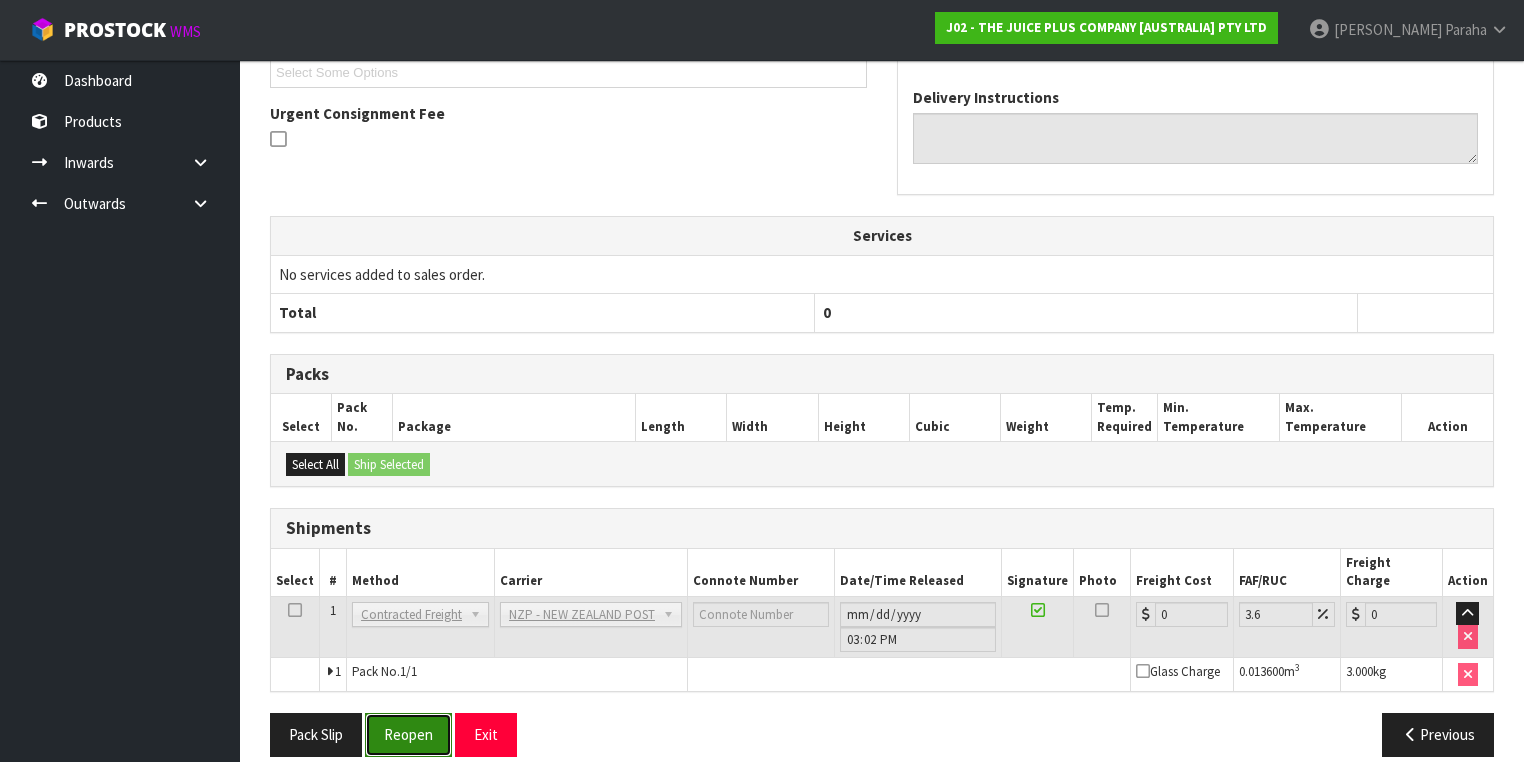 click on "Reopen" at bounding box center [408, 734] 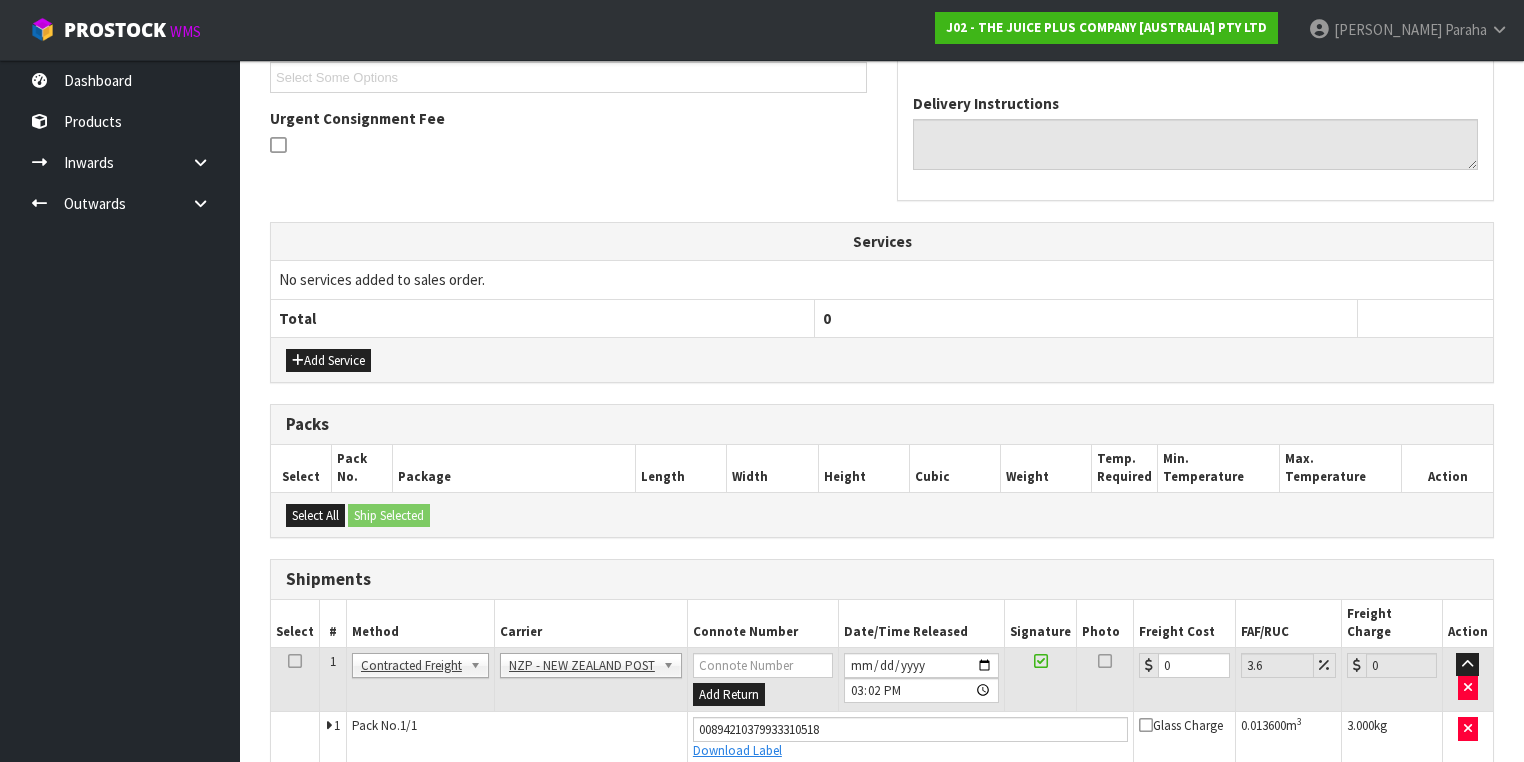 scroll, scrollTop: 624, scrollLeft: 0, axis: vertical 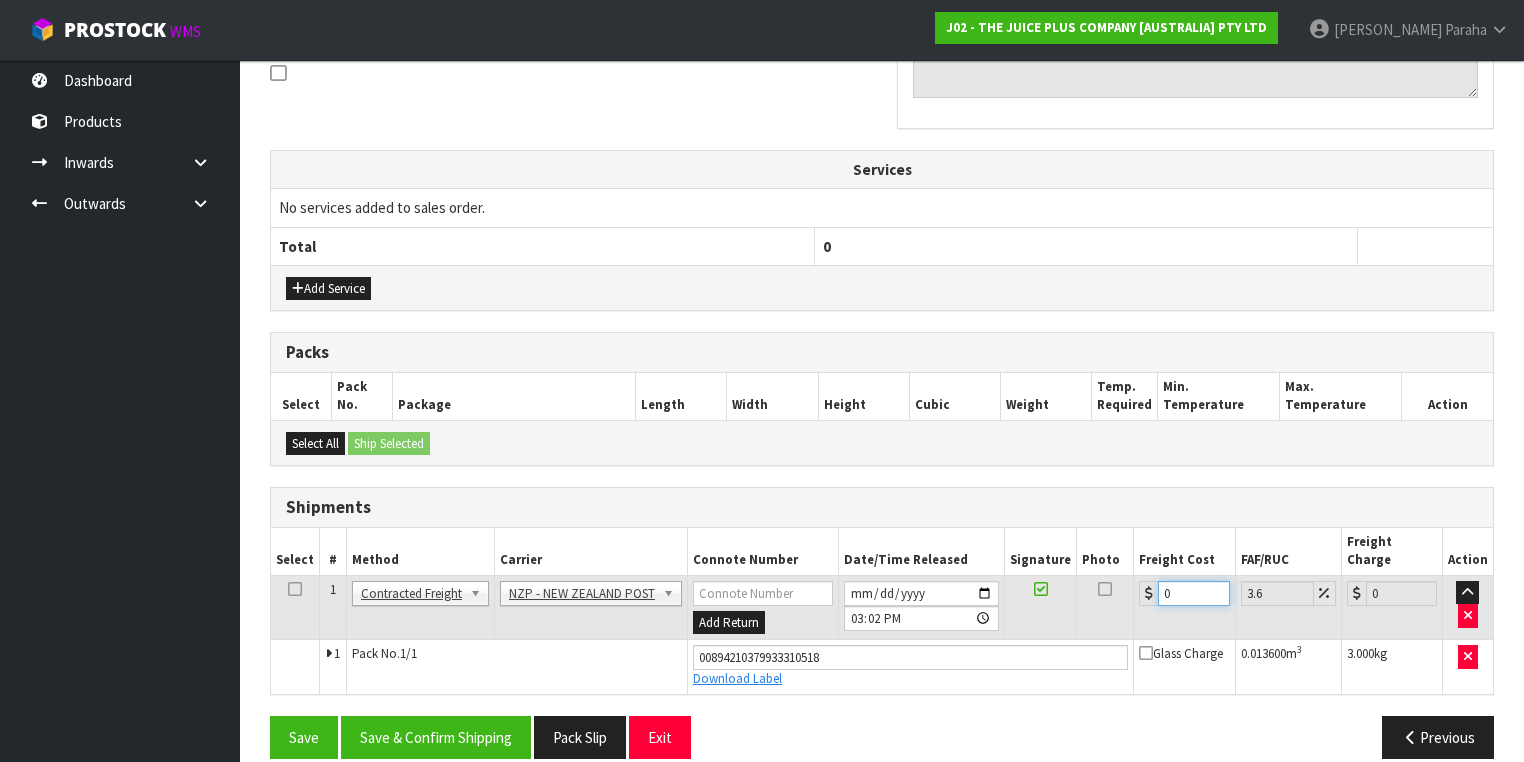 drag, startPoint x: 1166, startPoint y: 568, endPoint x: 1140, endPoint y: 568, distance: 26 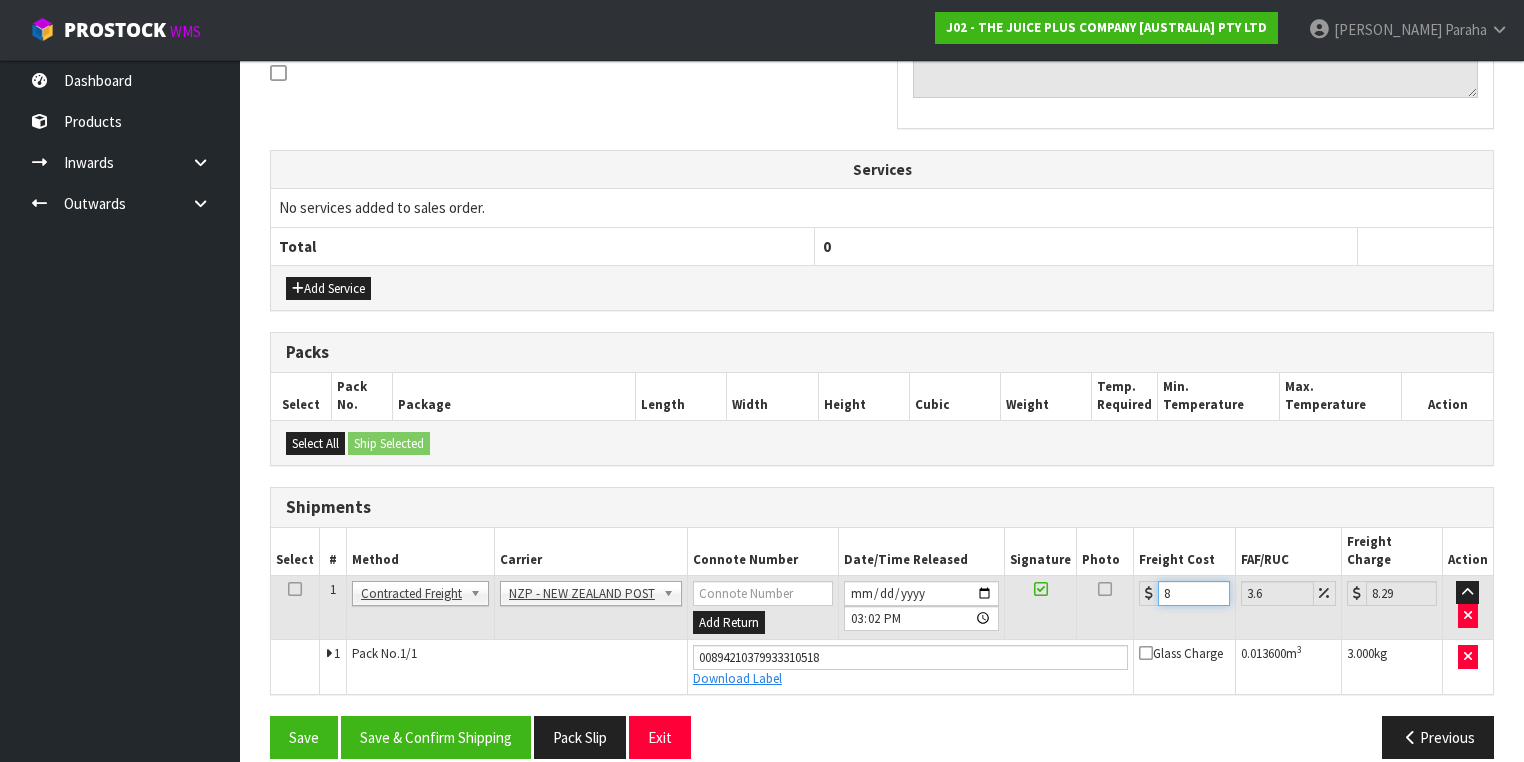 type on "8.4" 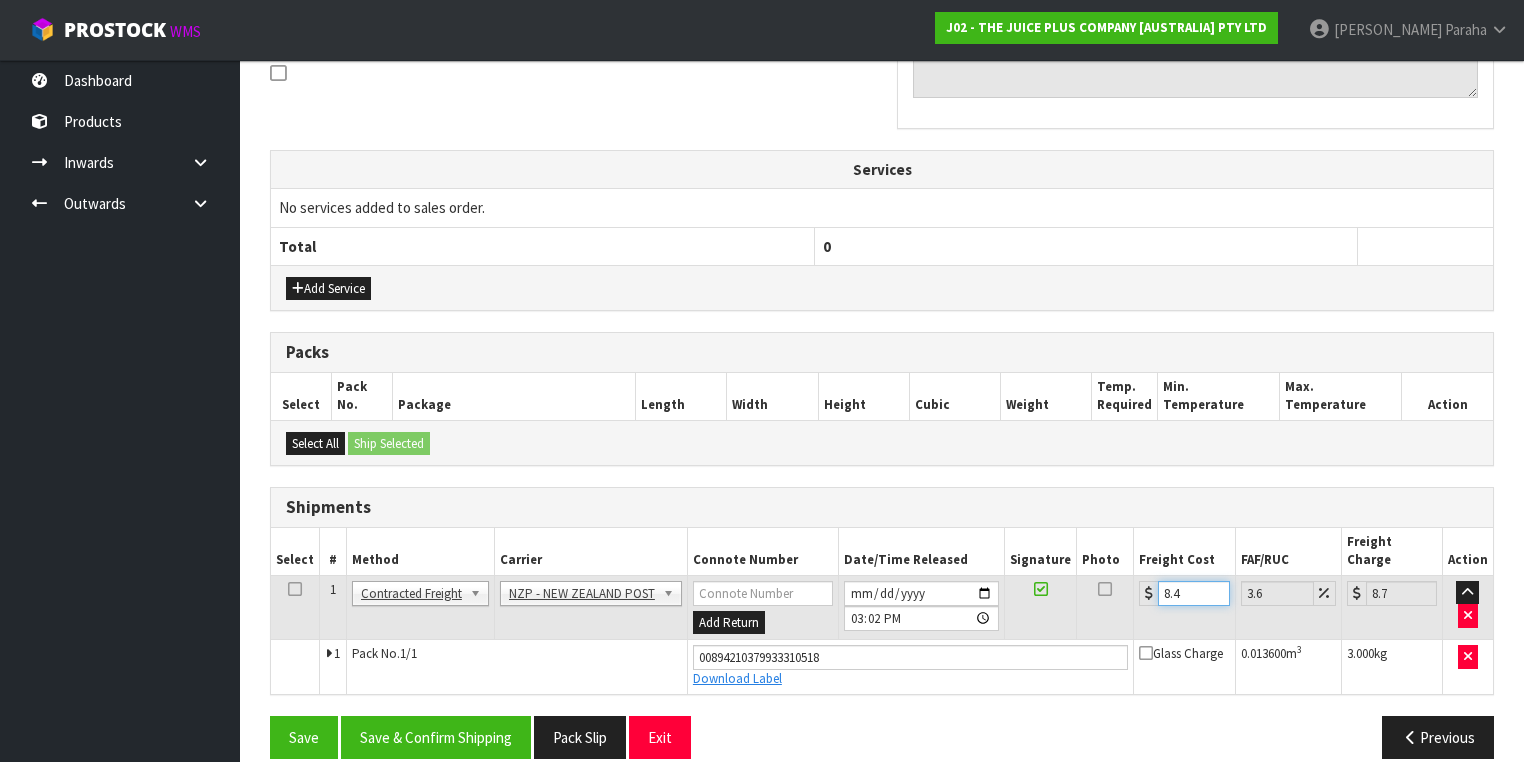 type on "8.45" 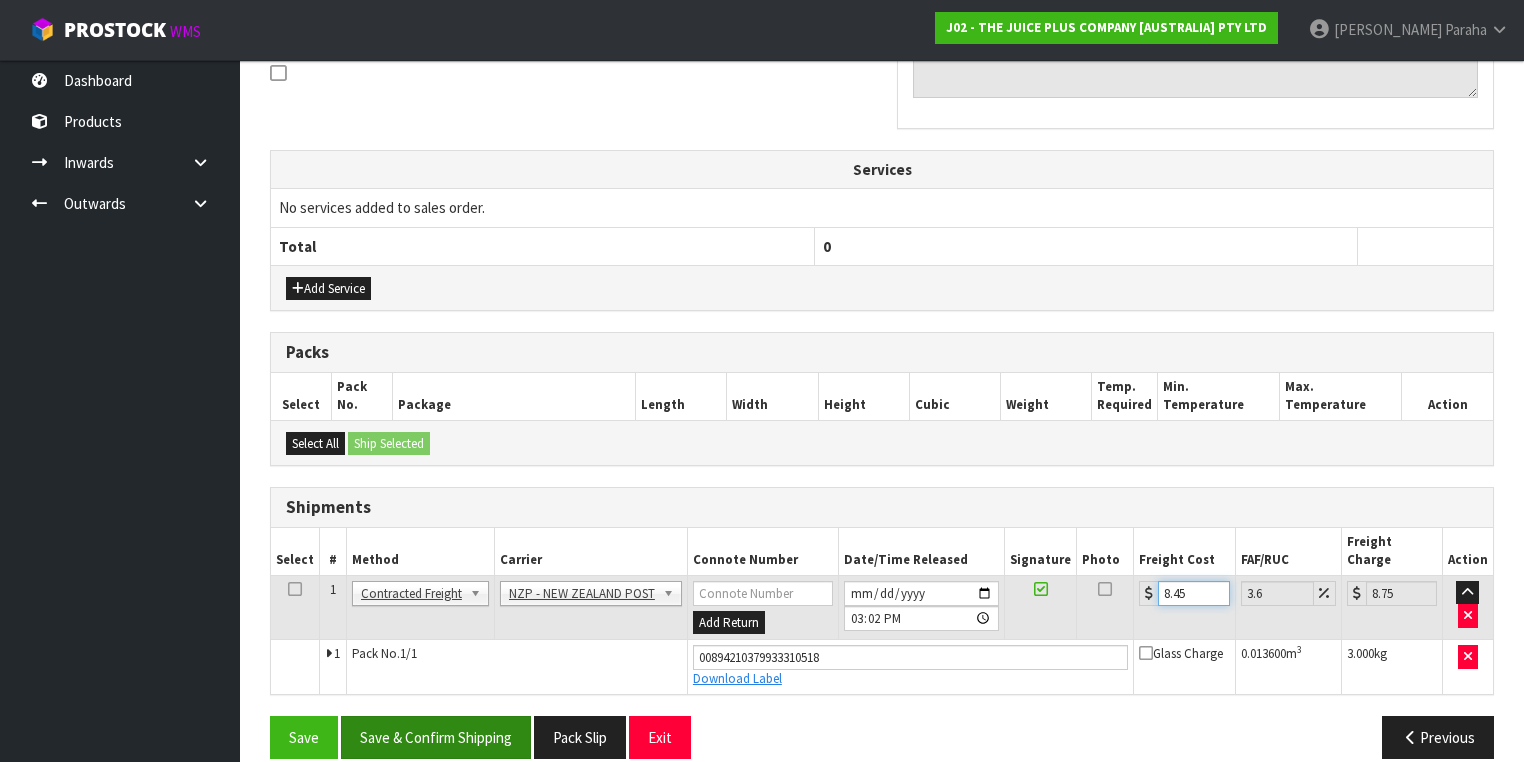 type on "8.45" 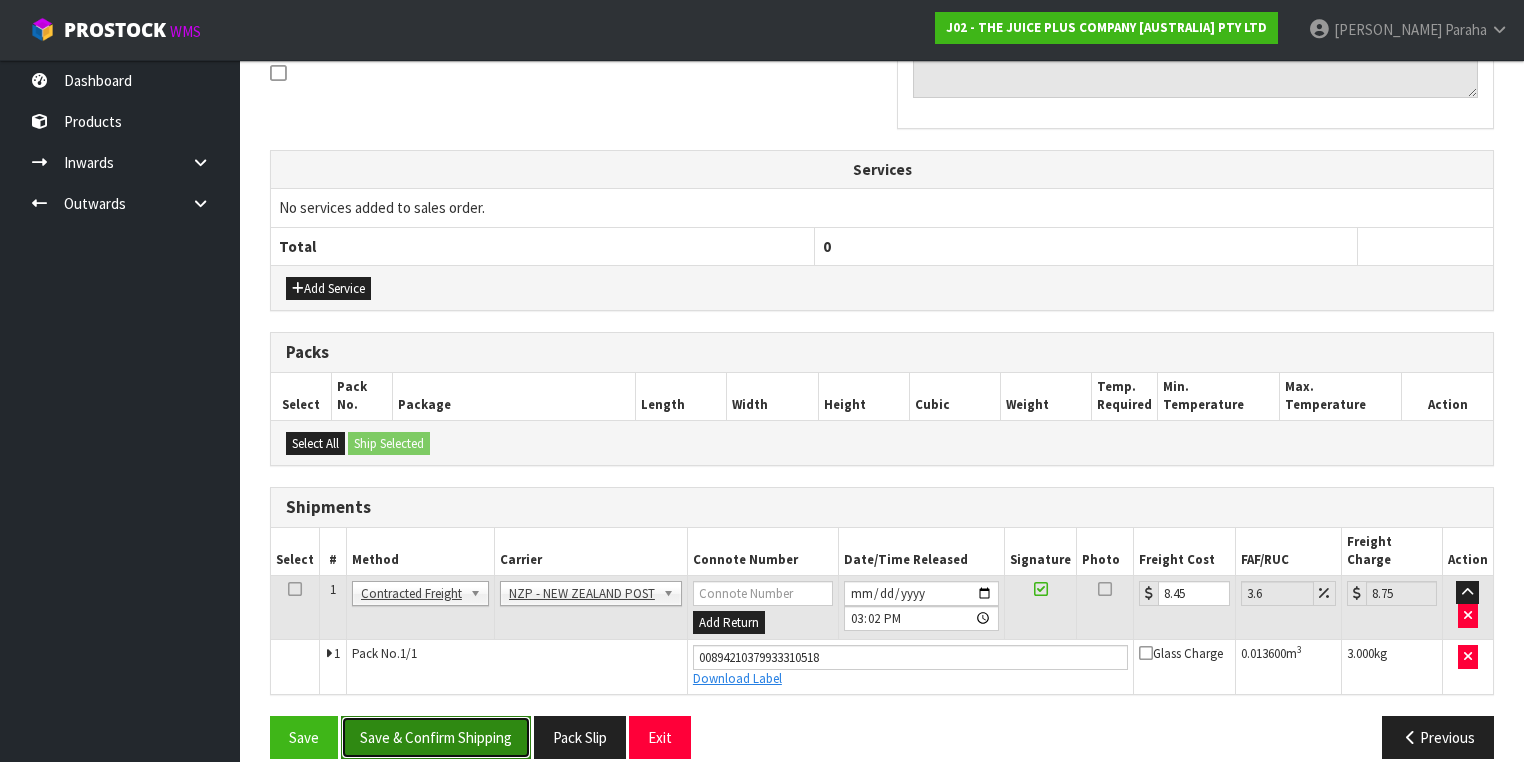 click on "Save & Confirm Shipping" at bounding box center [436, 737] 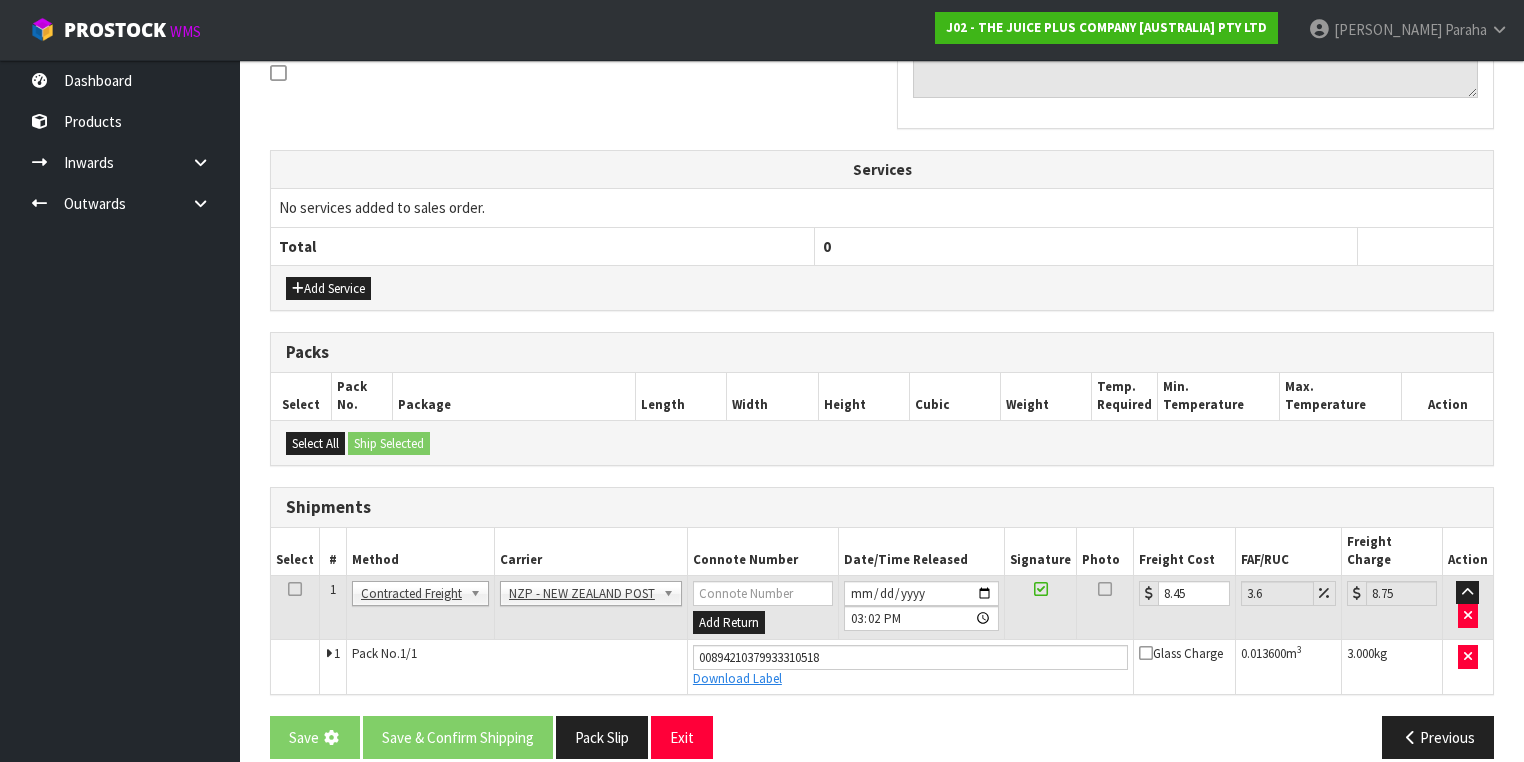 scroll, scrollTop: 0, scrollLeft: 0, axis: both 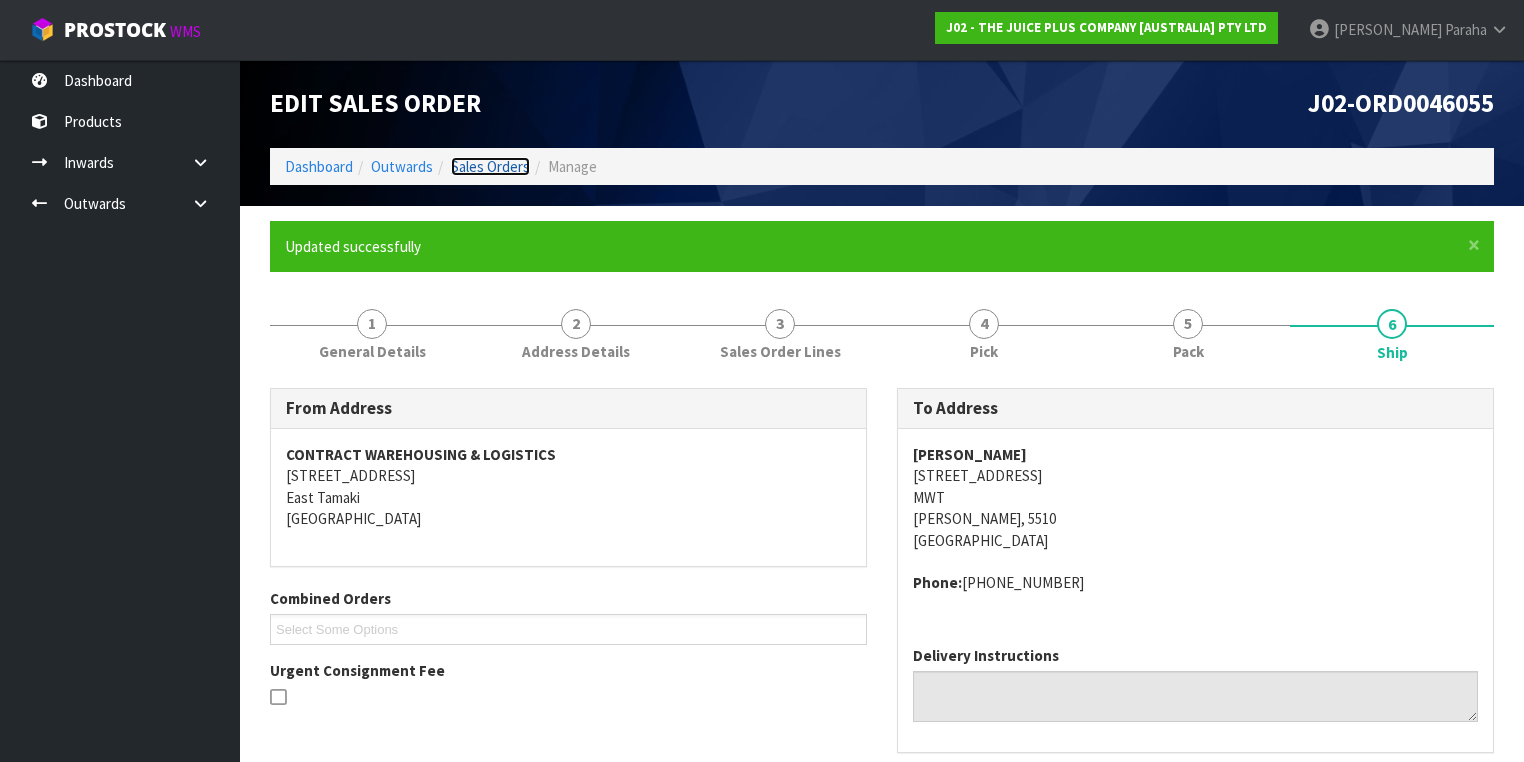 click on "Sales Orders" at bounding box center [490, 166] 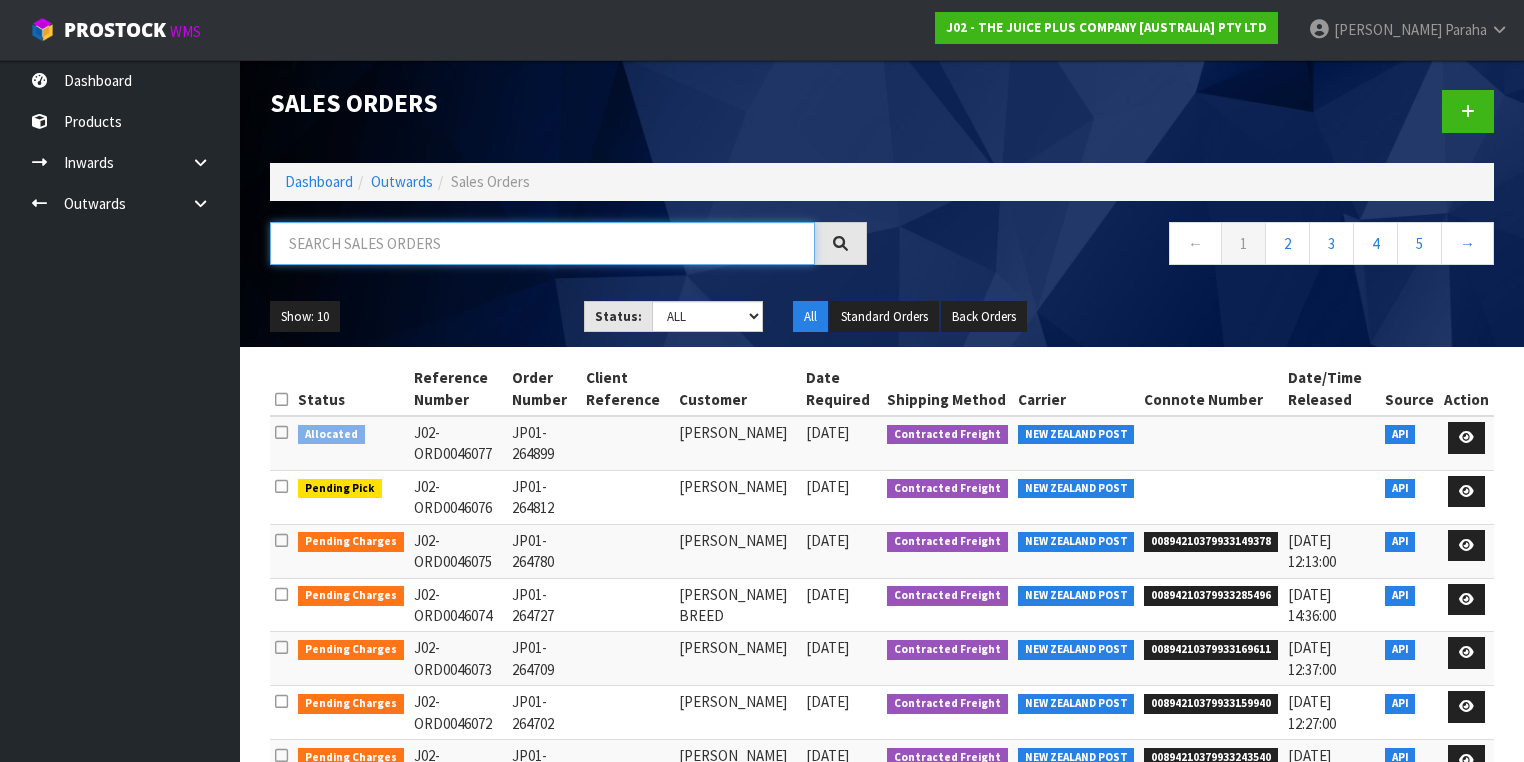 click at bounding box center [542, 243] 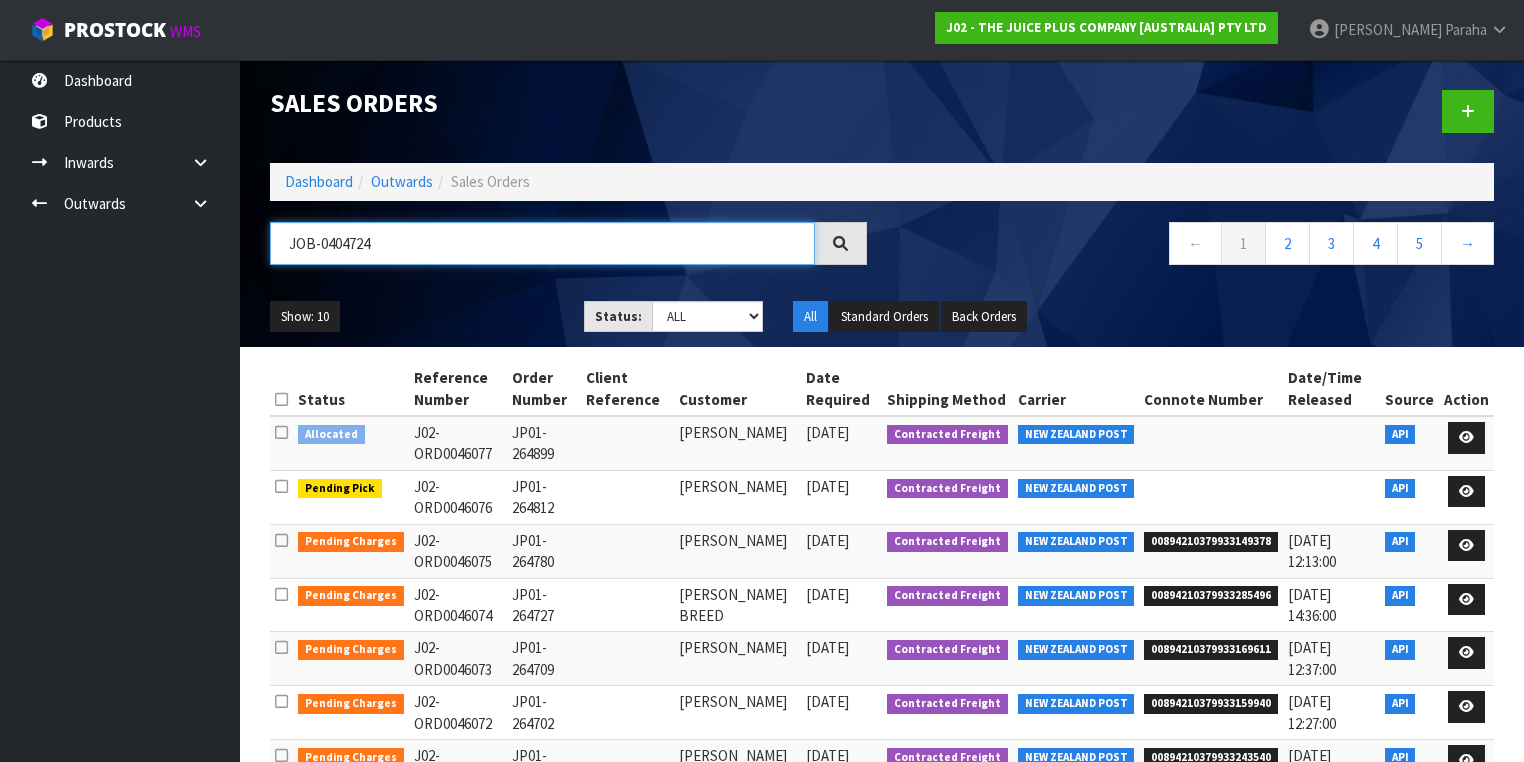 type on "JOB-0404724" 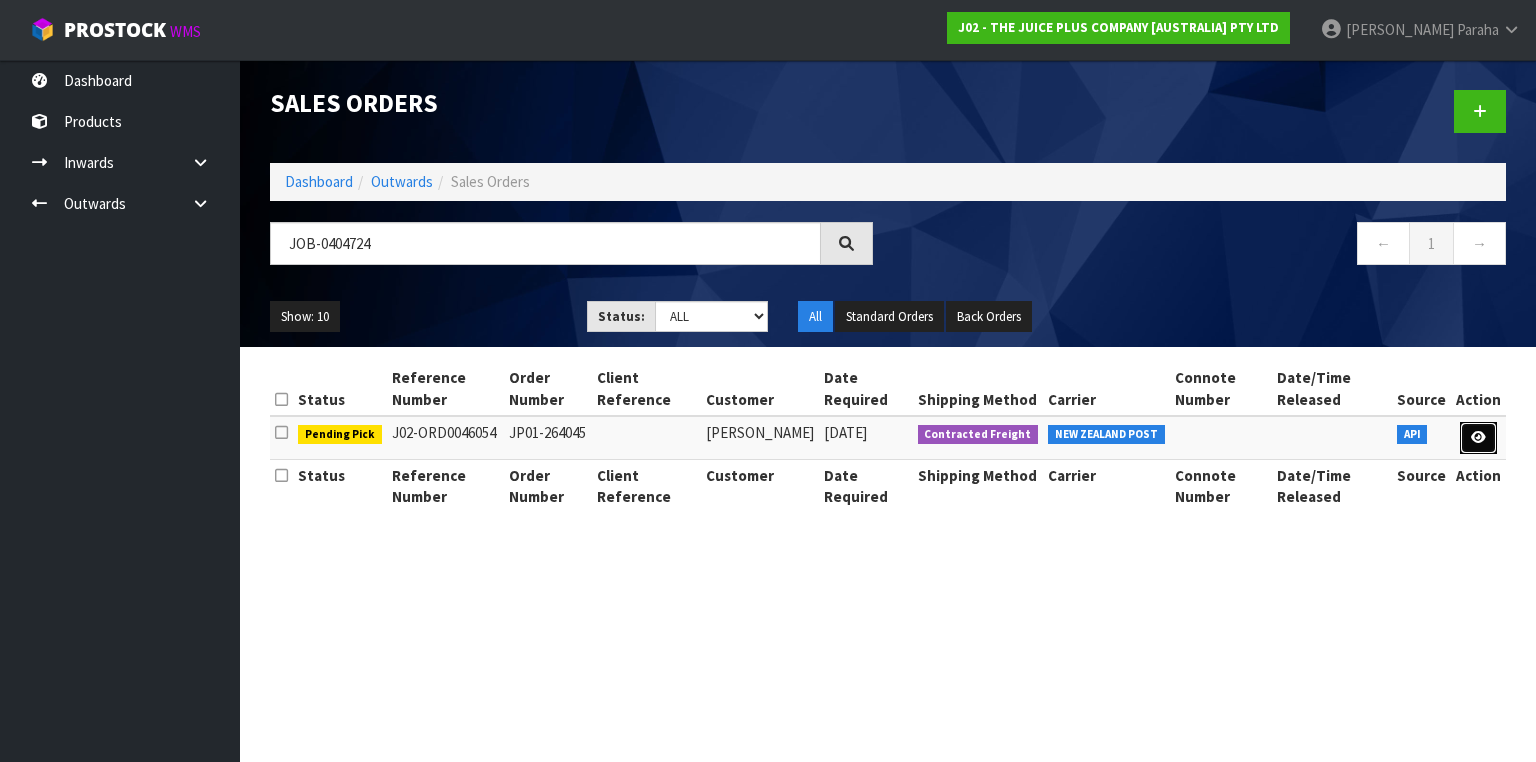 click at bounding box center (1478, 438) 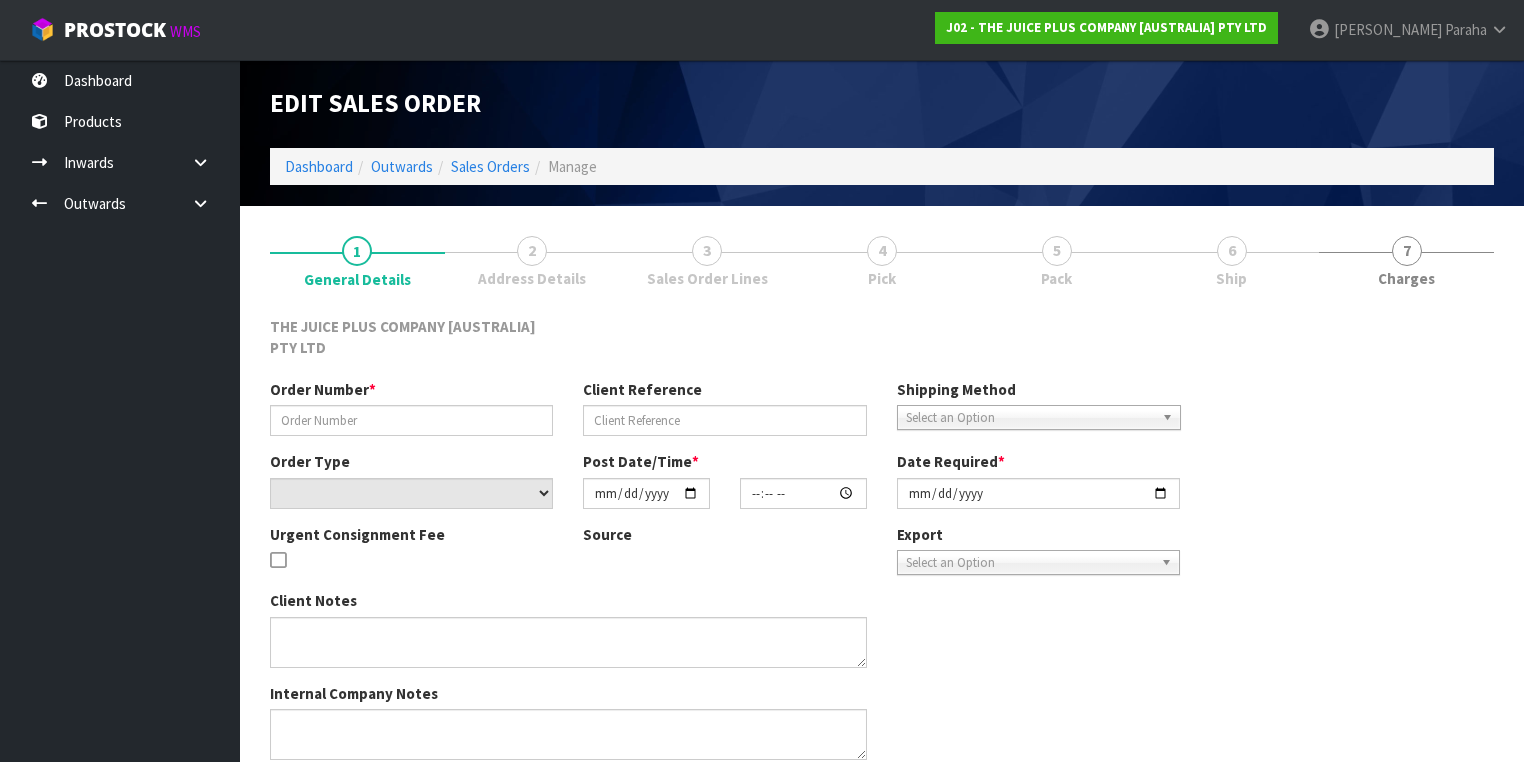 type on "JP01-264045" 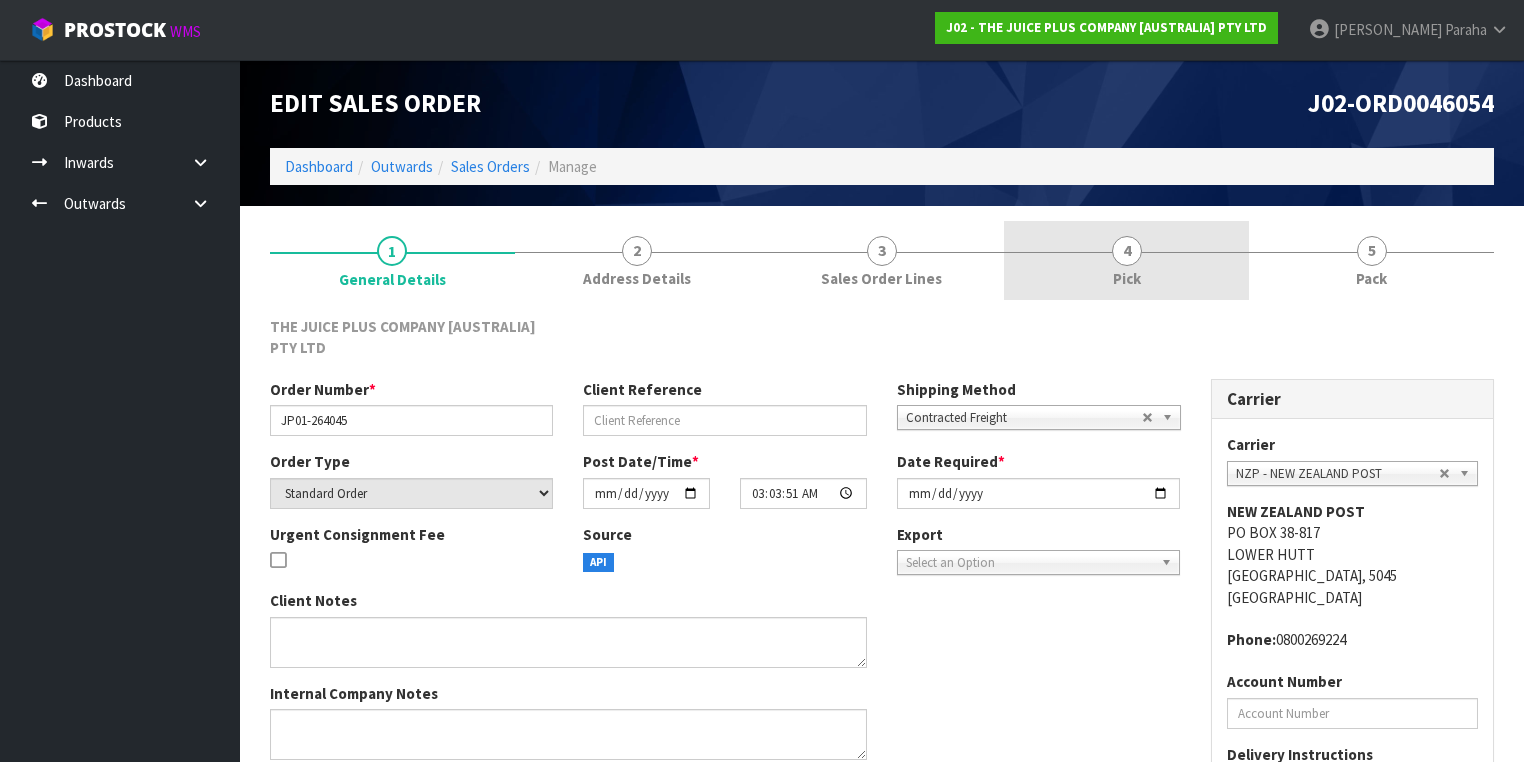 click on "4
Pick" at bounding box center (1126, 260) 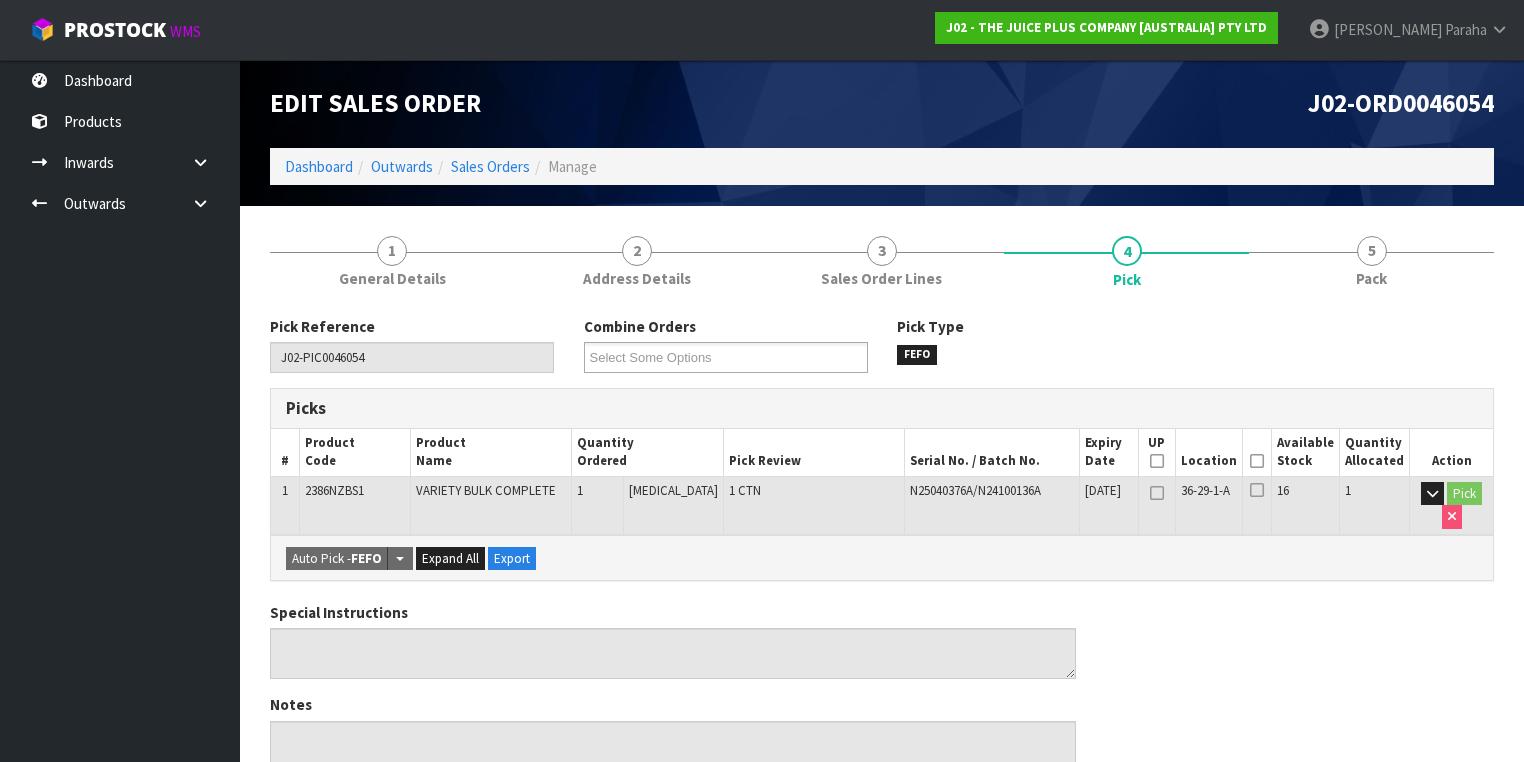 click at bounding box center (1257, 461) 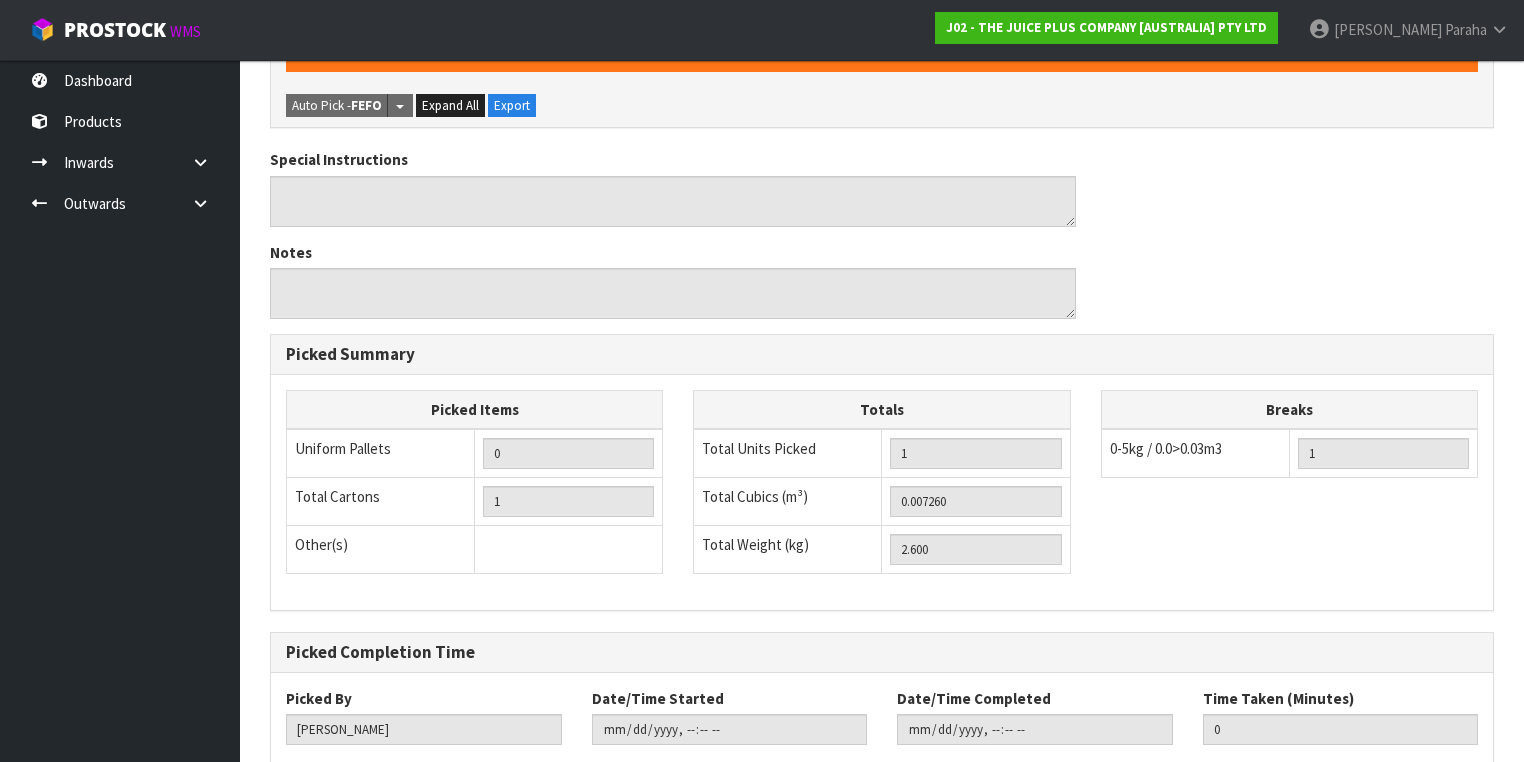 scroll, scrollTop: 641, scrollLeft: 0, axis: vertical 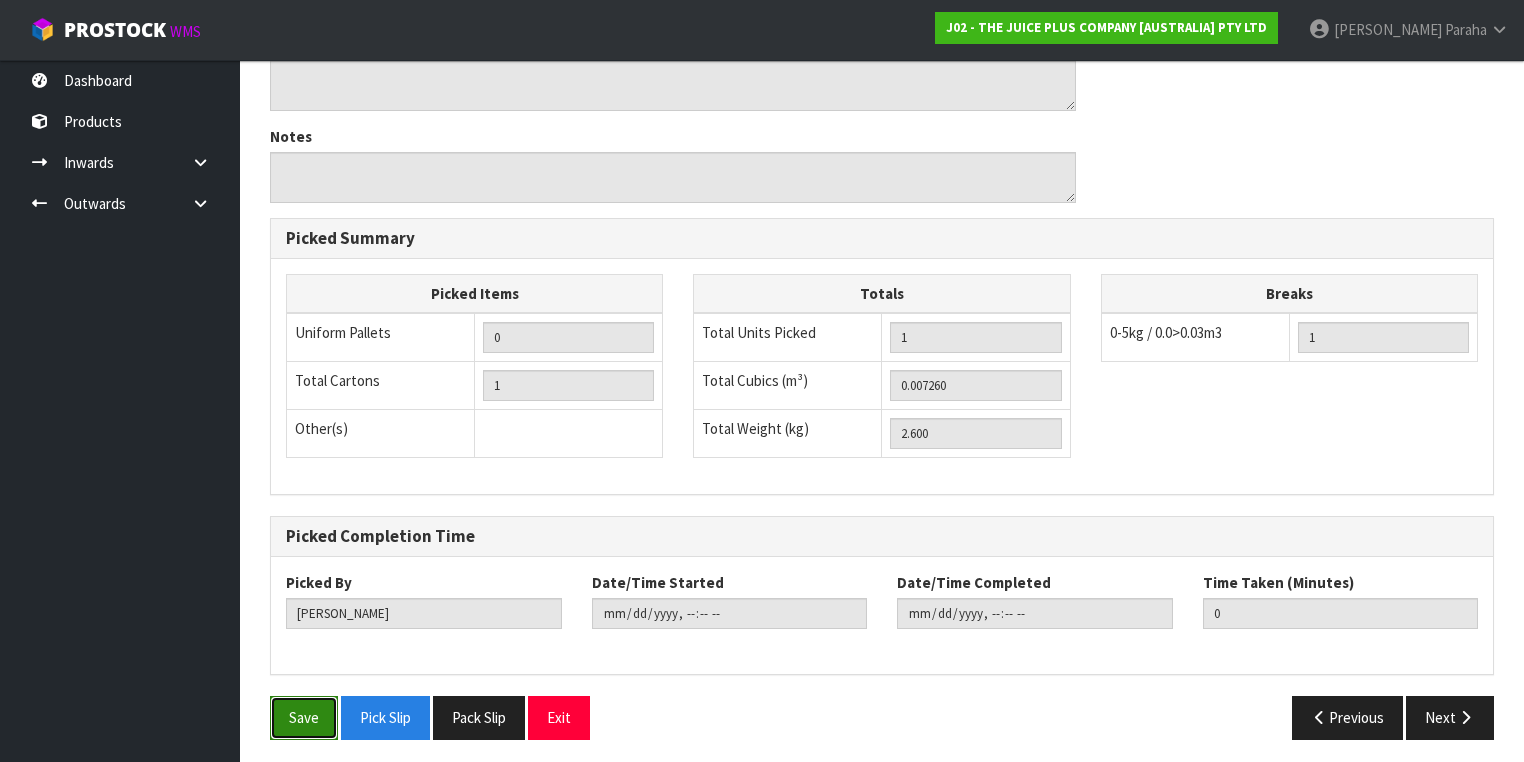 click on "Save" at bounding box center (304, 717) 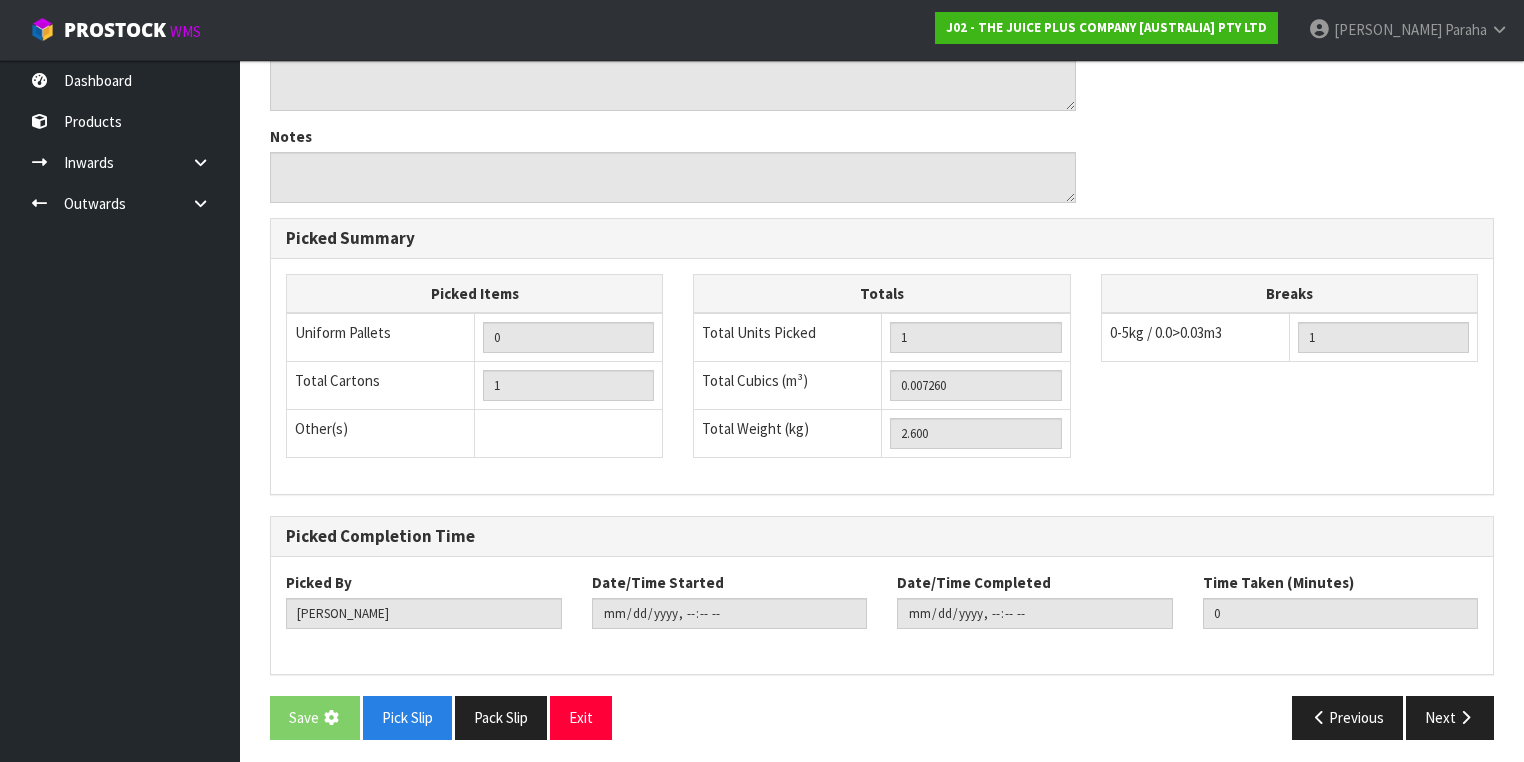 scroll, scrollTop: 0, scrollLeft: 0, axis: both 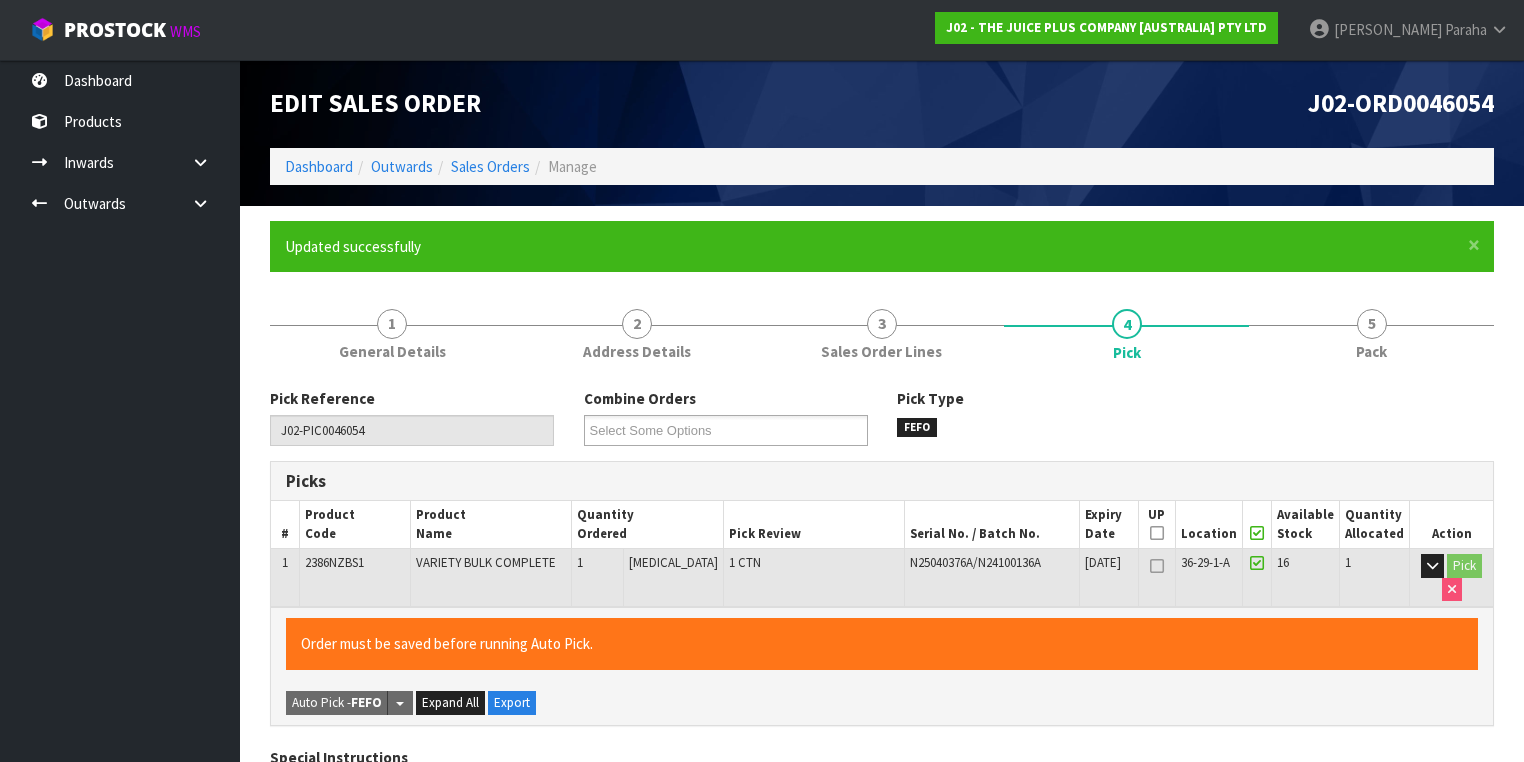 type on "[PERSON_NAME]" 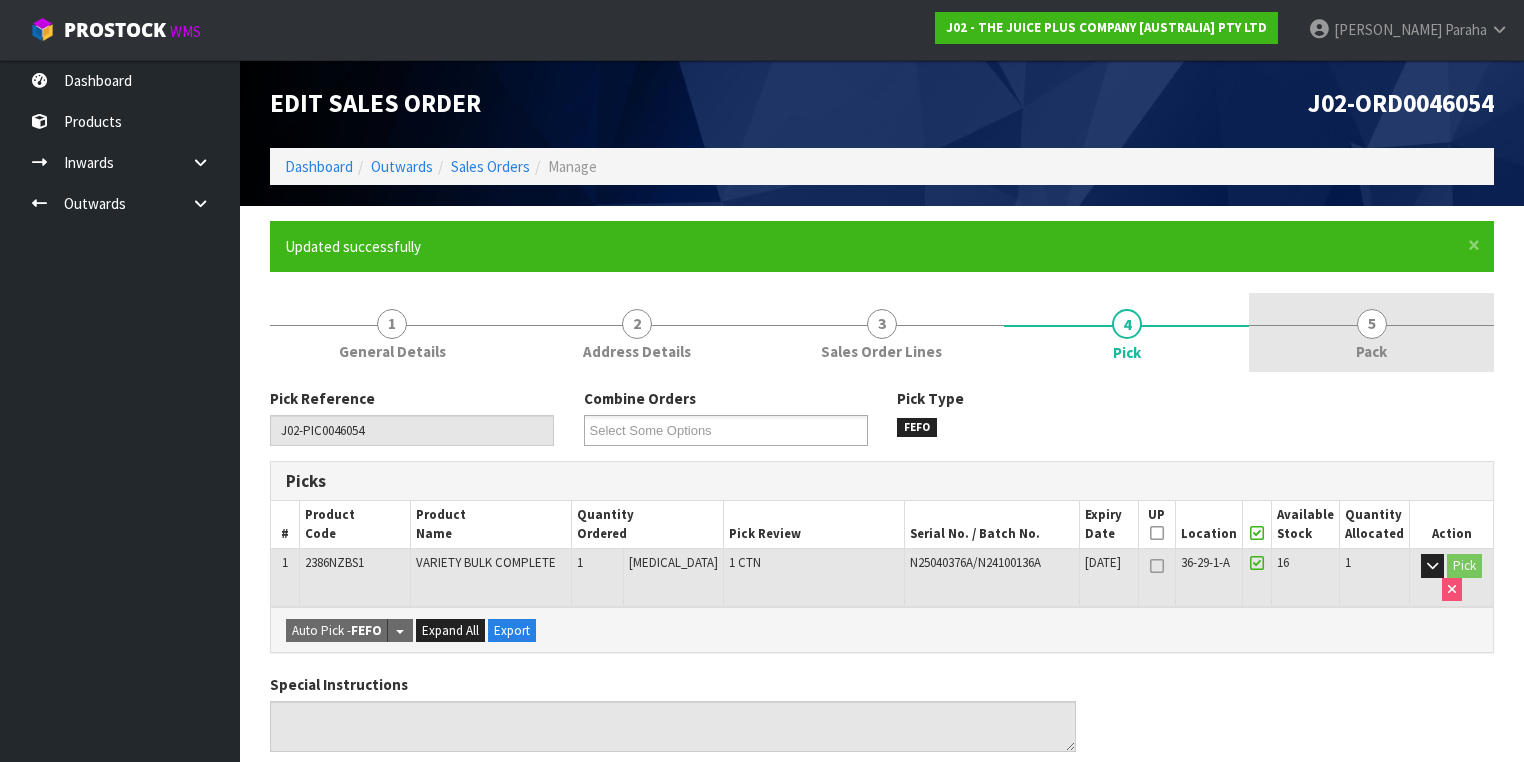 click on "5" at bounding box center (1372, 324) 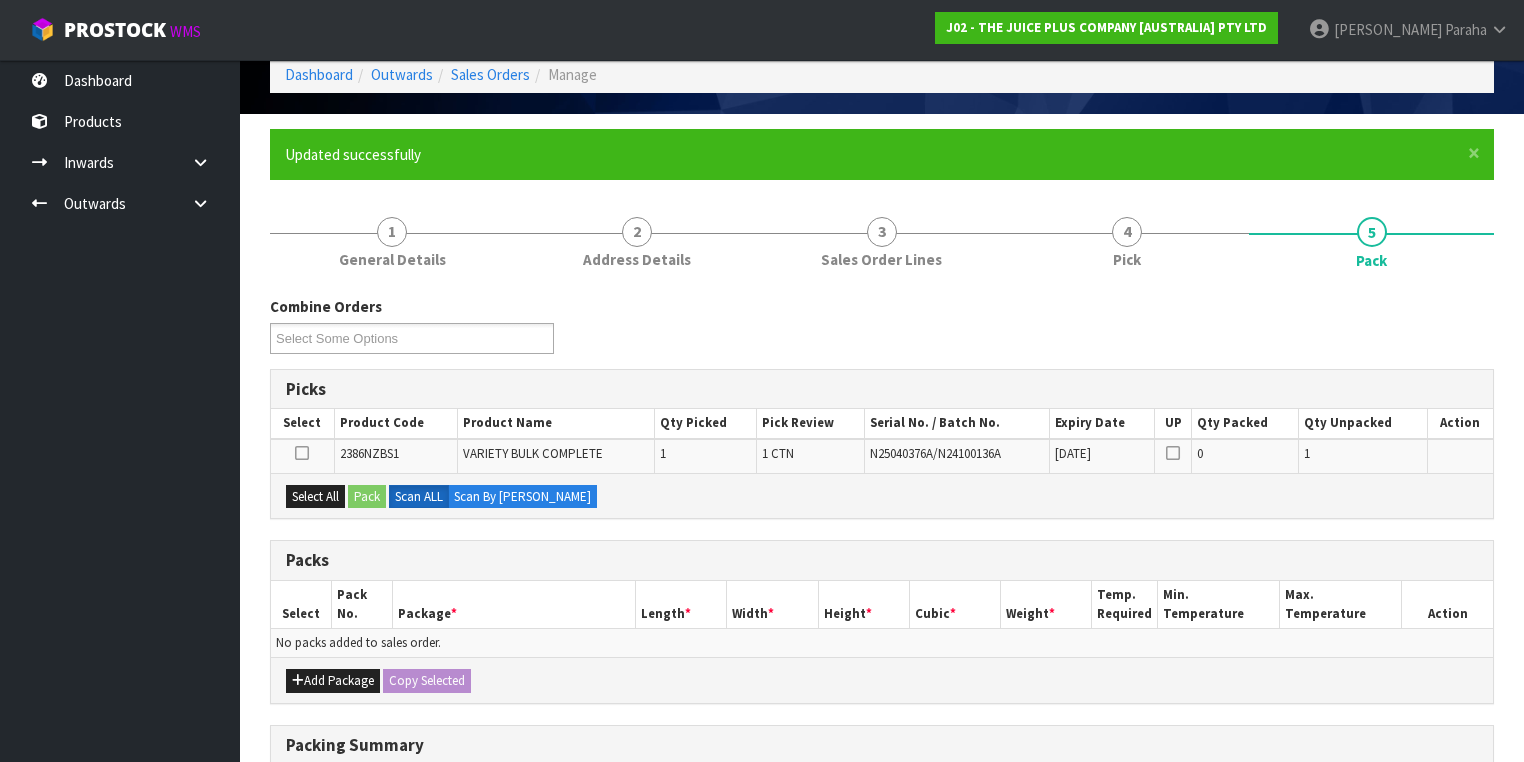 scroll, scrollTop: 240, scrollLeft: 0, axis: vertical 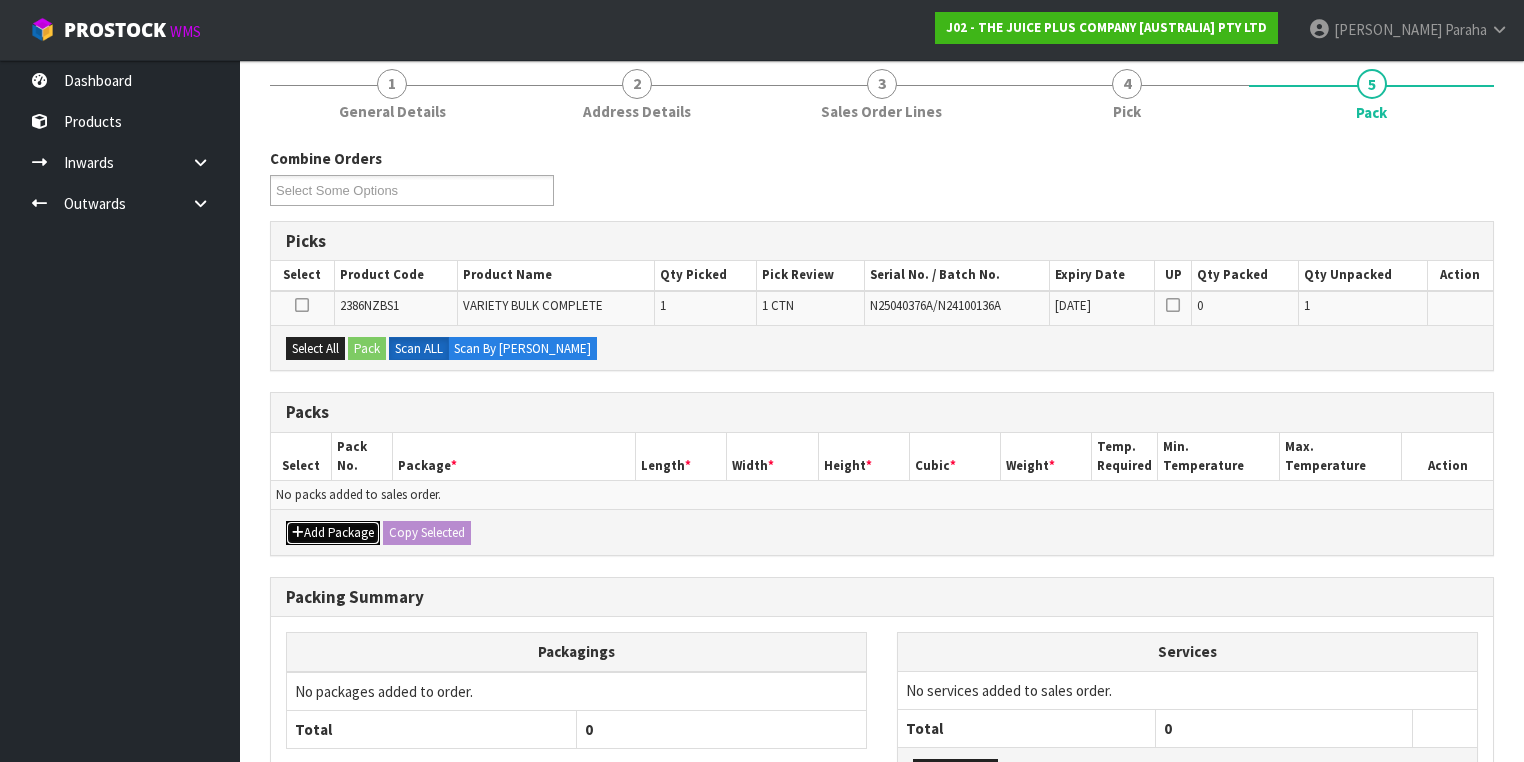 click on "Add Package" at bounding box center (333, 533) 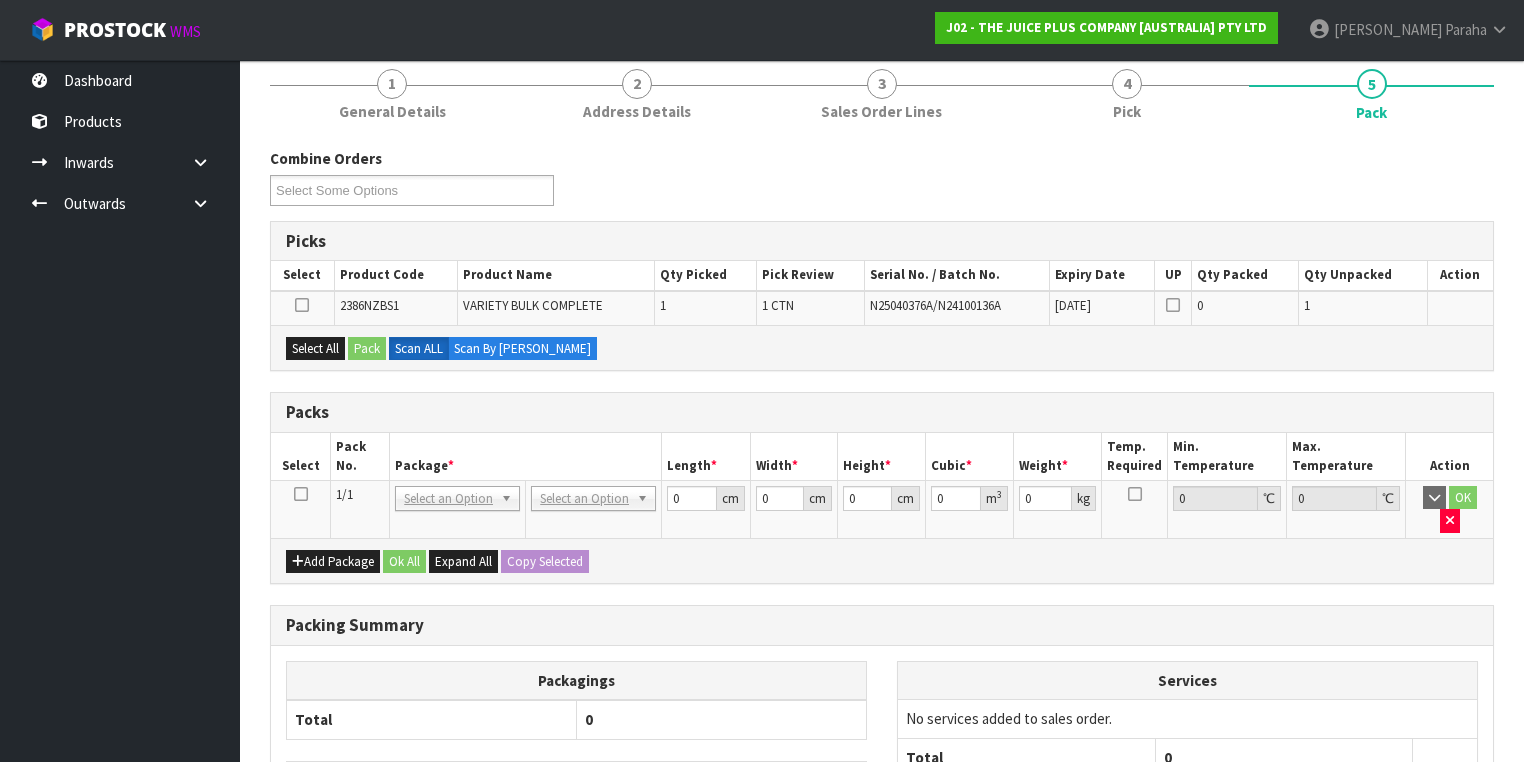 click at bounding box center (301, 494) 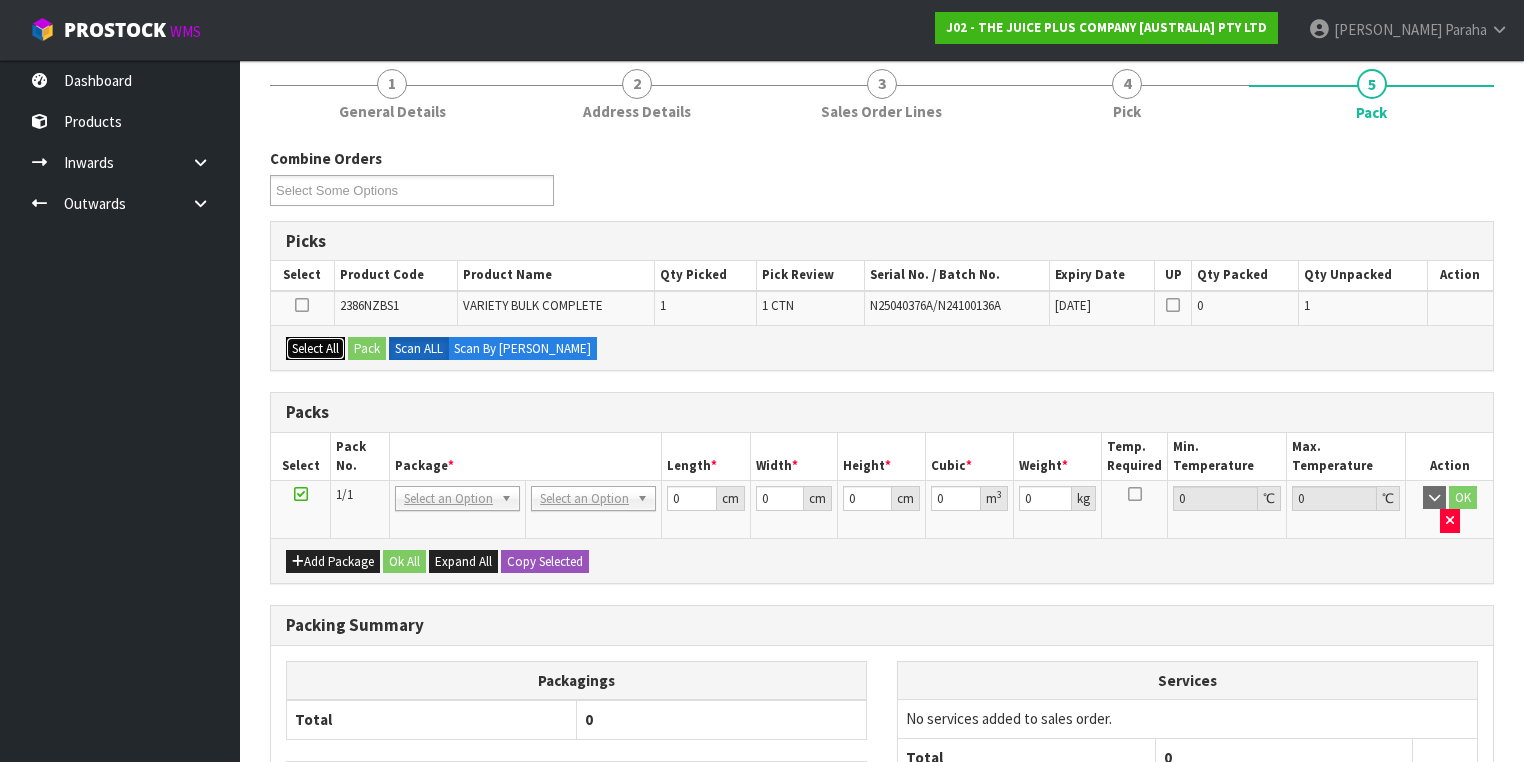 click on "Select All" at bounding box center (315, 349) 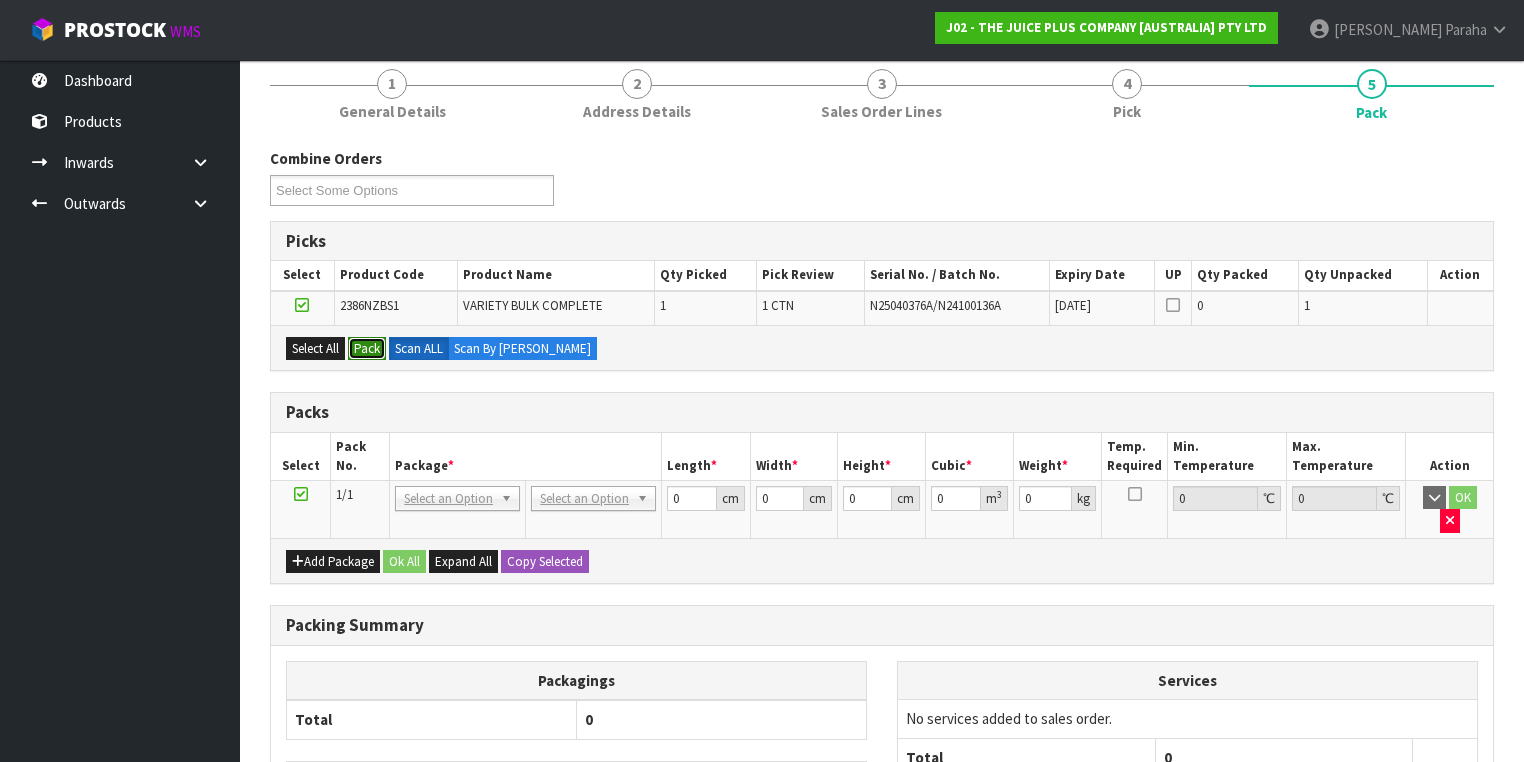 click on "Pack" at bounding box center [367, 349] 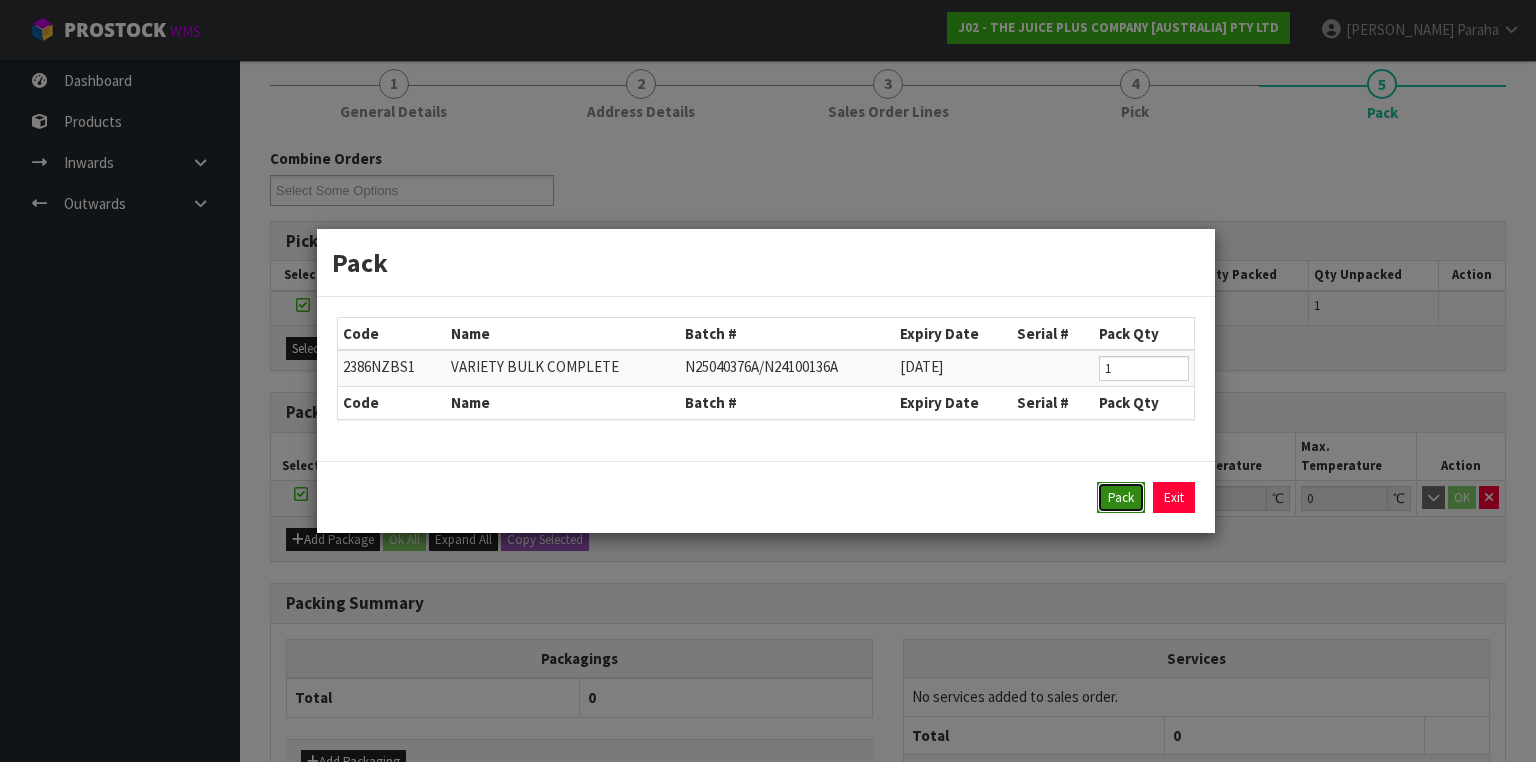click on "Pack" at bounding box center (1121, 498) 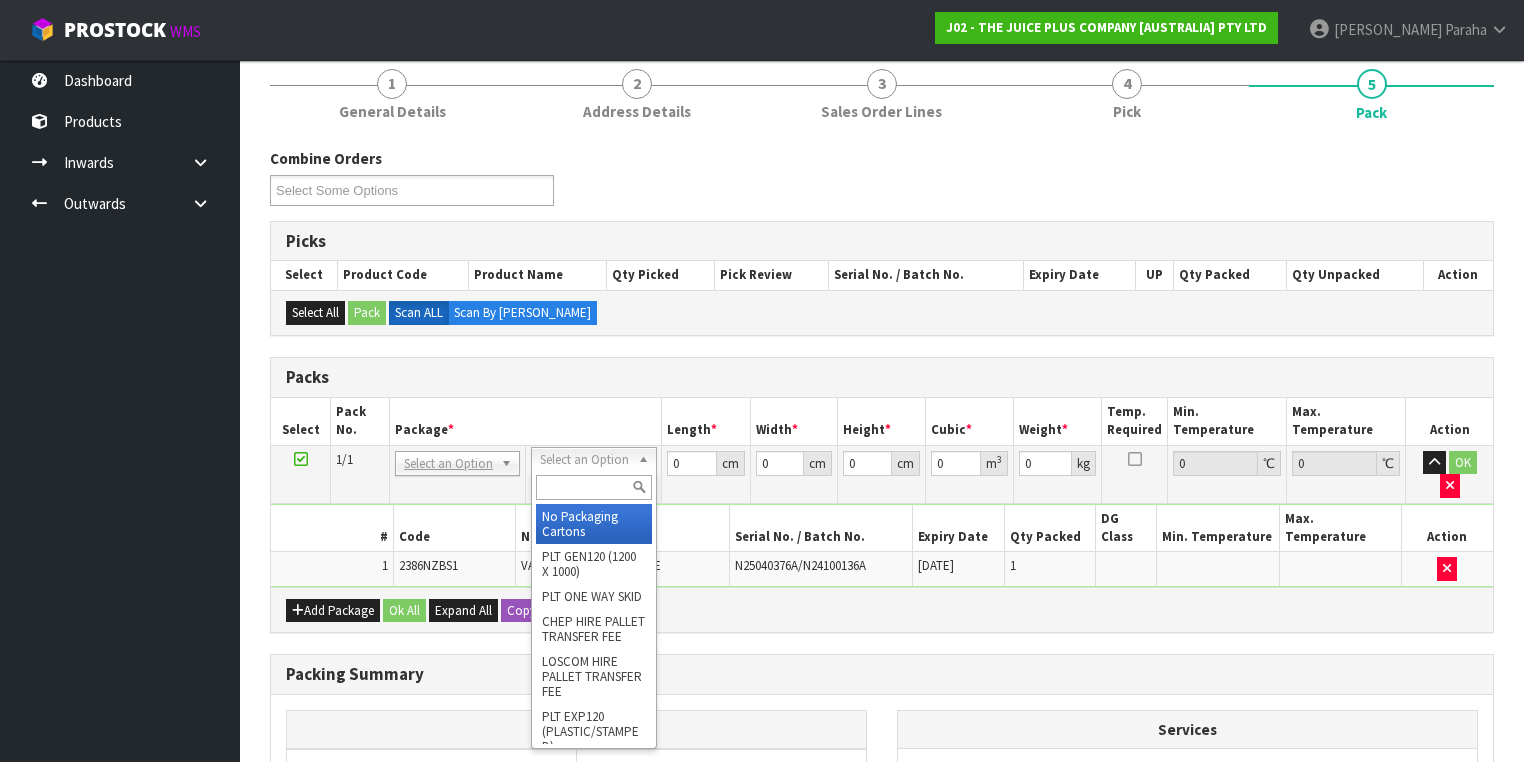 click at bounding box center [593, 487] 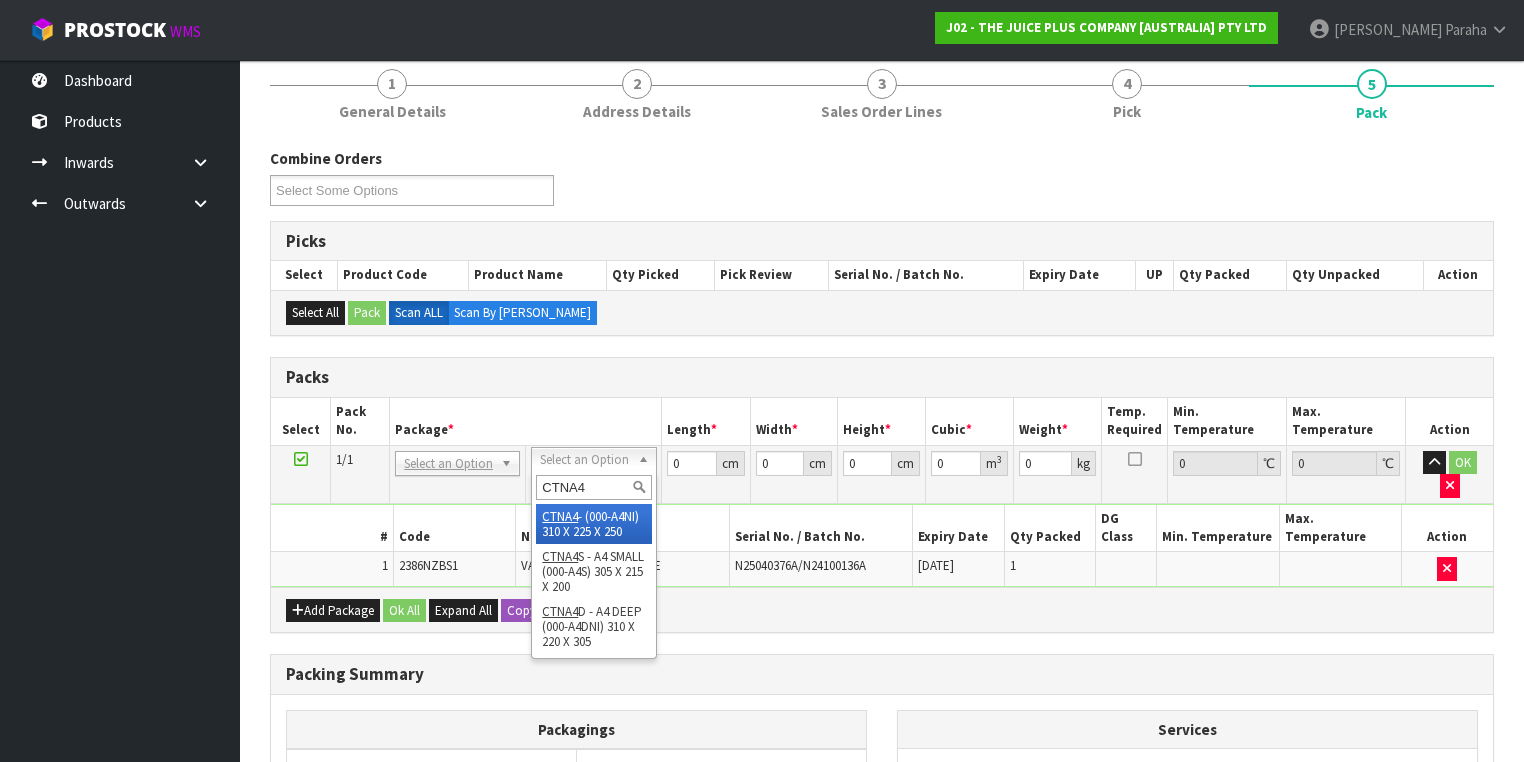type on "CTNA4" 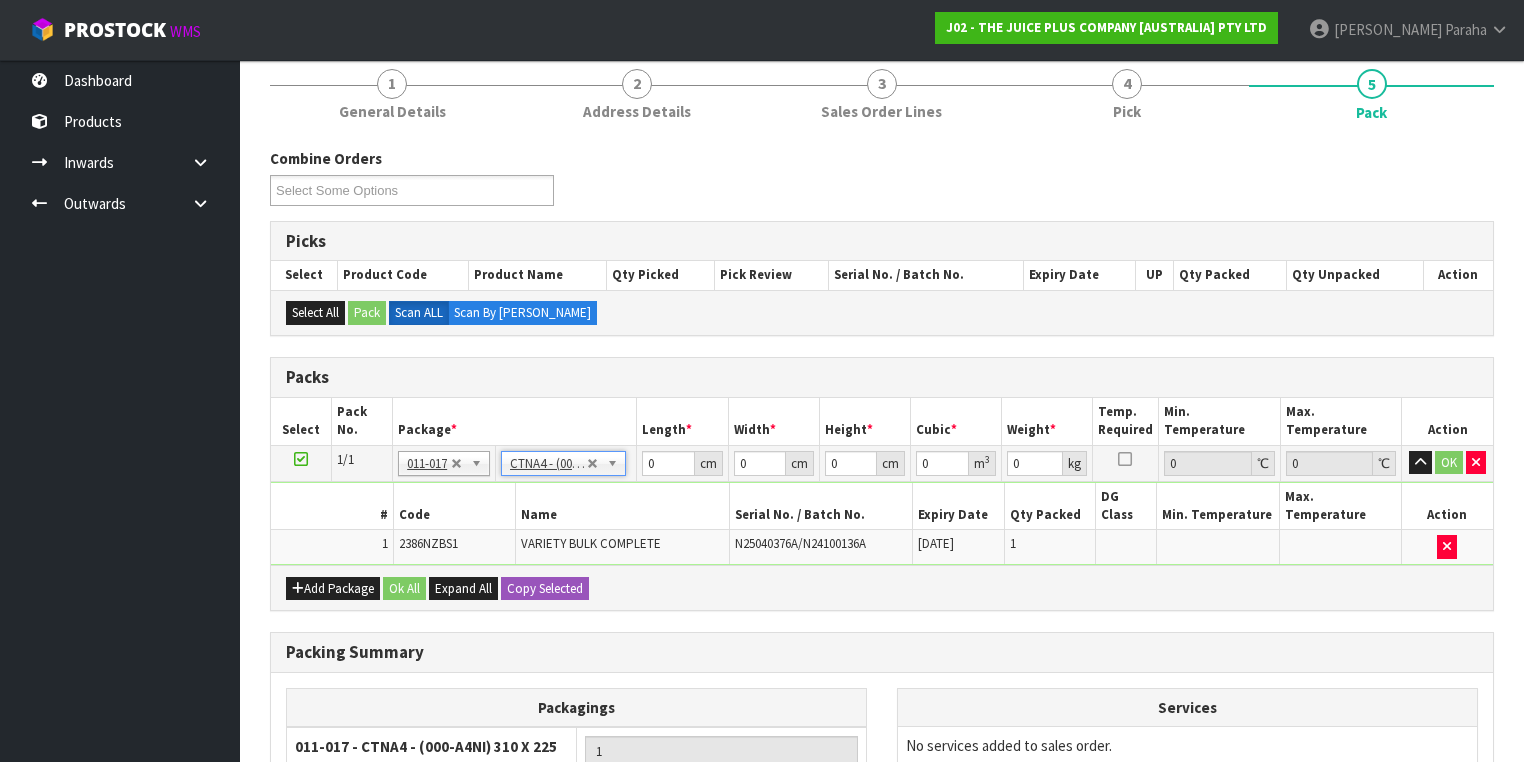 type on "31" 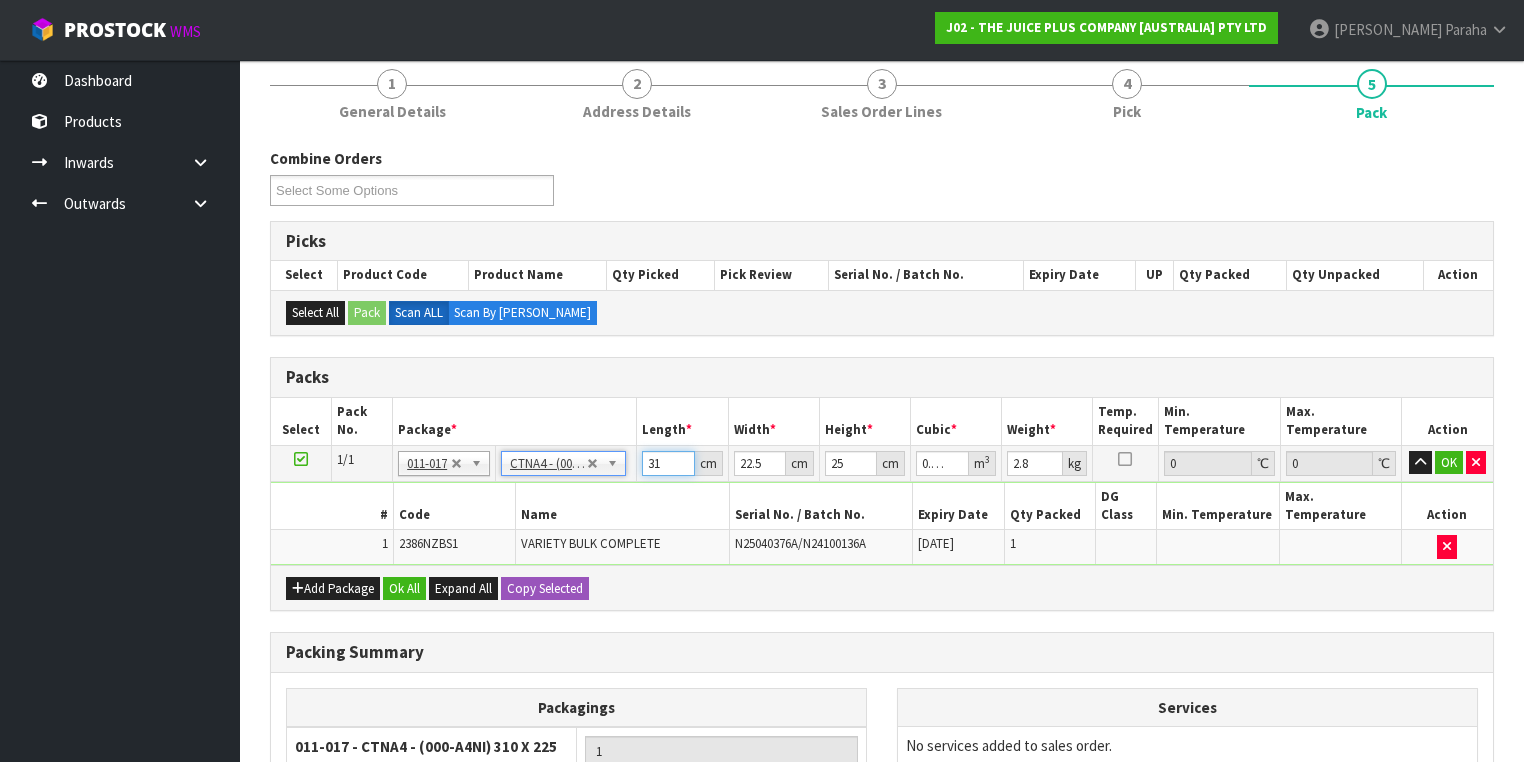 drag, startPoint x: 656, startPoint y: 461, endPoint x: 622, endPoint y: 461, distance: 34 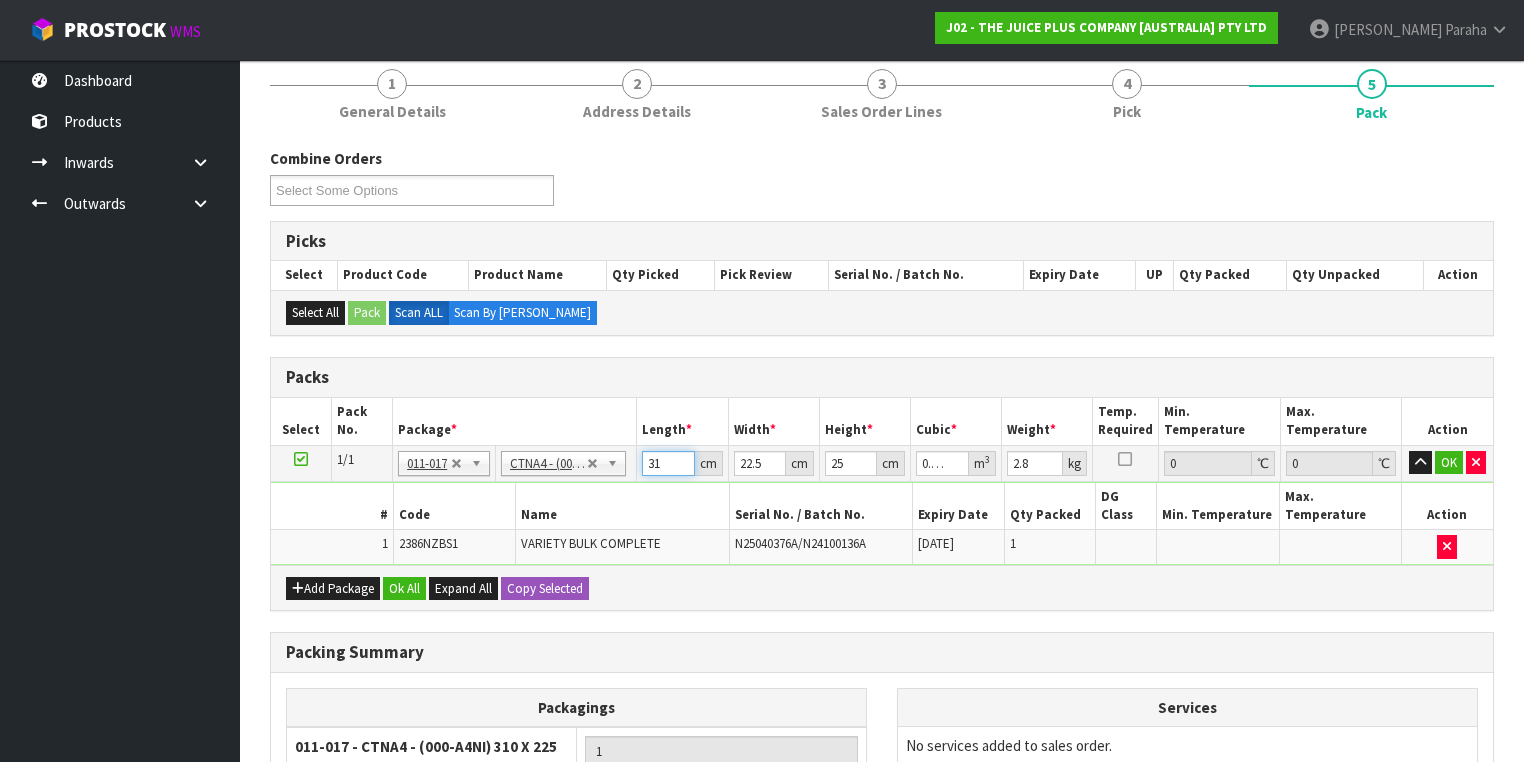 drag, startPoint x: 661, startPoint y: 460, endPoint x: 636, endPoint y: 455, distance: 25.495098 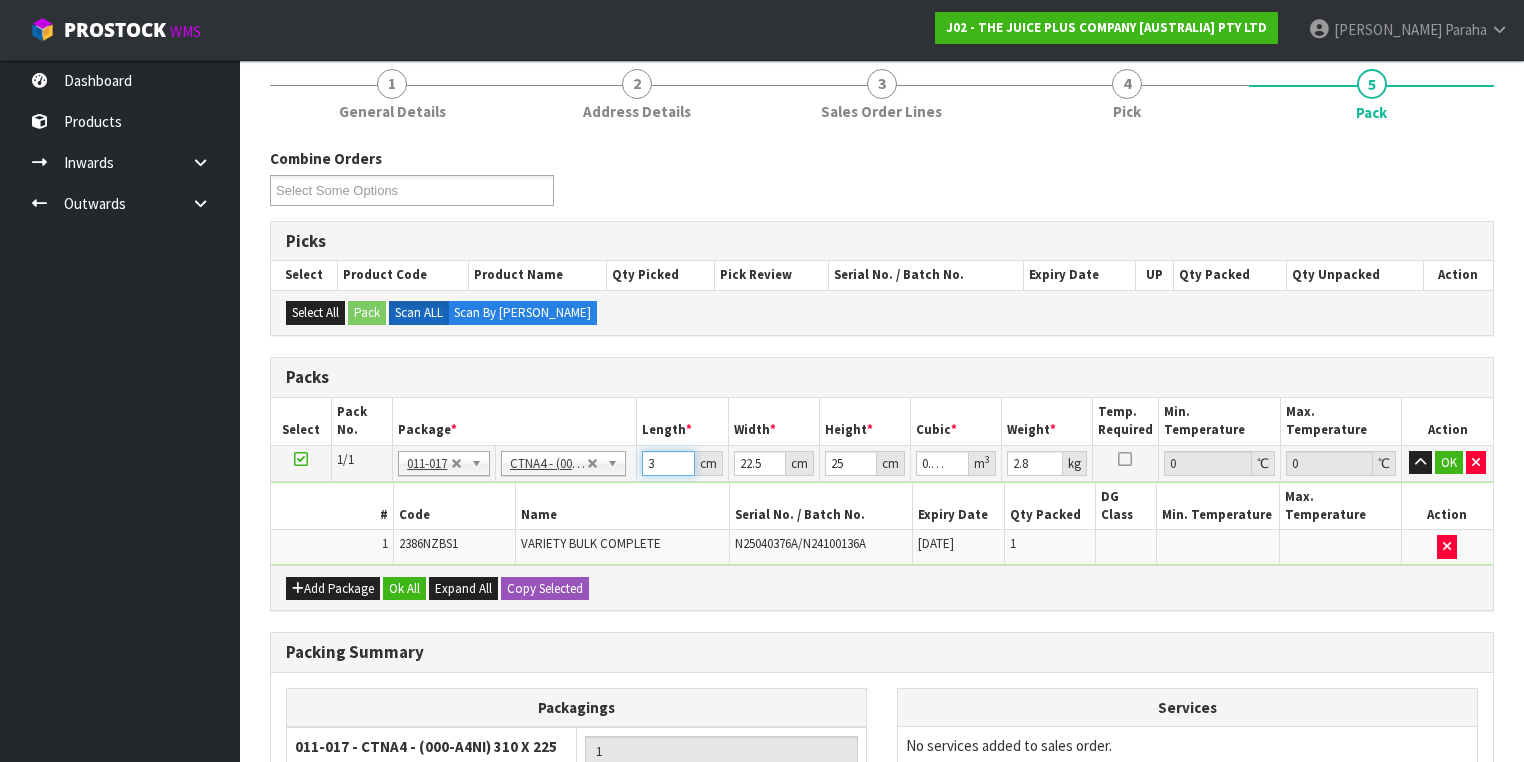 type on "32" 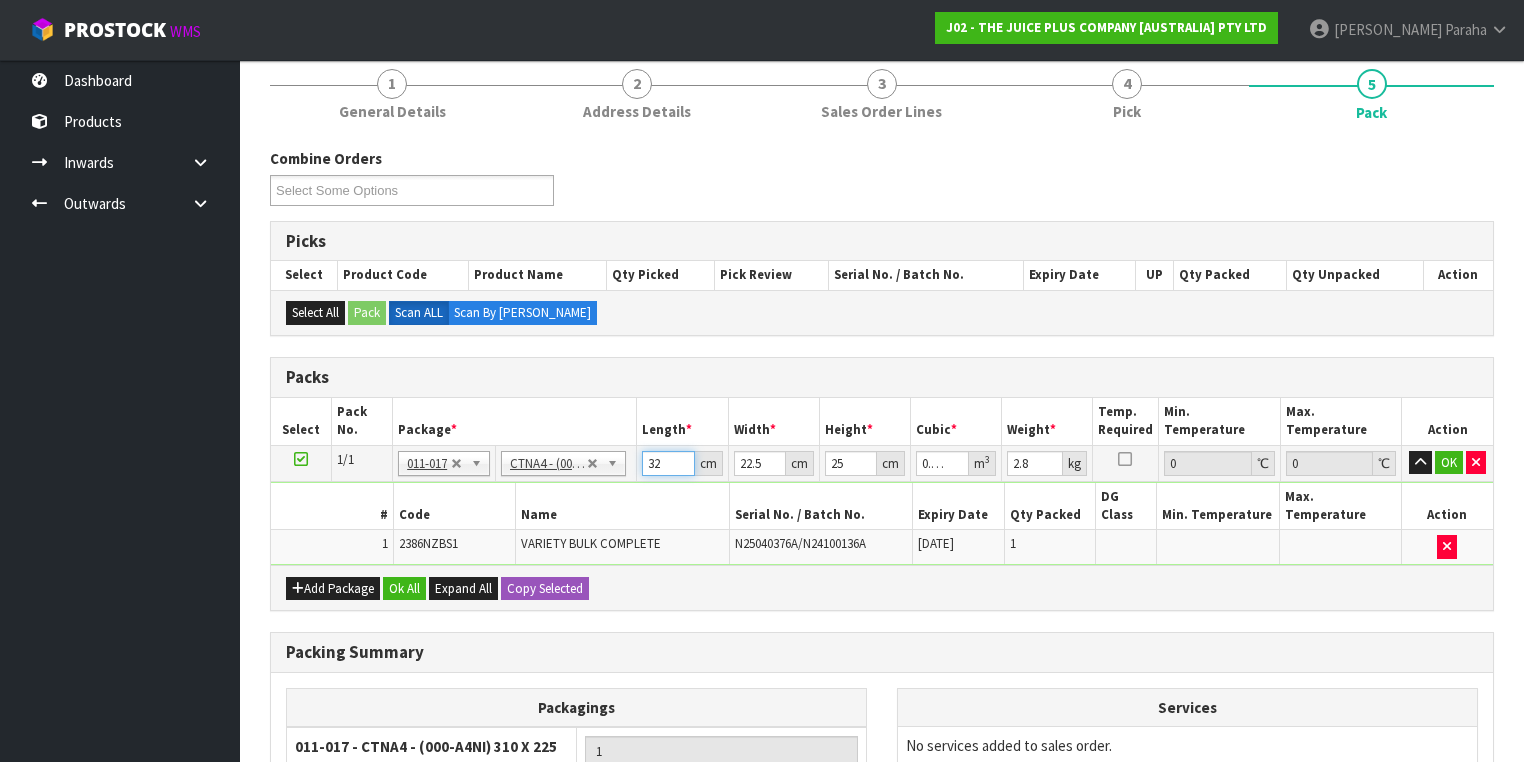 type on "32" 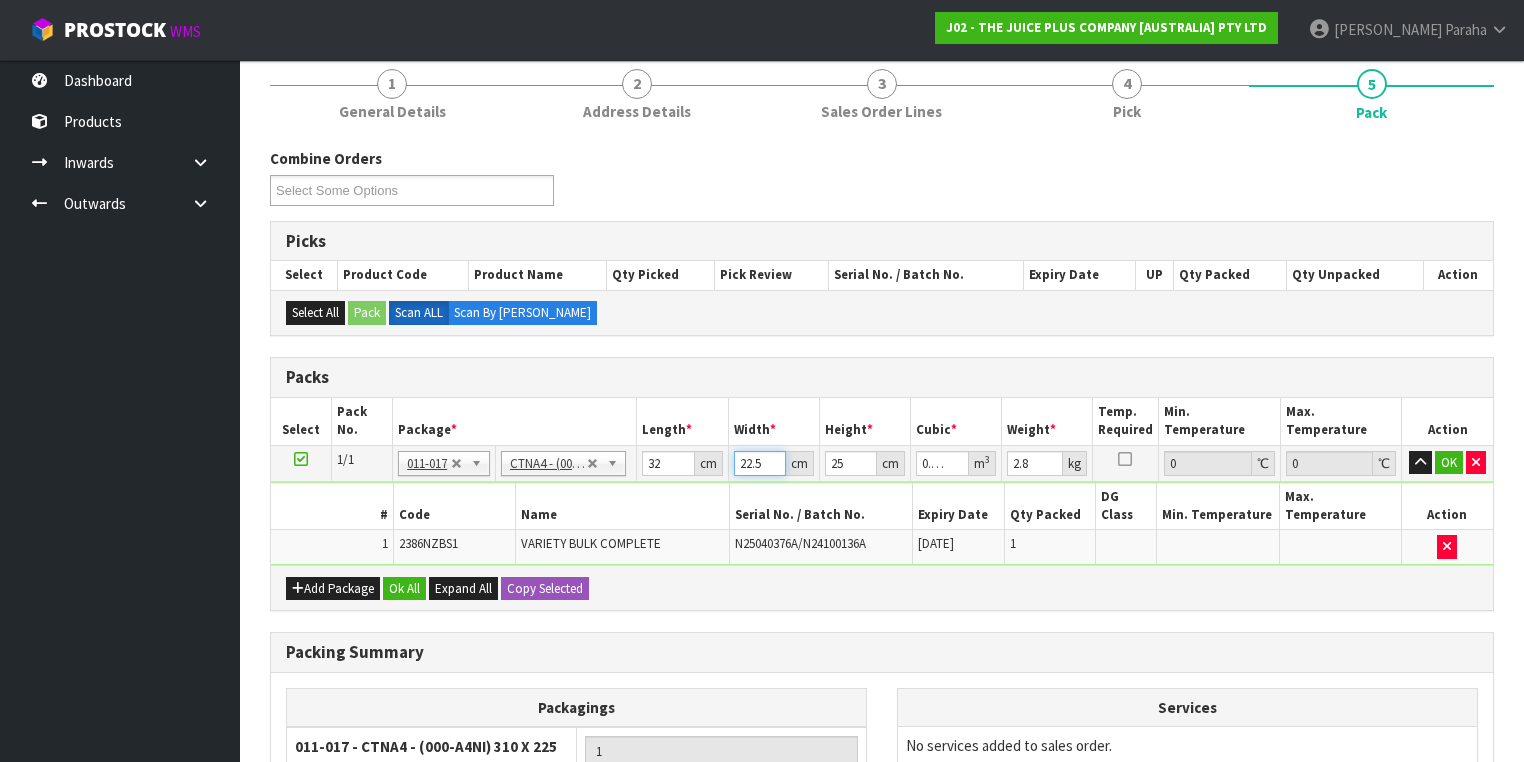 drag, startPoint x: 762, startPoint y: 462, endPoint x: 727, endPoint y: 459, distance: 35.128338 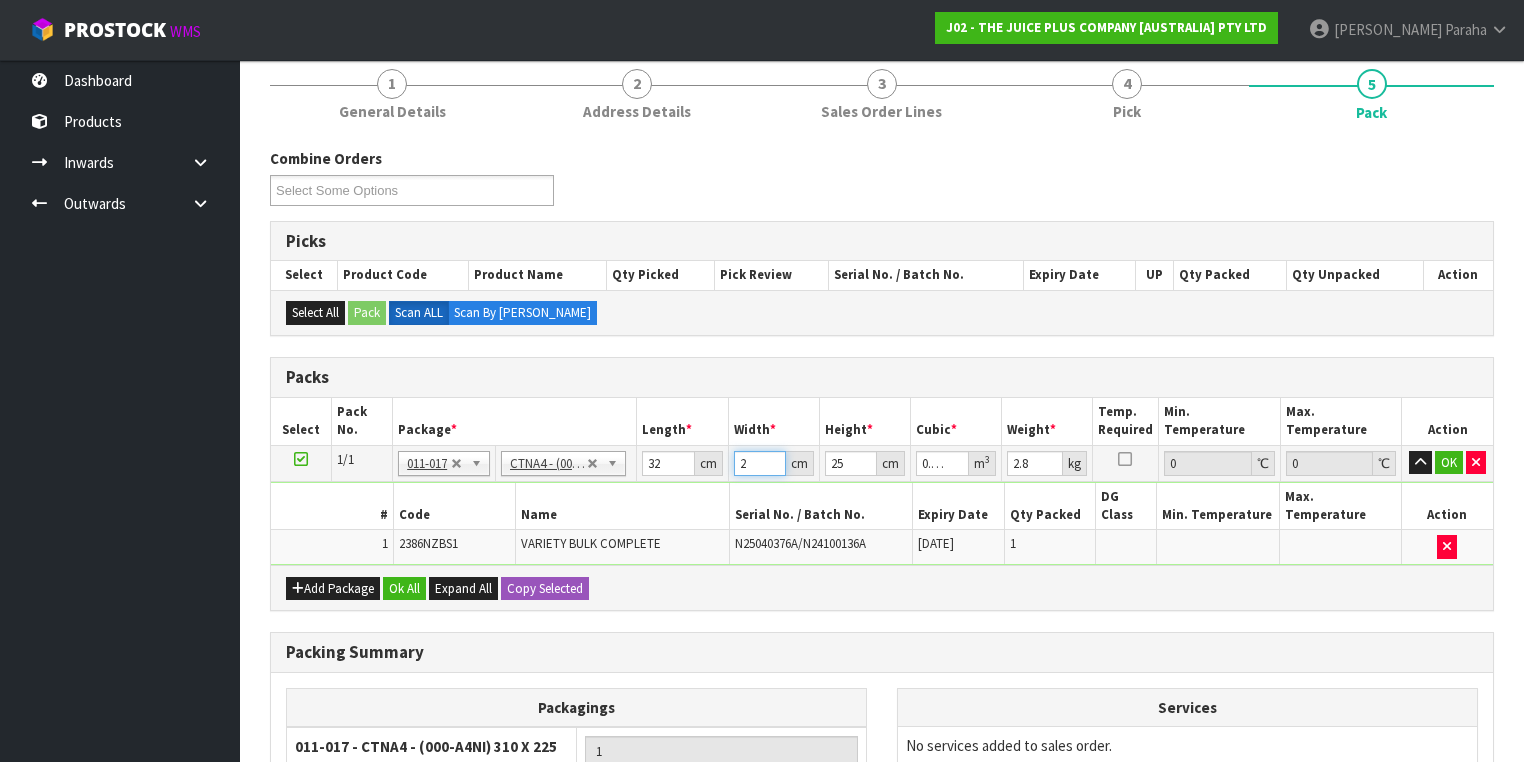 type on "25" 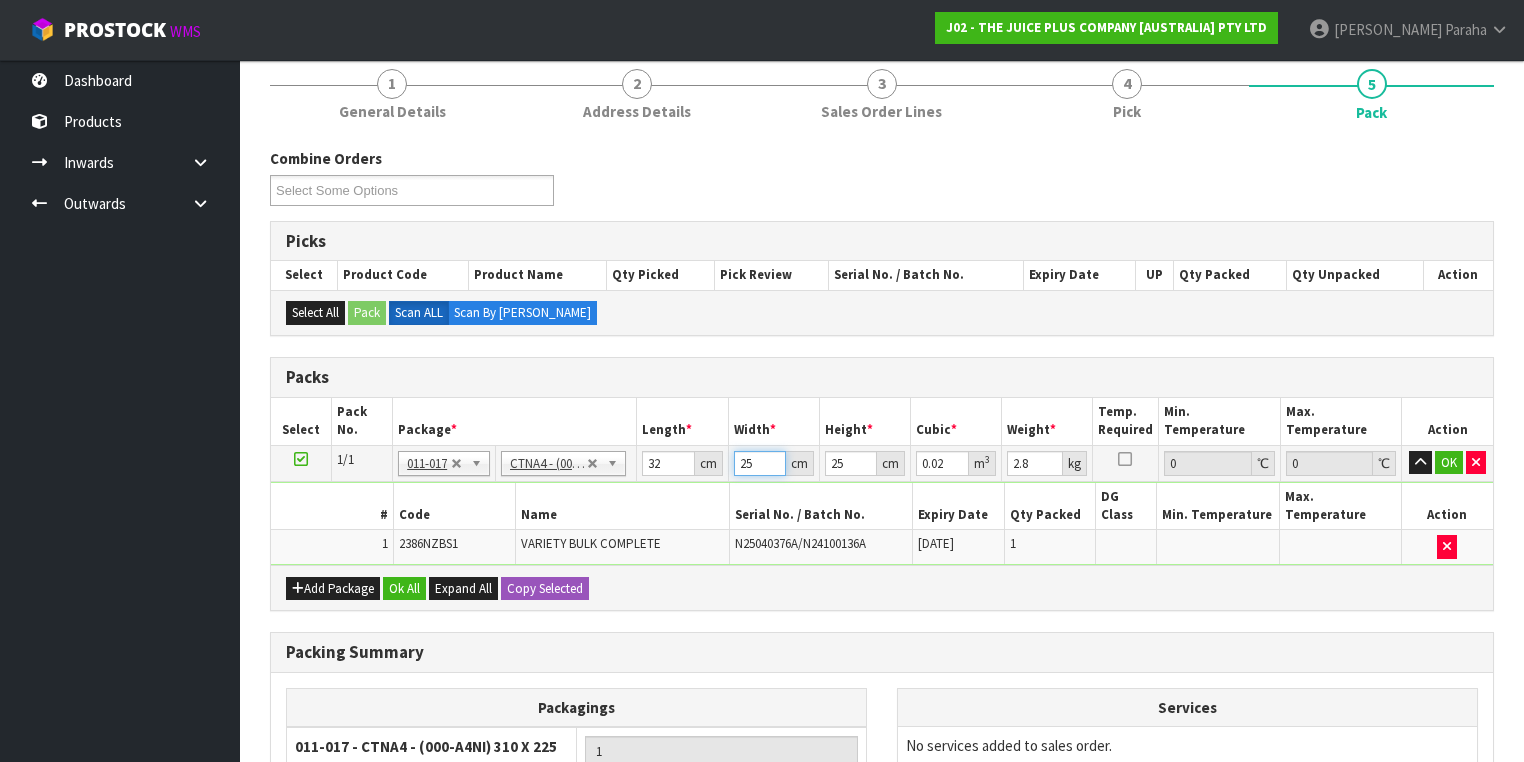 type on "25" 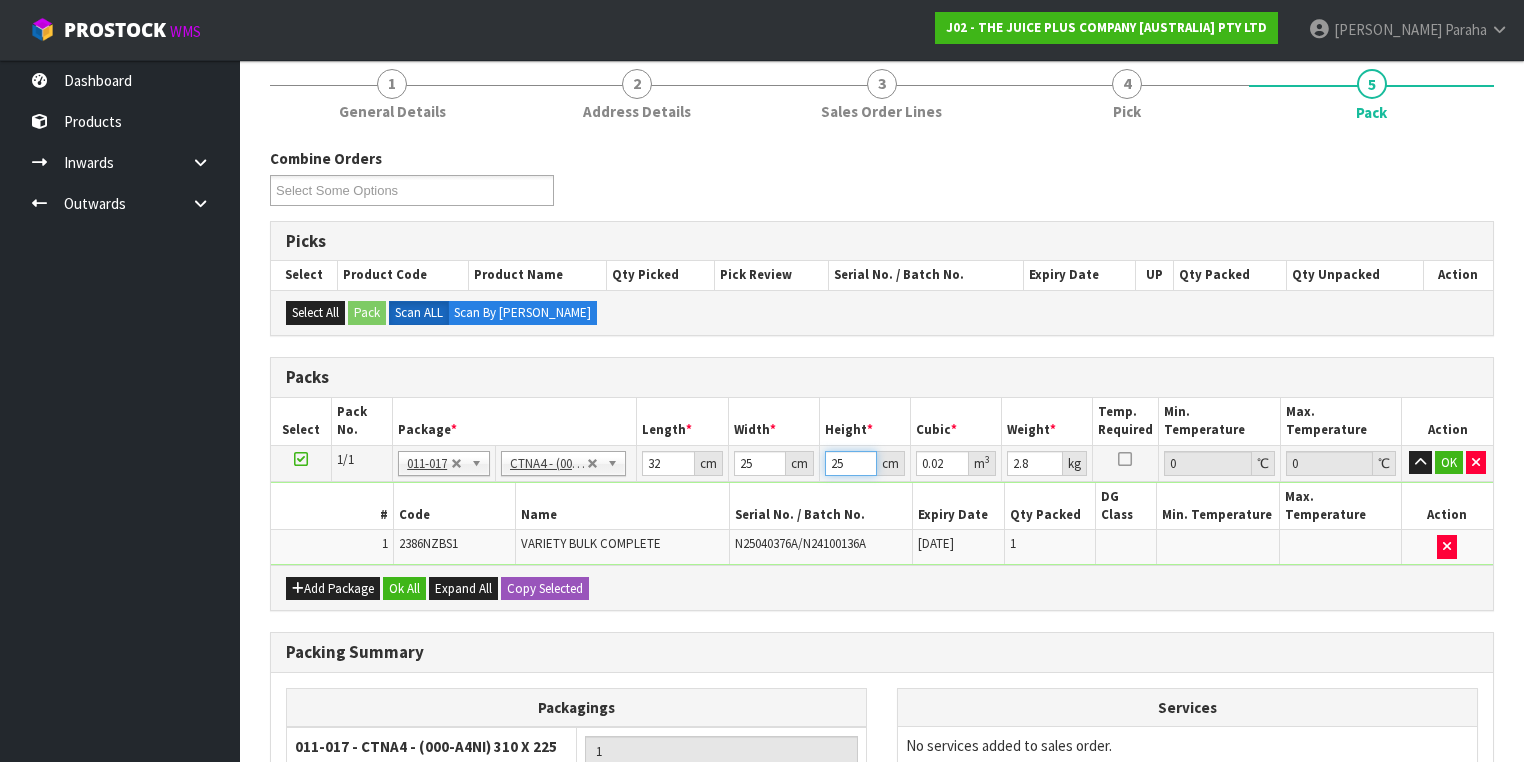 drag, startPoint x: 844, startPoint y: 461, endPoint x: 801, endPoint y: 454, distance: 43.56604 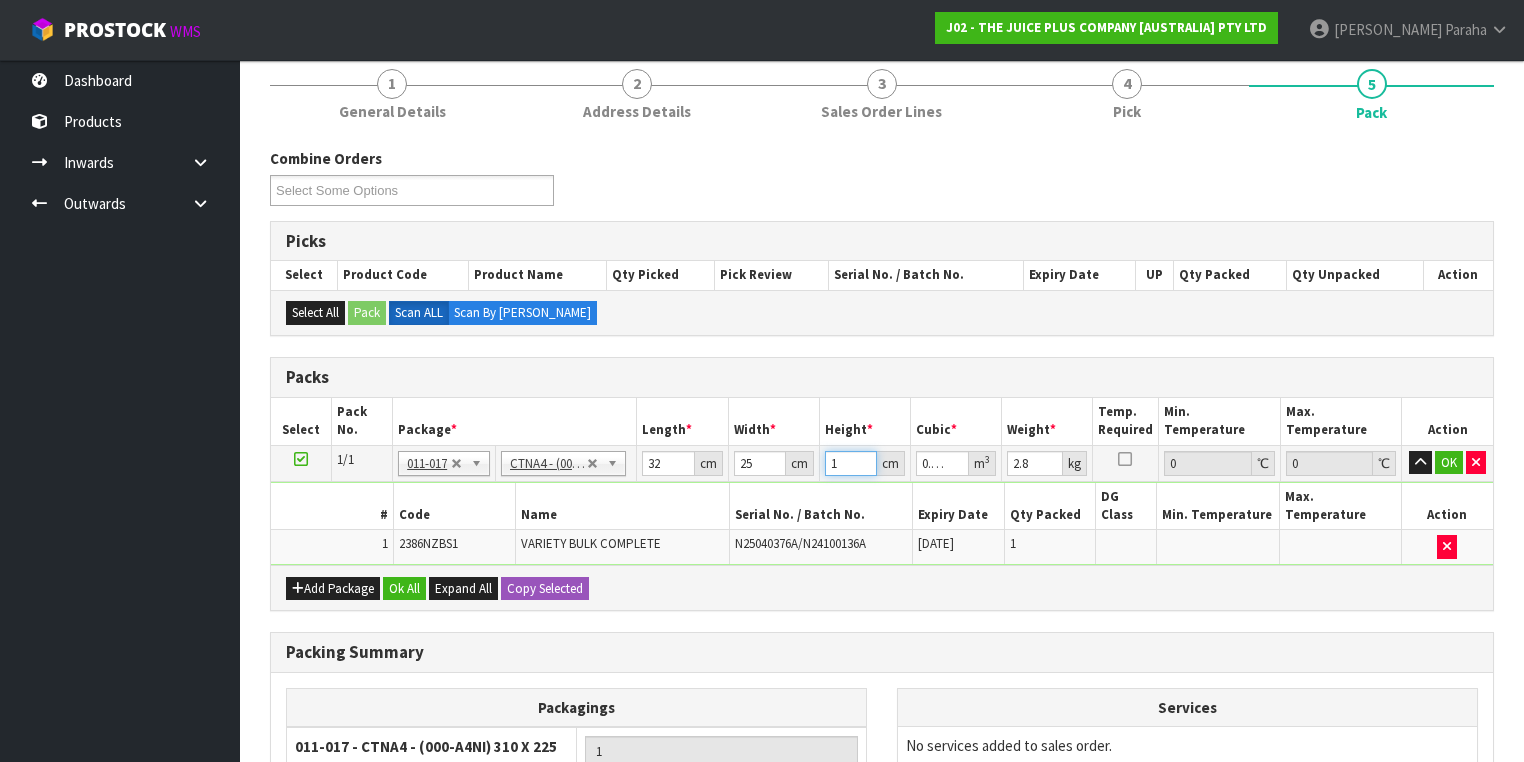 type on "16" 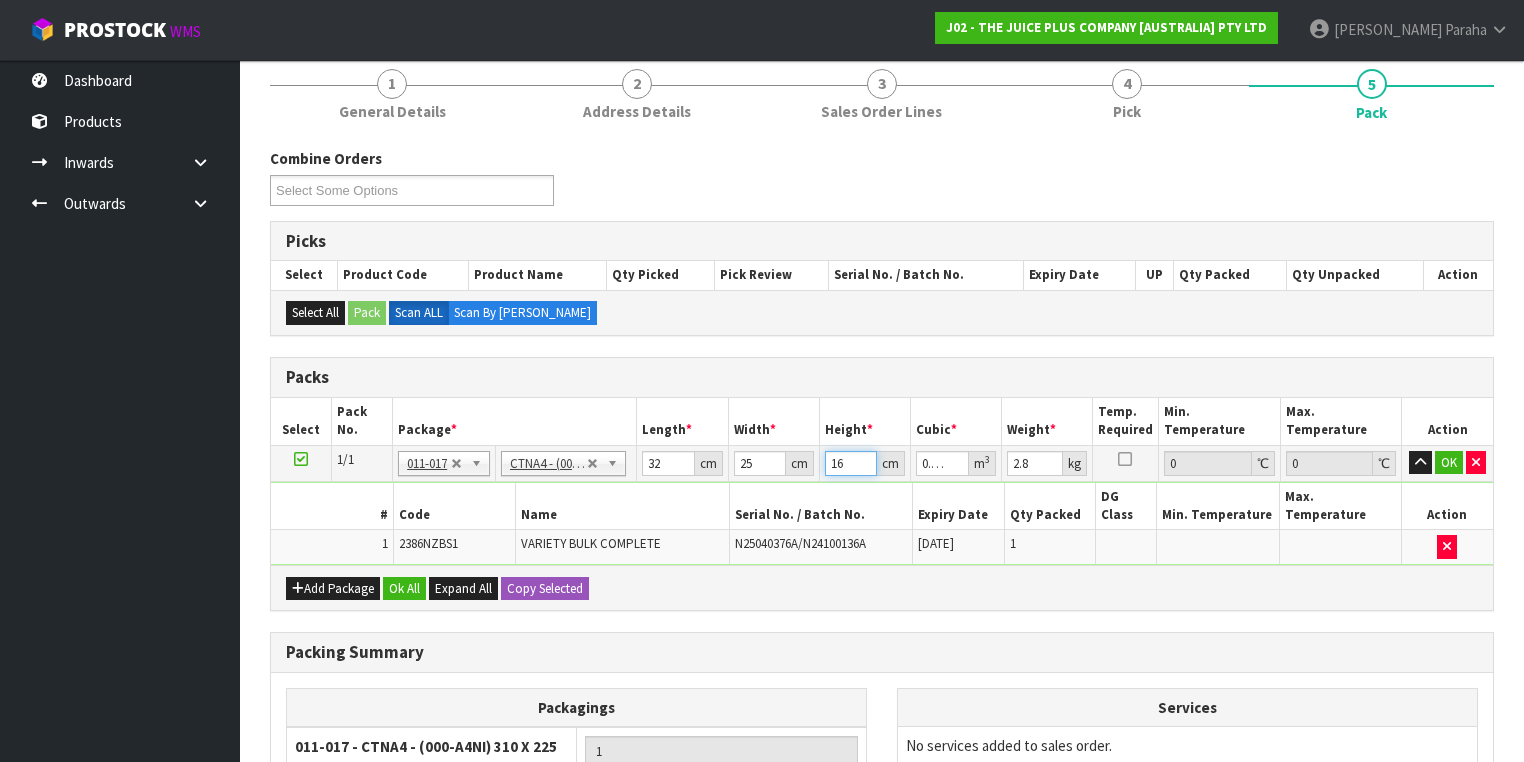 type on "16" 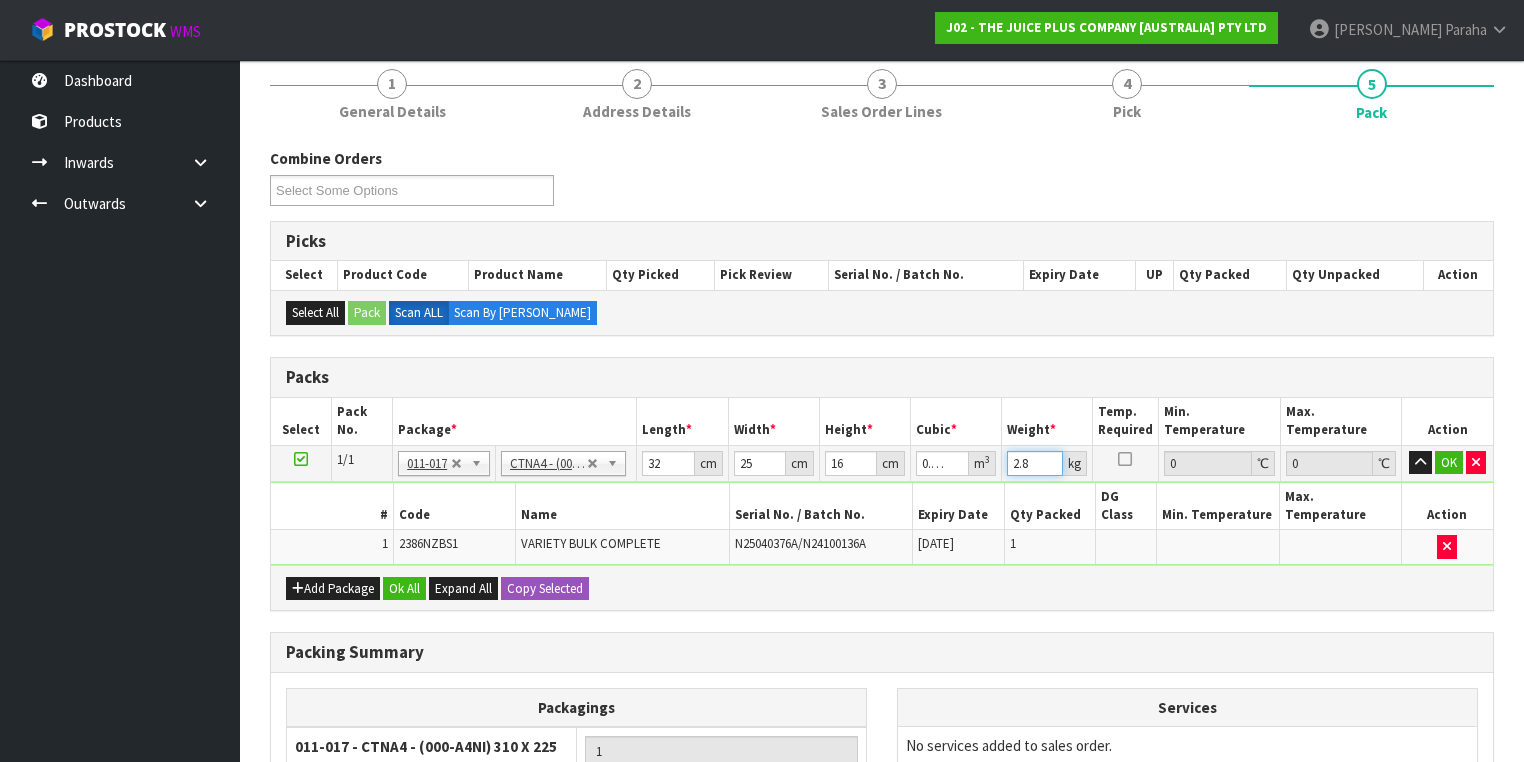 drag, startPoint x: 1031, startPoint y: 462, endPoint x: 985, endPoint y: 460, distance: 46.043457 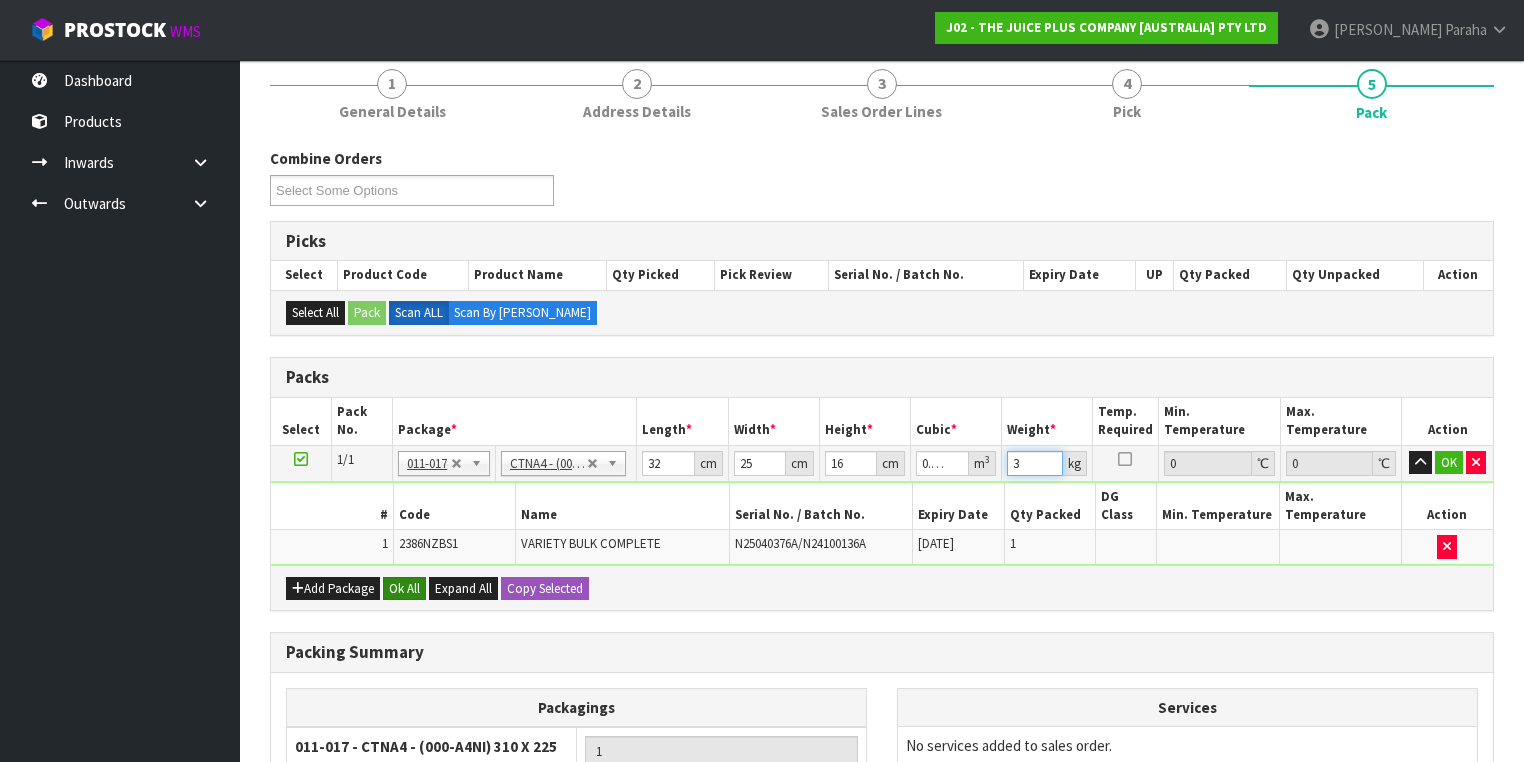 type on "3" 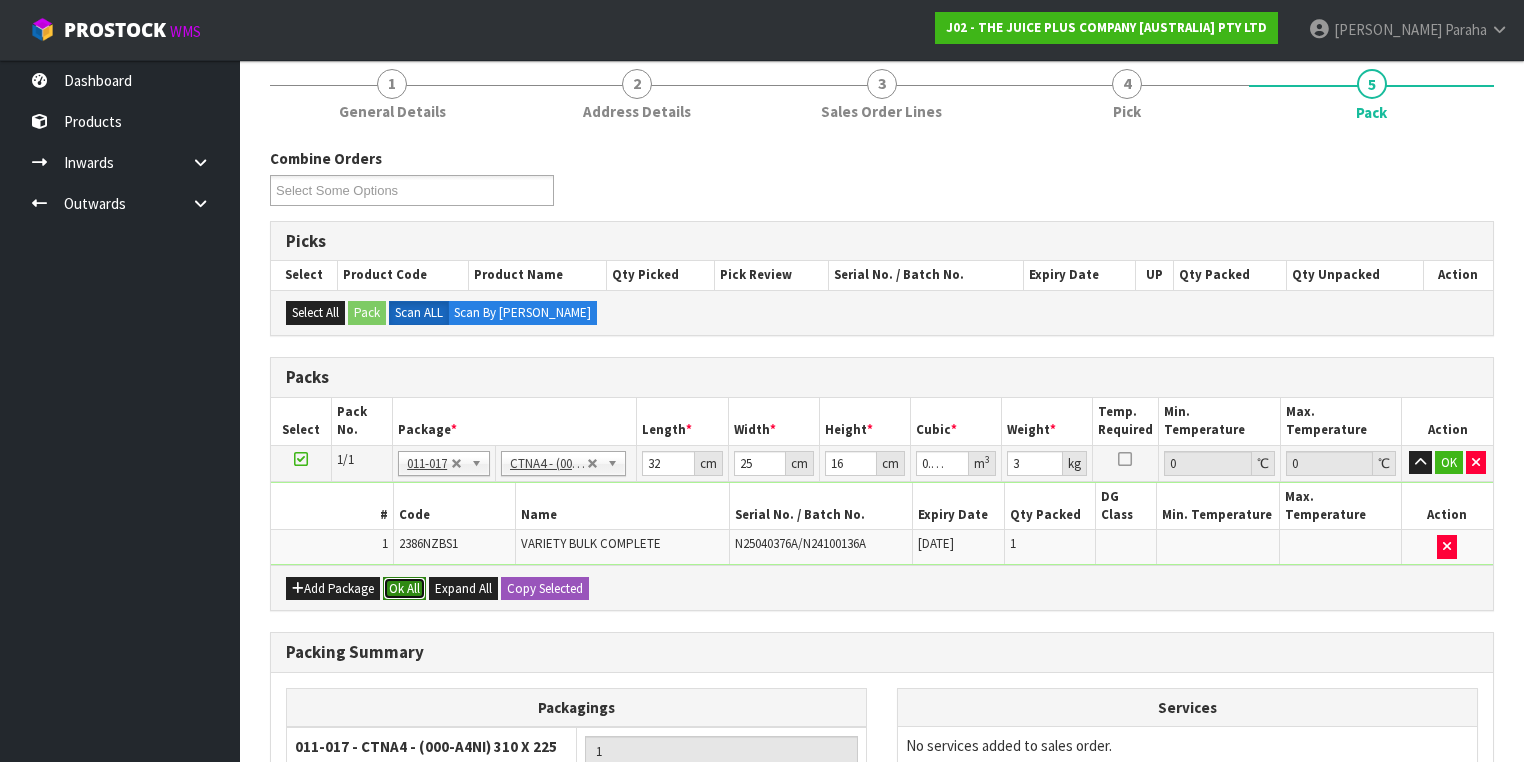 click on "Ok All" at bounding box center [404, 589] 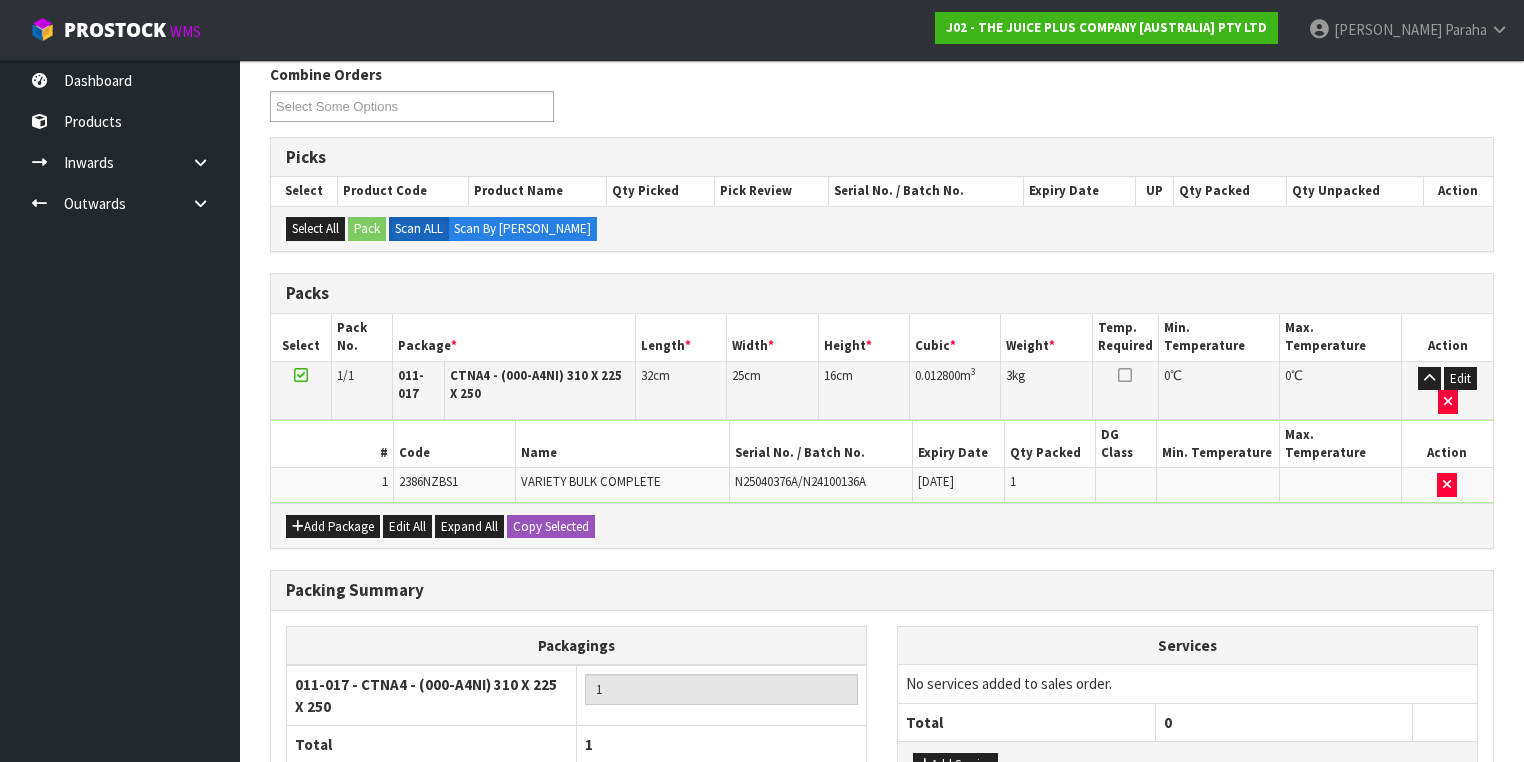 scroll, scrollTop: 464, scrollLeft: 0, axis: vertical 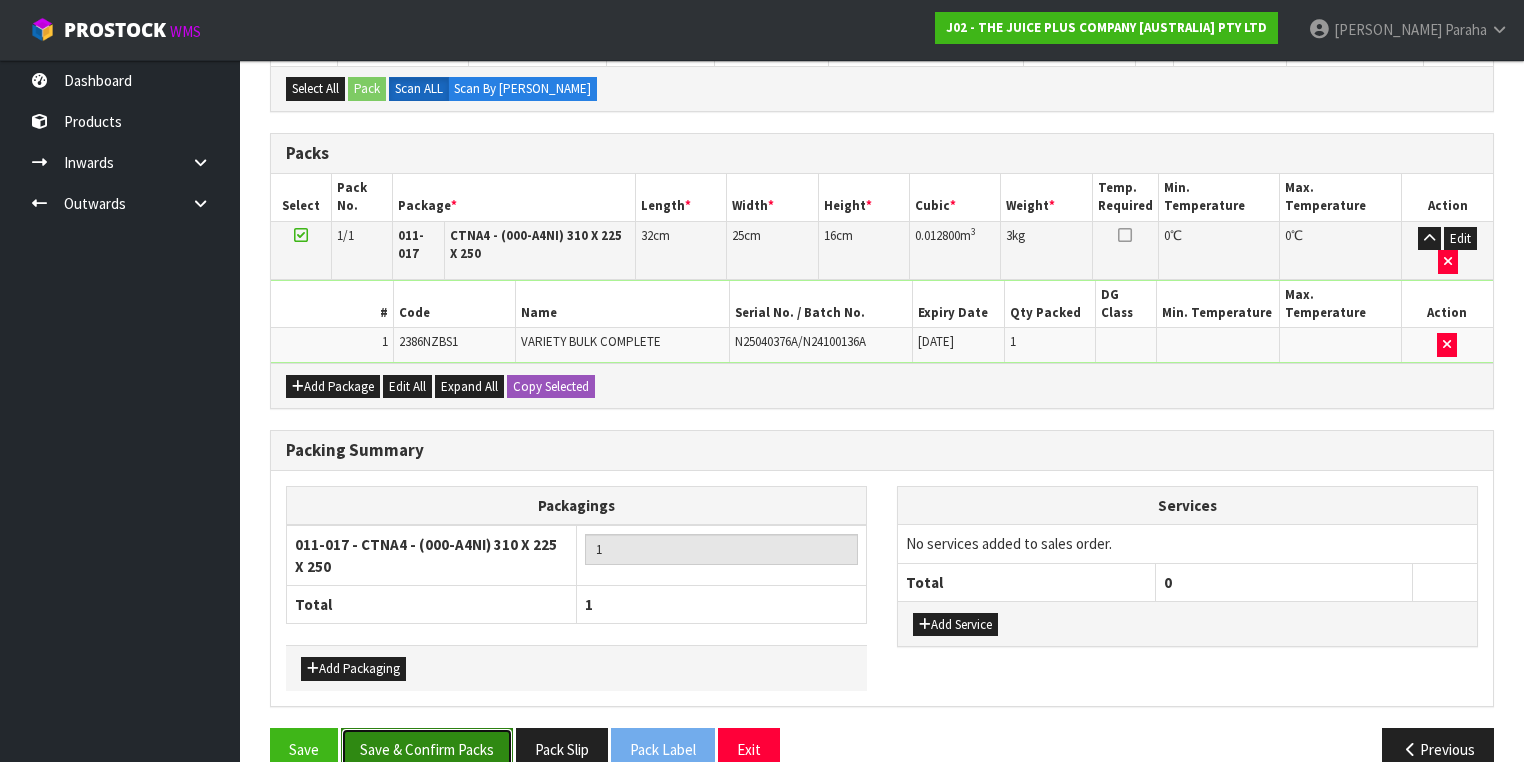 click on "Save & Confirm Packs" at bounding box center (427, 749) 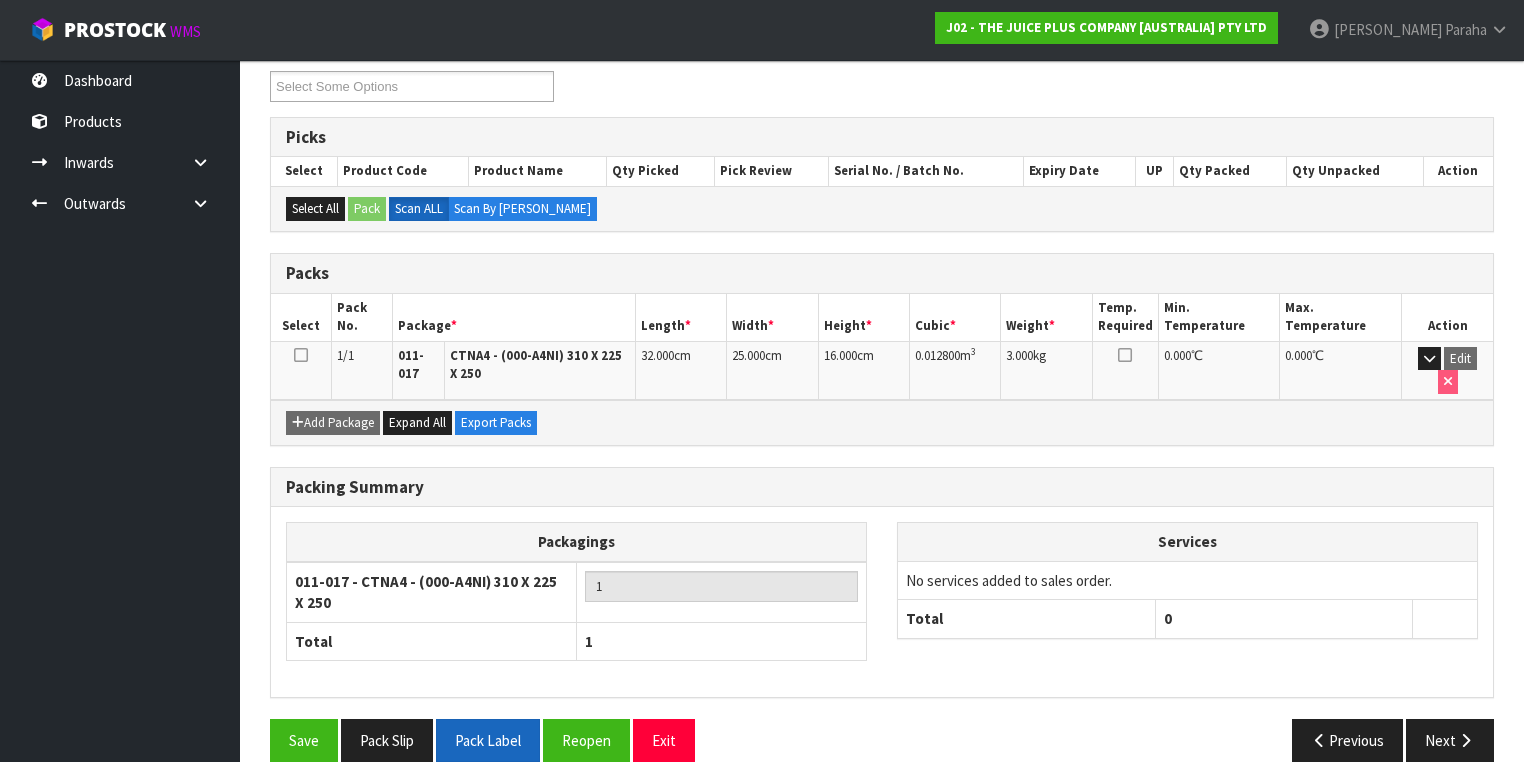 scroll, scrollTop: 356, scrollLeft: 0, axis: vertical 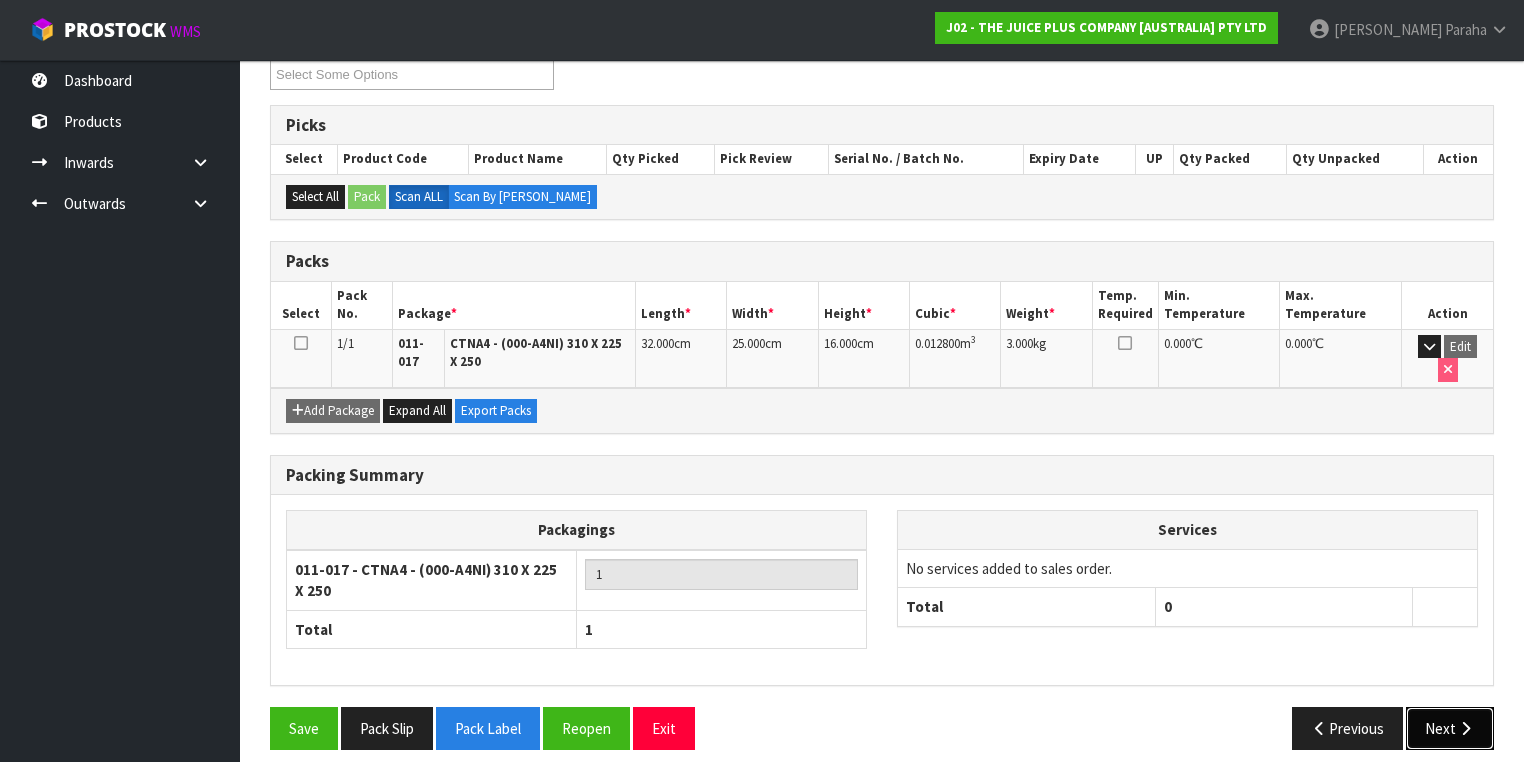 click at bounding box center [1465, 728] 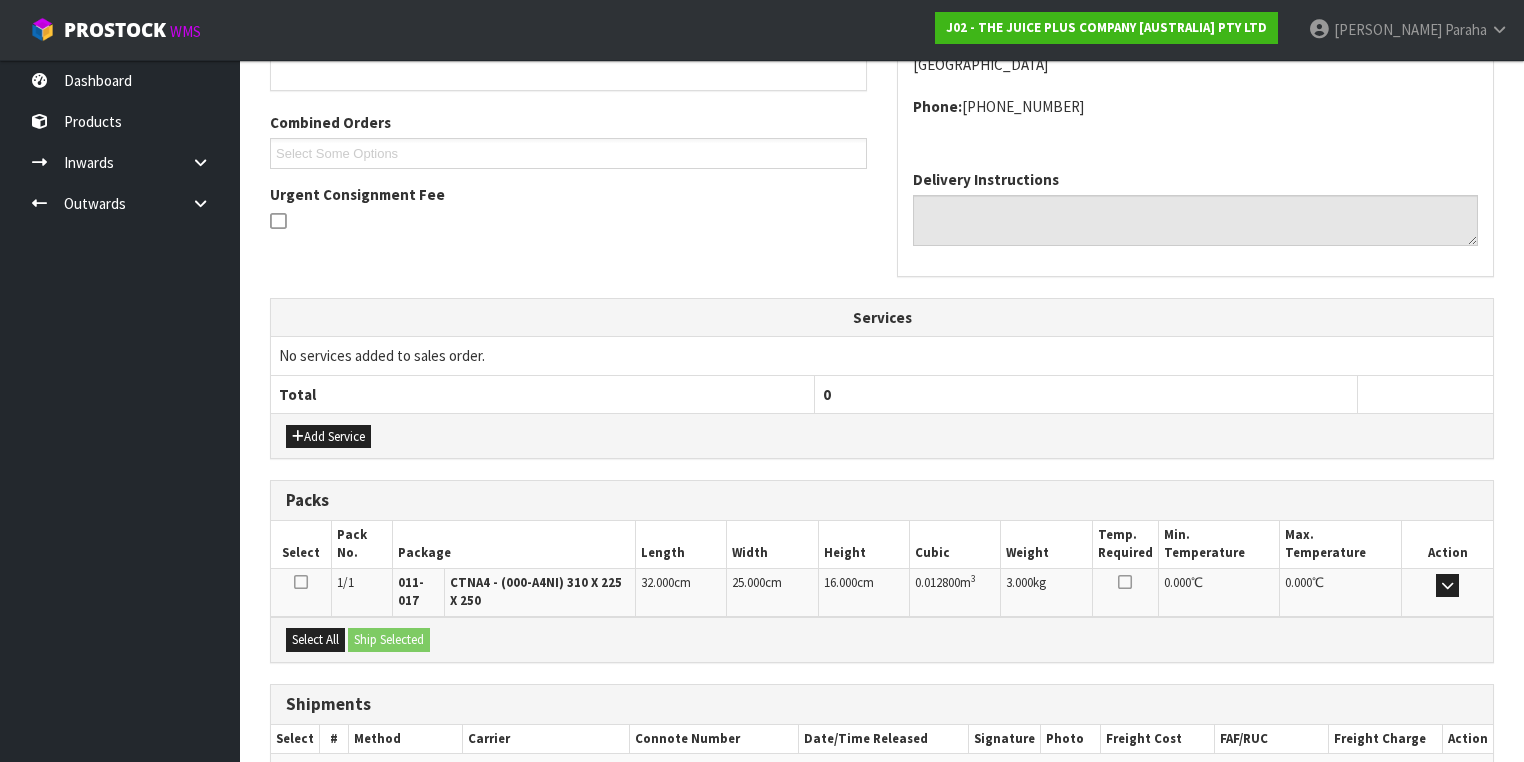 scroll, scrollTop: 584, scrollLeft: 0, axis: vertical 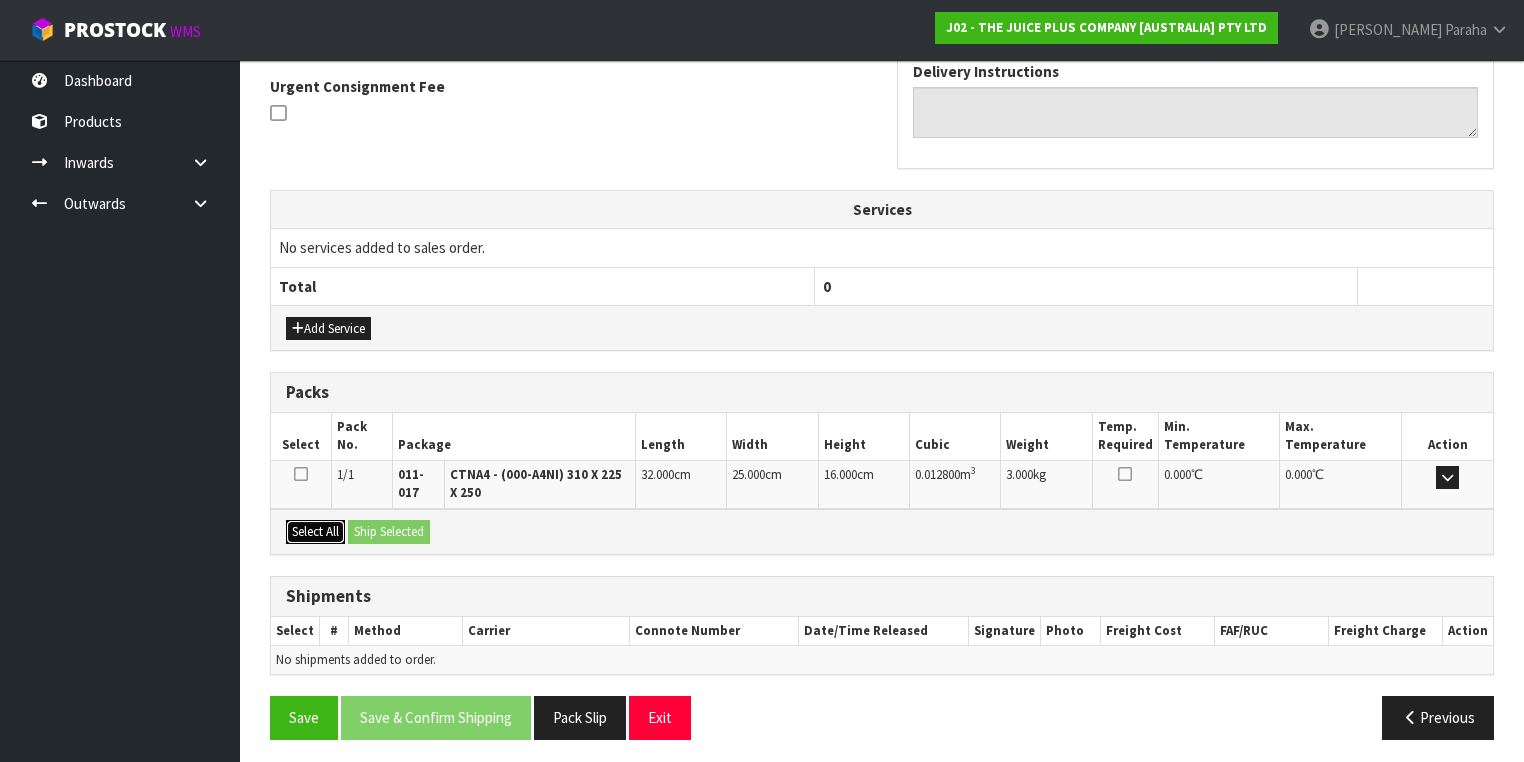 click on "Select All" at bounding box center (315, 532) 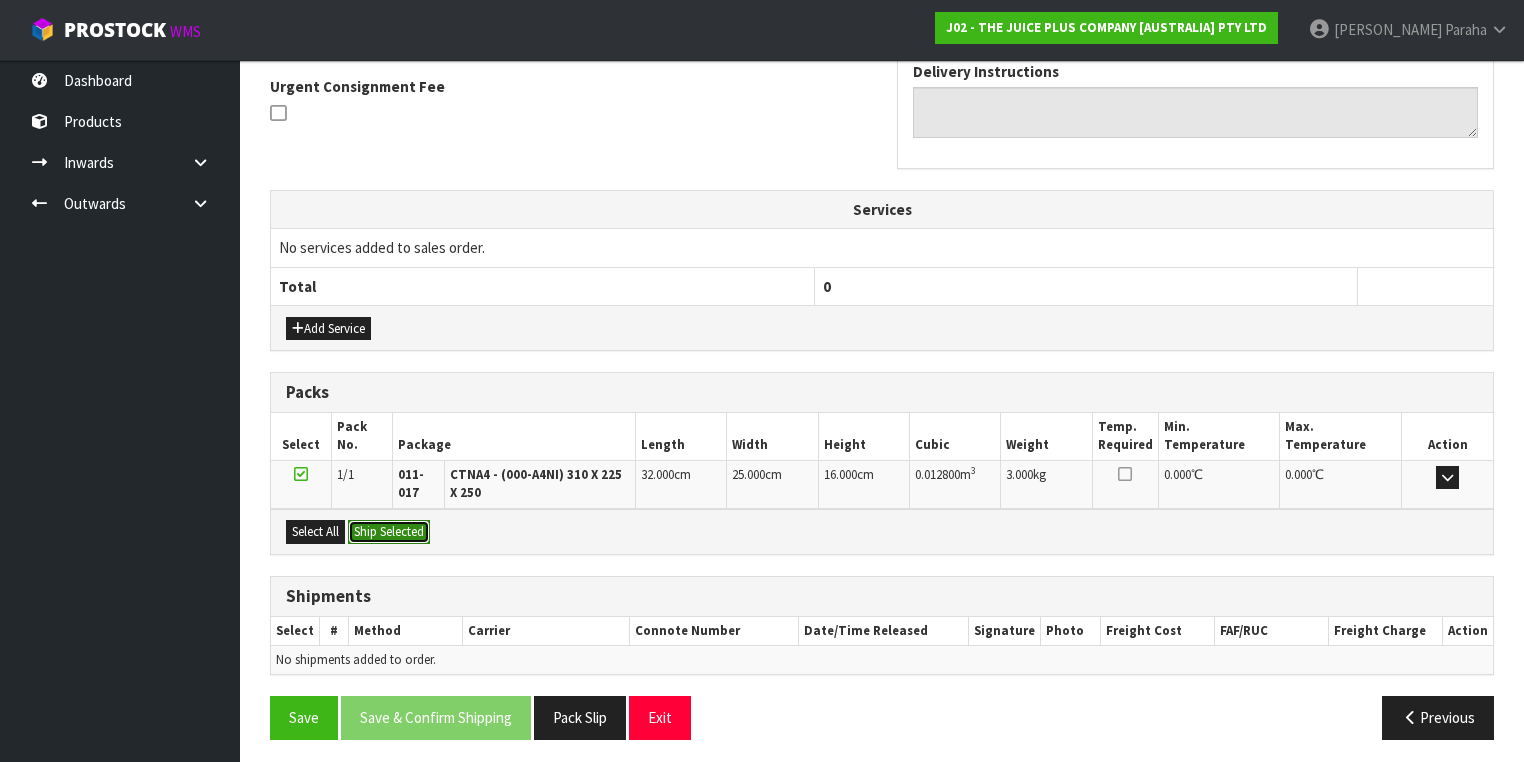 click on "Ship Selected" at bounding box center (389, 532) 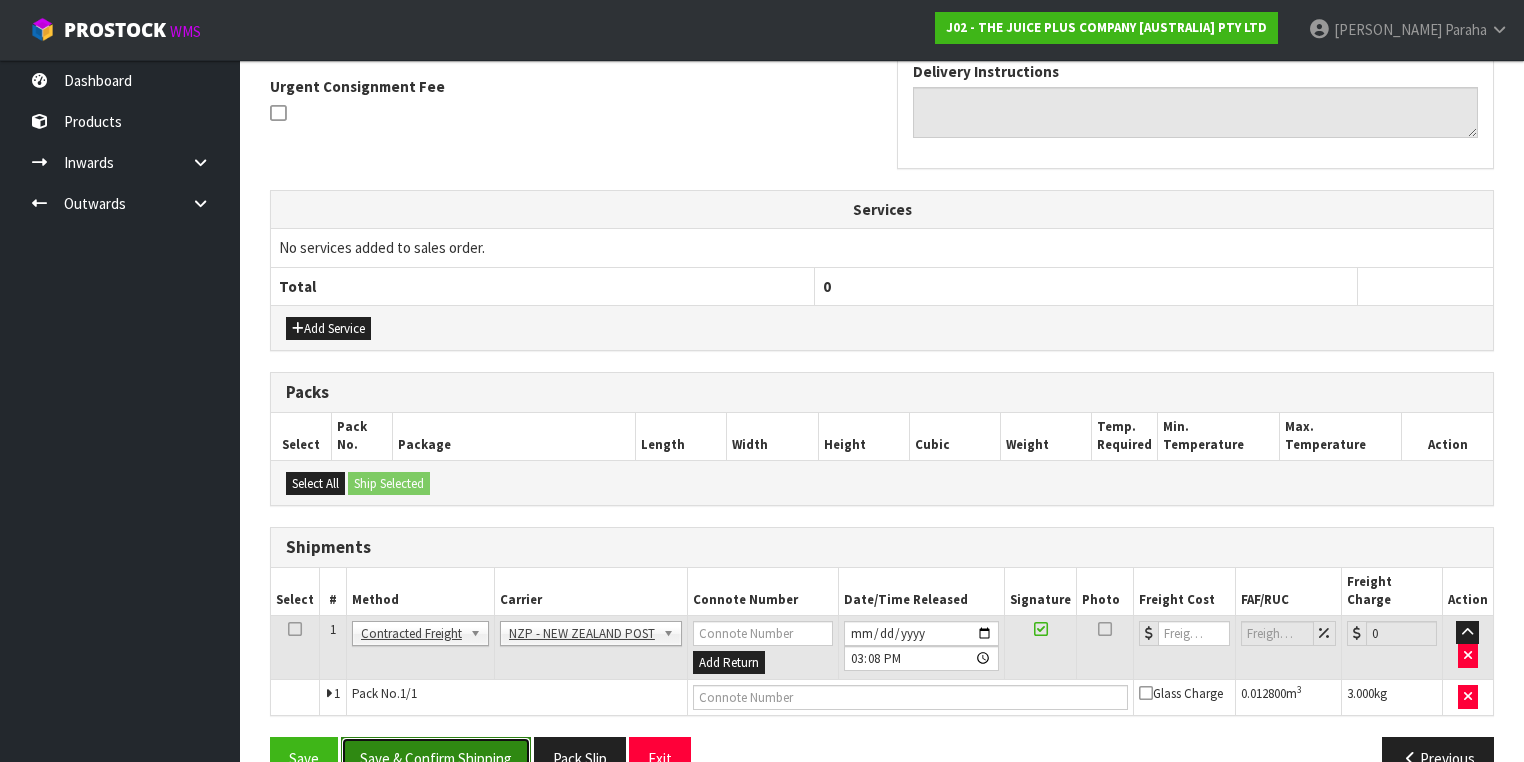 click on "Save & Confirm Shipping" at bounding box center [436, 758] 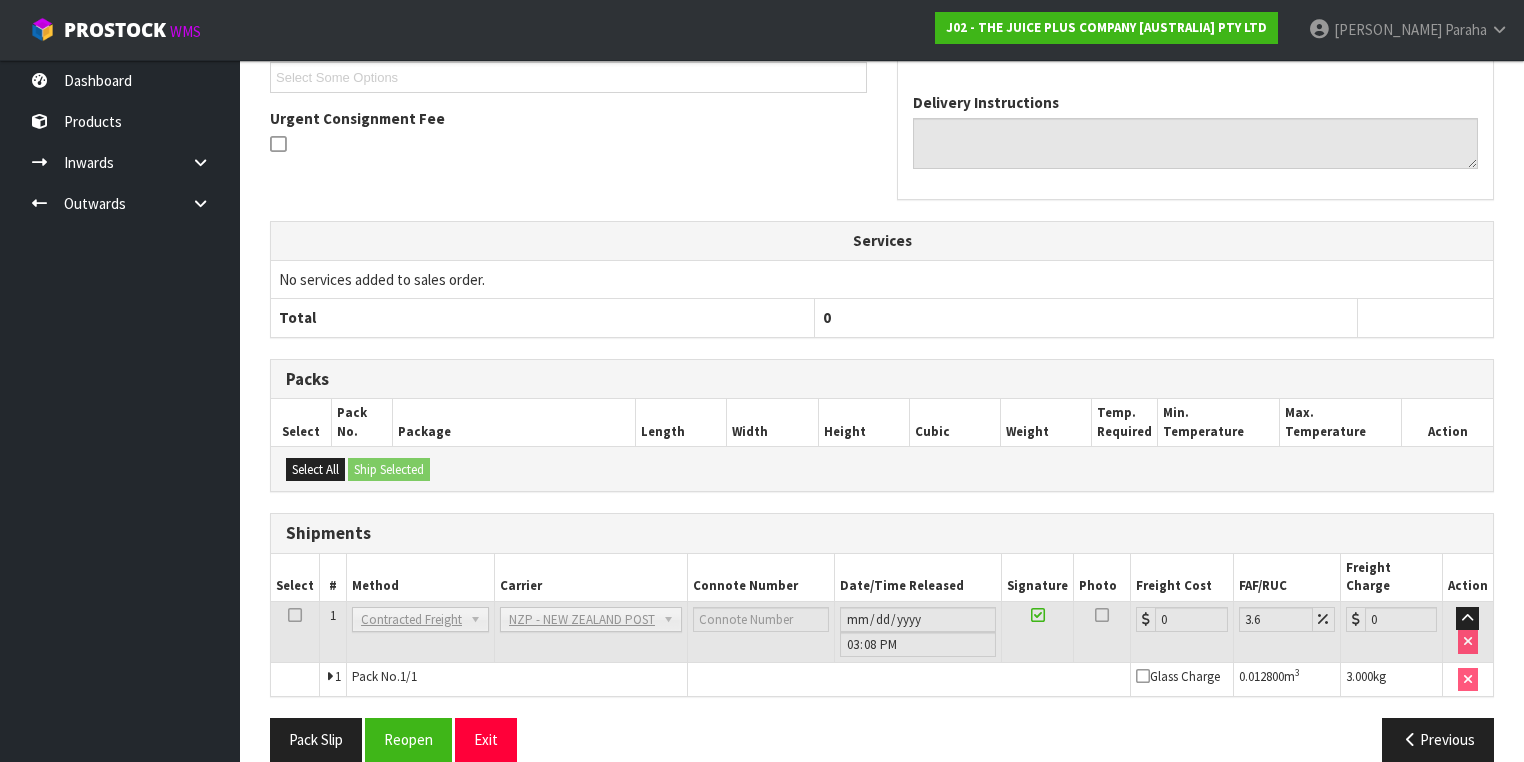 scroll, scrollTop: 579, scrollLeft: 0, axis: vertical 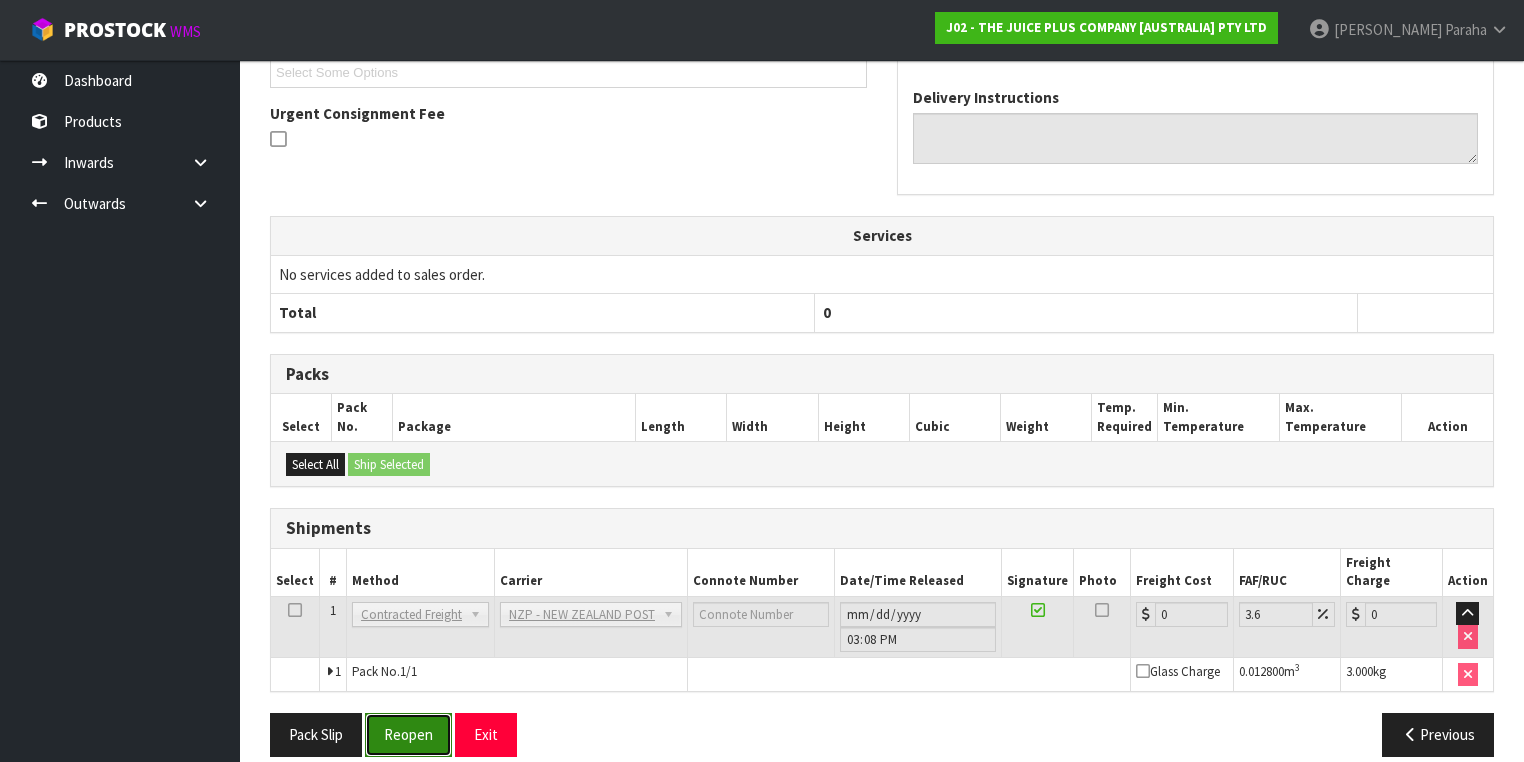 click on "Reopen" at bounding box center [408, 734] 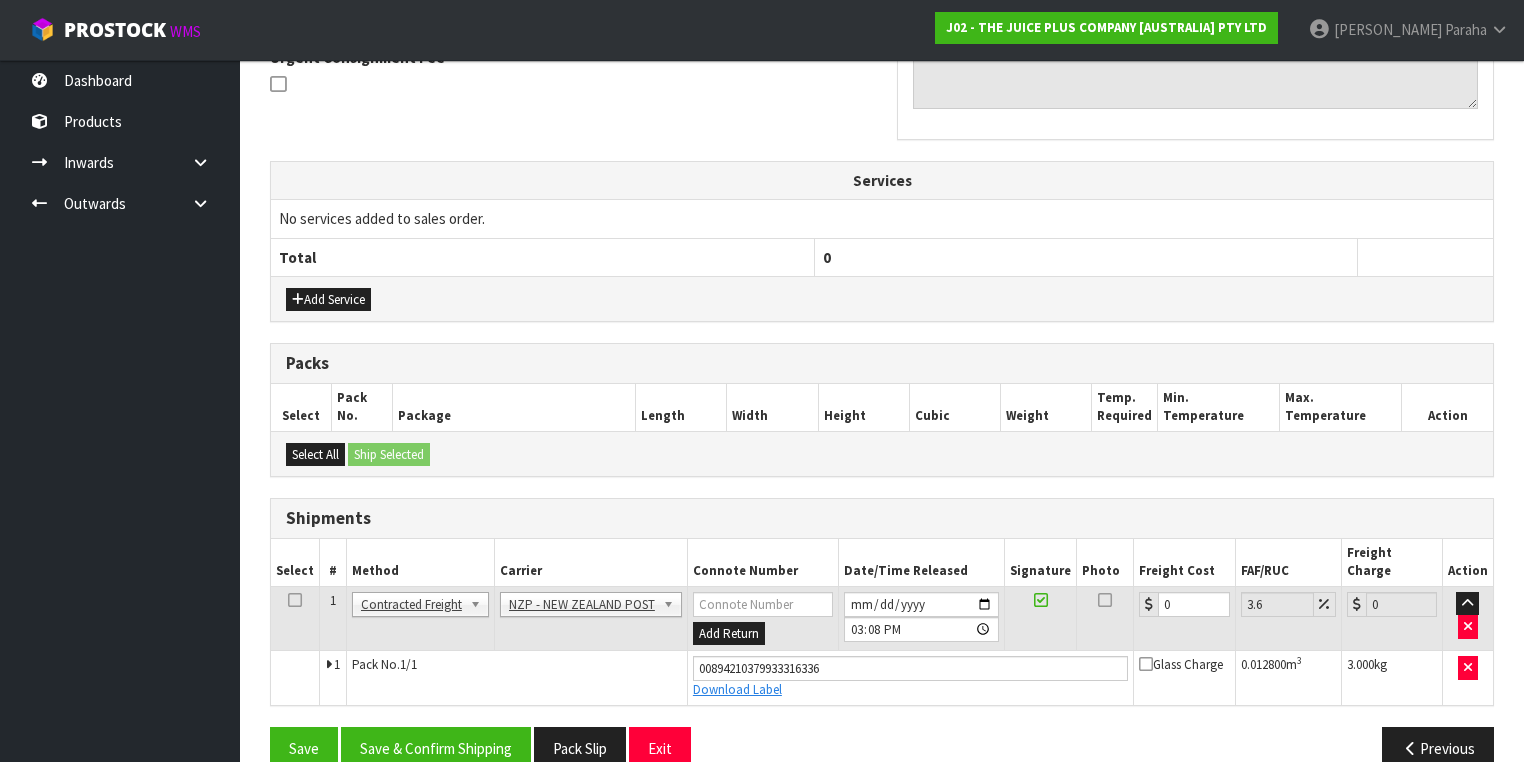 scroll, scrollTop: 624, scrollLeft: 0, axis: vertical 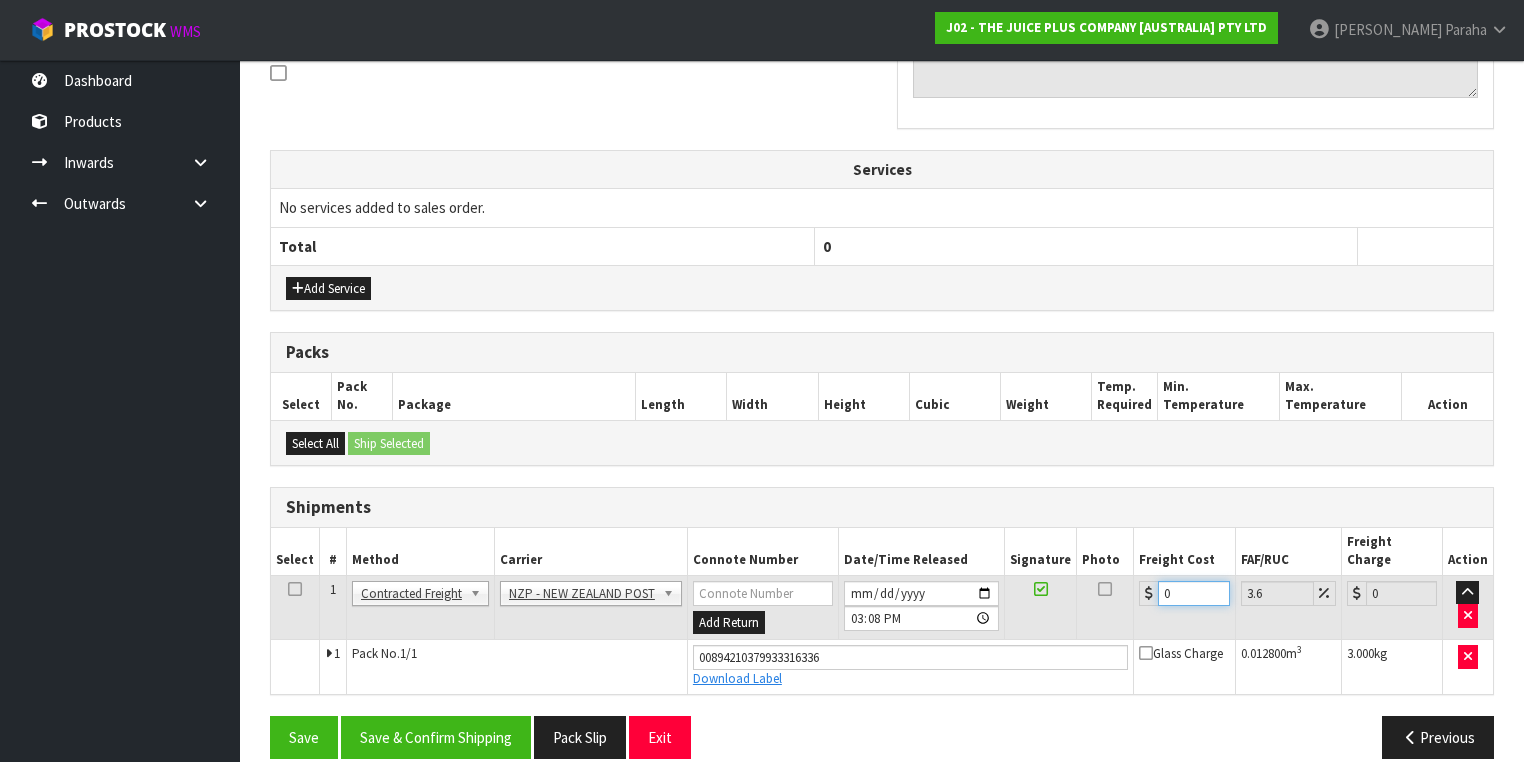drag, startPoint x: 1184, startPoint y: 566, endPoint x: 1127, endPoint y: 566, distance: 57 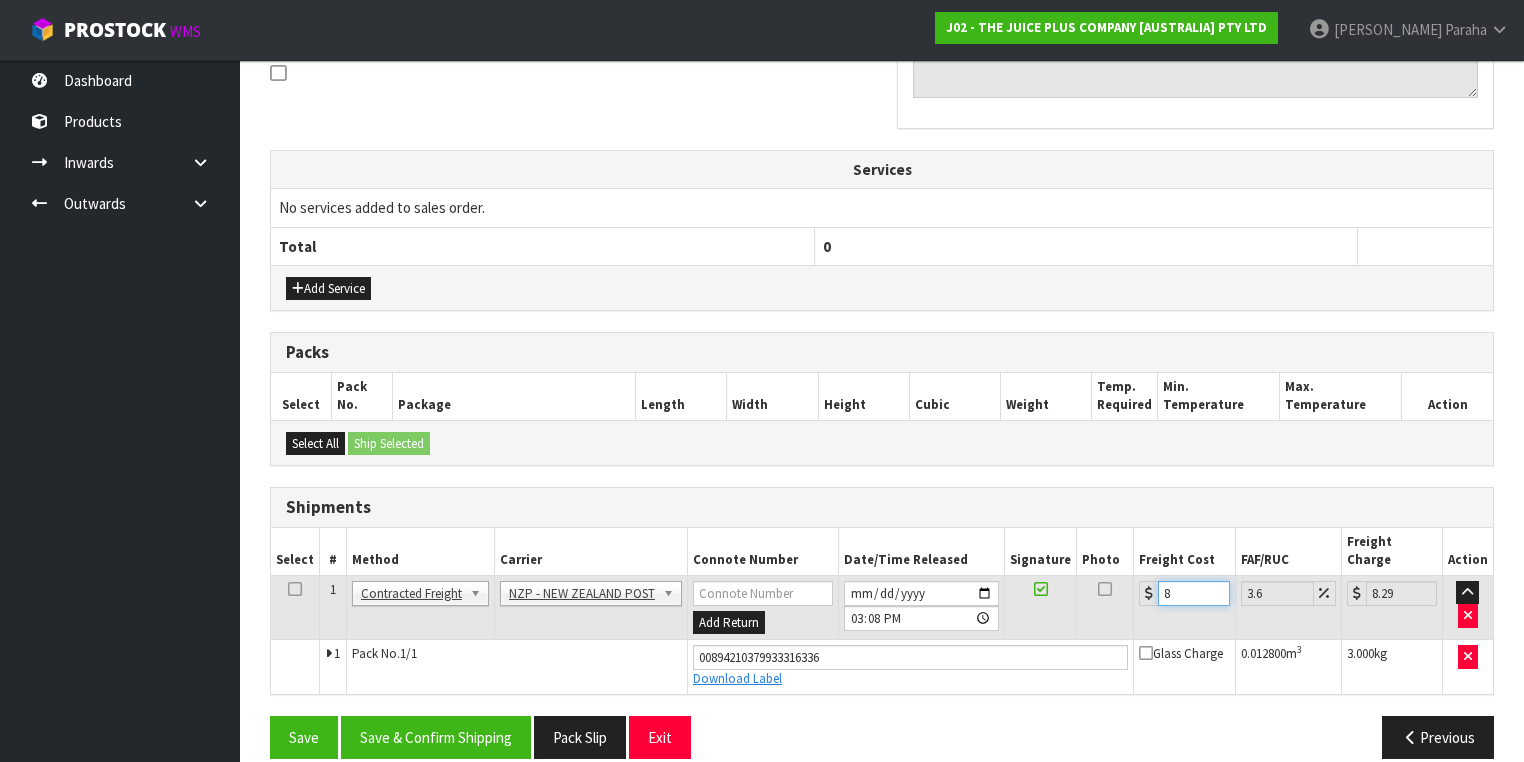 type on "8.4" 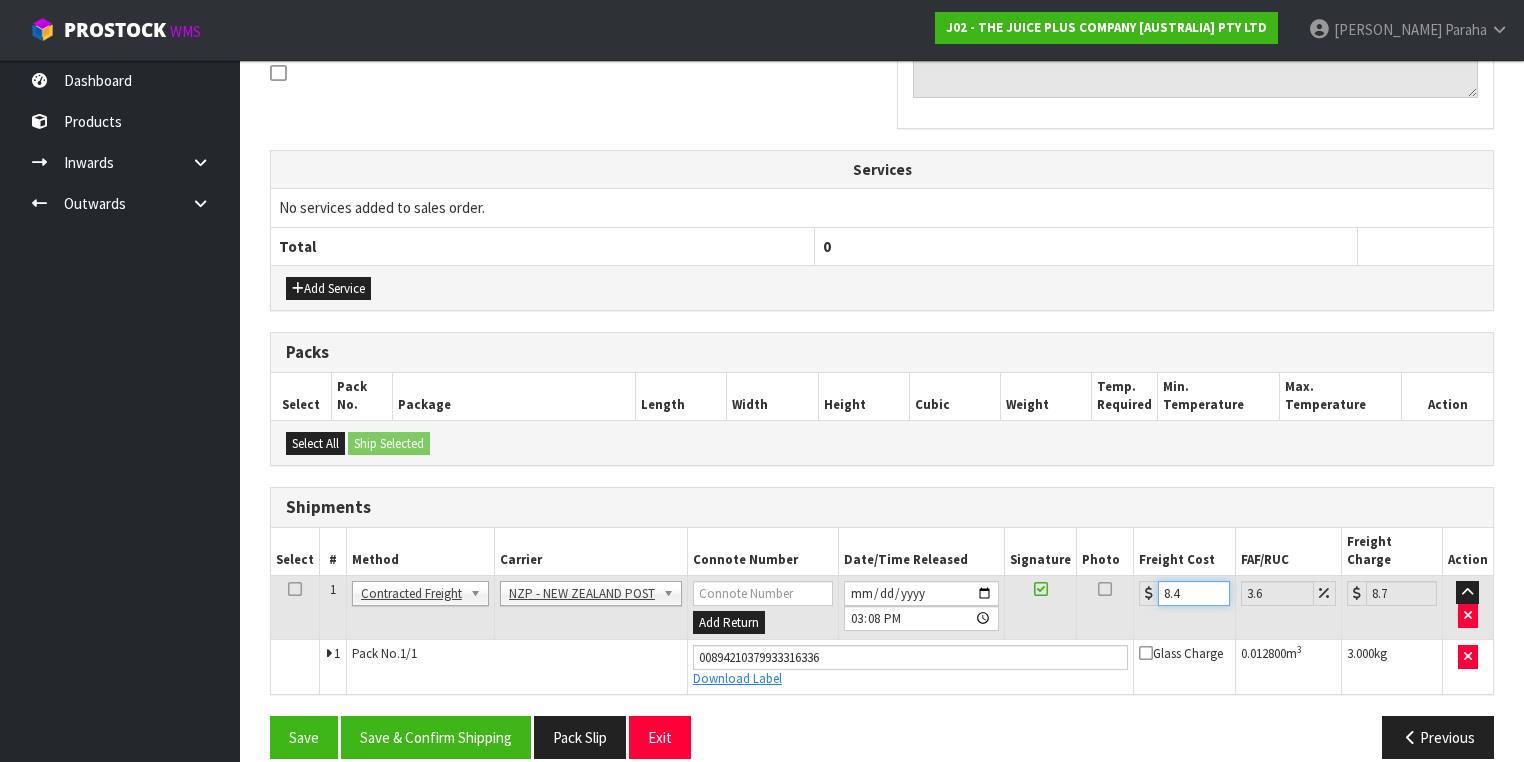 type on "8.45" 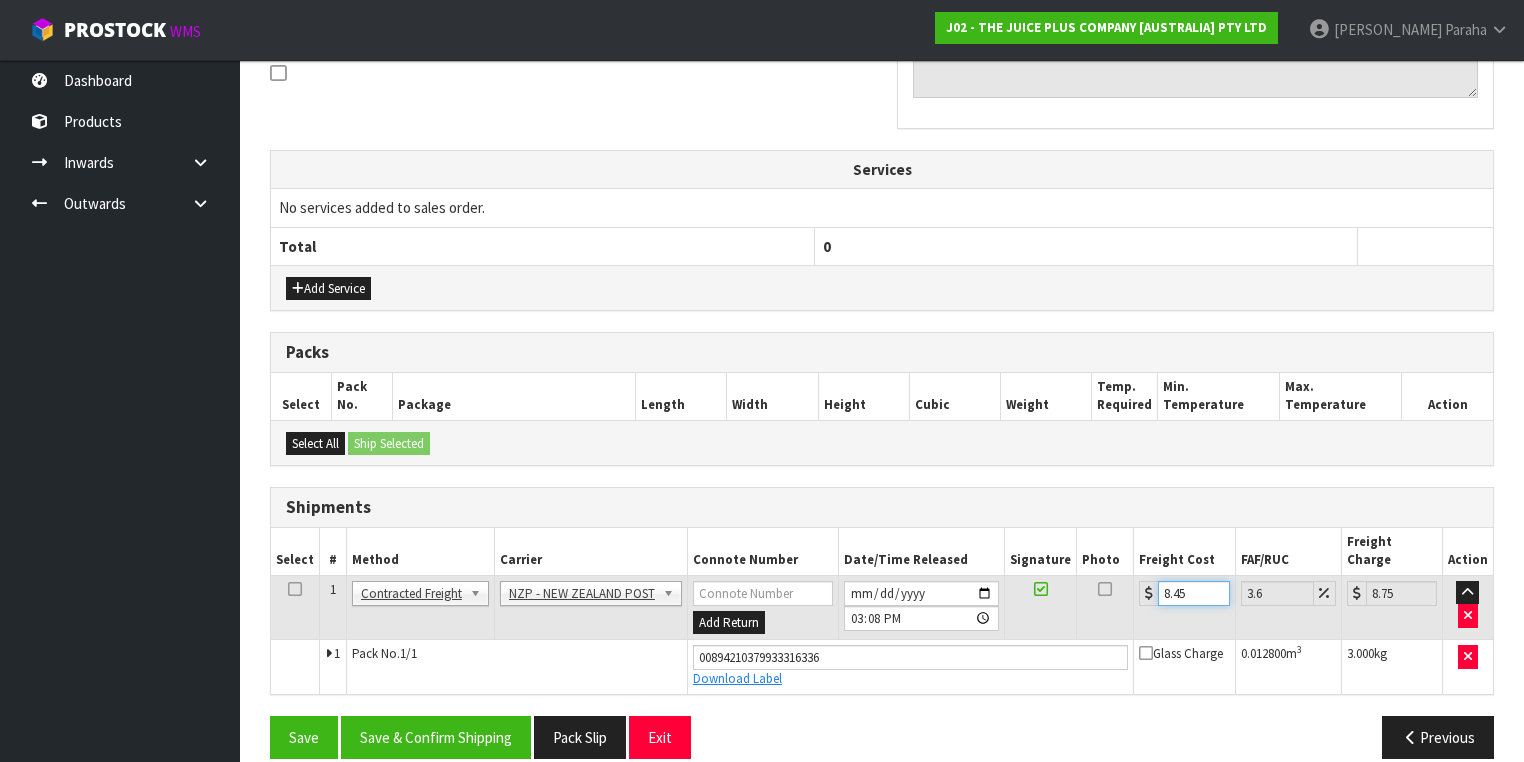 type on "8.45" 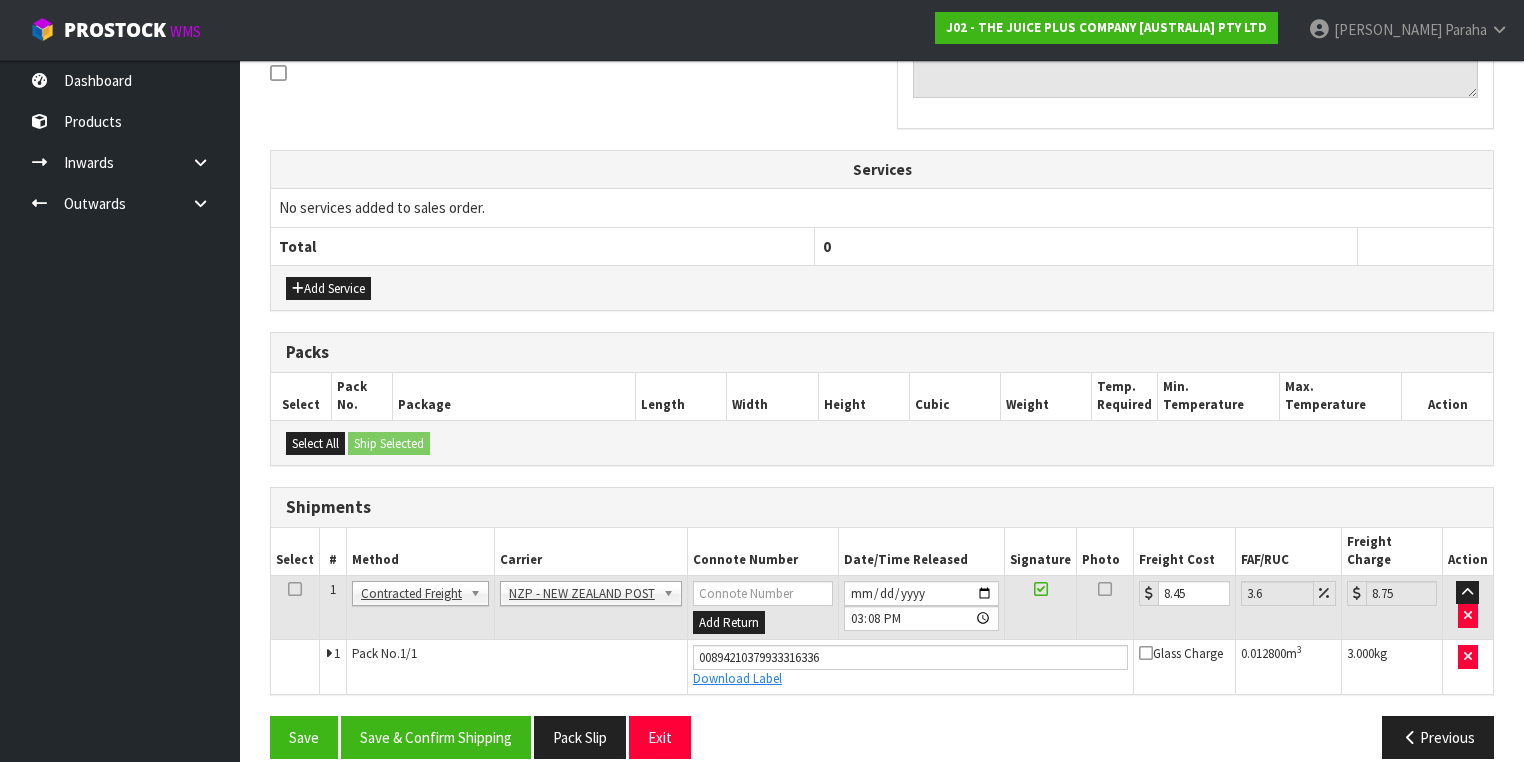 click on "Save
Save & Confirm Shipping
Pack Slip
Exit
Previous" at bounding box center [882, 745] 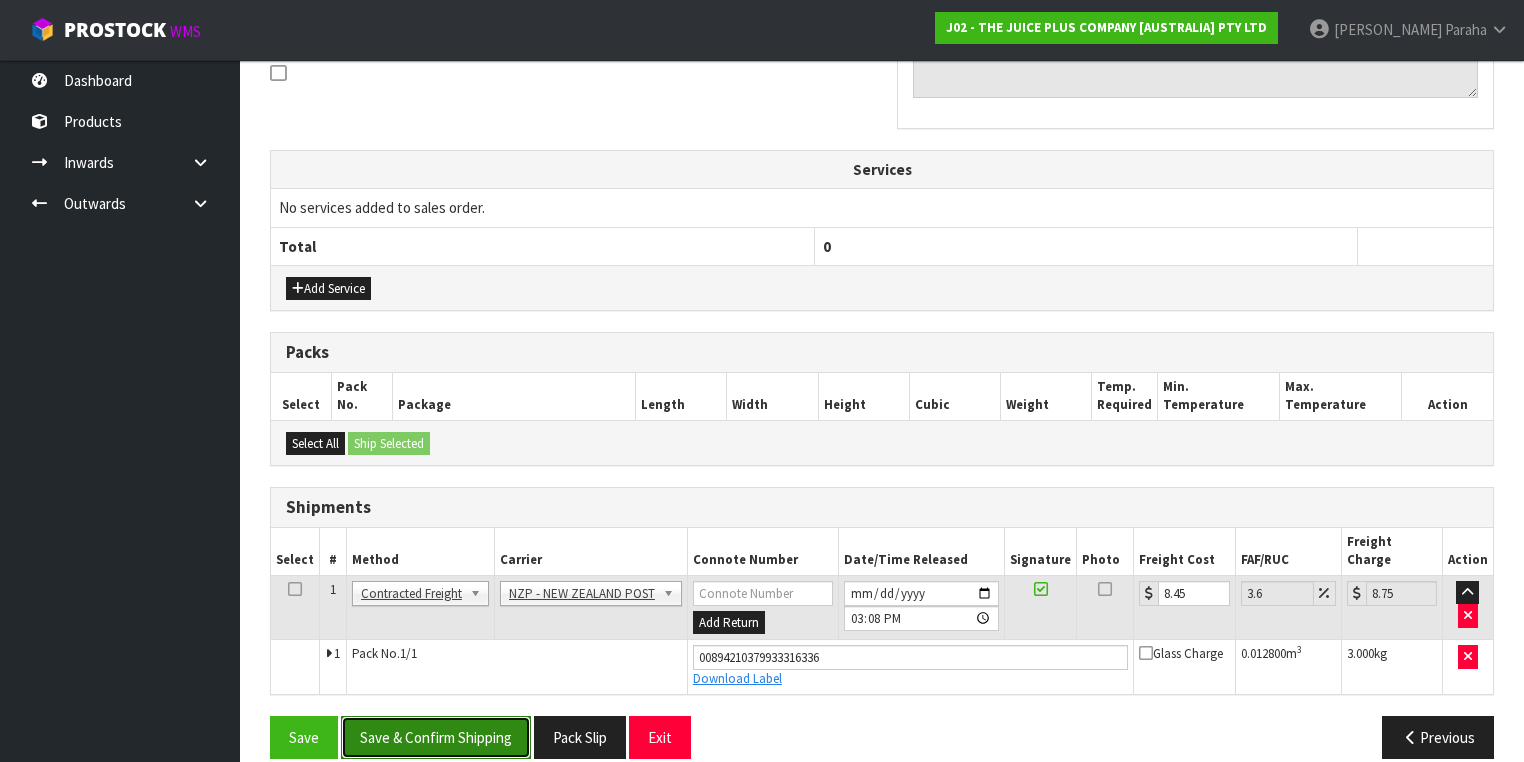 click on "Save & Confirm Shipping" at bounding box center [436, 737] 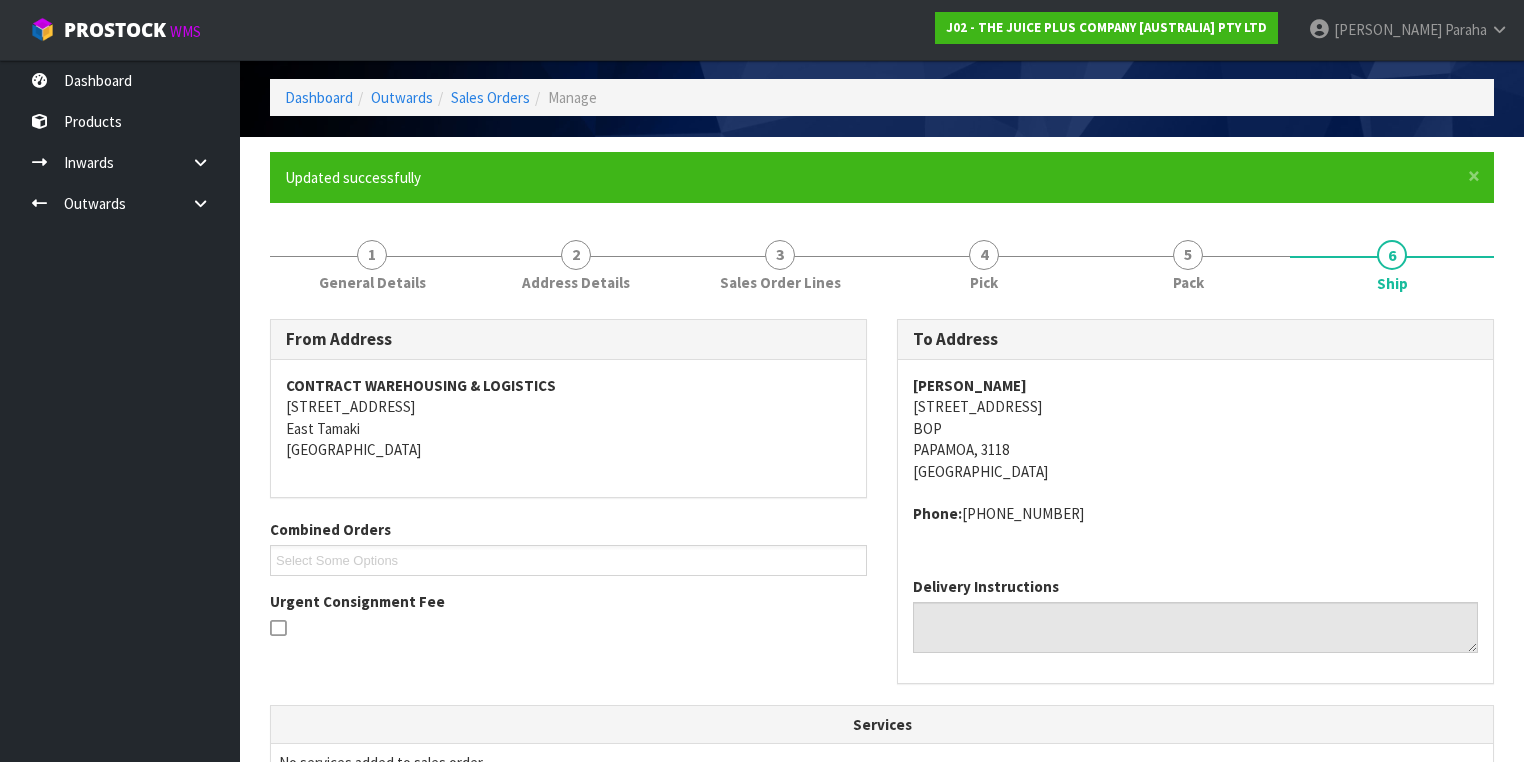scroll, scrollTop: 0, scrollLeft: 0, axis: both 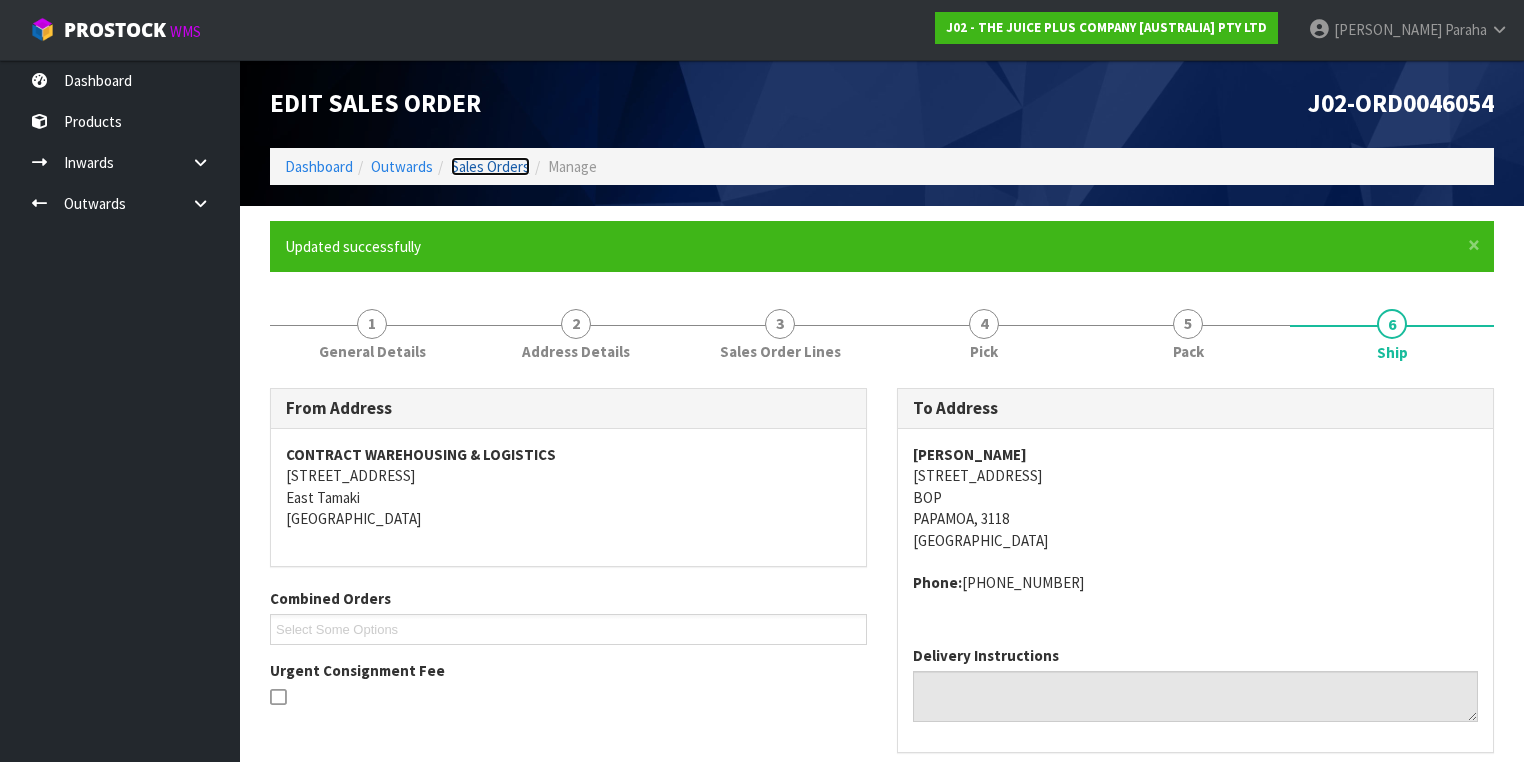 click on "Sales Orders" at bounding box center (490, 166) 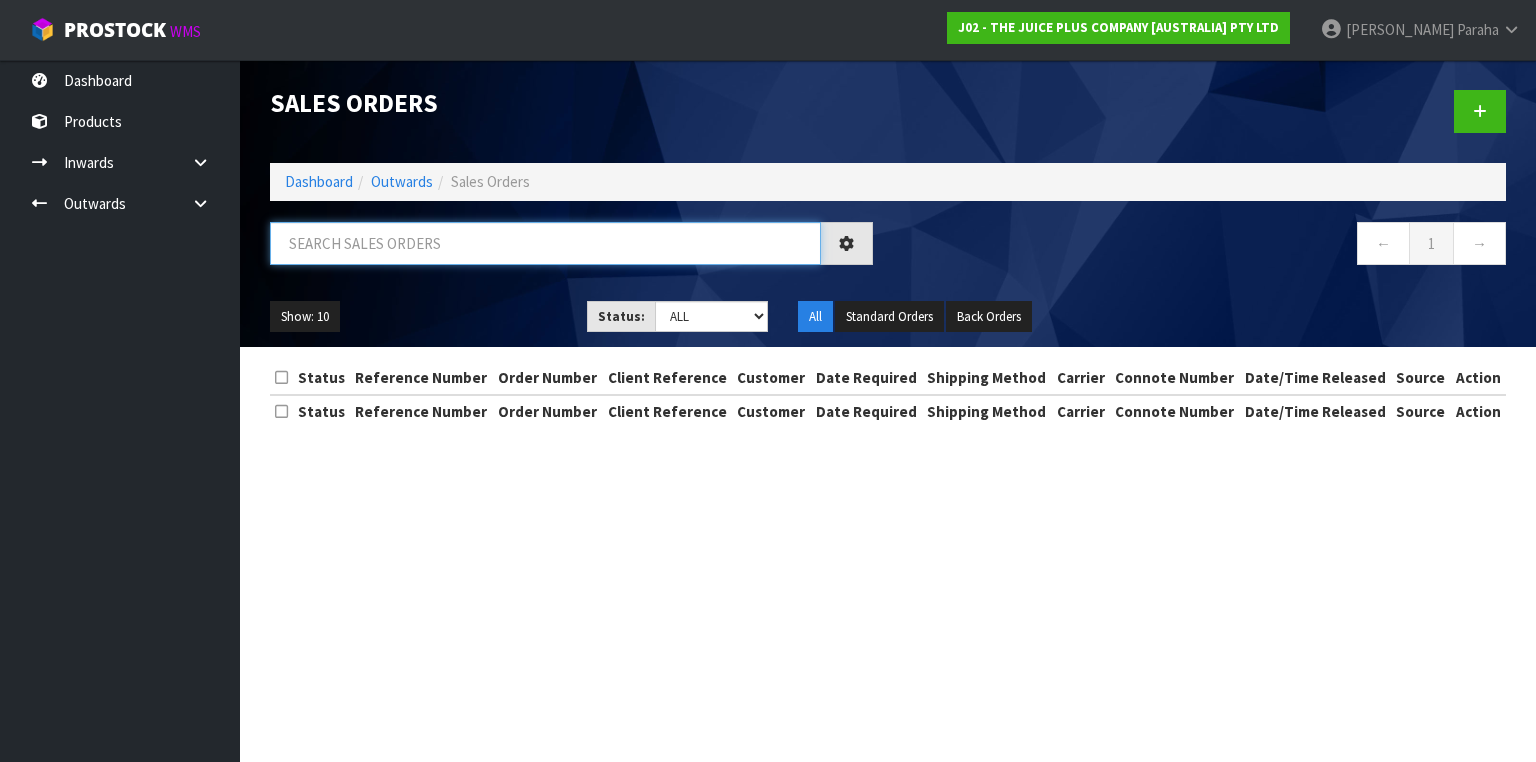 click at bounding box center (545, 243) 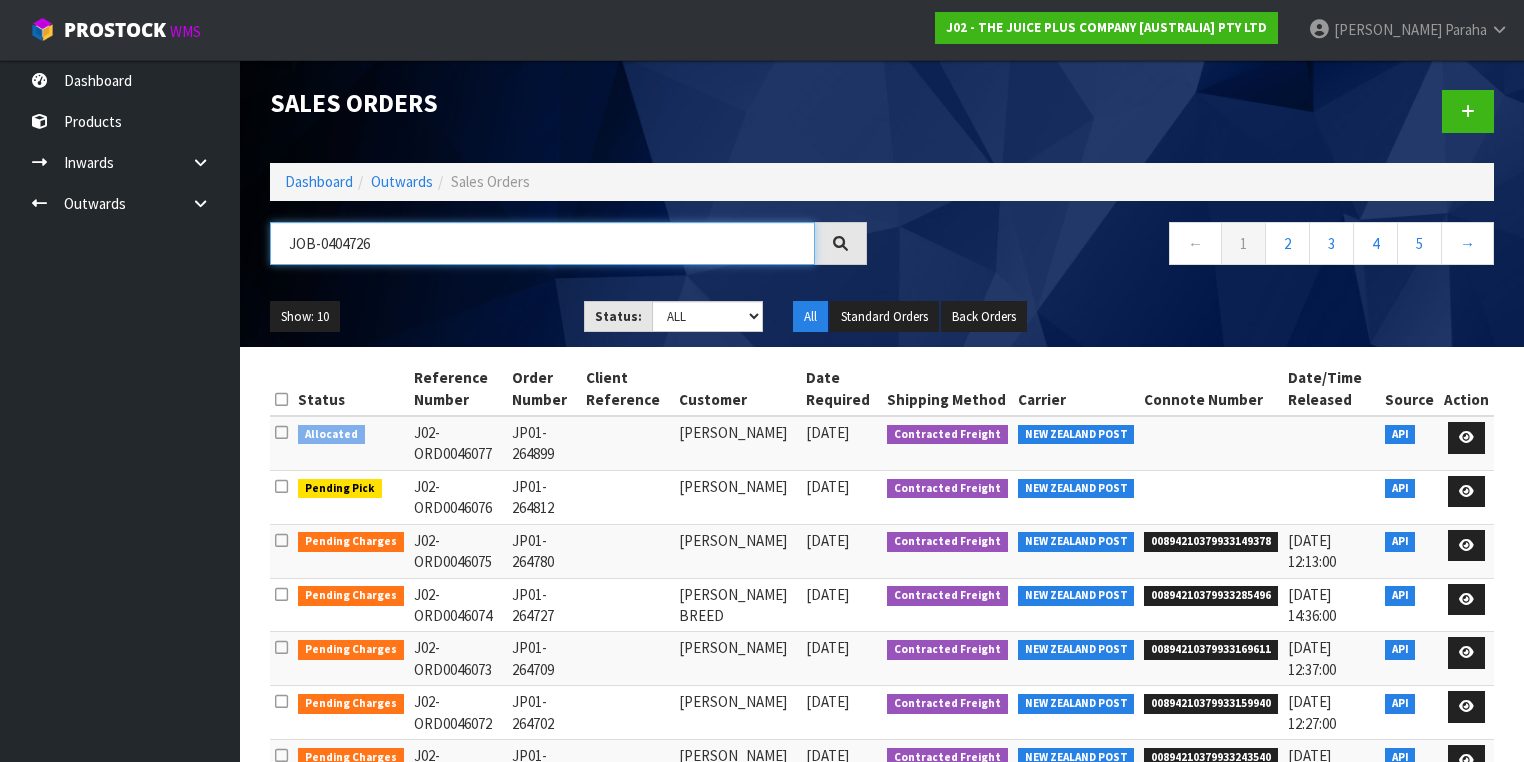 type on "JOB-0404726" 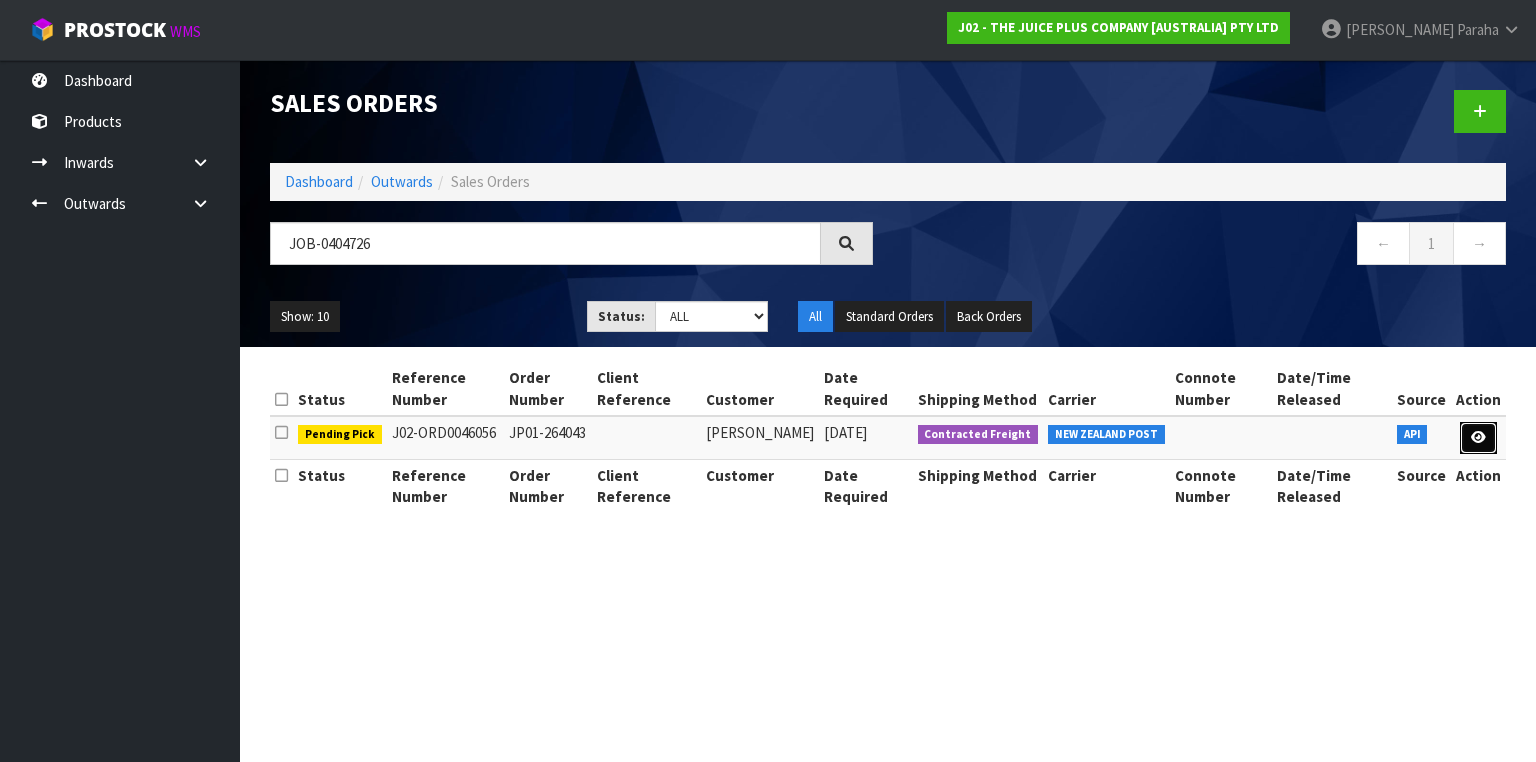 click at bounding box center [1478, 437] 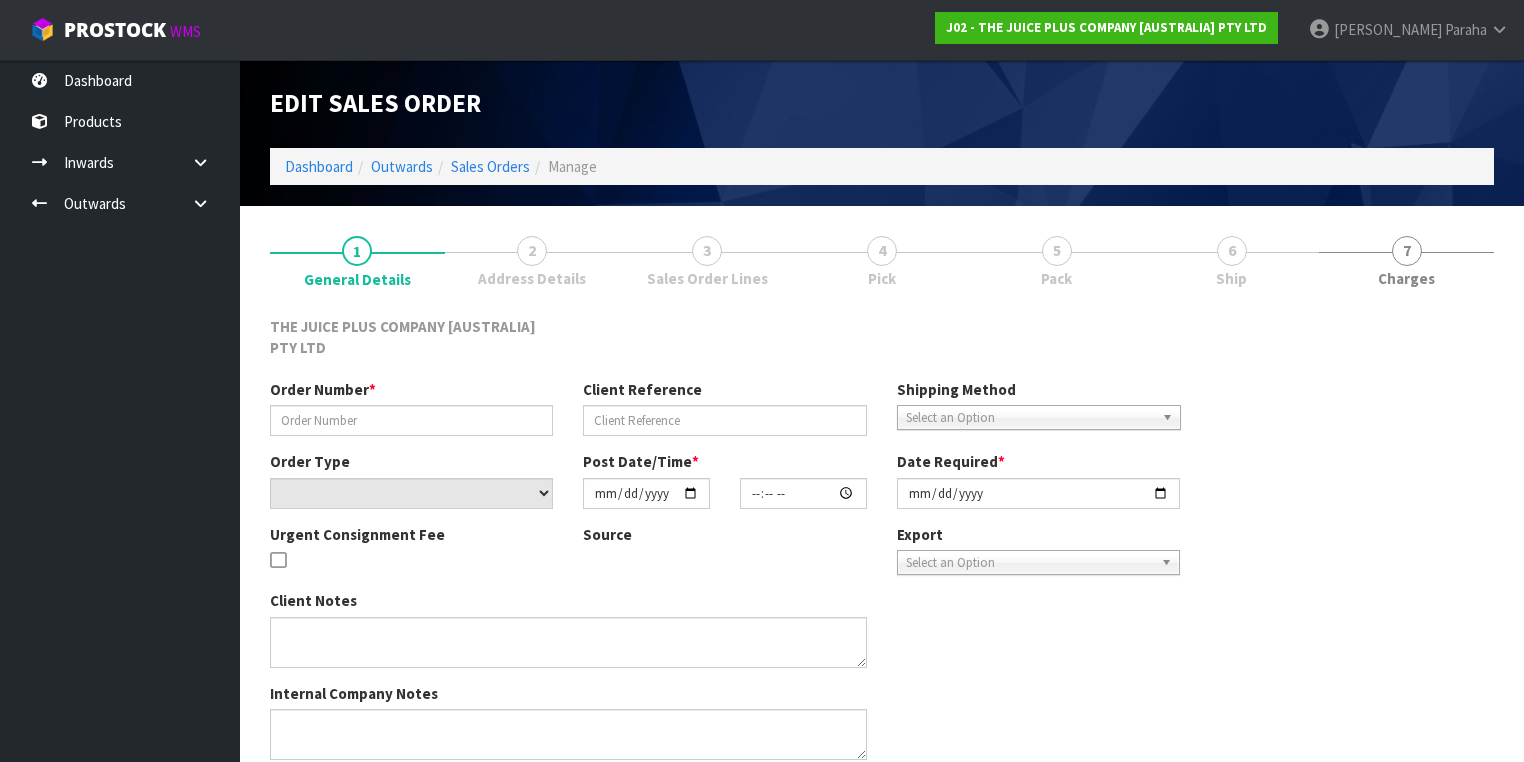type on "JP01-264043" 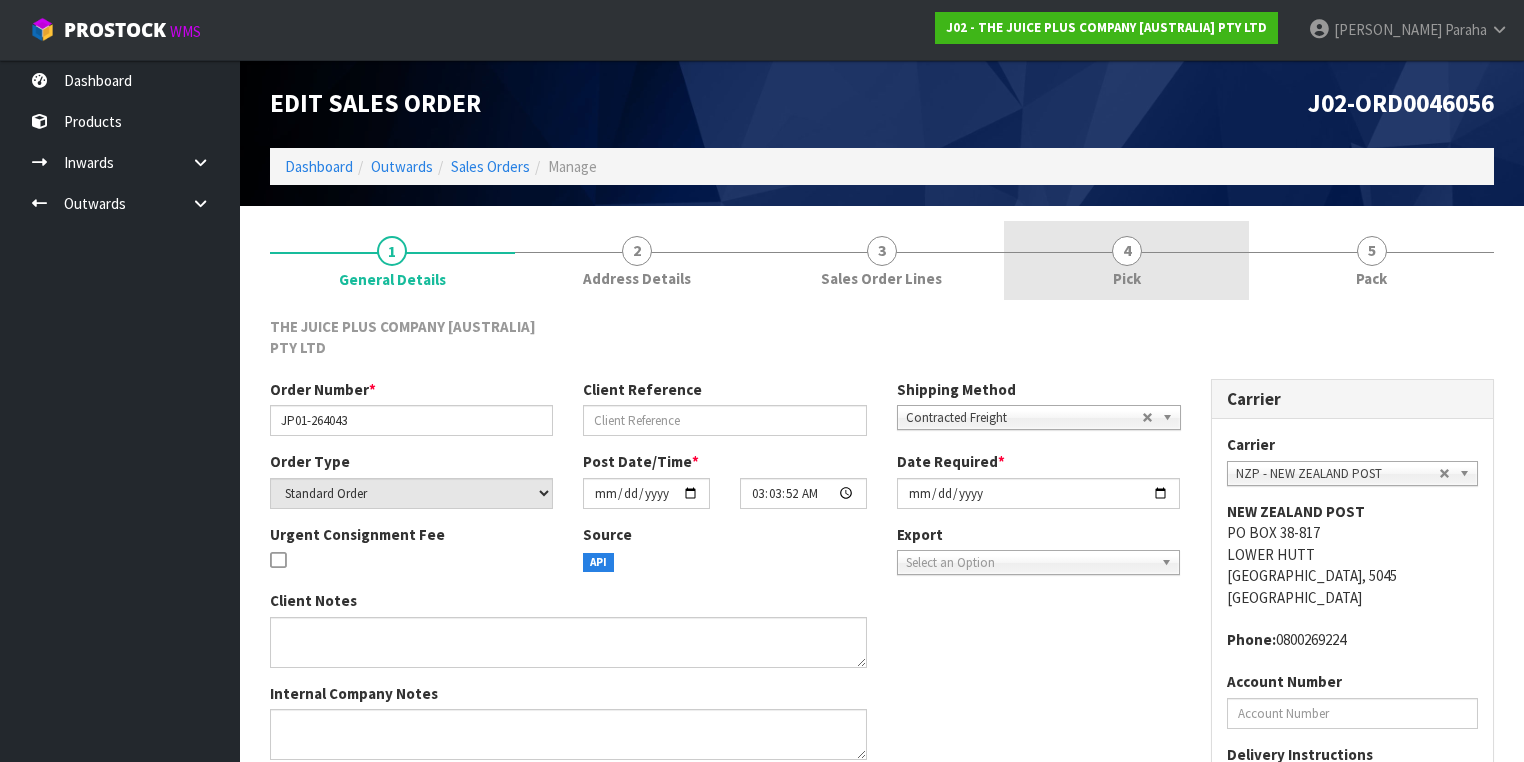 click on "4
Pick" at bounding box center [1126, 260] 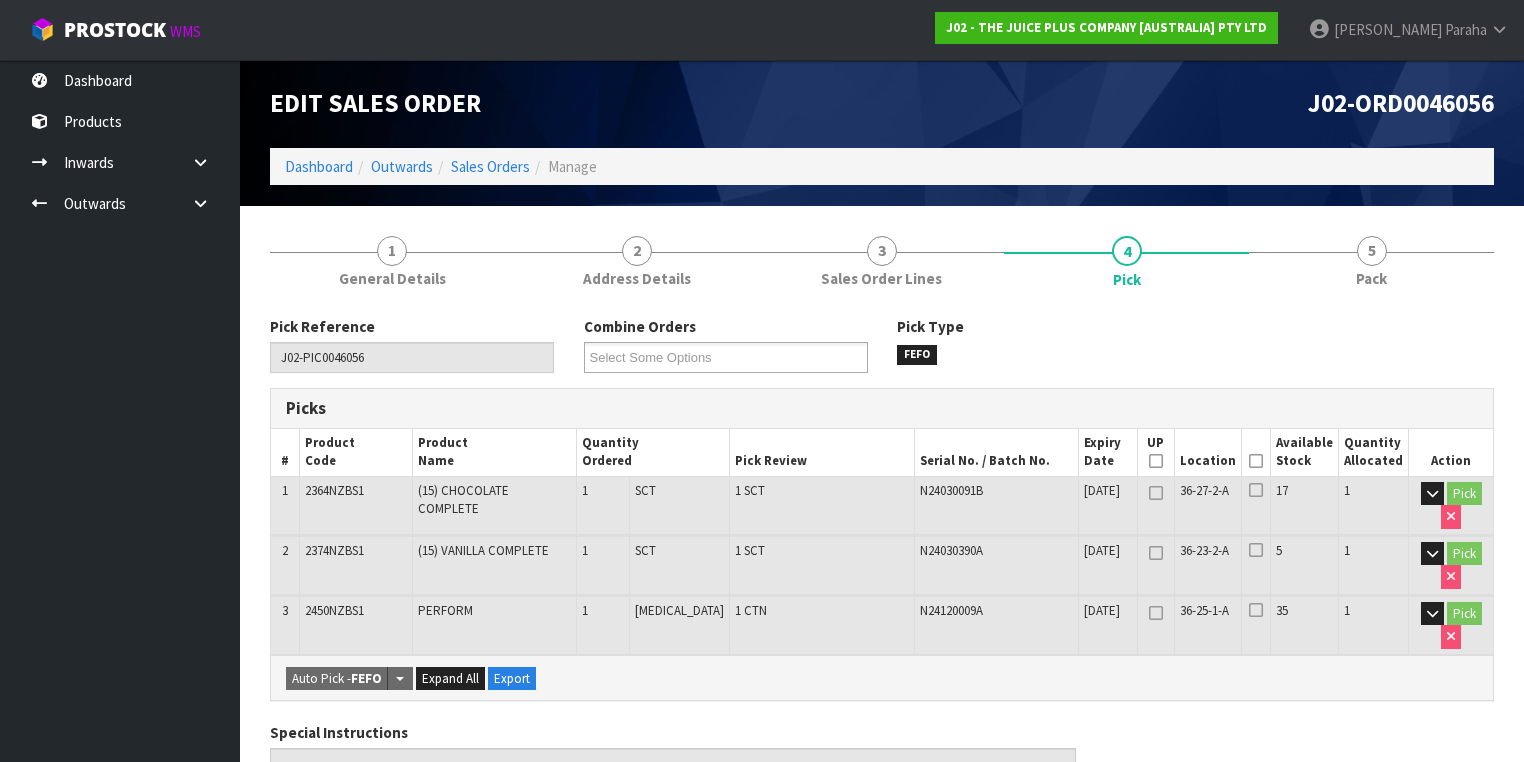 click at bounding box center (1256, 461) 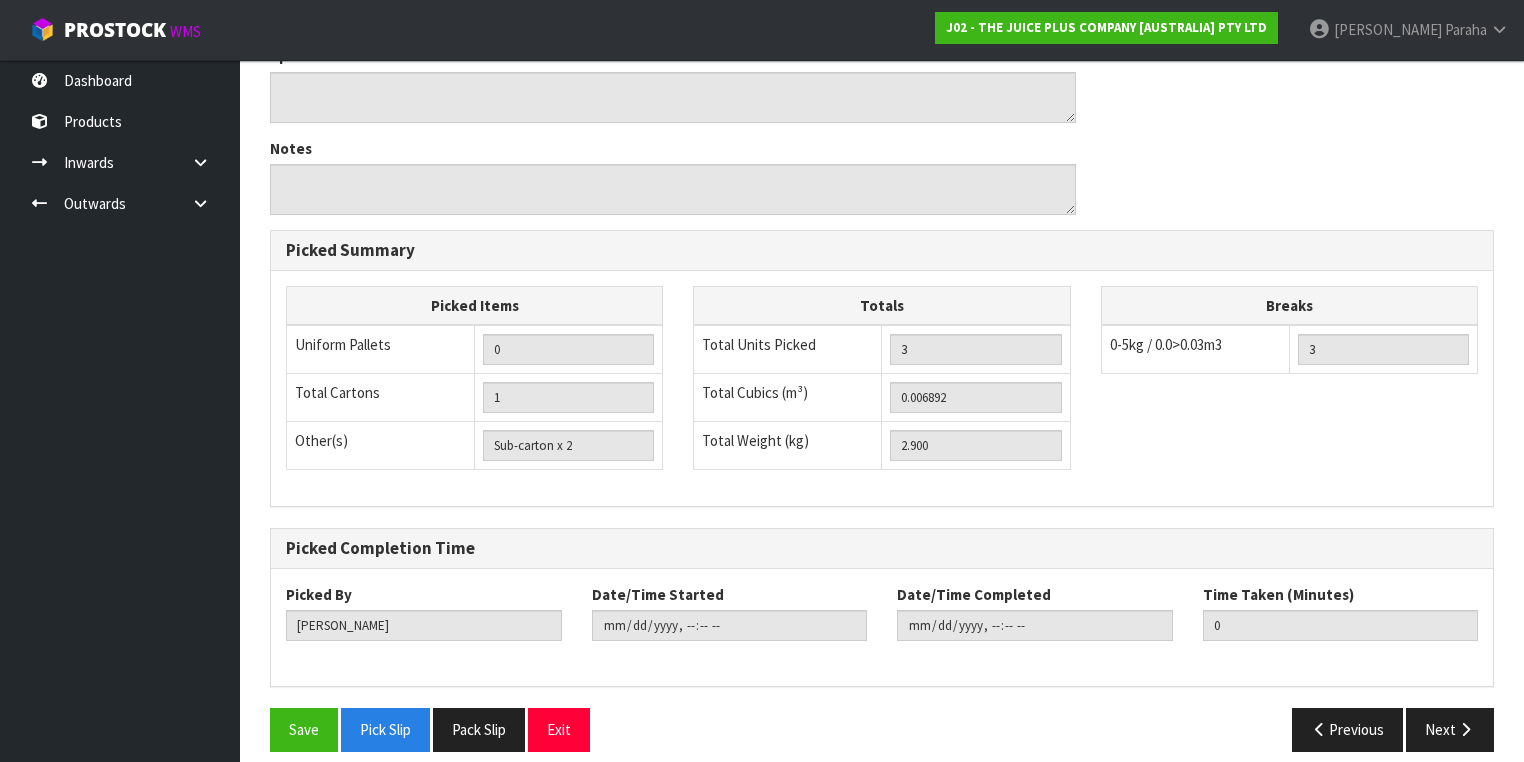 scroll, scrollTop: 759, scrollLeft: 0, axis: vertical 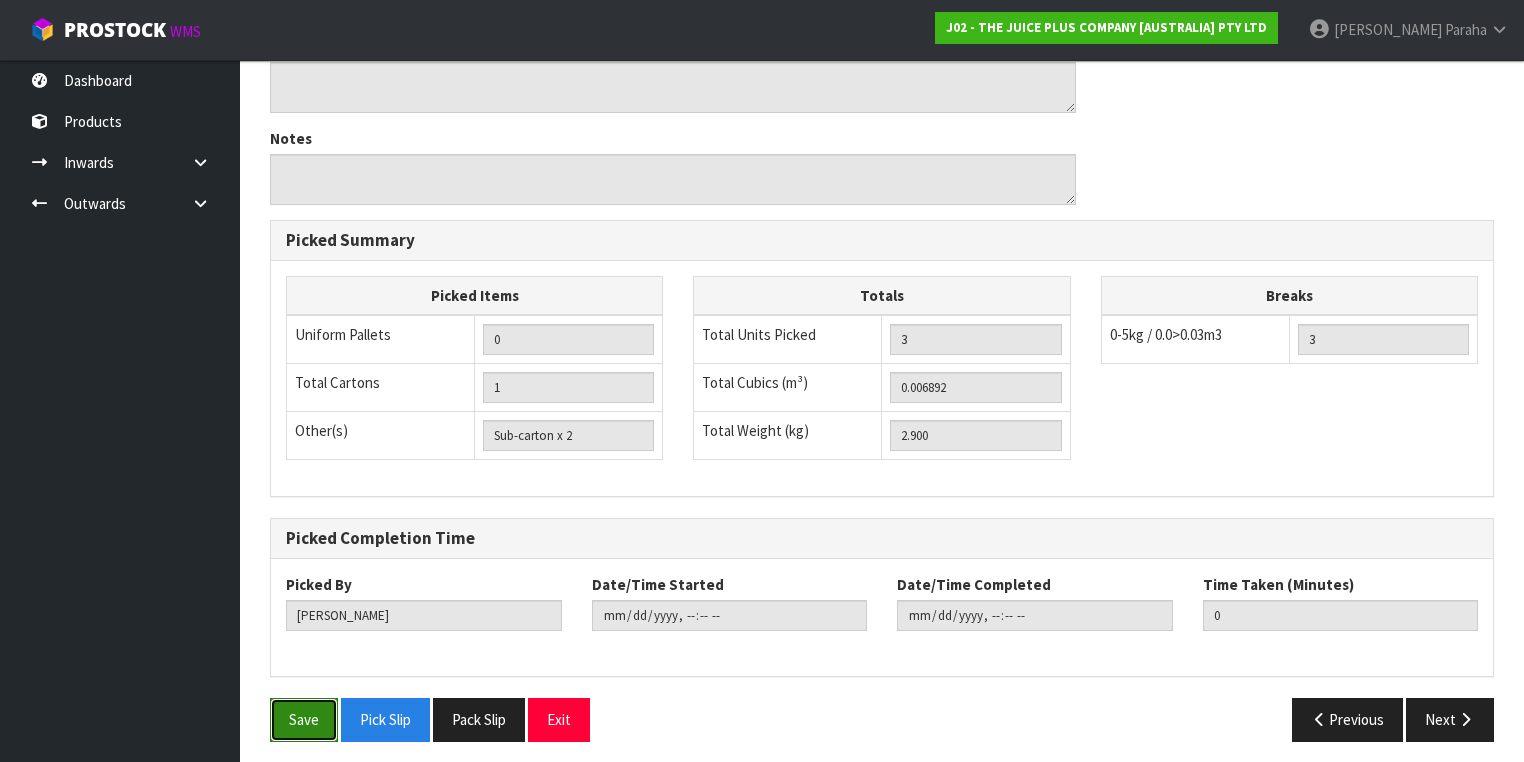 click on "Save" at bounding box center (304, 719) 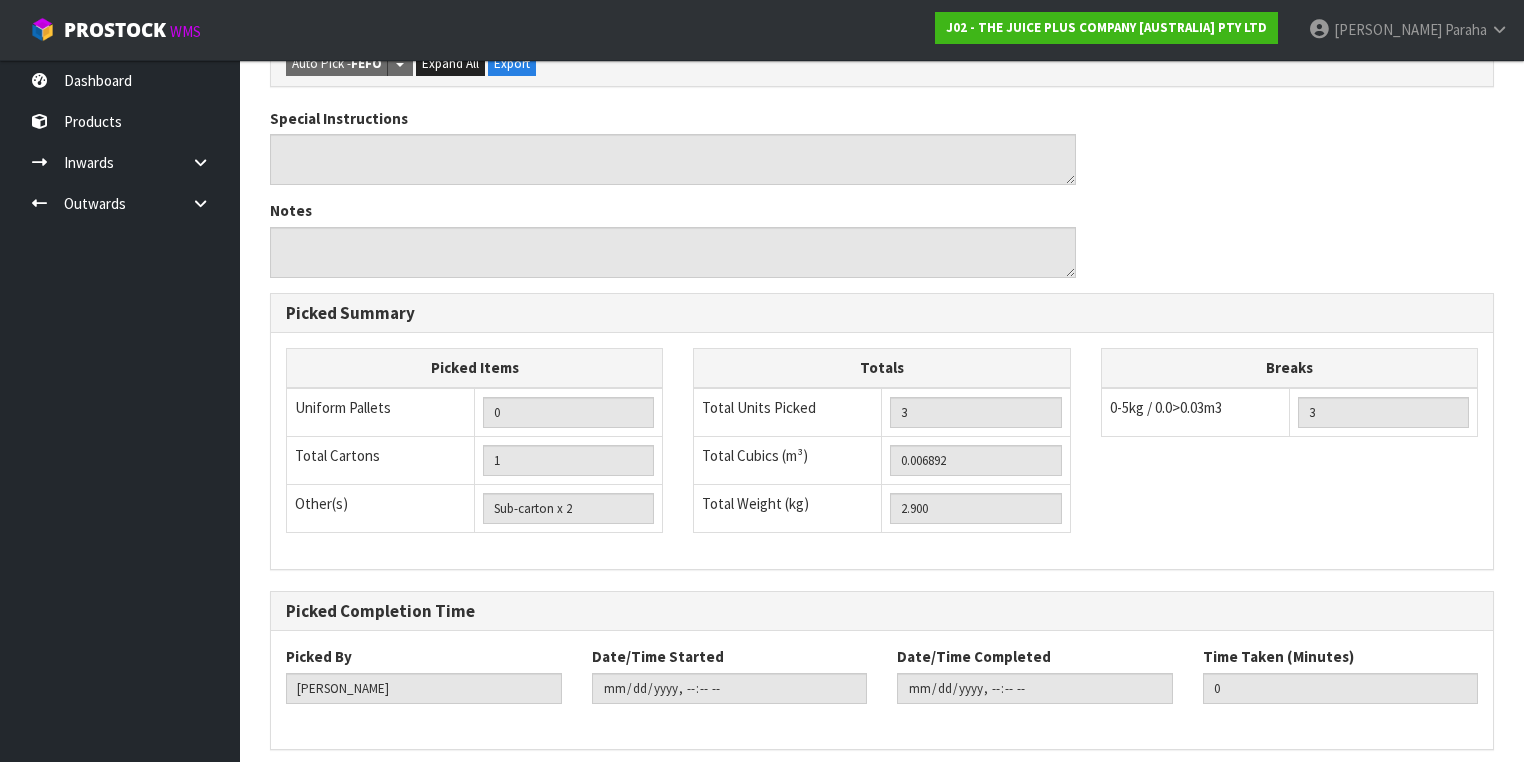 scroll, scrollTop: 0, scrollLeft: 0, axis: both 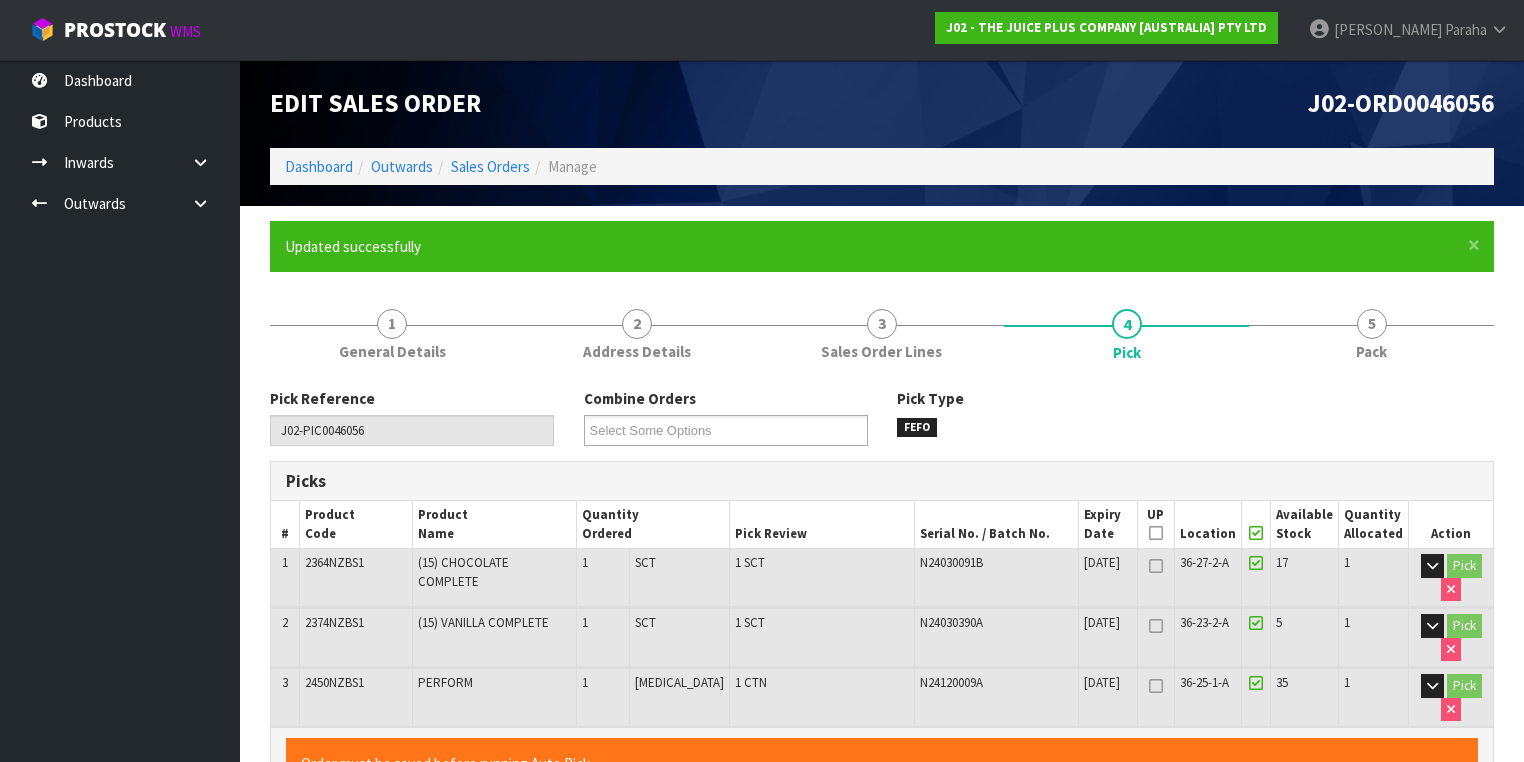 type on "[PERSON_NAME]" 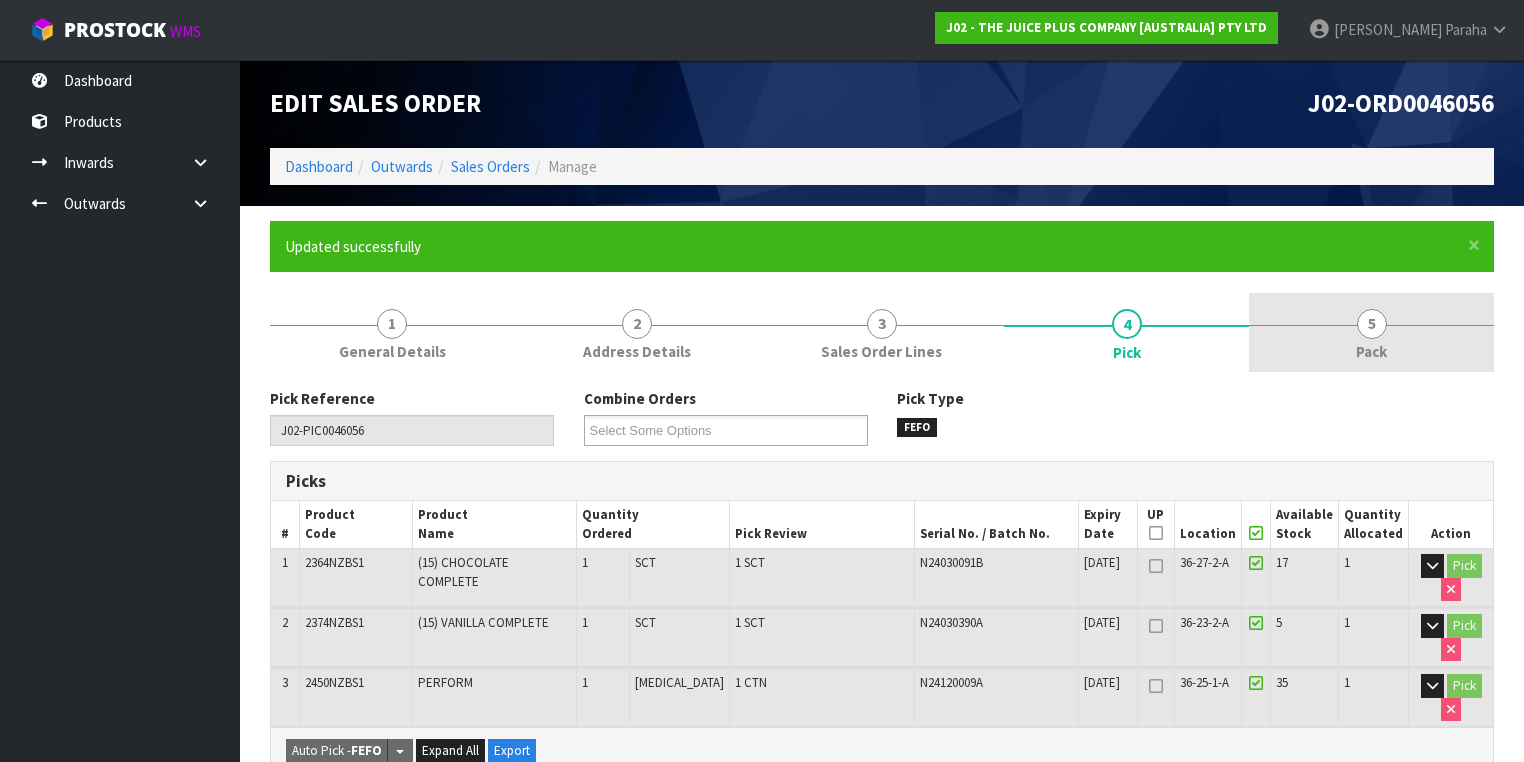 click on "5
Pack" at bounding box center (1371, 332) 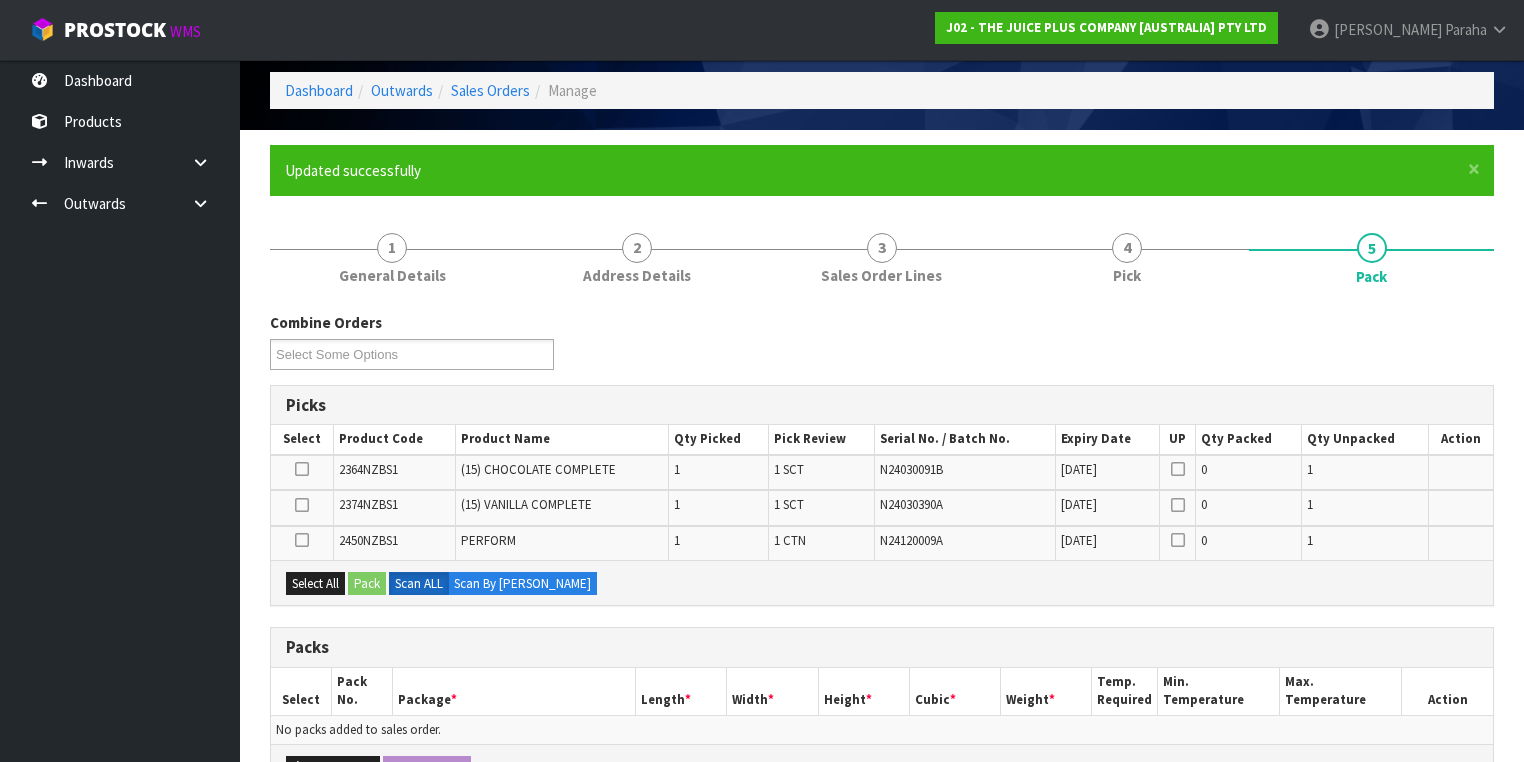 scroll, scrollTop: 240, scrollLeft: 0, axis: vertical 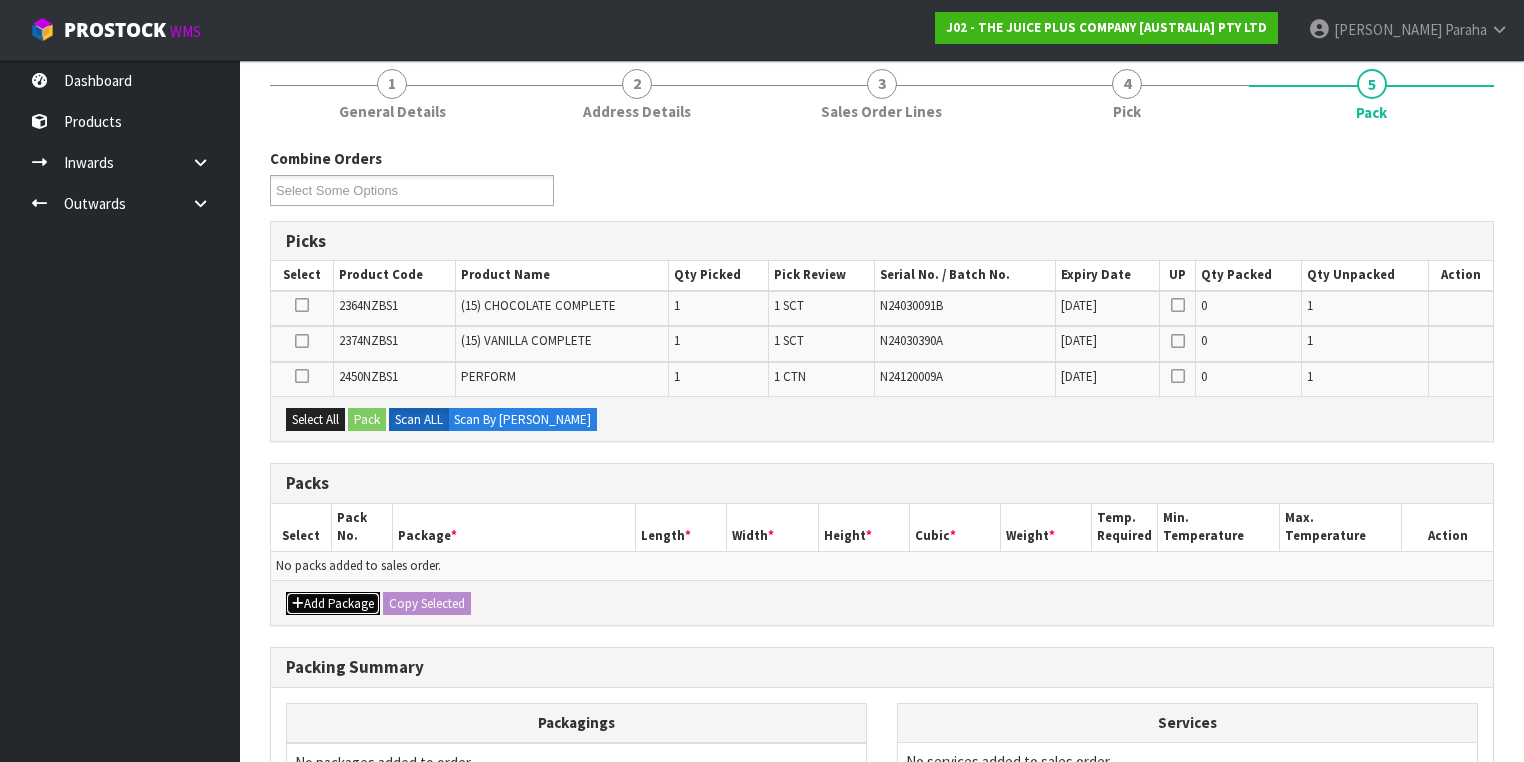 click on "Add Package" at bounding box center (333, 604) 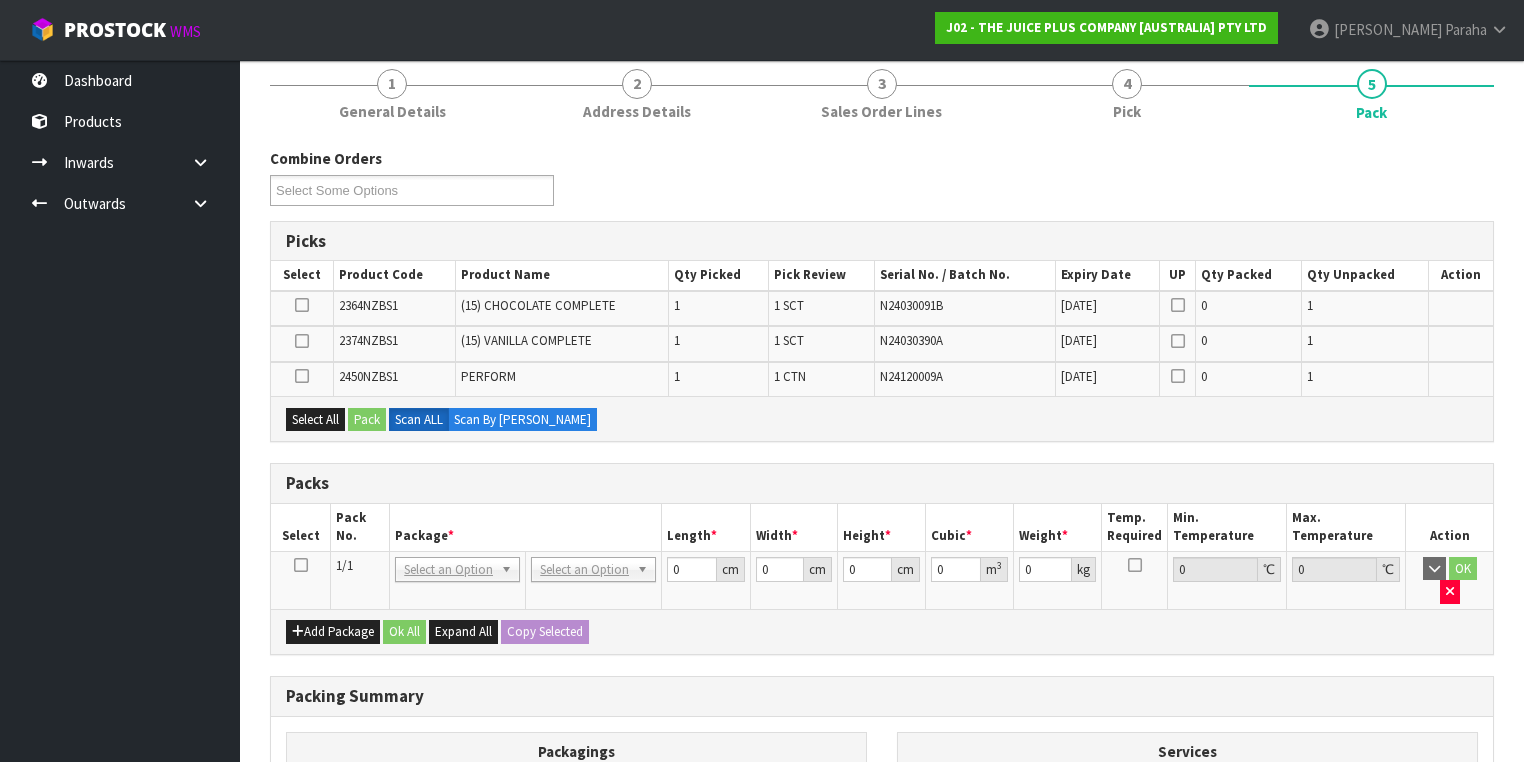 click at bounding box center (301, 565) 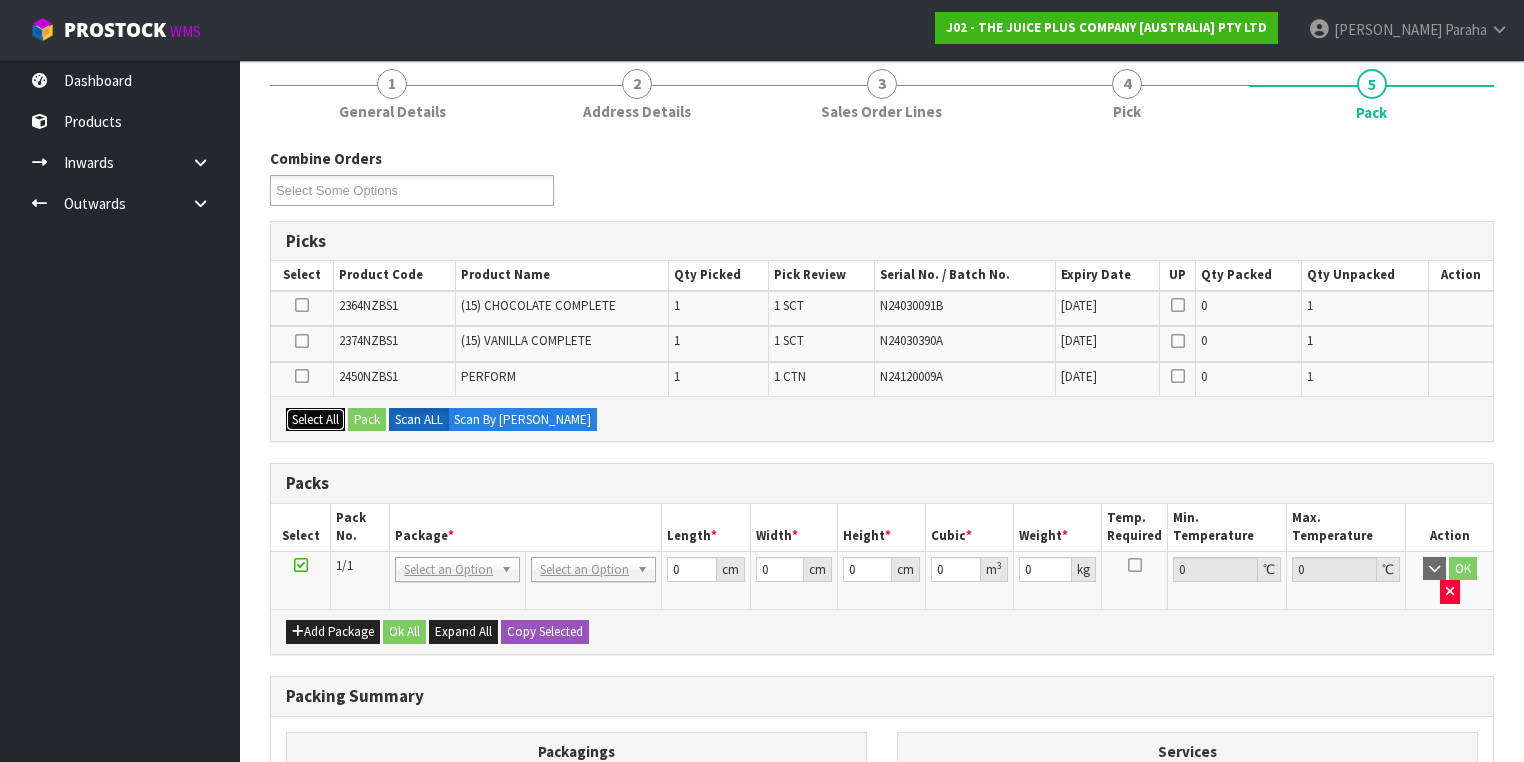 click on "Select All" at bounding box center [315, 420] 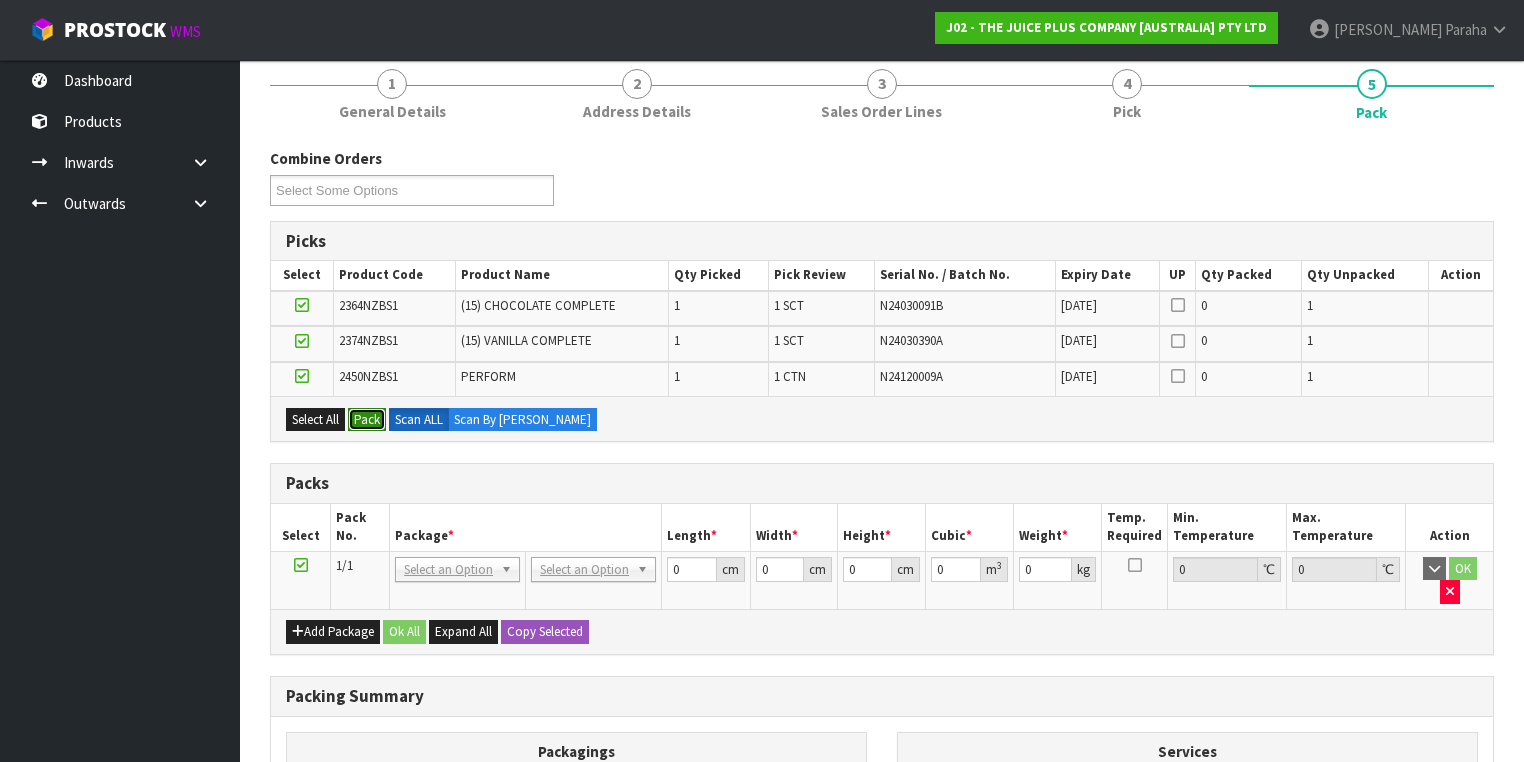 click on "Pack" at bounding box center (367, 420) 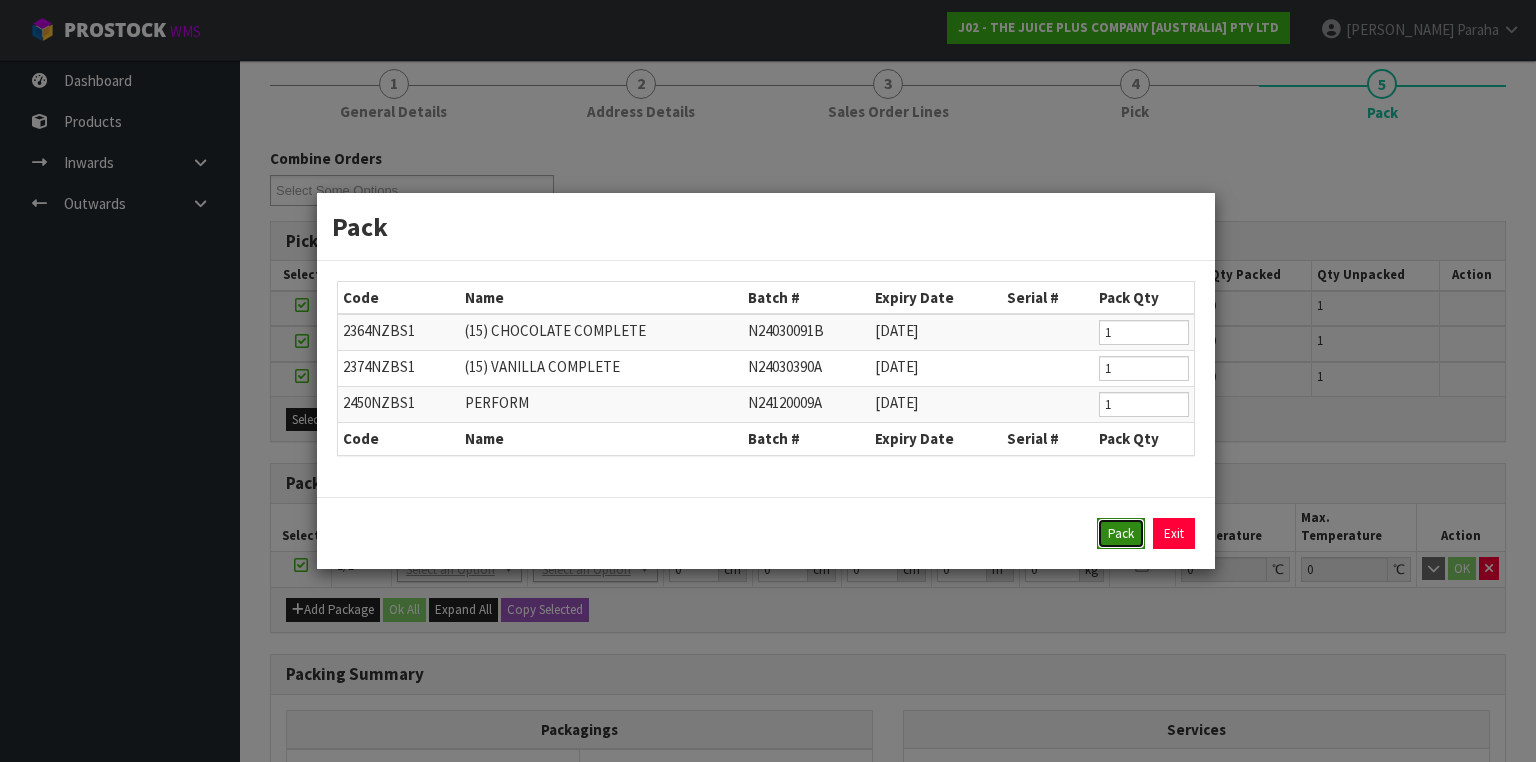 click on "Pack" at bounding box center [1121, 534] 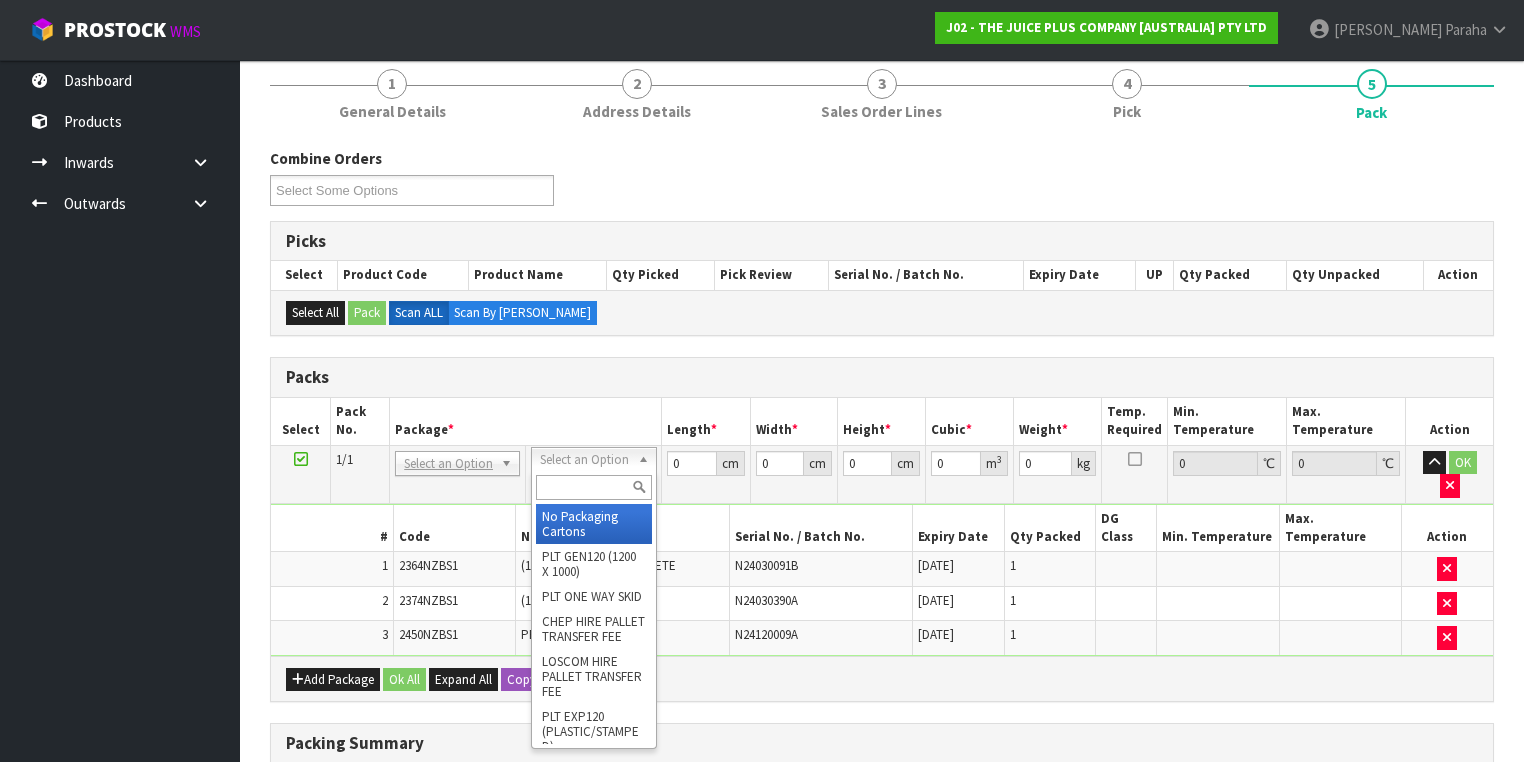 click at bounding box center (593, 487) 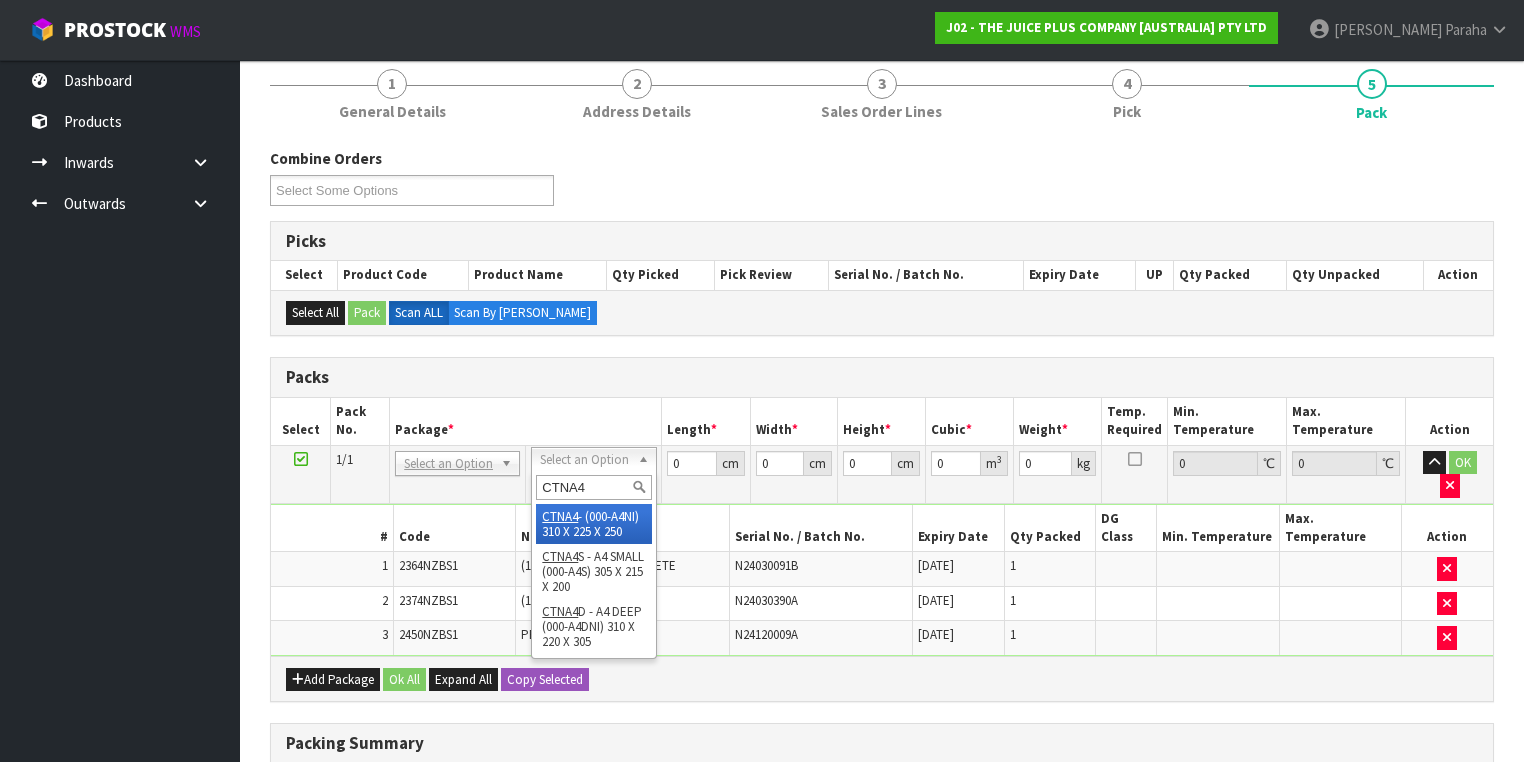 type on "CTNA4" 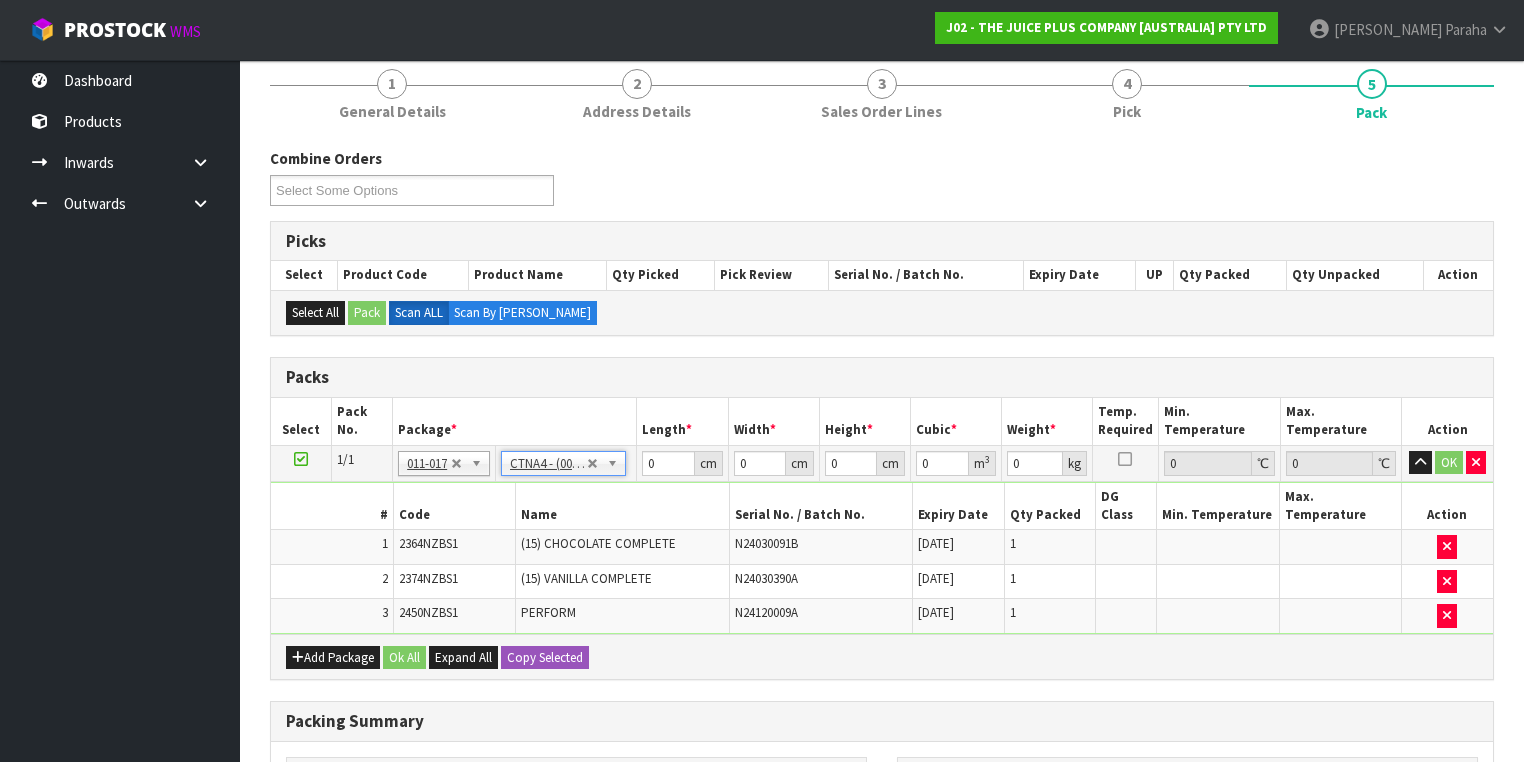 type on "31" 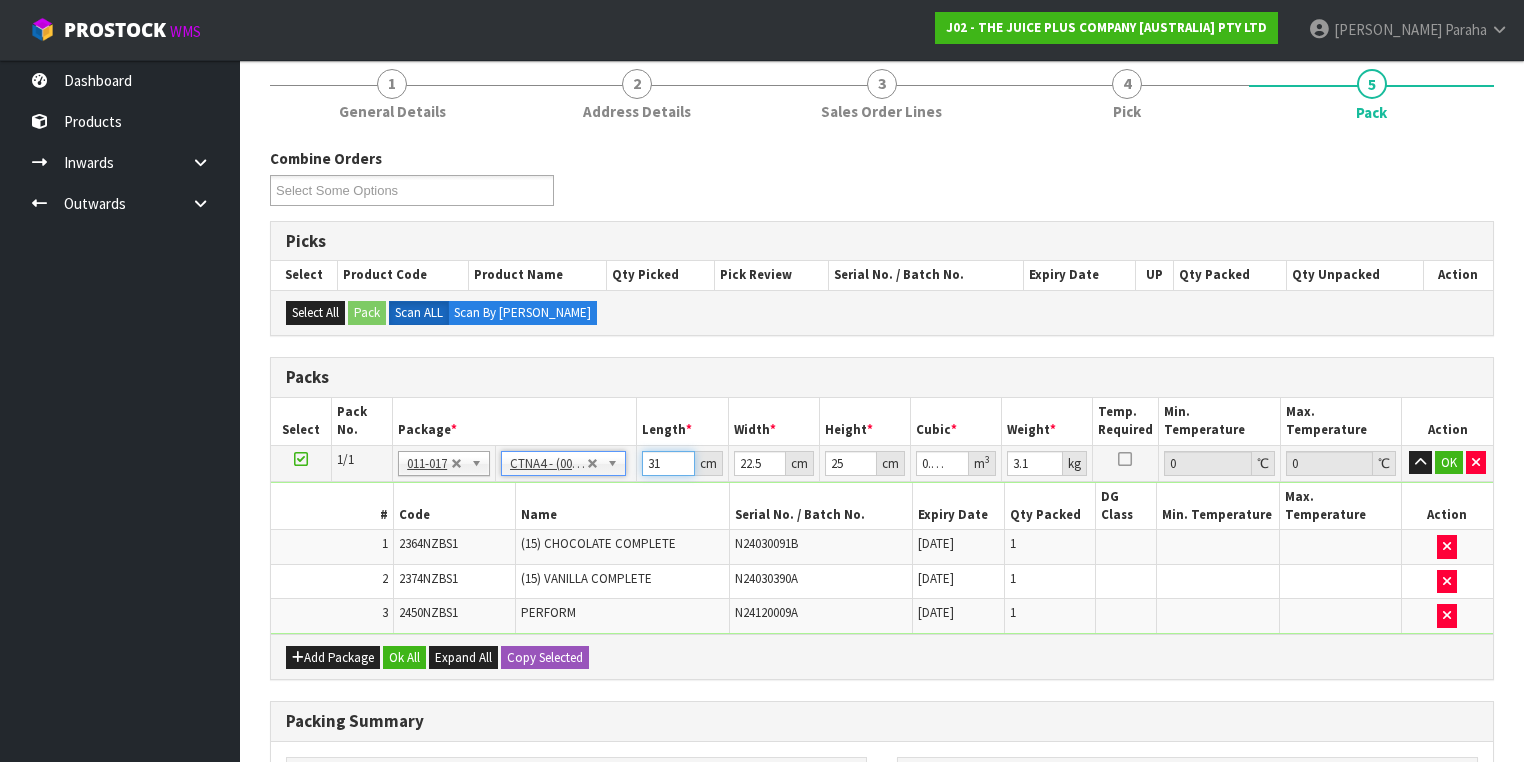 drag, startPoint x: 666, startPoint y: 463, endPoint x: 637, endPoint y: 462, distance: 29.017237 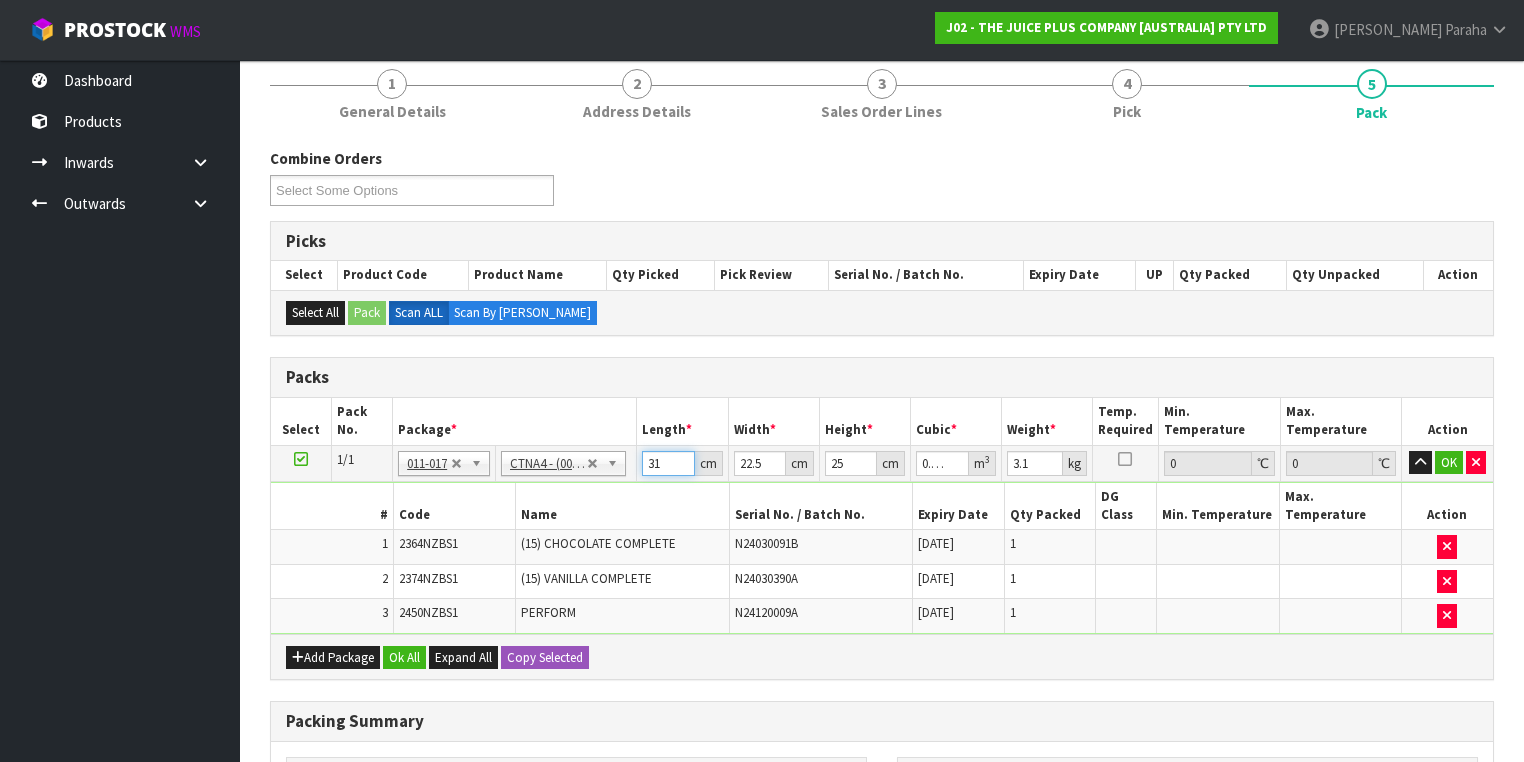 type on "3" 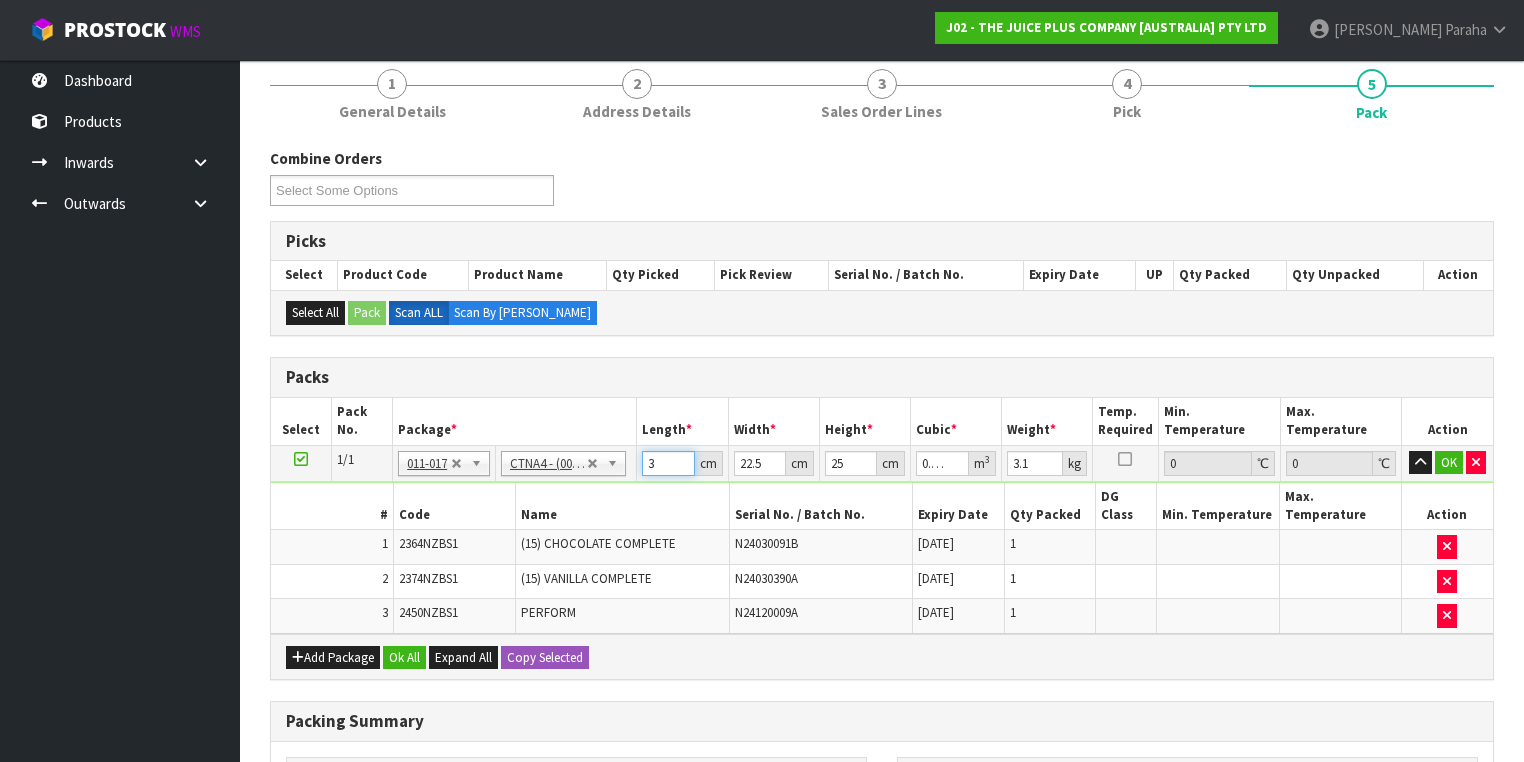 type on "32" 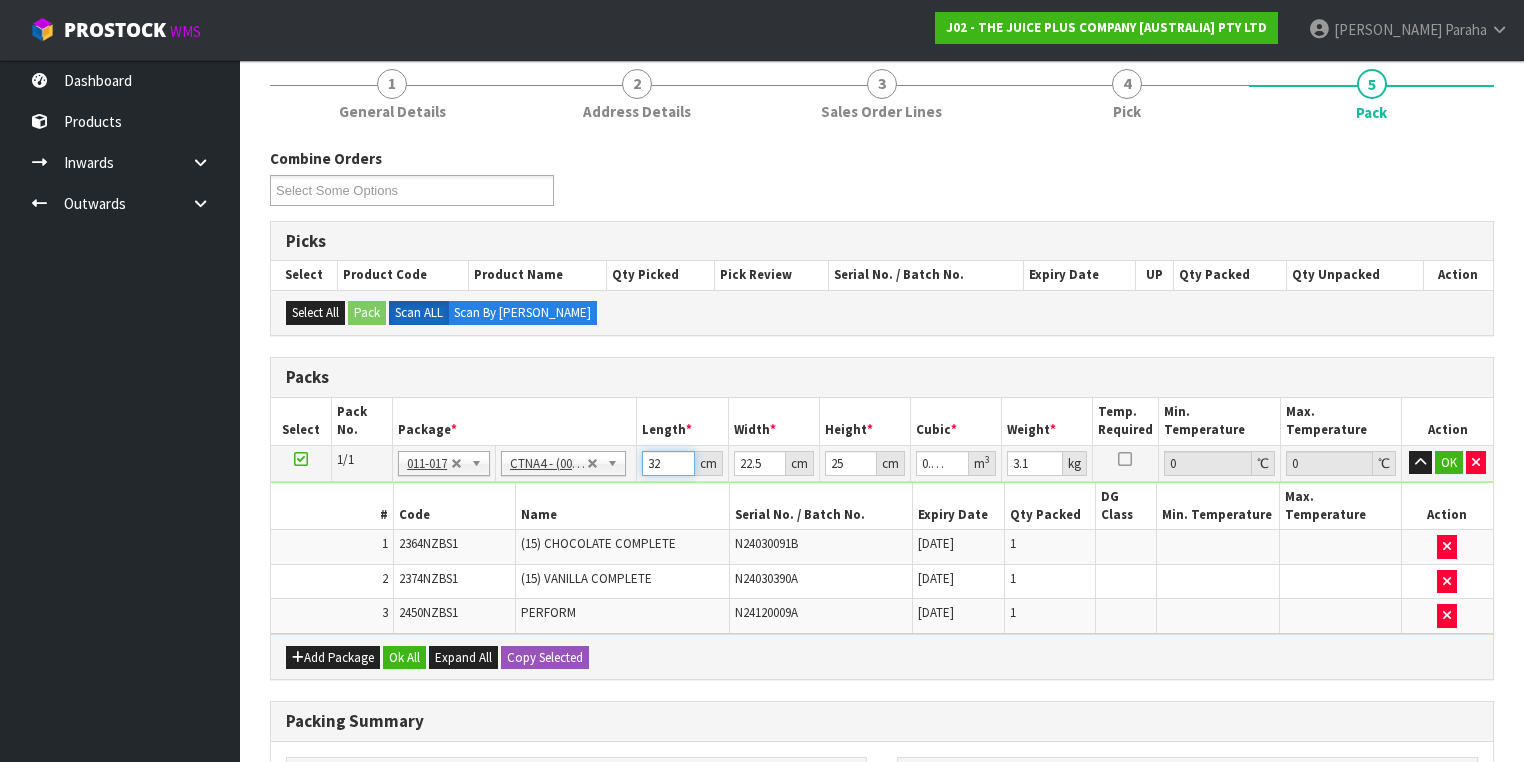 type on "32" 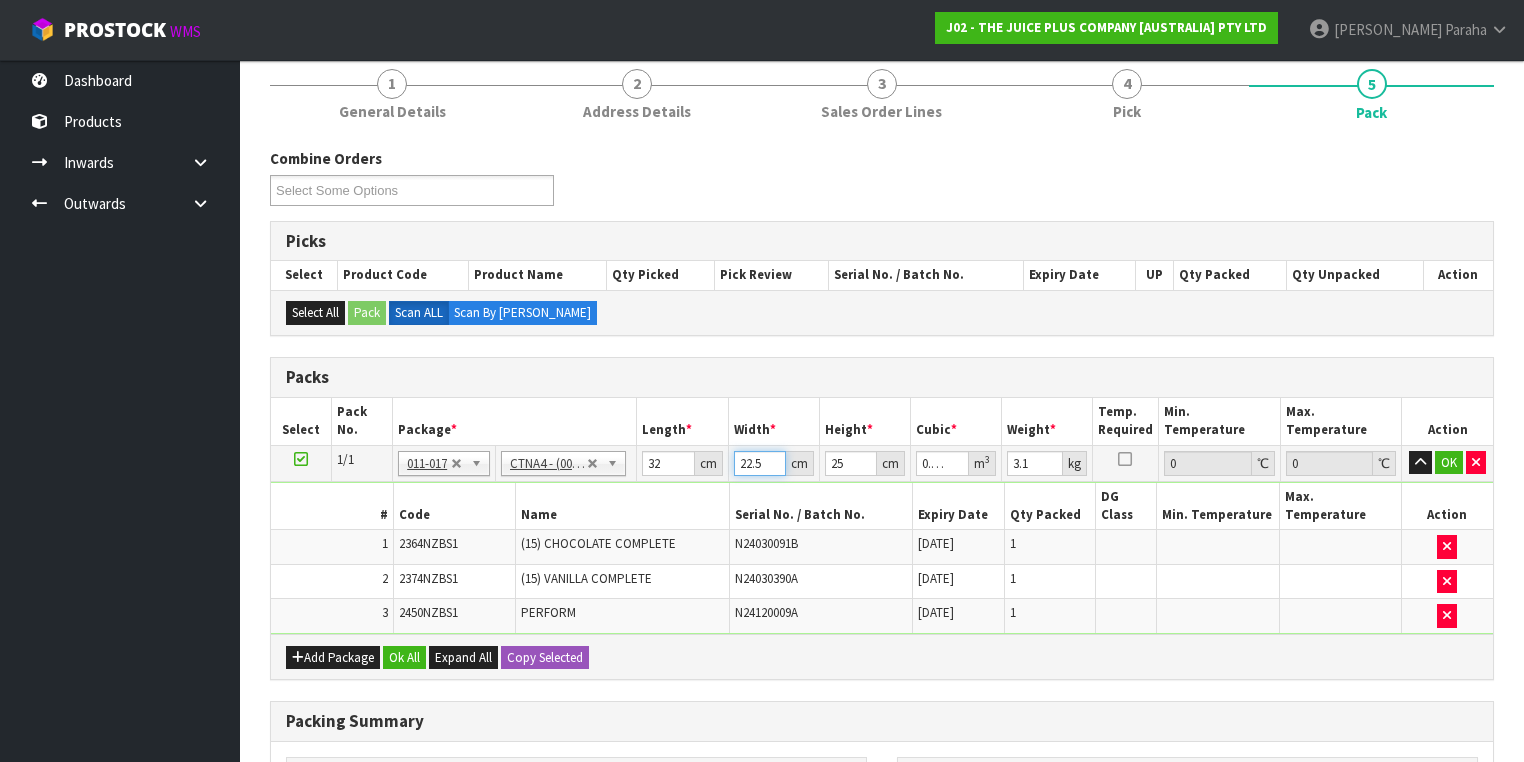 drag, startPoint x: 761, startPoint y: 460, endPoint x: 723, endPoint y: 464, distance: 38.209946 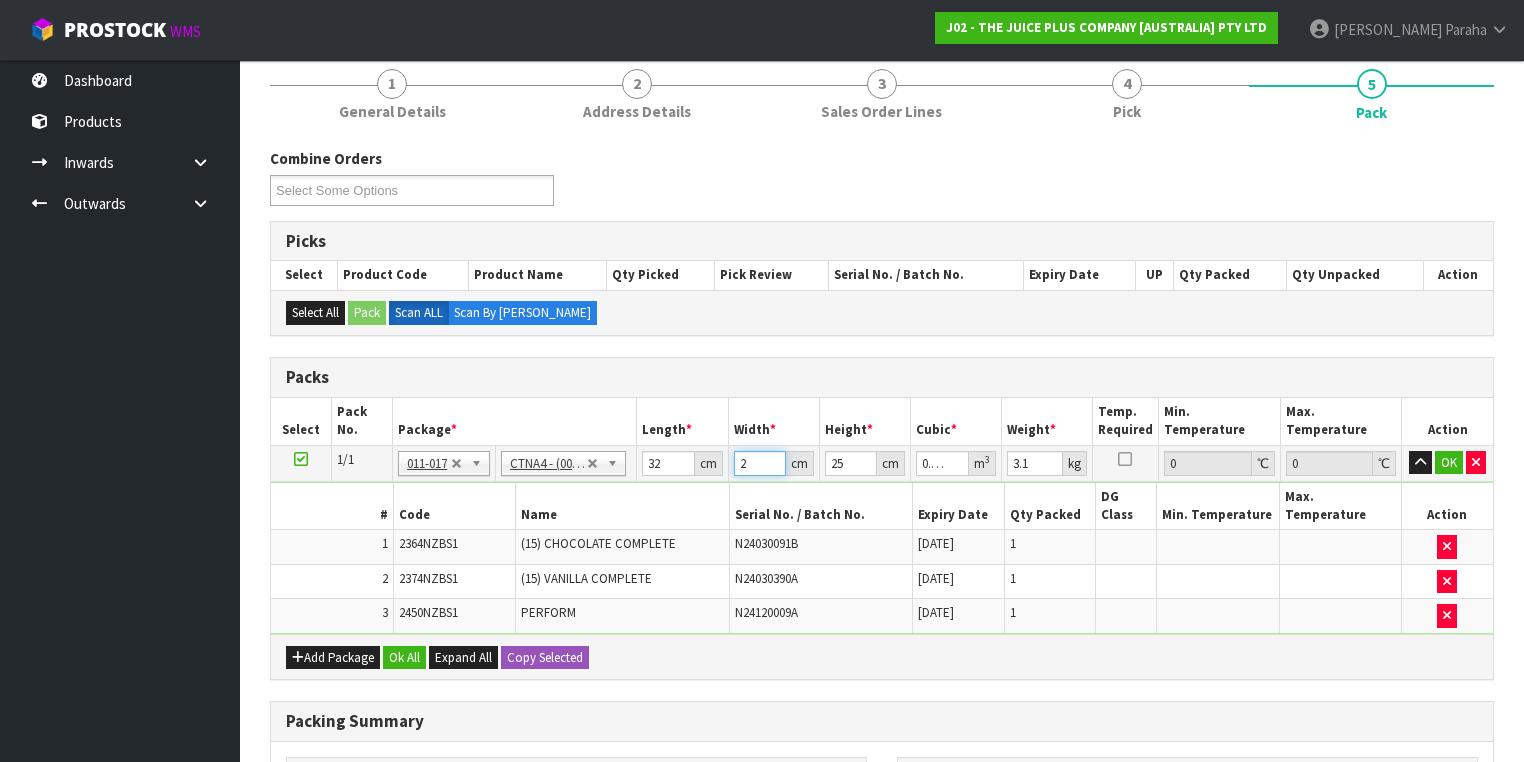 type on "24" 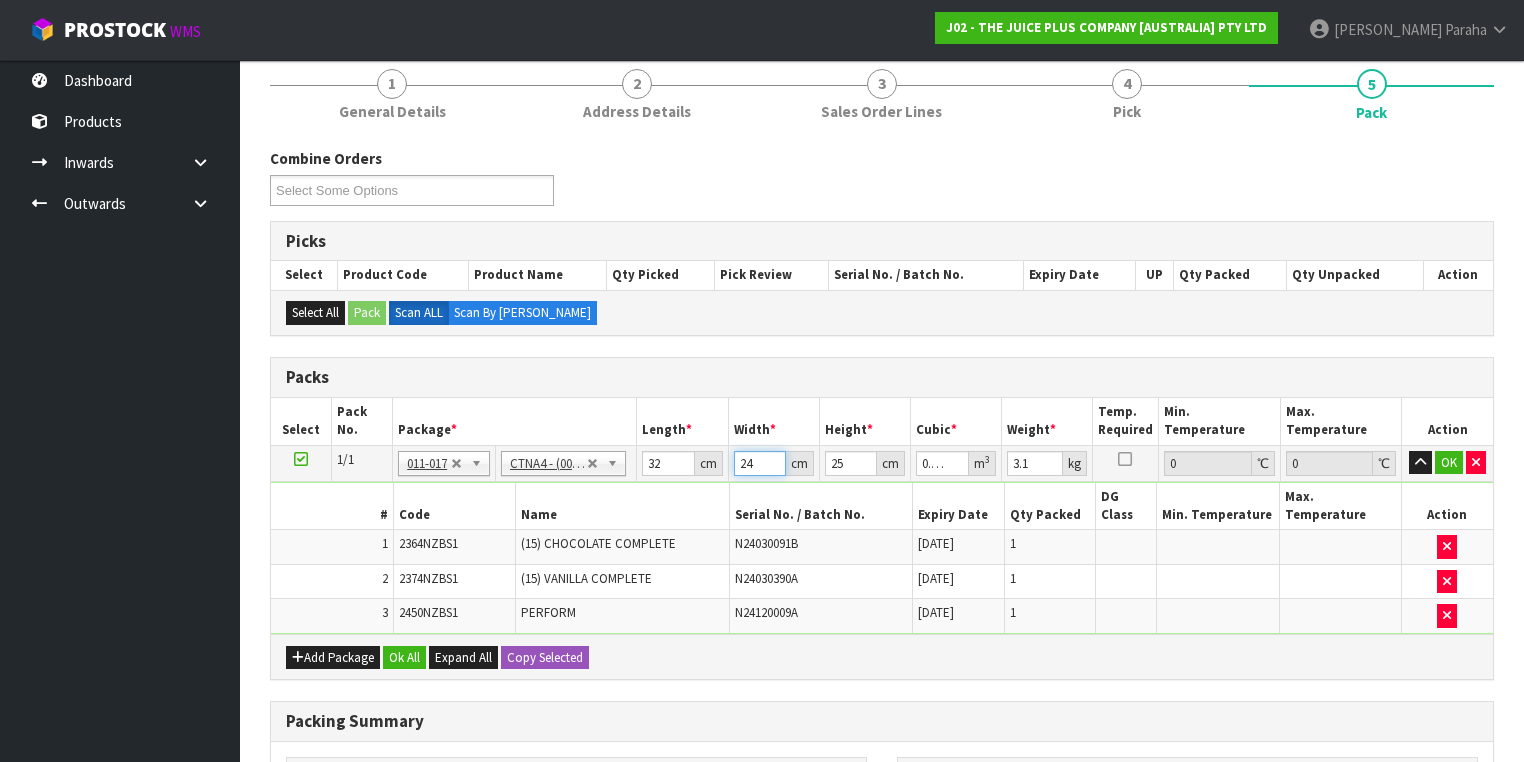 type on "24" 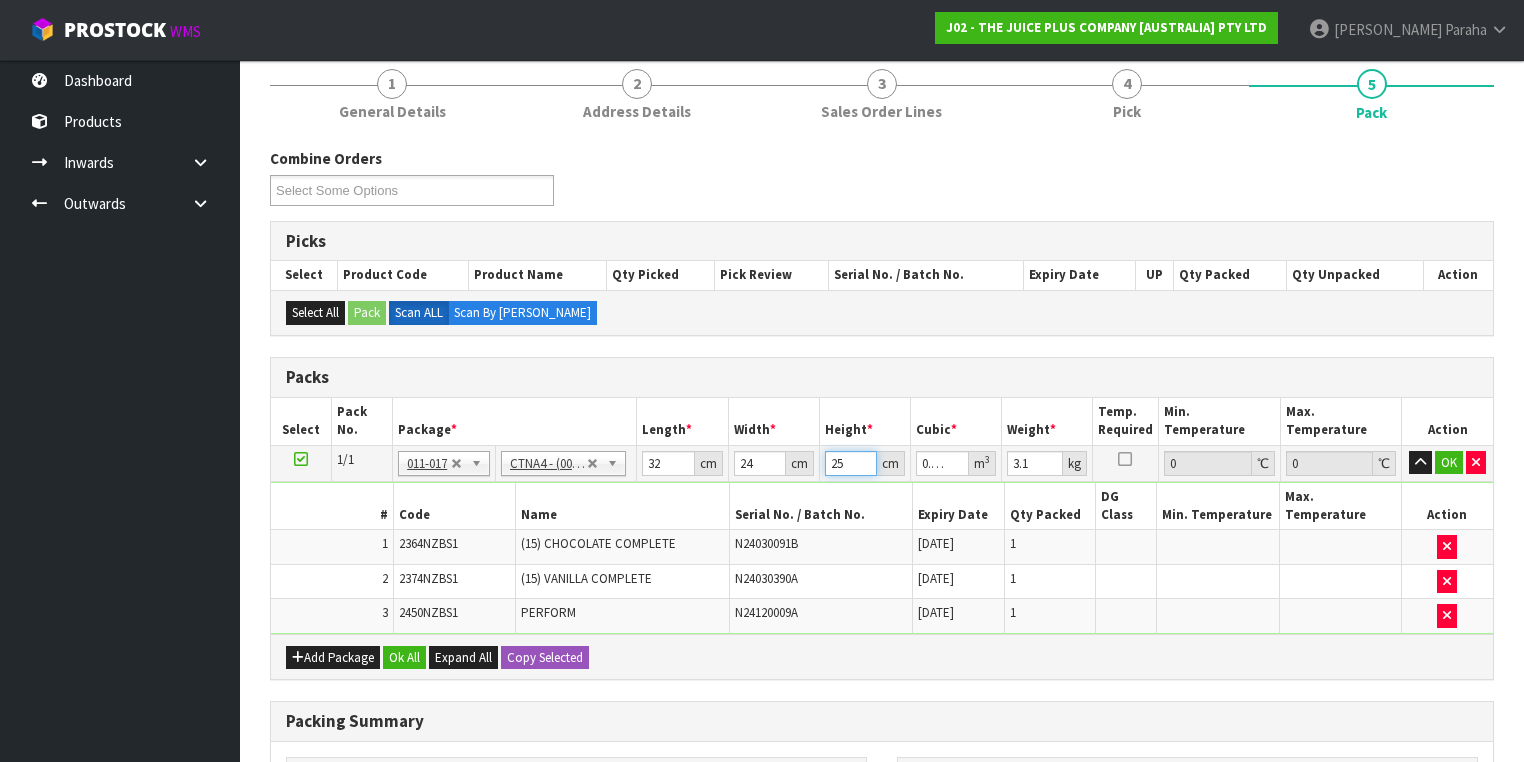 drag, startPoint x: 845, startPoint y: 461, endPoint x: 811, endPoint y: 461, distance: 34 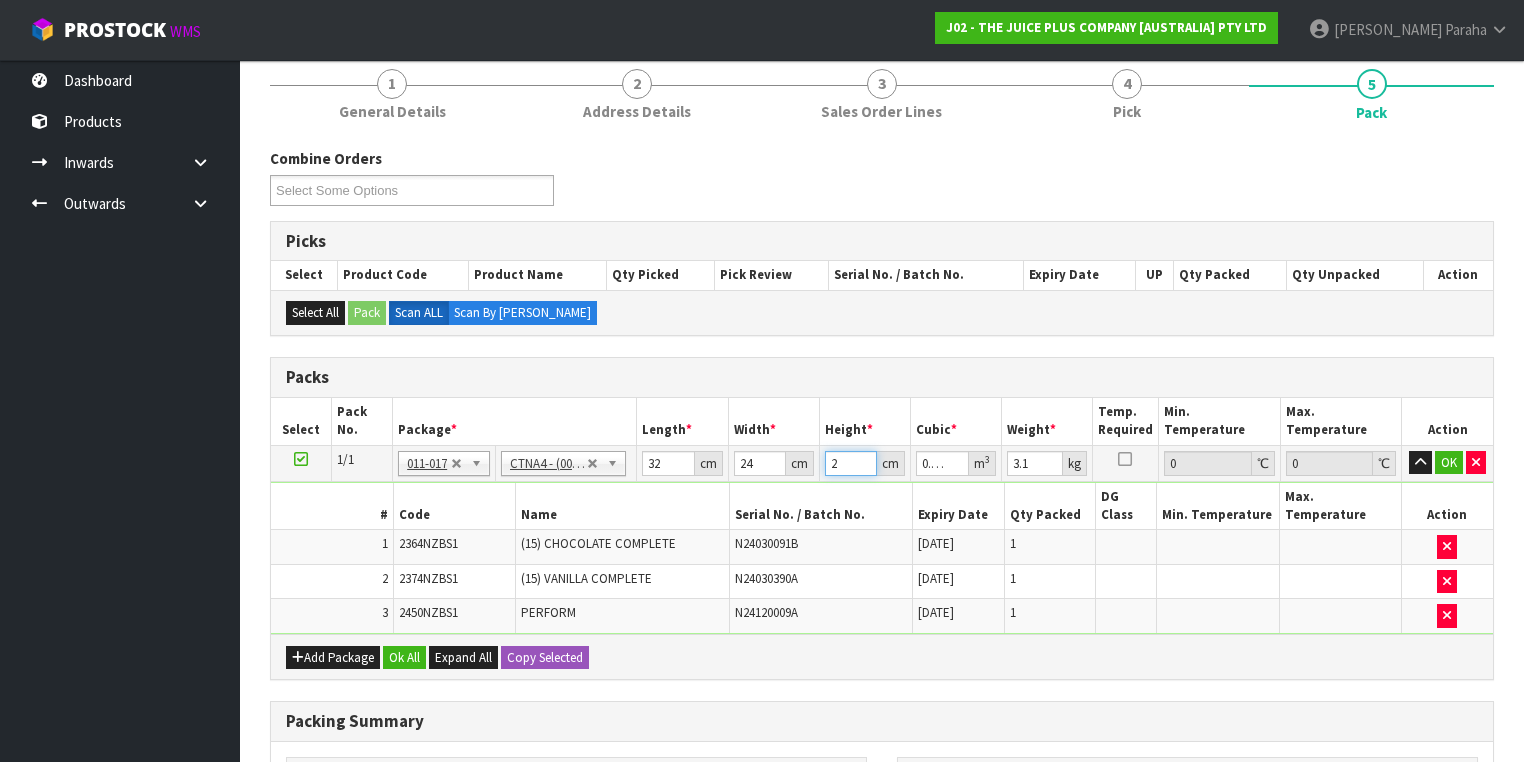 type on "24" 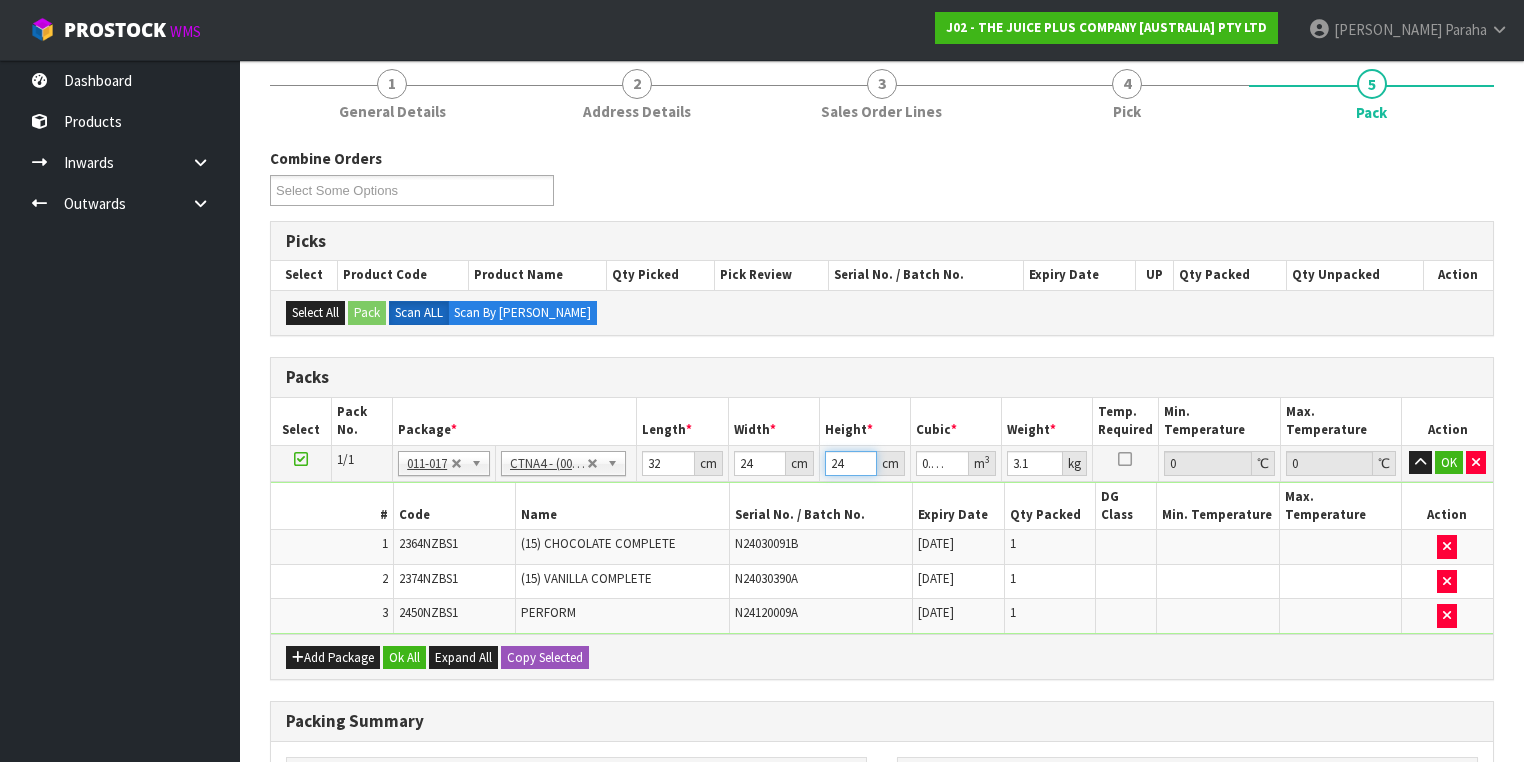 type on "24" 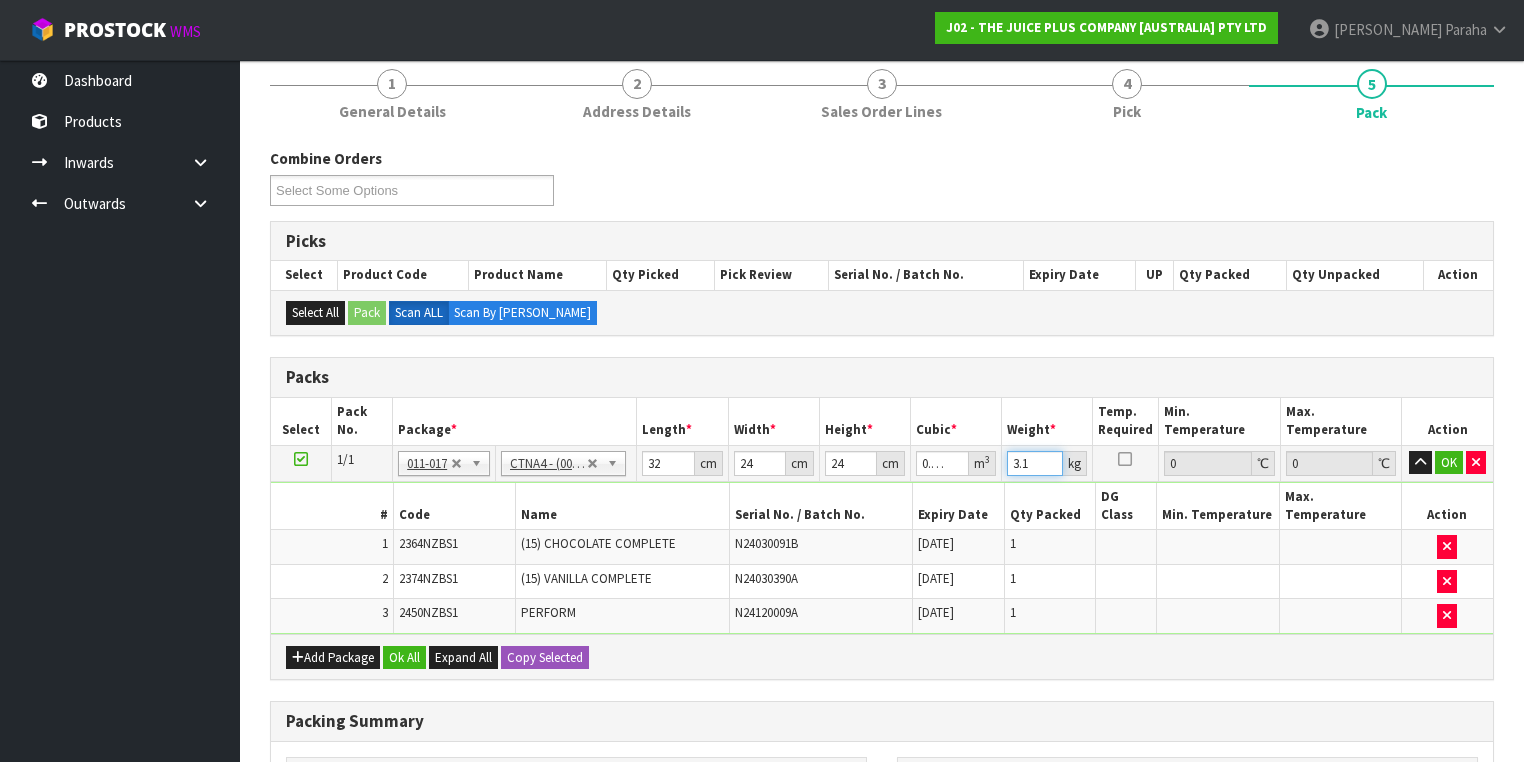 drag, startPoint x: 1032, startPoint y: 462, endPoint x: 992, endPoint y: 461, distance: 40.012497 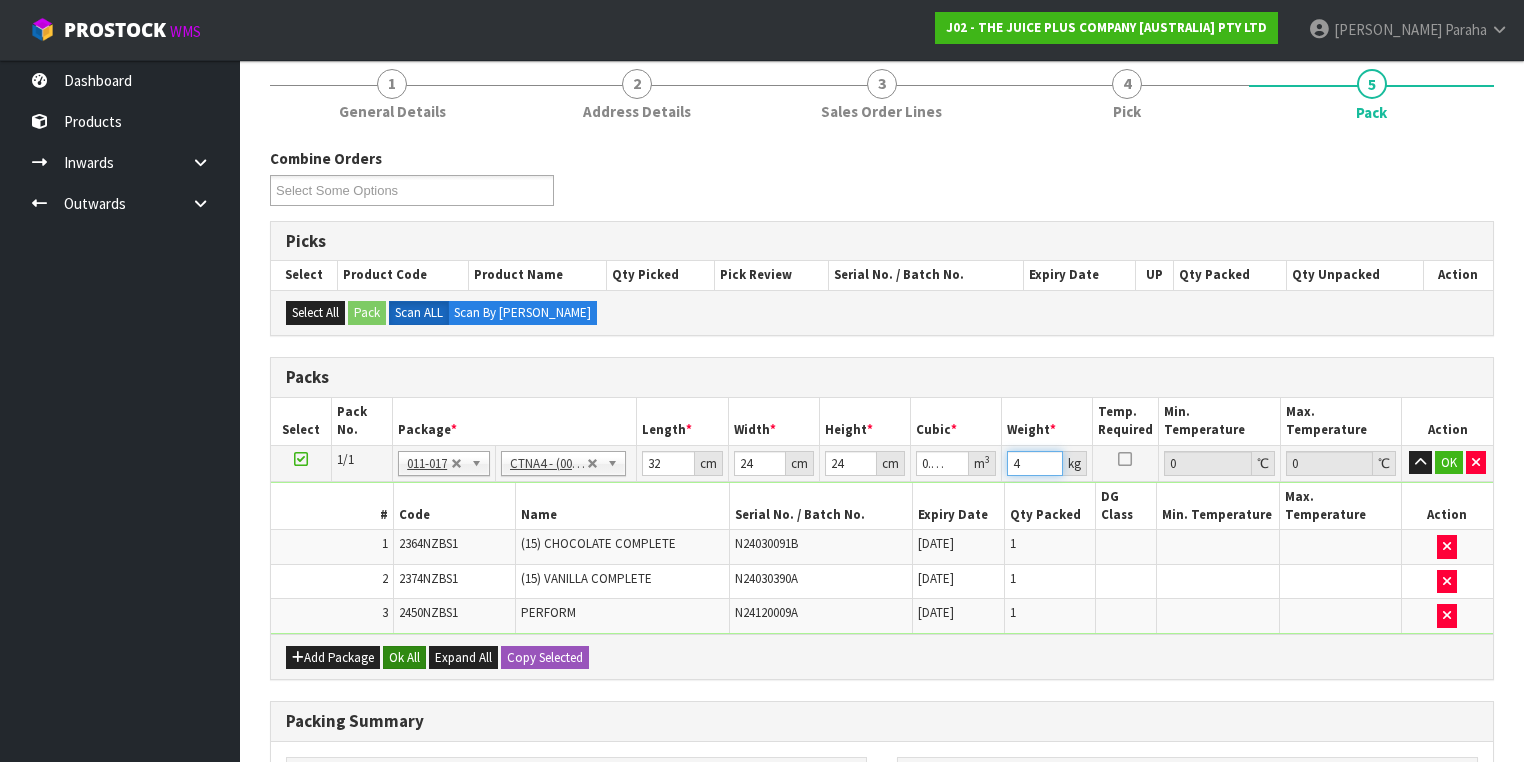 type on "4" 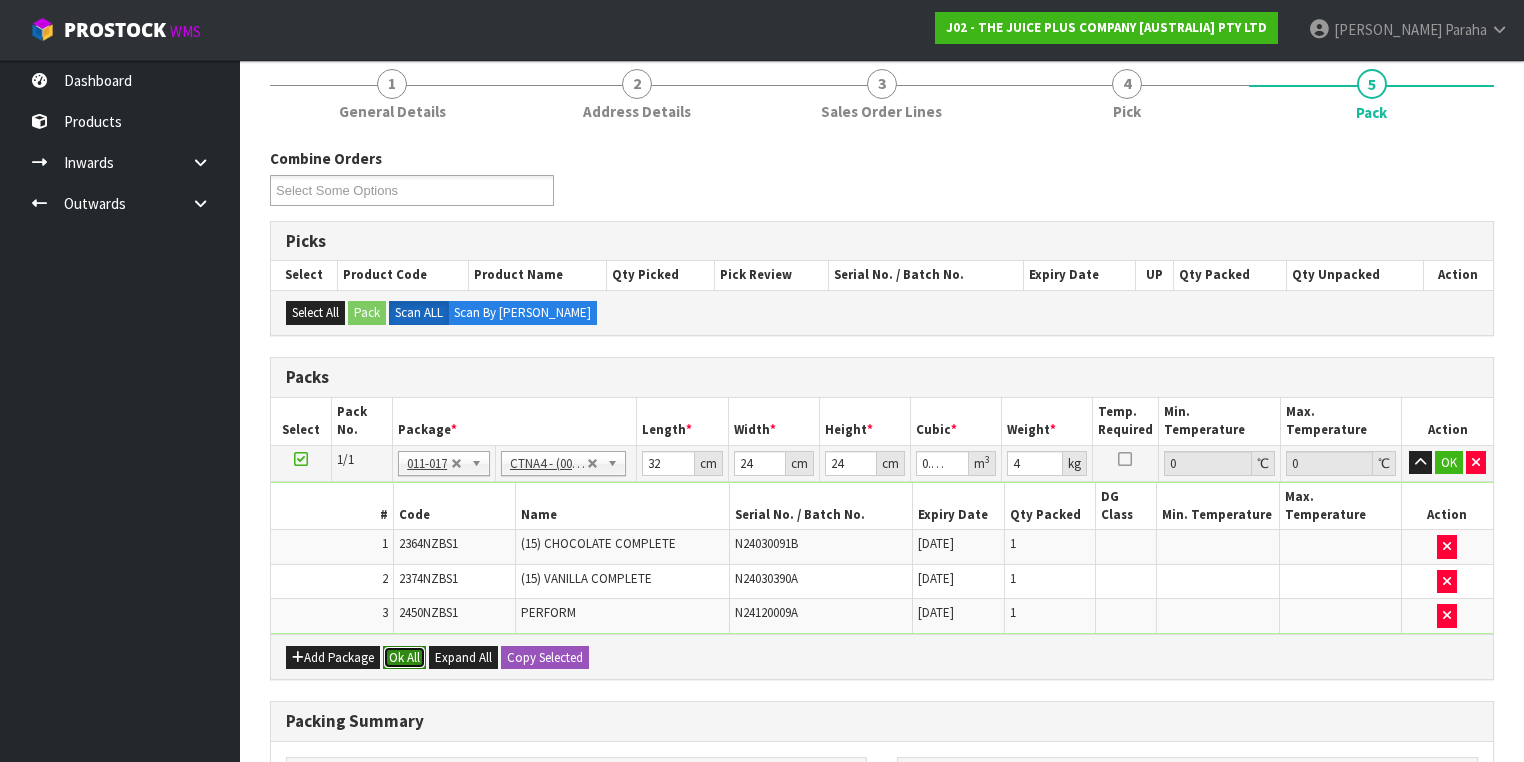 click on "Ok All" at bounding box center (404, 658) 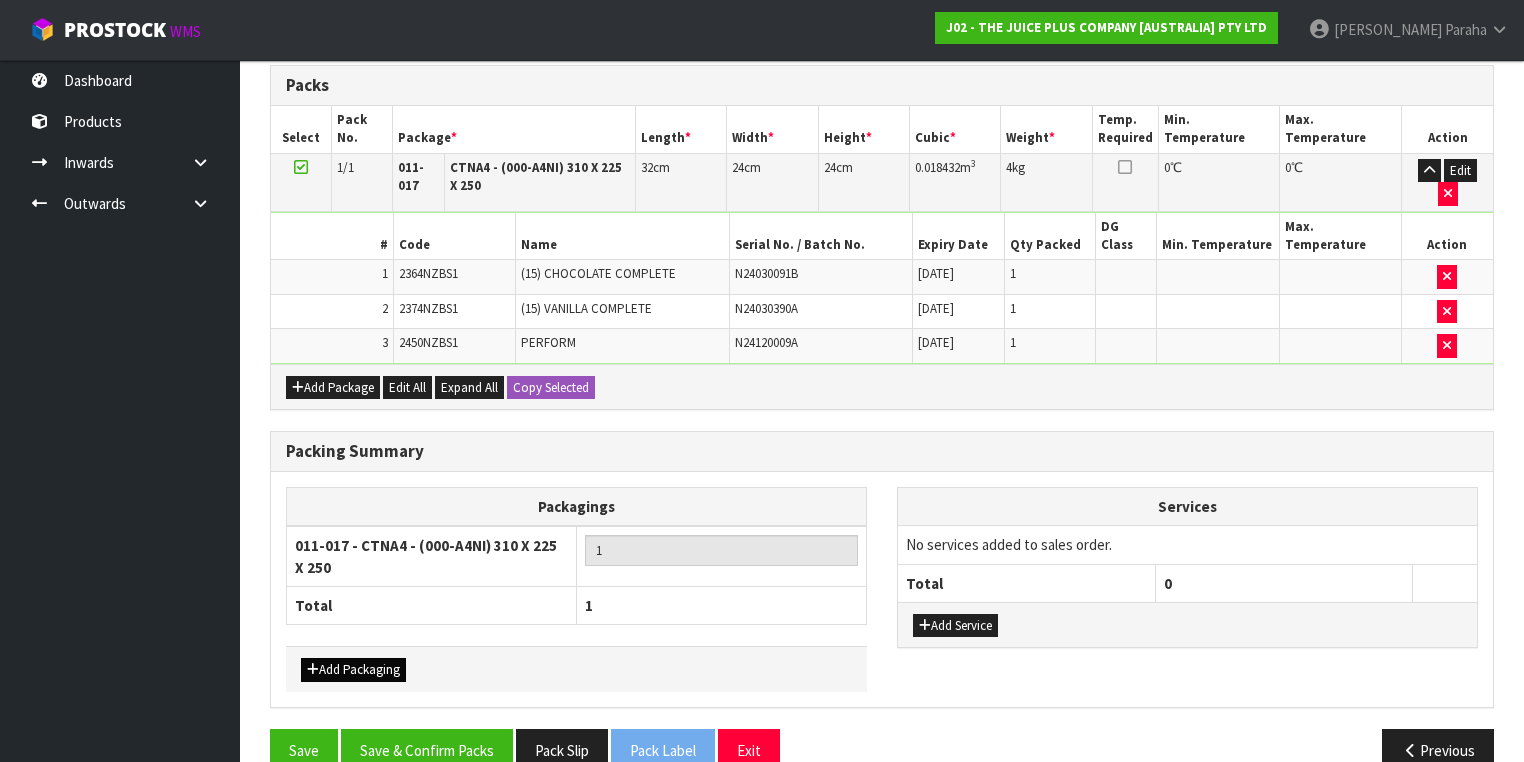 scroll, scrollTop: 532, scrollLeft: 0, axis: vertical 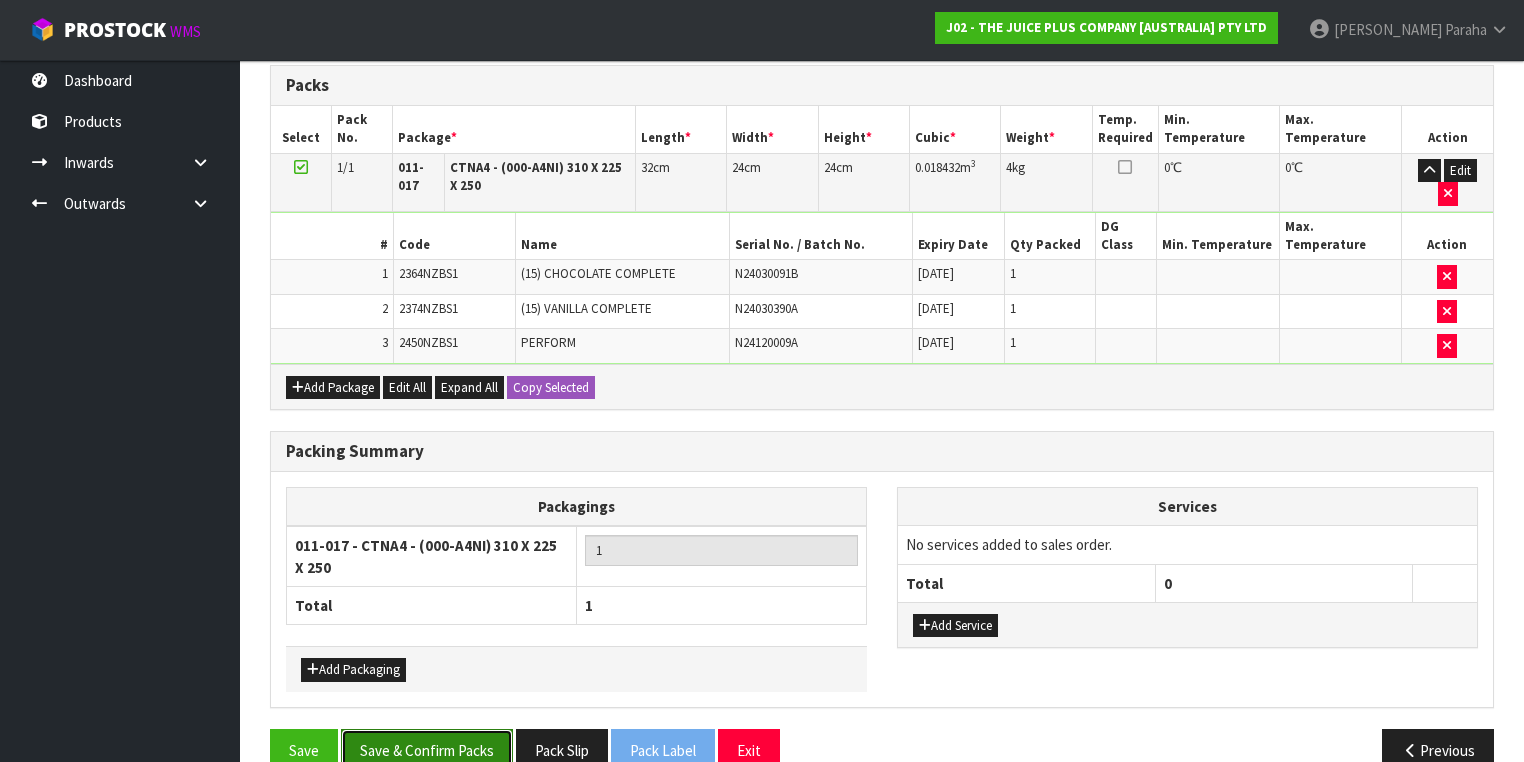 click on "Save & Confirm Packs" at bounding box center (427, 750) 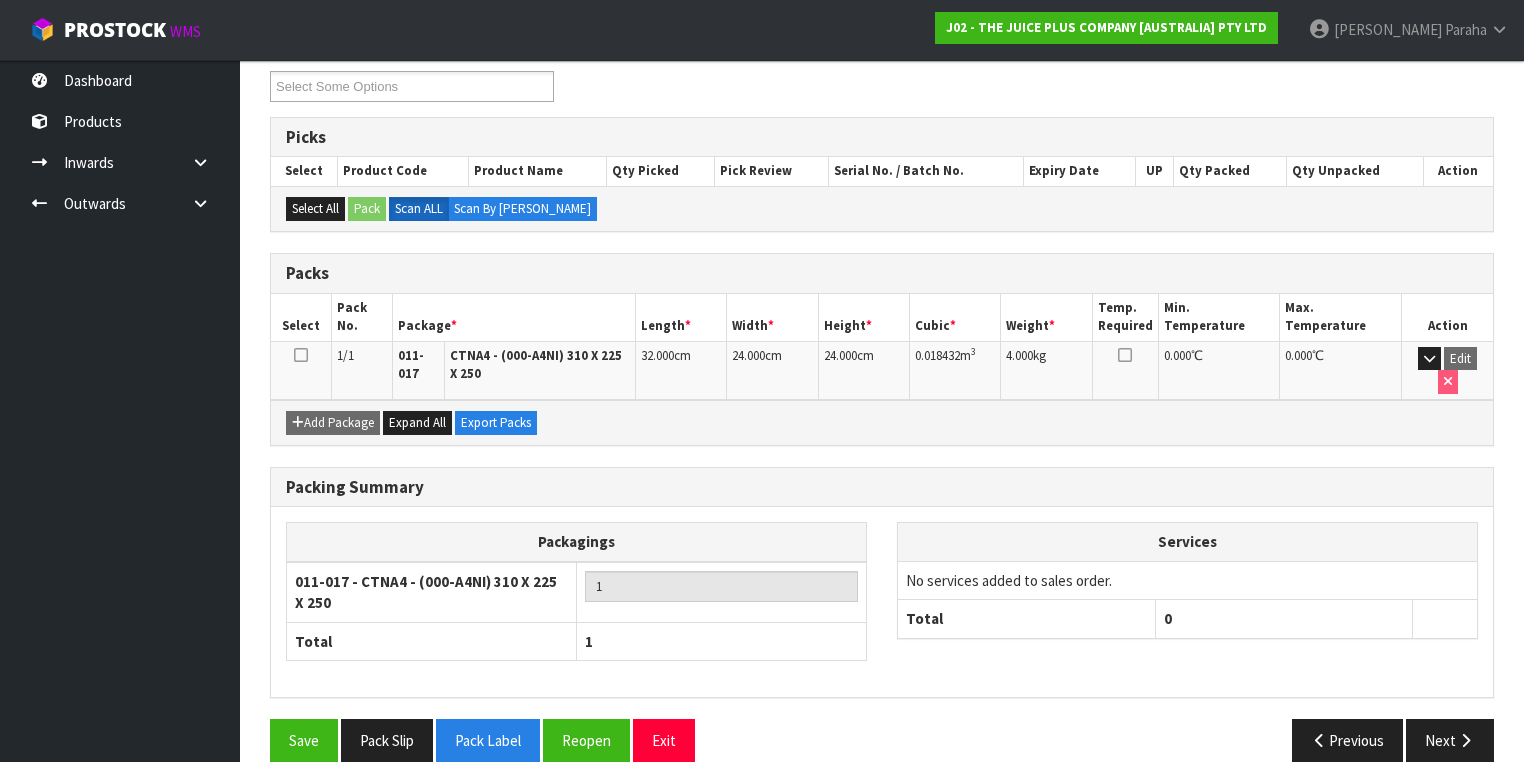 scroll, scrollTop: 356, scrollLeft: 0, axis: vertical 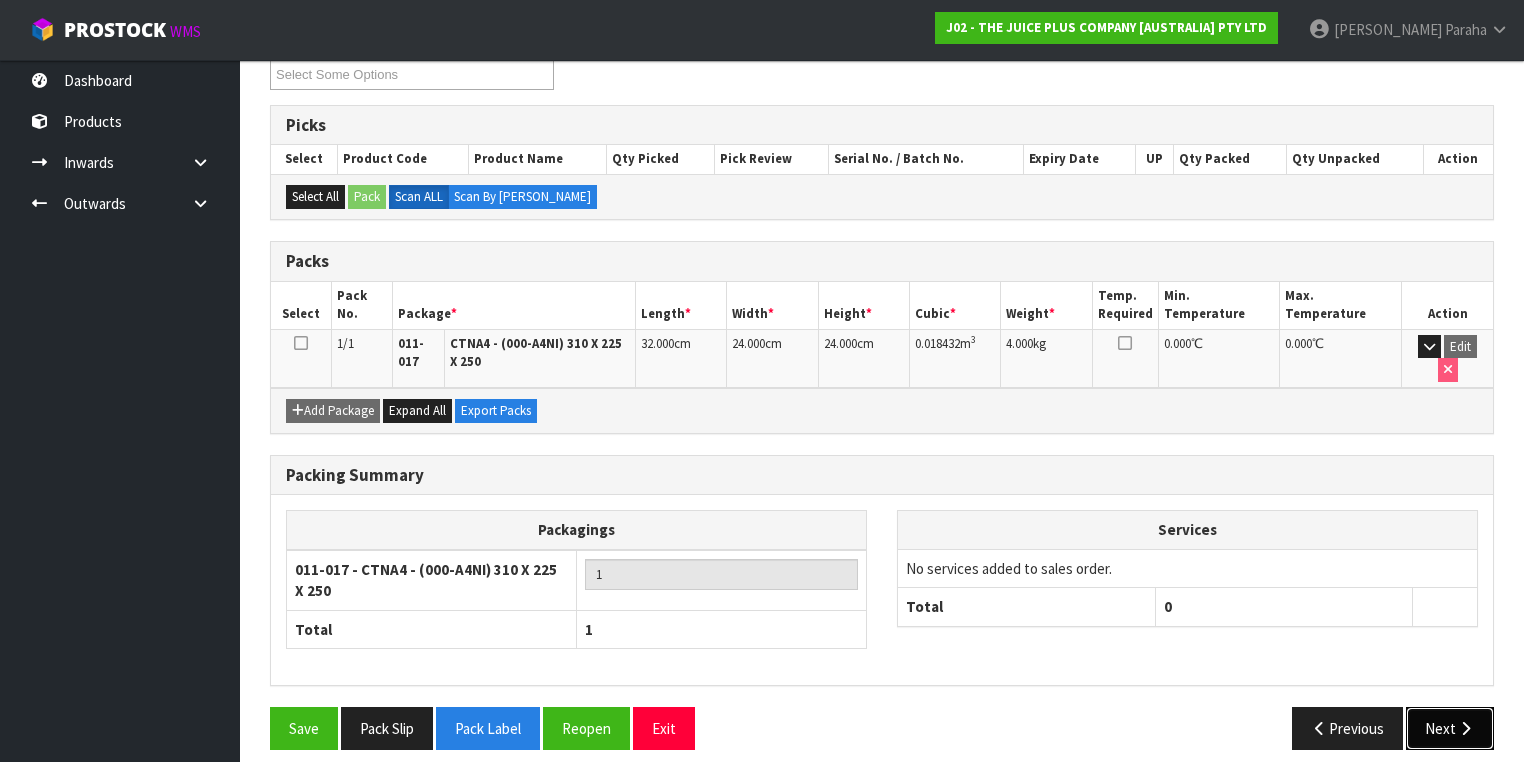click on "Next" at bounding box center [1450, 728] 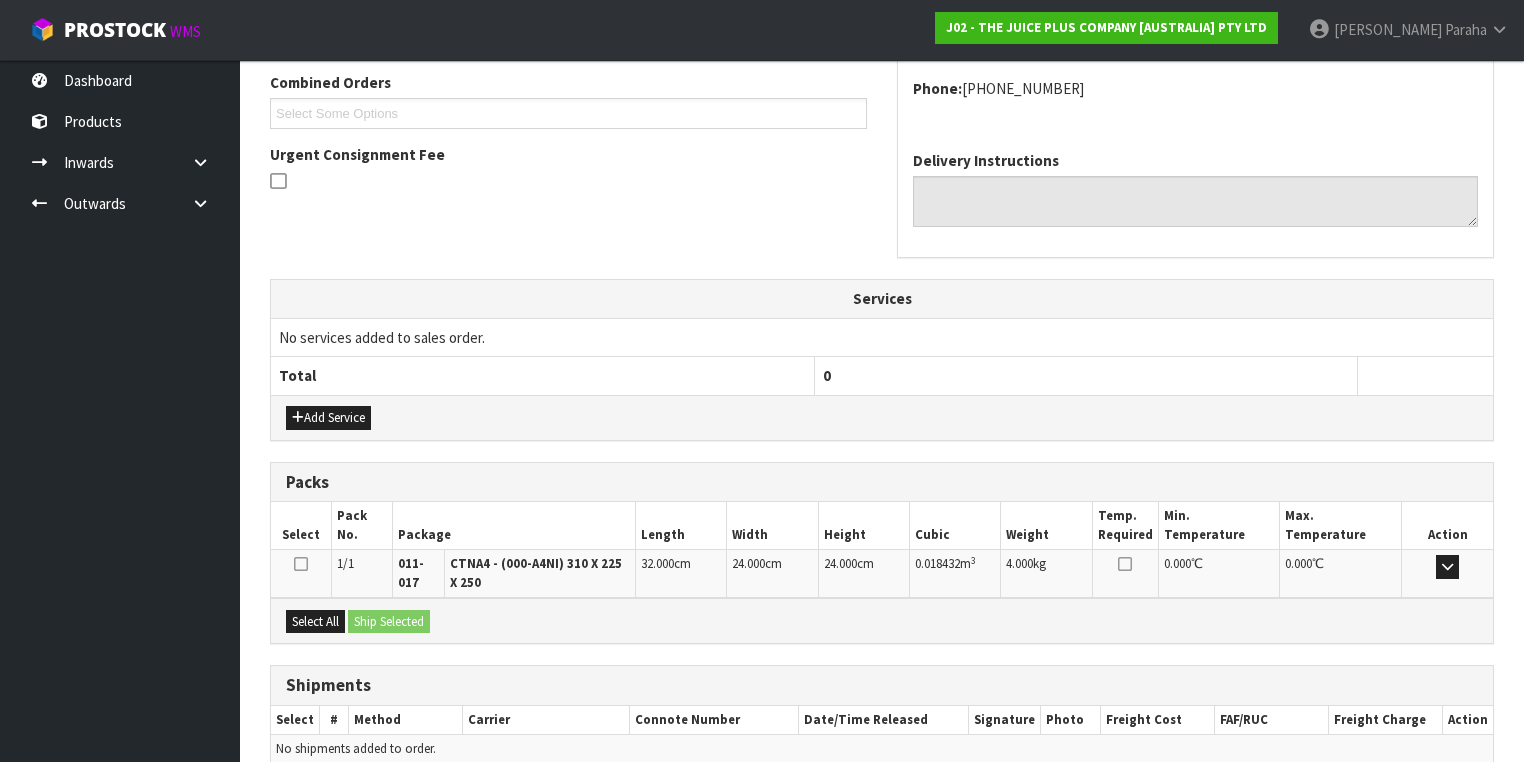 scroll, scrollTop: 606, scrollLeft: 0, axis: vertical 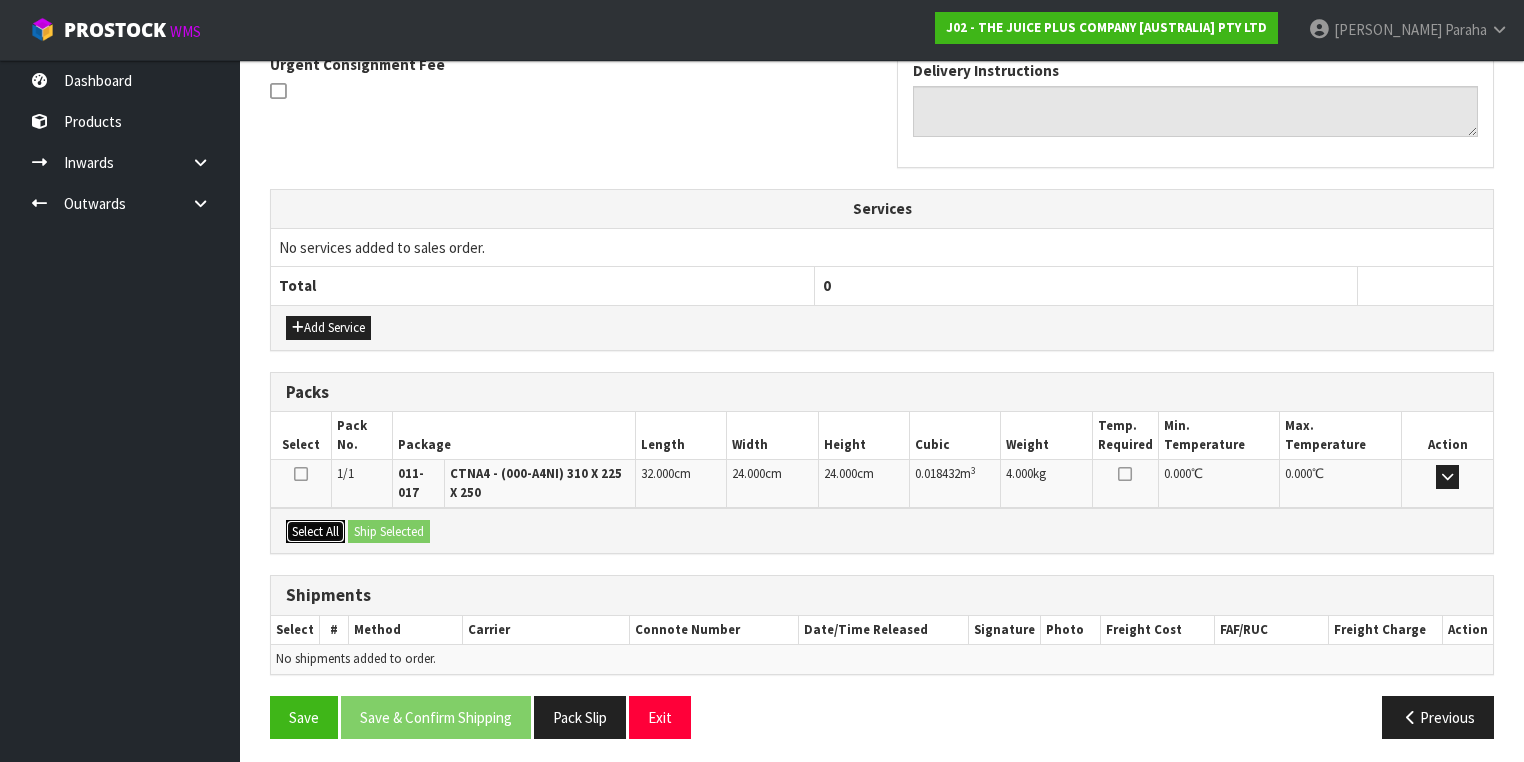click on "Select All" at bounding box center (315, 532) 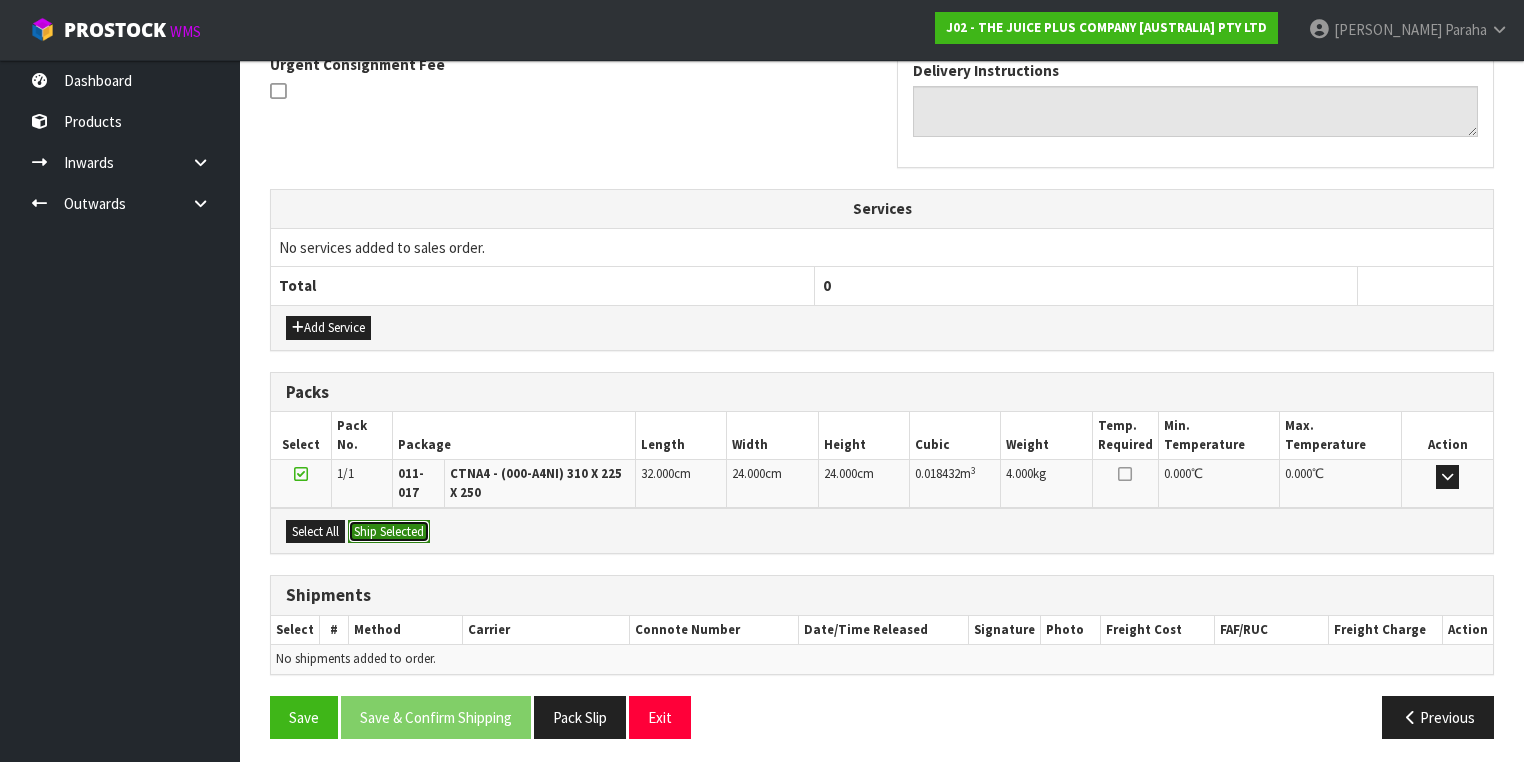 click on "Ship Selected" at bounding box center [389, 532] 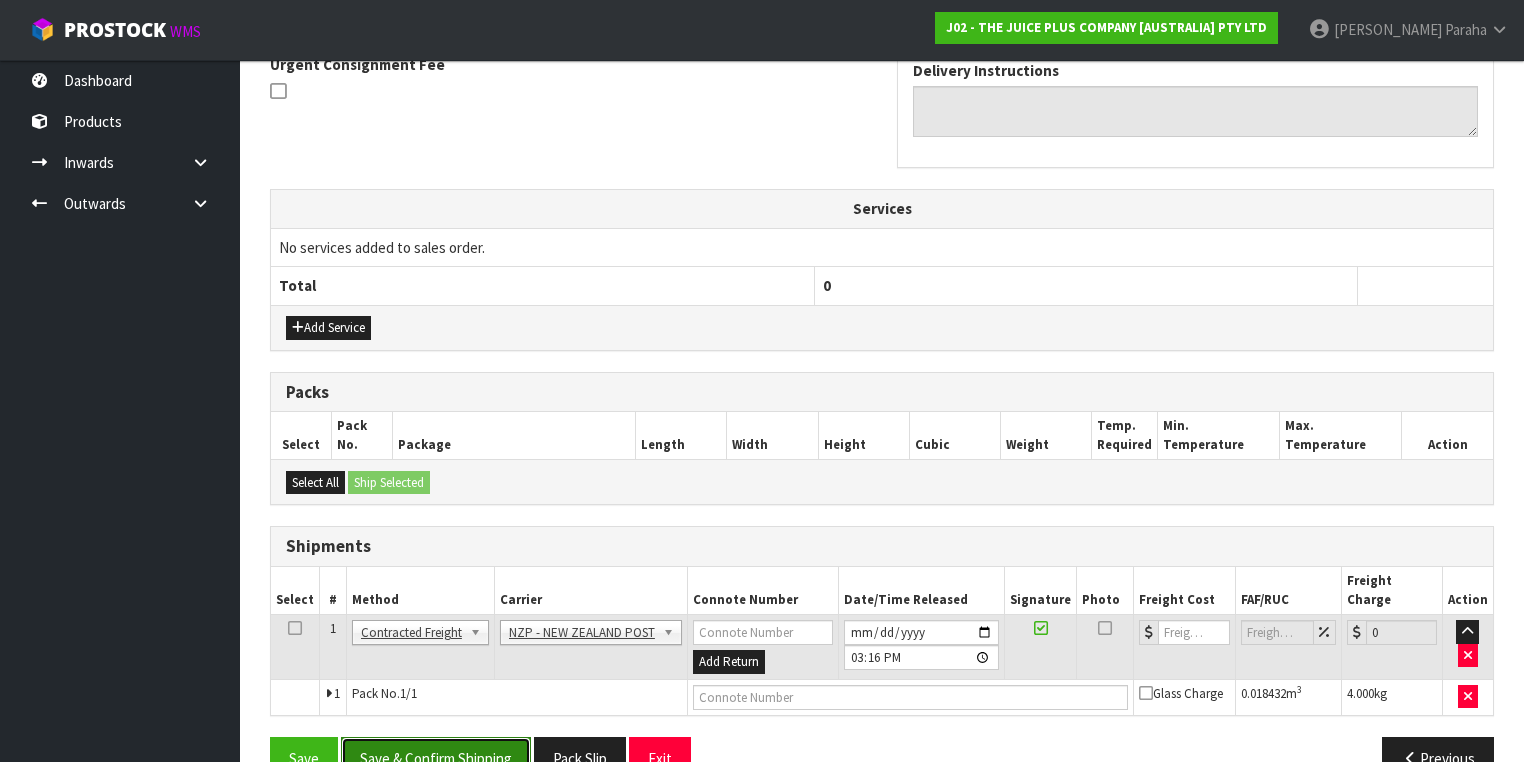 click on "Save & Confirm Shipping" at bounding box center (436, 758) 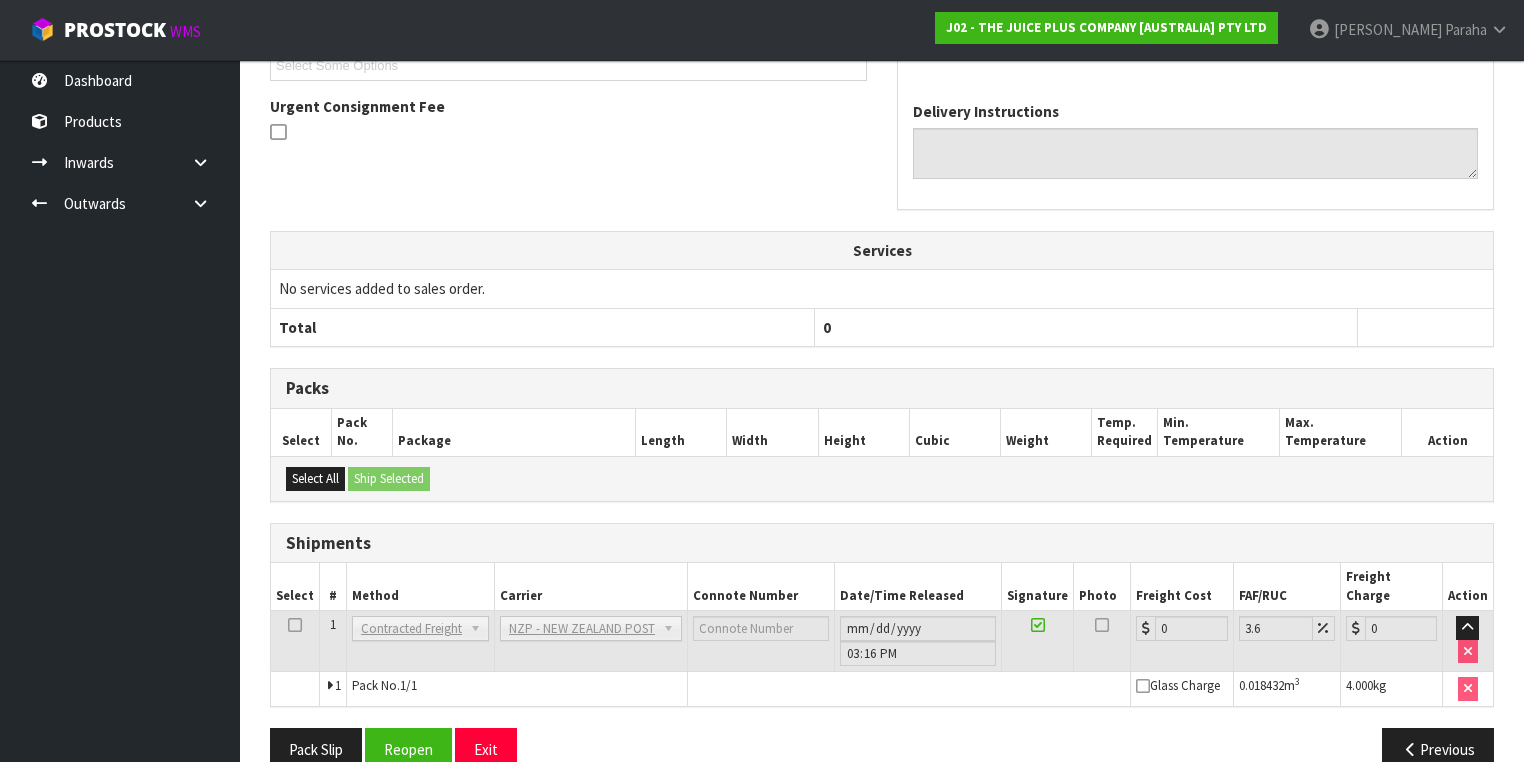 scroll, scrollTop: 600, scrollLeft: 0, axis: vertical 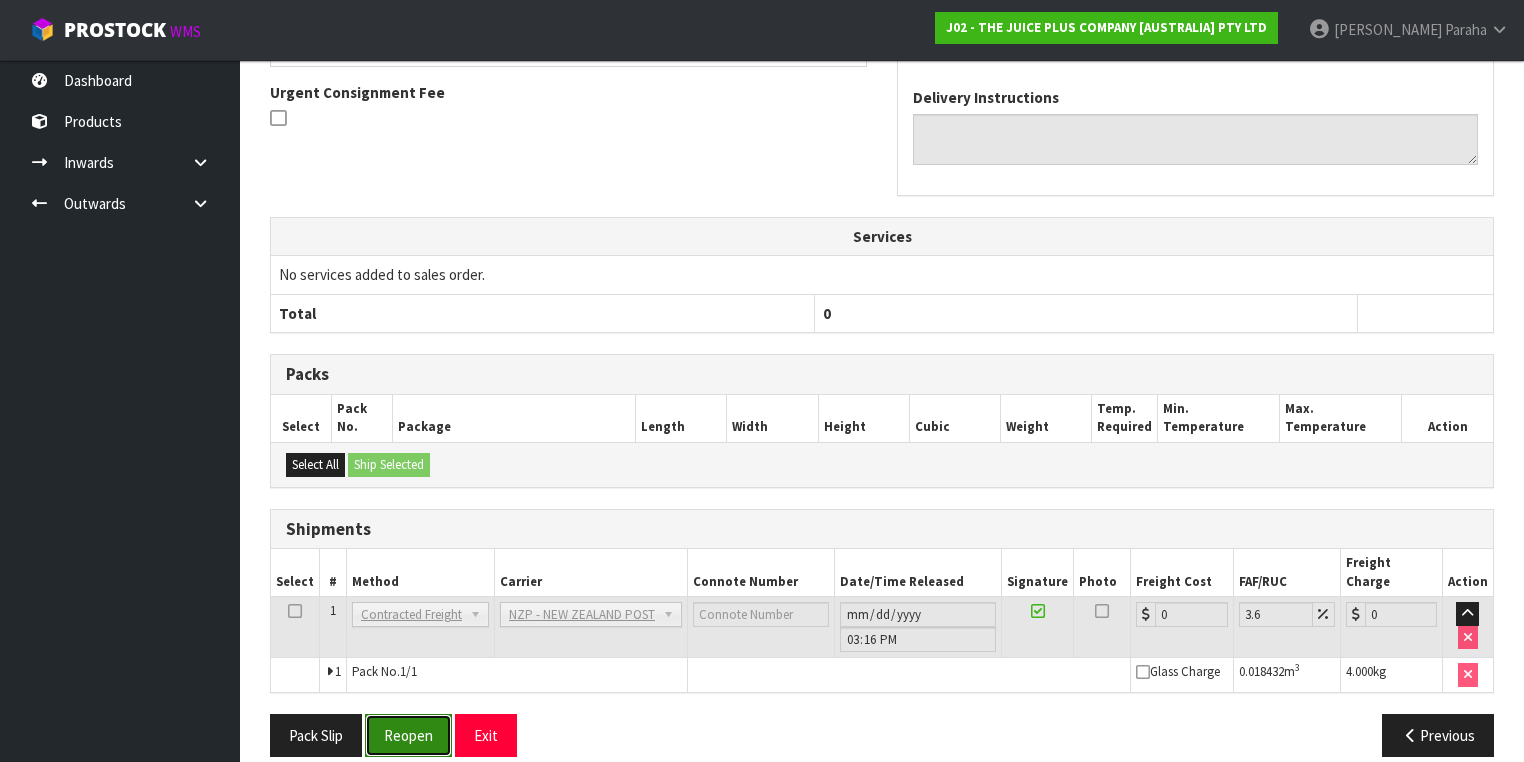 click on "Reopen" at bounding box center [408, 735] 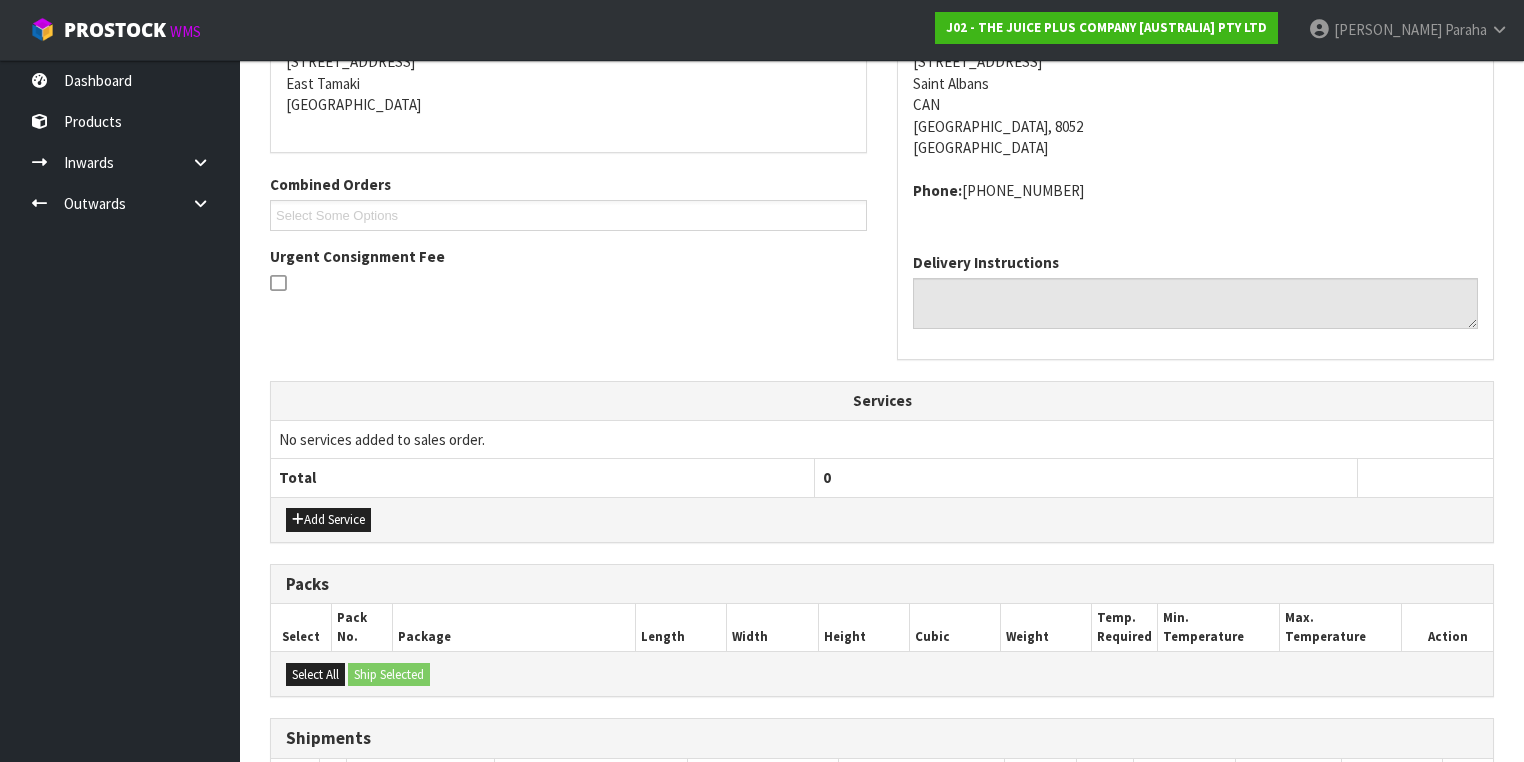 scroll, scrollTop: 640, scrollLeft: 0, axis: vertical 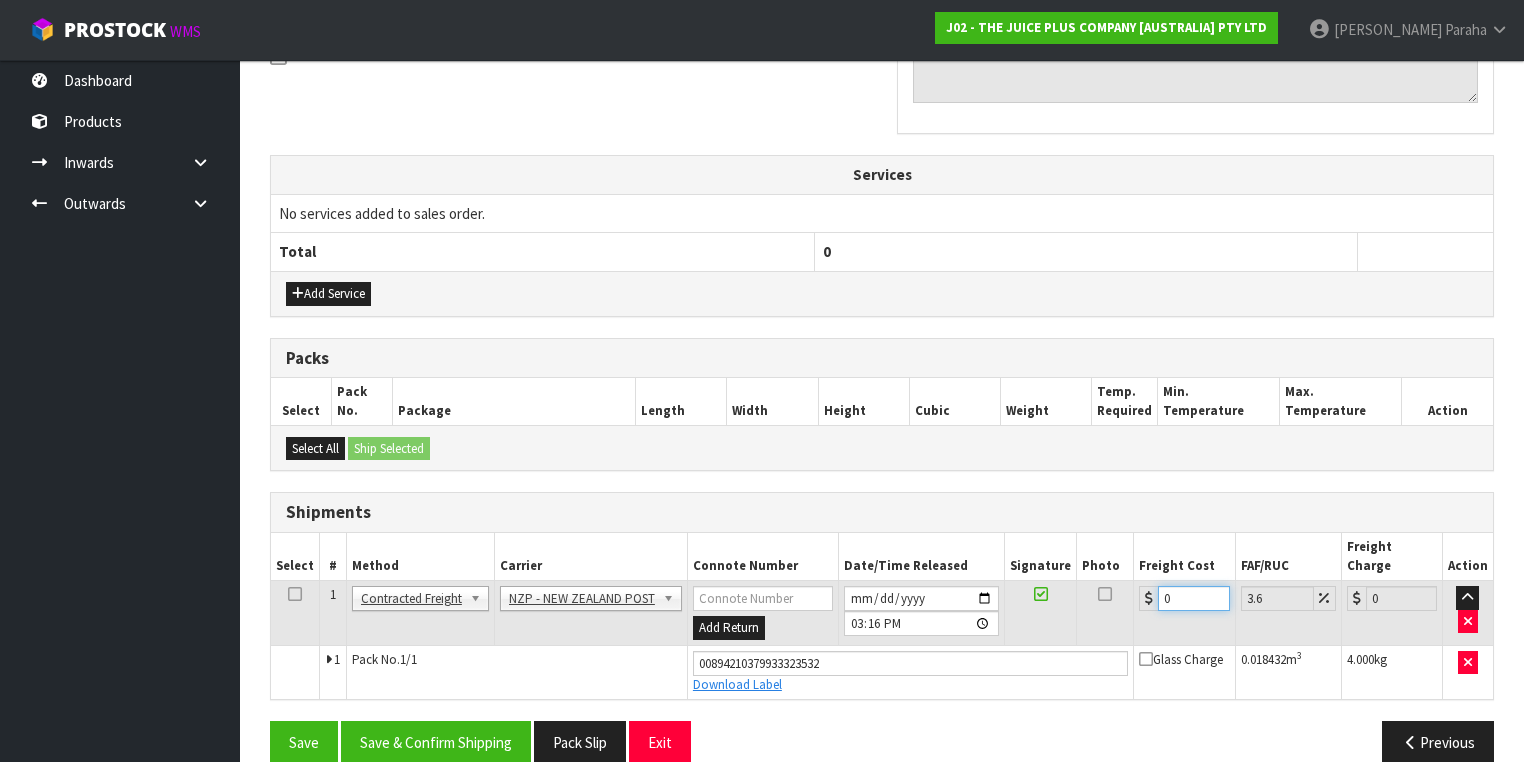 drag, startPoint x: 1171, startPoint y: 573, endPoint x: 1141, endPoint y: 573, distance: 30 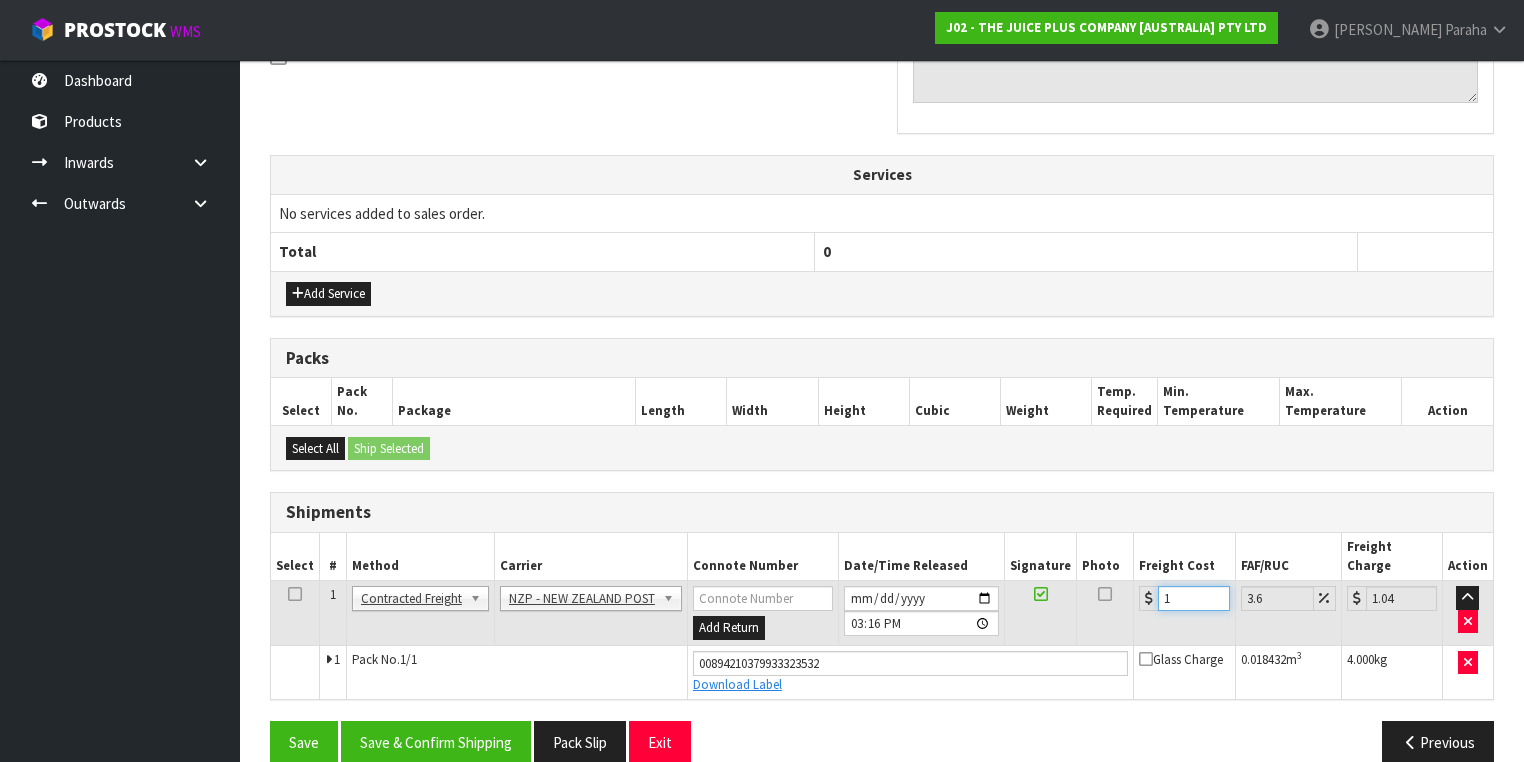 type on "11" 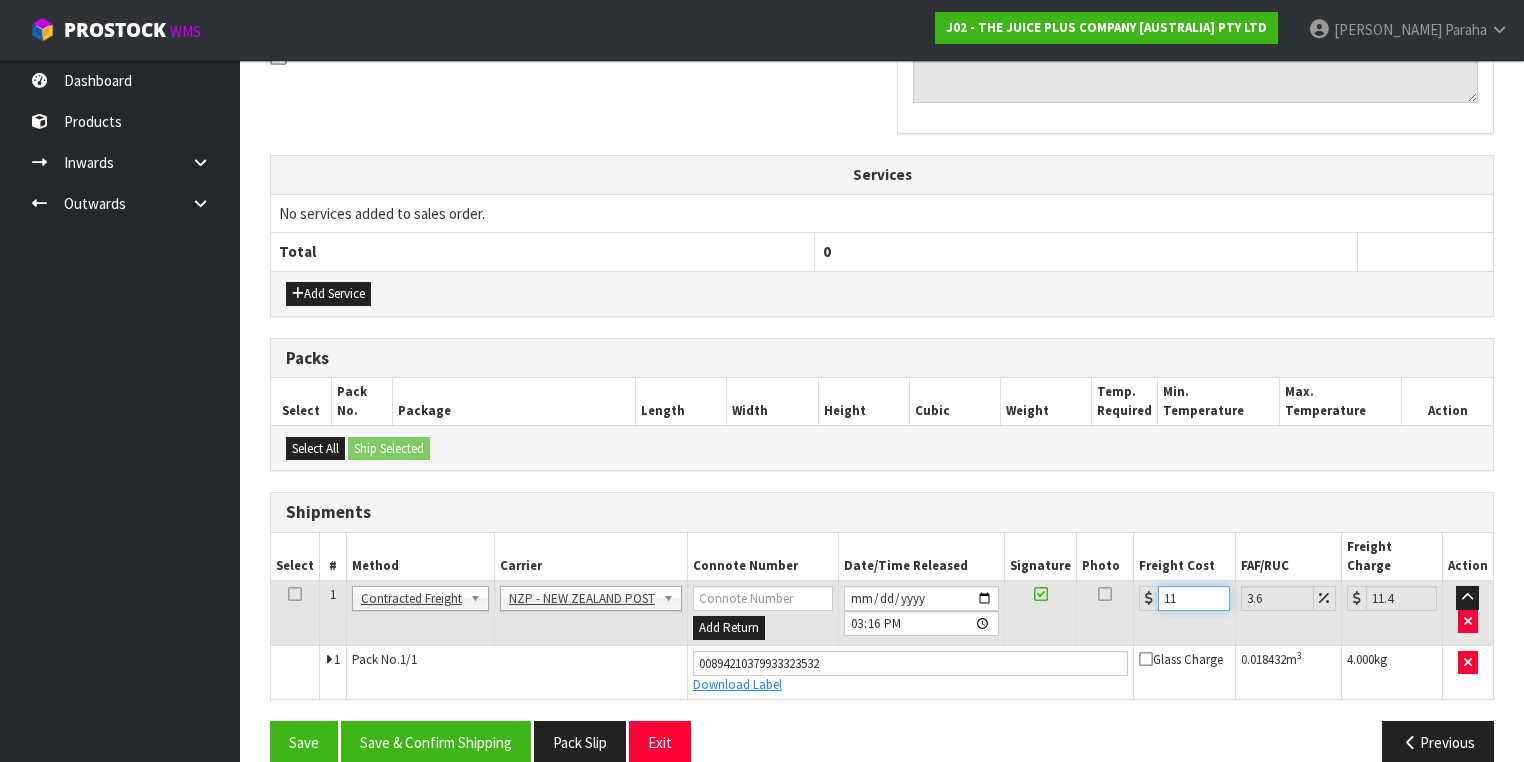 type on "11.6" 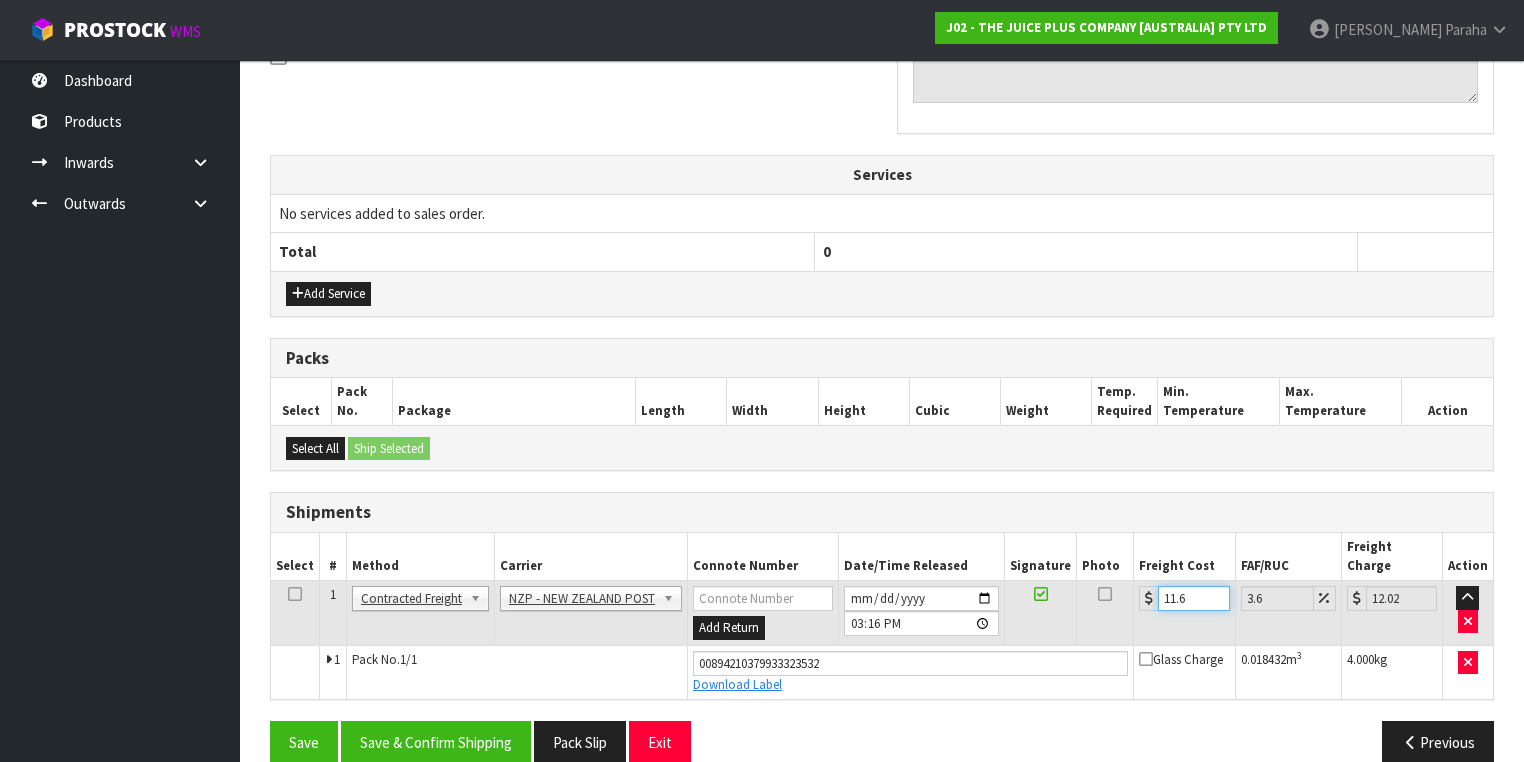 type on "11.61" 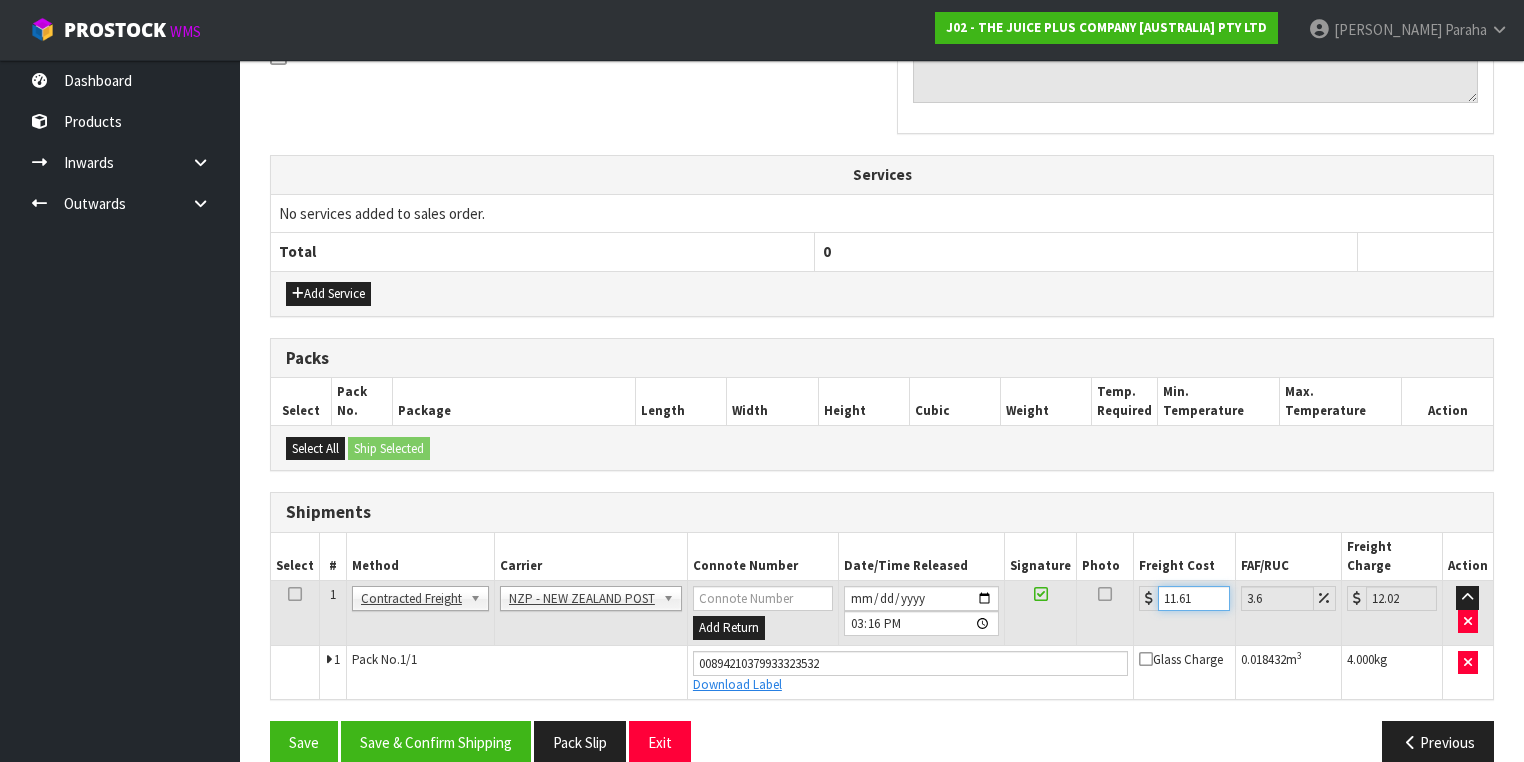 type on "12.03" 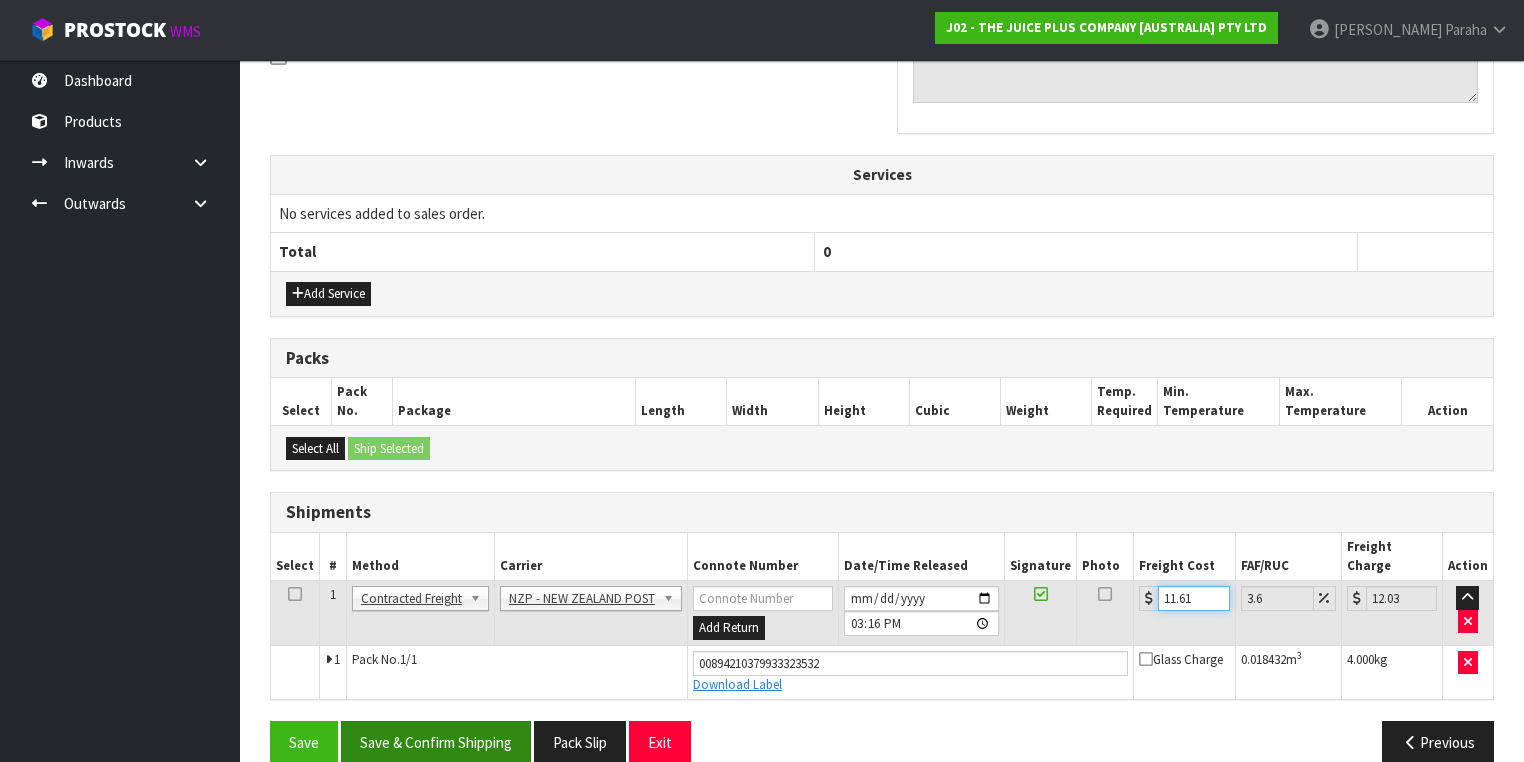 type on "11.61" 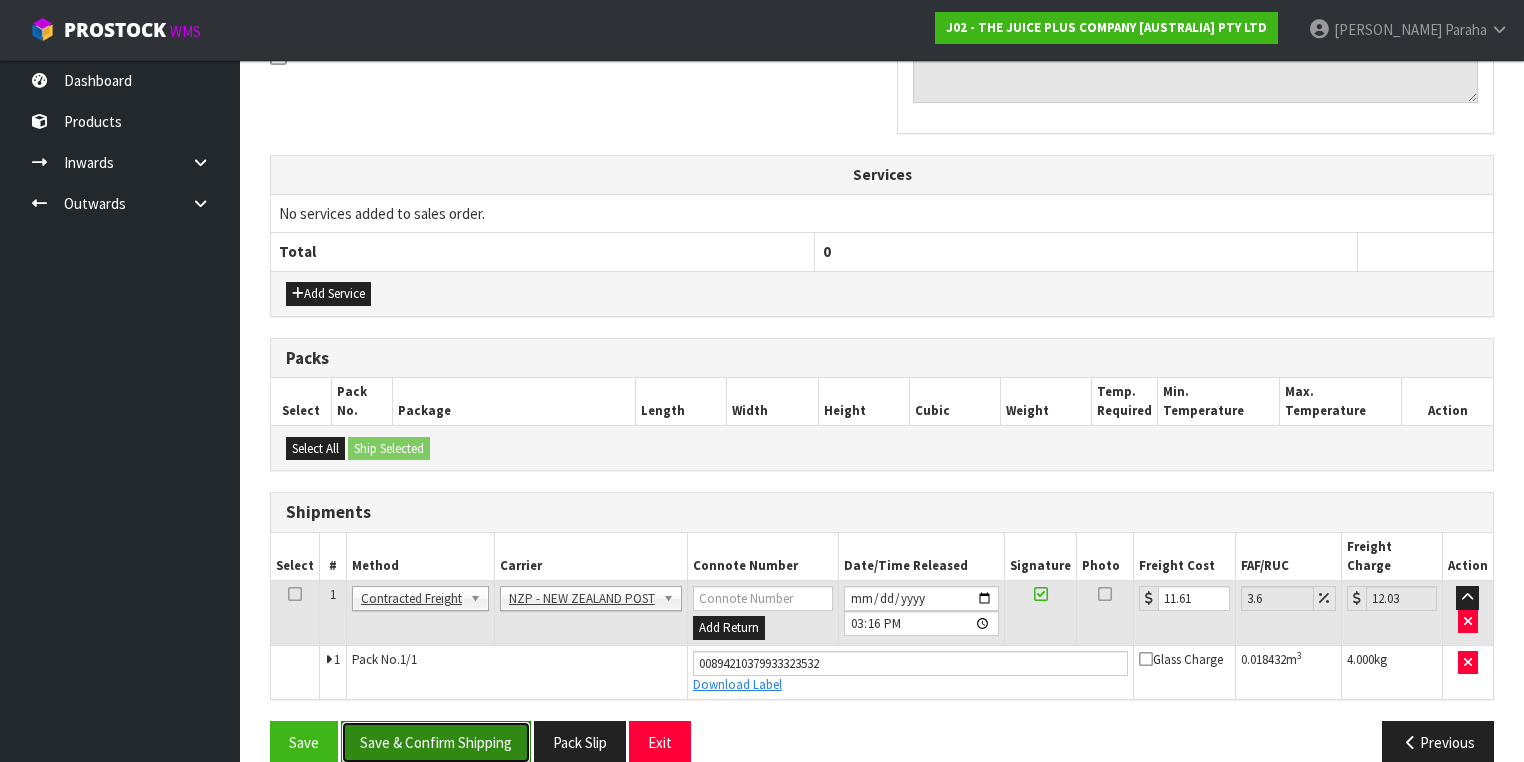 click on "Save & Confirm Shipping" at bounding box center [436, 742] 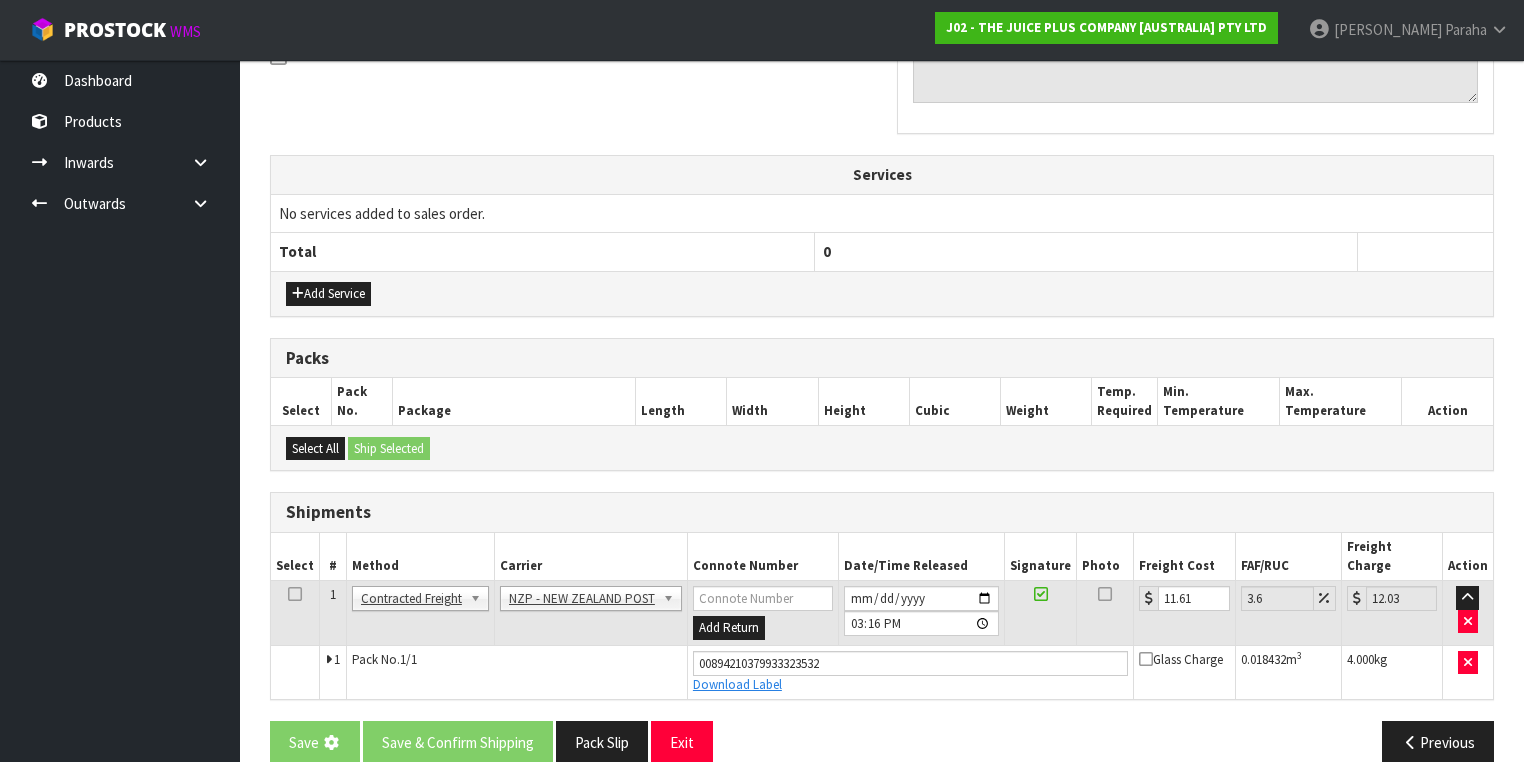 scroll, scrollTop: 0, scrollLeft: 0, axis: both 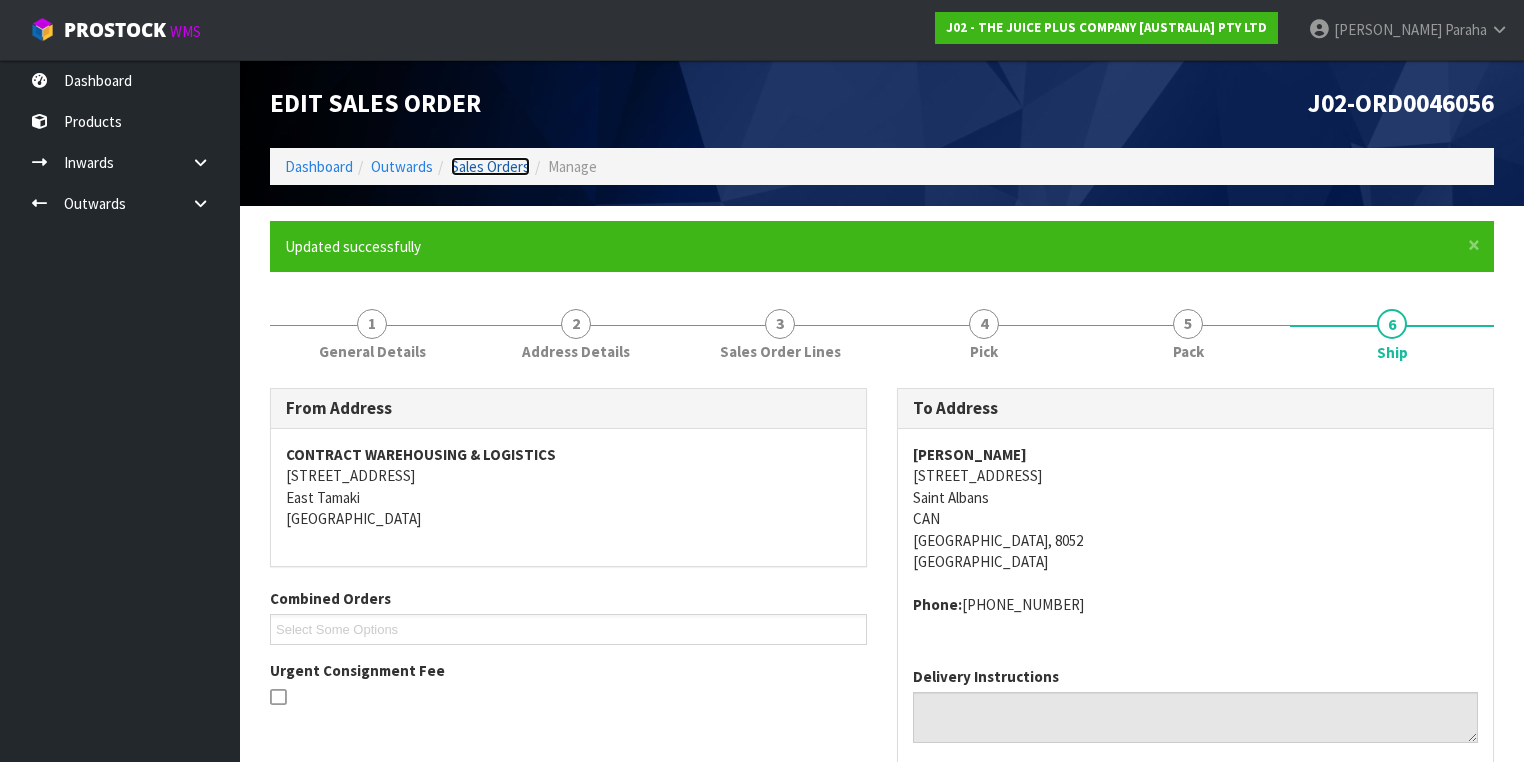 click on "Sales Orders" at bounding box center (490, 166) 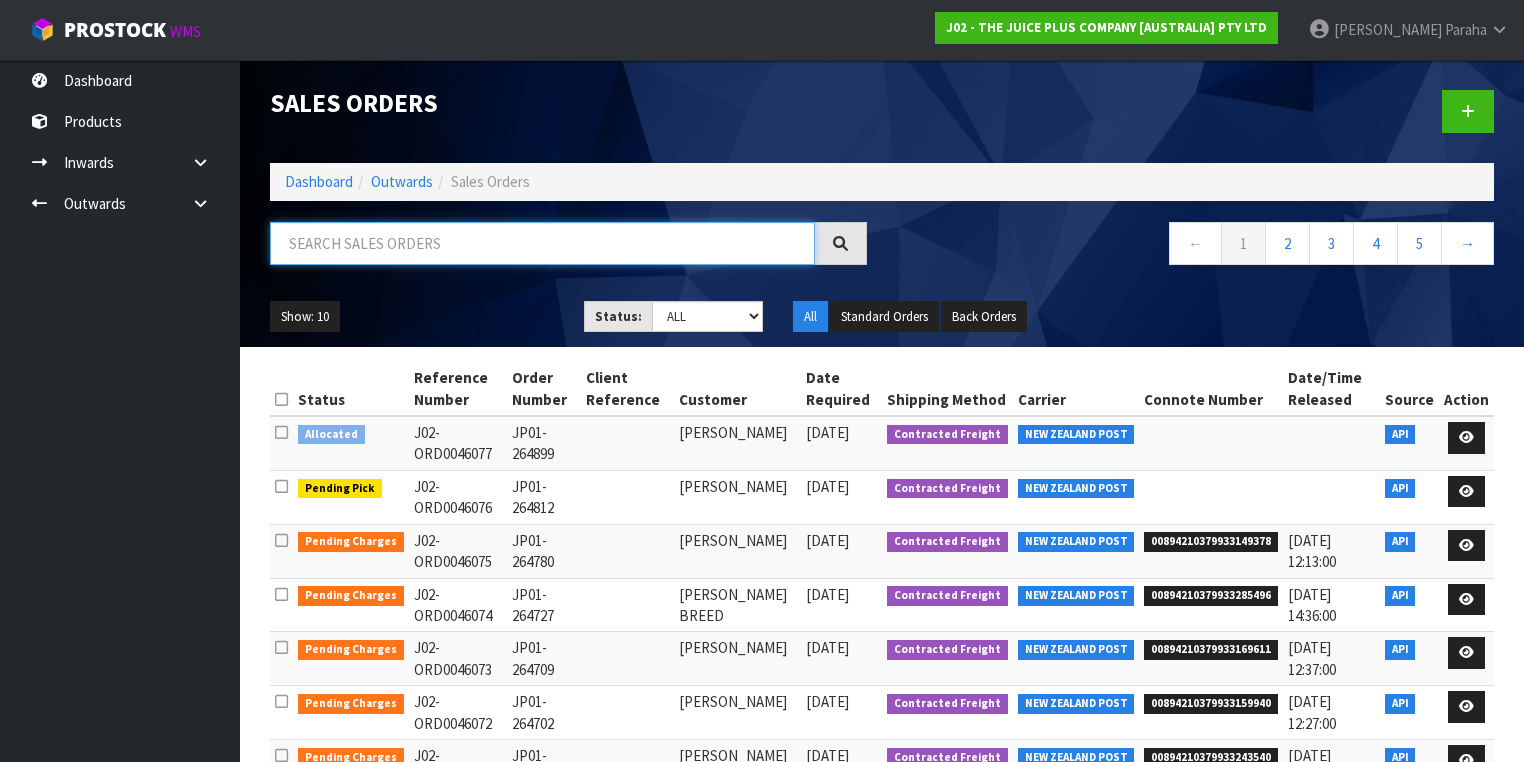click at bounding box center (542, 243) 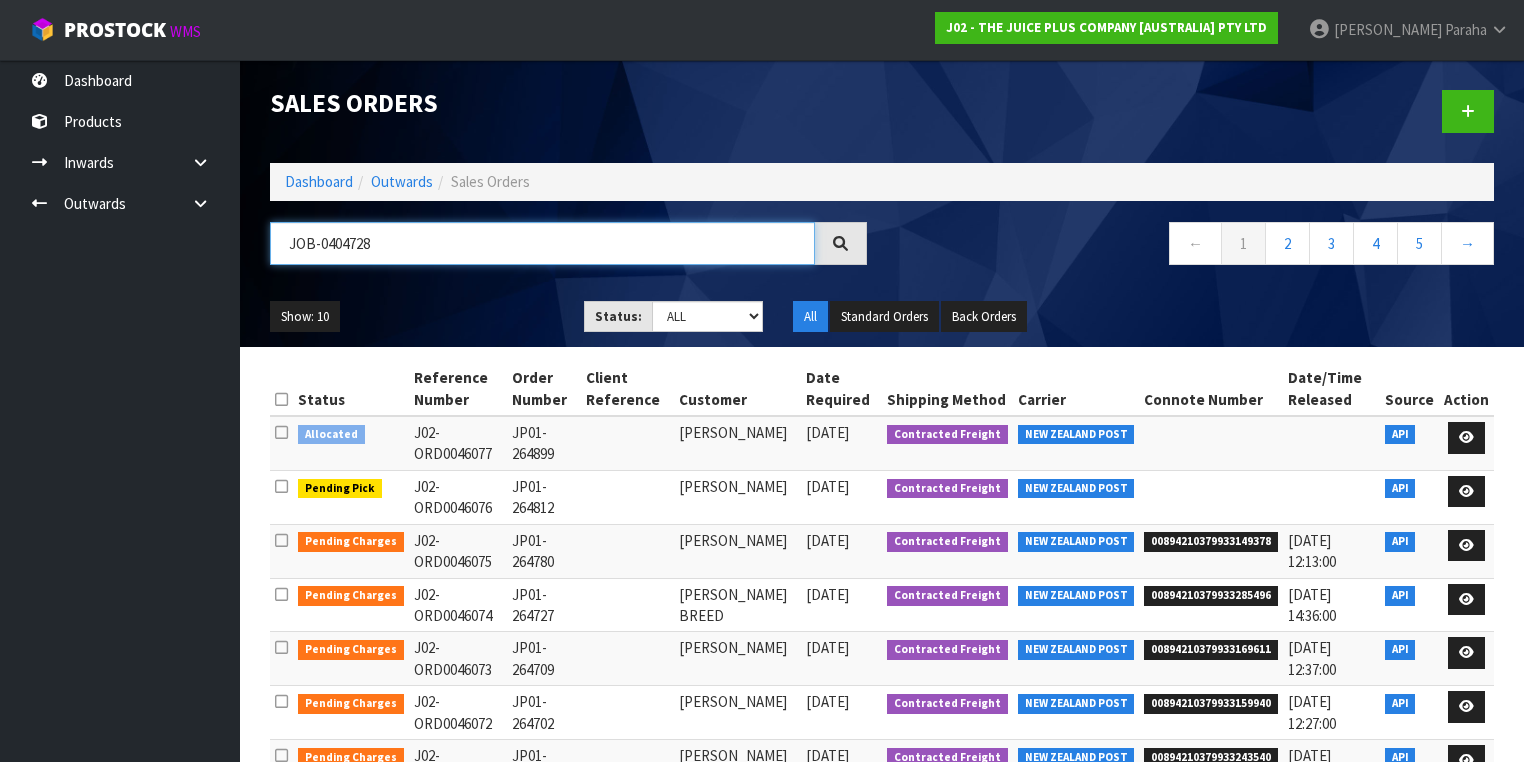 type on "JOB-0404728" 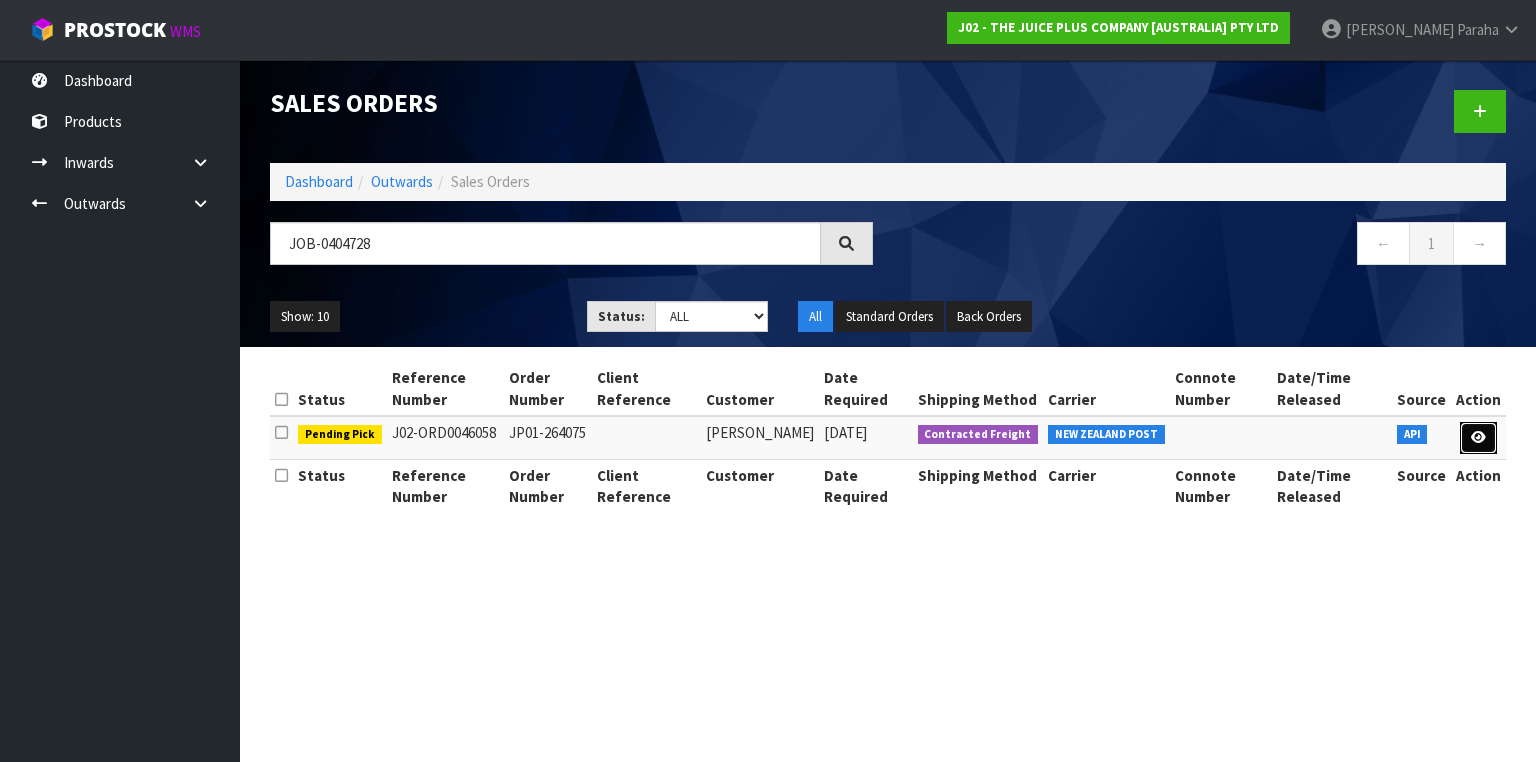 click at bounding box center [1478, 438] 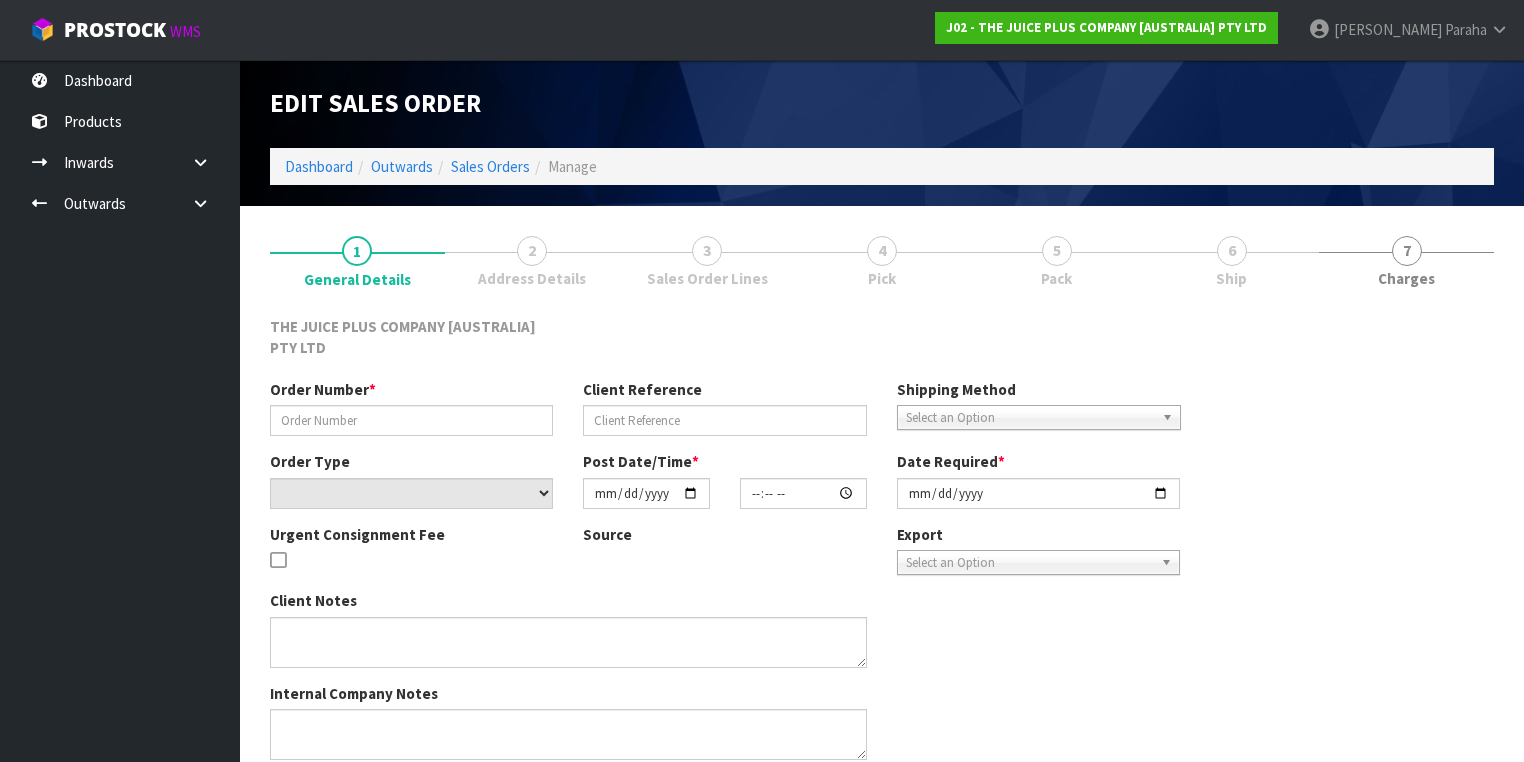type 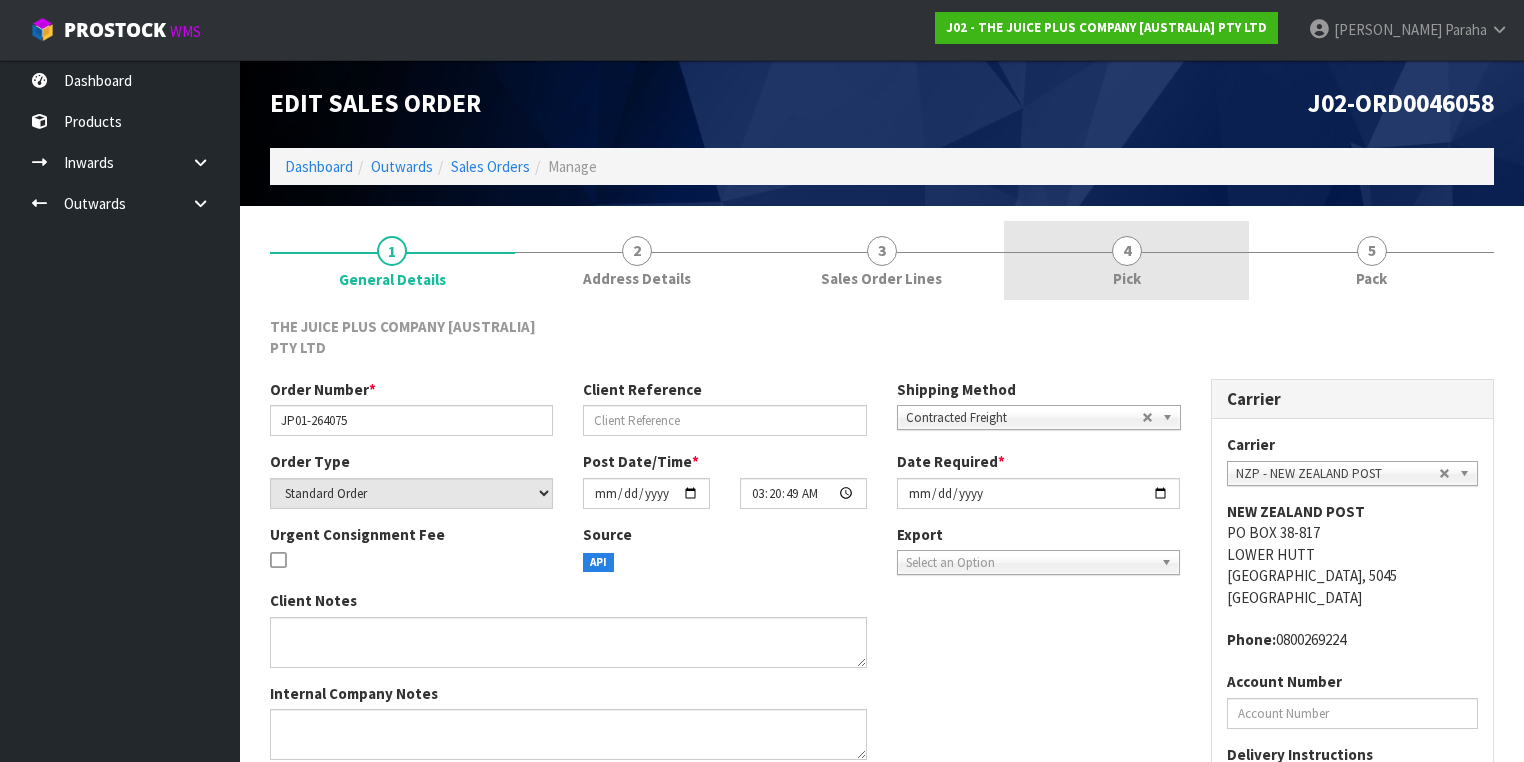 click on "4" at bounding box center [1127, 251] 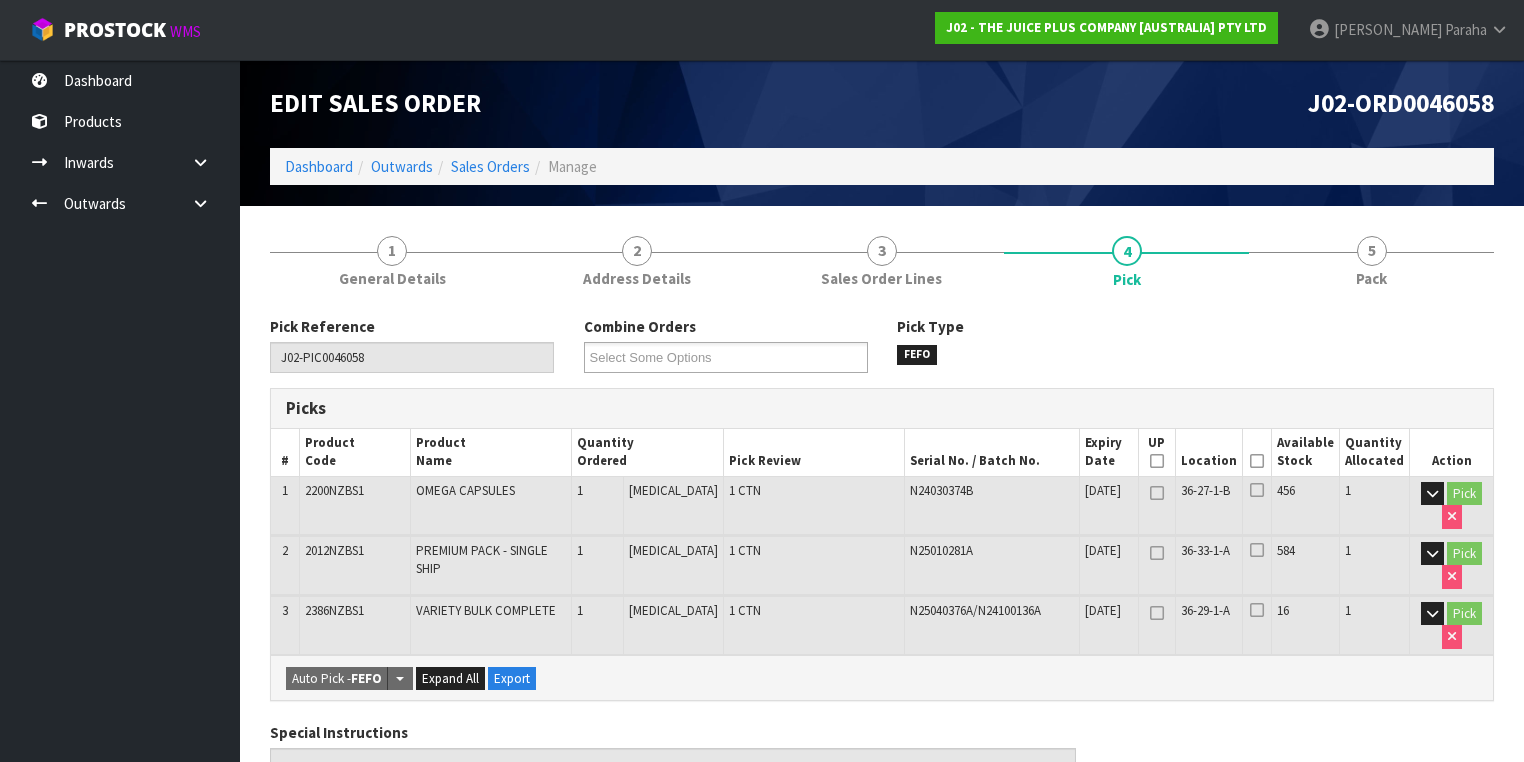 click at bounding box center [1257, 461] 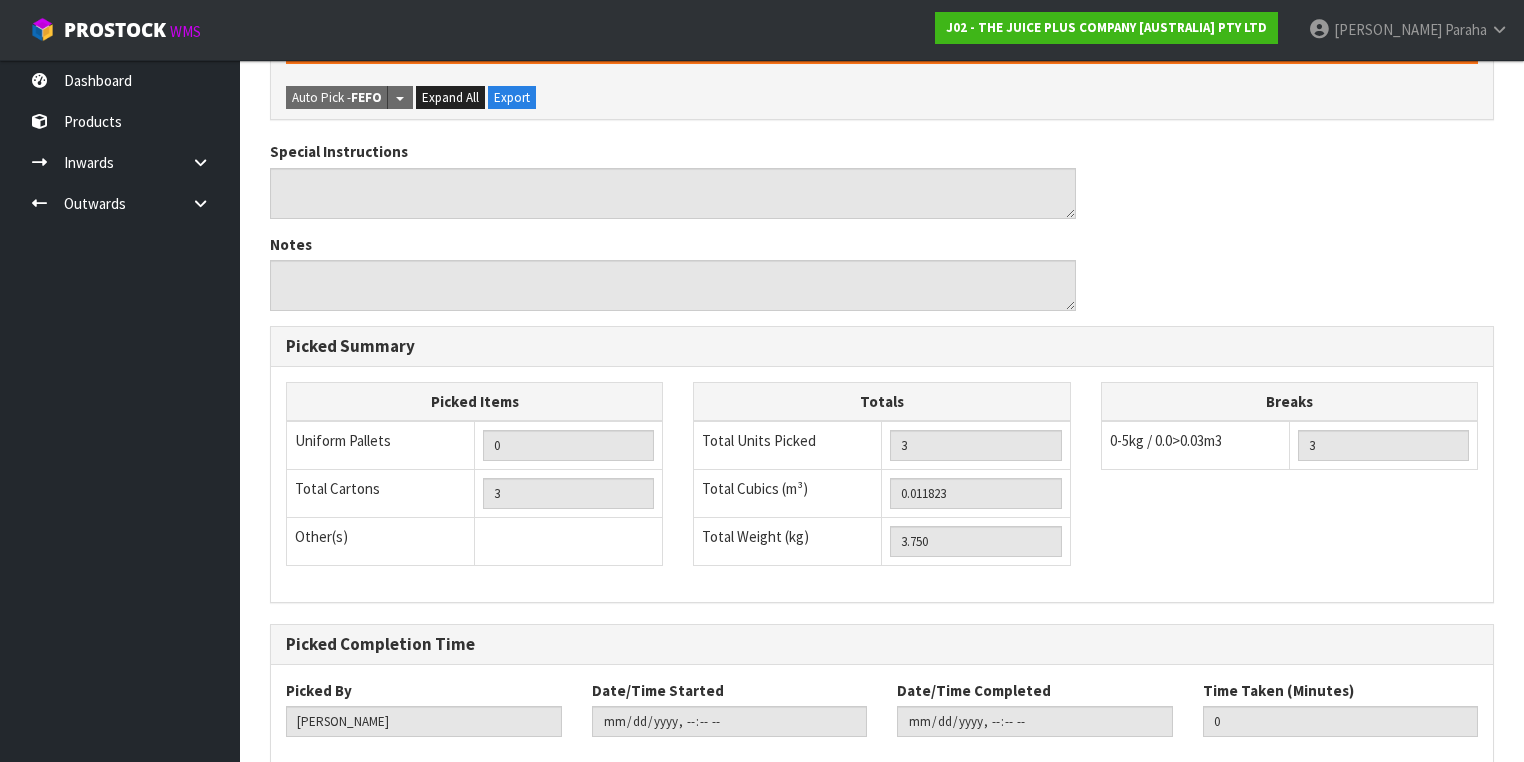scroll, scrollTop: 759, scrollLeft: 0, axis: vertical 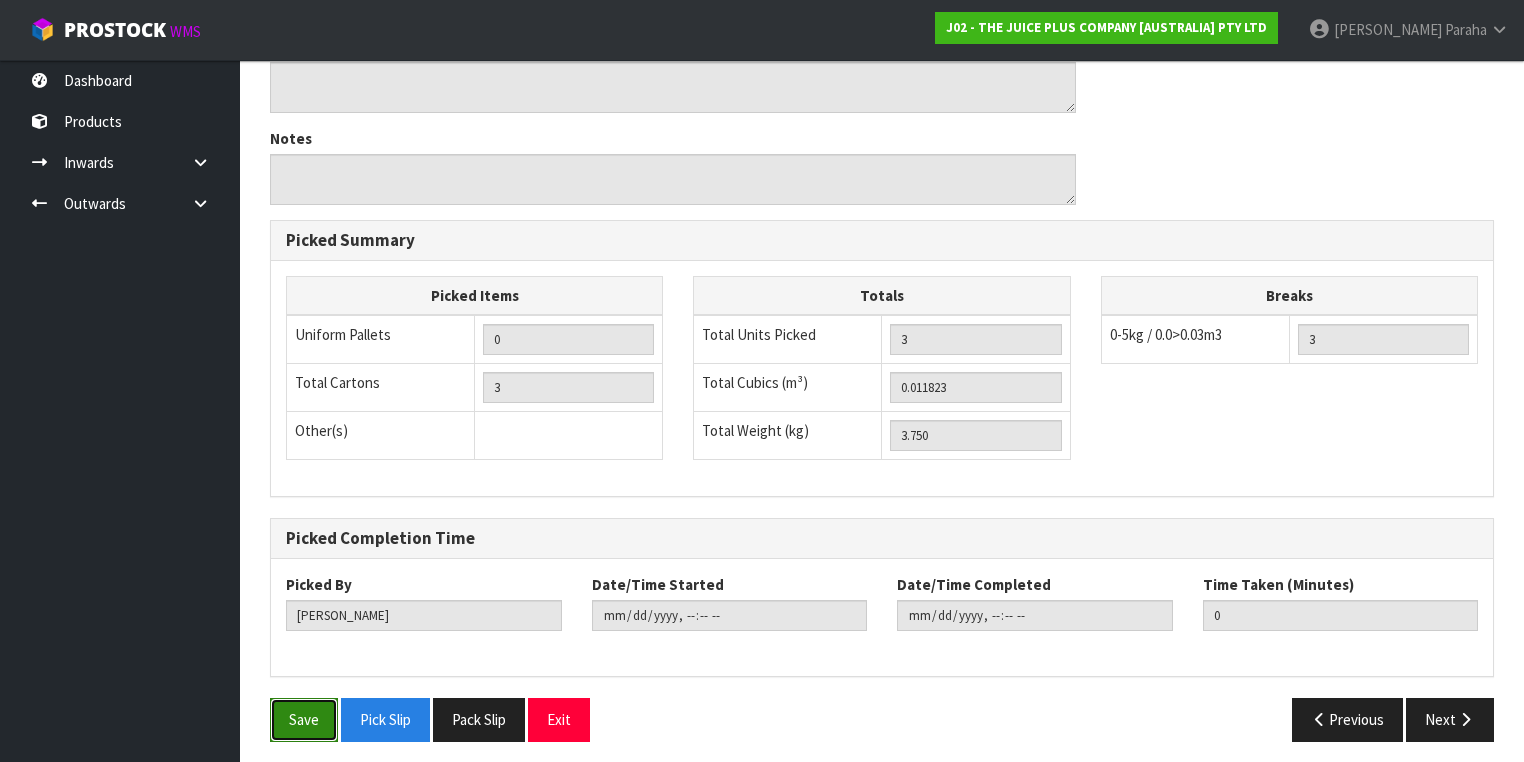 click on "Save" at bounding box center [304, 719] 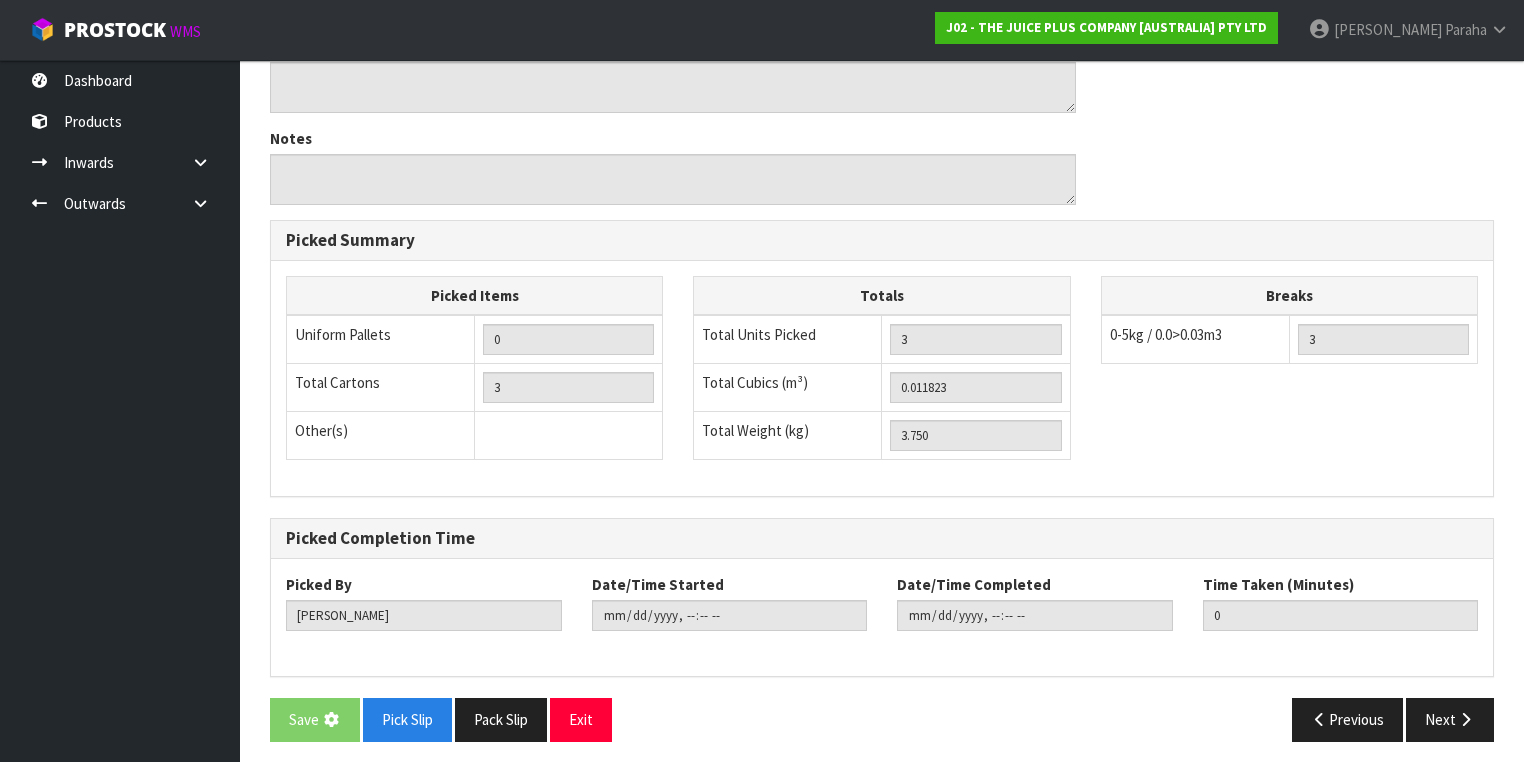scroll, scrollTop: 0, scrollLeft: 0, axis: both 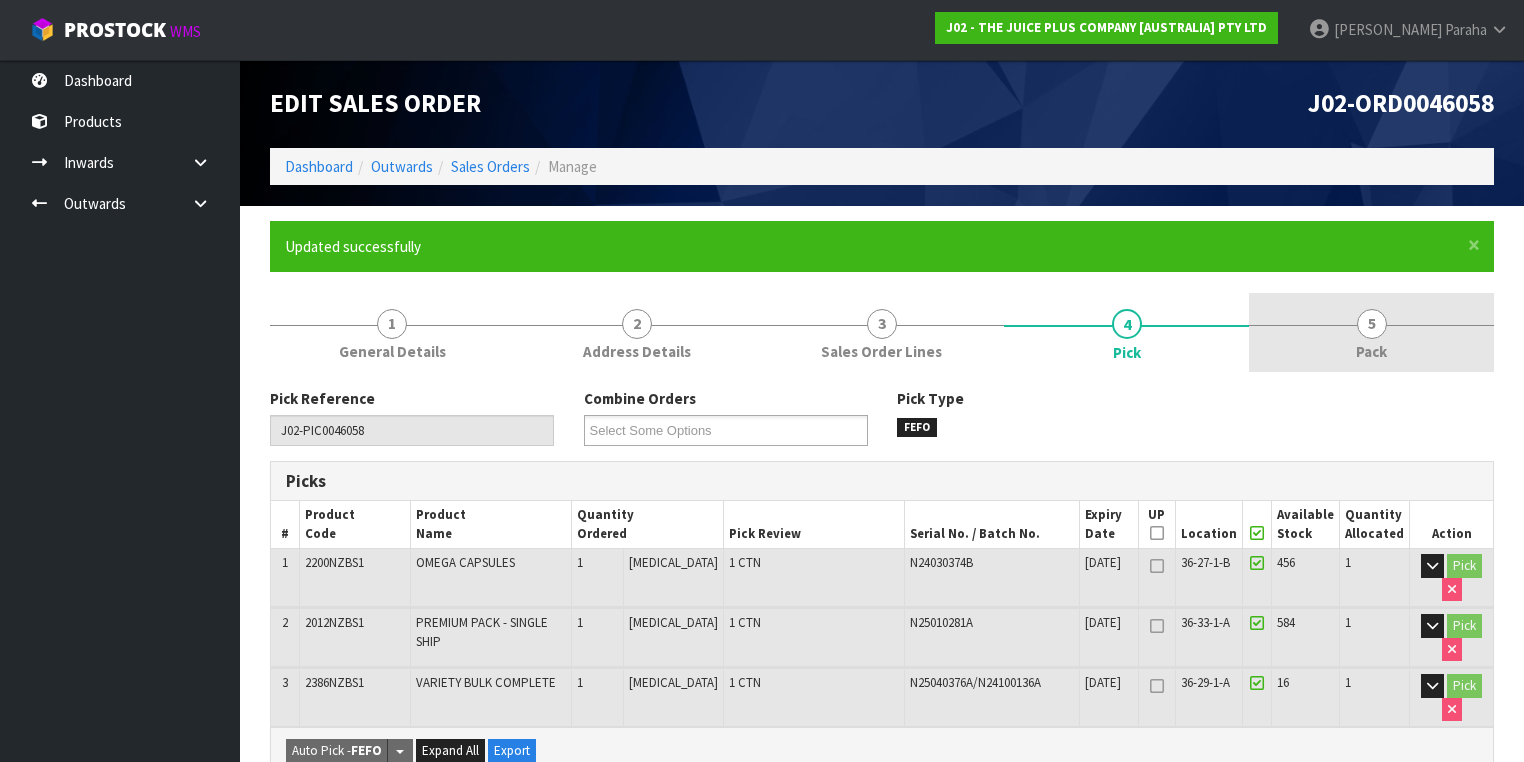 click on "5" at bounding box center [1372, 324] 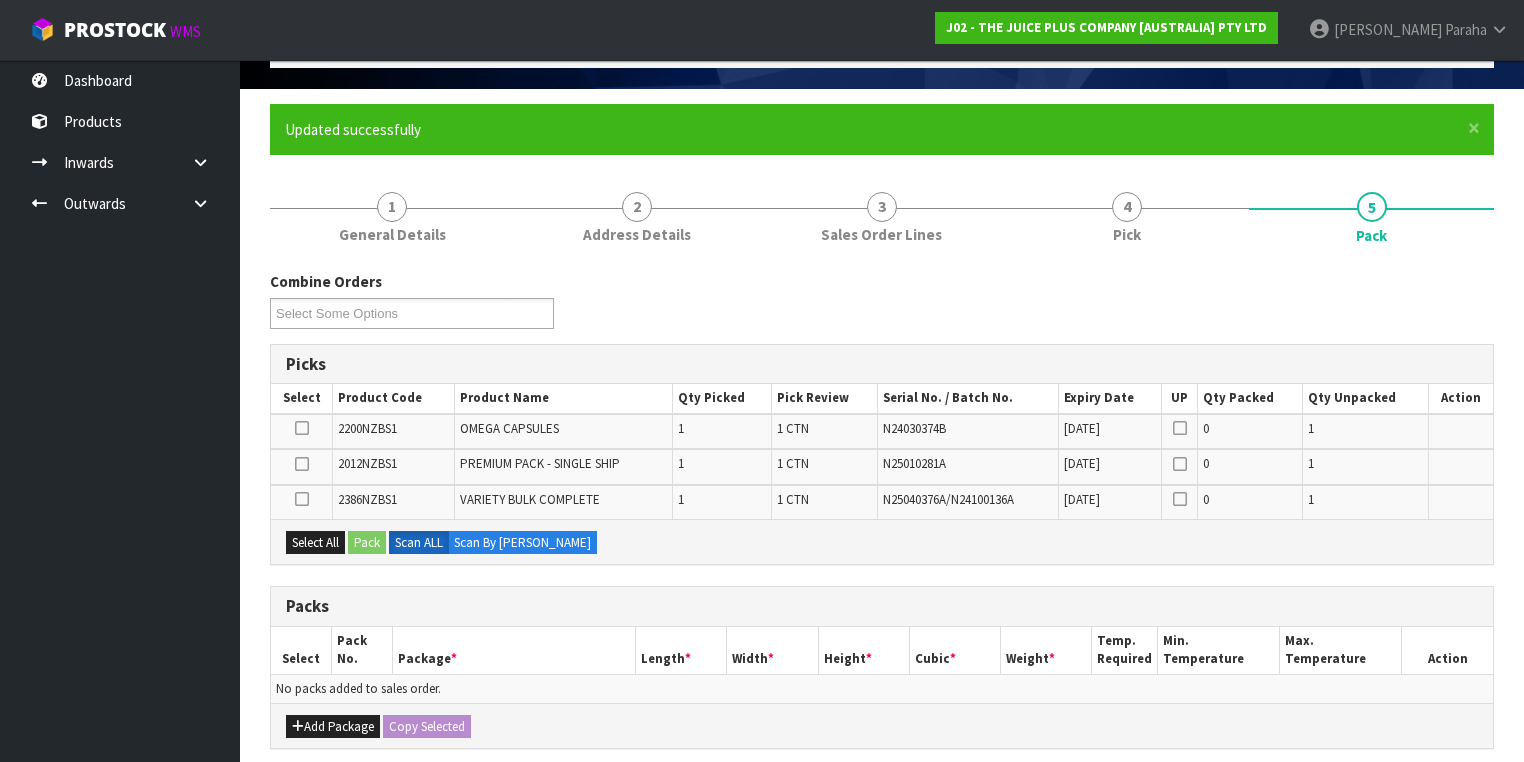 scroll, scrollTop: 240, scrollLeft: 0, axis: vertical 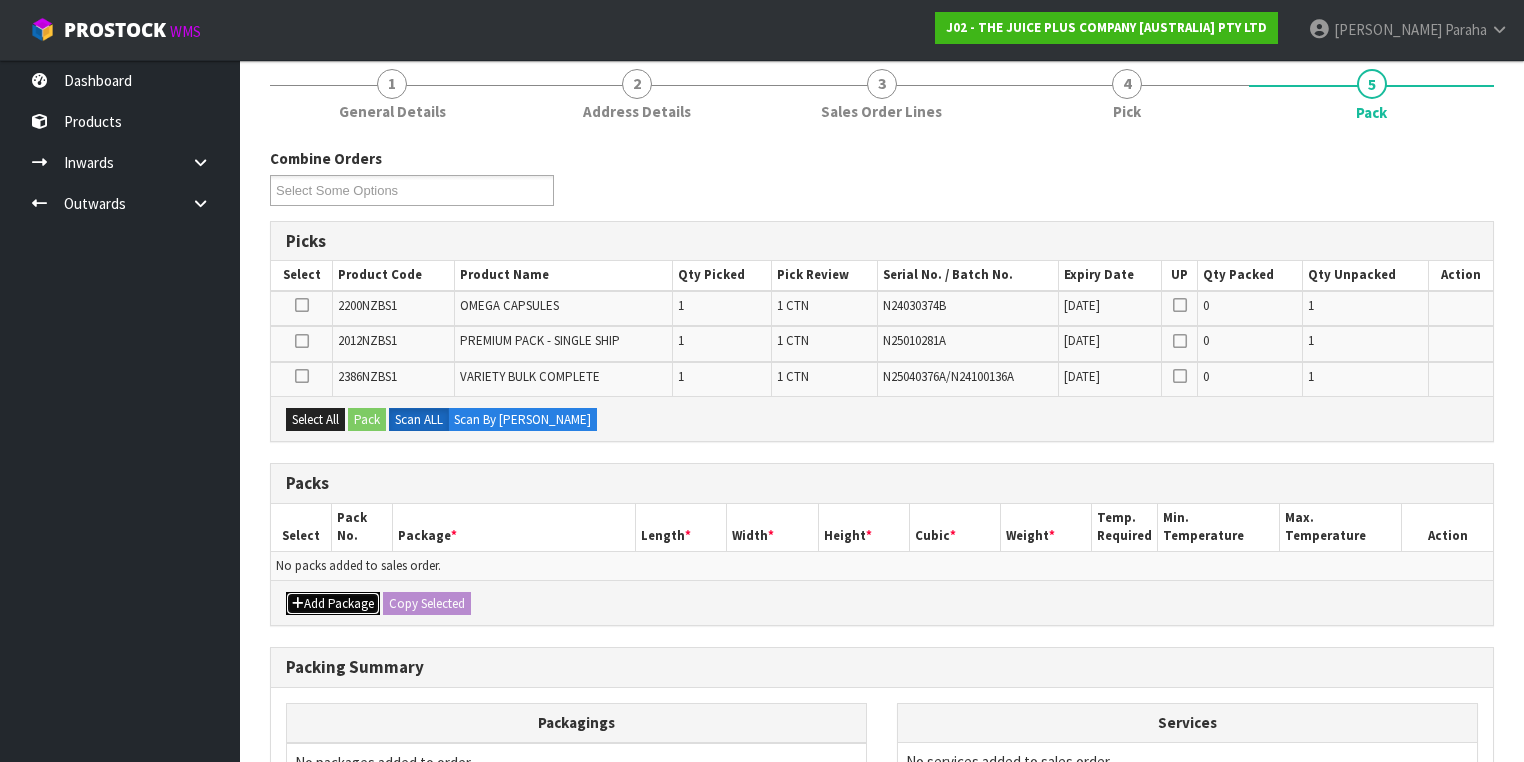 click on "Add Package" at bounding box center [333, 604] 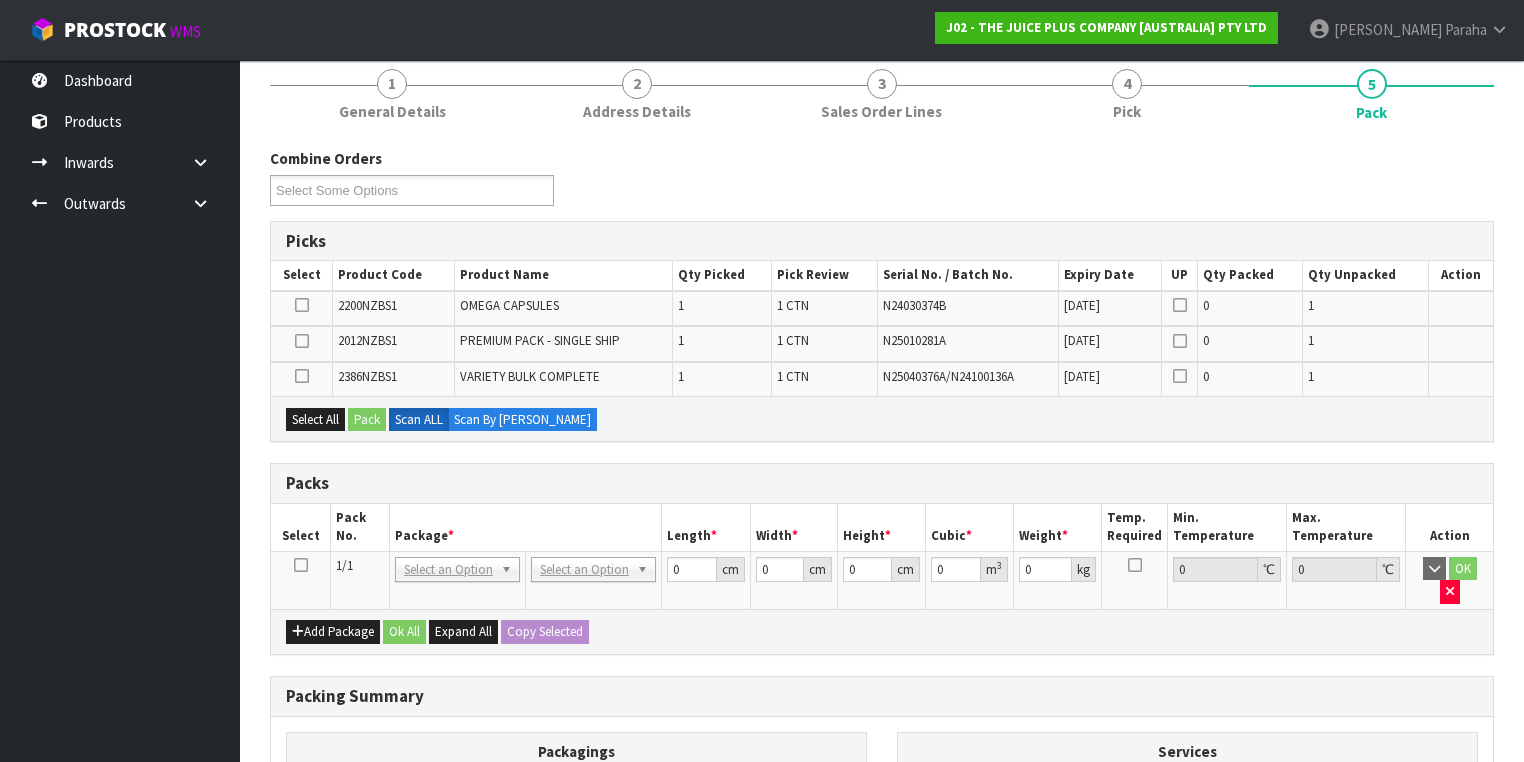 click at bounding box center [301, 565] 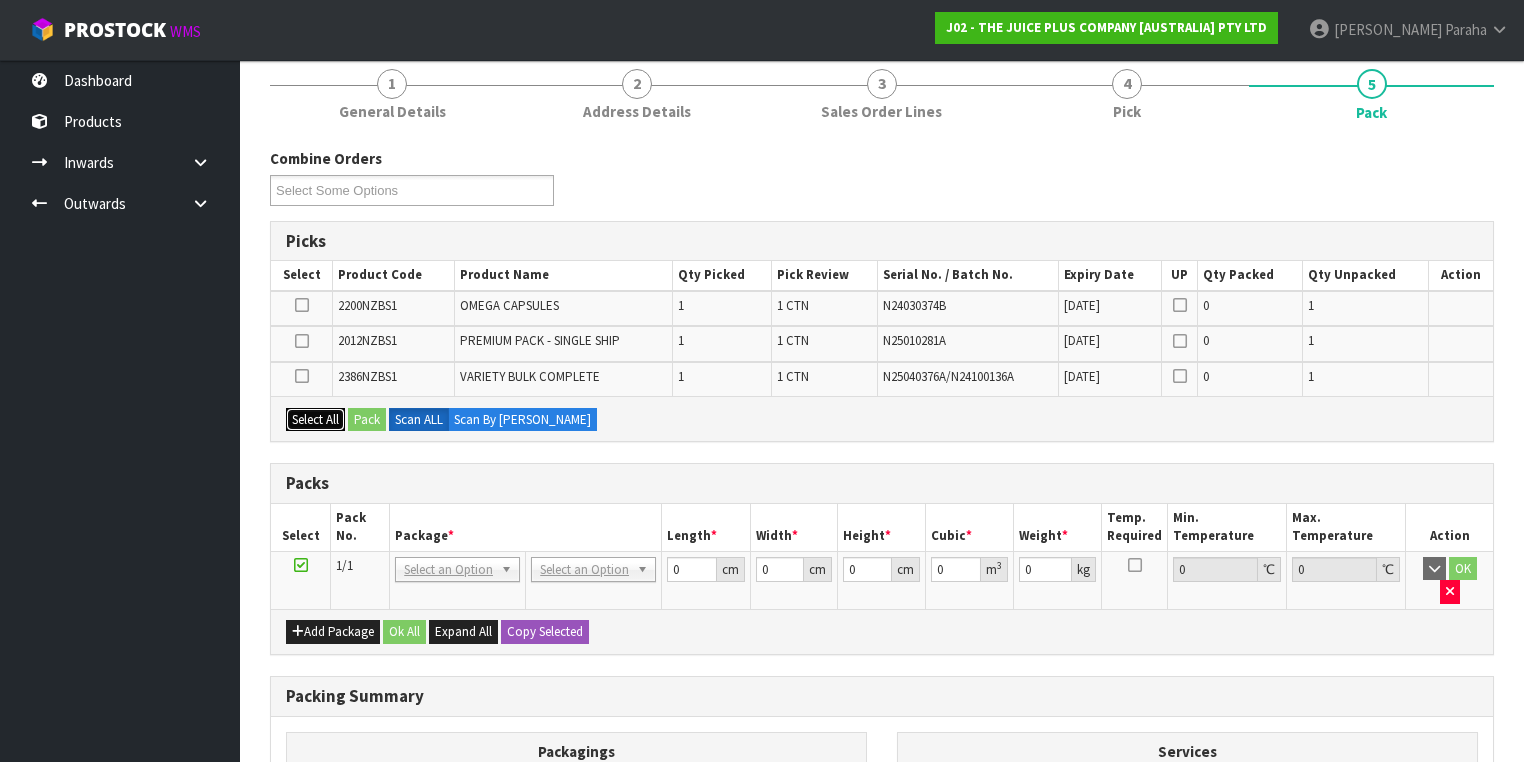 click on "Select All" at bounding box center (315, 420) 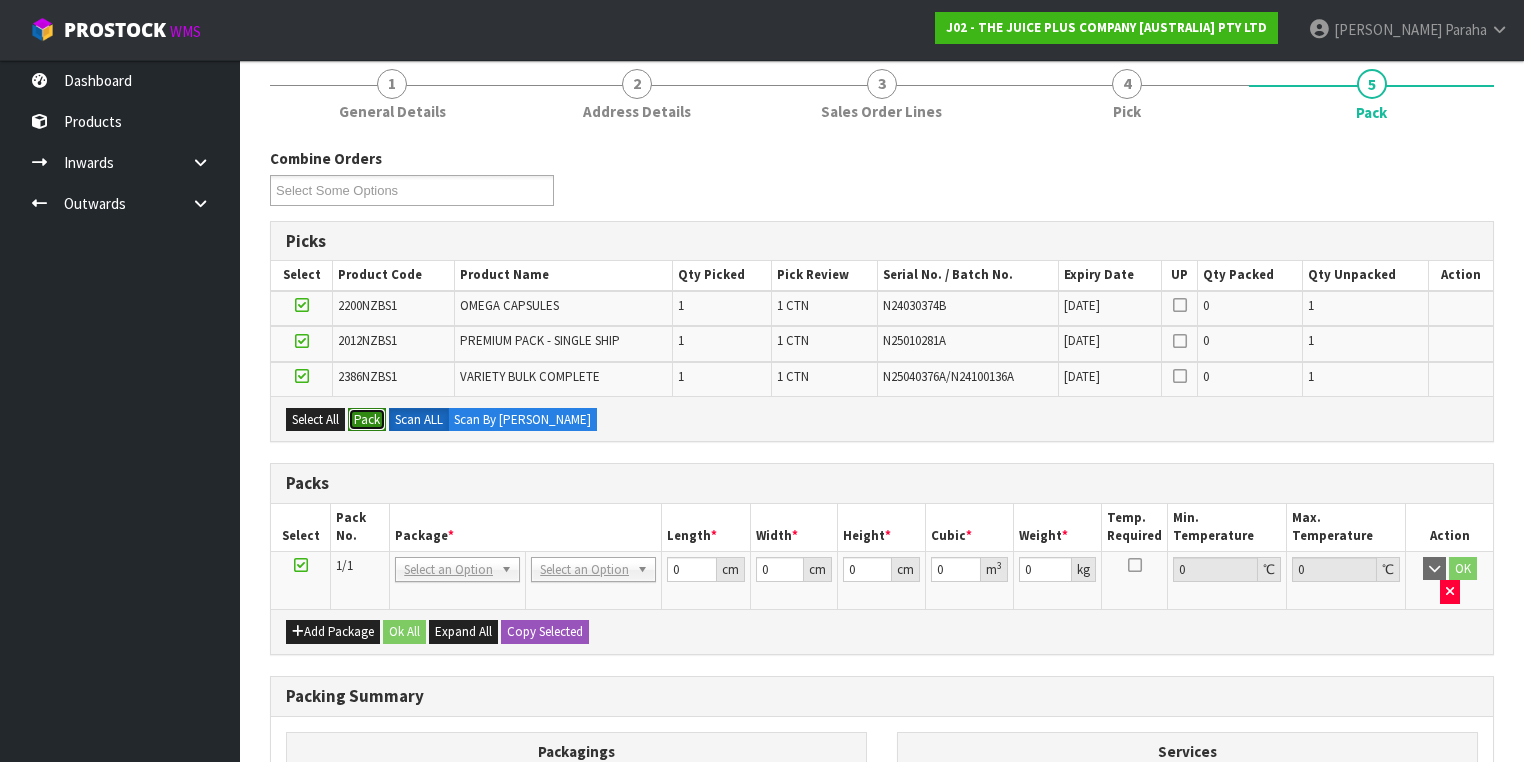 click on "Pack" at bounding box center [367, 420] 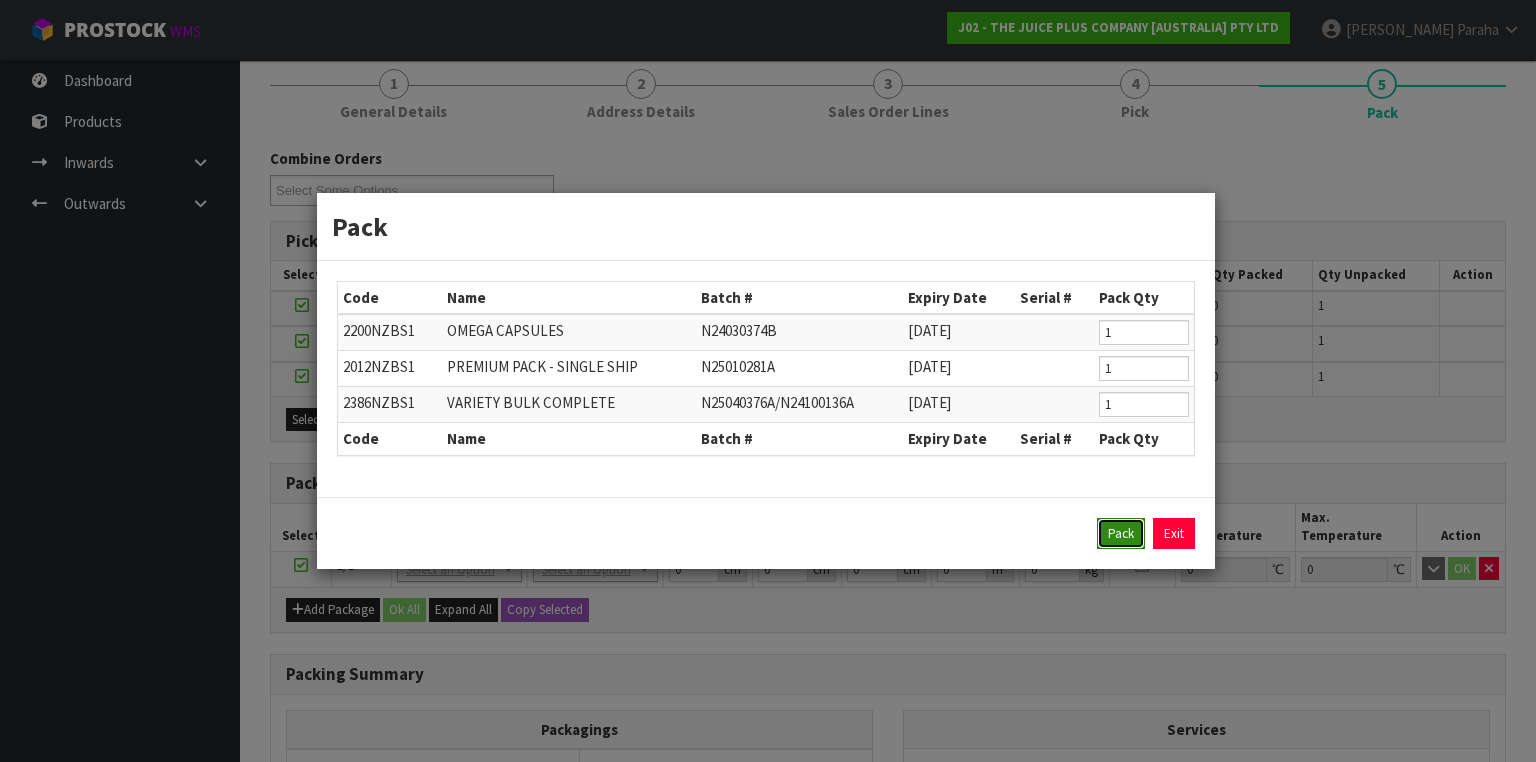 click on "Pack" at bounding box center [1121, 534] 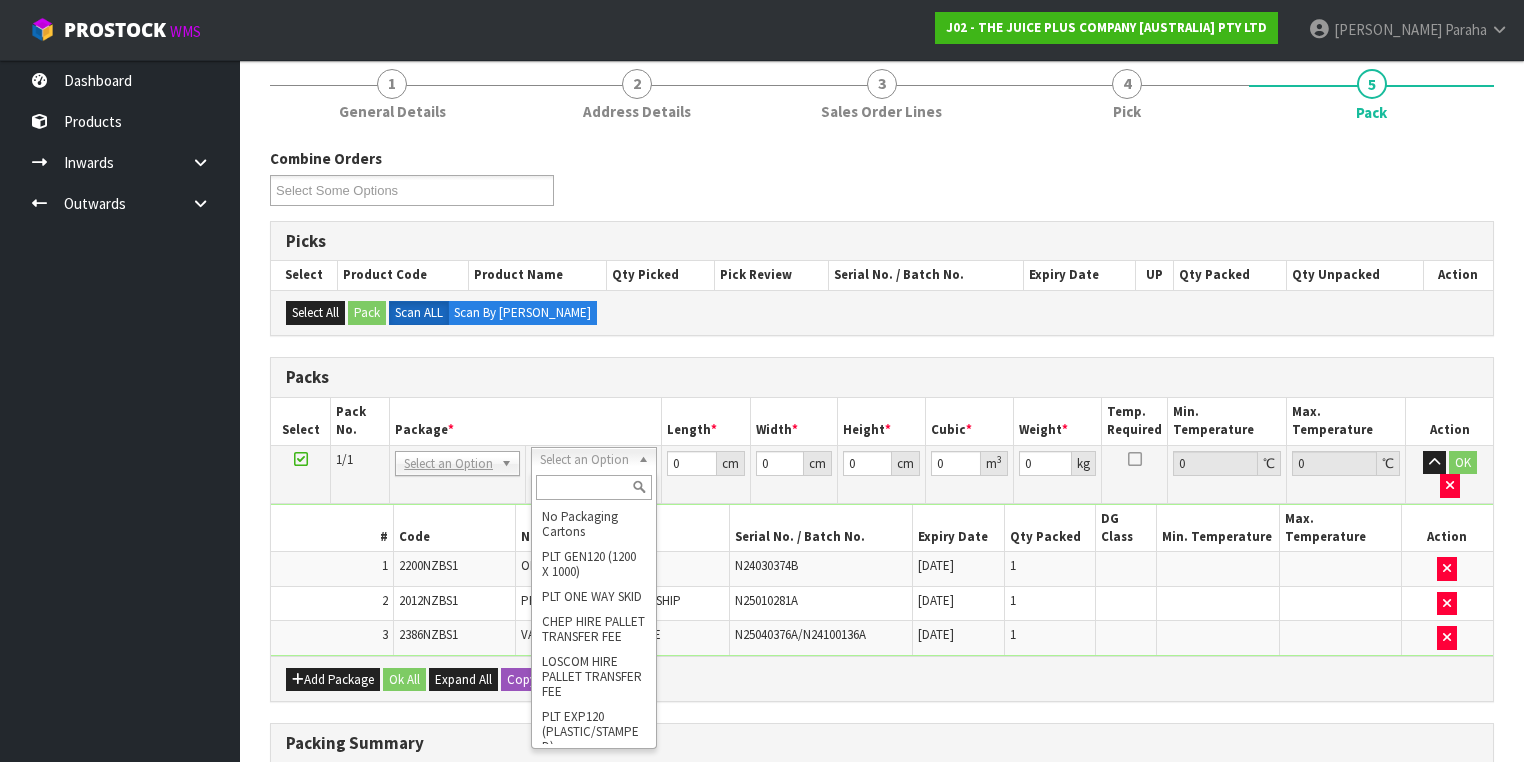 click at bounding box center (593, 487) 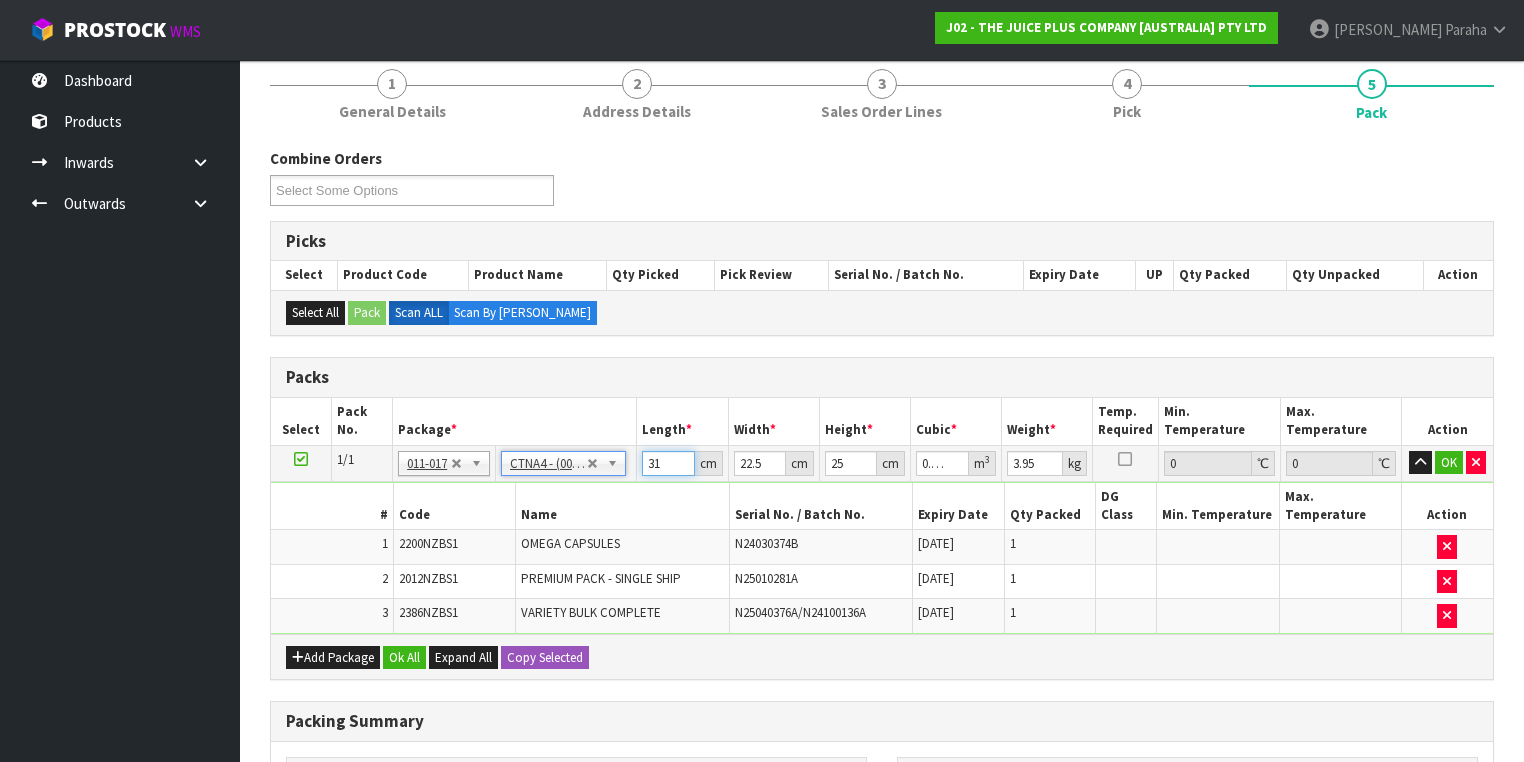 drag, startPoint x: 665, startPoint y: 456, endPoint x: 635, endPoint y: 456, distance: 30 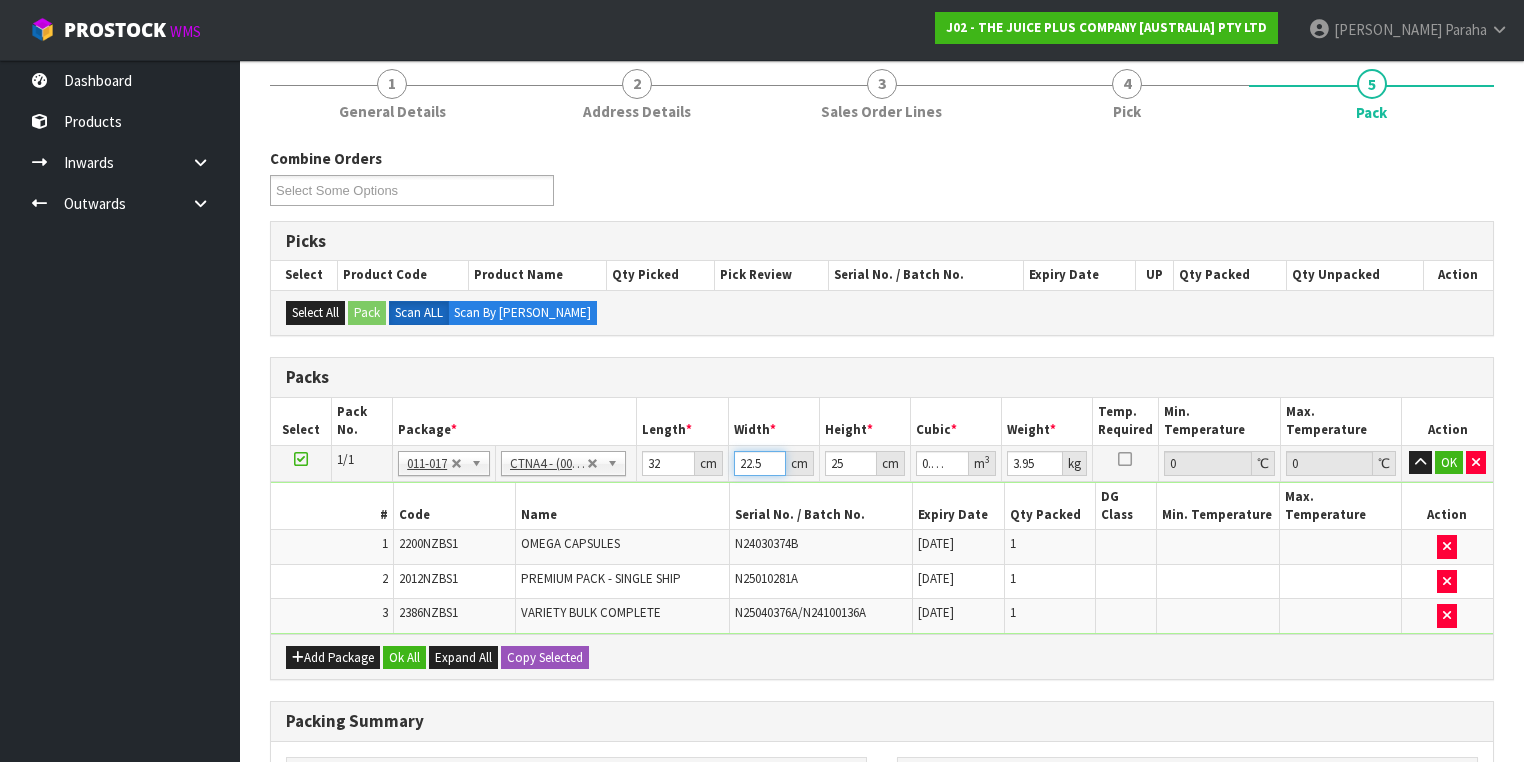 drag, startPoint x: 762, startPoint y: 464, endPoint x: 702, endPoint y: 464, distance: 60 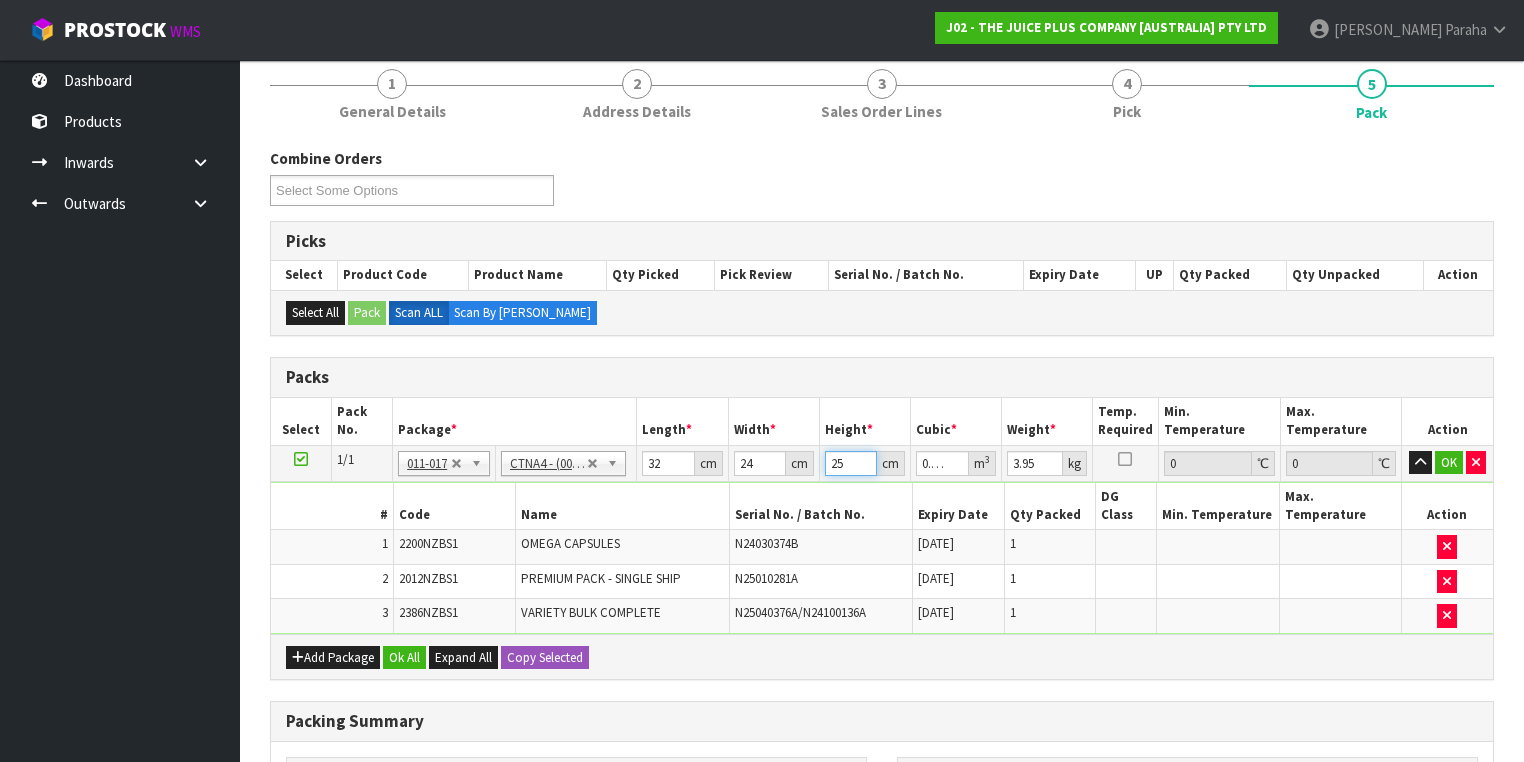 drag, startPoint x: 846, startPoint y: 457, endPoint x: 782, endPoint y: 471, distance: 65.51336 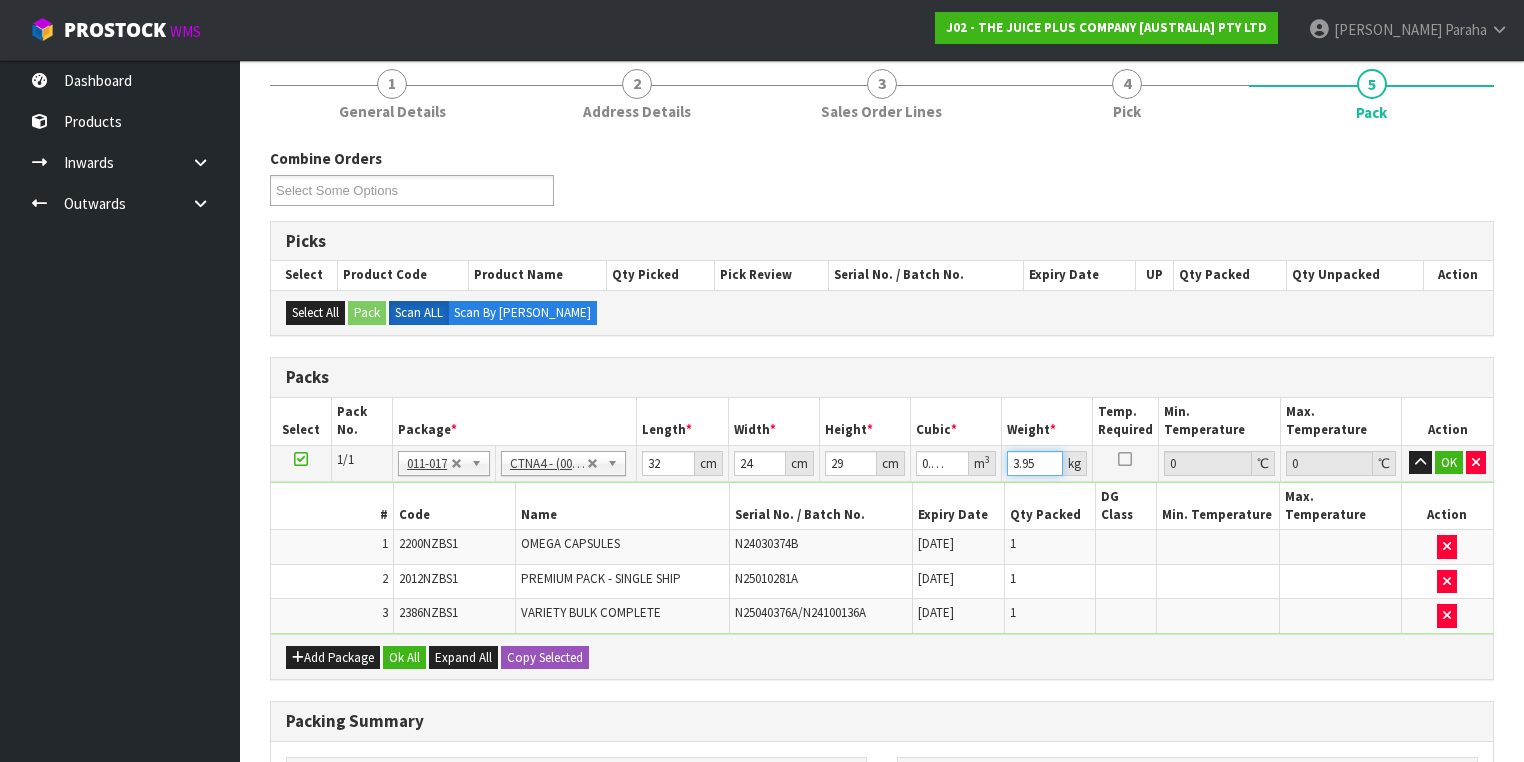 drag, startPoint x: 1039, startPoint y: 463, endPoint x: 984, endPoint y: 474, distance: 56.089214 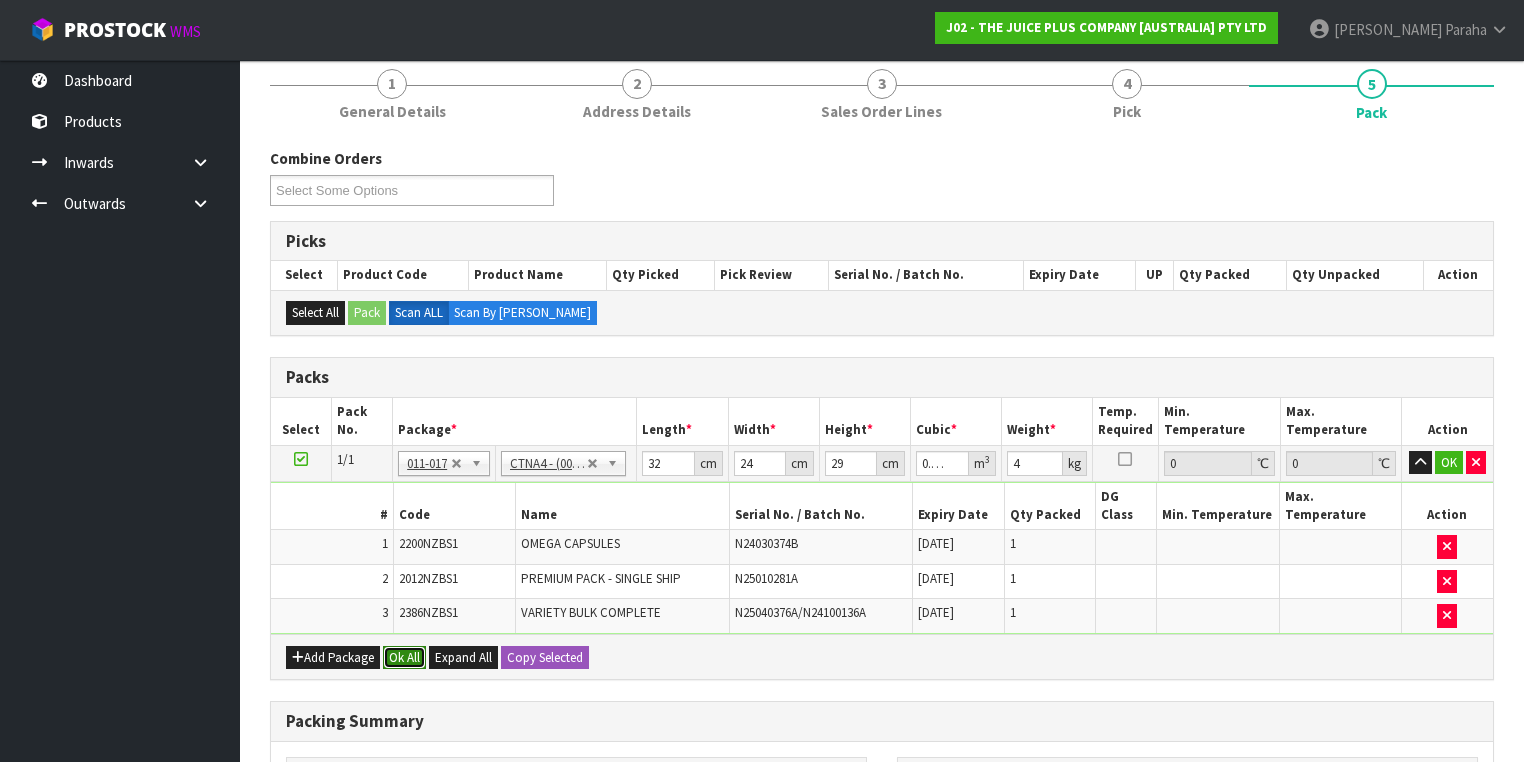 click on "Ok All" at bounding box center (404, 658) 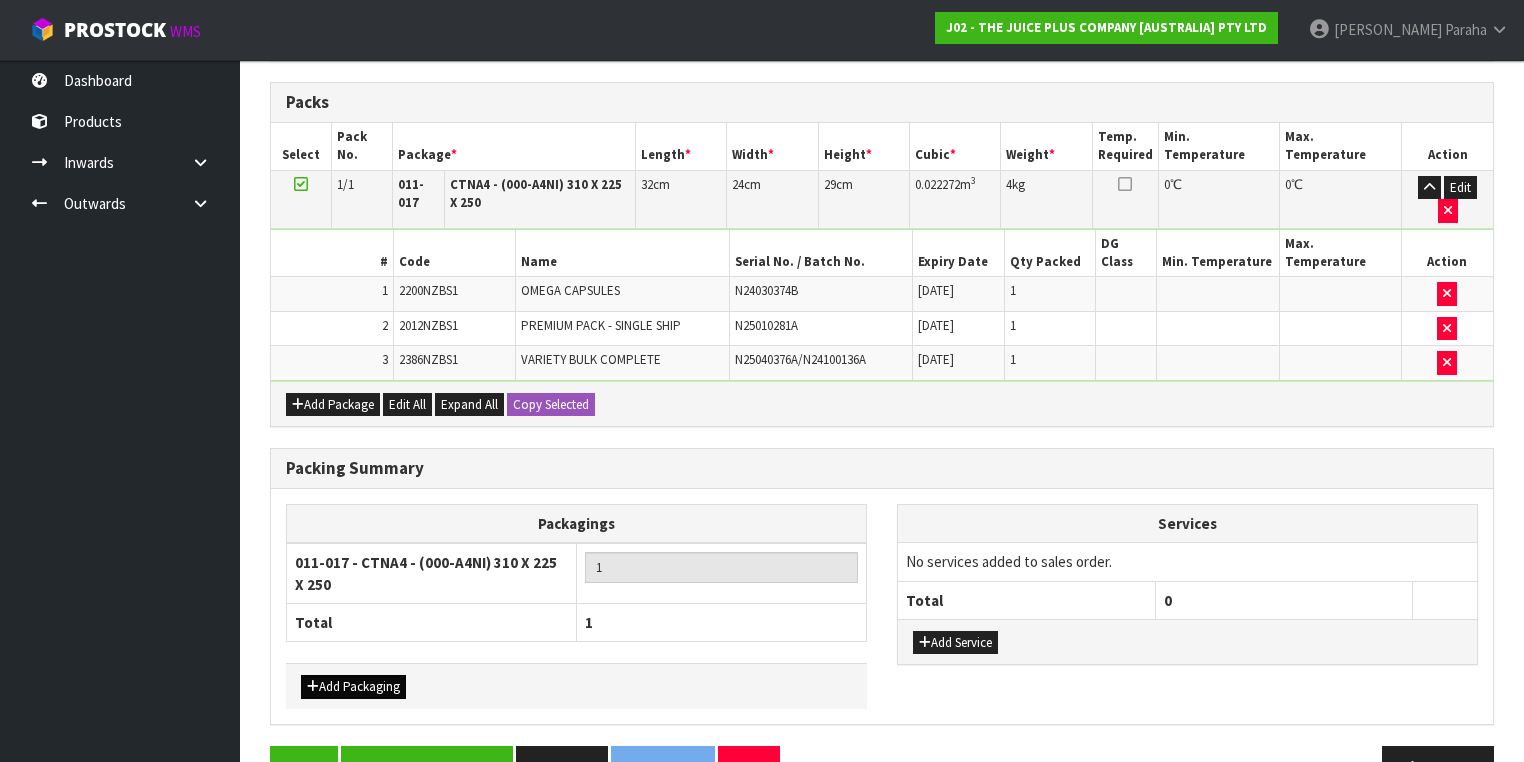 scroll, scrollTop: 532, scrollLeft: 0, axis: vertical 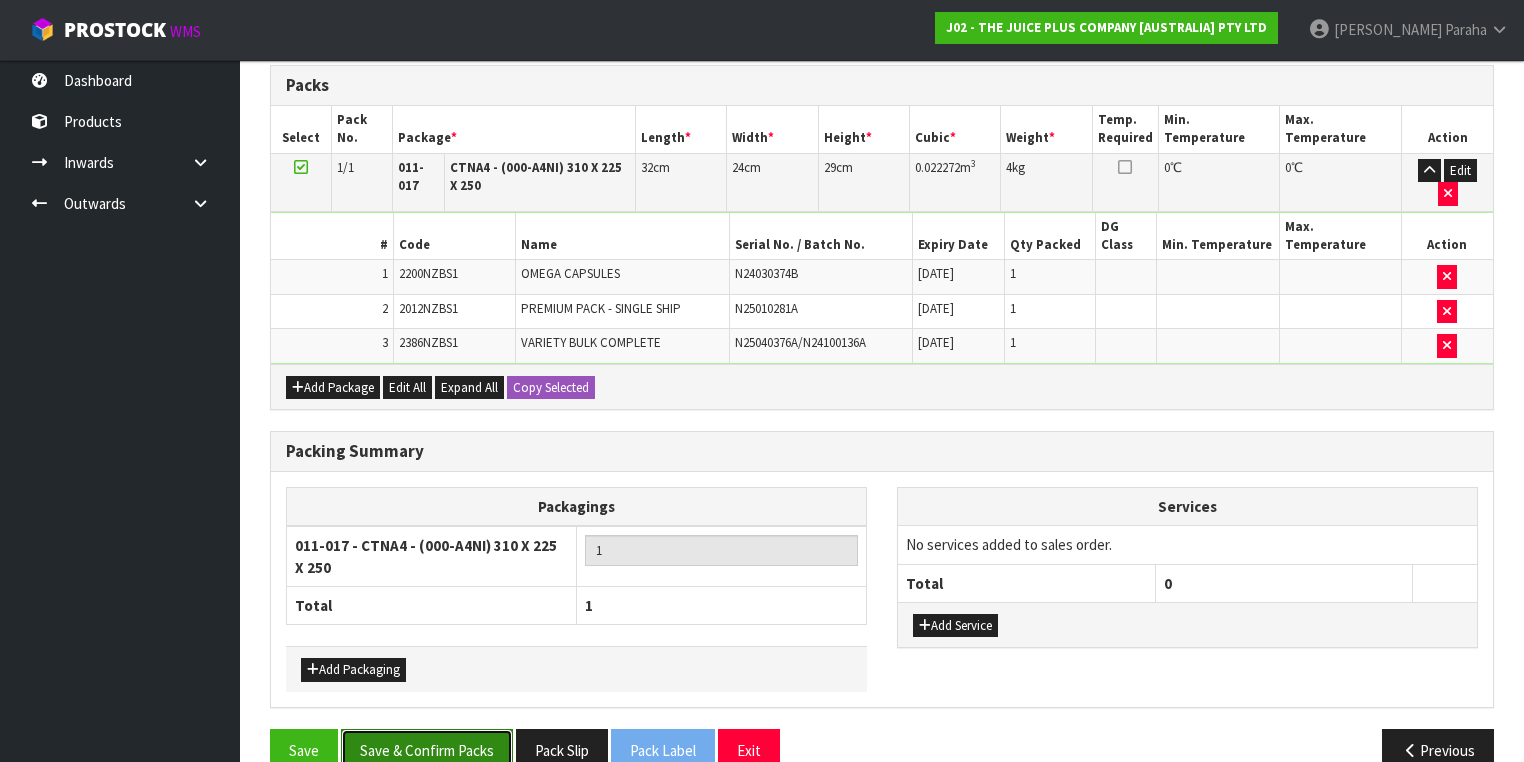 click on "Save & Confirm Packs" at bounding box center (427, 750) 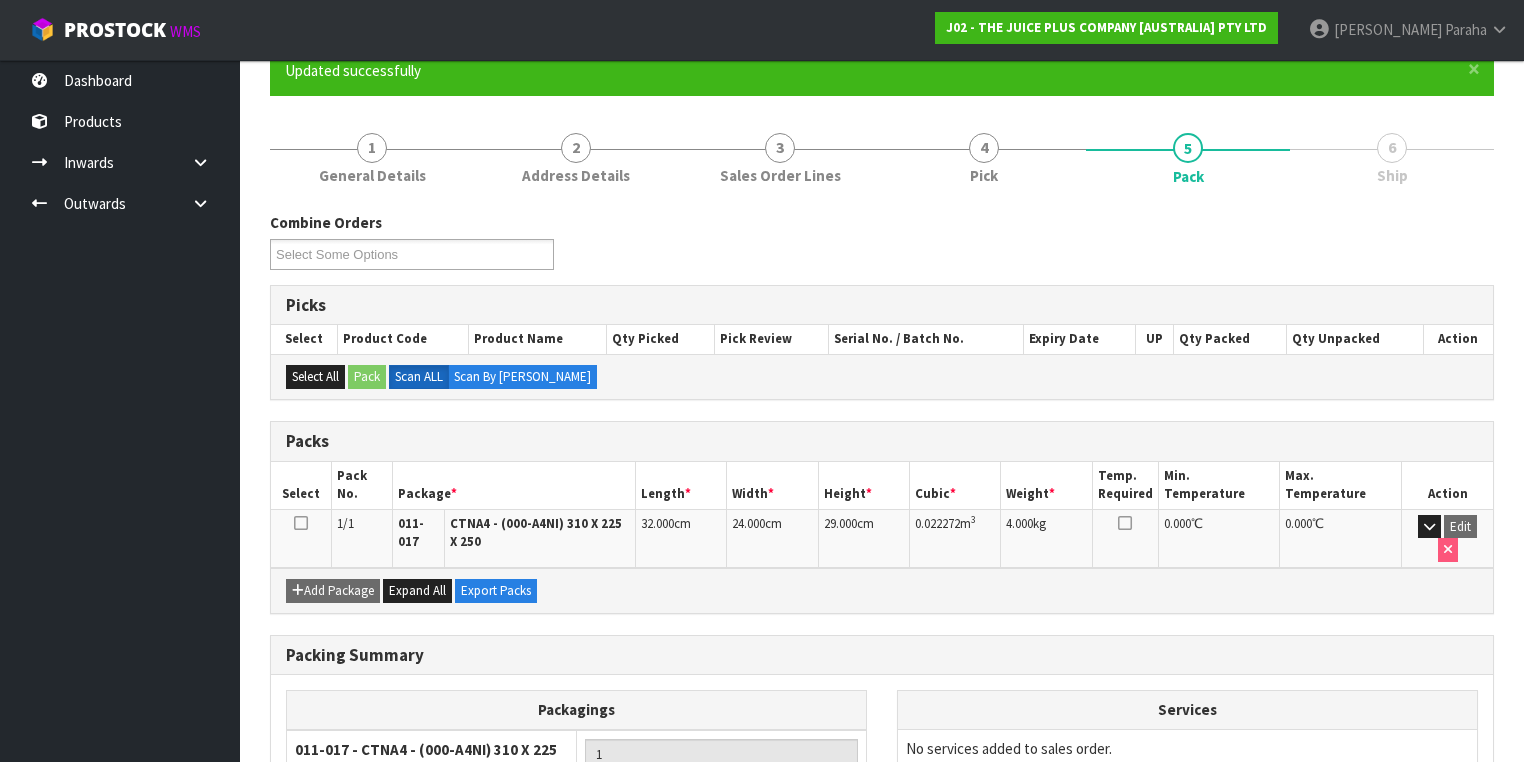 scroll, scrollTop: 356, scrollLeft: 0, axis: vertical 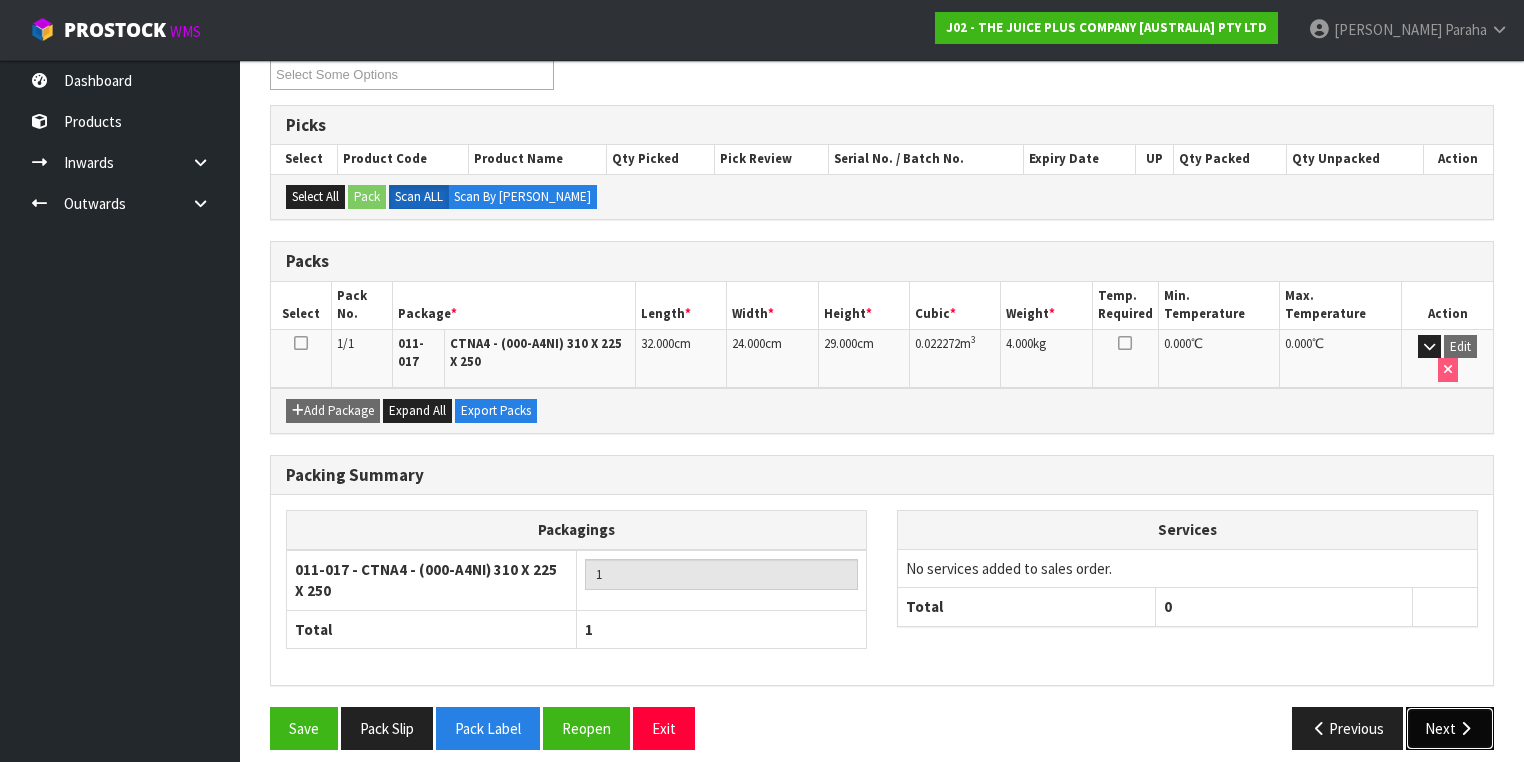 click on "Next" at bounding box center (1450, 728) 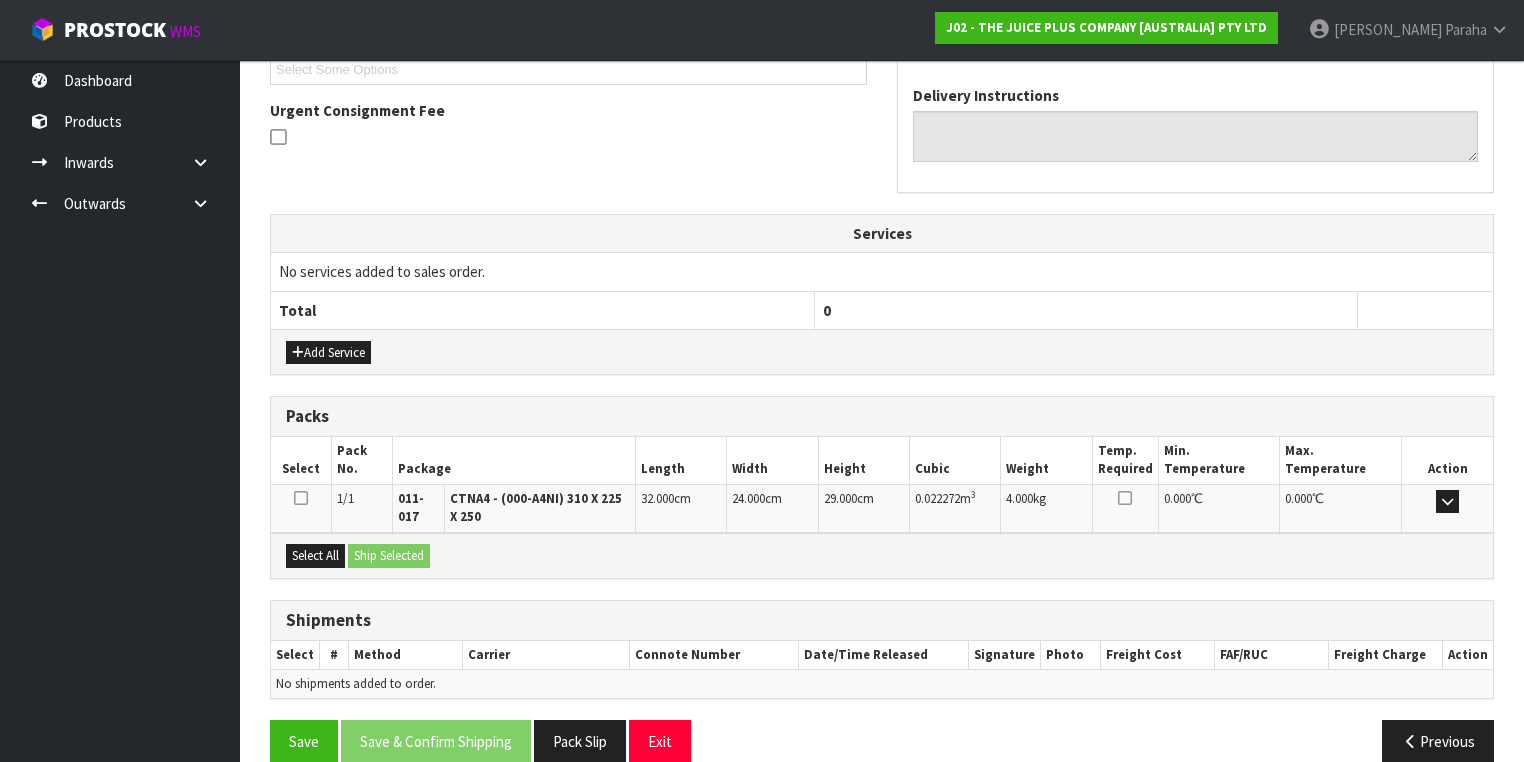 scroll, scrollTop: 584, scrollLeft: 0, axis: vertical 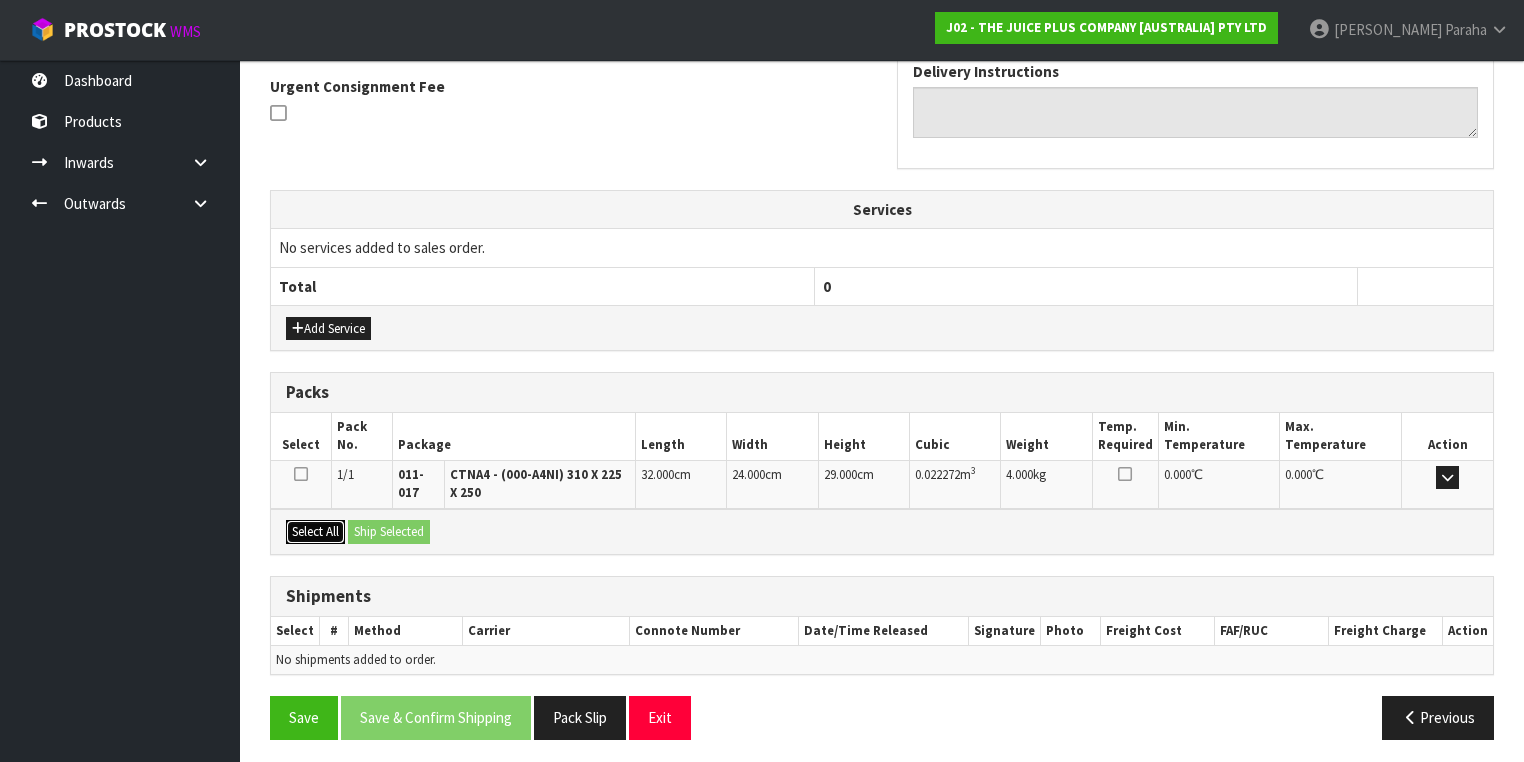 click on "Select All" at bounding box center [315, 532] 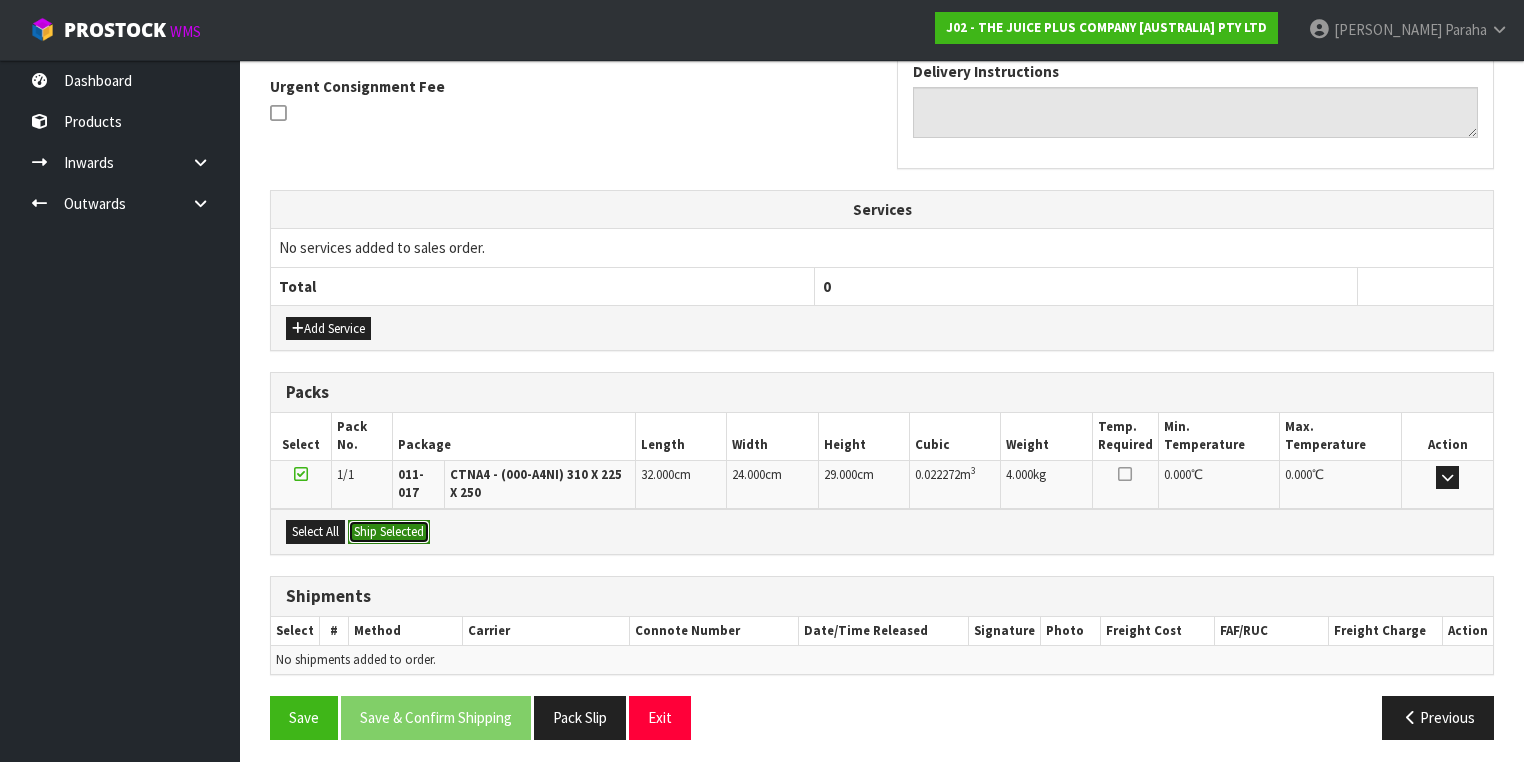click on "Ship Selected" at bounding box center [389, 532] 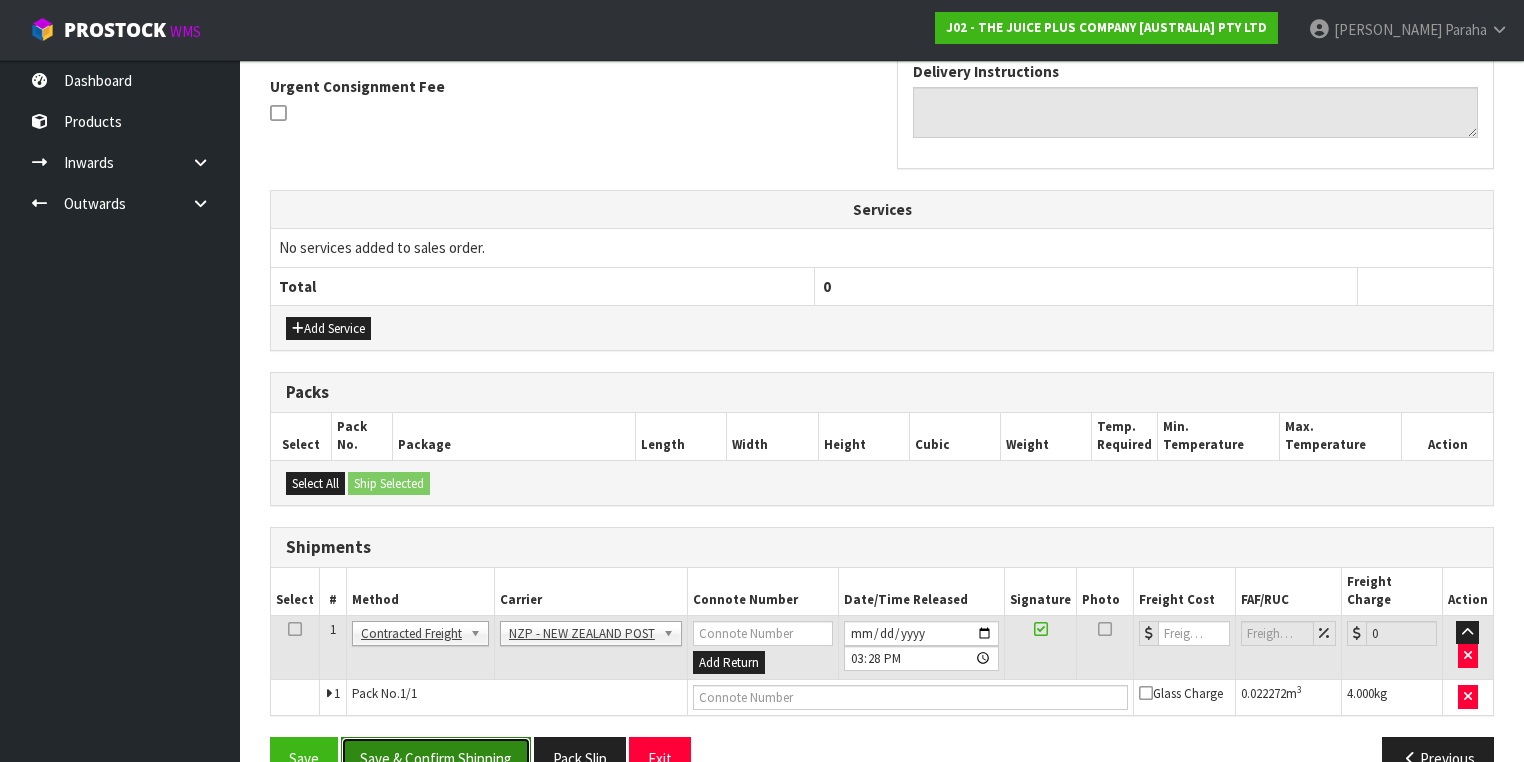 click on "Save & Confirm Shipping" at bounding box center [436, 758] 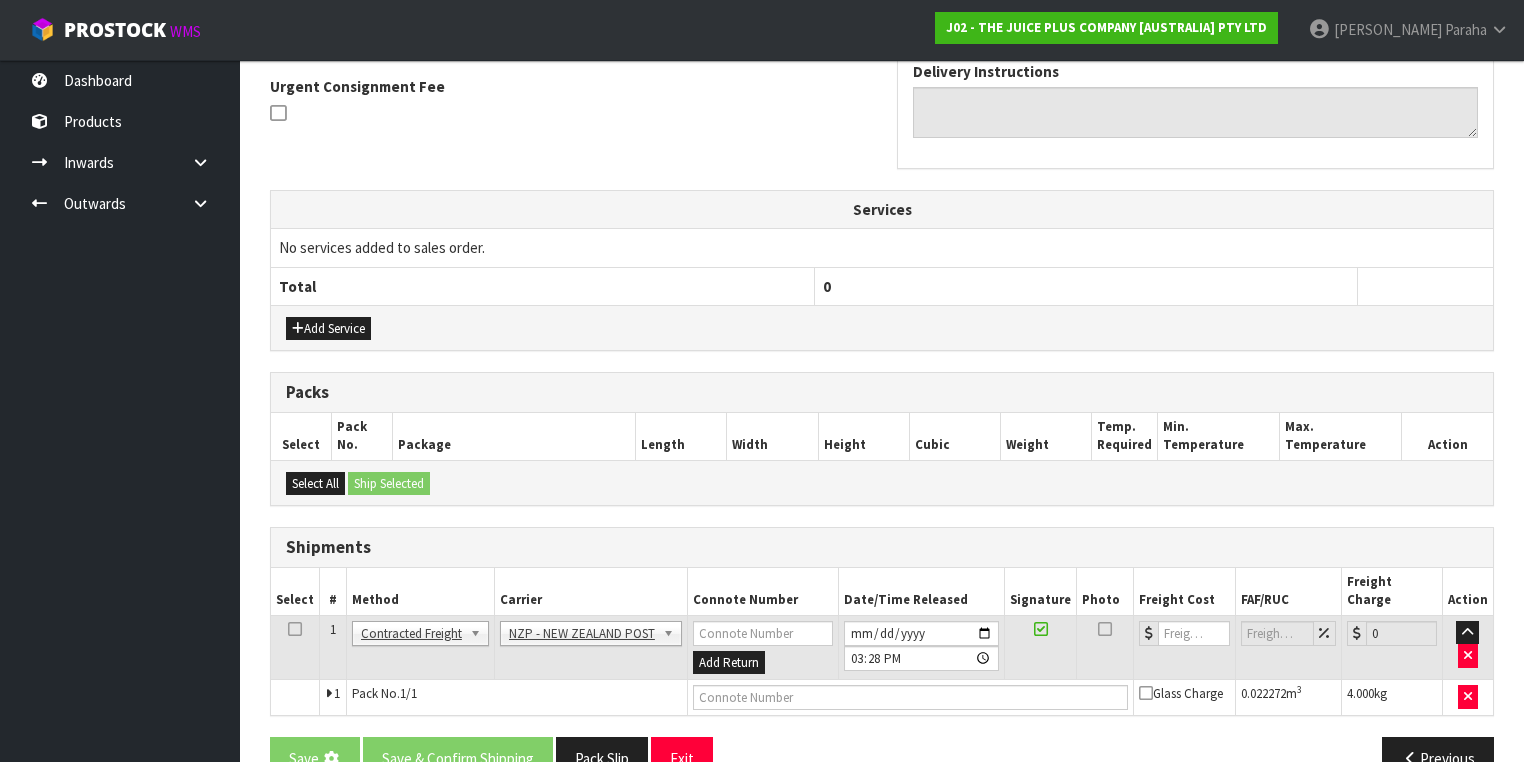 scroll, scrollTop: 0, scrollLeft: 0, axis: both 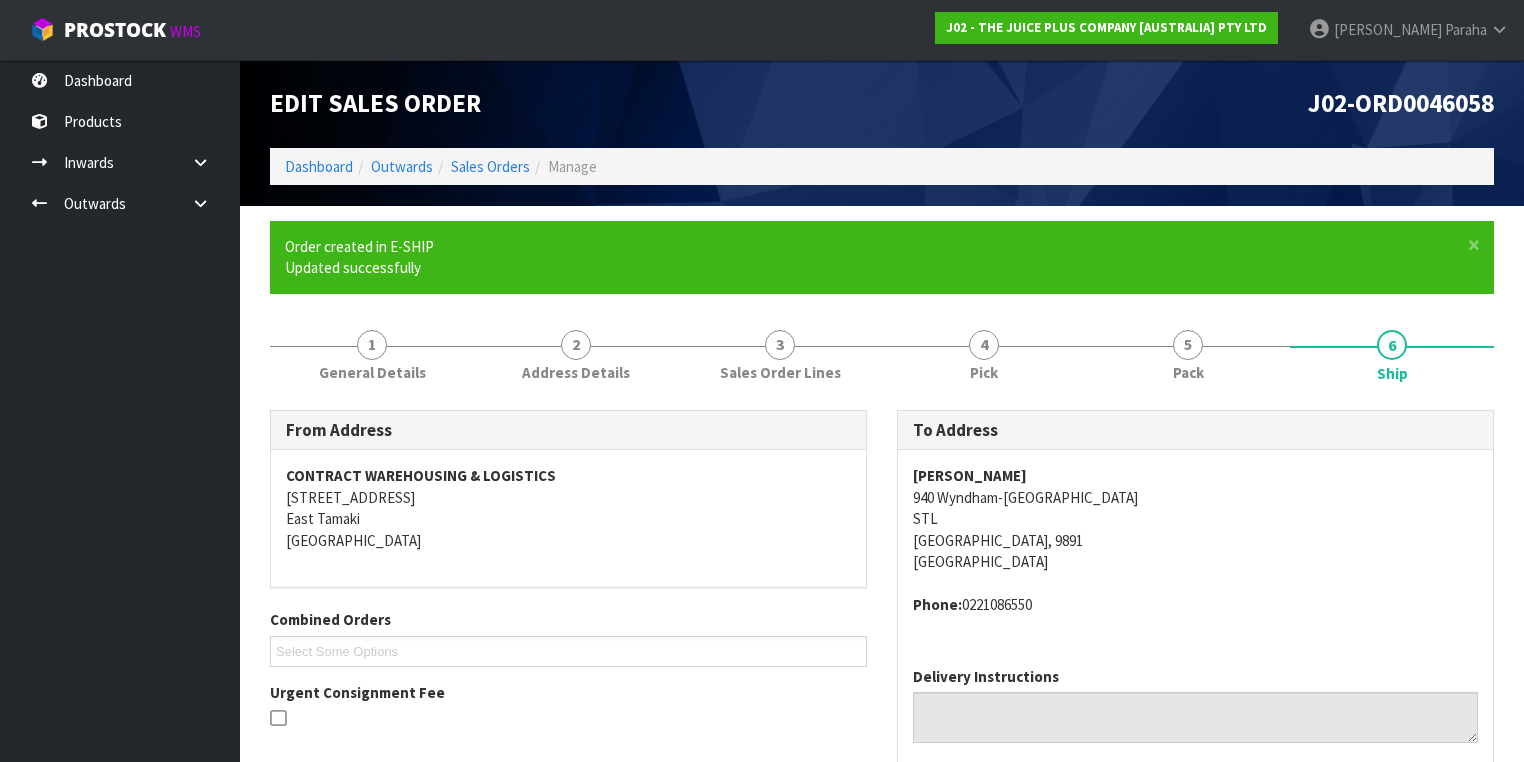 drag, startPoint x: 487, startPoint y: 735, endPoint x: 829, endPoint y: 262, distance: 583.68915 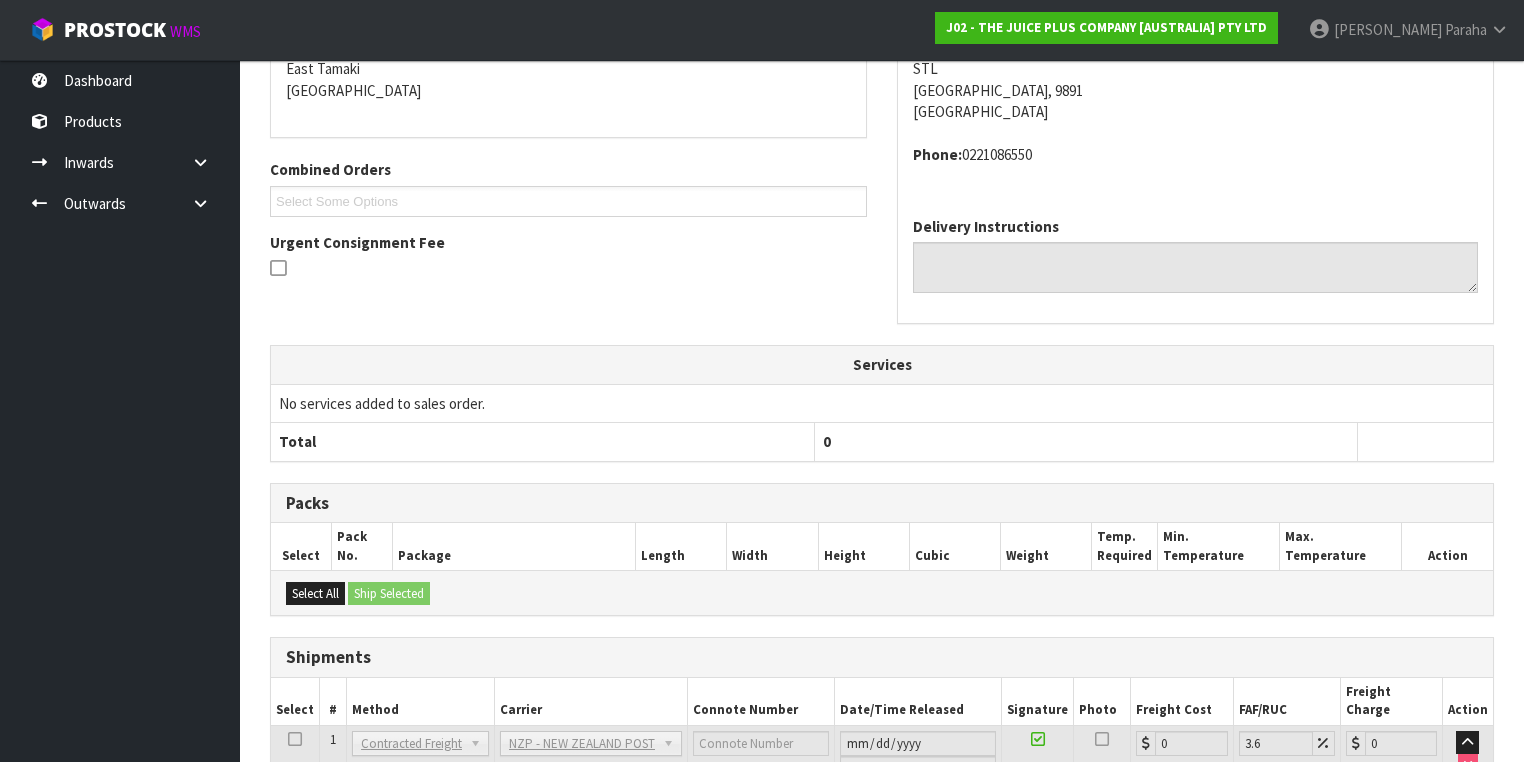 scroll, scrollTop: 579, scrollLeft: 0, axis: vertical 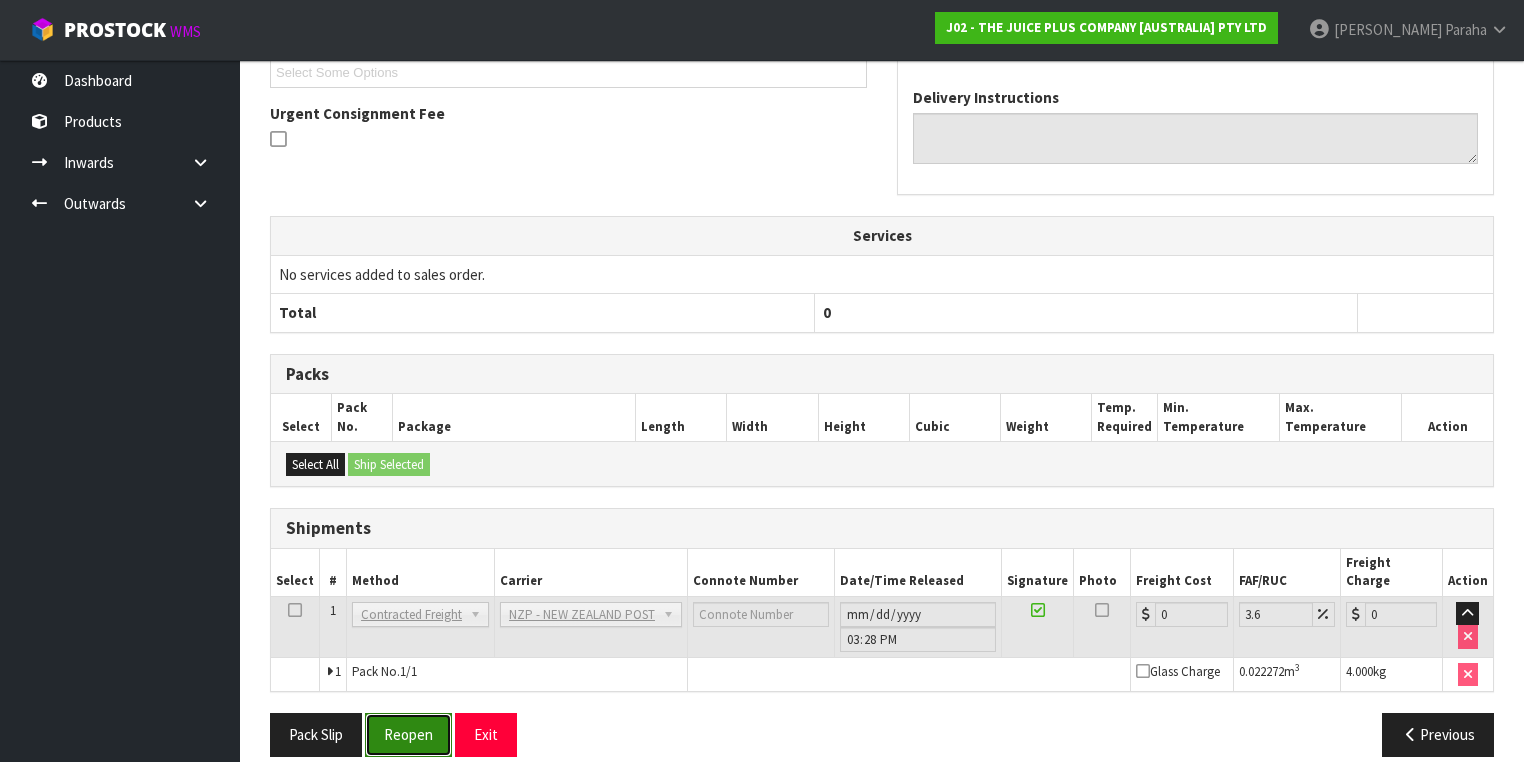 click on "Reopen" at bounding box center [408, 734] 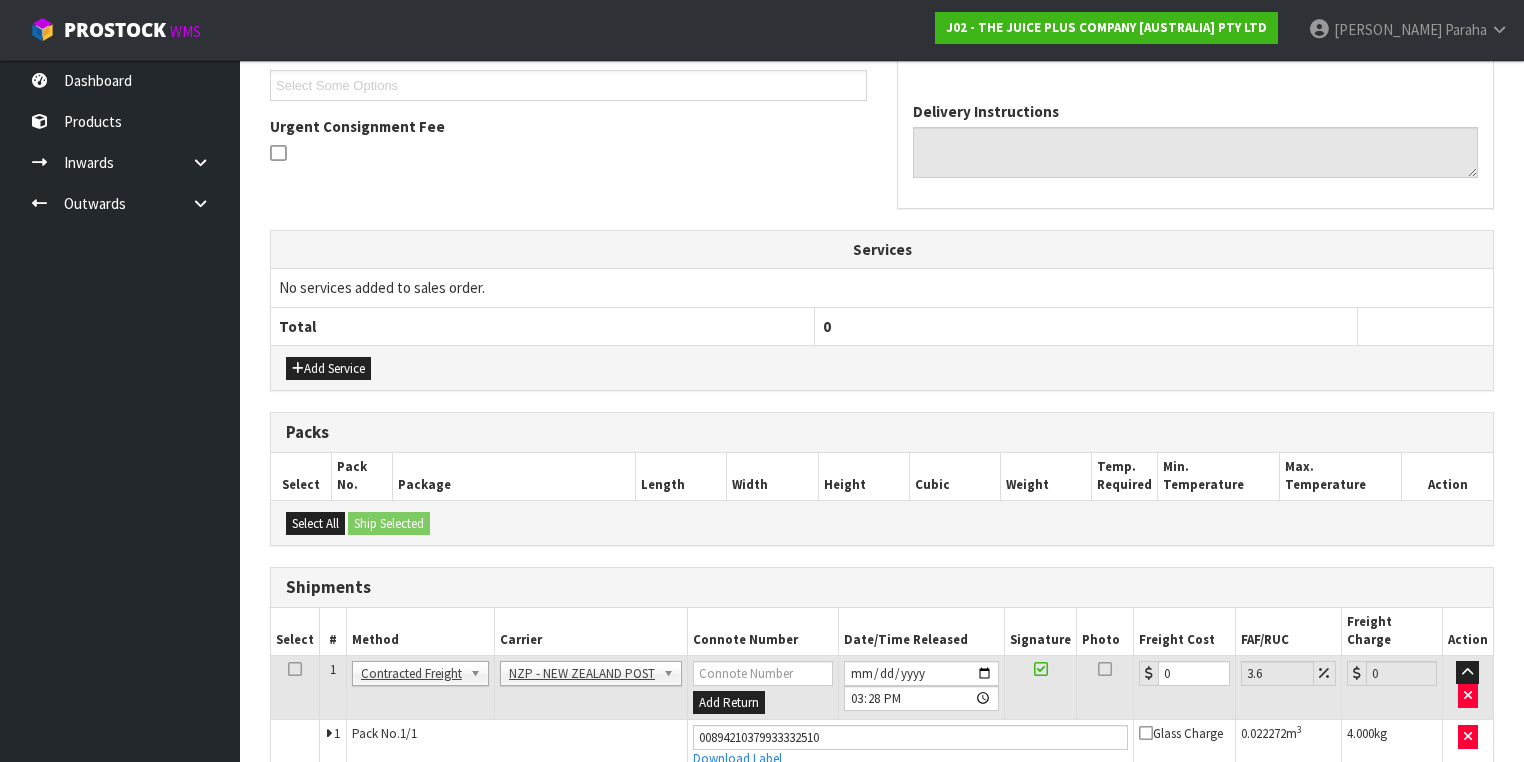 scroll, scrollTop: 624, scrollLeft: 0, axis: vertical 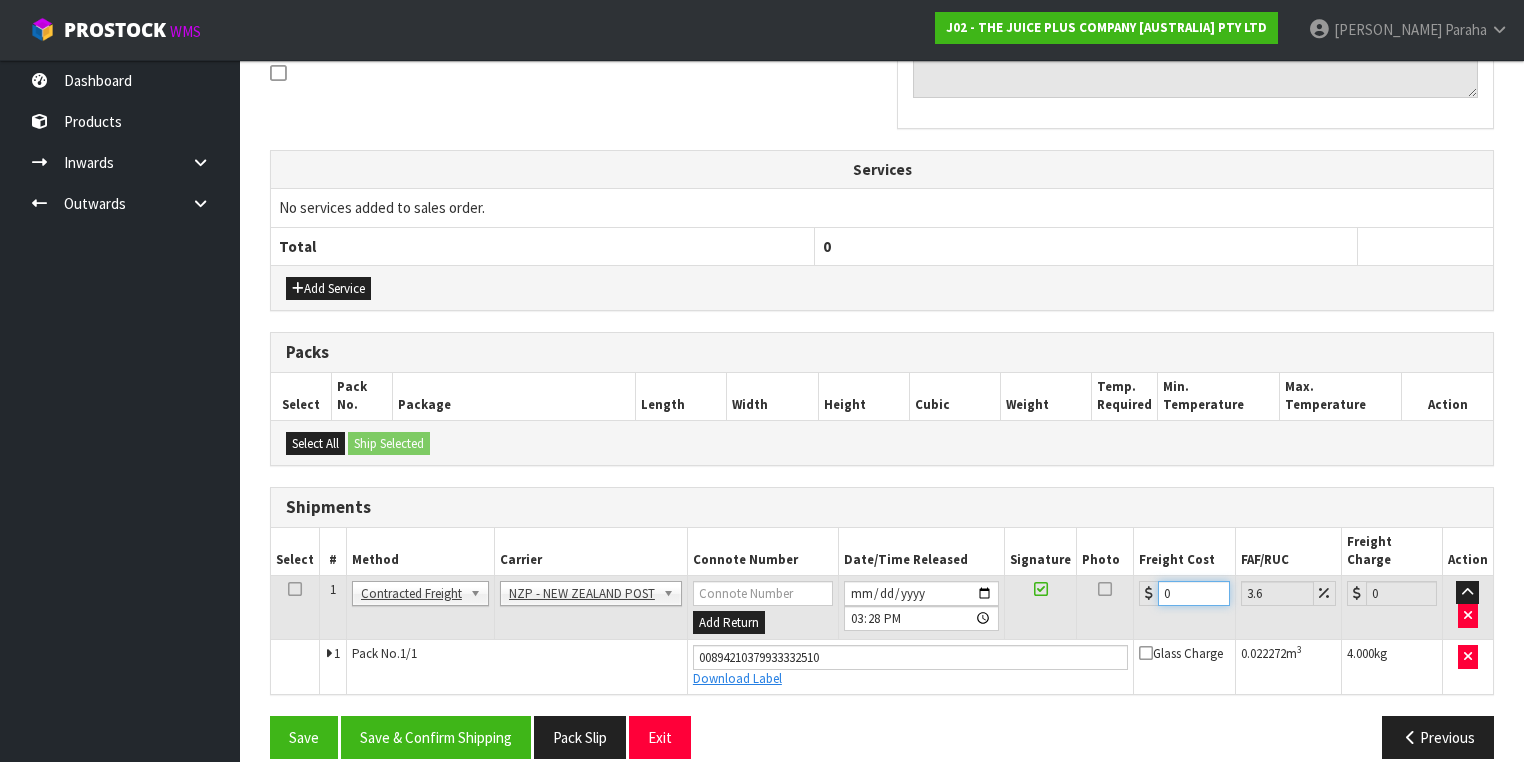 click on "0" at bounding box center (1184, 593) 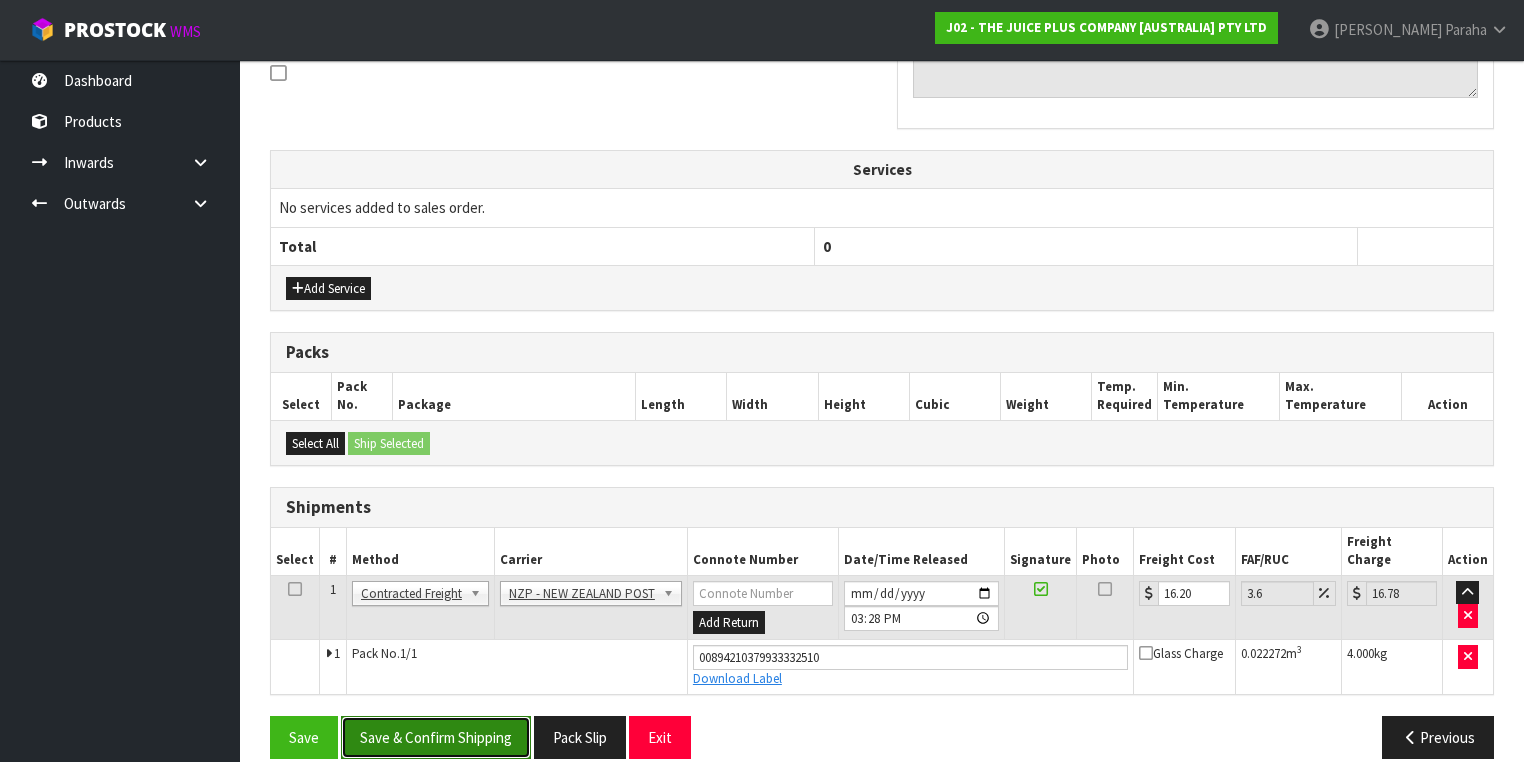 click on "Save & Confirm Shipping" at bounding box center [436, 737] 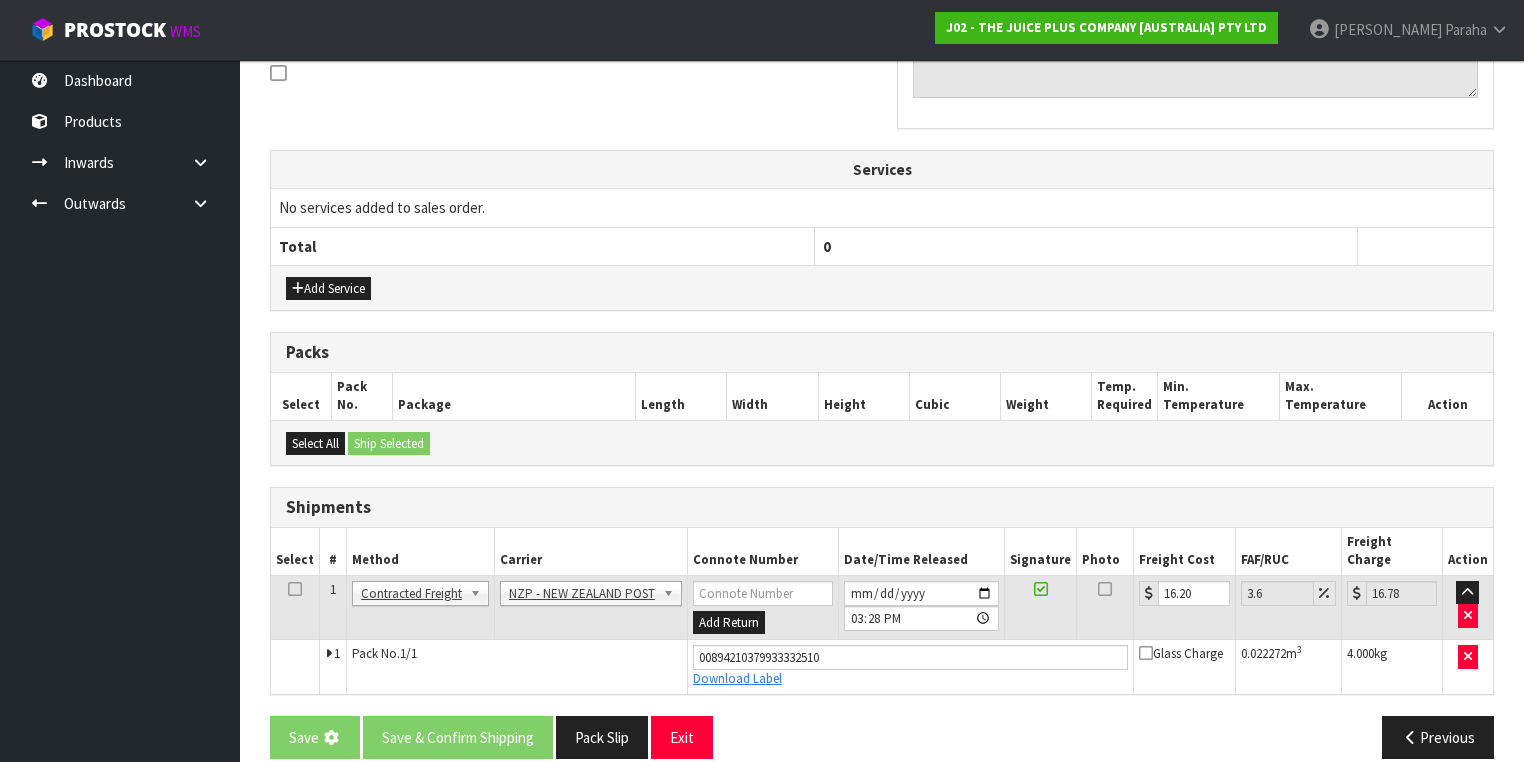 scroll, scrollTop: 0, scrollLeft: 0, axis: both 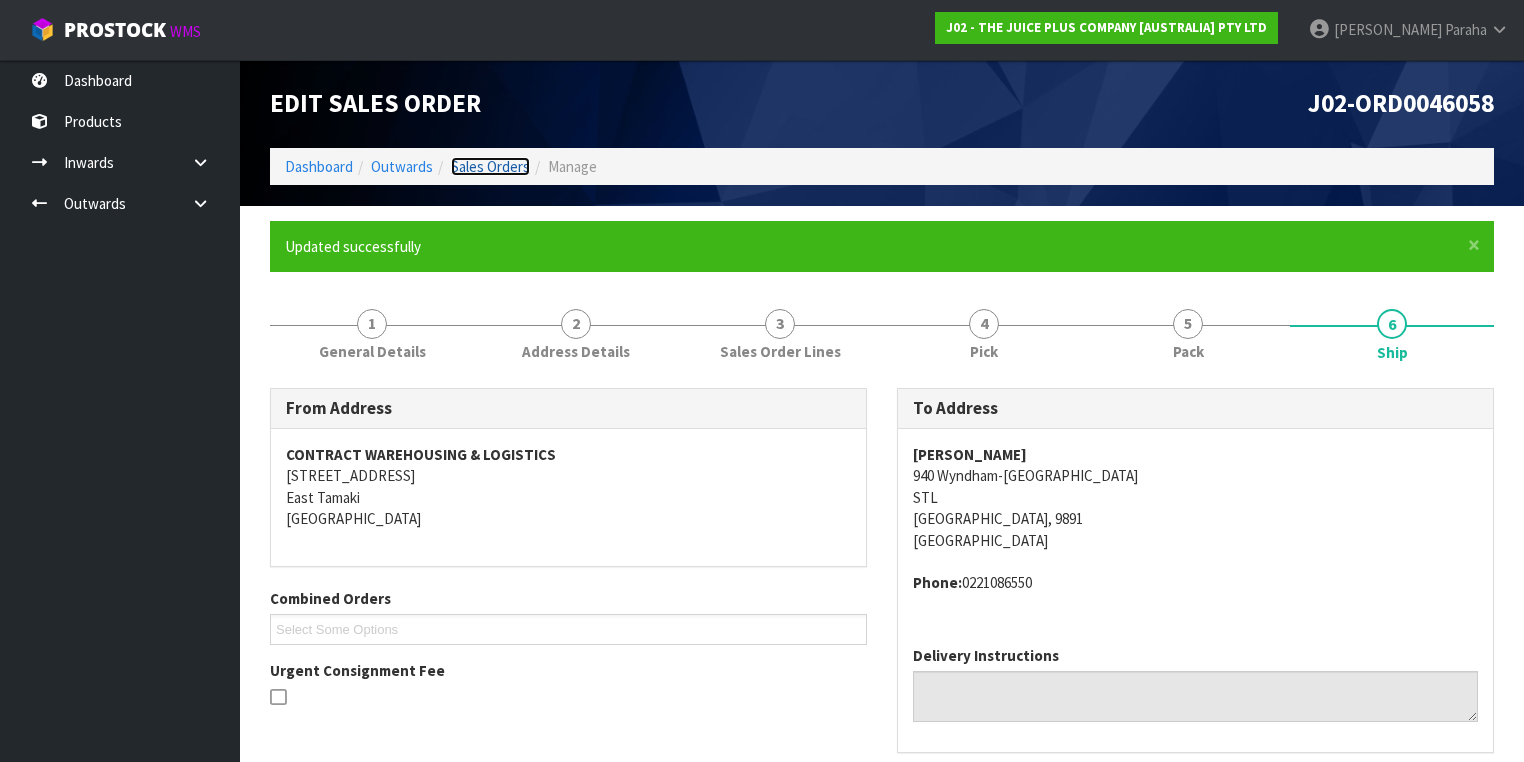 click on "Sales Orders" at bounding box center [490, 166] 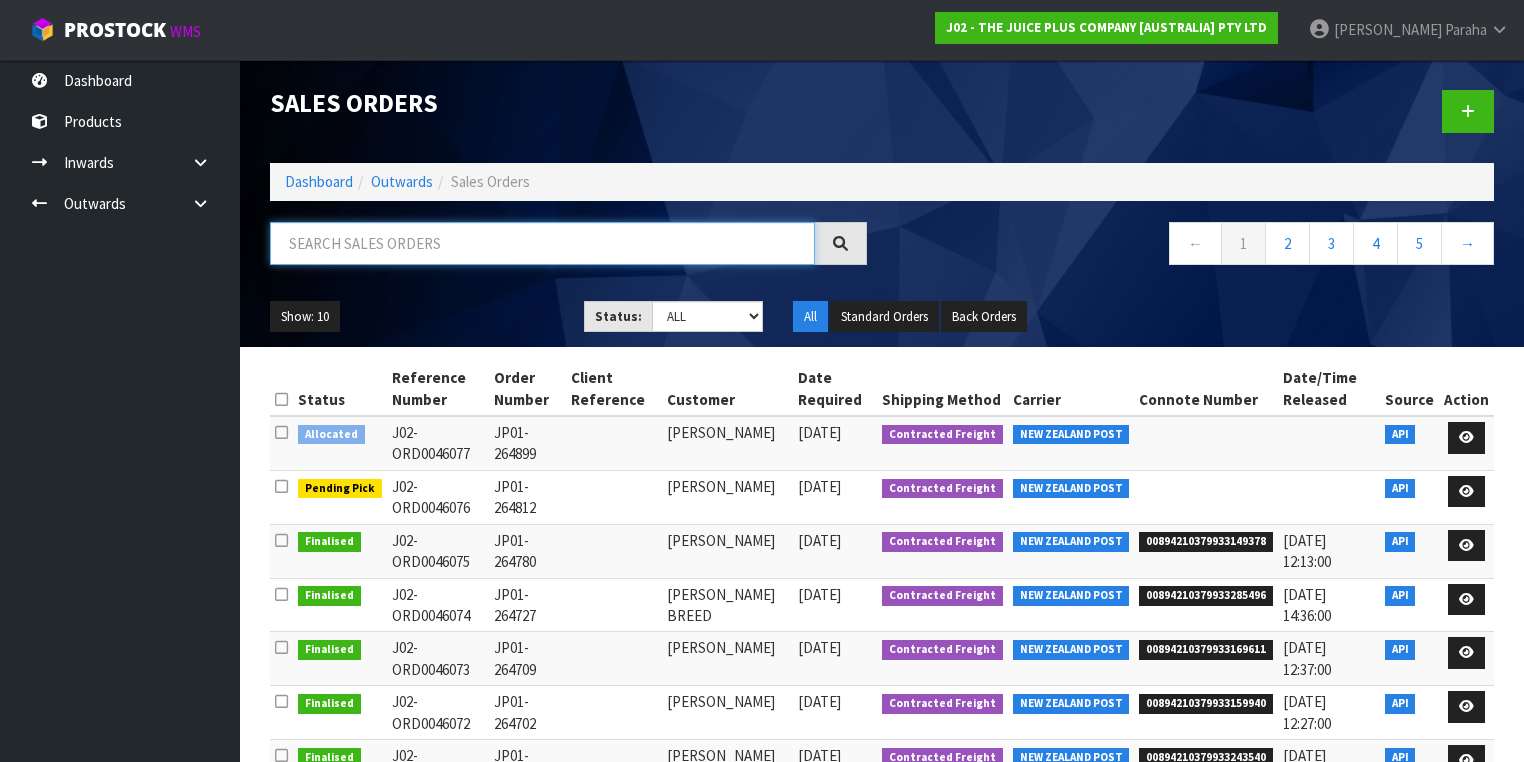 click at bounding box center [542, 243] 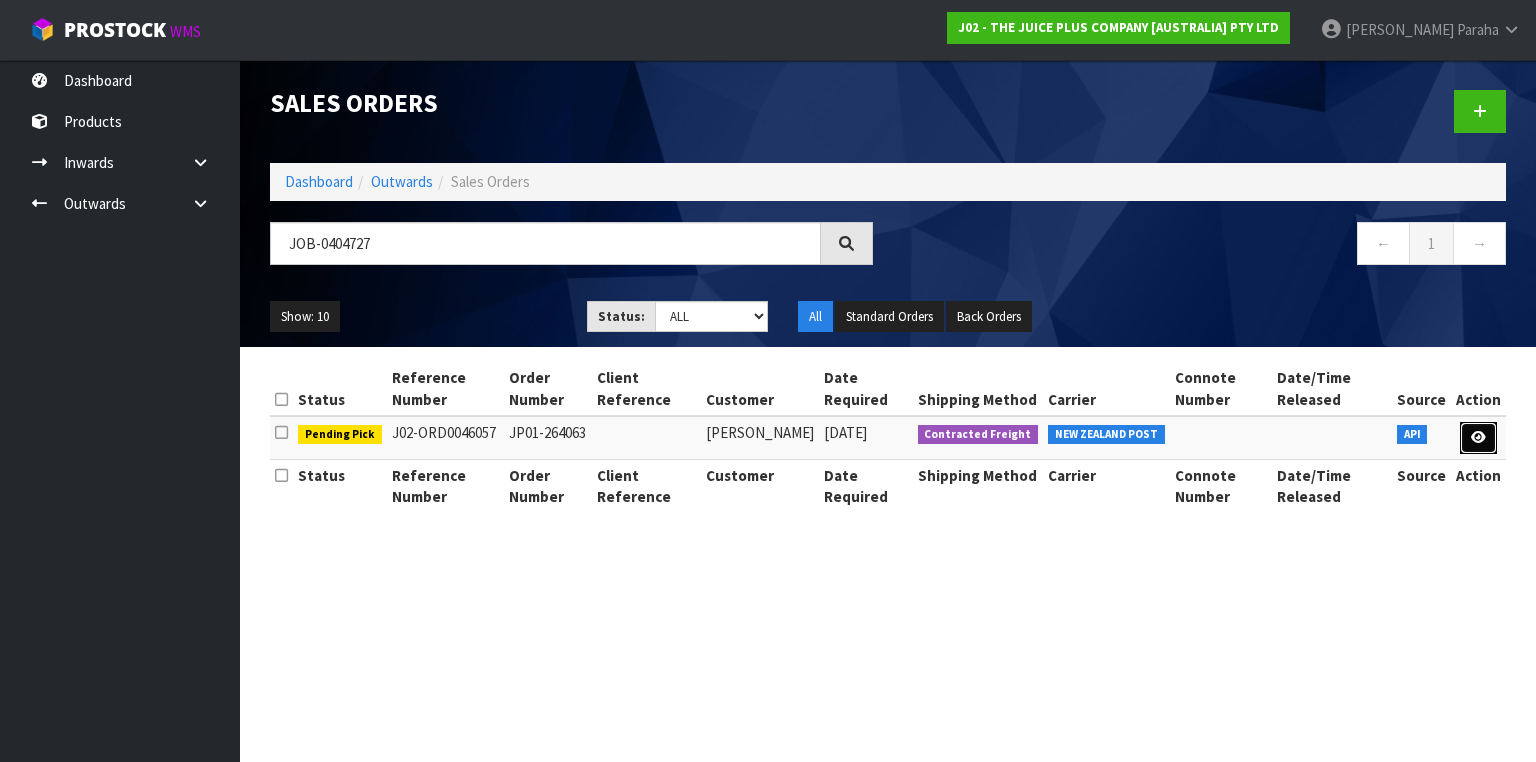 click at bounding box center (1478, 438) 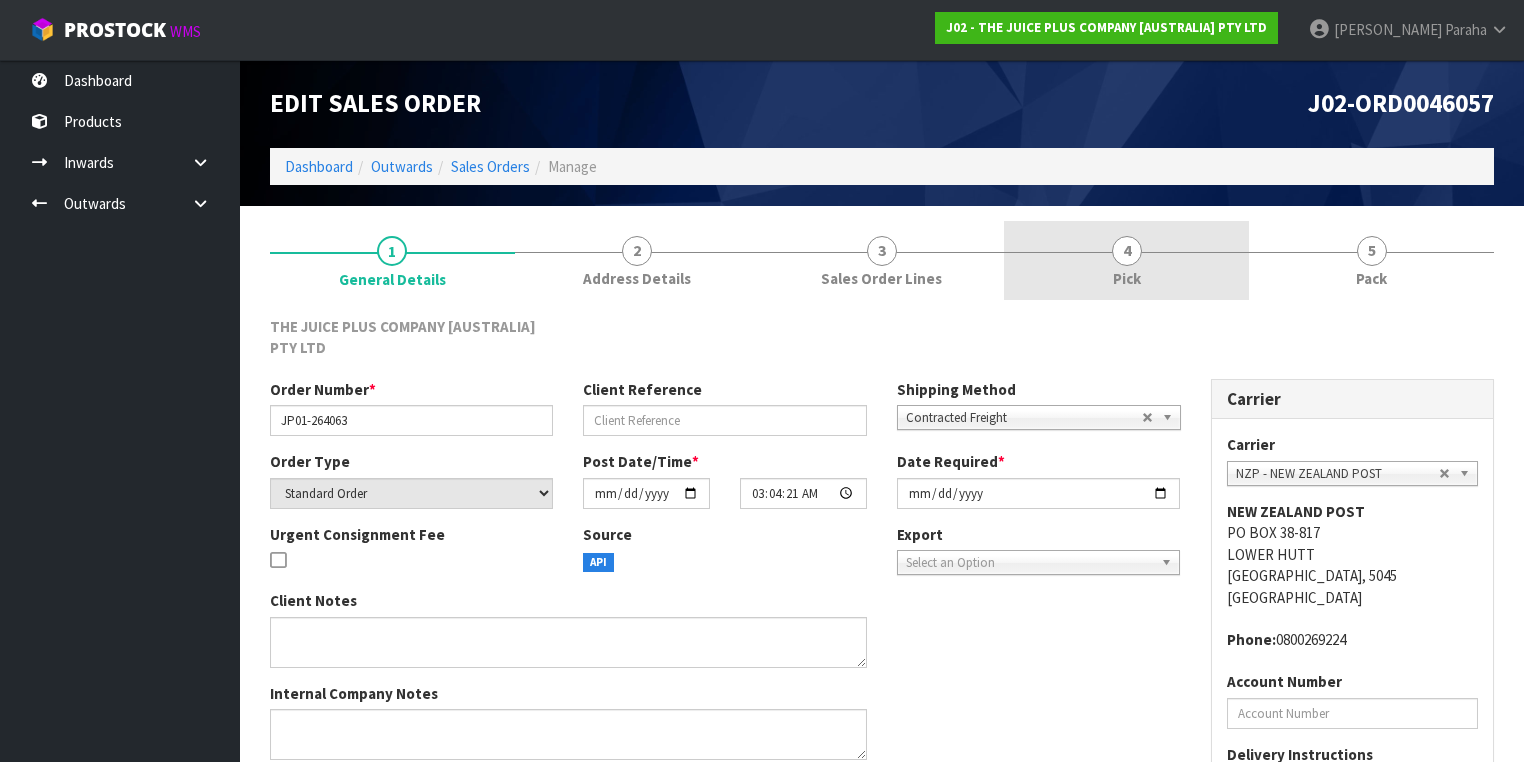 click on "4" at bounding box center (1127, 251) 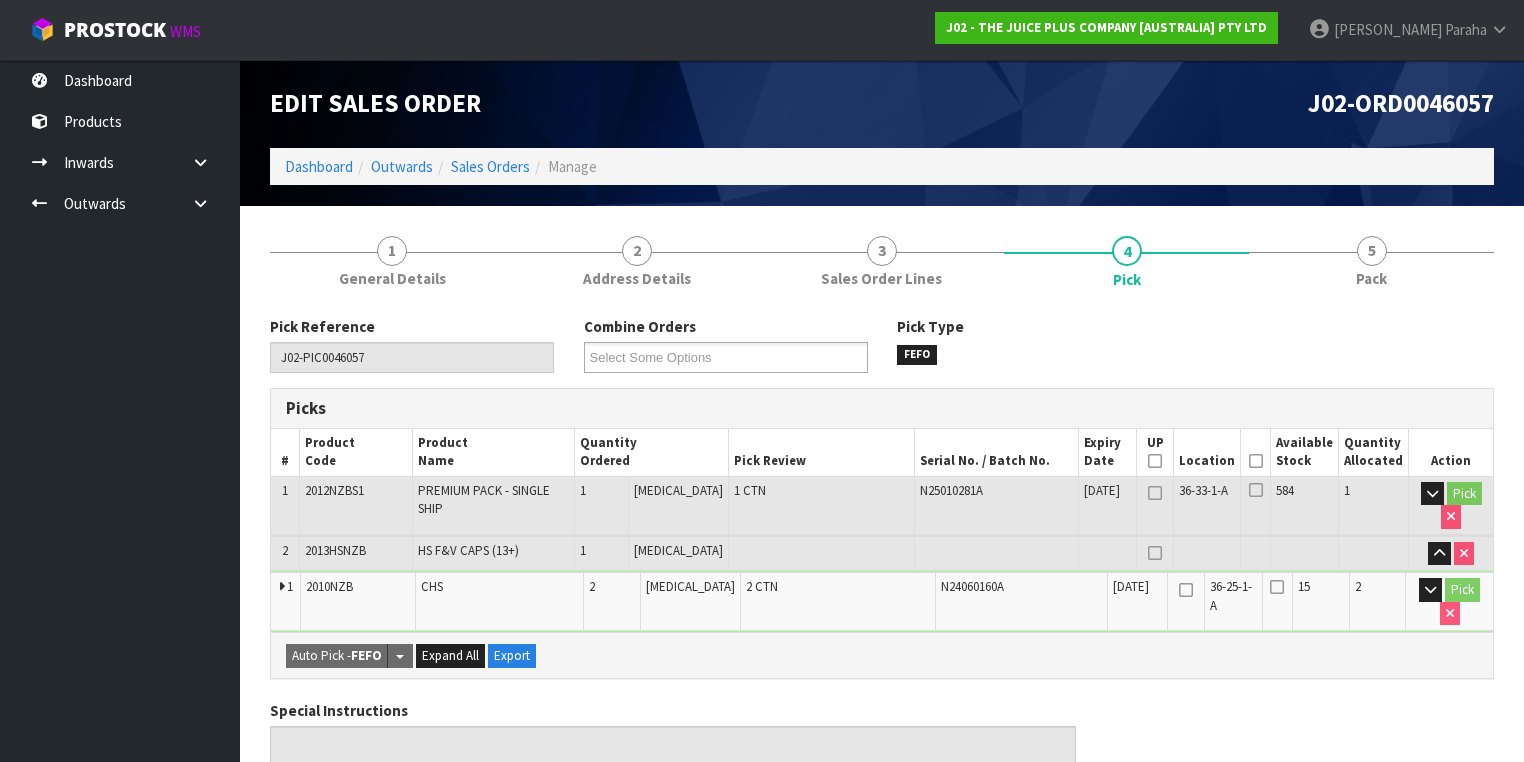 click at bounding box center (1256, 461) 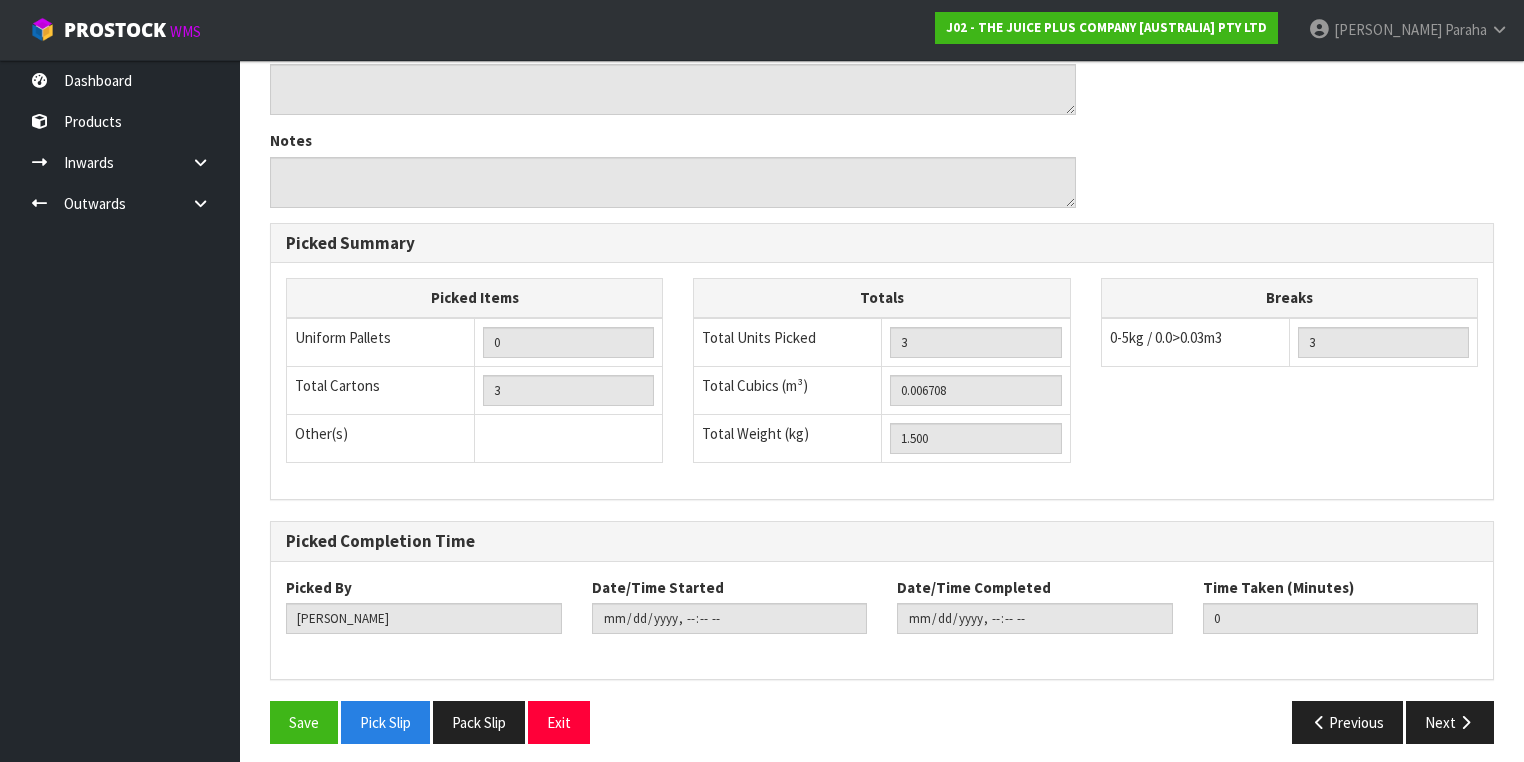 scroll, scrollTop: 736, scrollLeft: 0, axis: vertical 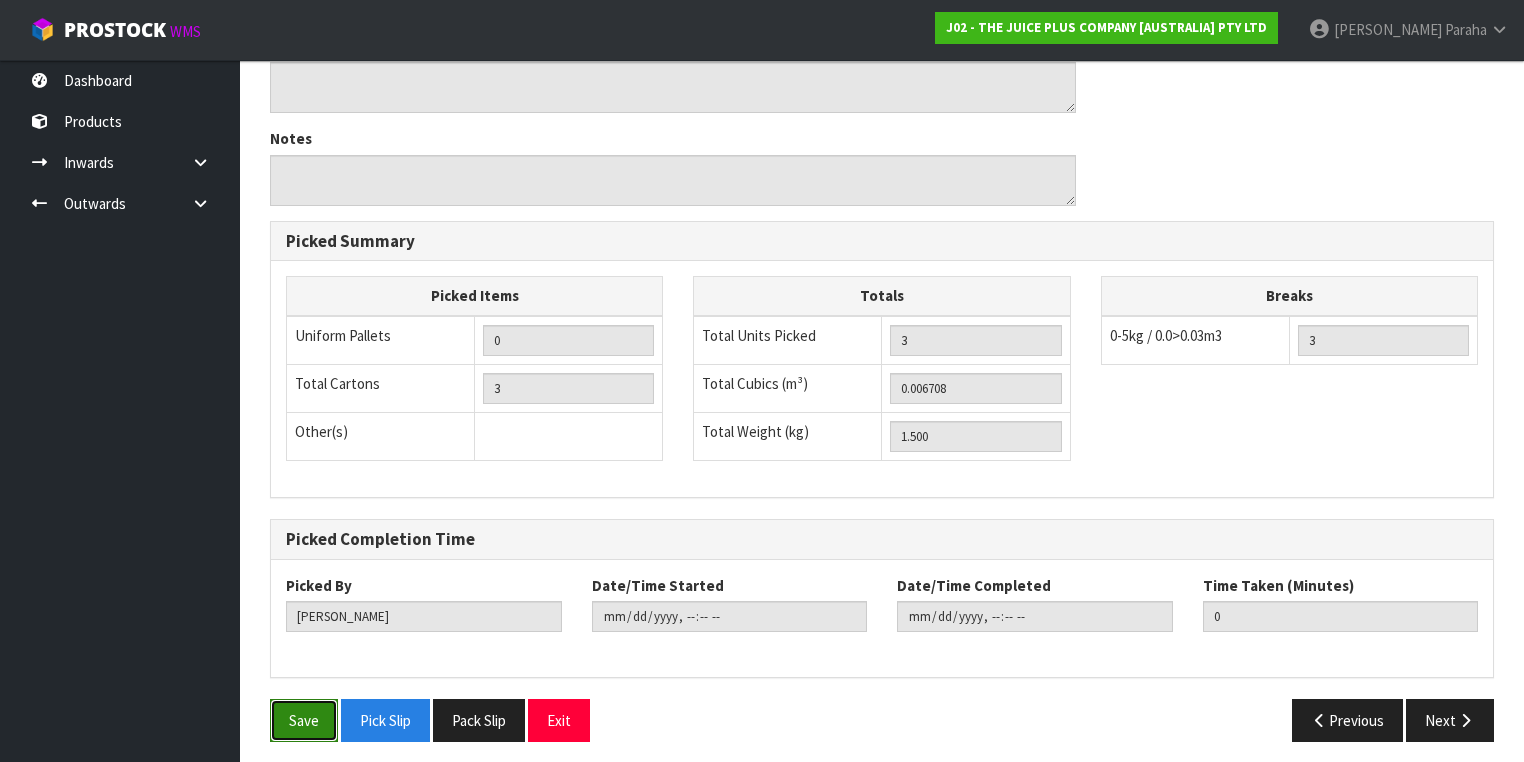 click on "Save" at bounding box center [304, 720] 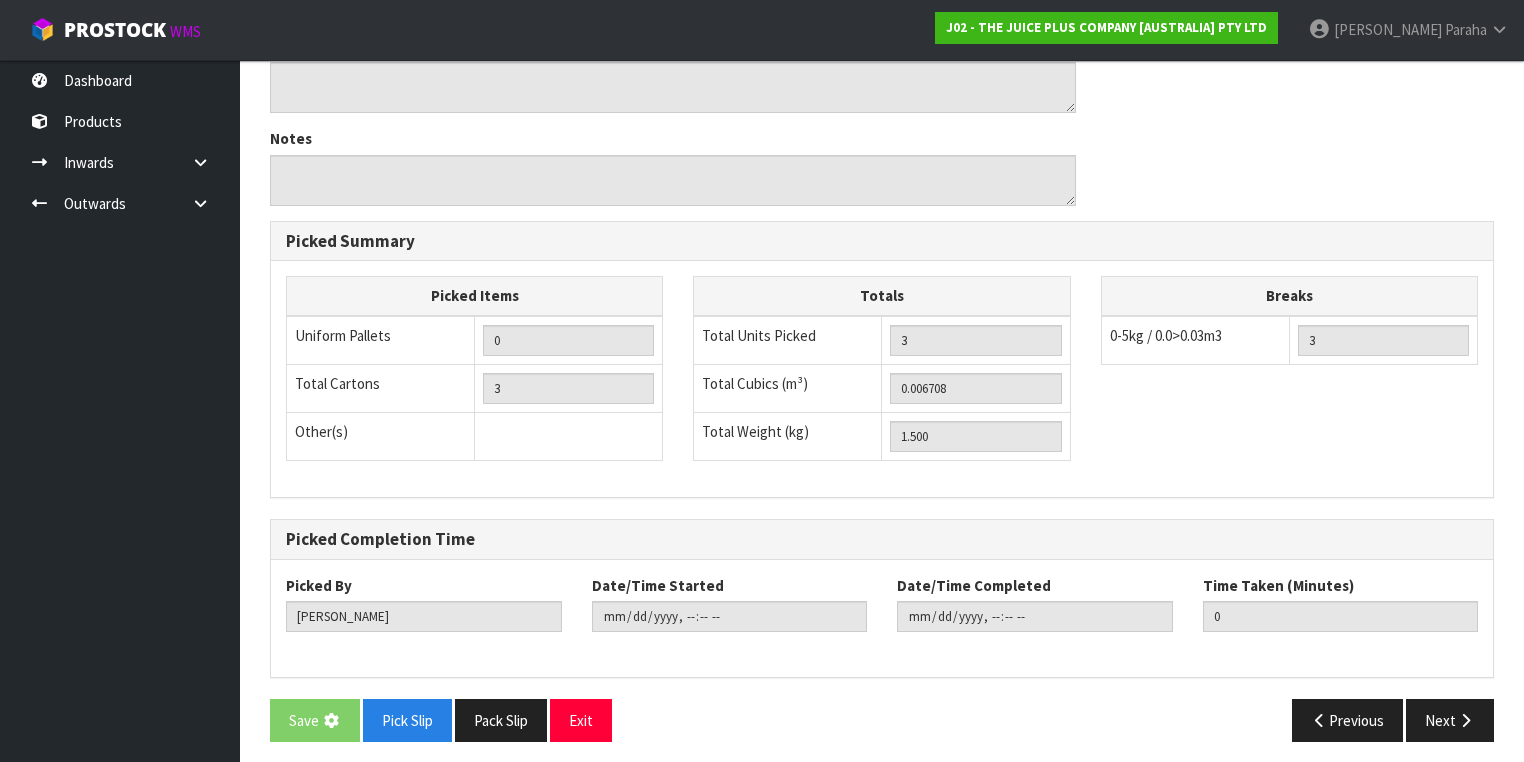 scroll, scrollTop: 0, scrollLeft: 0, axis: both 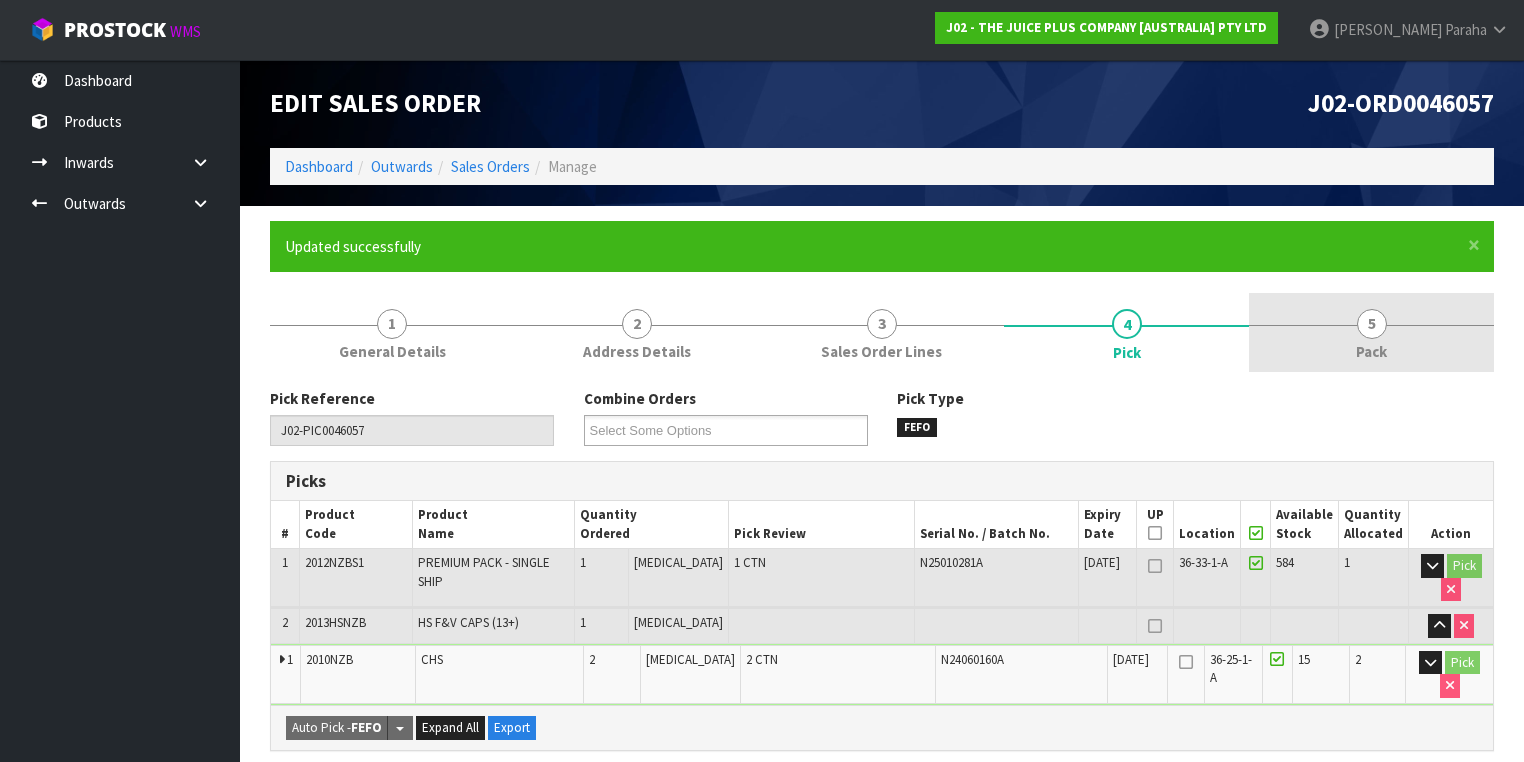 click on "5" at bounding box center [1372, 324] 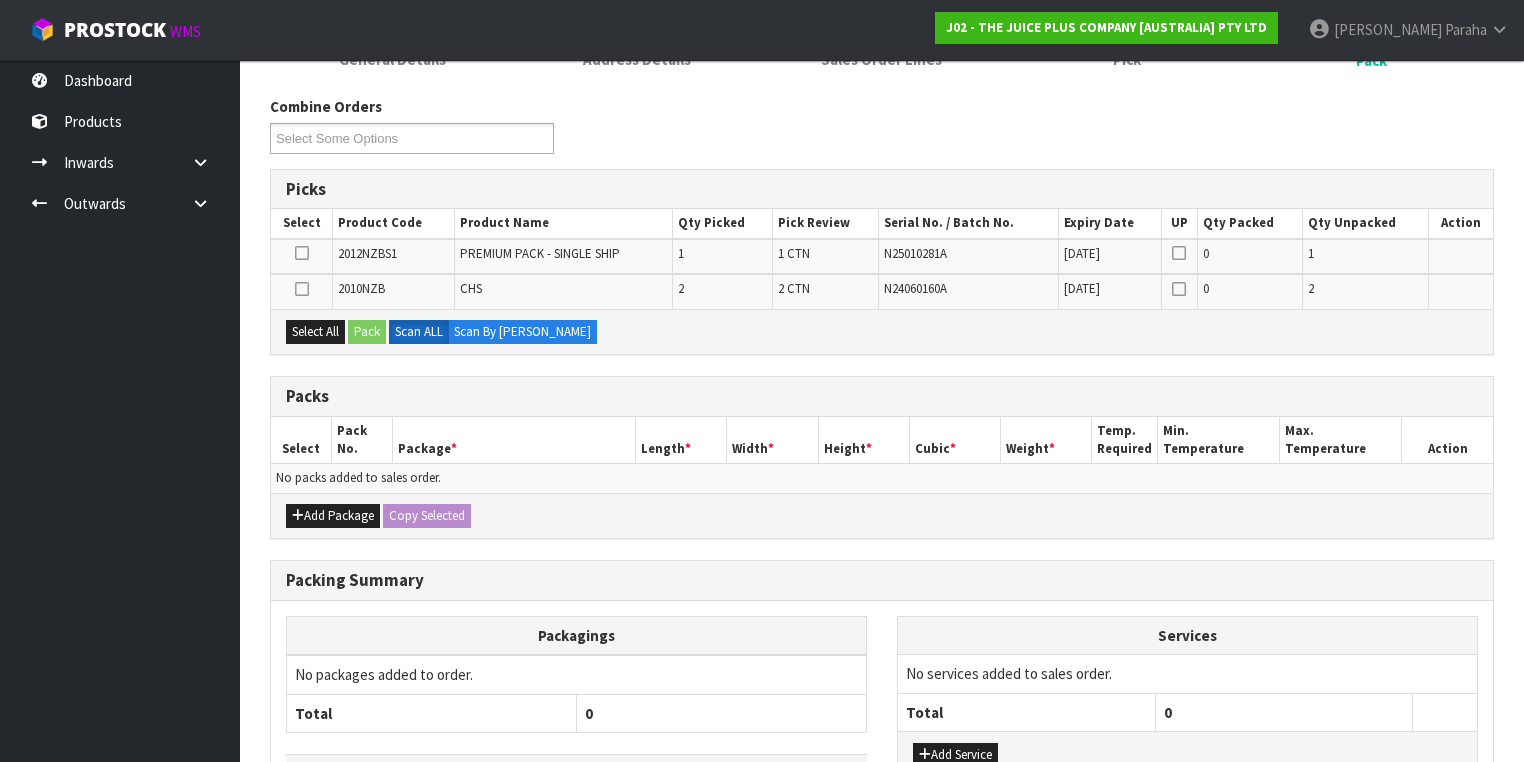 scroll, scrollTop: 320, scrollLeft: 0, axis: vertical 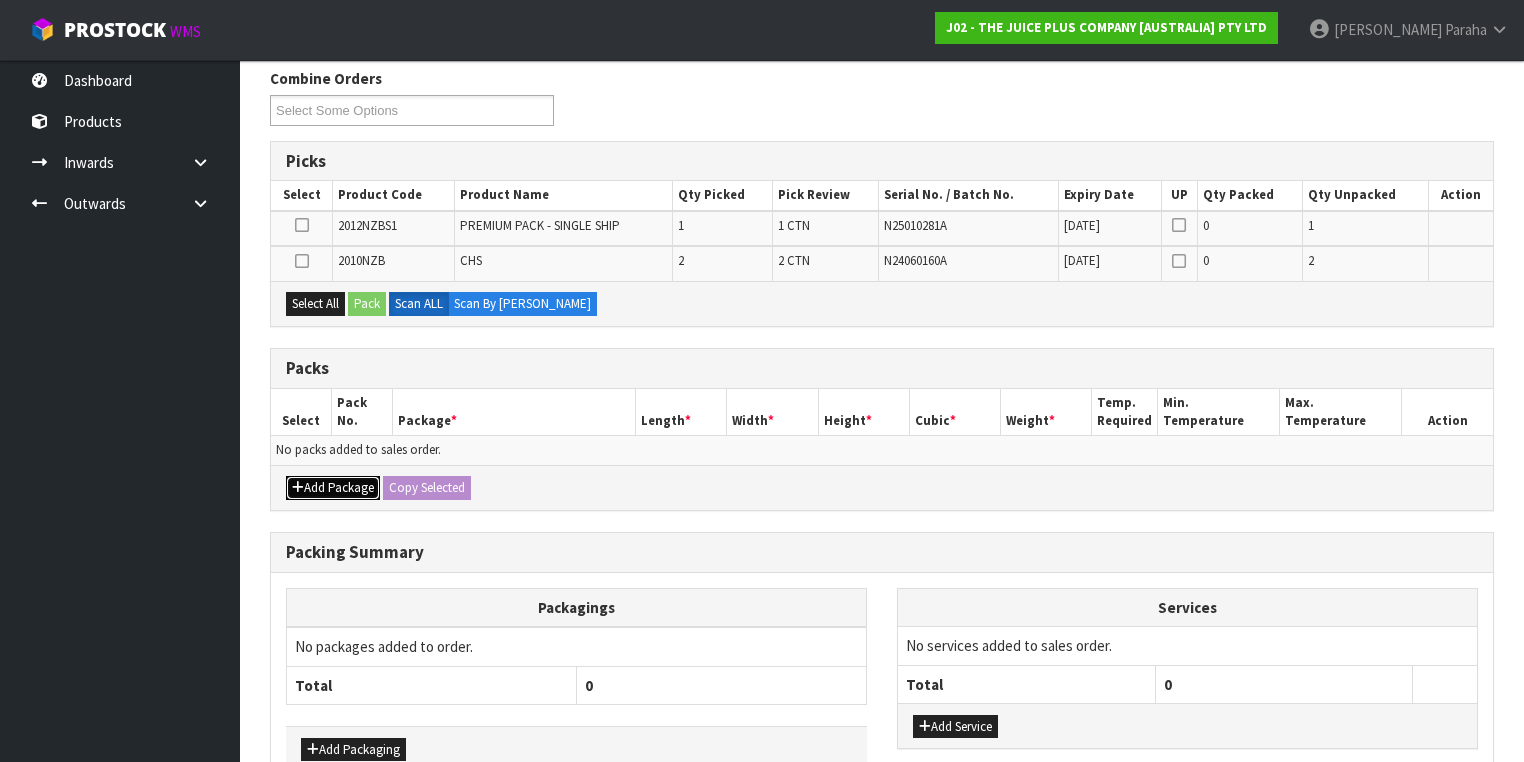 click on "Add Package" at bounding box center [333, 488] 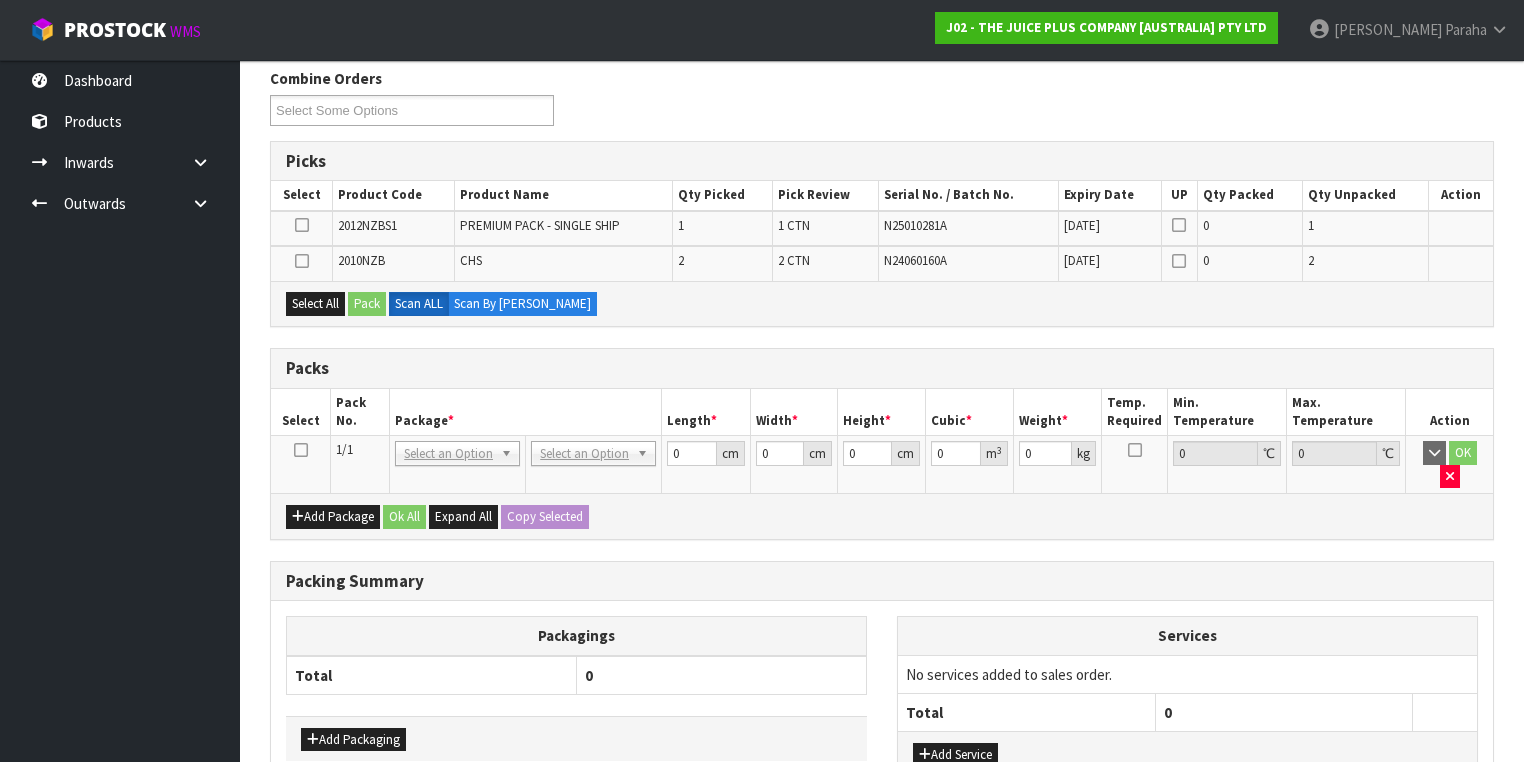 click at bounding box center [301, 465] 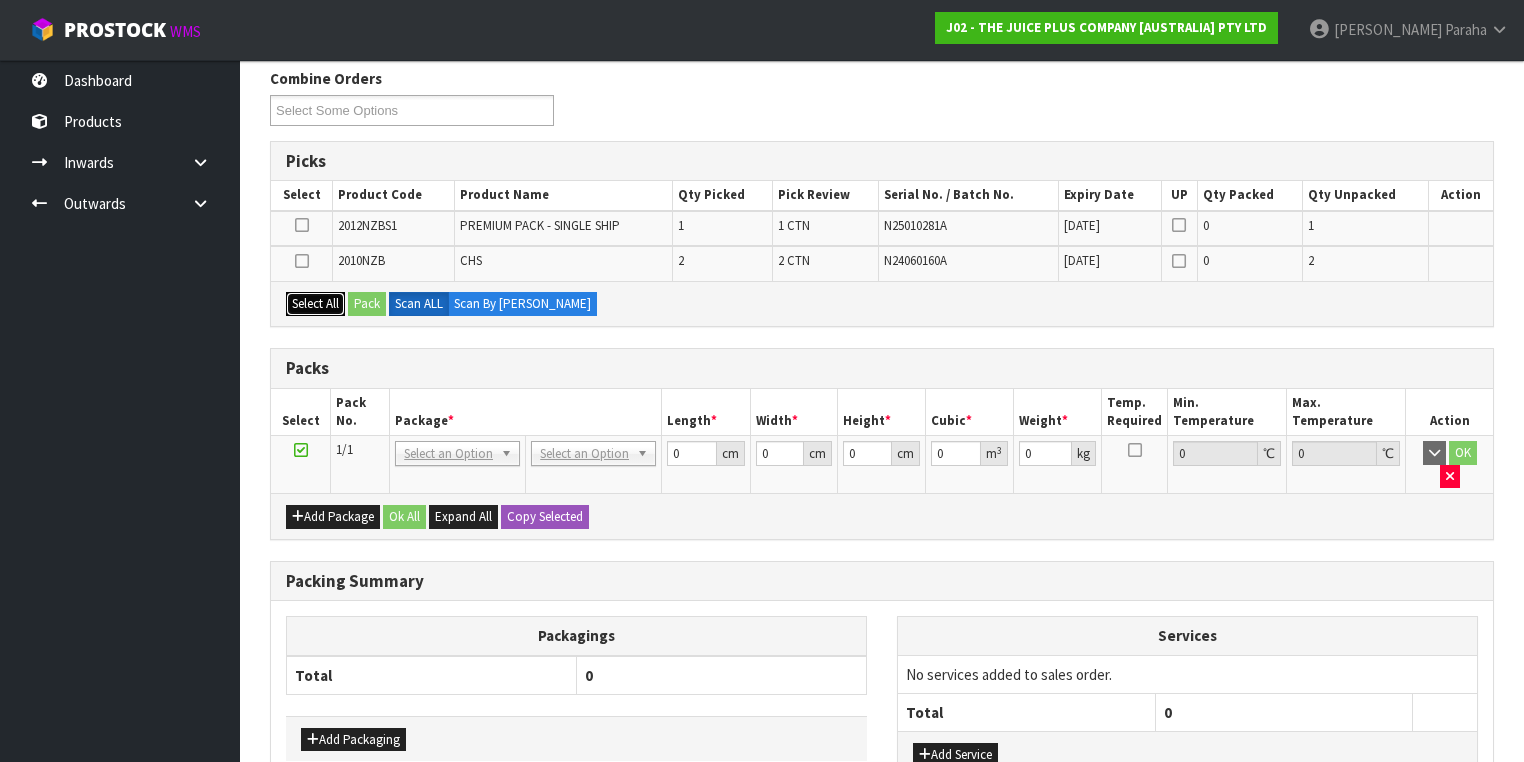 click on "Select All" at bounding box center [315, 304] 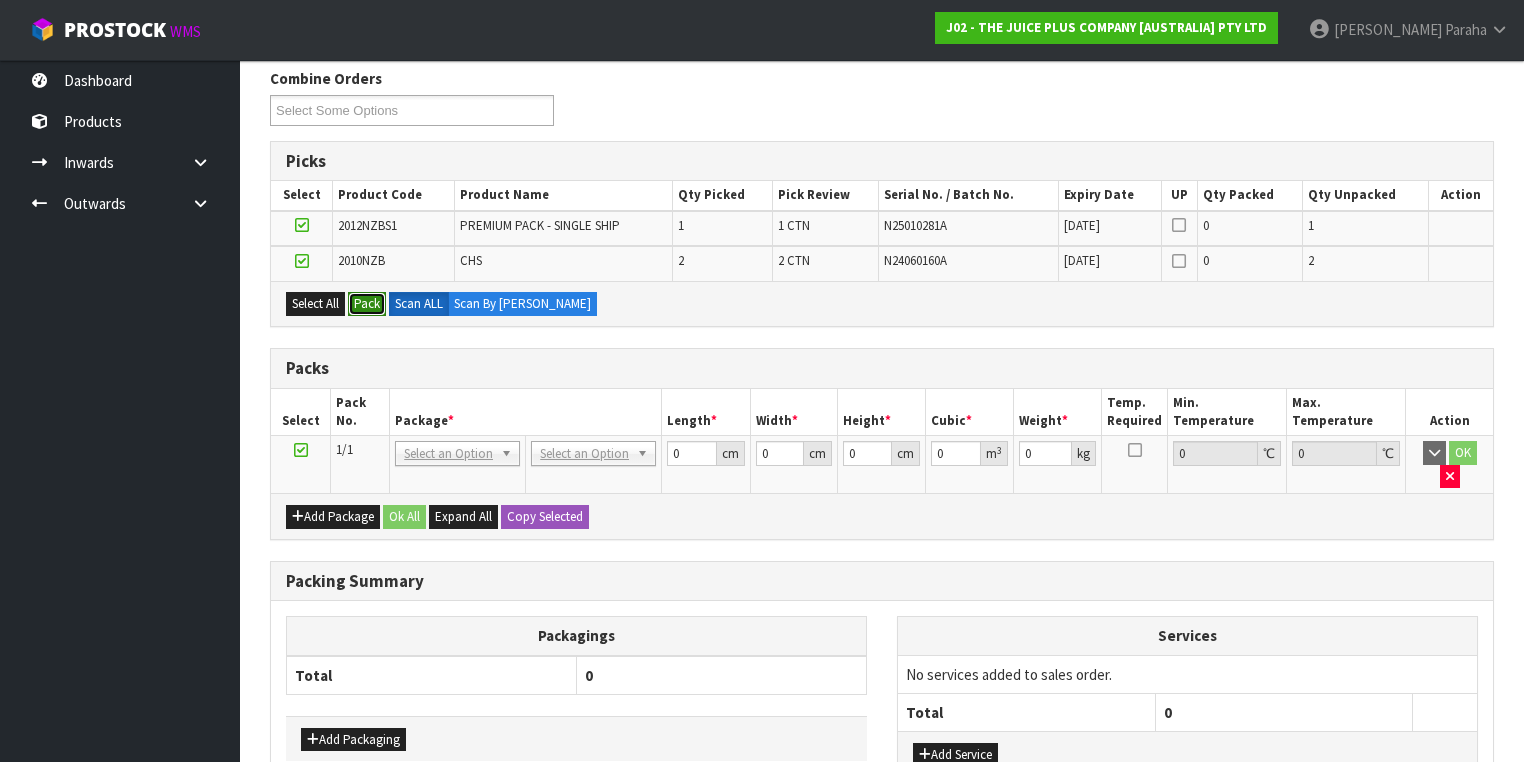 click on "Pack" at bounding box center [367, 304] 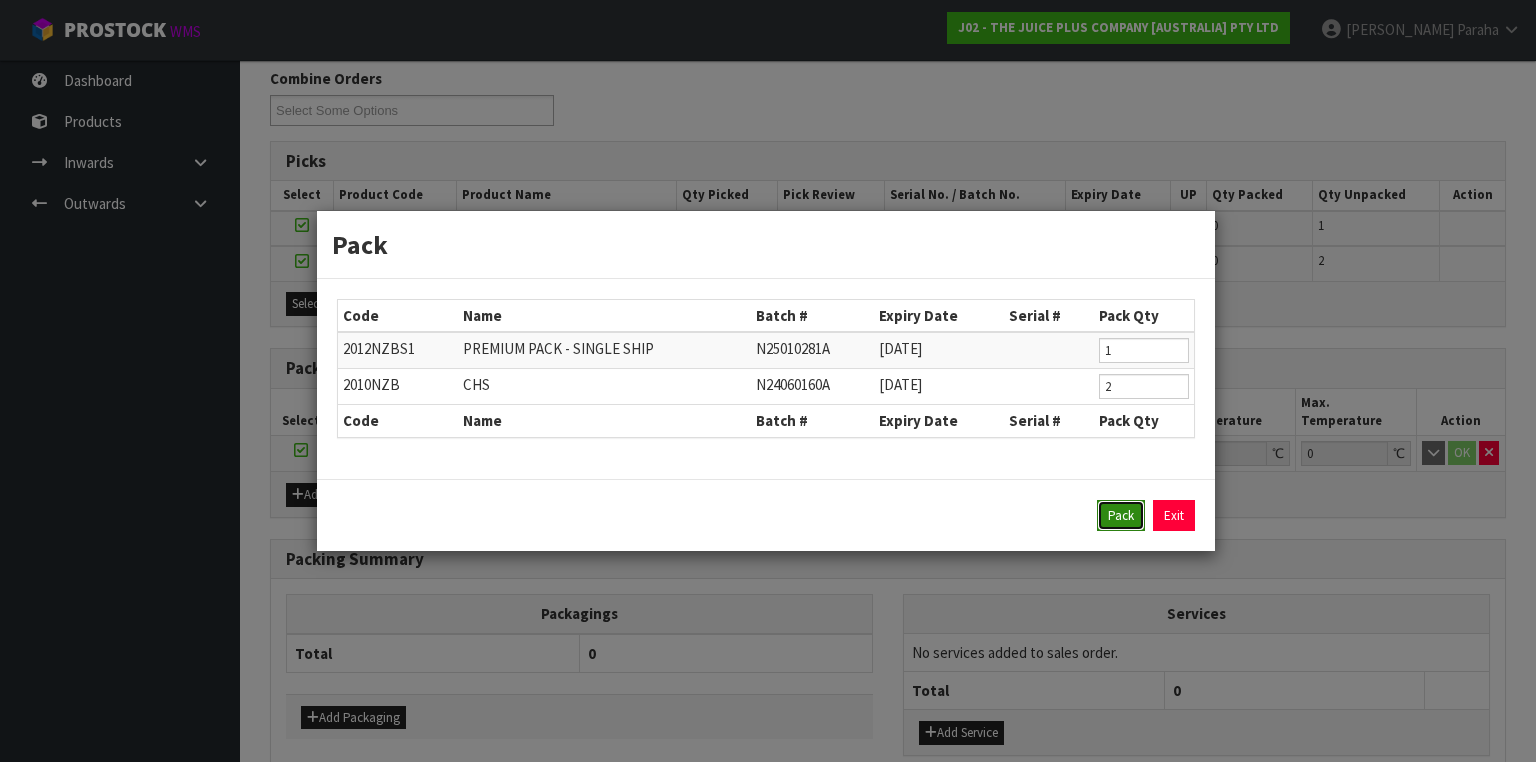 click on "Pack" at bounding box center [1121, 516] 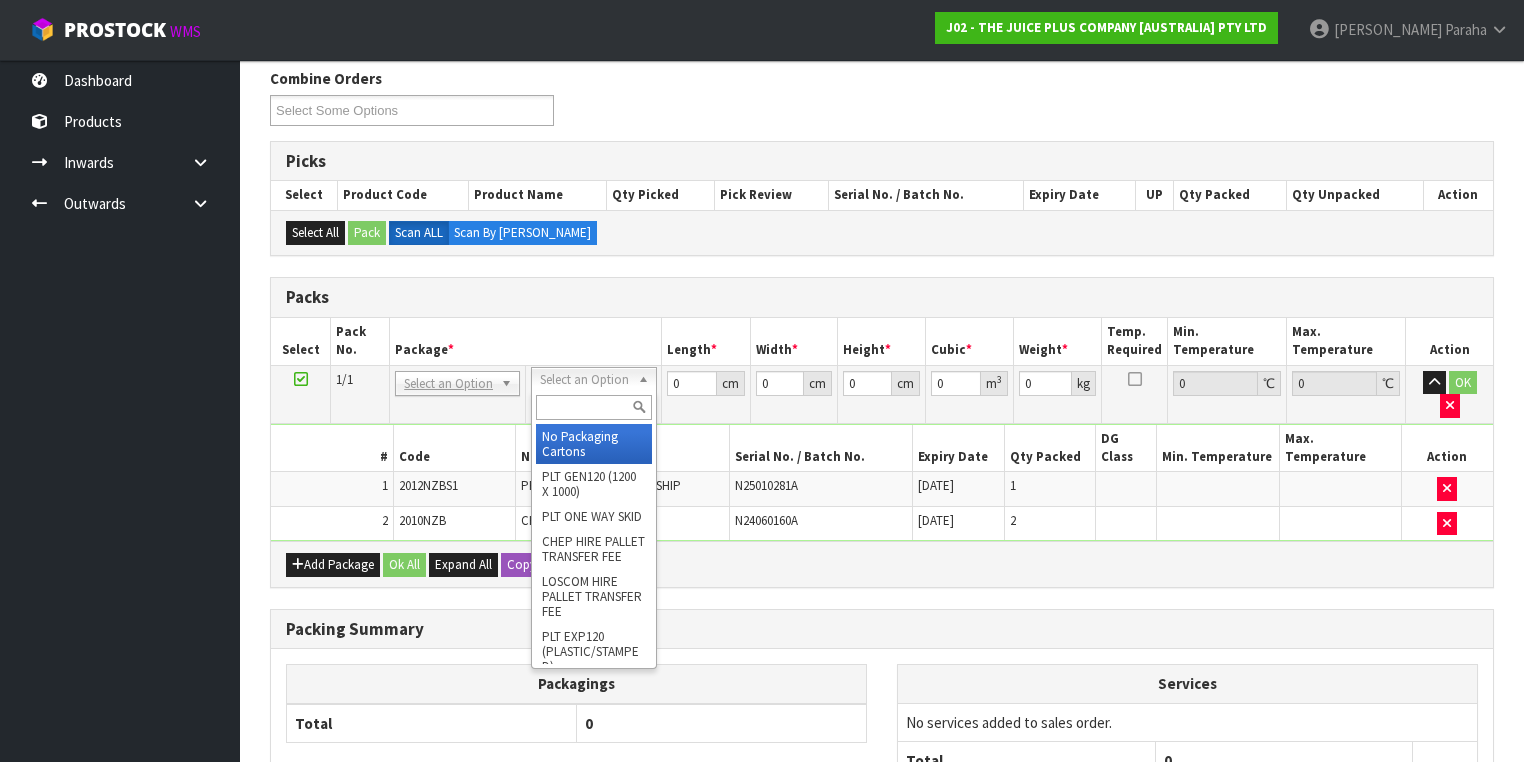 click at bounding box center [593, 407] 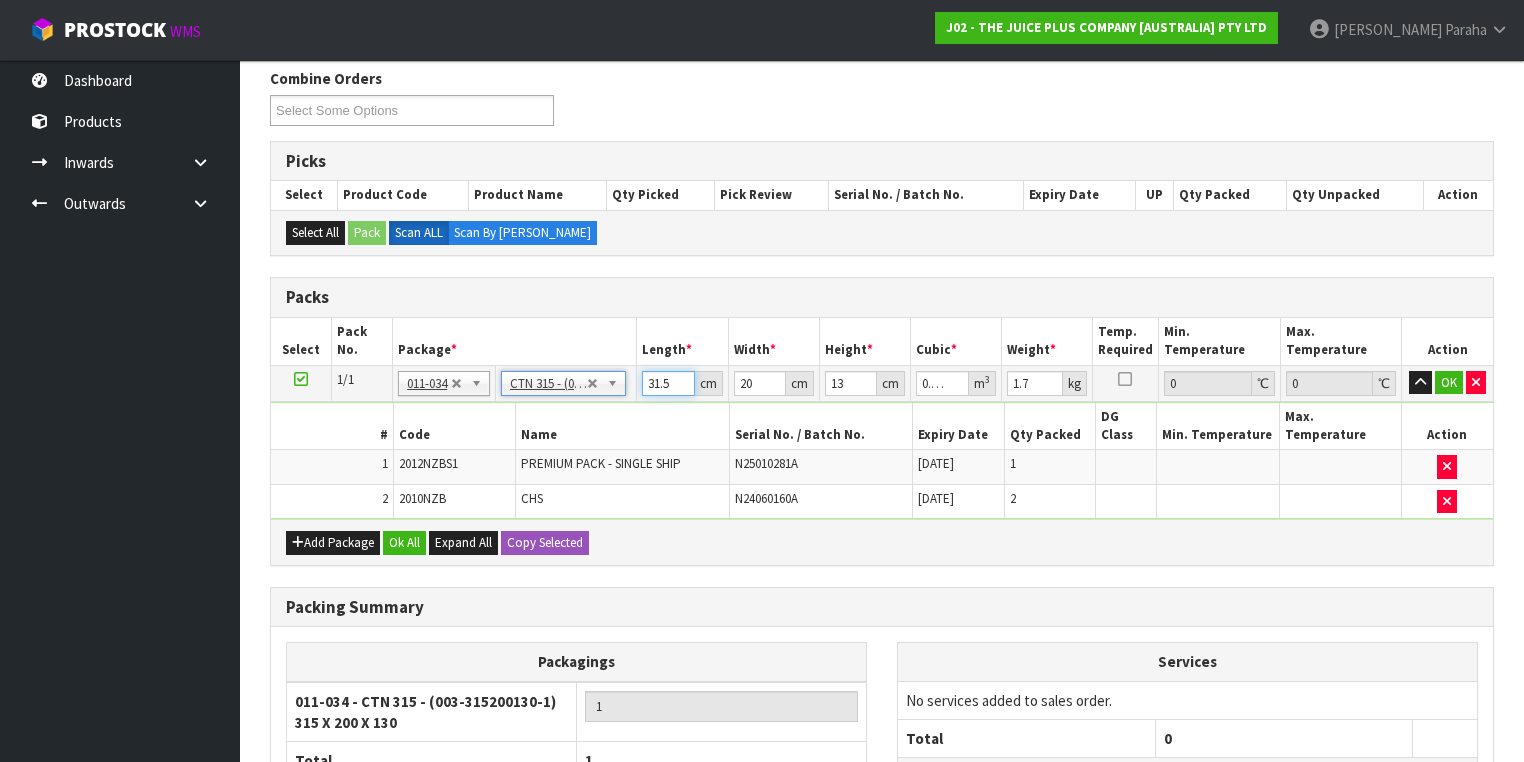 drag, startPoint x: 672, startPoint y: 383, endPoint x: 642, endPoint y: 384, distance: 30.016663 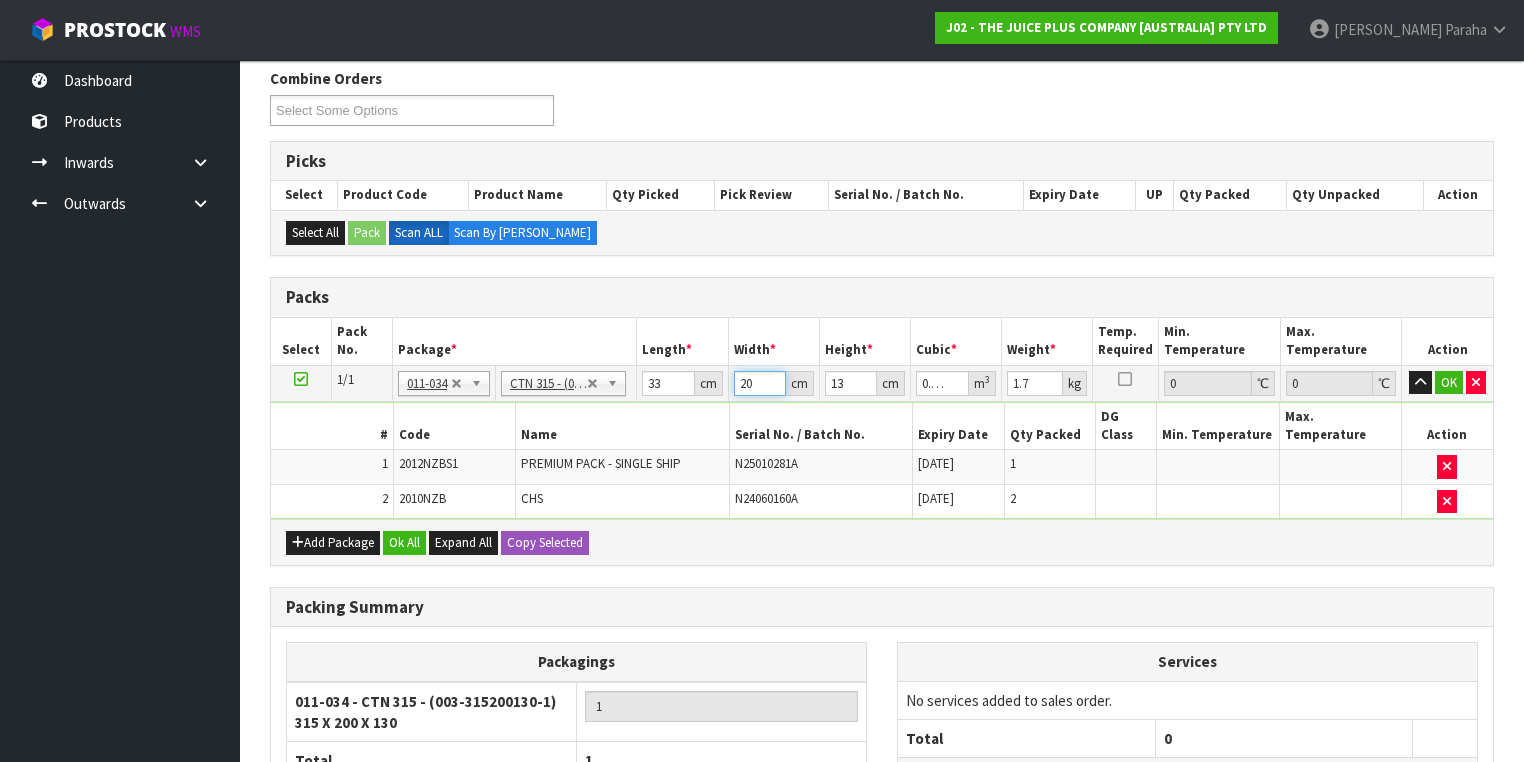 drag, startPoint x: 748, startPoint y: 383, endPoint x: 710, endPoint y: 378, distance: 38.327538 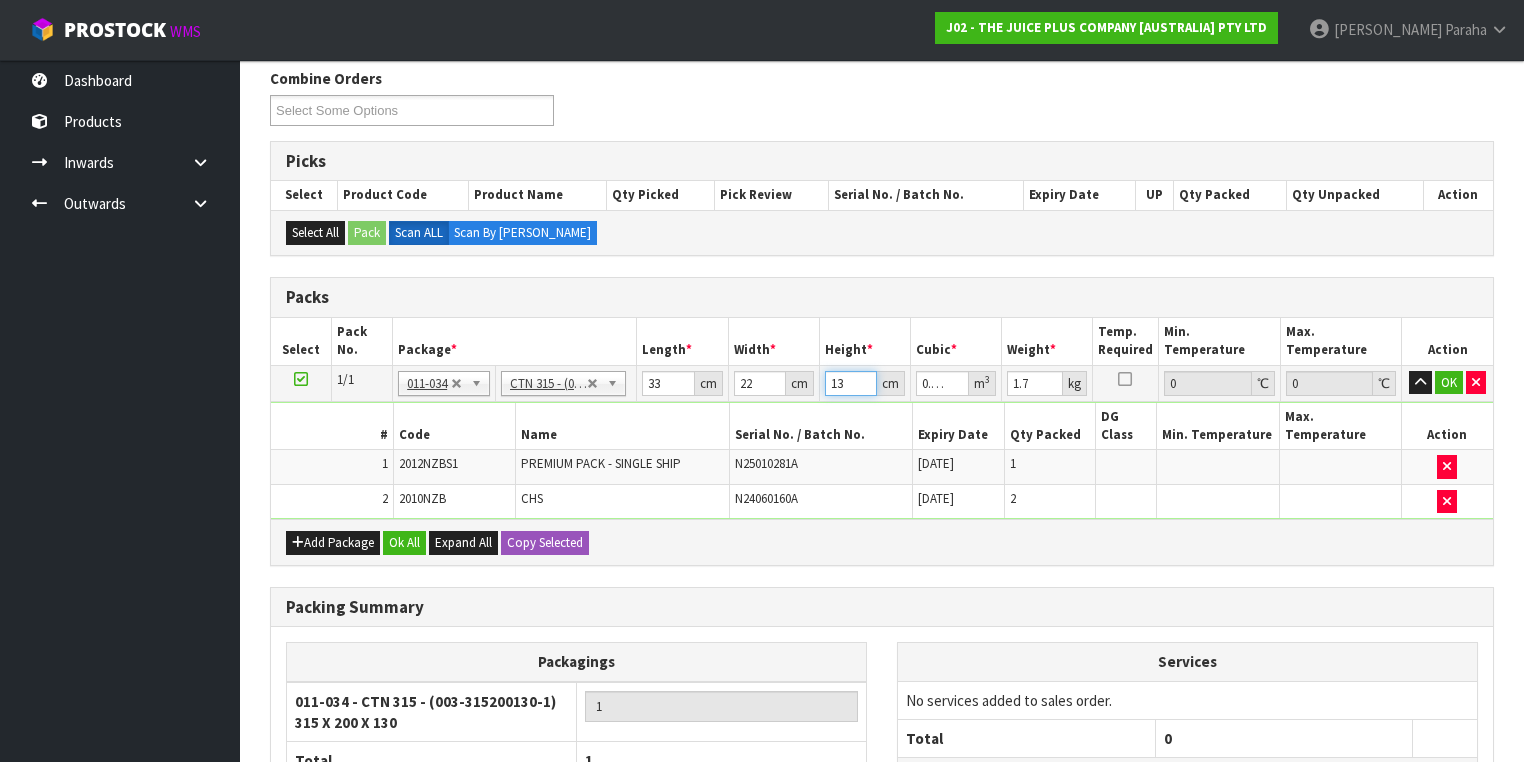 drag, startPoint x: 842, startPoint y: 382, endPoint x: 809, endPoint y: 382, distance: 33 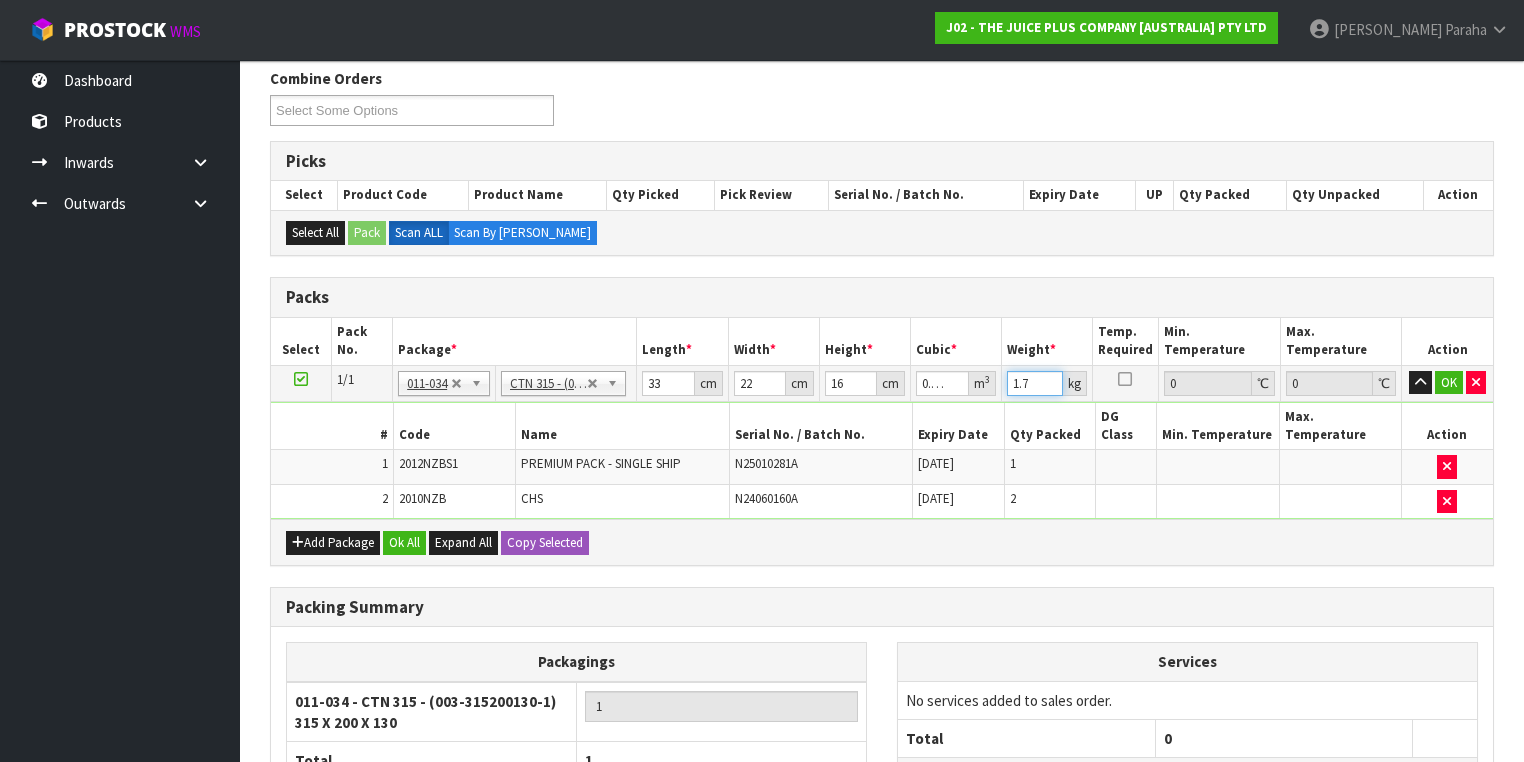 drag, startPoint x: 1033, startPoint y: 380, endPoint x: 964, endPoint y: 388, distance: 69.46222 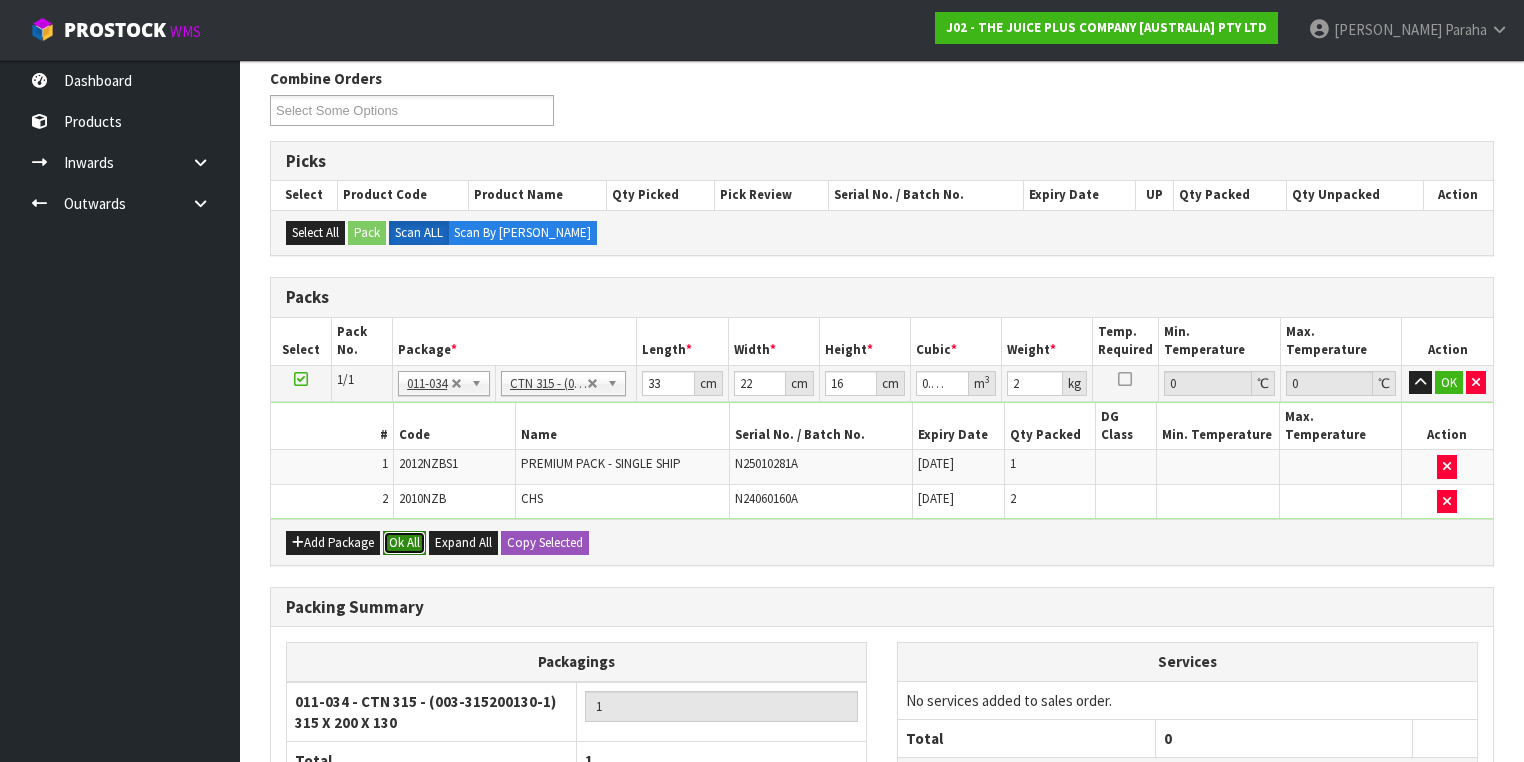 click on "Ok All" at bounding box center [404, 543] 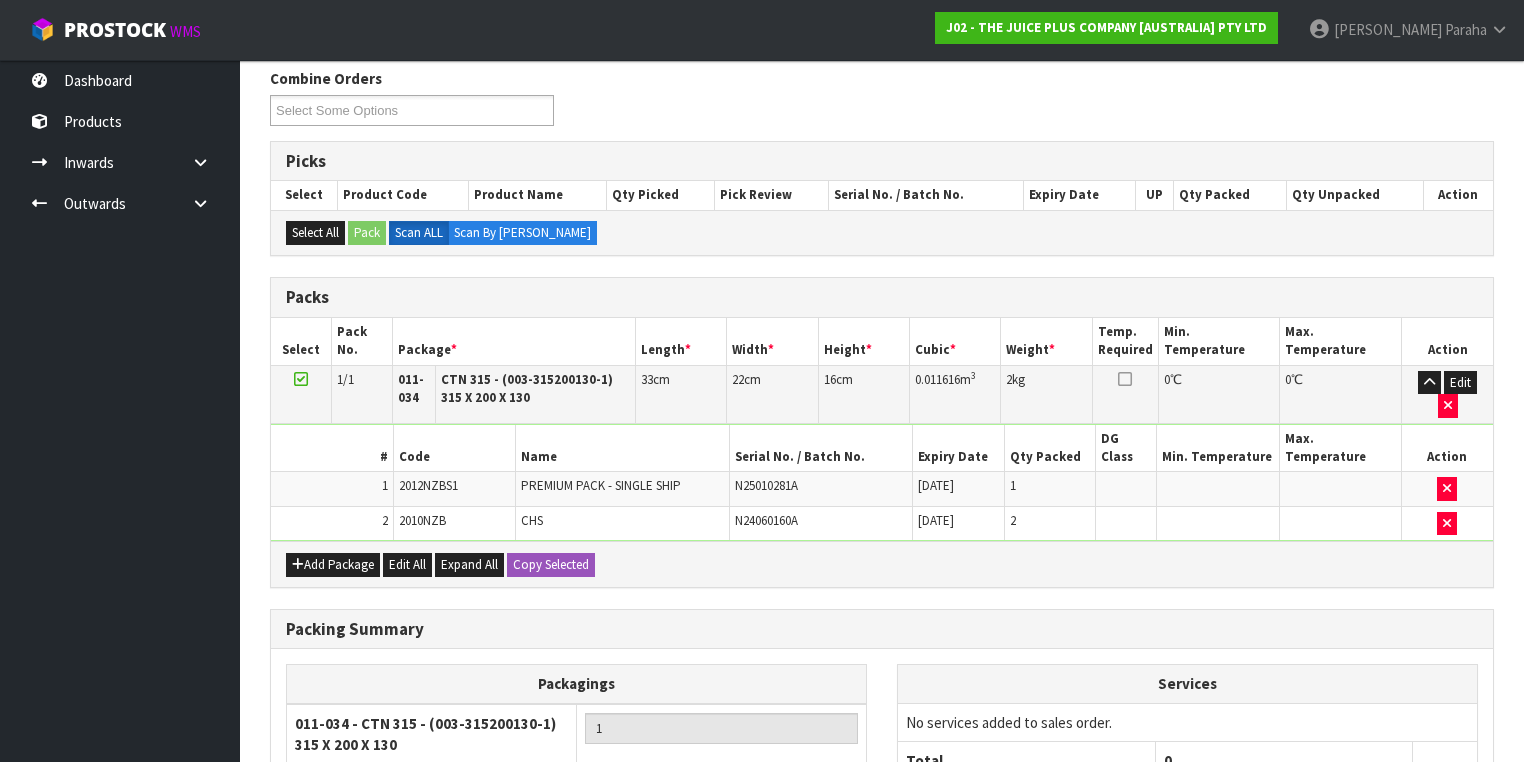 scroll, scrollTop: 480, scrollLeft: 0, axis: vertical 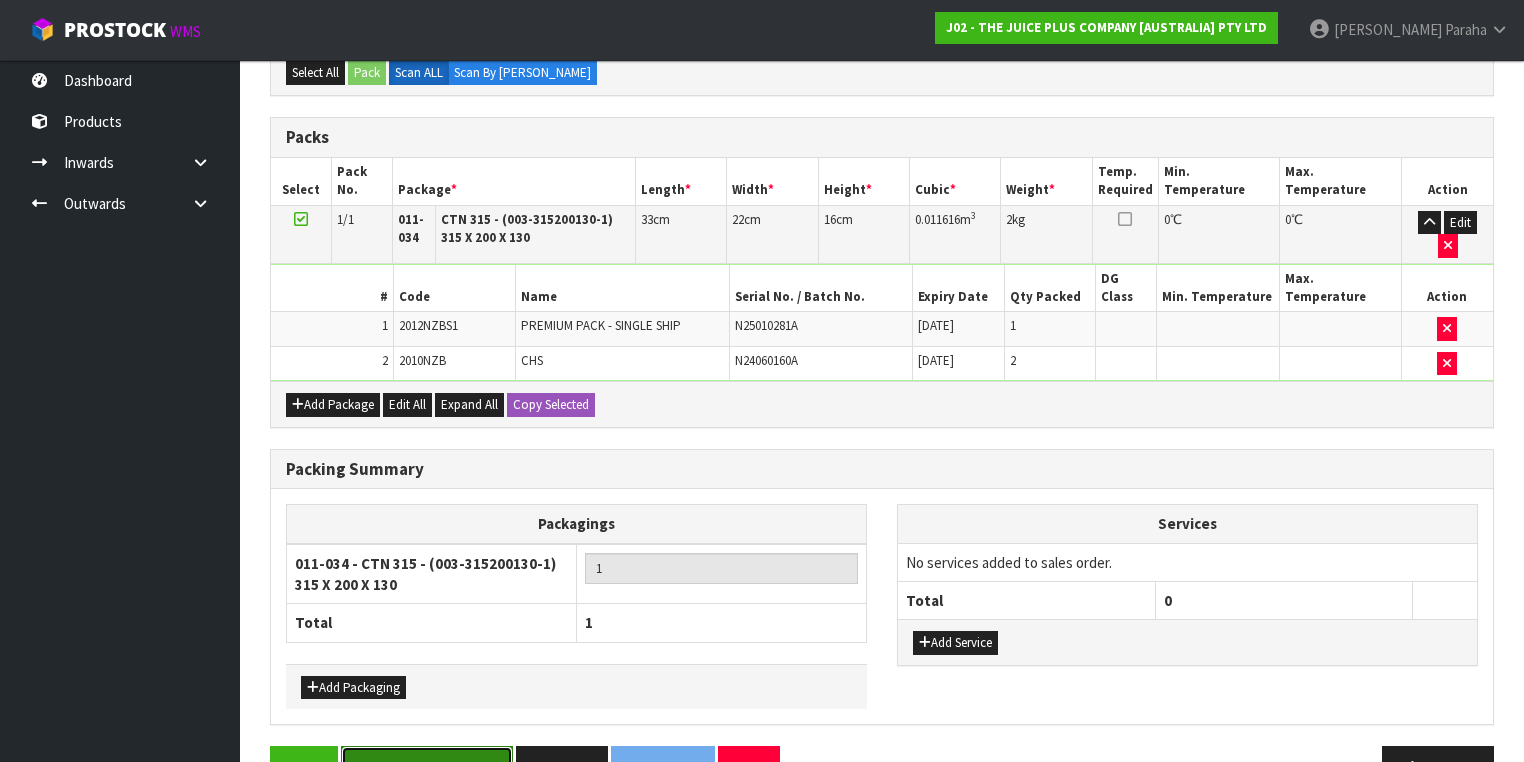 click on "Save & Confirm Packs" at bounding box center (427, 767) 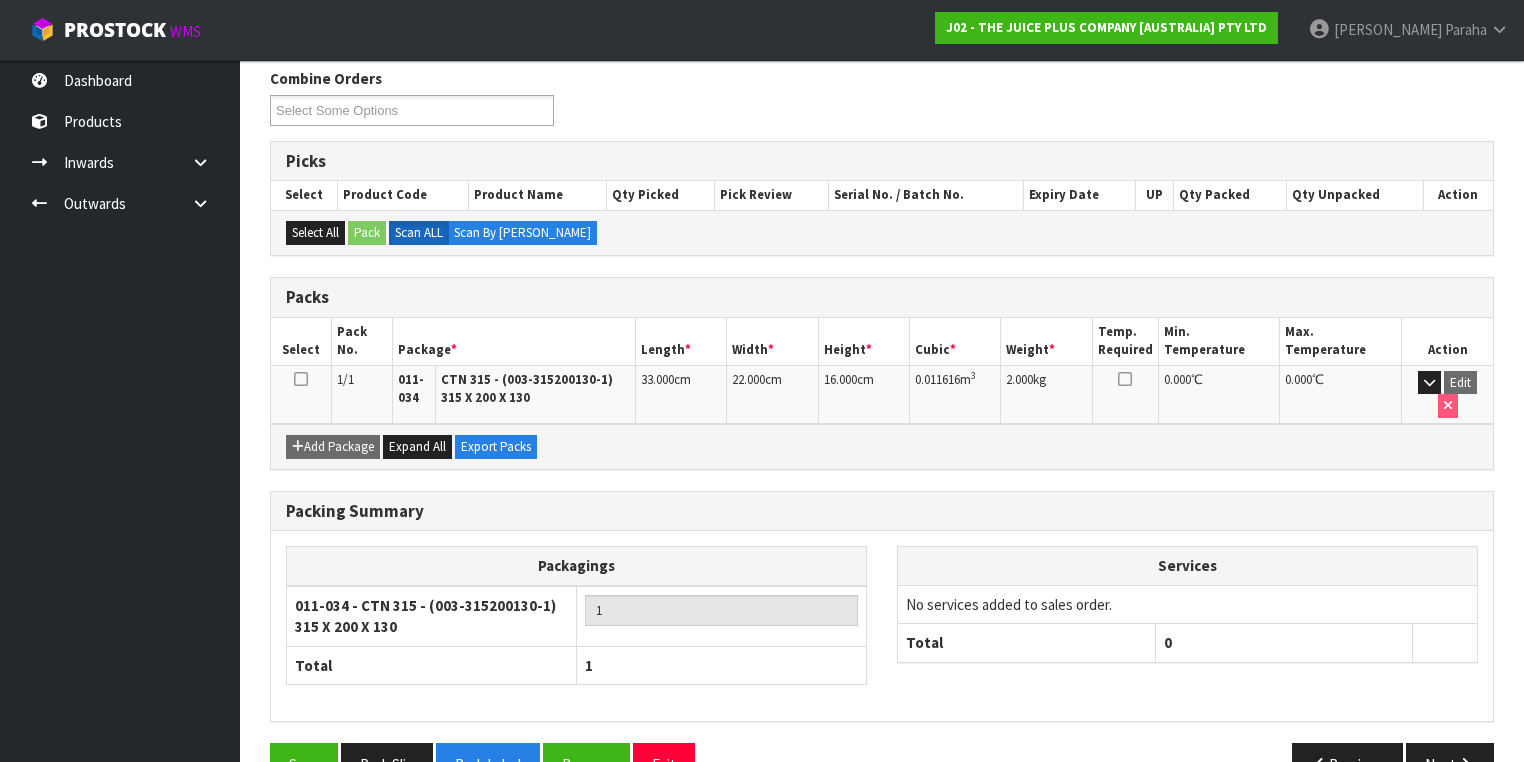 scroll, scrollTop: 356, scrollLeft: 0, axis: vertical 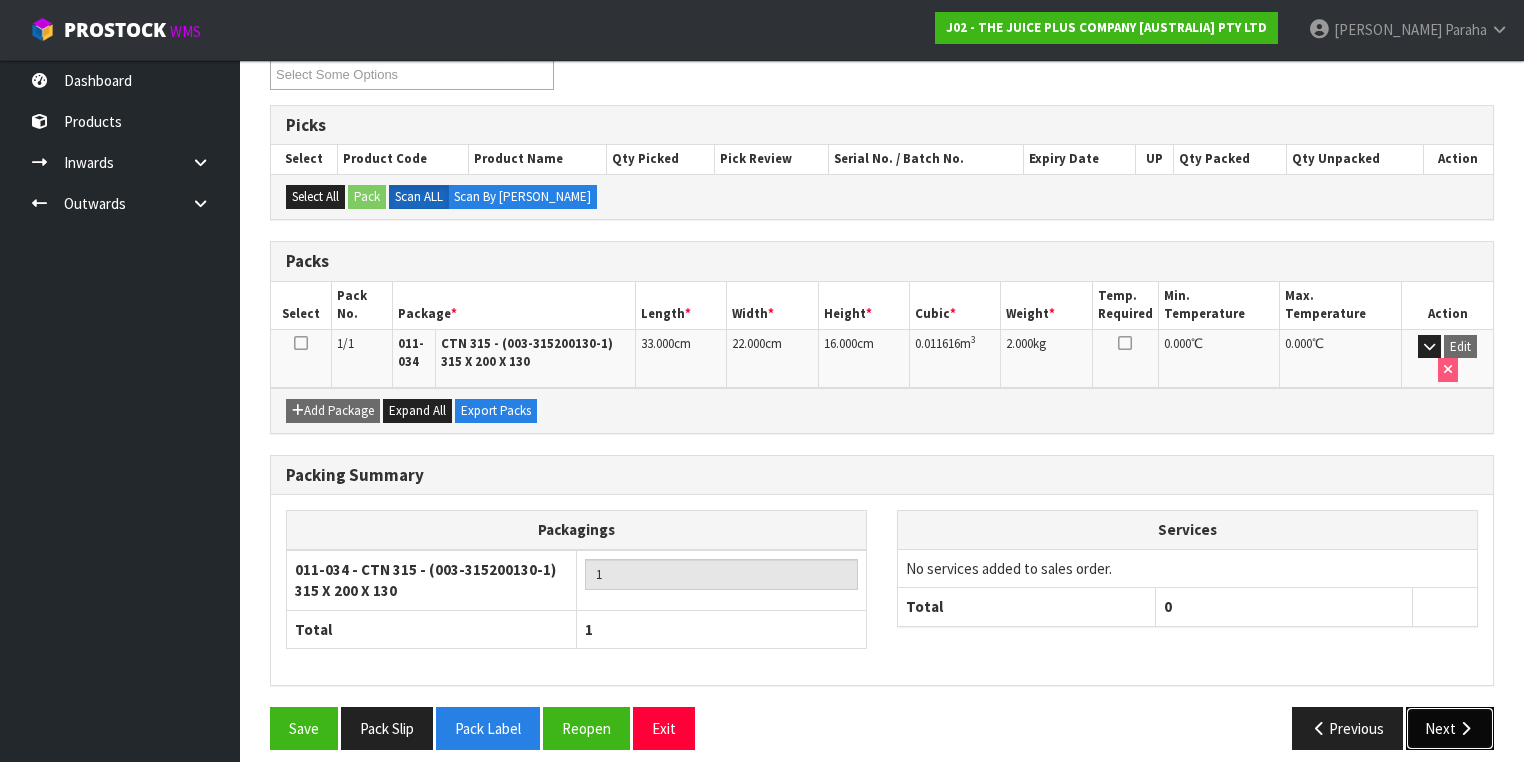 click on "Next" at bounding box center (1450, 728) 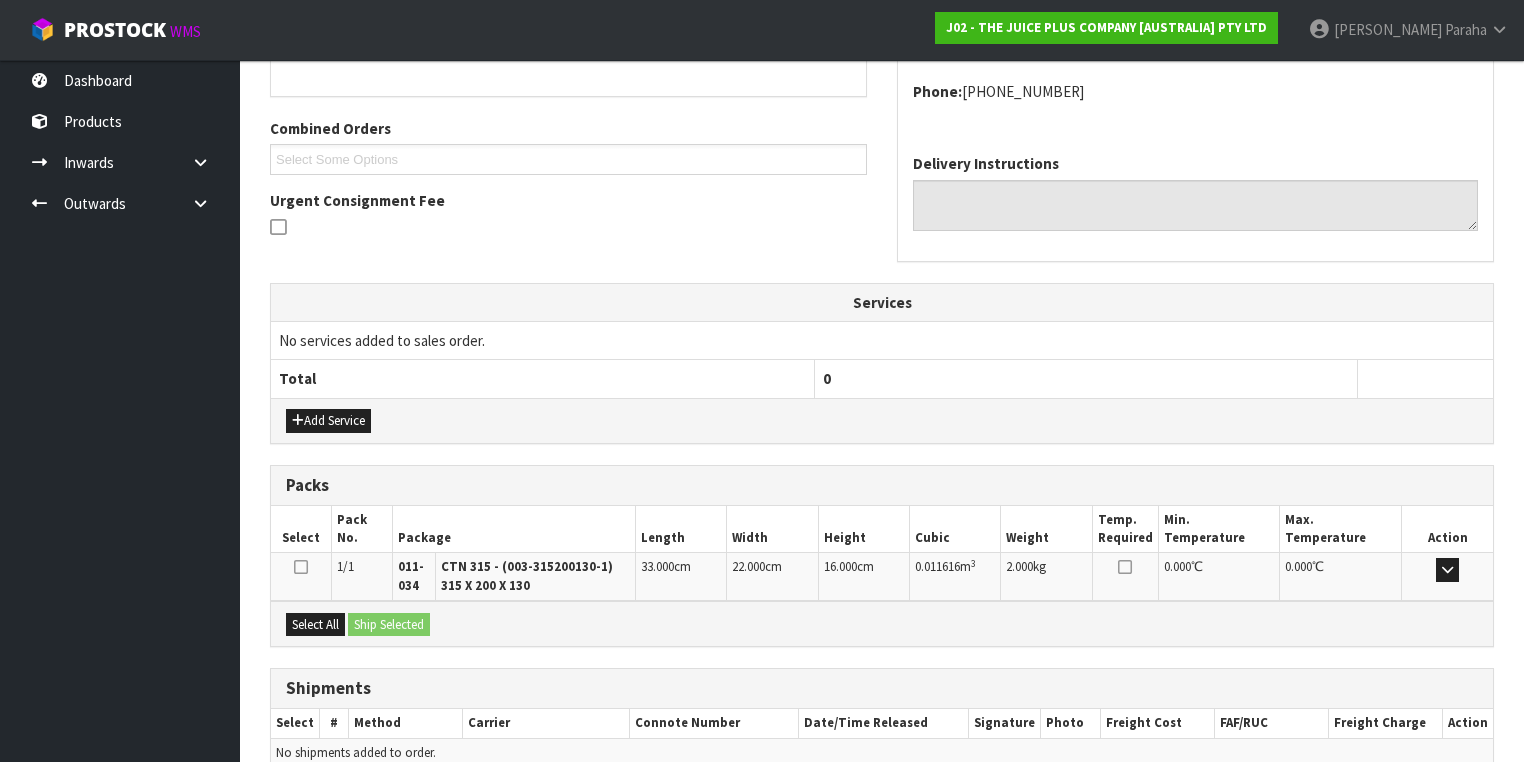 scroll, scrollTop: 563, scrollLeft: 0, axis: vertical 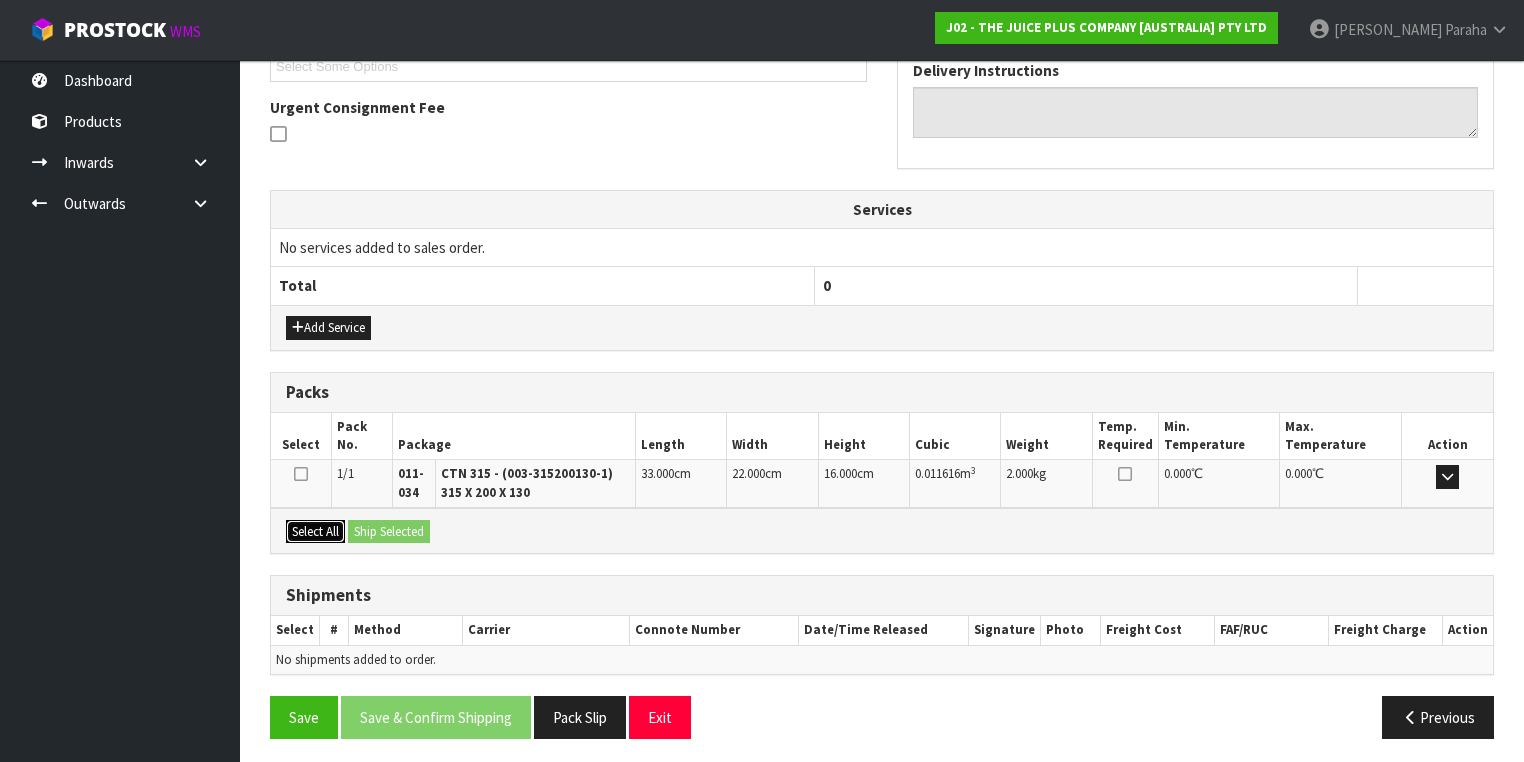 click on "Select All" at bounding box center (315, 532) 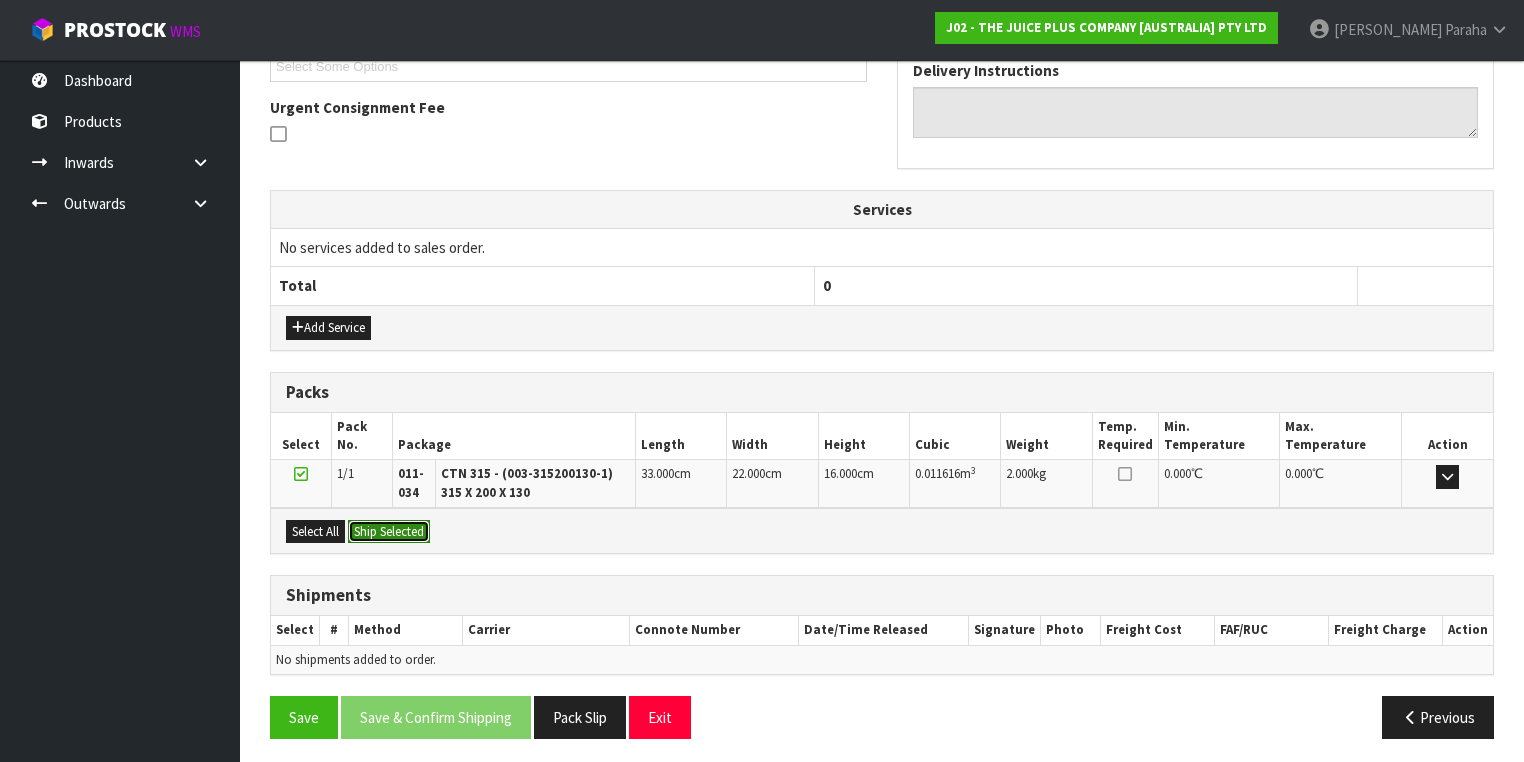 click on "Ship Selected" at bounding box center [389, 532] 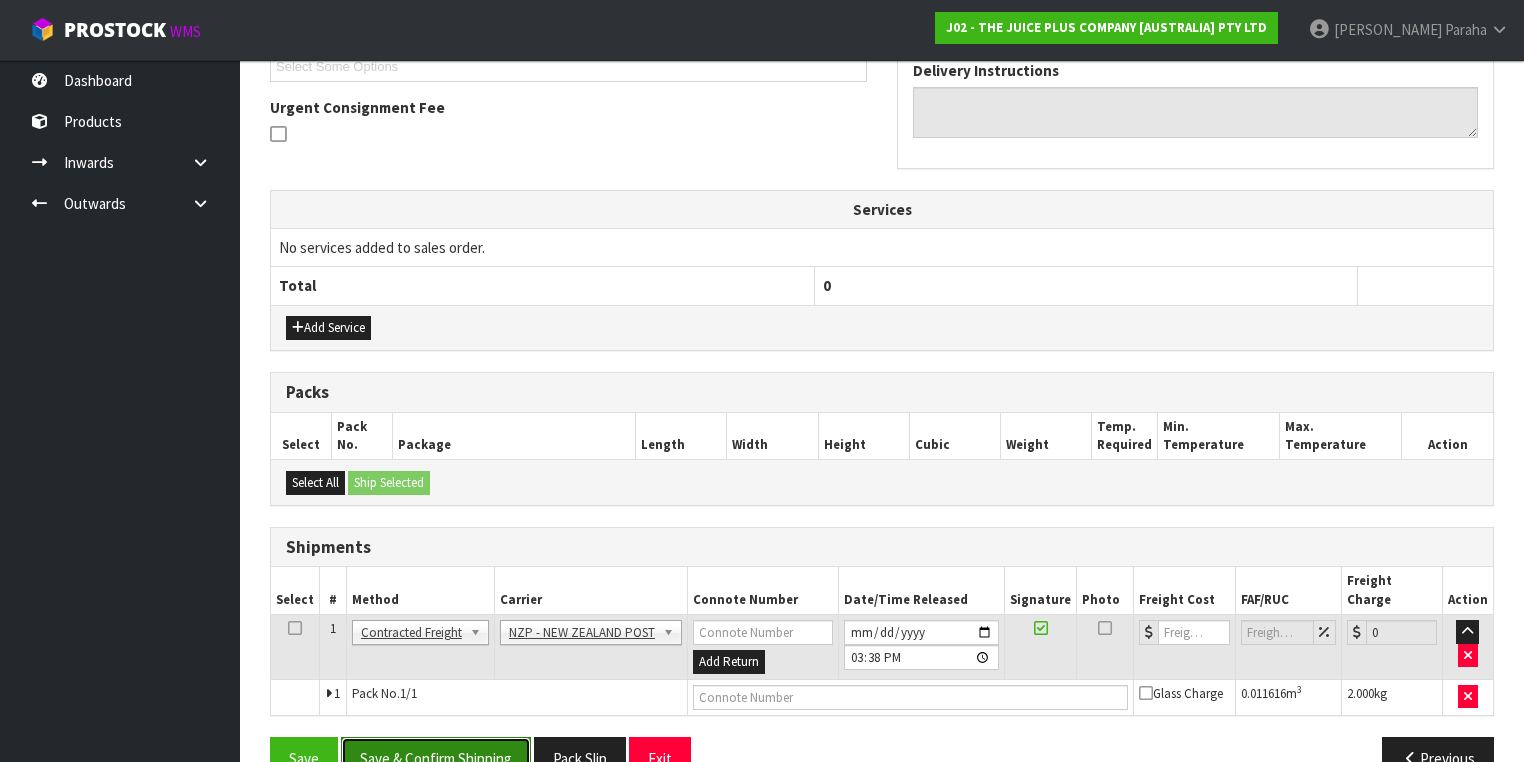 click on "Save & Confirm Shipping" at bounding box center (436, 758) 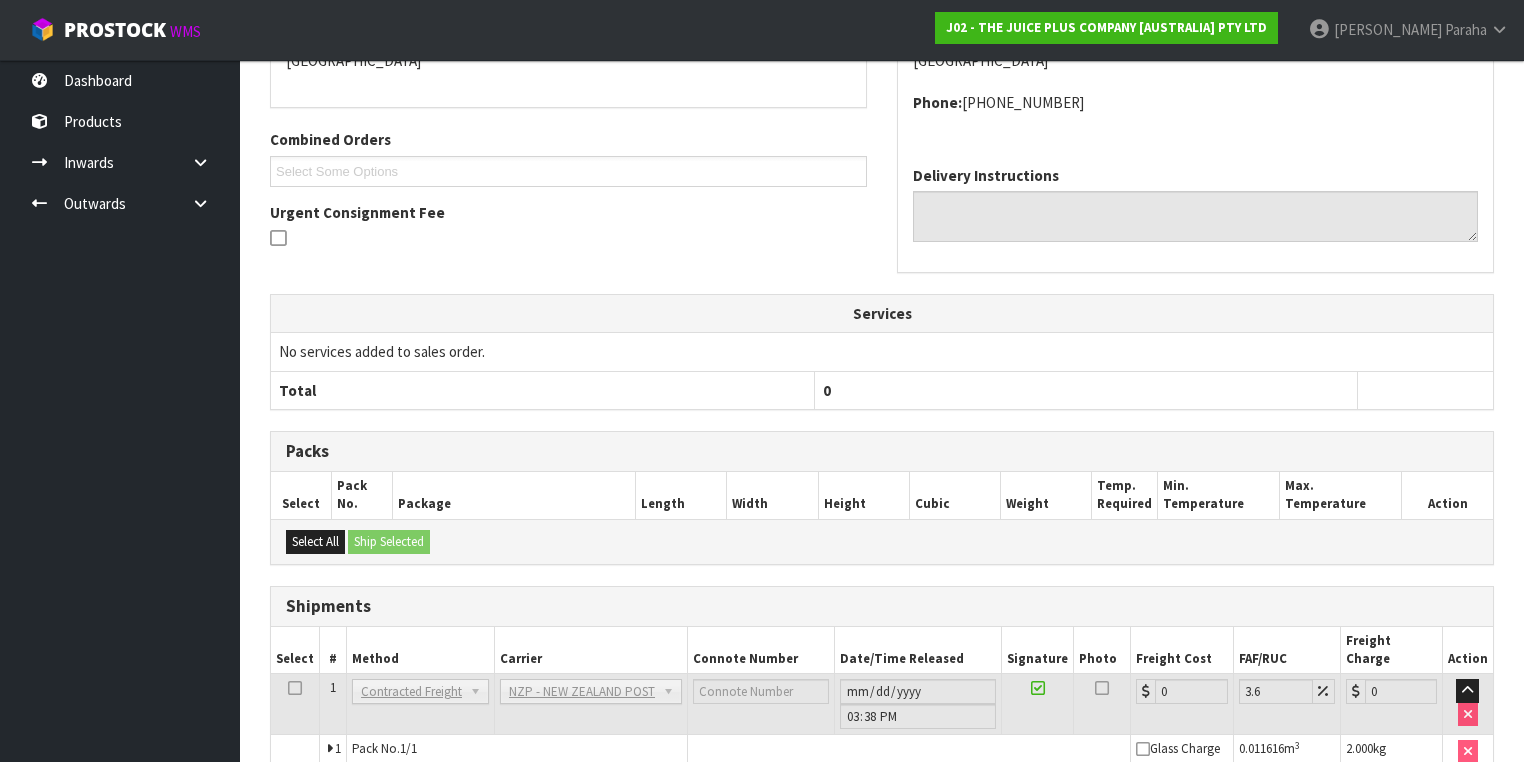 scroll, scrollTop: 557, scrollLeft: 0, axis: vertical 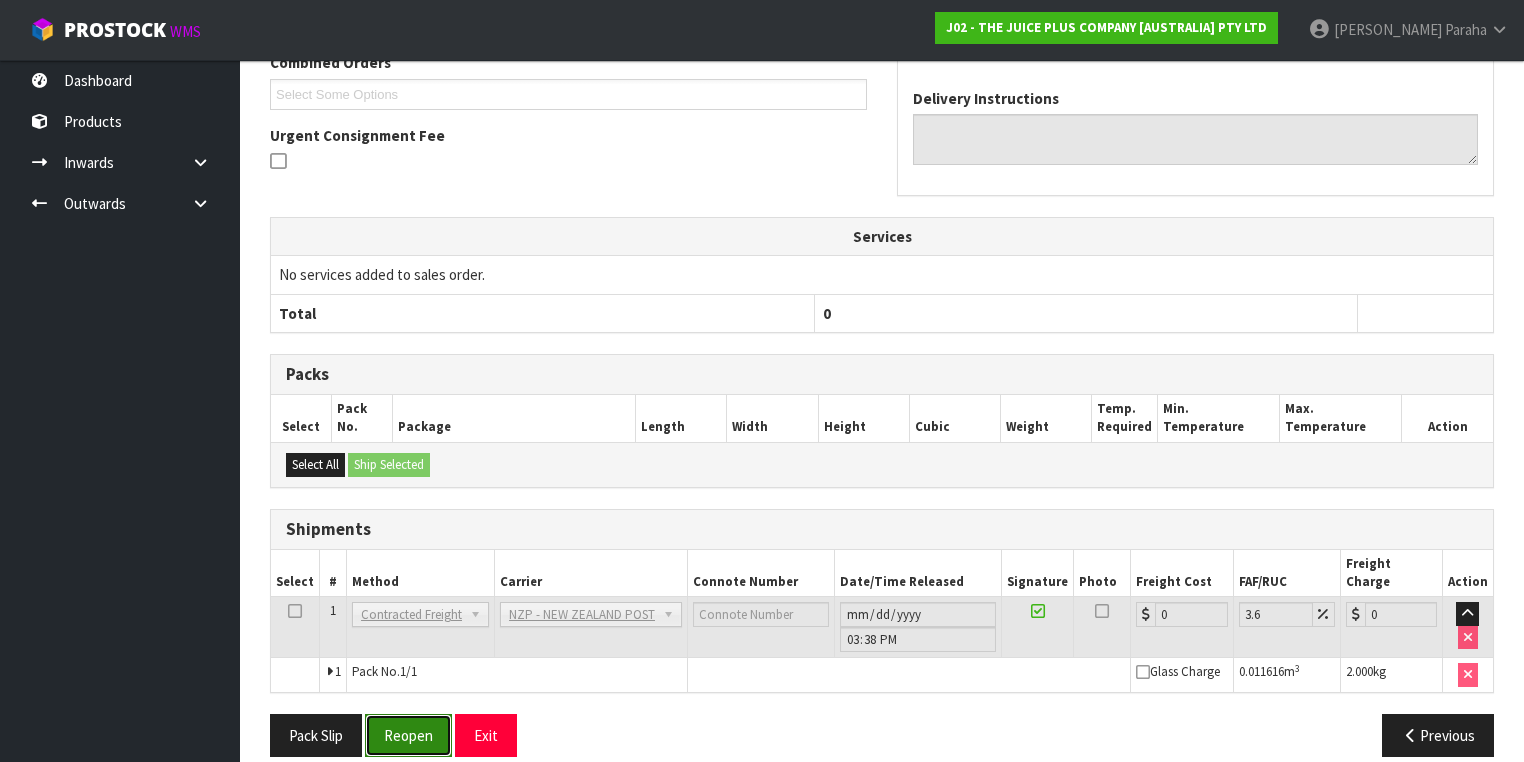 click on "Reopen" at bounding box center (408, 735) 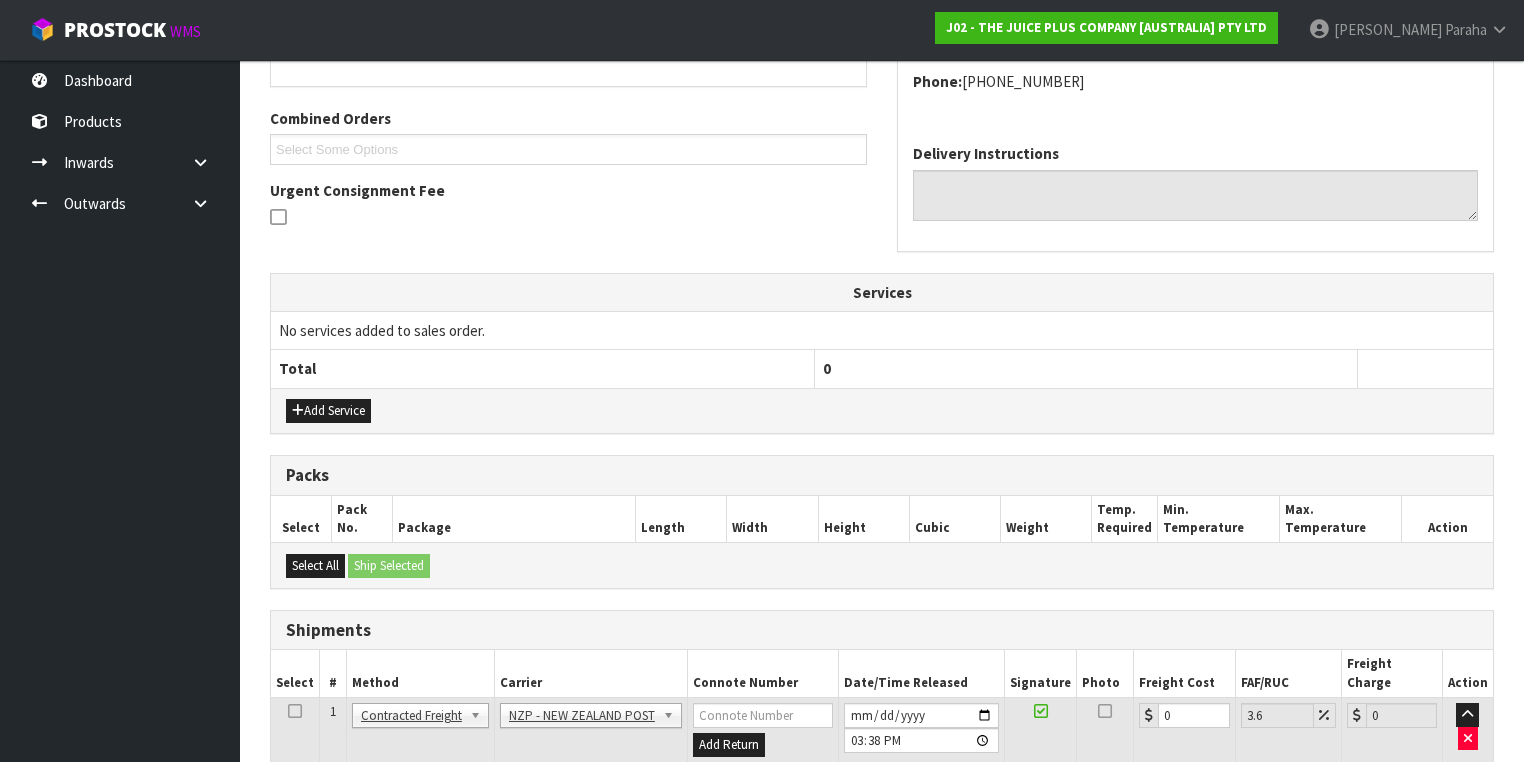 scroll, scrollTop: 604, scrollLeft: 0, axis: vertical 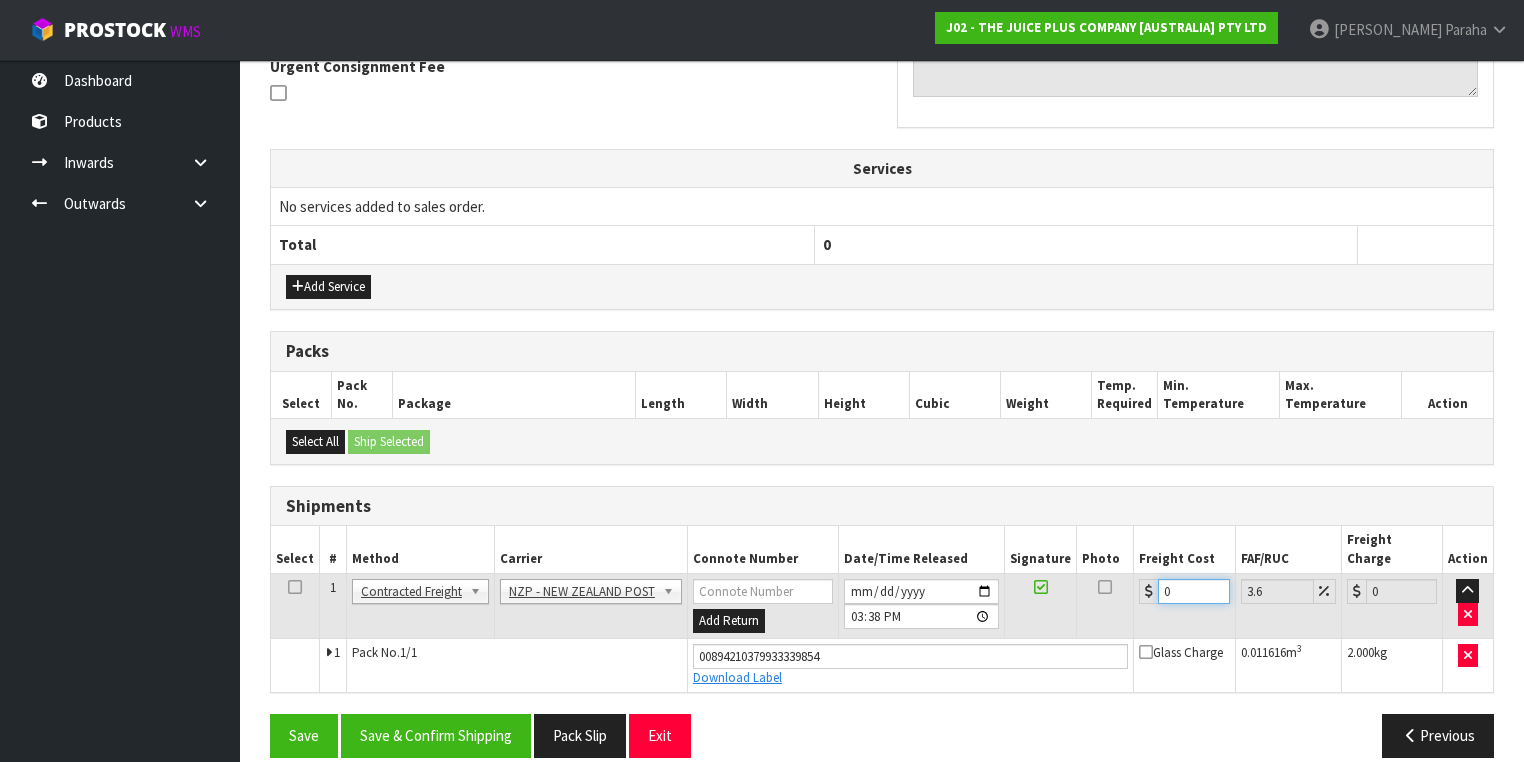 drag, startPoint x: 1169, startPoint y: 567, endPoint x: 1135, endPoint y: 577, distance: 35.44009 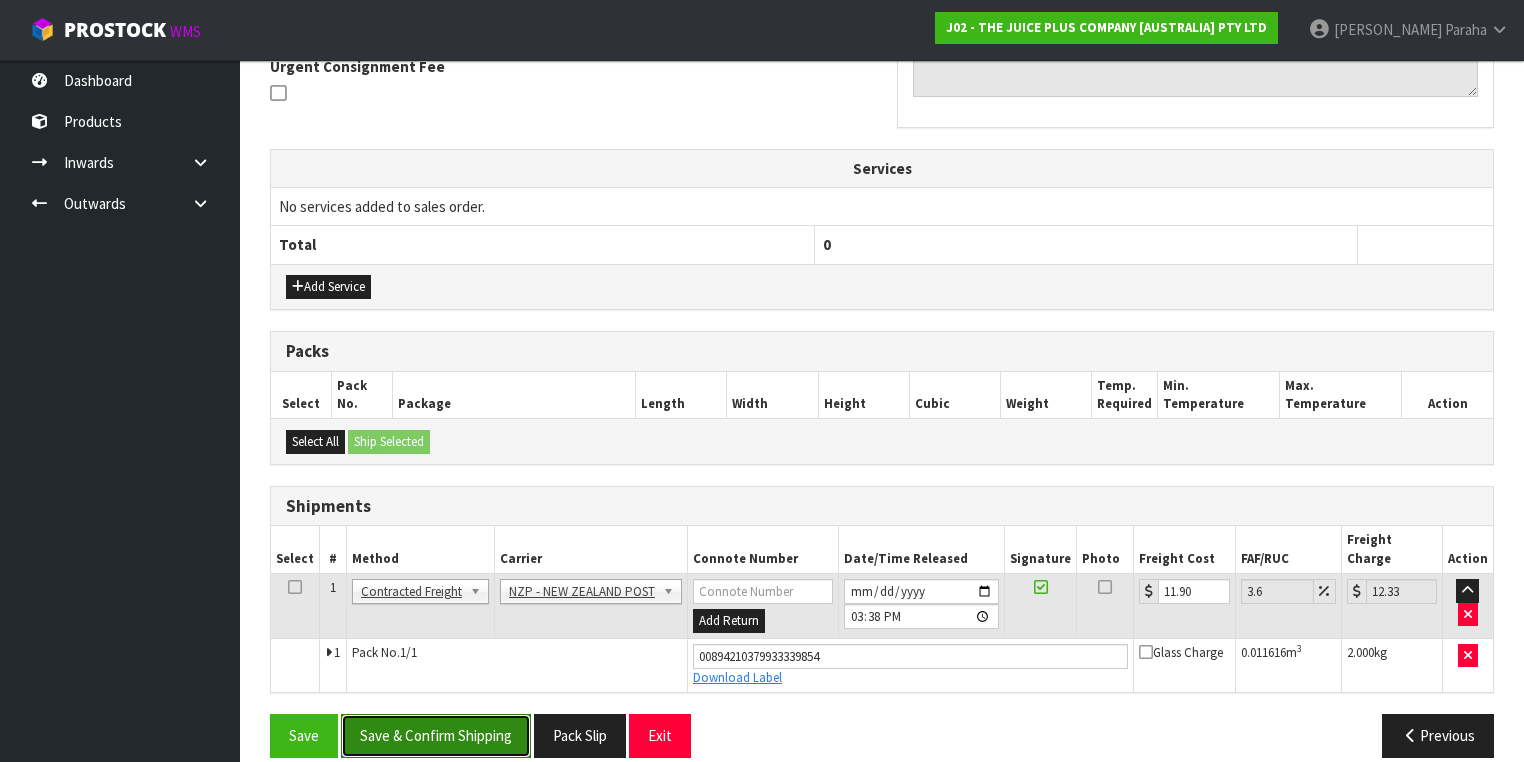 click on "Save & Confirm Shipping" at bounding box center (436, 735) 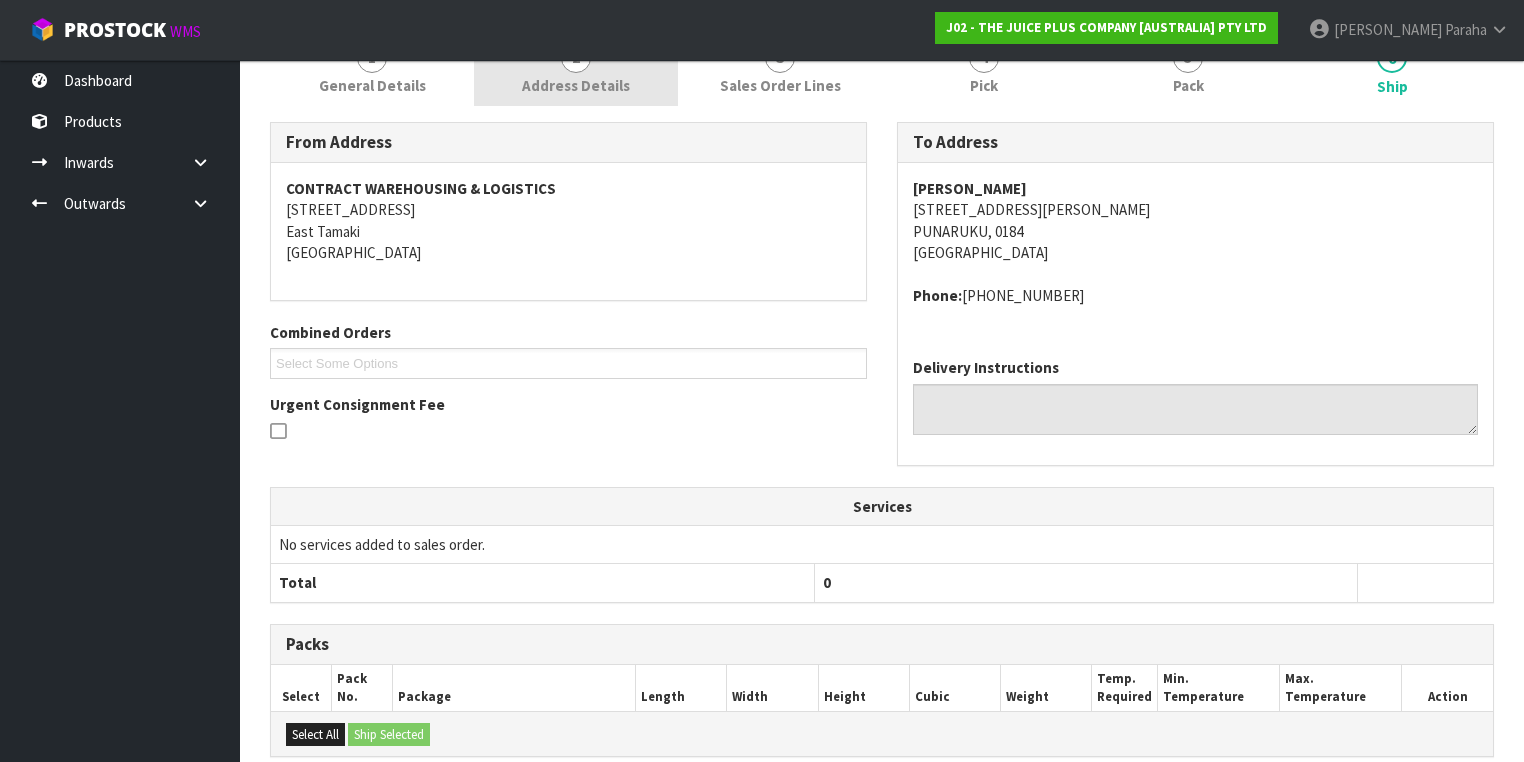 scroll, scrollTop: 0, scrollLeft: 0, axis: both 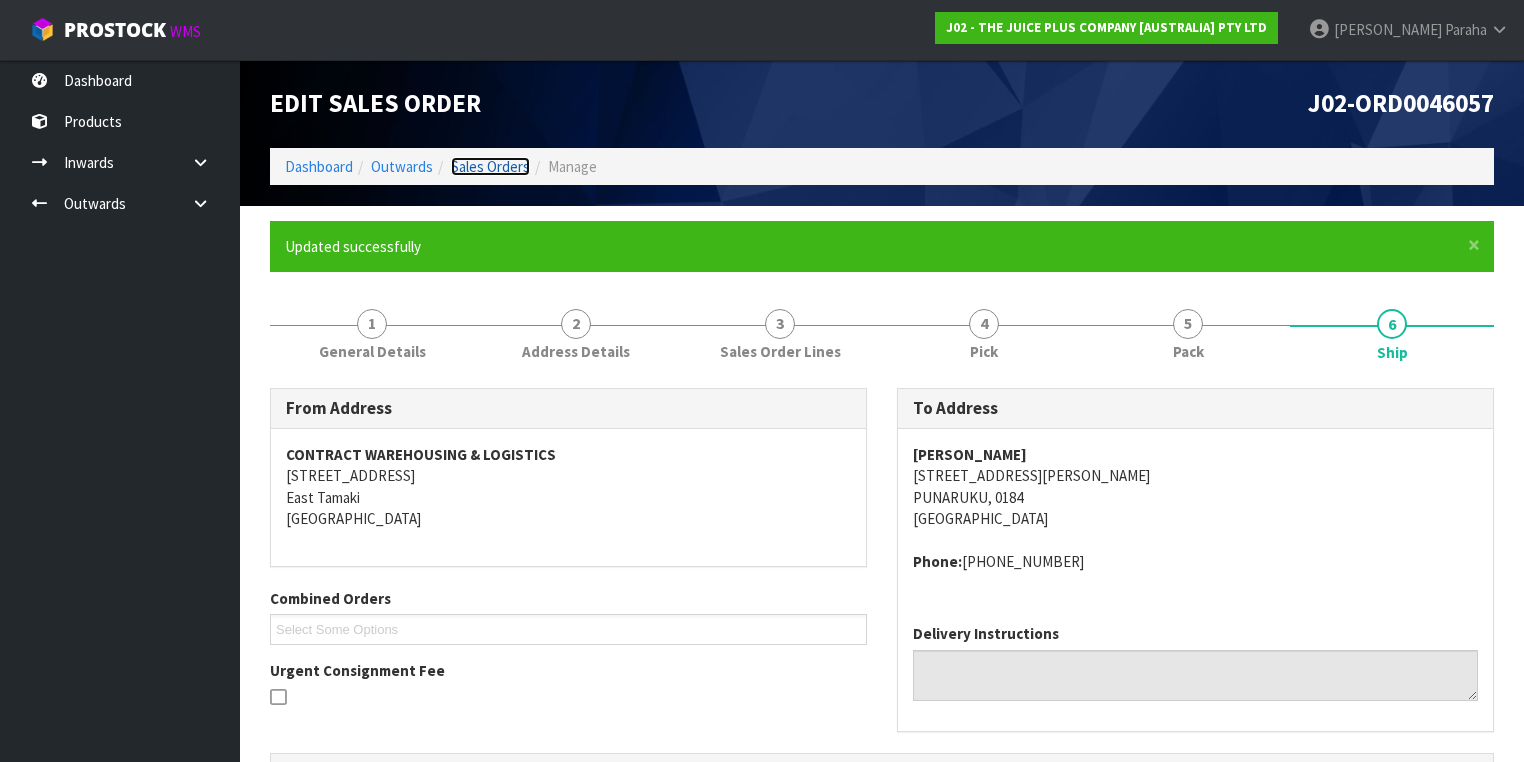 click on "Sales Orders" at bounding box center (490, 166) 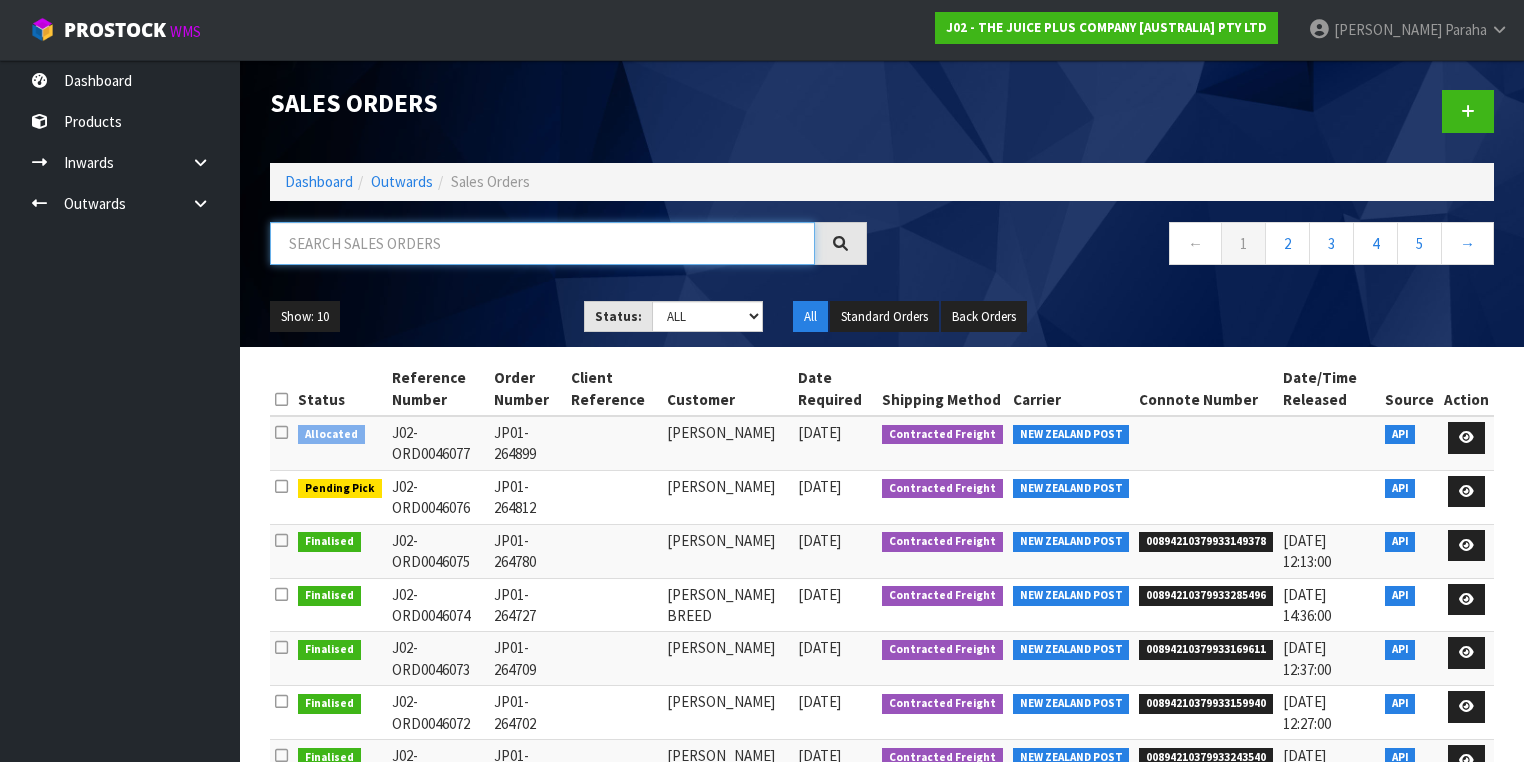 click at bounding box center (542, 243) 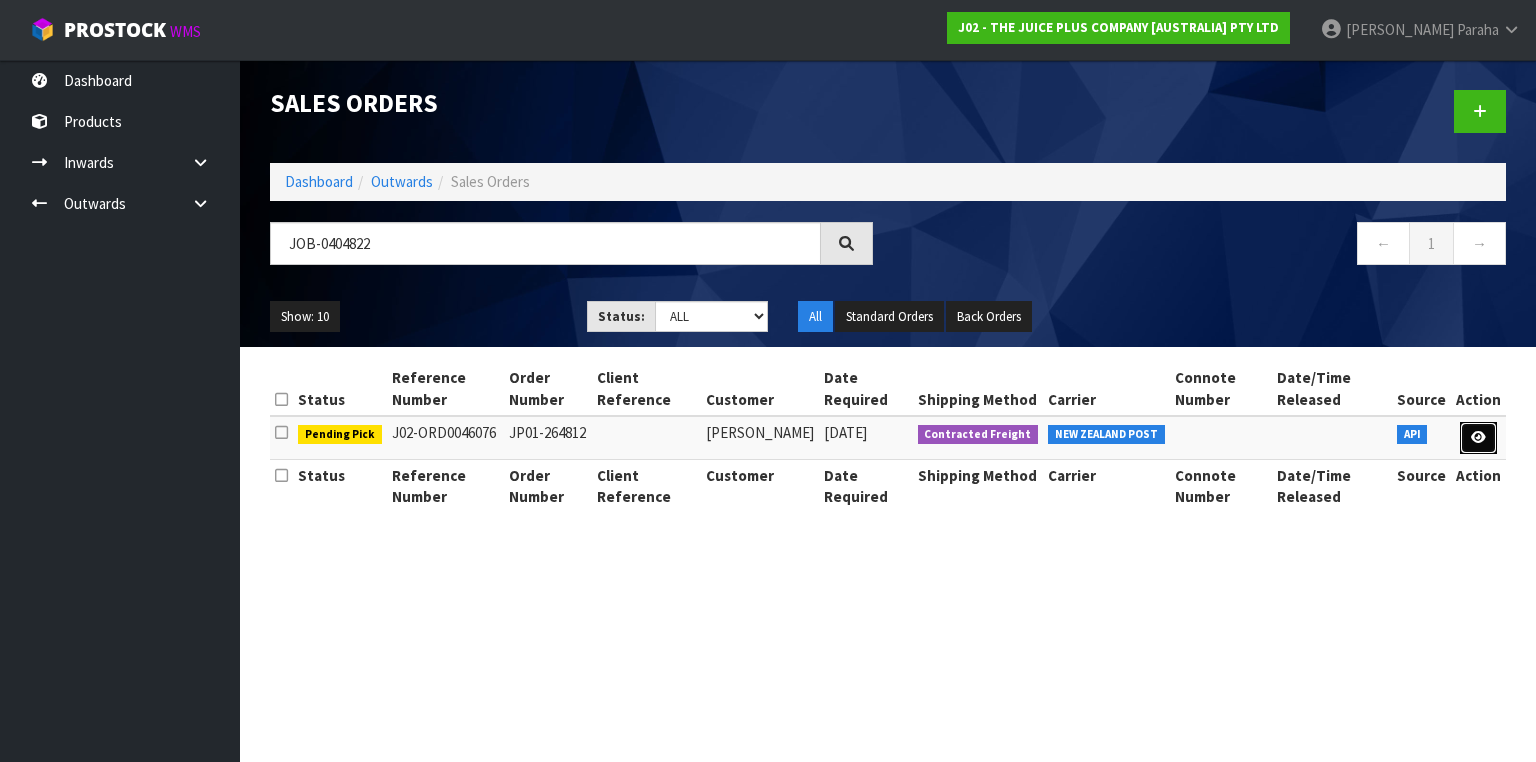 click at bounding box center (1478, 437) 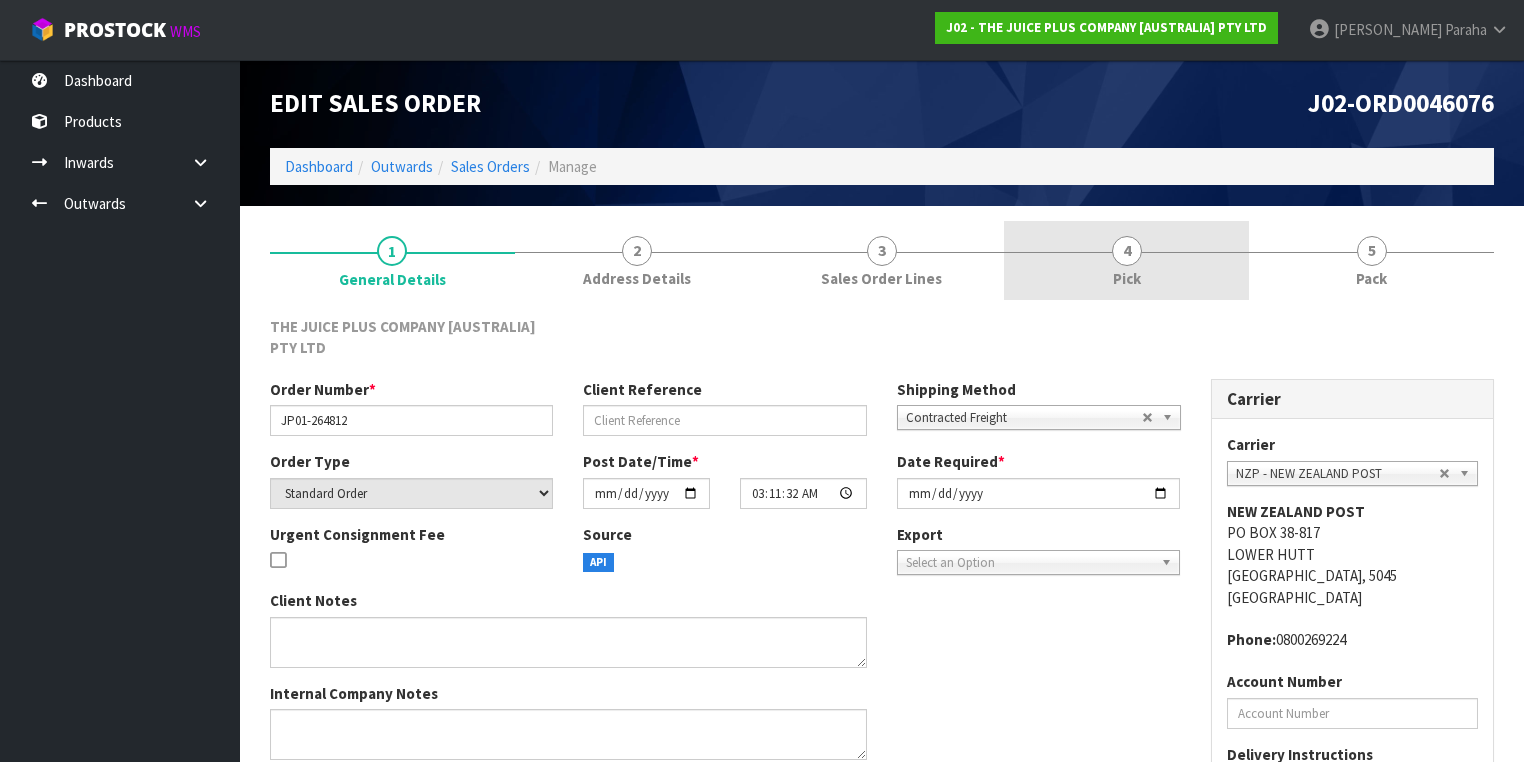 click on "4" at bounding box center (1127, 251) 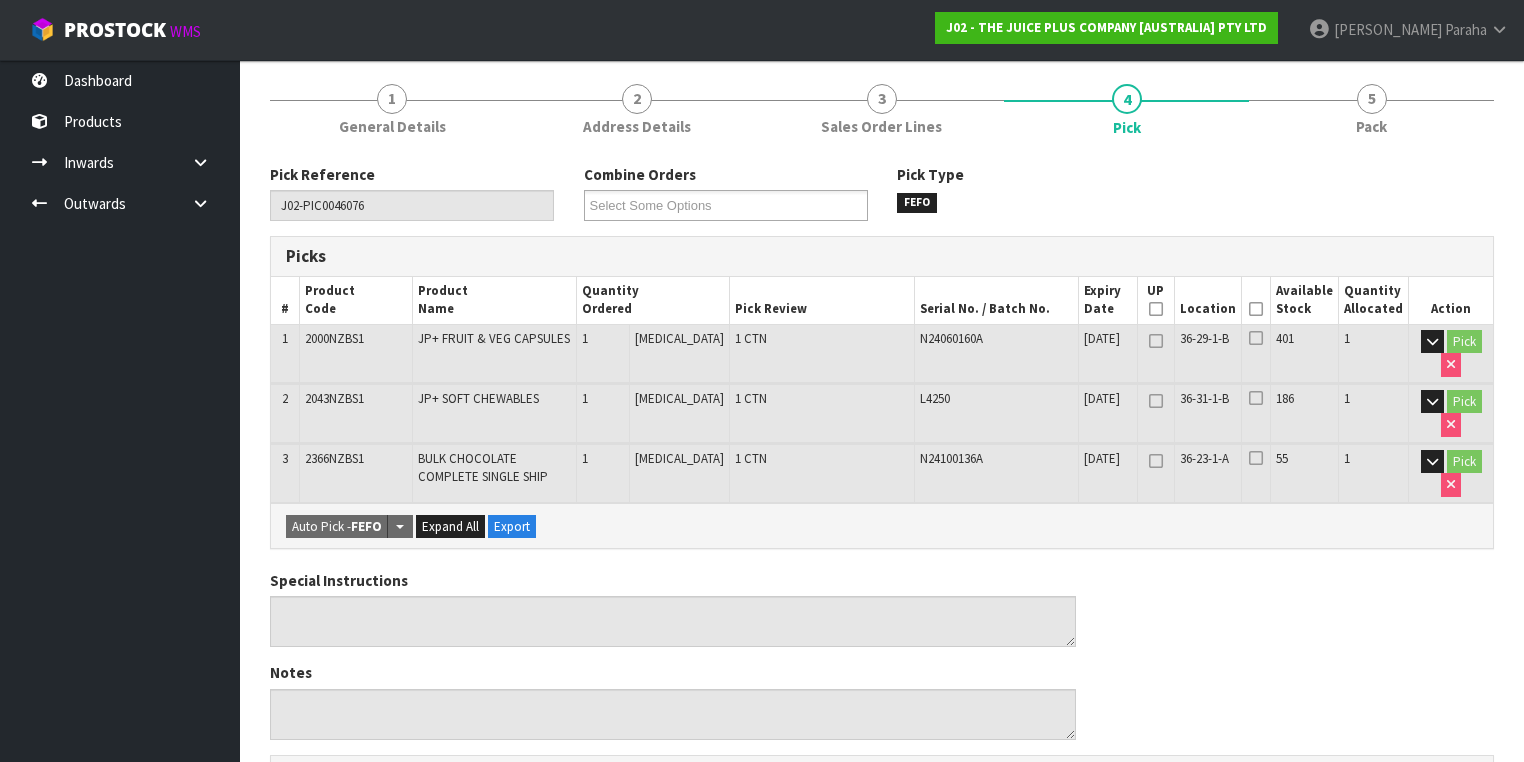 scroll, scrollTop: 240, scrollLeft: 0, axis: vertical 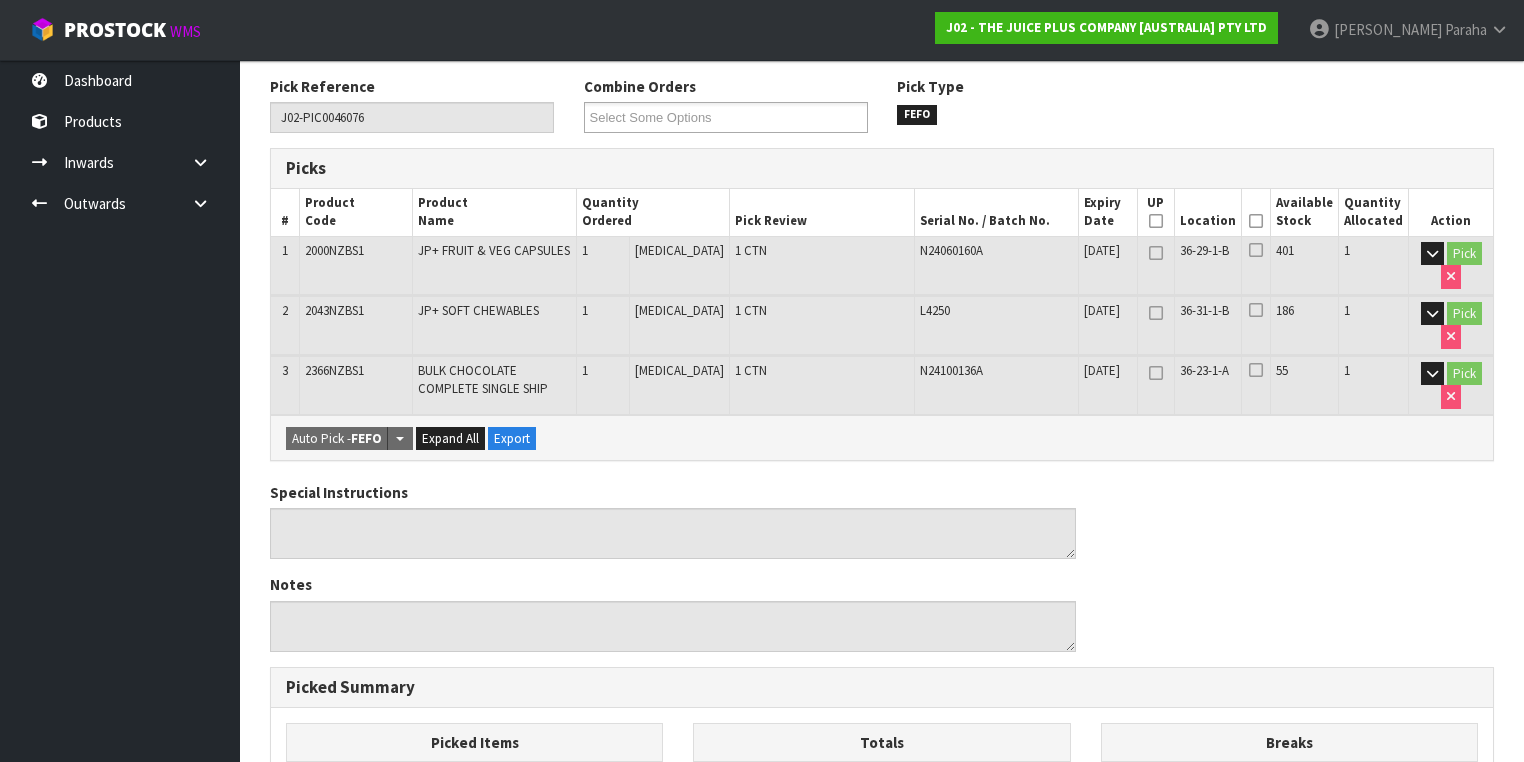 click at bounding box center (1256, 221) 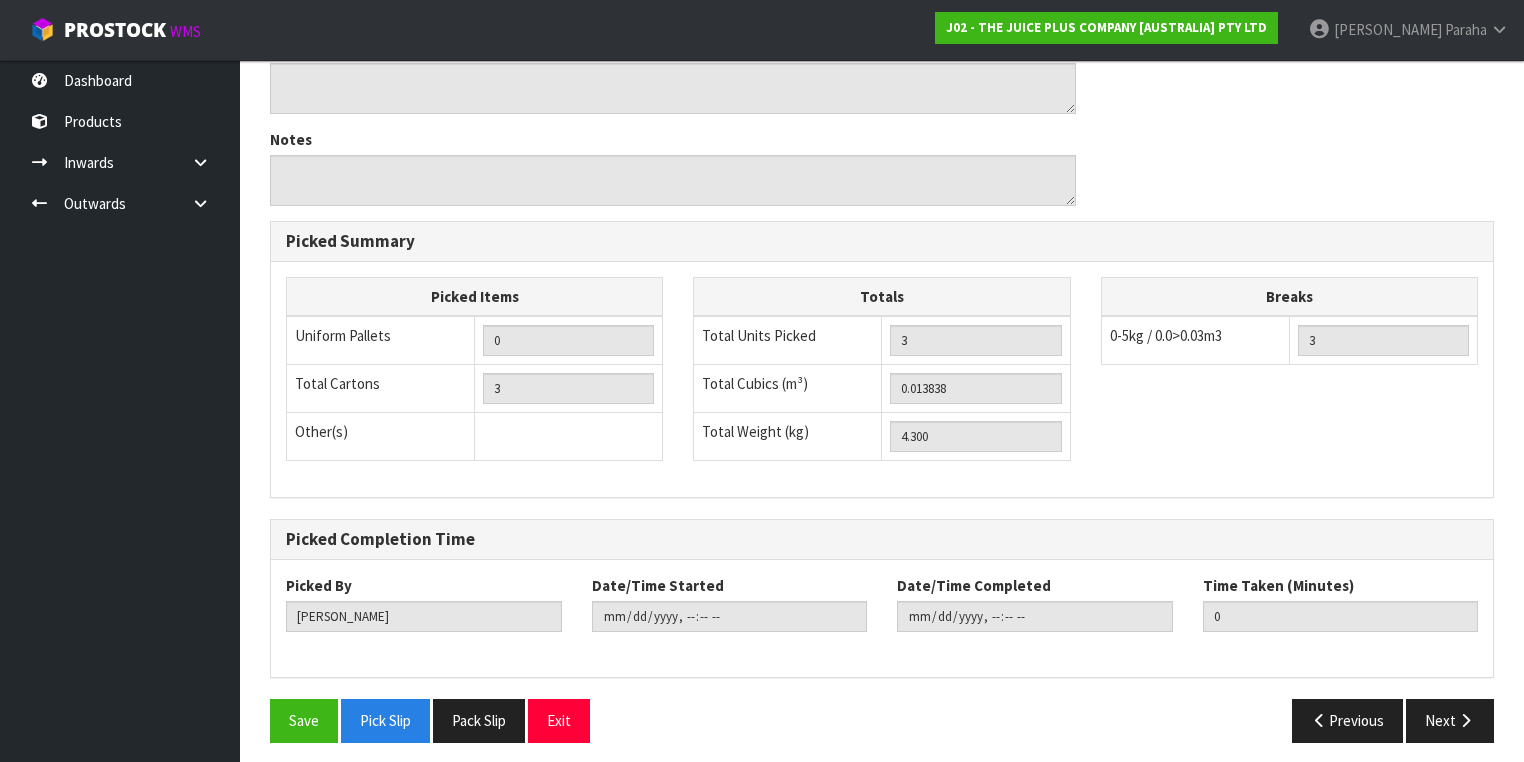 scroll, scrollTop: 759, scrollLeft: 0, axis: vertical 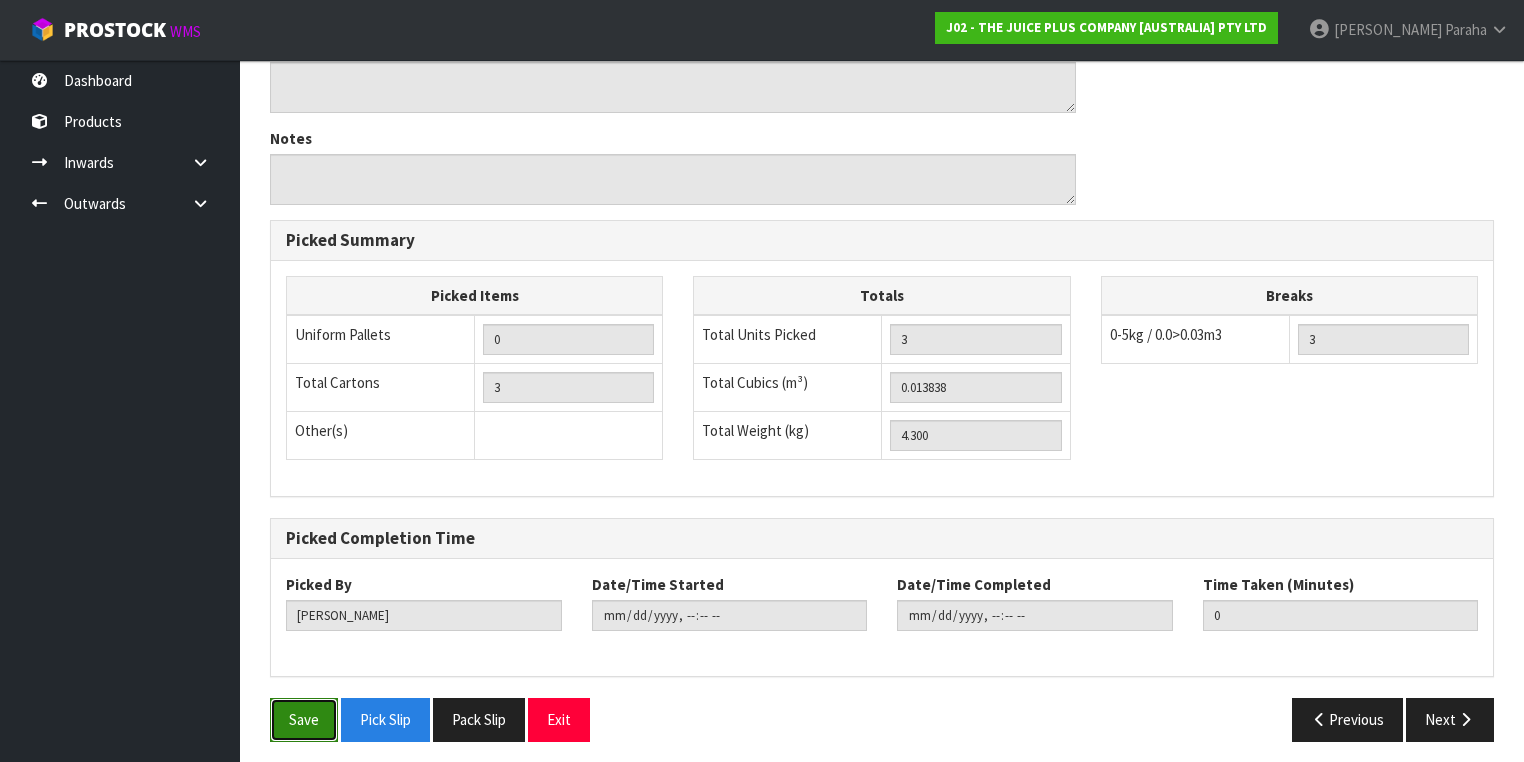 click on "Save" at bounding box center [304, 719] 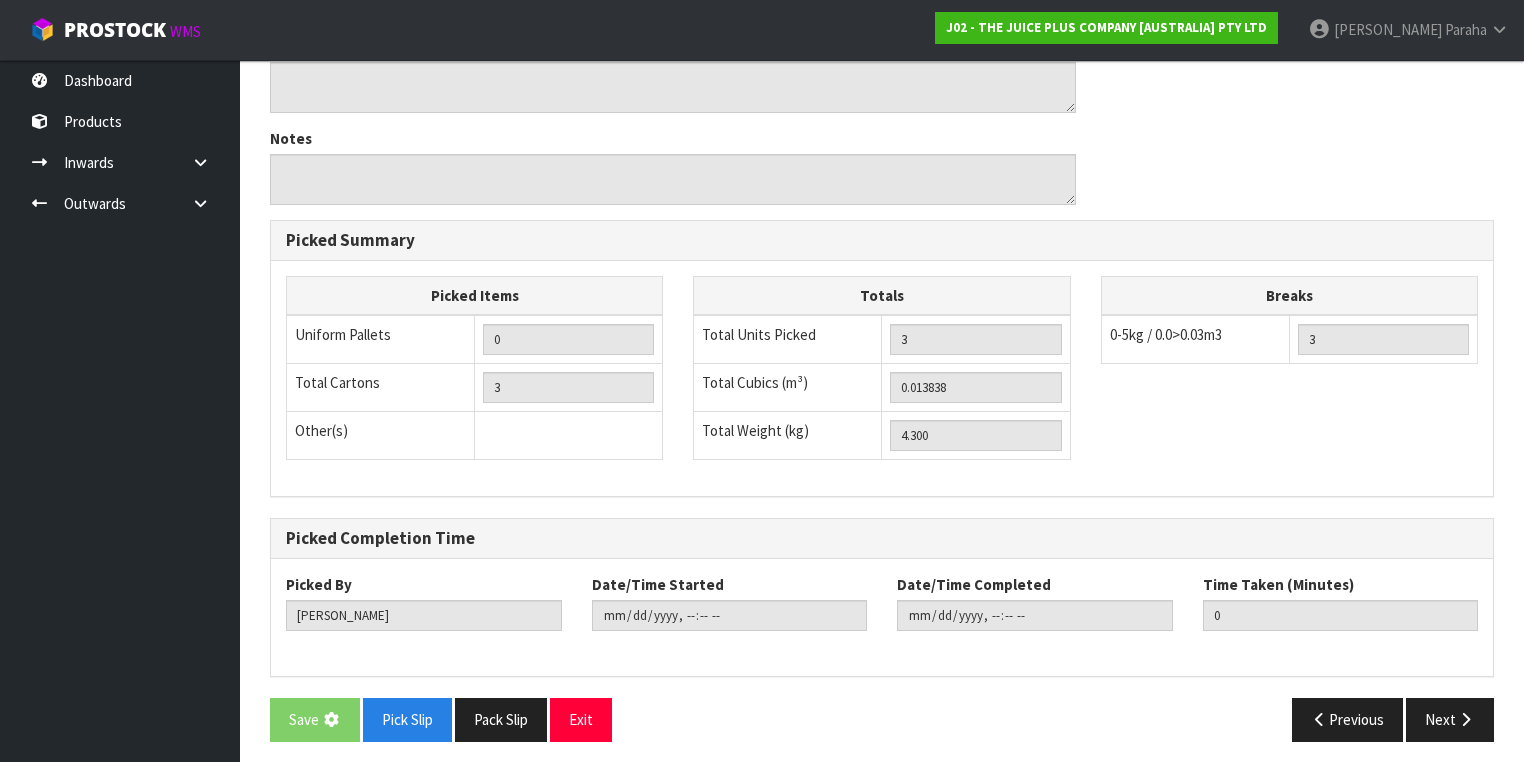 scroll, scrollTop: 0, scrollLeft: 0, axis: both 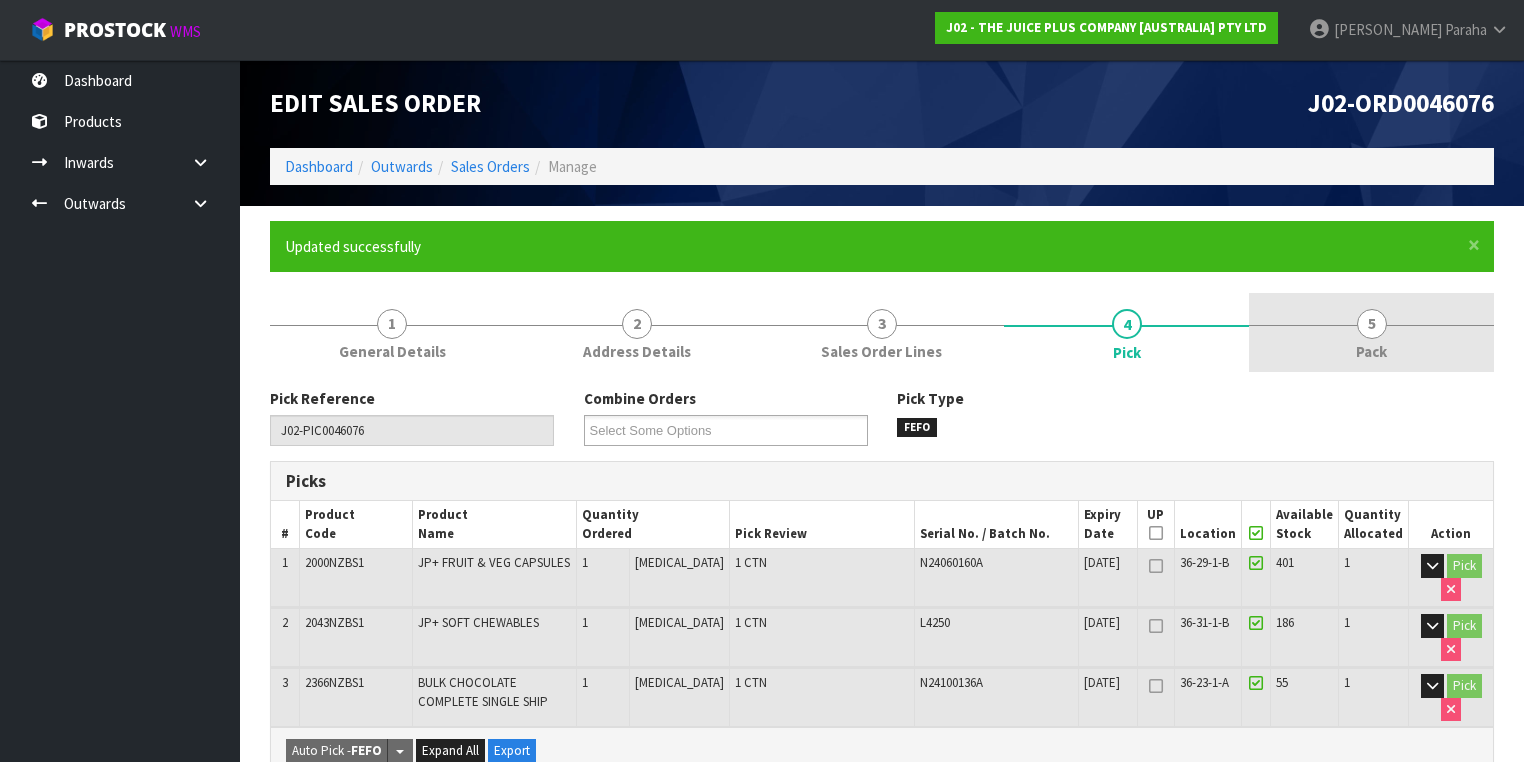 click on "5" at bounding box center [1372, 324] 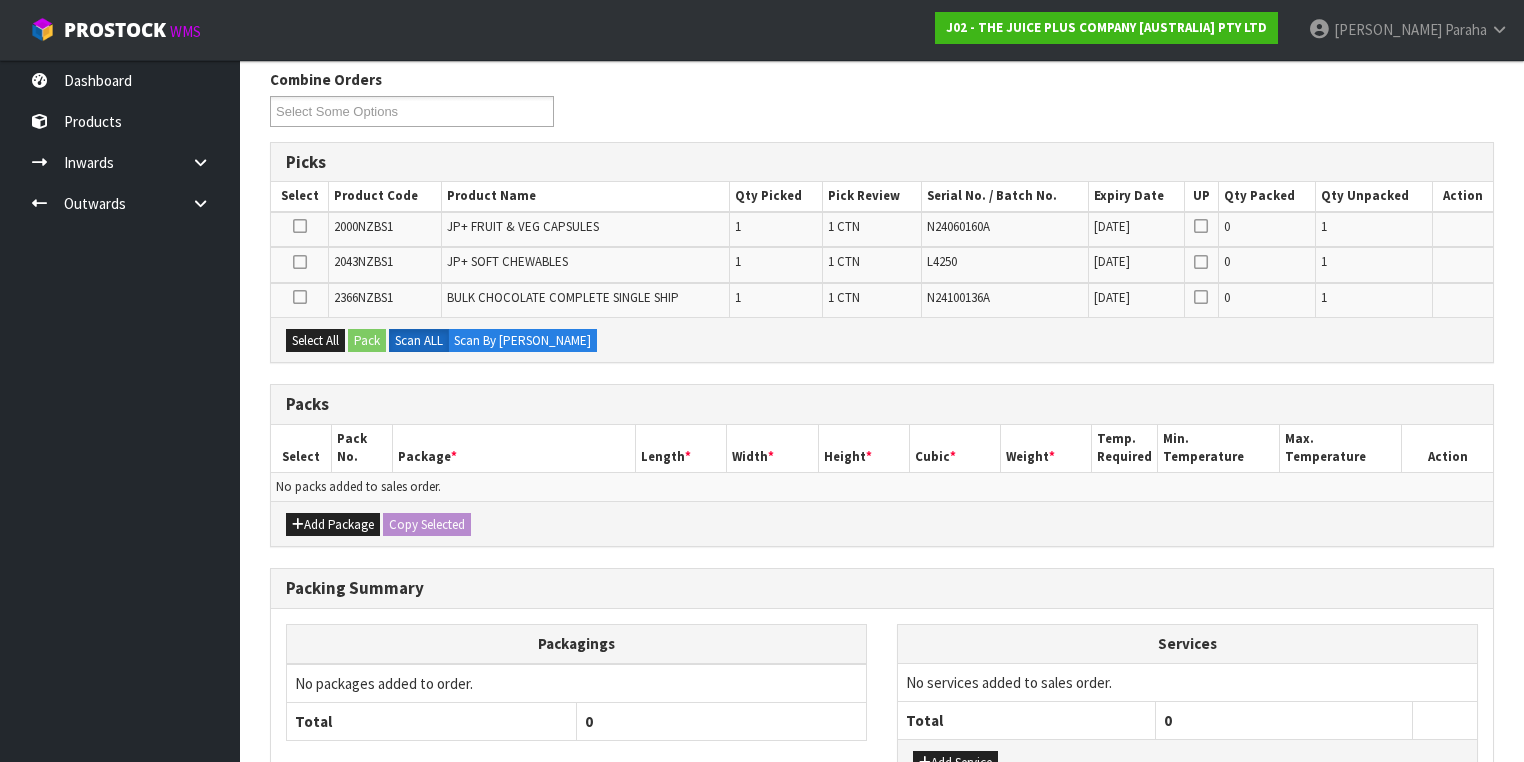 scroll, scrollTop: 320, scrollLeft: 0, axis: vertical 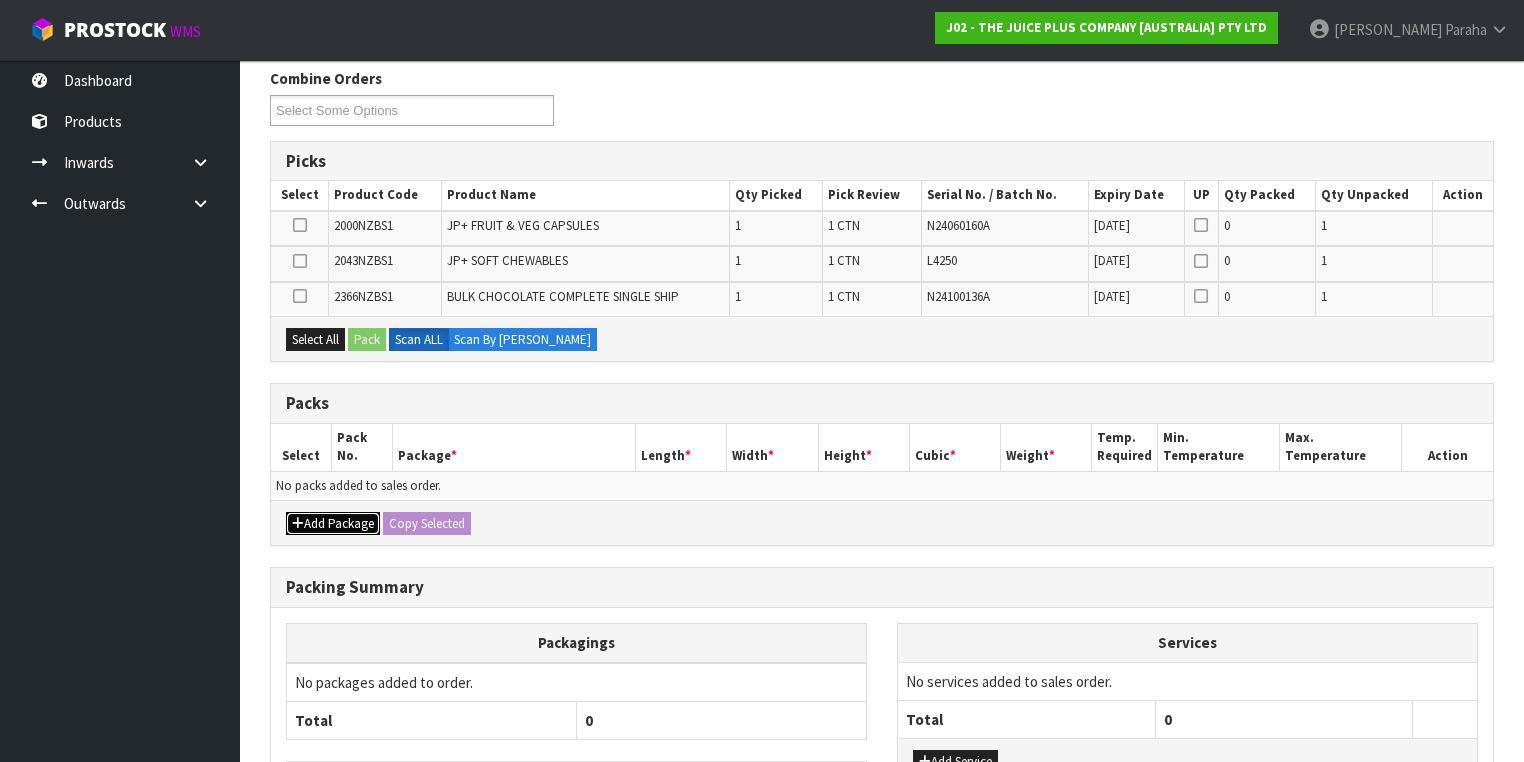 click on "Add Package" at bounding box center [333, 524] 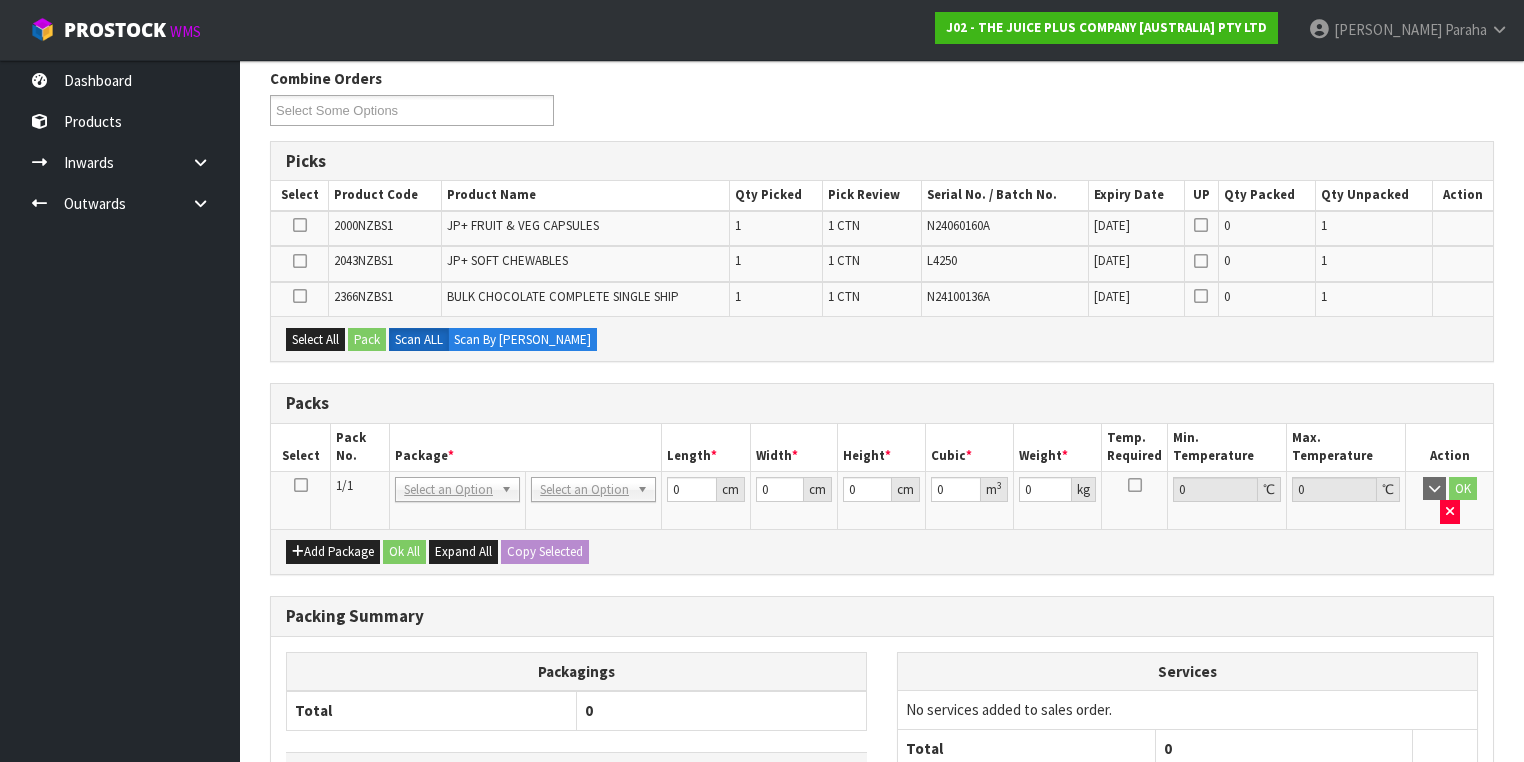 click at bounding box center (301, 485) 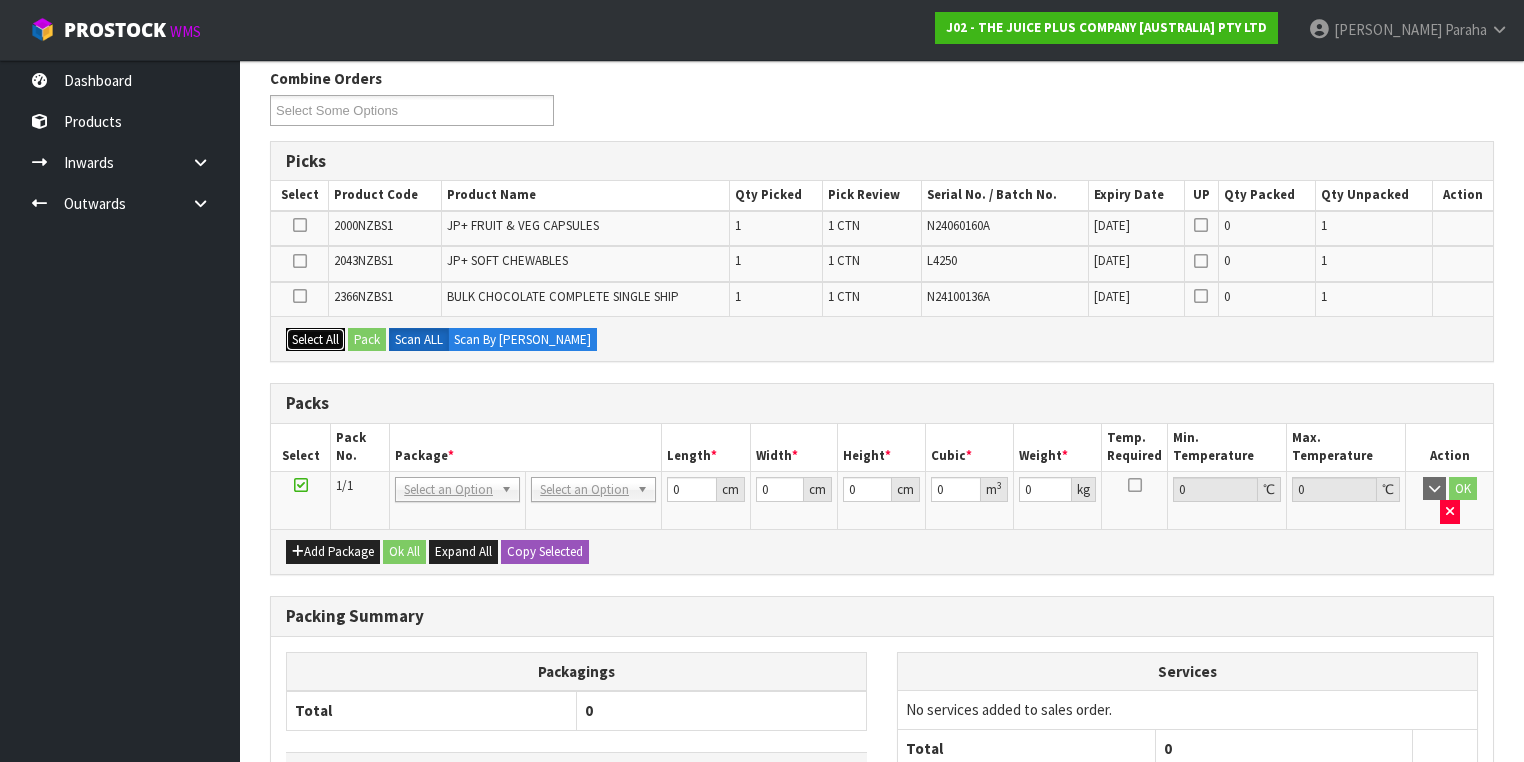 click on "Select All" at bounding box center (315, 340) 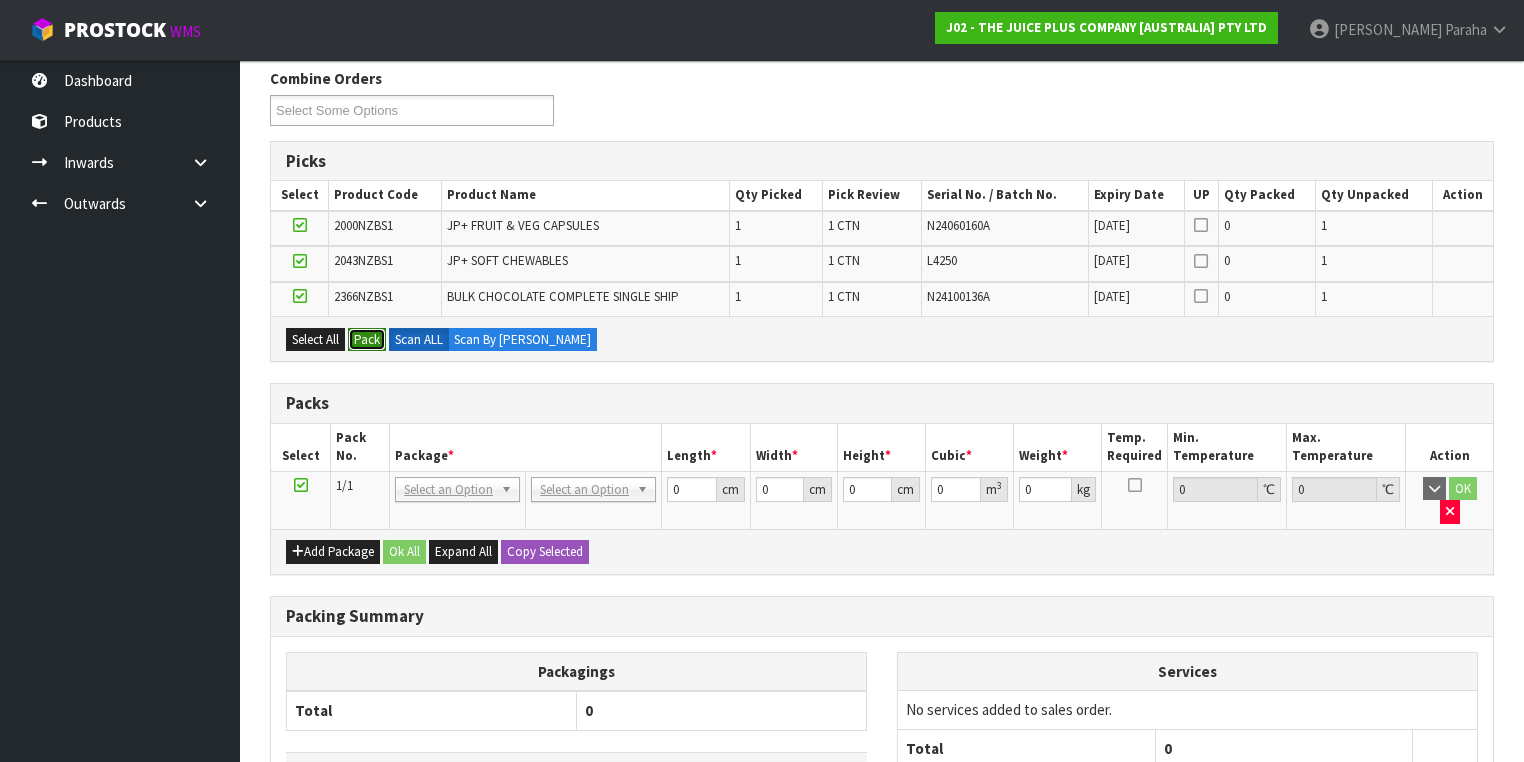click on "Pack" at bounding box center (367, 340) 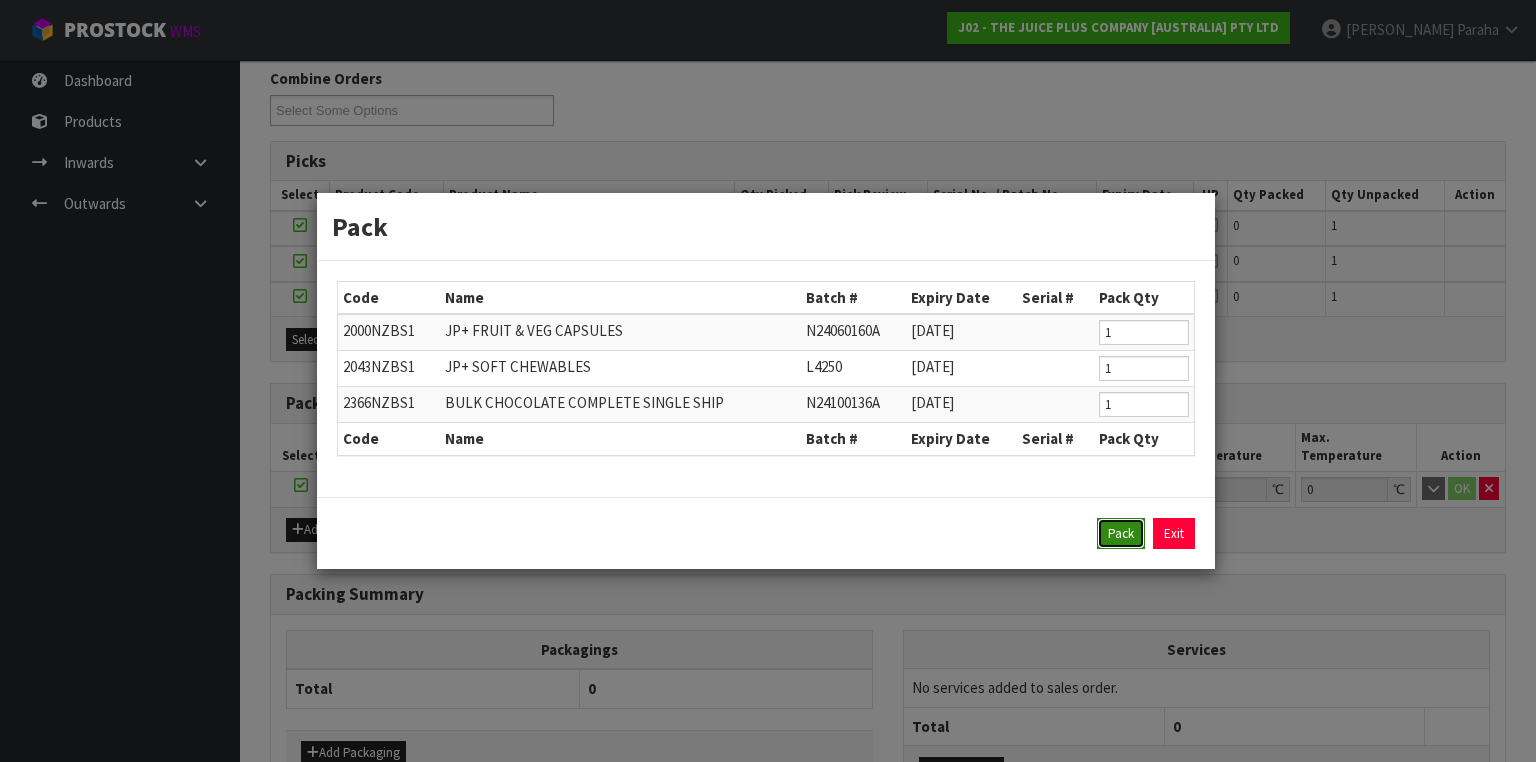 click on "Pack" at bounding box center [1121, 534] 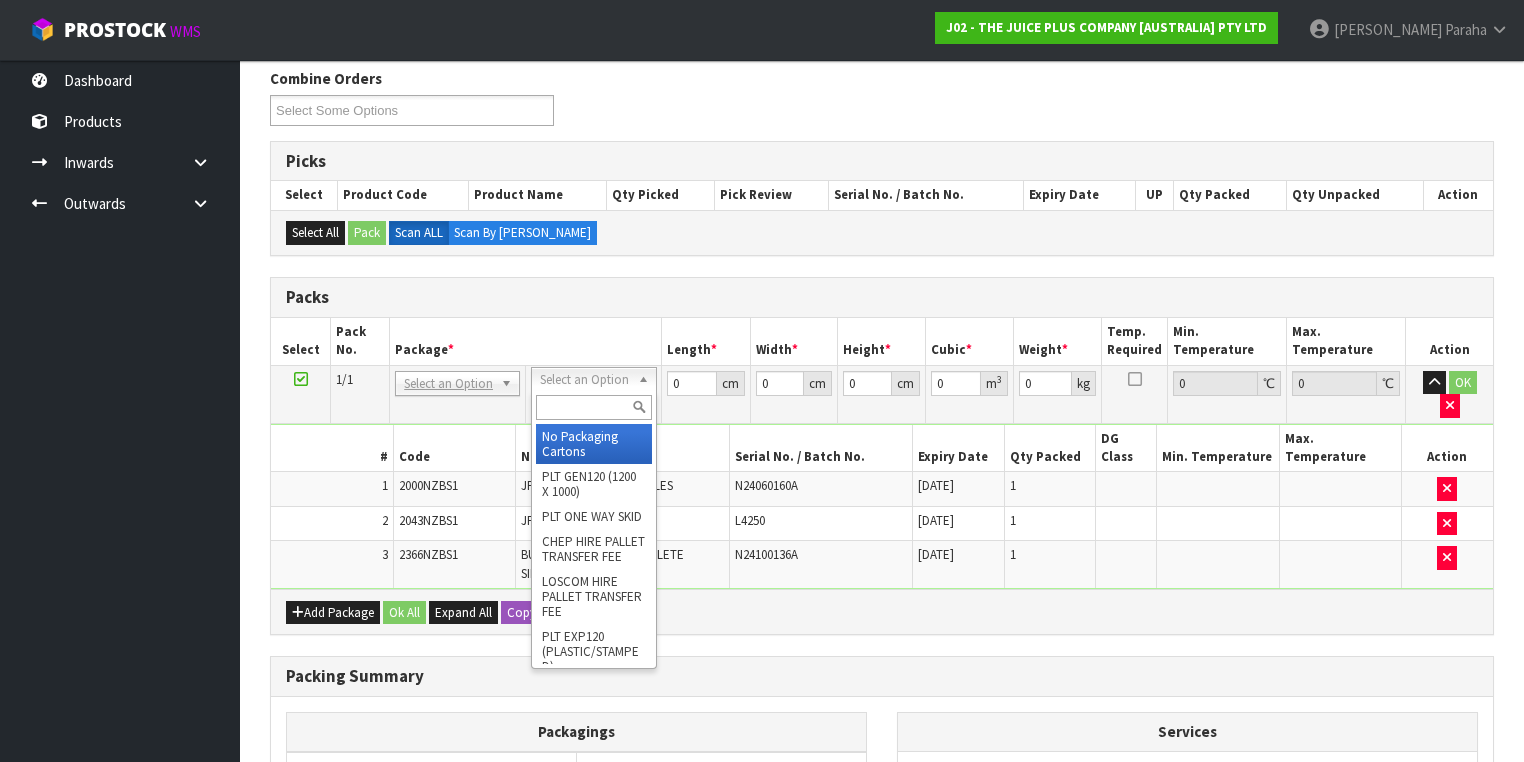 click at bounding box center (593, 407) 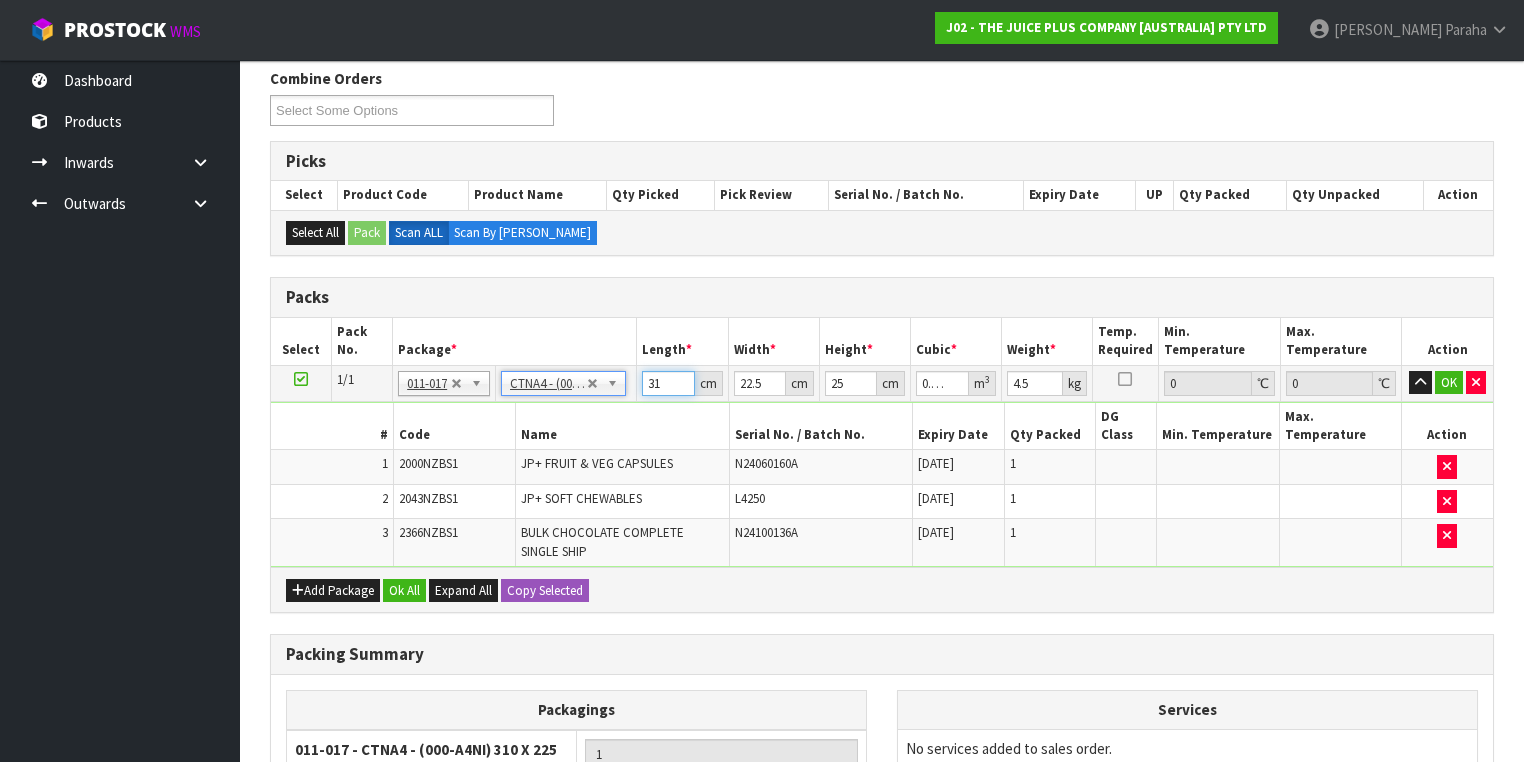 drag, startPoint x: 659, startPoint y: 382, endPoint x: 636, endPoint y: 378, distance: 23.345236 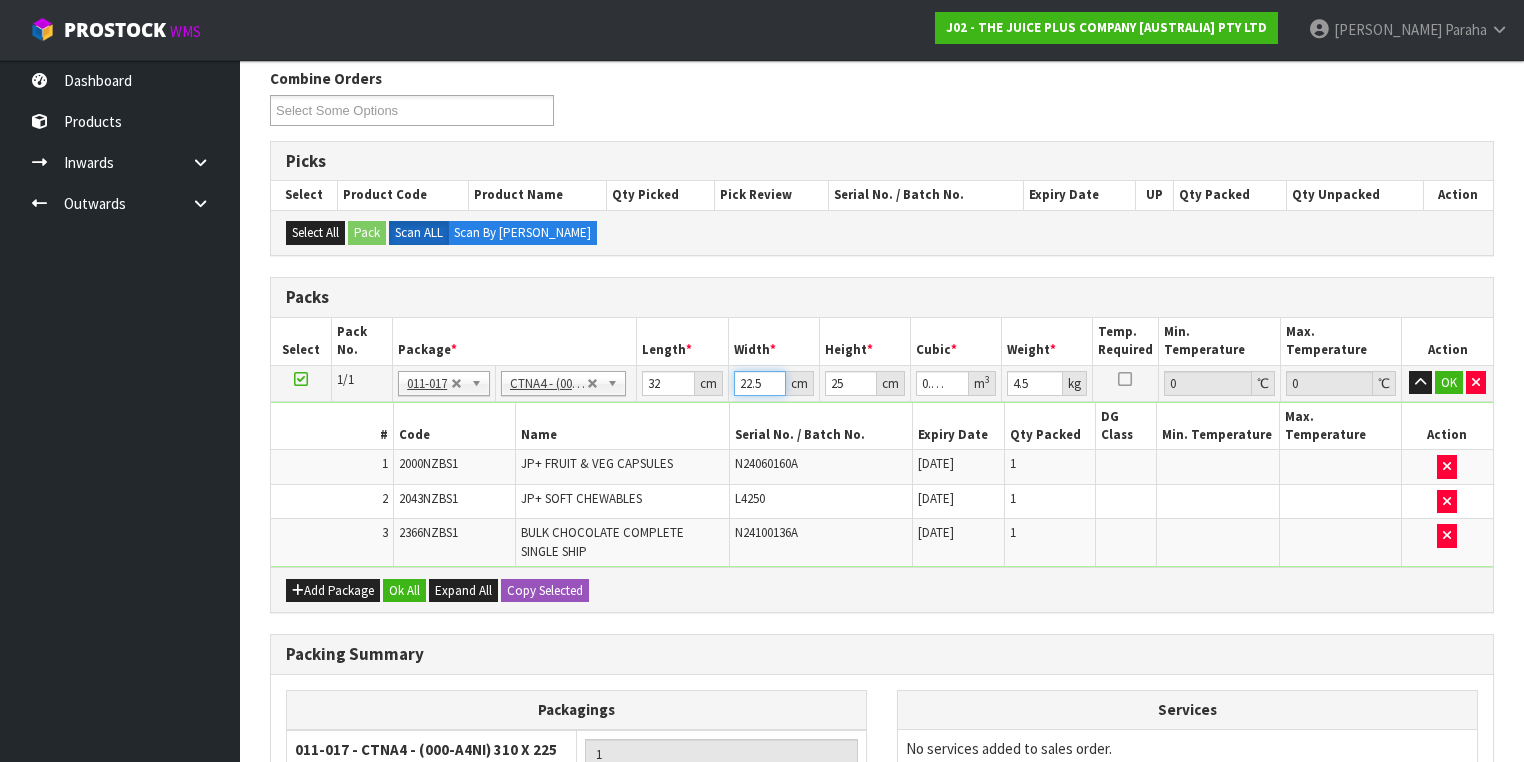 drag, startPoint x: 762, startPoint y: 376, endPoint x: 732, endPoint y: 372, distance: 30.265491 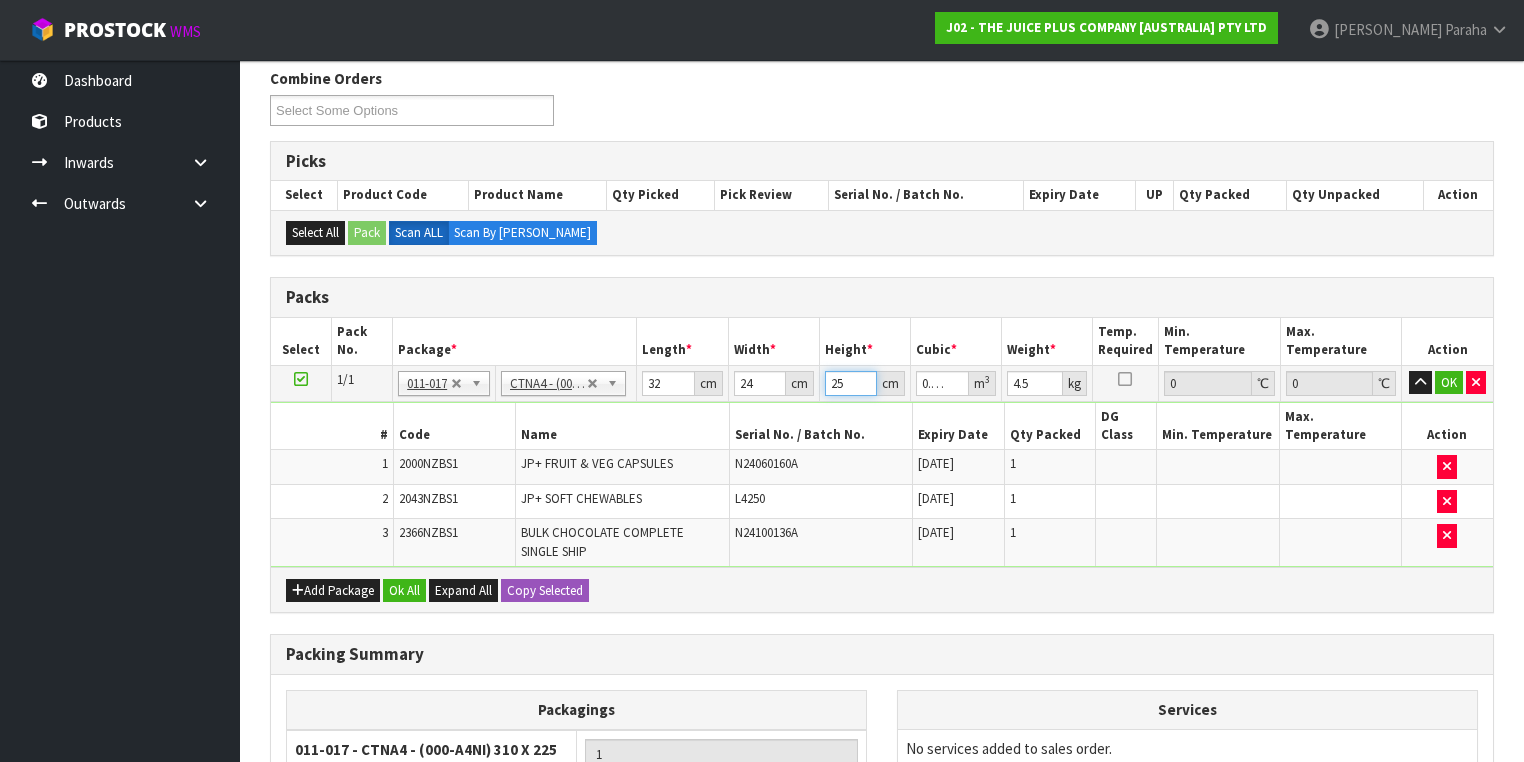 click on "1/1
NONE 007-001 007-002 007-004 007-009 007-013 007-014 007-015 007-017 007-018 007-019 007-021 007-022 007-023 007-024 010-016 010-017 010-018 010-019 011-001 011-002 011-003 011-004 011-005 011-006 011-007 011-008 011-009 011-010 011-011 011-012 011-013 011-014 011-015 011-016 011-017 011-018 011-019 011-020 011-021 011-022 011-023 011-025 011-026 011-027 011-028 011-029 011-030 011-031 011-032 011-033 011-034 011-035 011-036 011-037 011-038 011-039 011-040 011-041 011-042 011-043 011-044 011-045 011-046 011-047 011-048 011-049 011-050 011-051 011-052 011-053 011-054 011-055 011-056 011-057 011-058 011-059 011-060 011-061 011-062 011-063 011-064 011-065 011-066 011-067 011-068 011-070 011-072 011-073 011-074 011-075 011-076 011-077 011-078 011-079 011-080 011-081 011-082 011-083 011-084
011-017
No Packaging Cartons PLT GEN120 (1200 X 1000) PLT ONE WAY SKID CHEP HIRE PALLET TRANSFER FEE LOSCOM HIRE PALLET TRANSFER FEE" at bounding box center [882, 383] 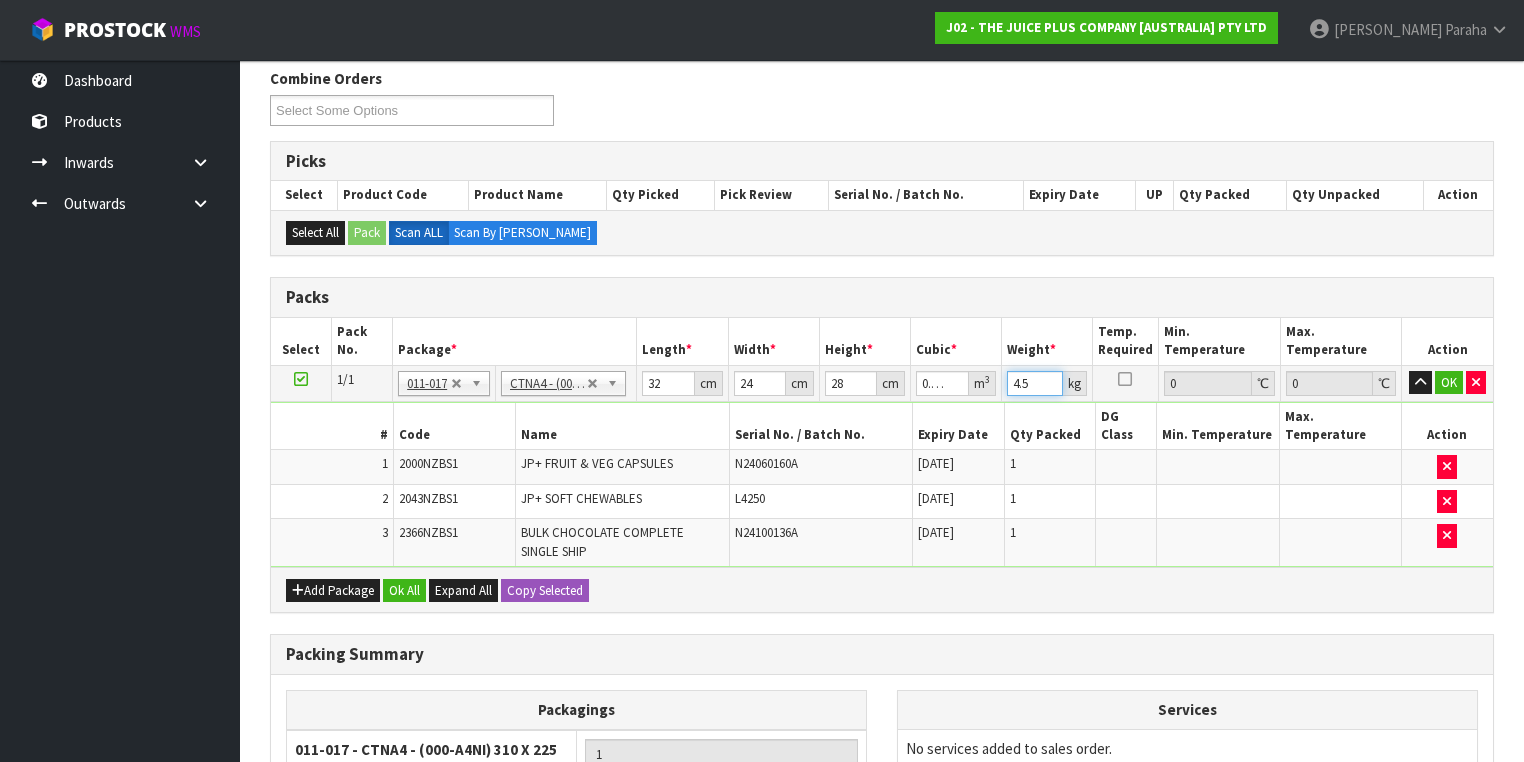 drag, startPoint x: 1028, startPoint y: 386, endPoint x: 982, endPoint y: 380, distance: 46.389652 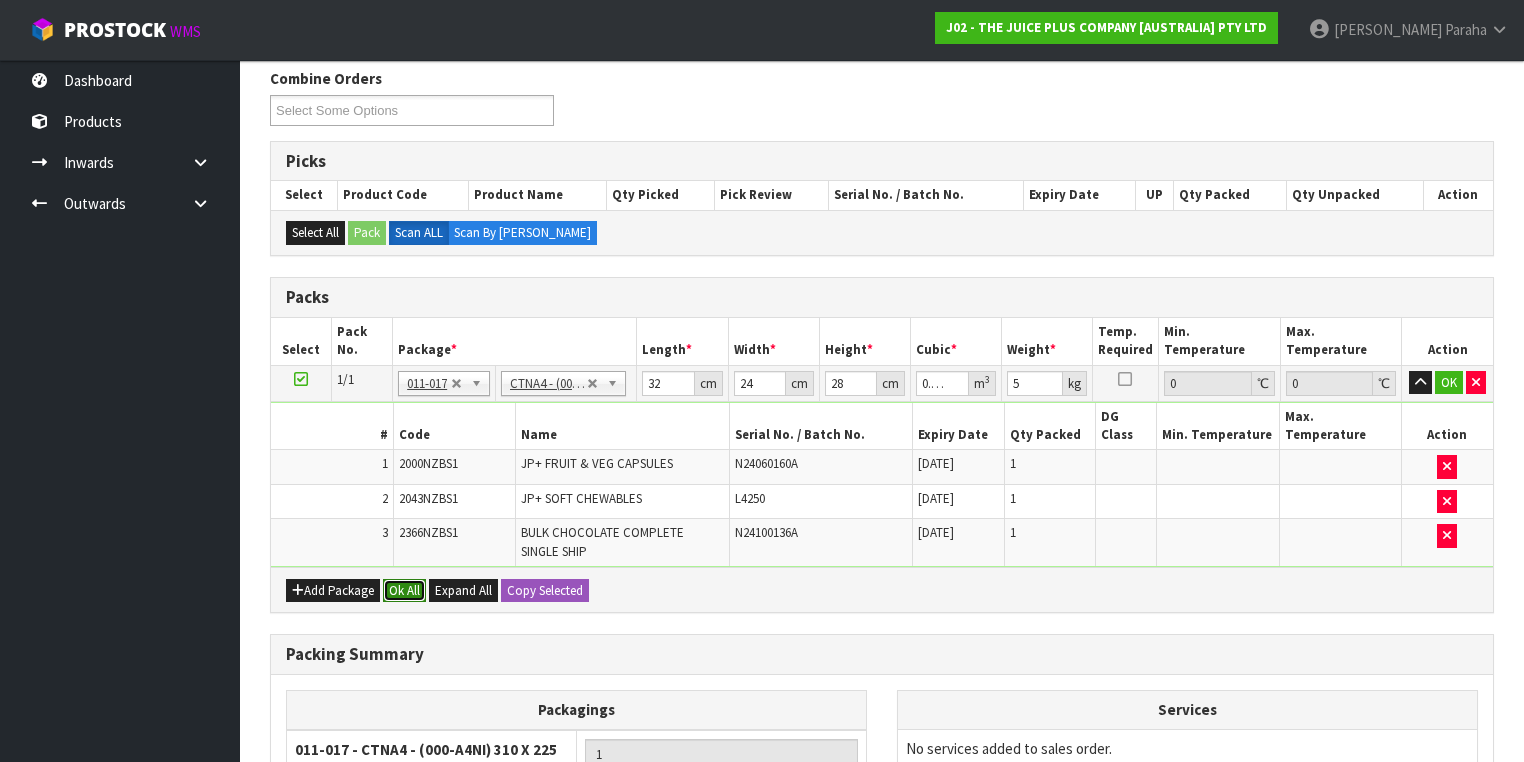click on "Ok All" at bounding box center (404, 591) 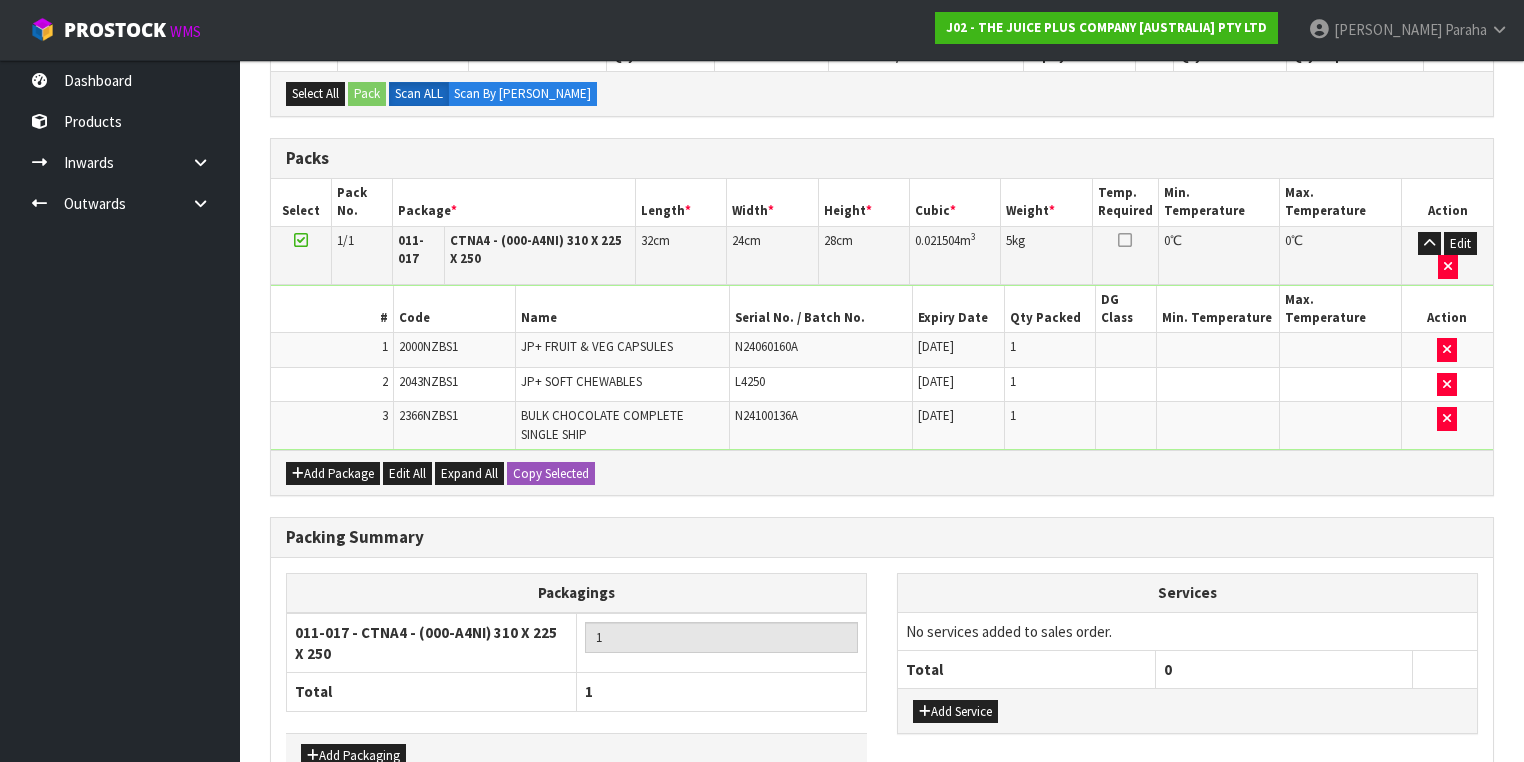 scroll, scrollTop: 546, scrollLeft: 0, axis: vertical 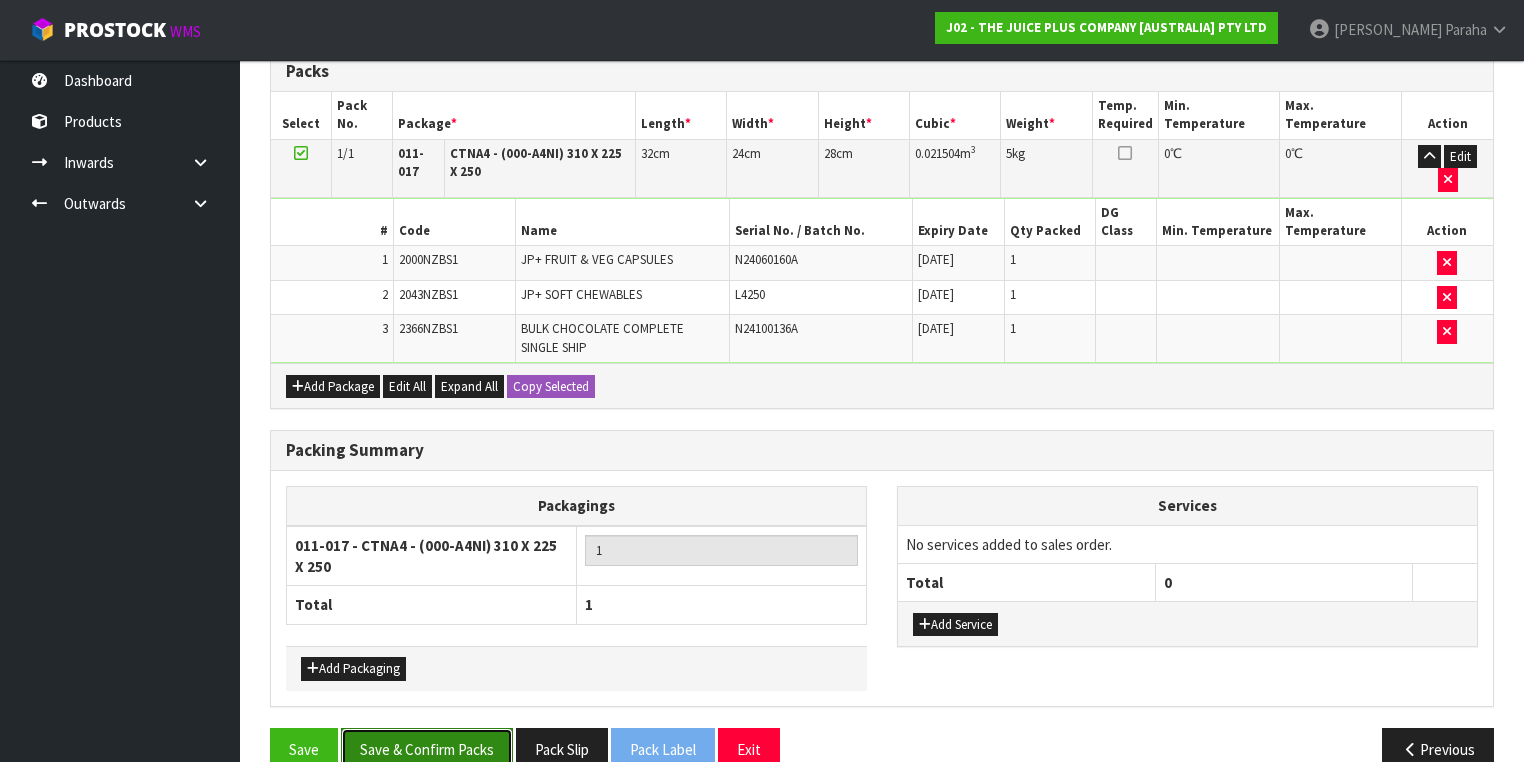click on "Save & Confirm Packs" at bounding box center (427, 749) 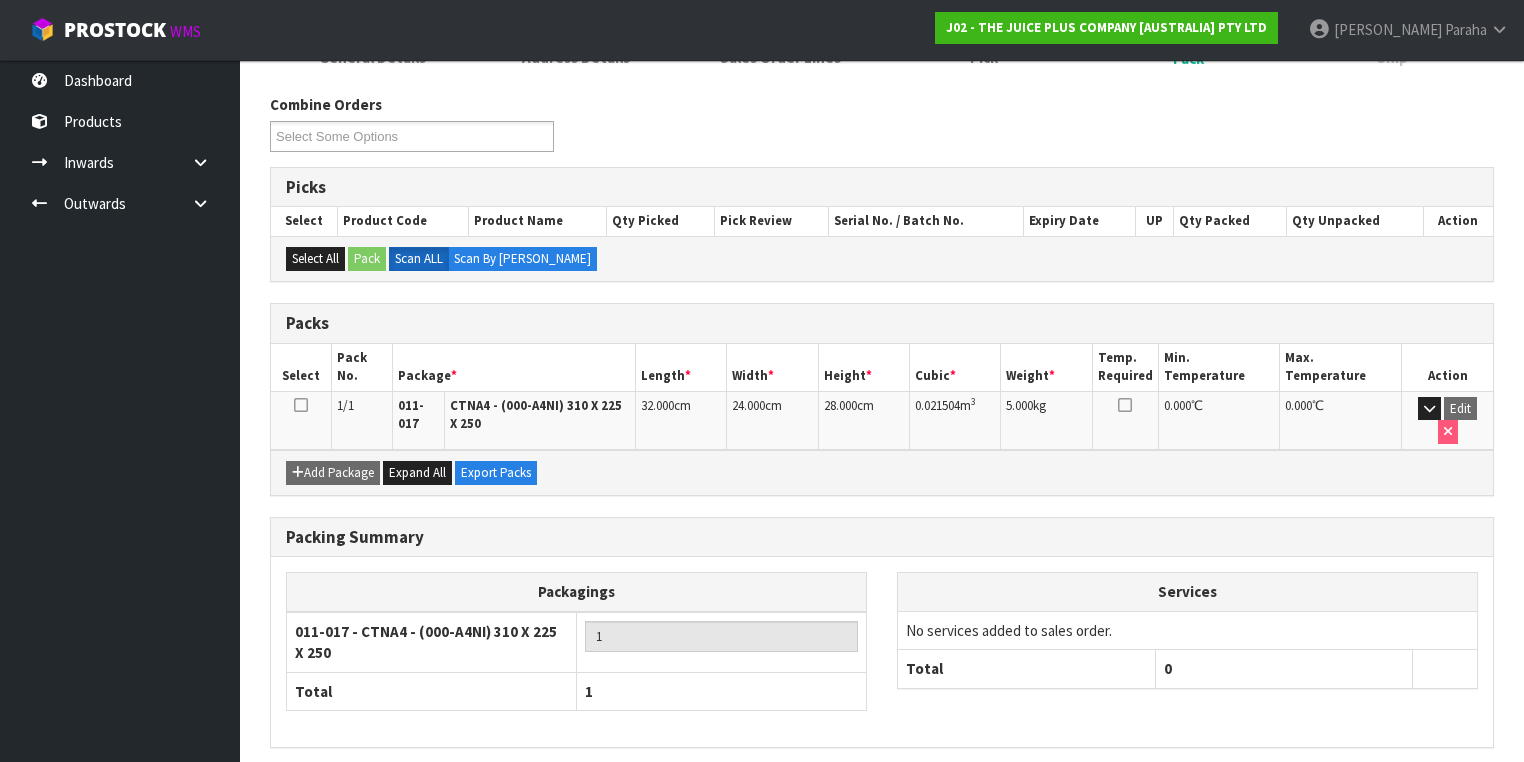 scroll, scrollTop: 356, scrollLeft: 0, axis: vertical 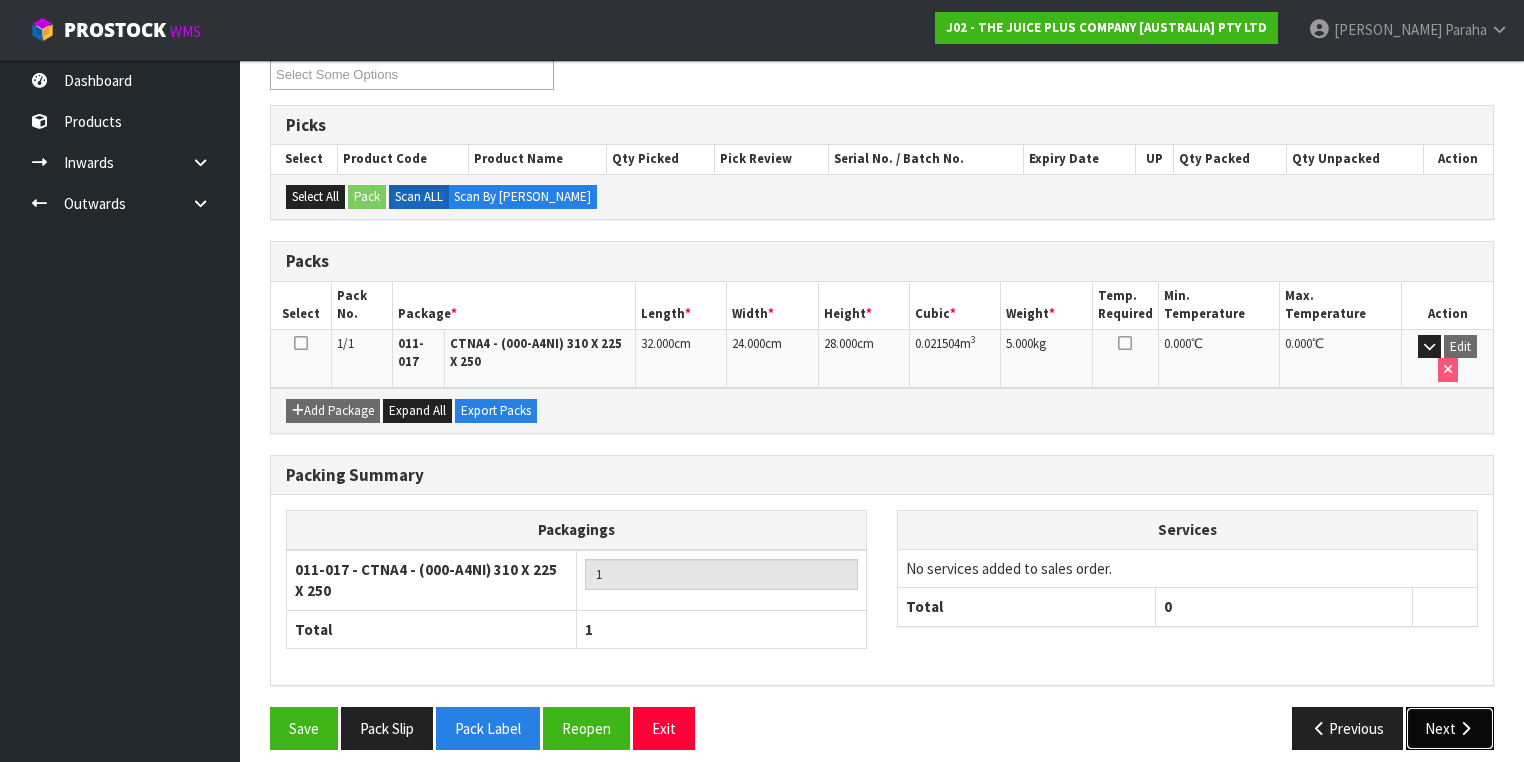 click on "Next" at bounding box center (1450, 728) 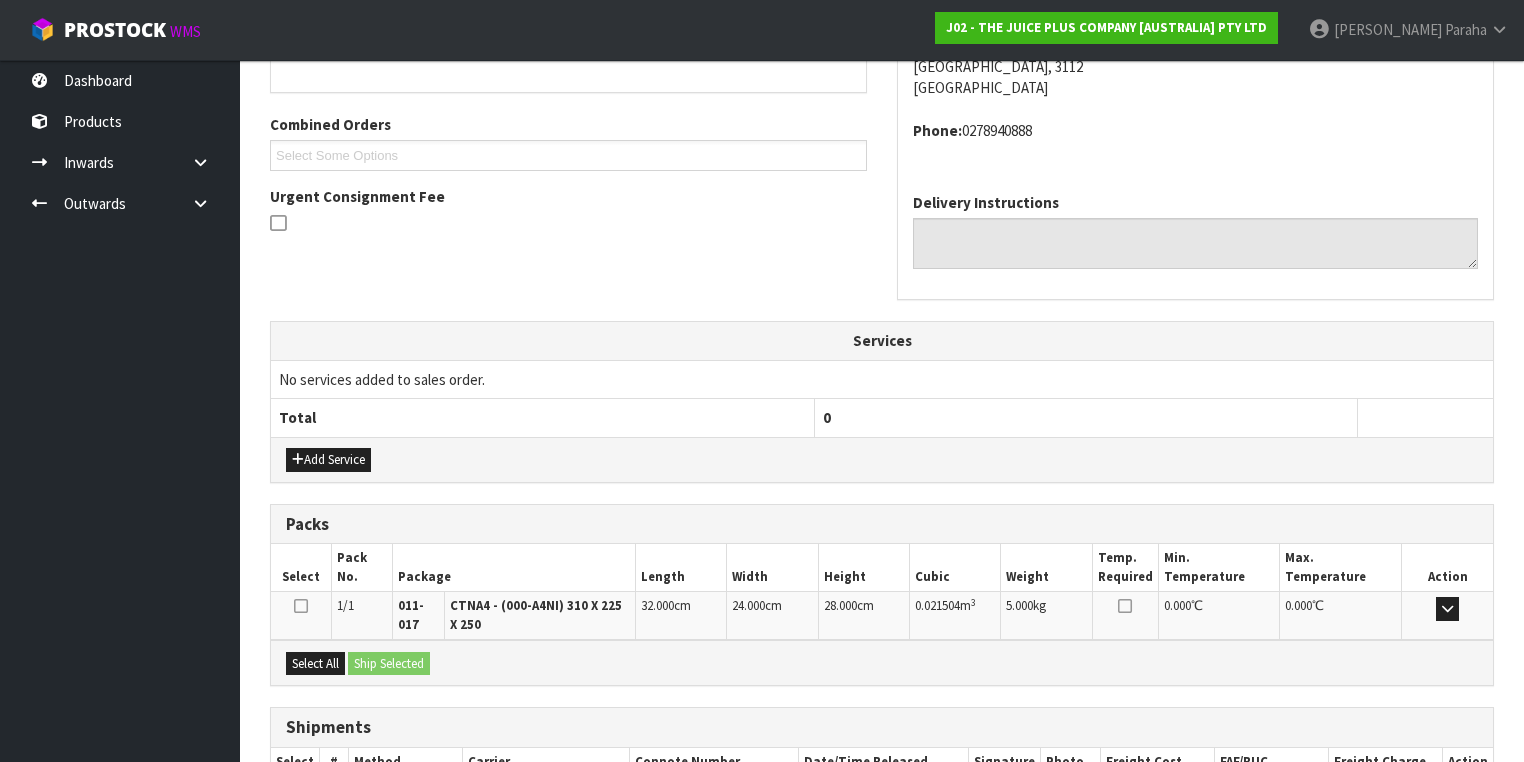 scroll, scrollTop: 596, scrollLeft: 0, axis: vertical 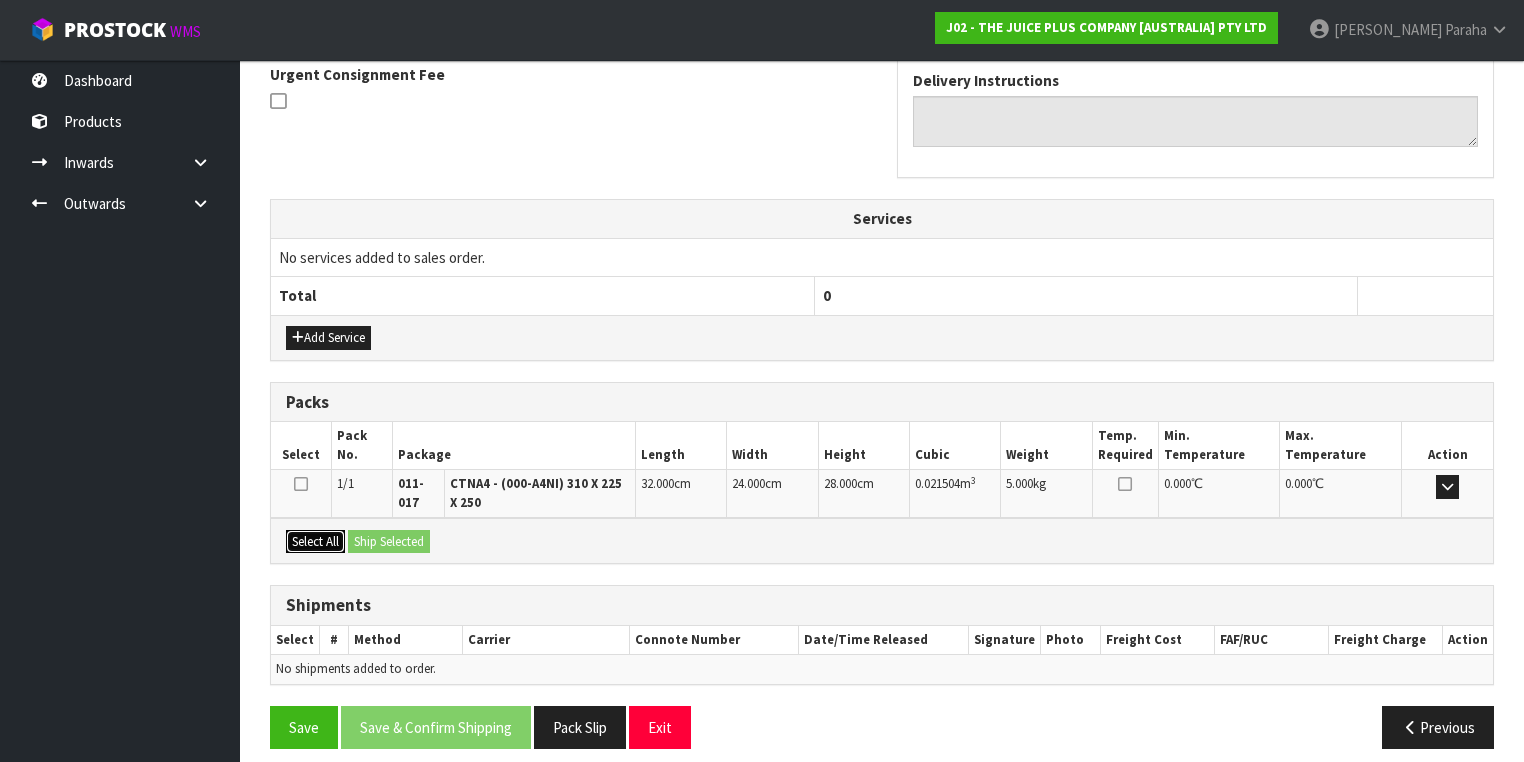 click on "Select All" at bounding box center (315, 542) 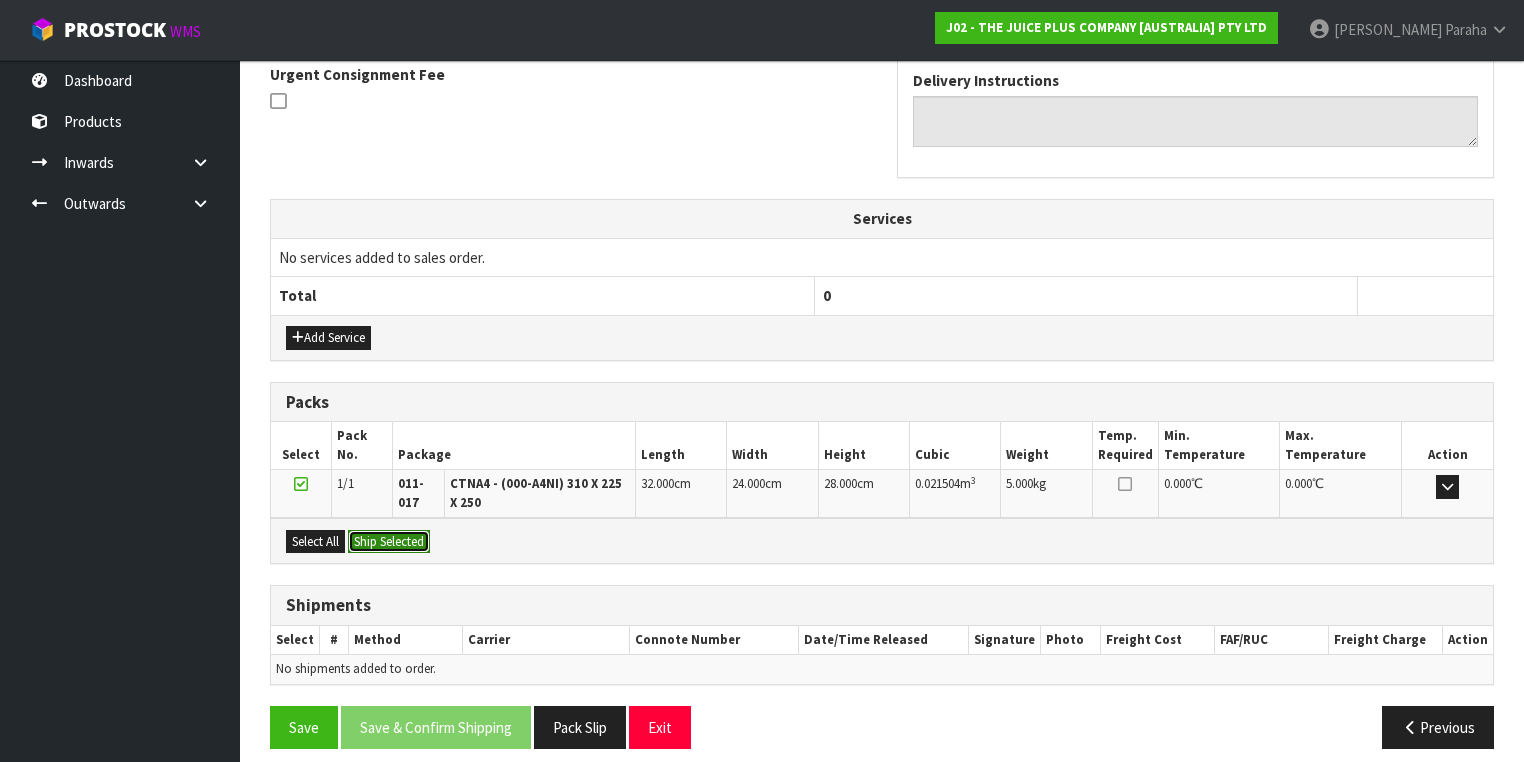 click on "Ship Selected" at bounding box center (389, 542) 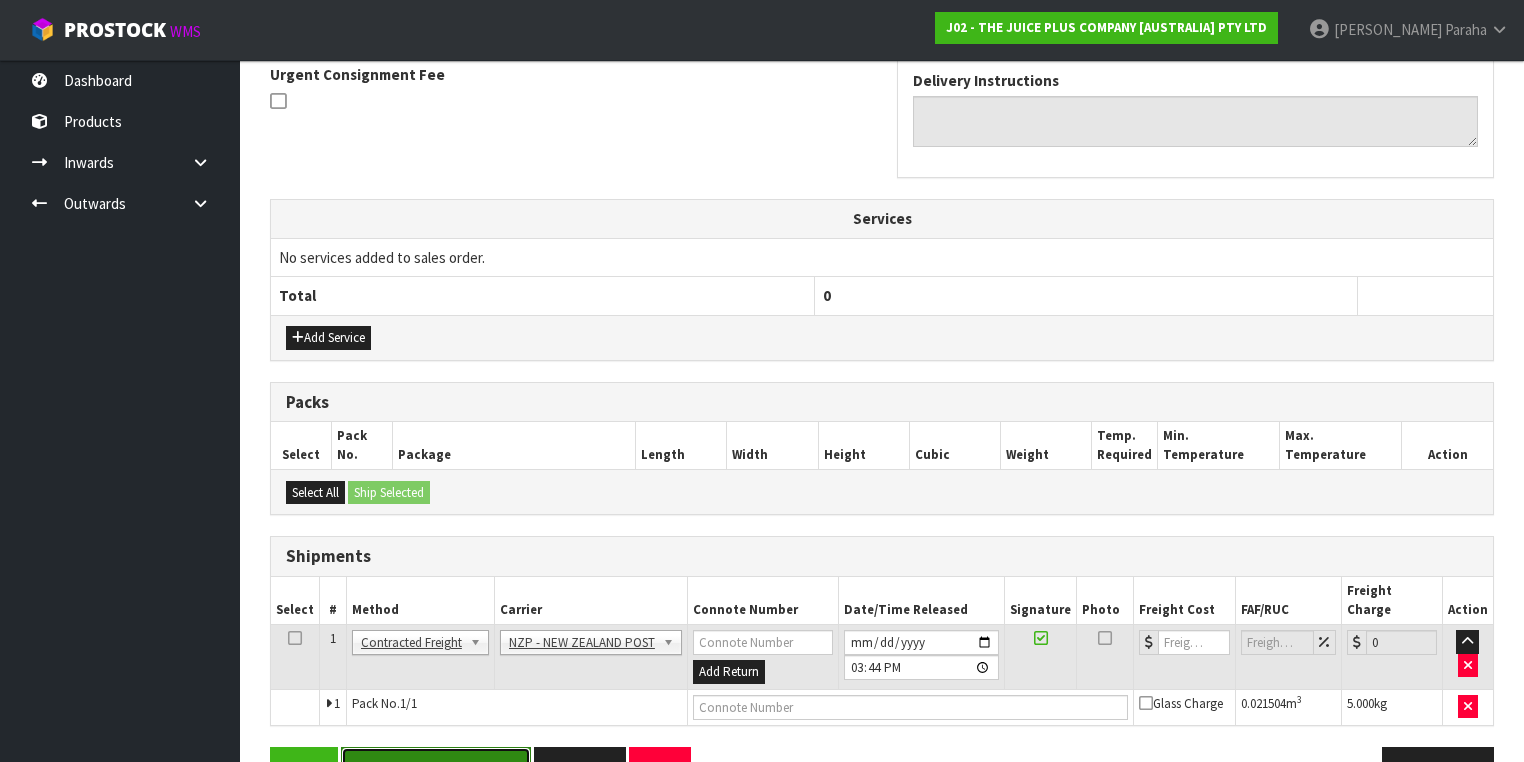 click on "Save & Confirm Shipping" at bounding box center [436, 768] 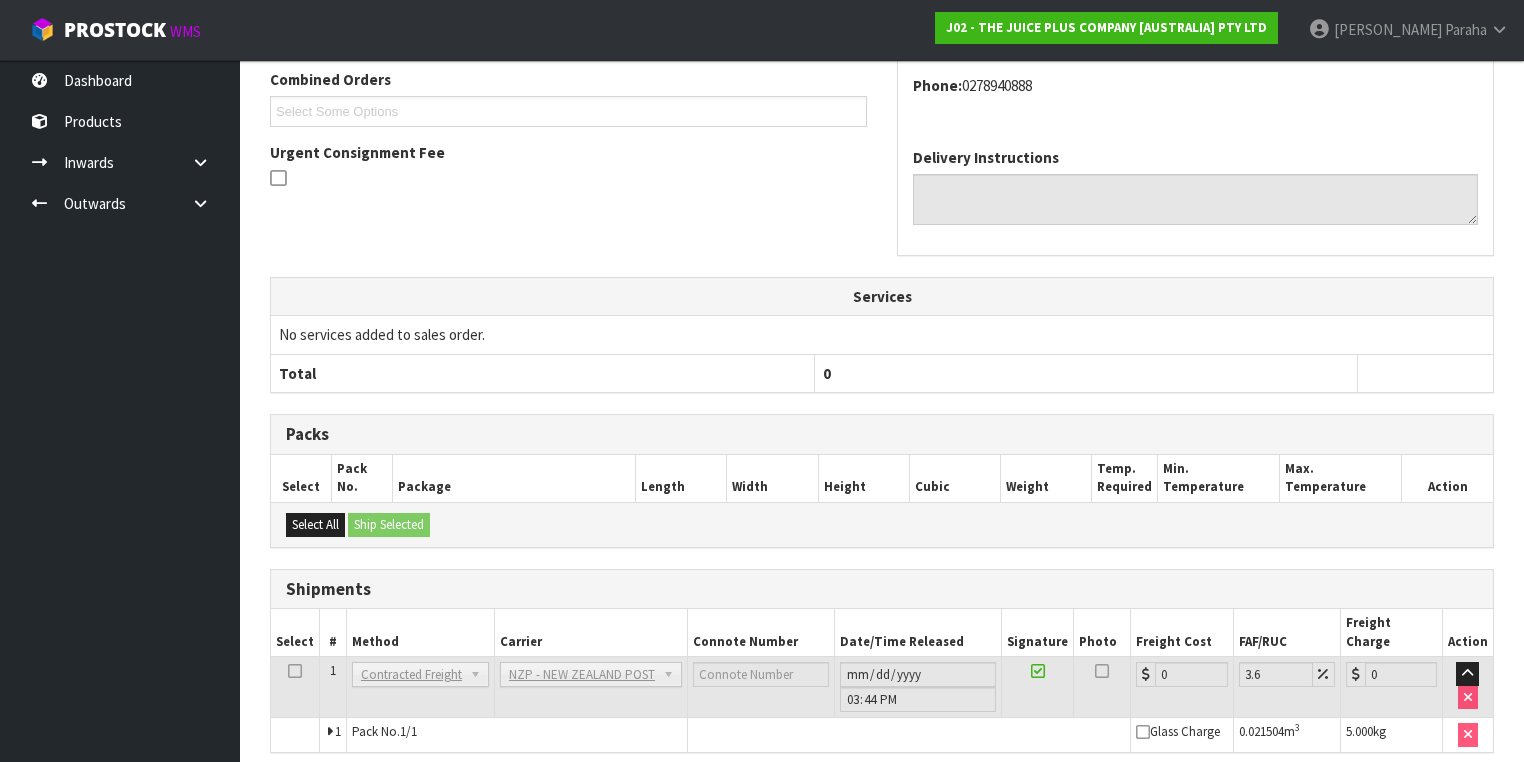 scroll, scrollTop: 600, scrollLeft: 0, axis: vertical 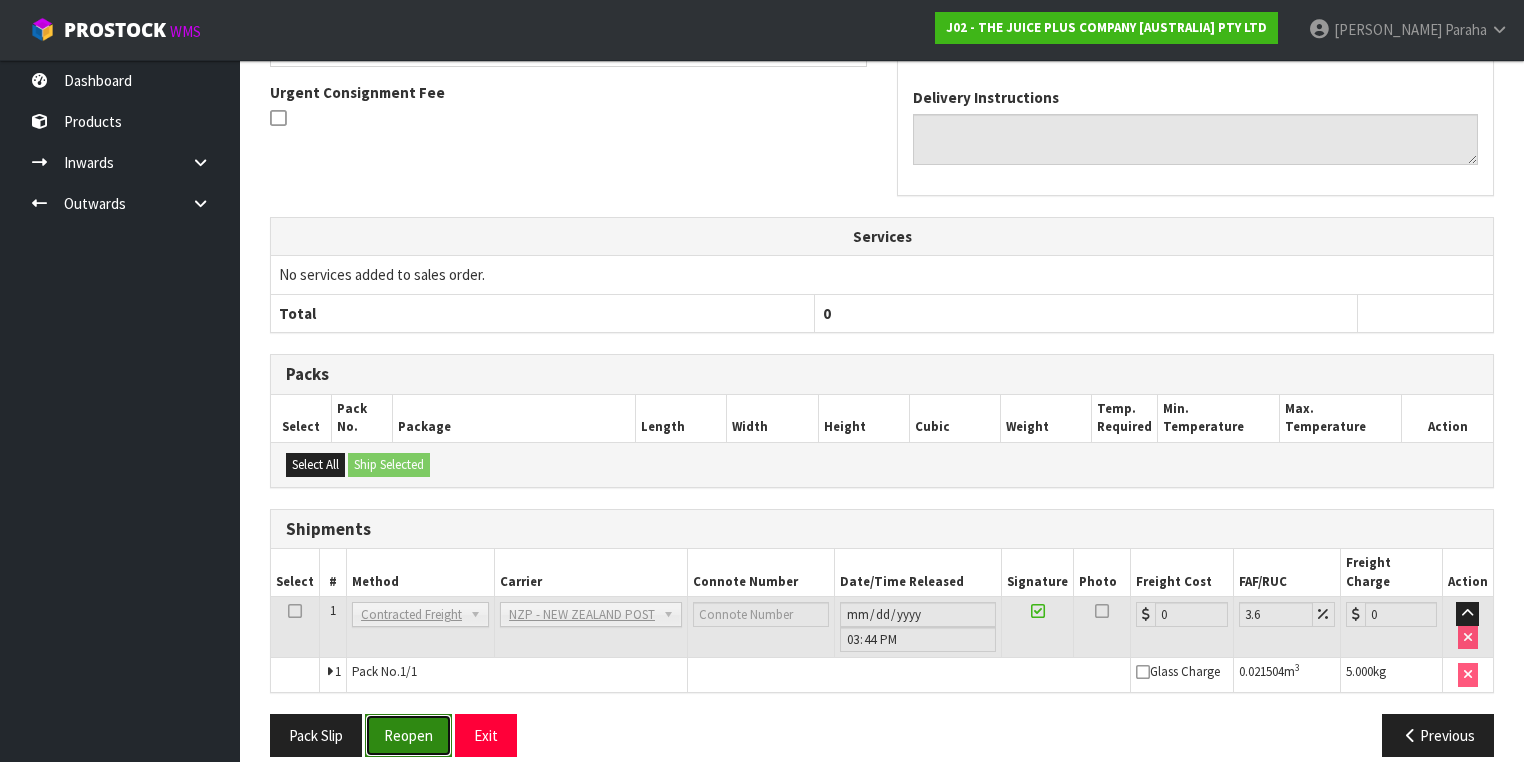 click on "Reopen" at bounding box center [408, 735] 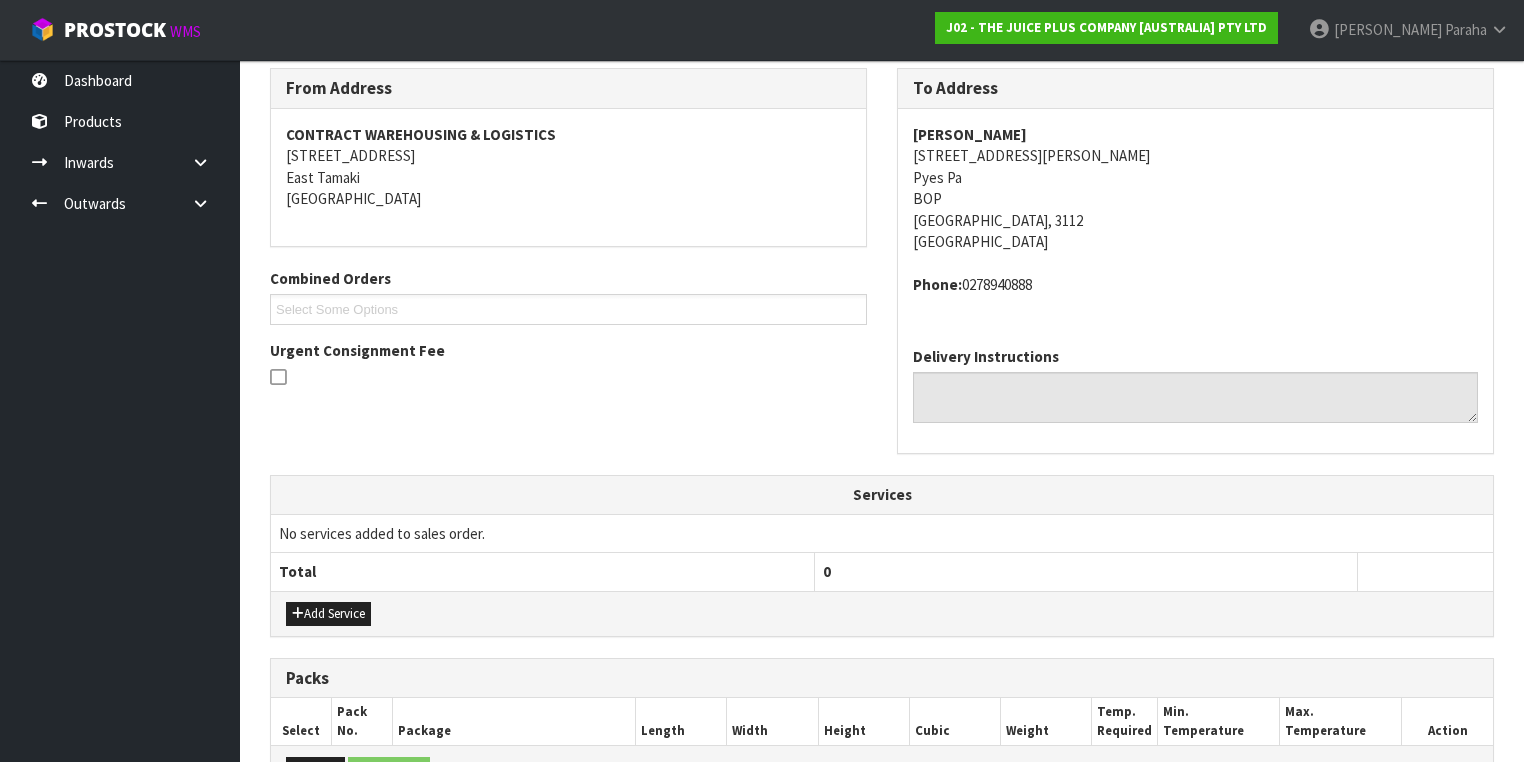 scroll, scrollTop: 640, scrollLeft: 0, axis: vertical 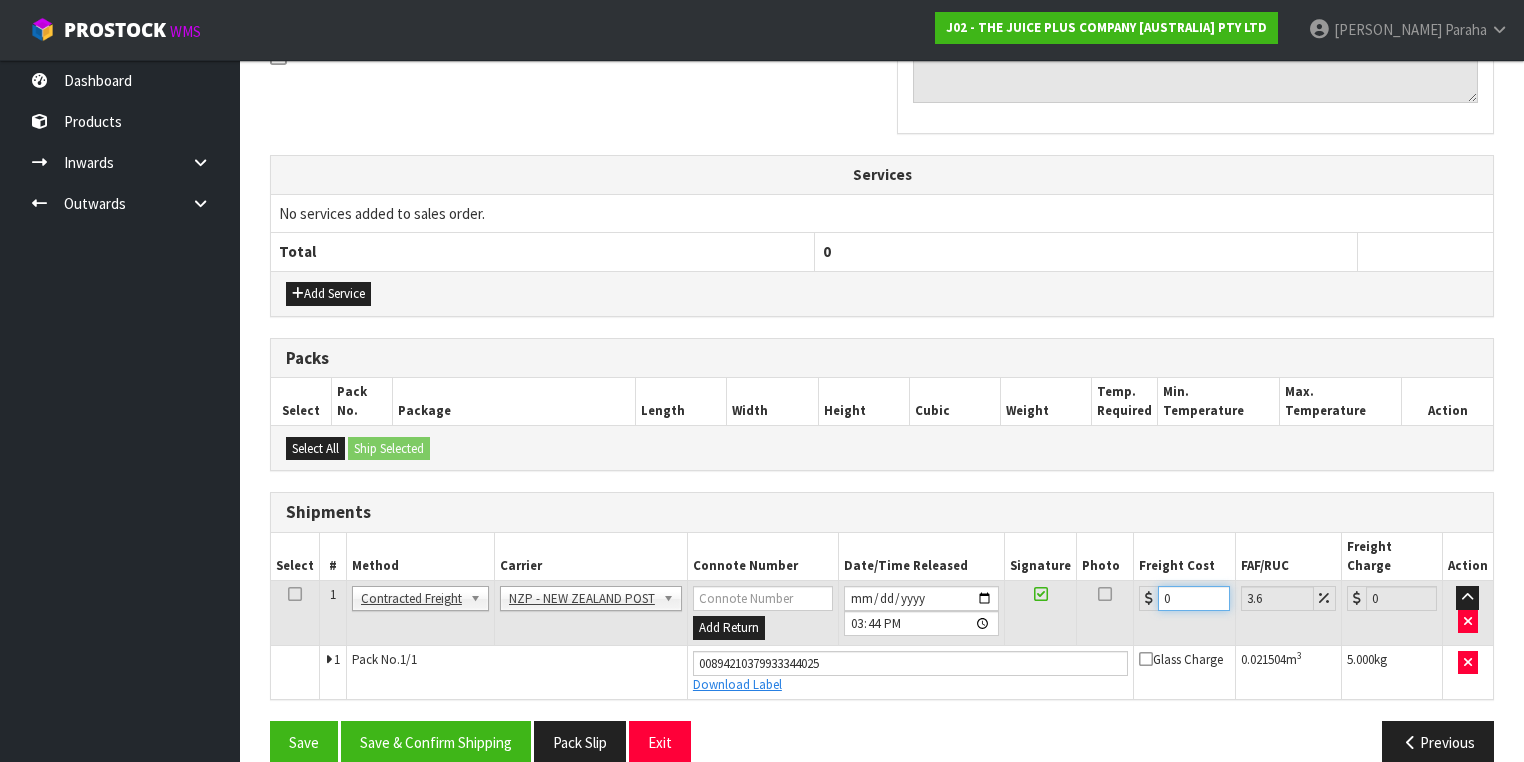 drag, startPoint x: 1180, startPoint y: 576, endPoint x: 1148, endPoint y: 571, distance: 32.38827 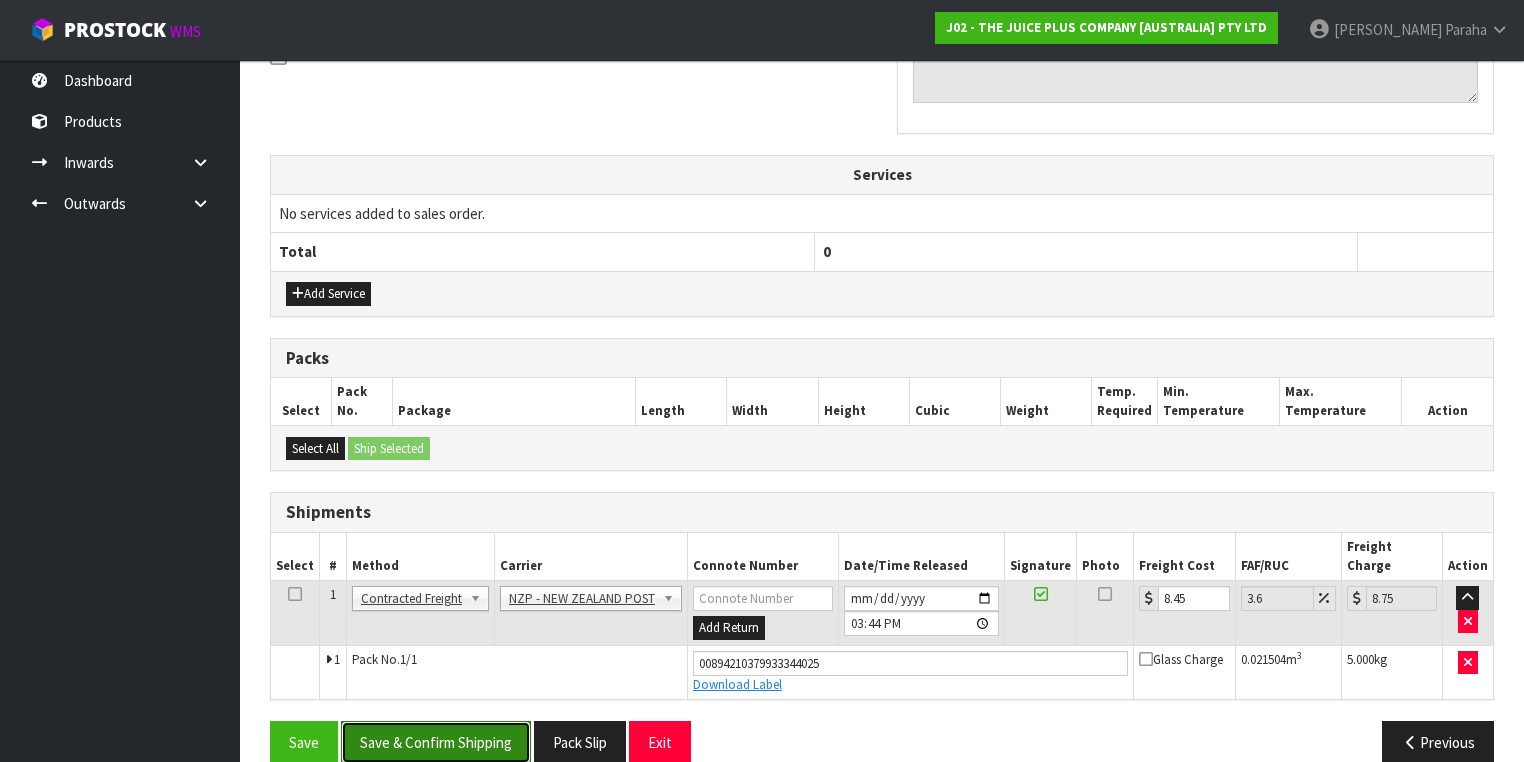 click on "Save & Confirm Shipping" at bounding box center [436, 742] 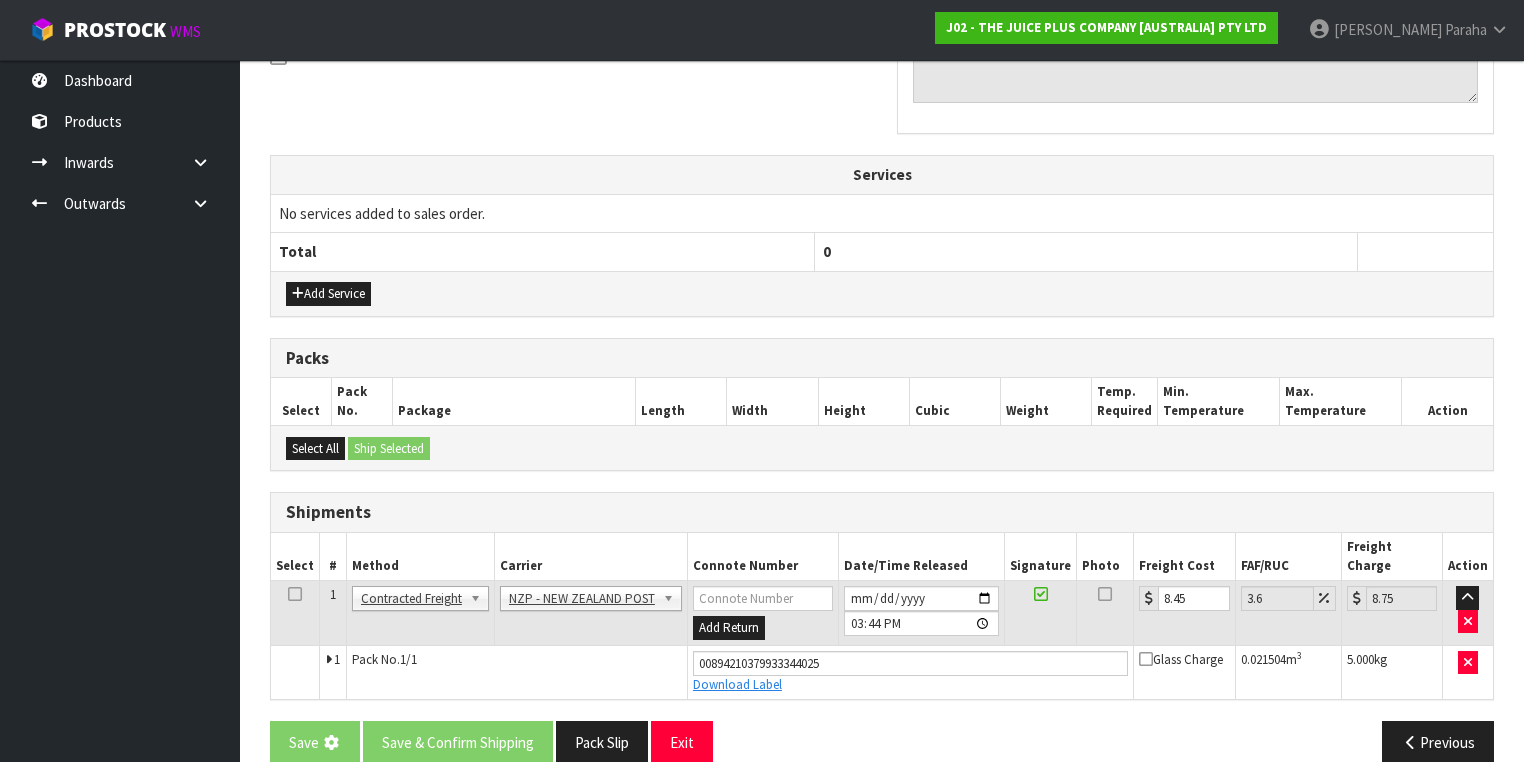 scroll, scrollTop: 0, scrollLeft: 0, axis: both 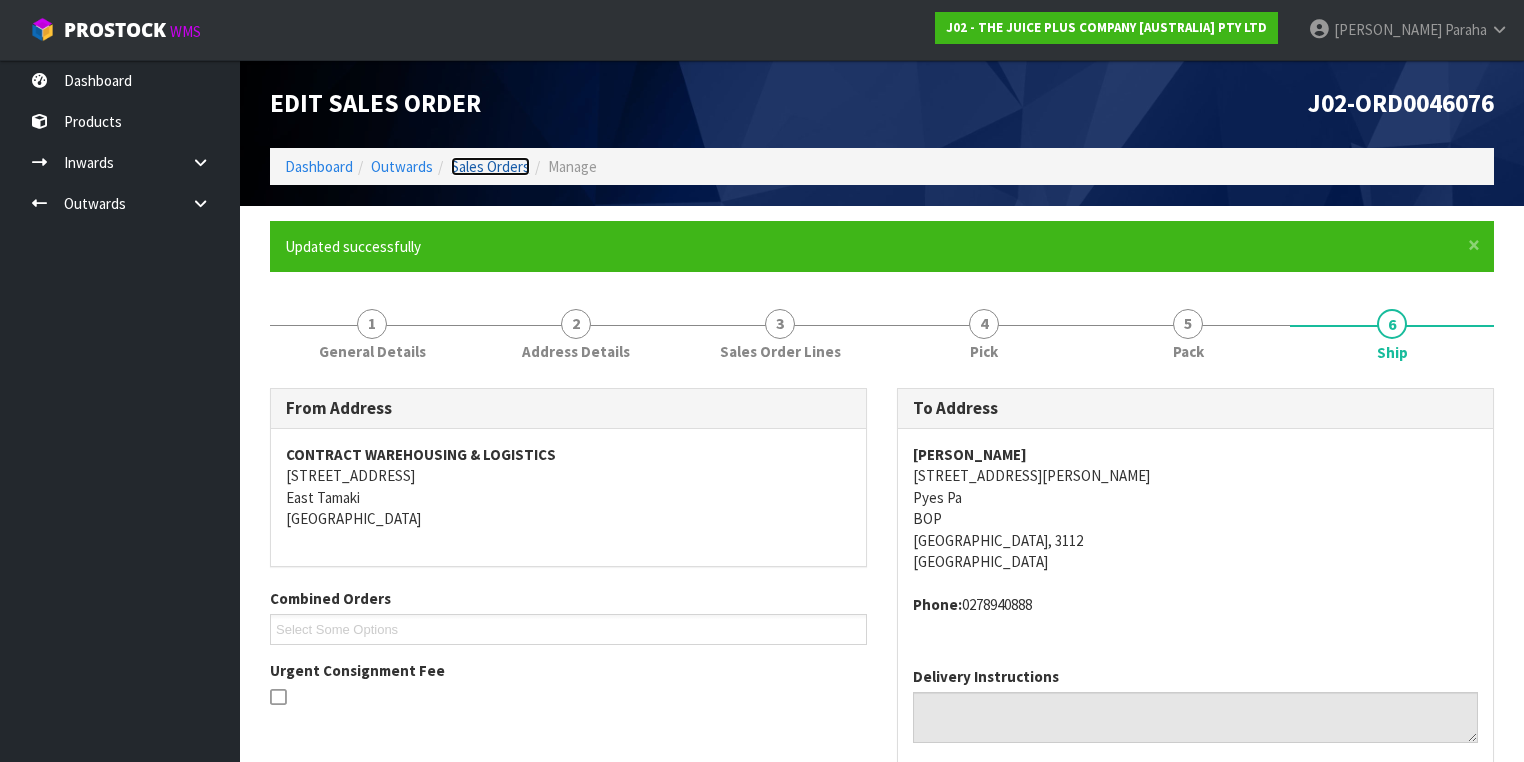 click on "Sales Orders" at bounding box center [490, 166] 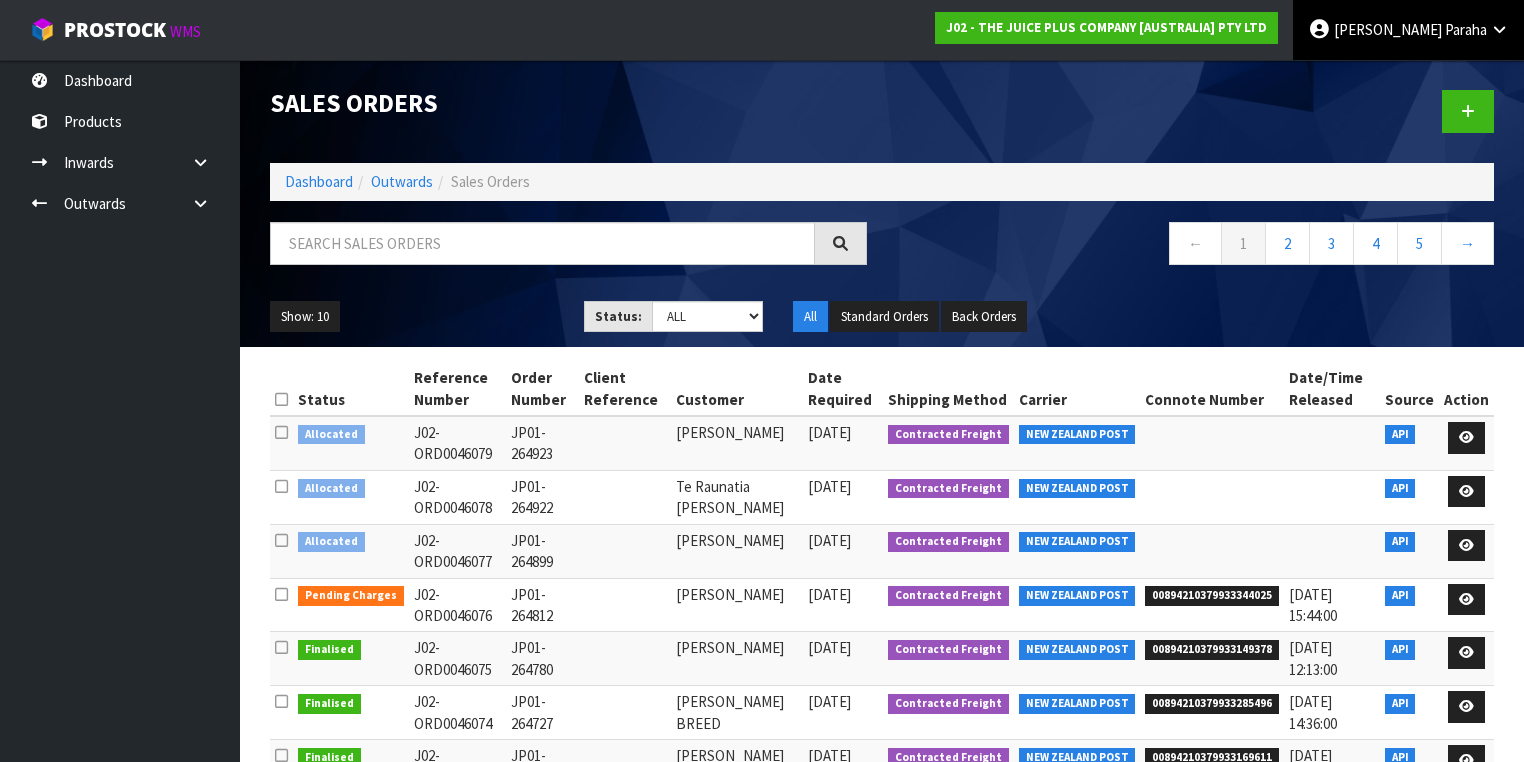 click on "Paraha" at bounding box center [1466, 29] 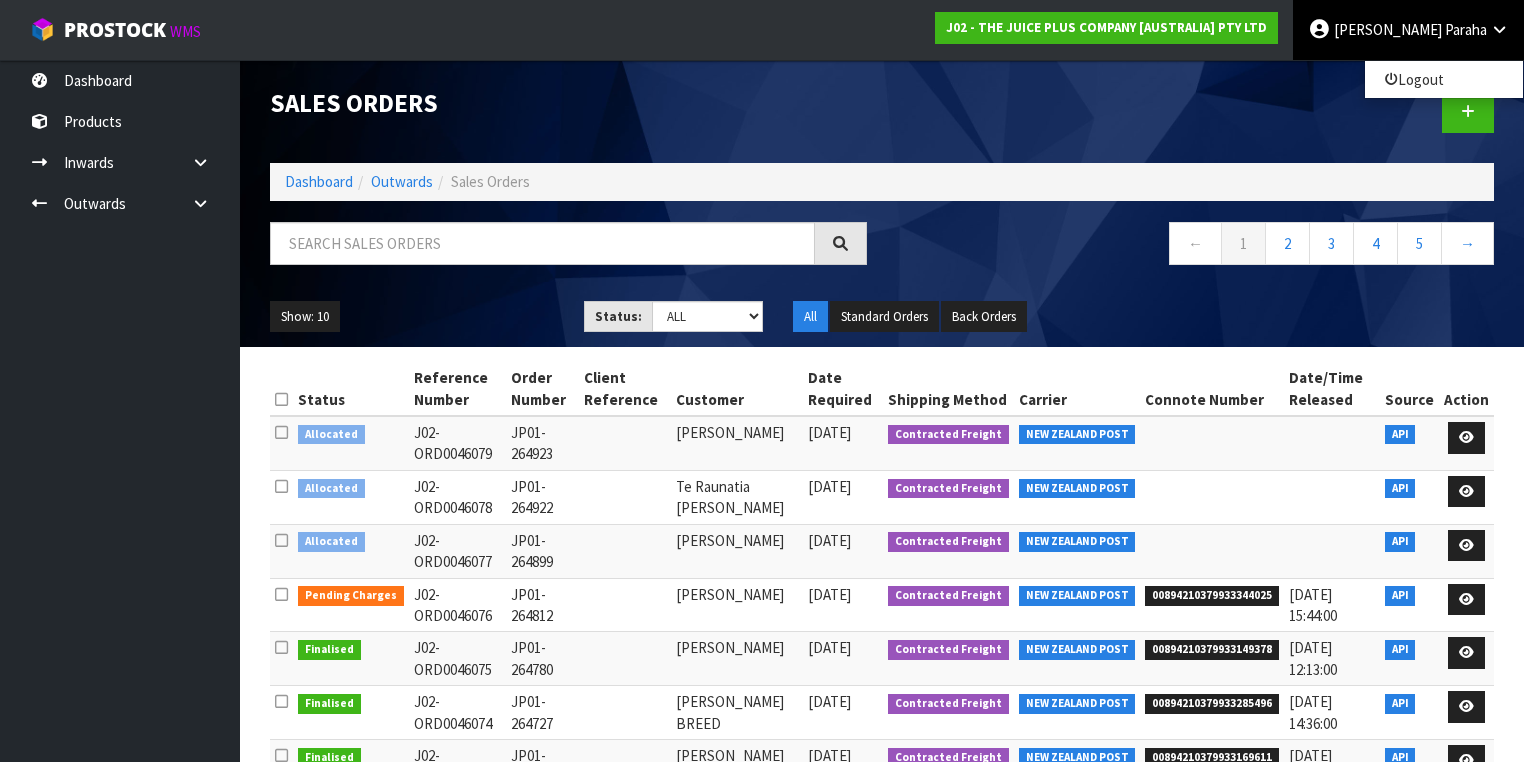 click at bounding box center (1195, 111) 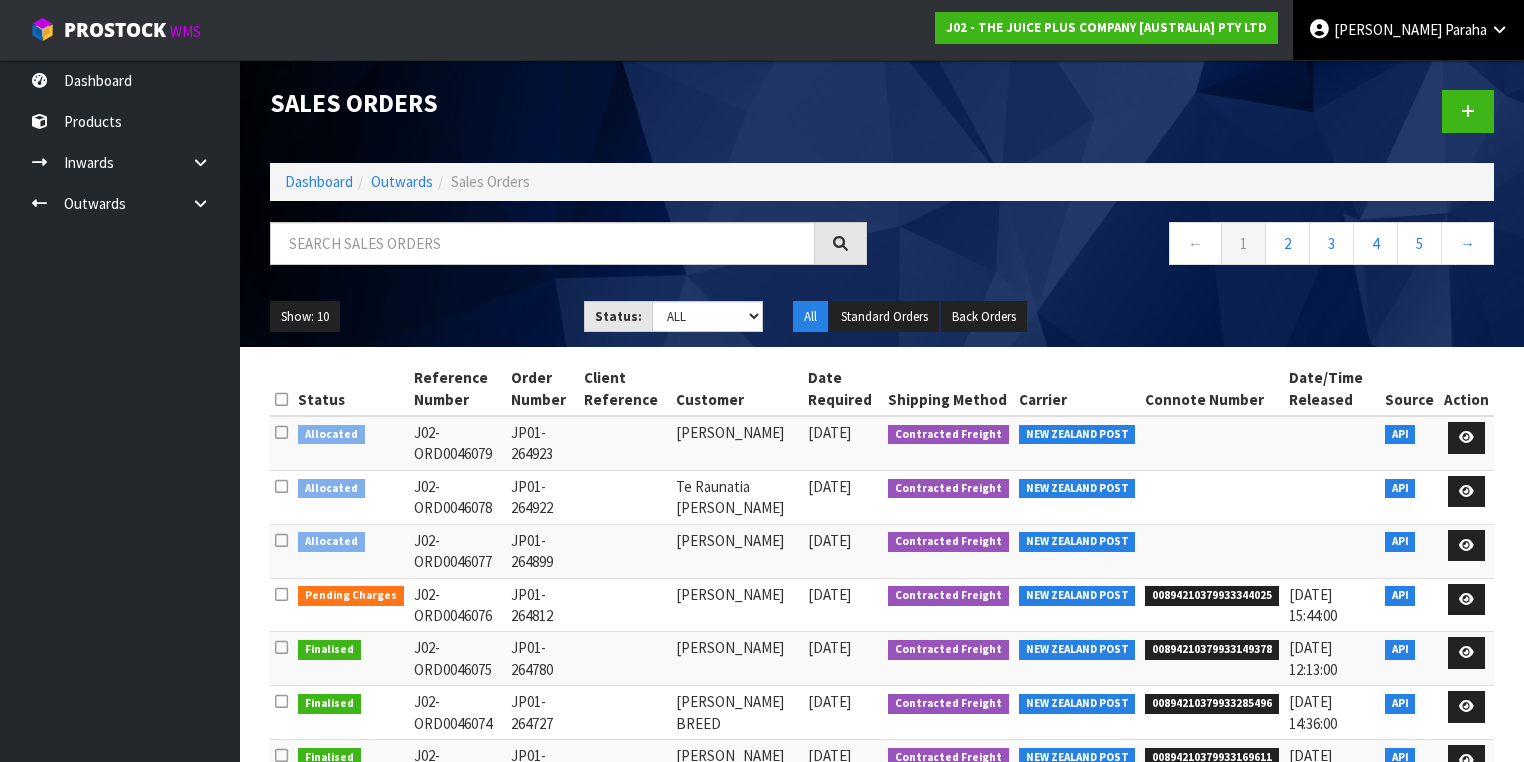 click on "Paraha" at bounding box center (1466, 29) 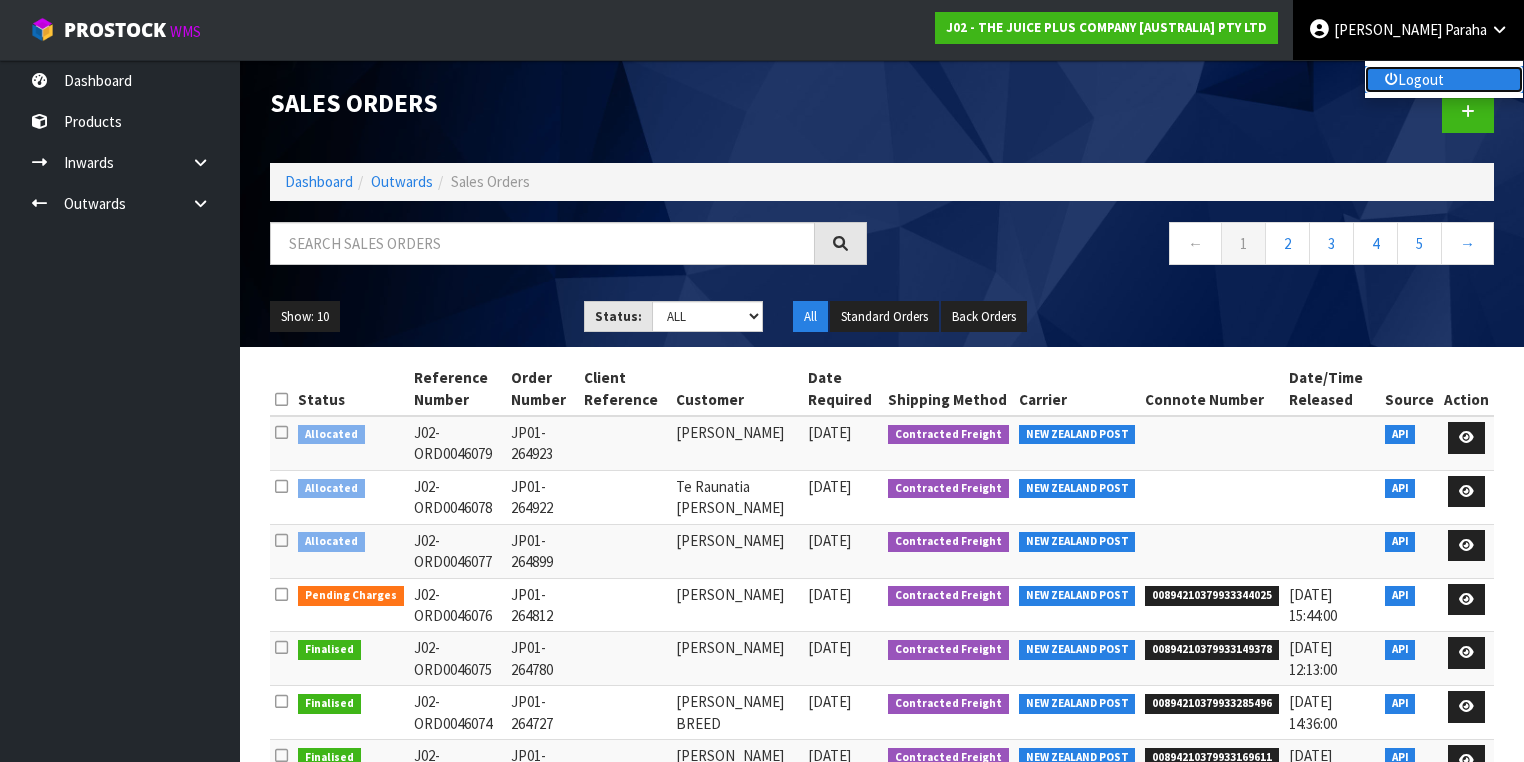 click on "Logout" at bounding box center [1444, 79] 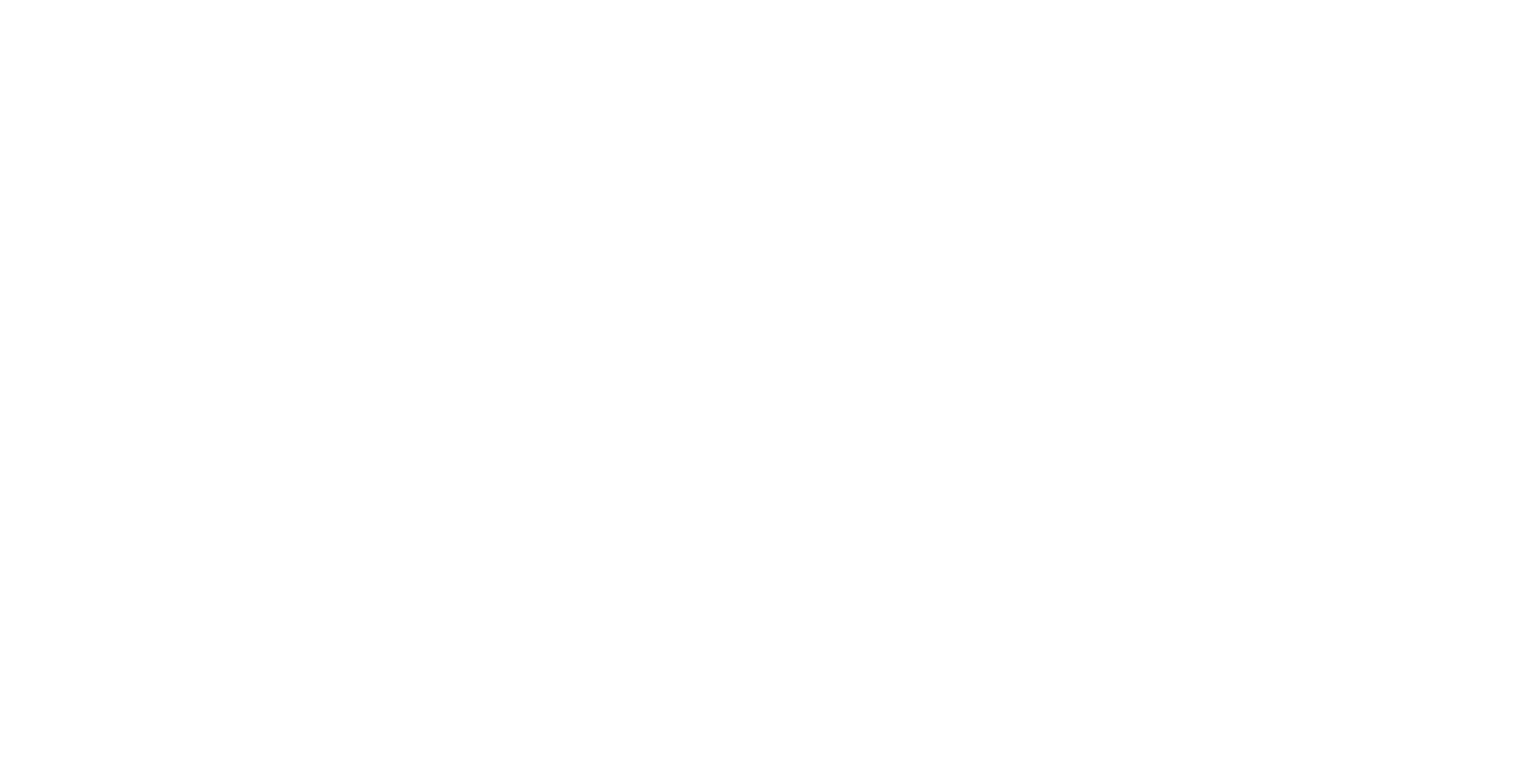 scroll, scrollTop: 0, scrollLeft: 0, axis: both 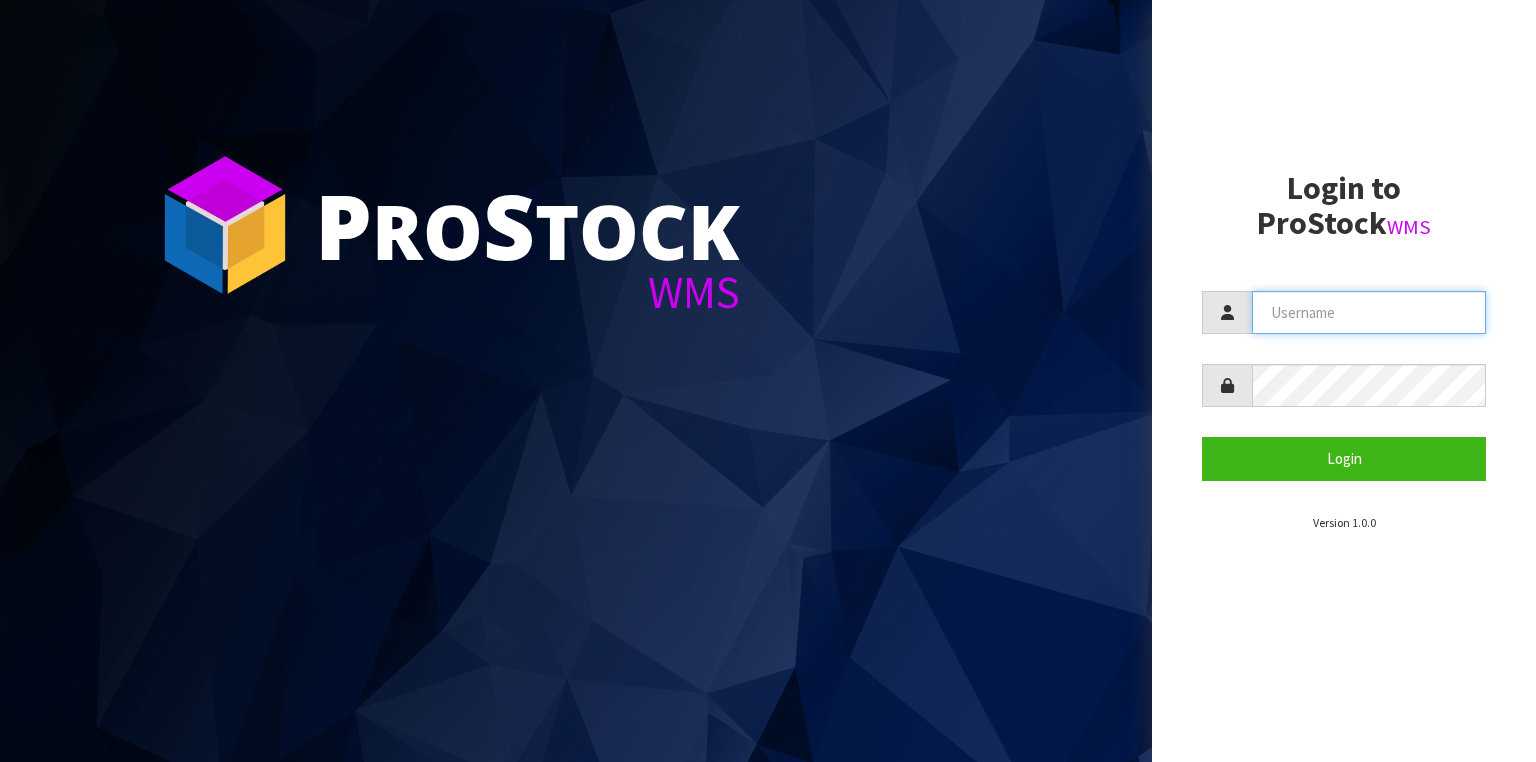 click at bounding box center (1369, 312) 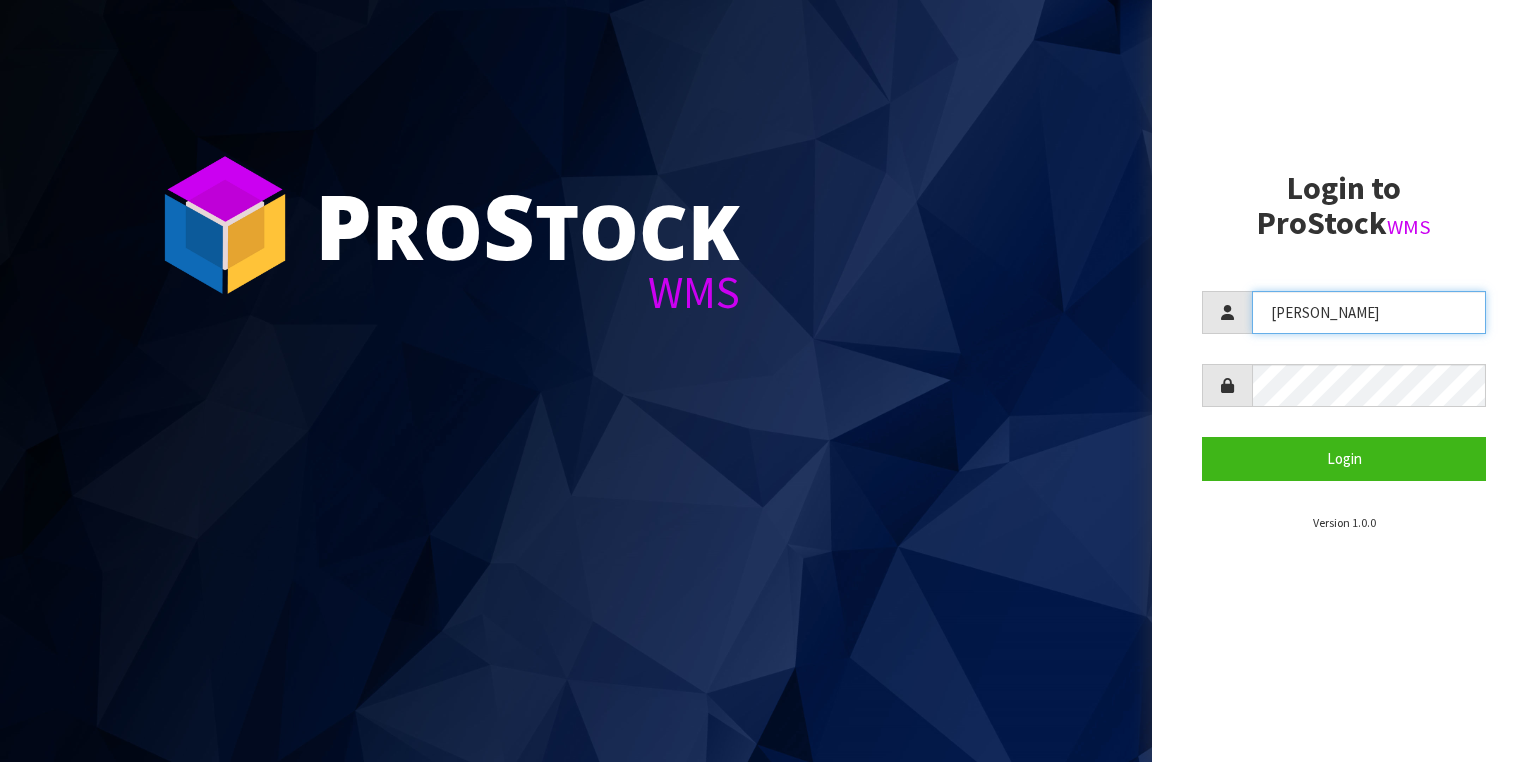 type on "[PERSON_NAME]" 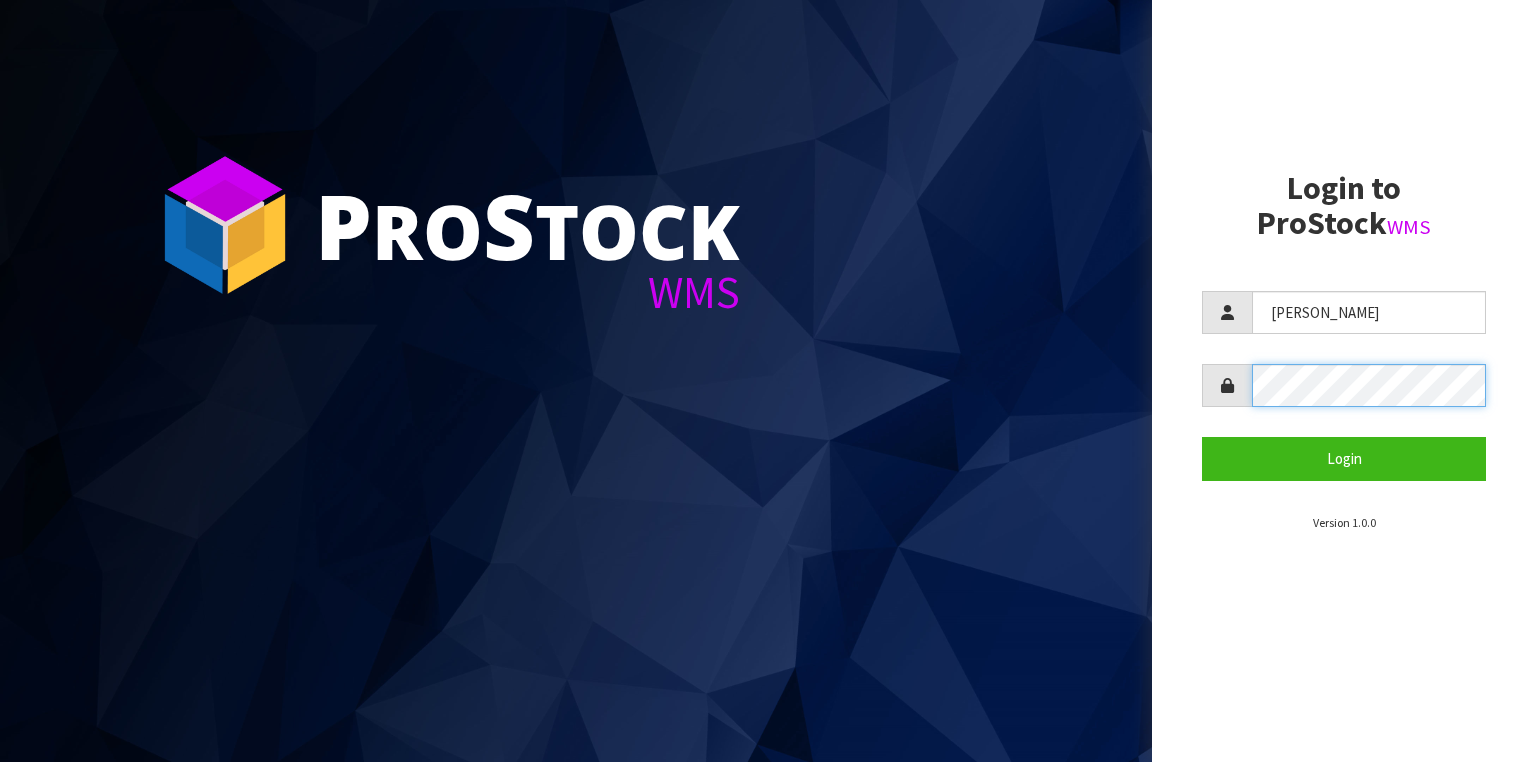 click on "Login" at bounding box center [1344, 458] 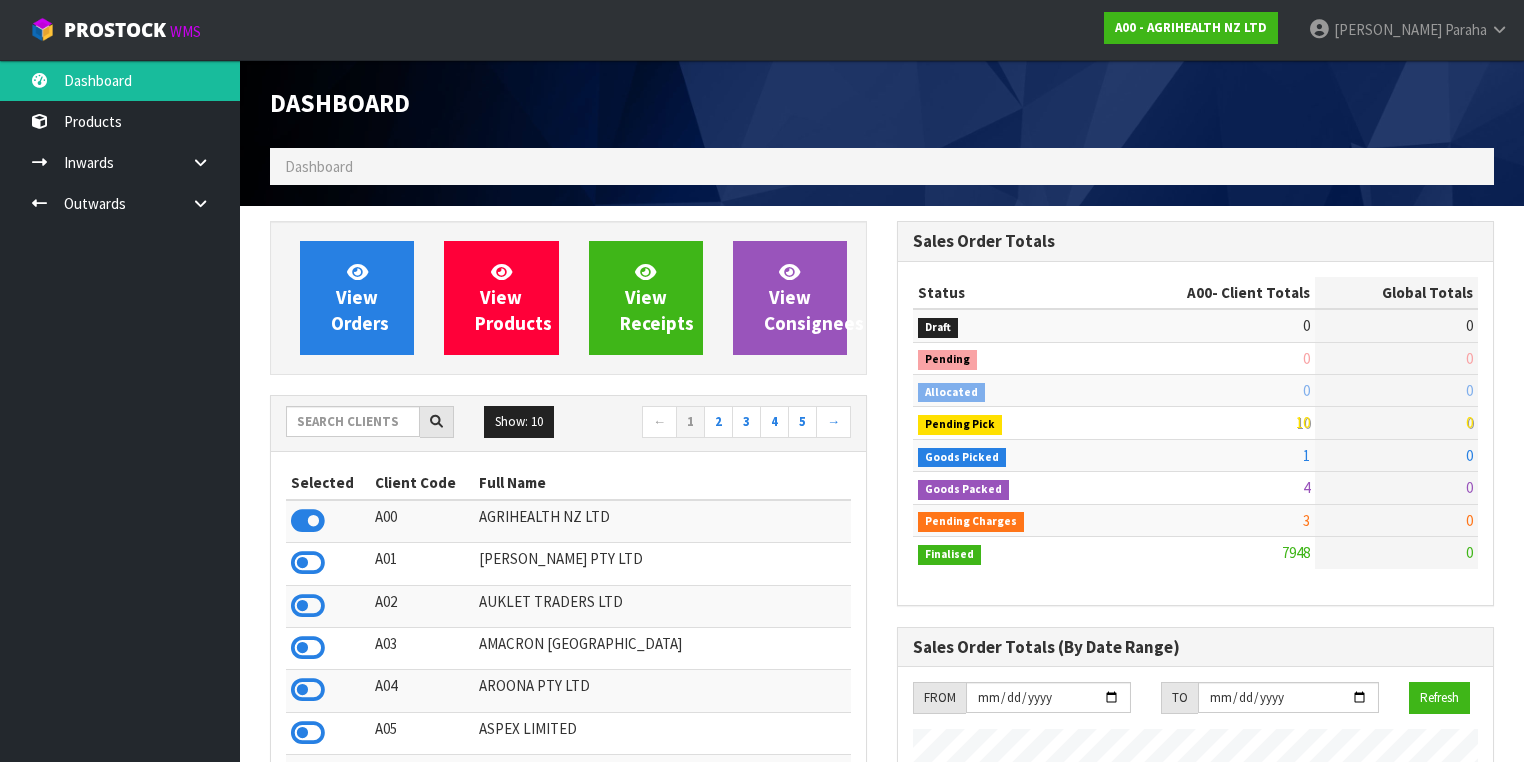 scroll, scrollTop: 998491, scrollLeft: 999372, axis: both 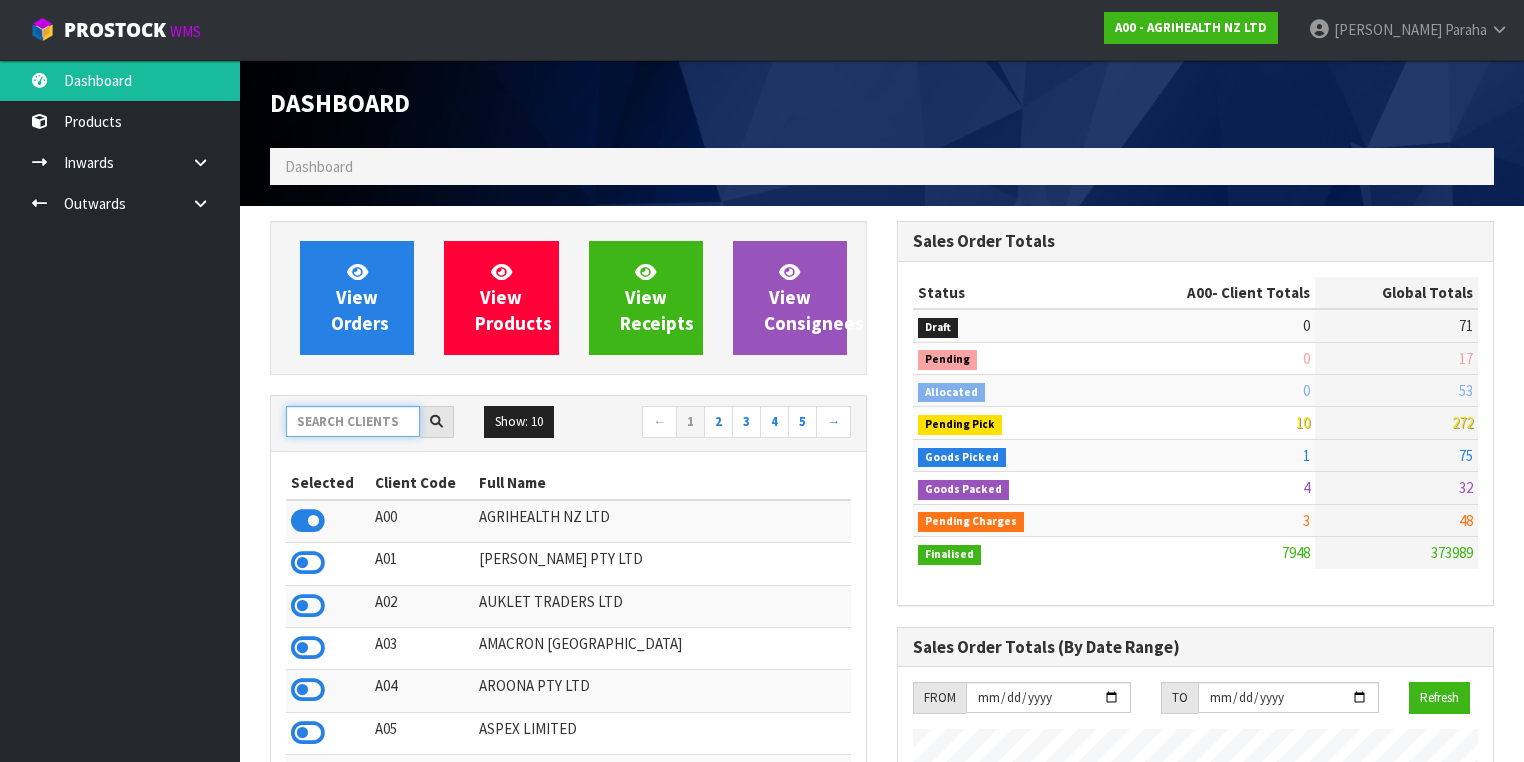 click at bounding box center (353, 421) 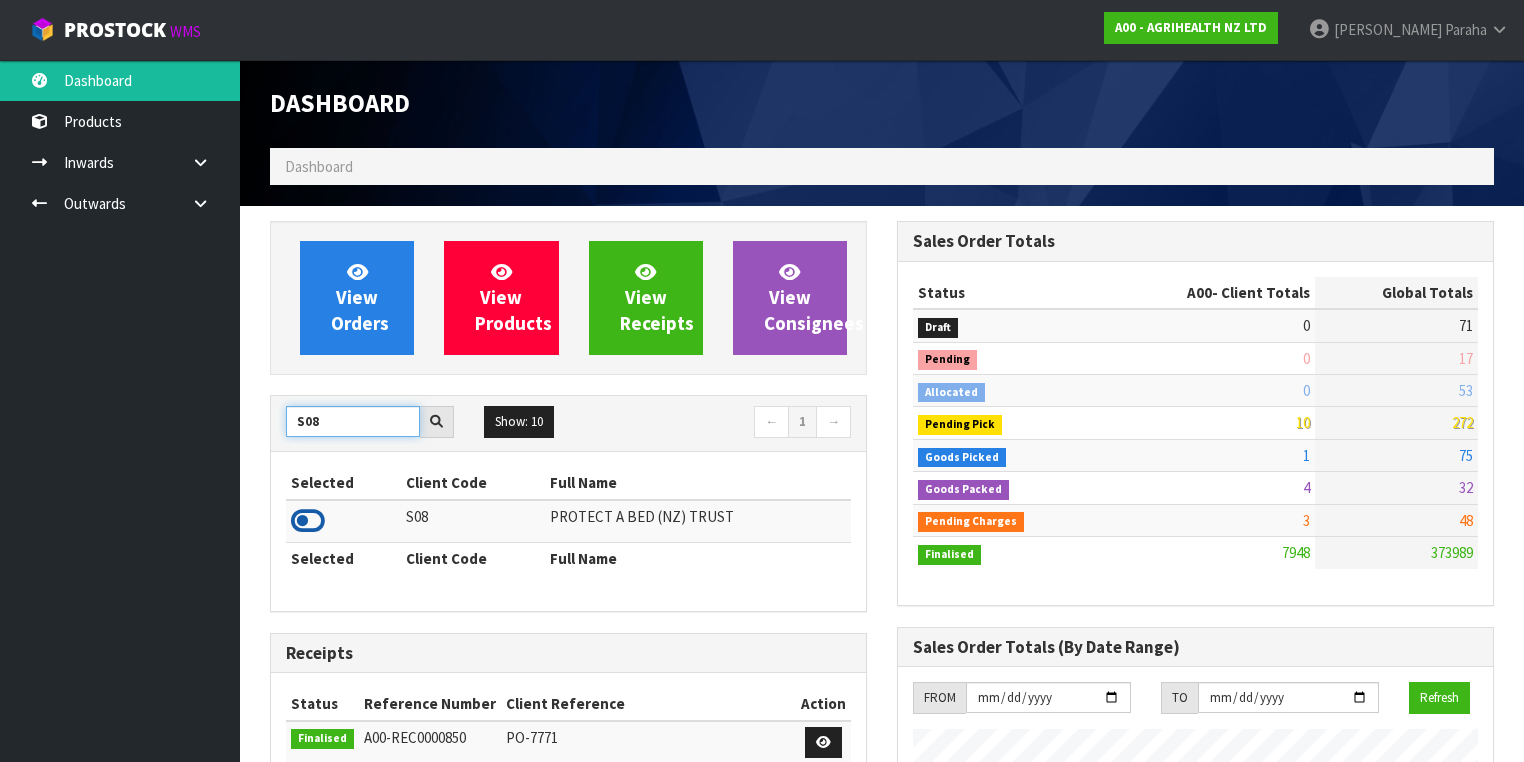 type on "S08" 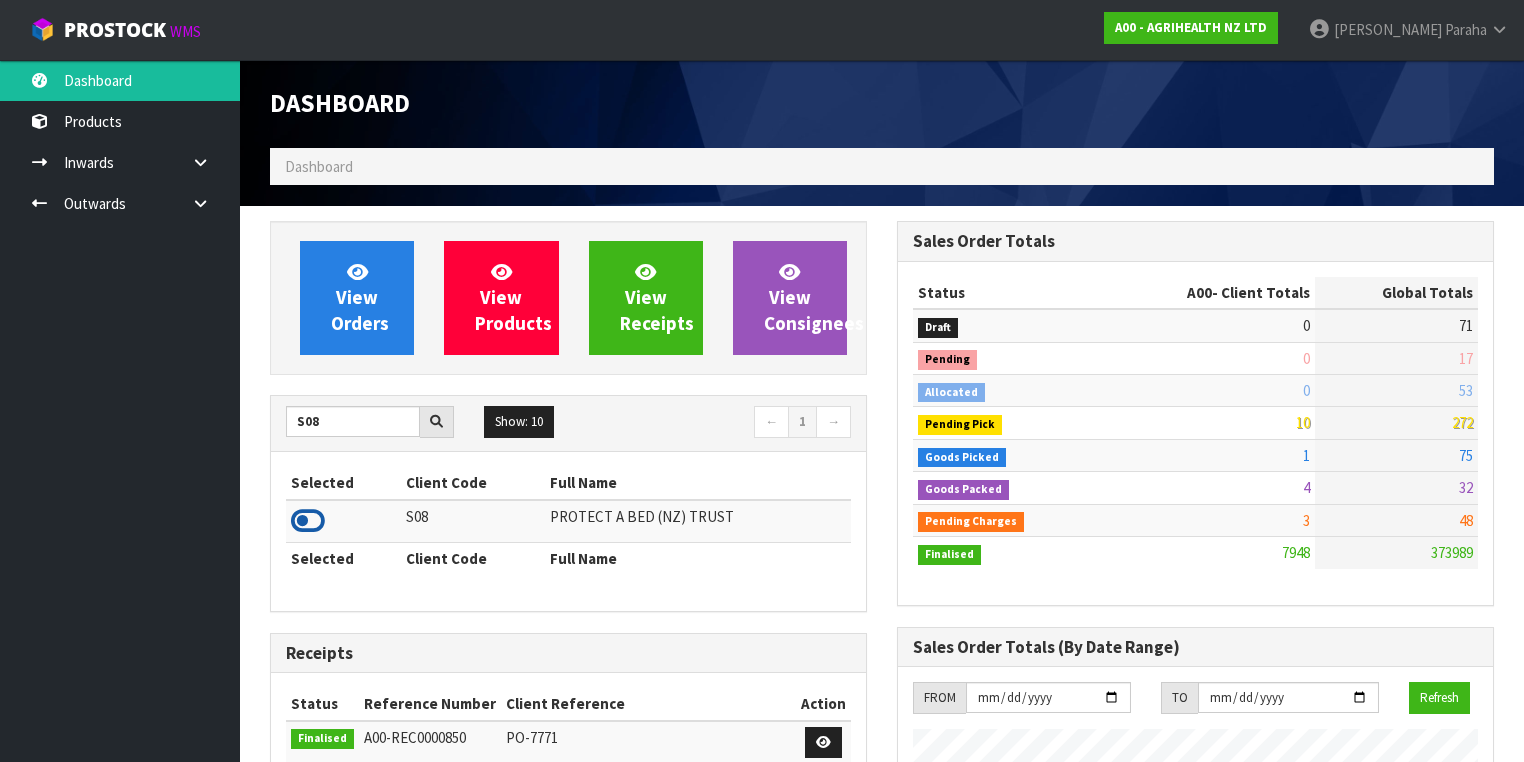 click at bounding box center [308, 521] 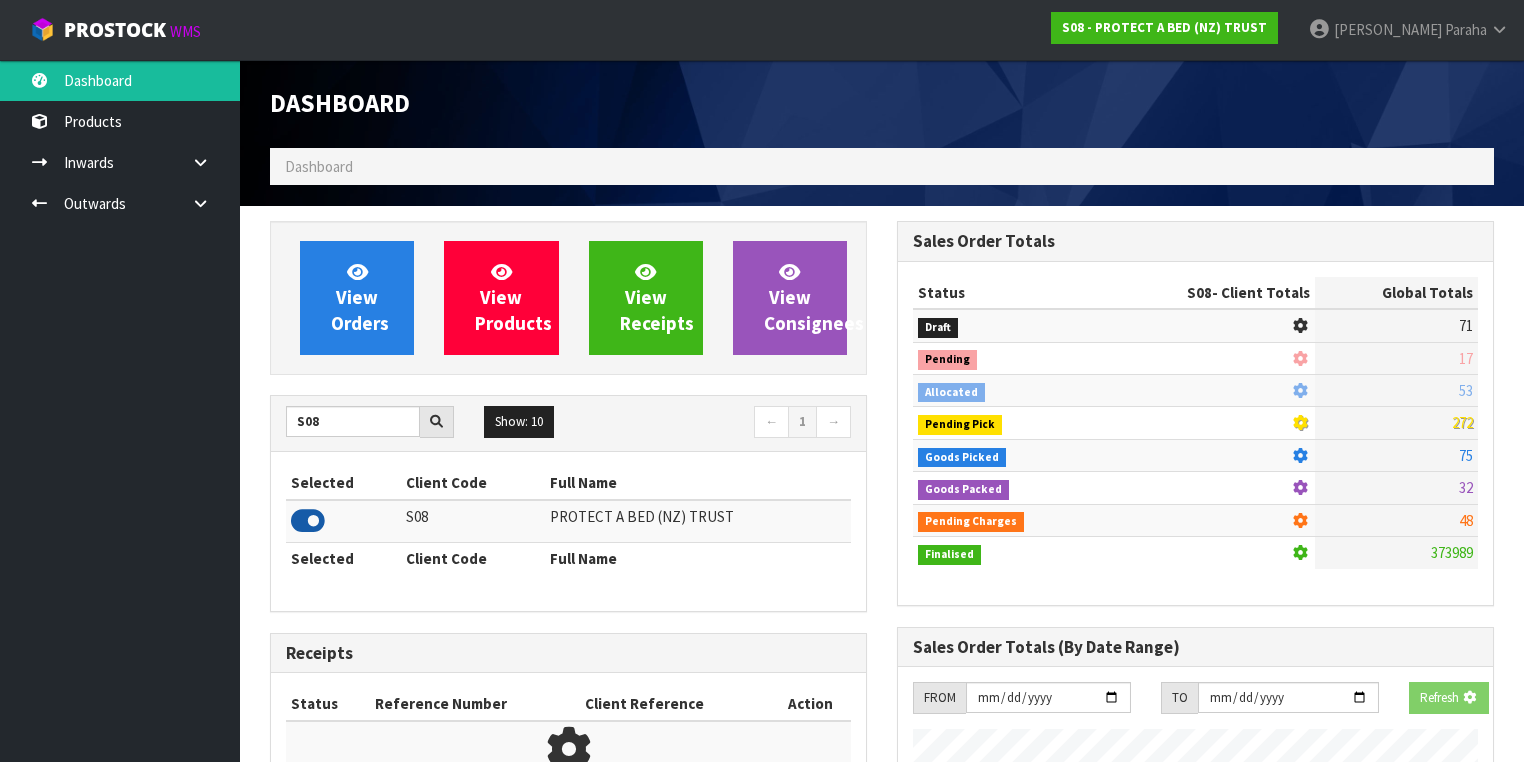 scroll, scrollTop: 1242, scrollLeft: 627, axis: both 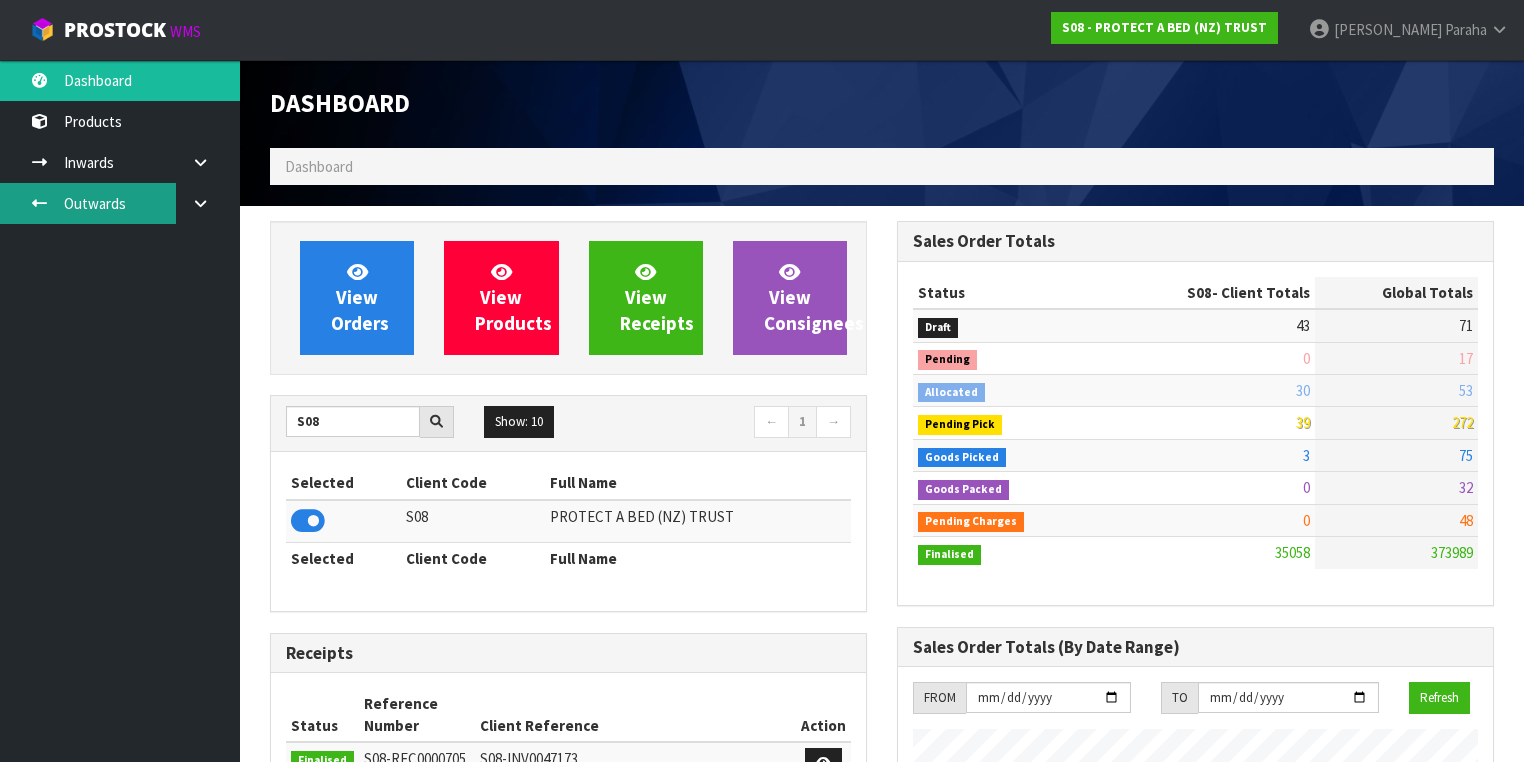 click on "Outwards" at bounding box center [120, 203] 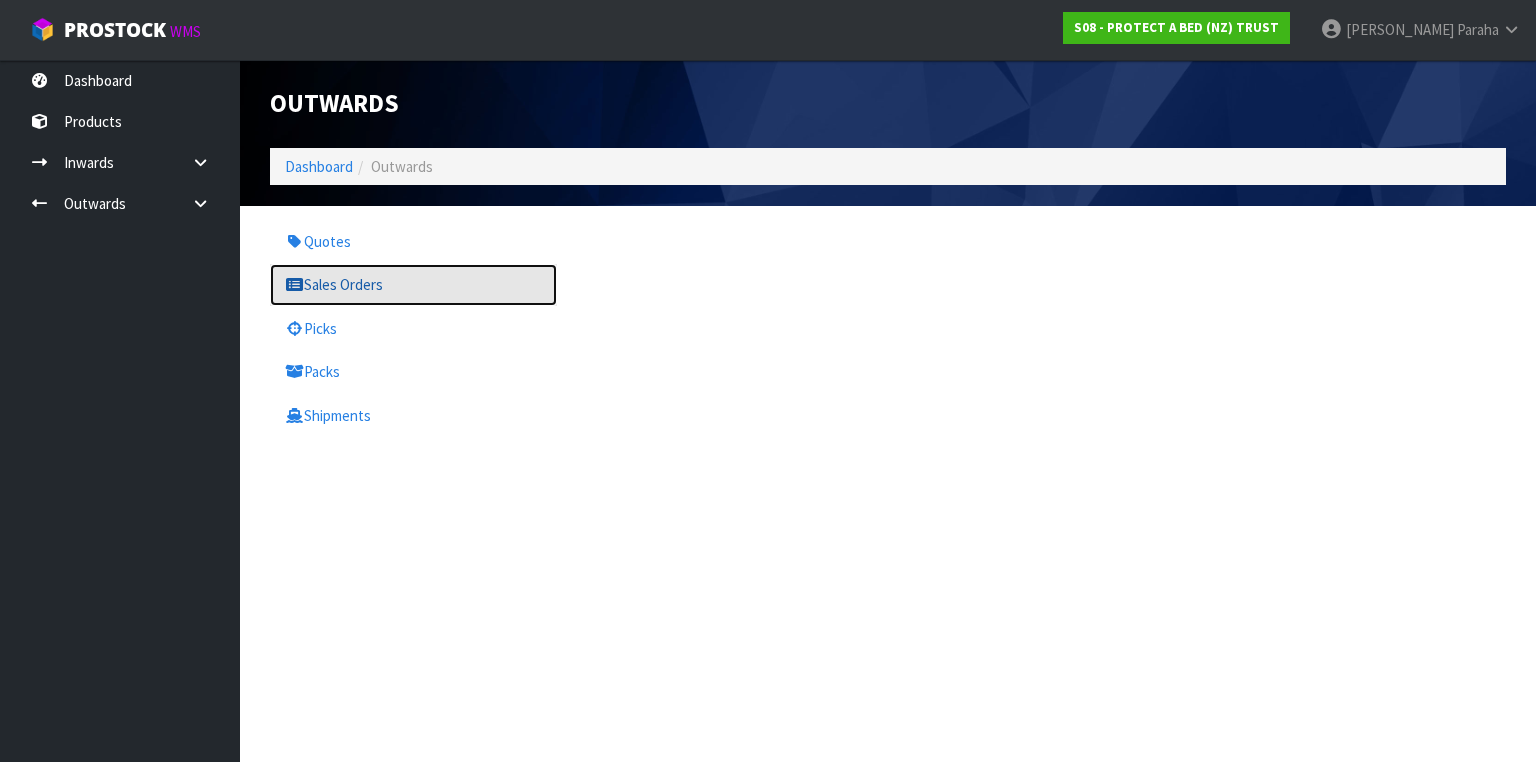 click on "Sales Orders" at bounding box center [413, 284] 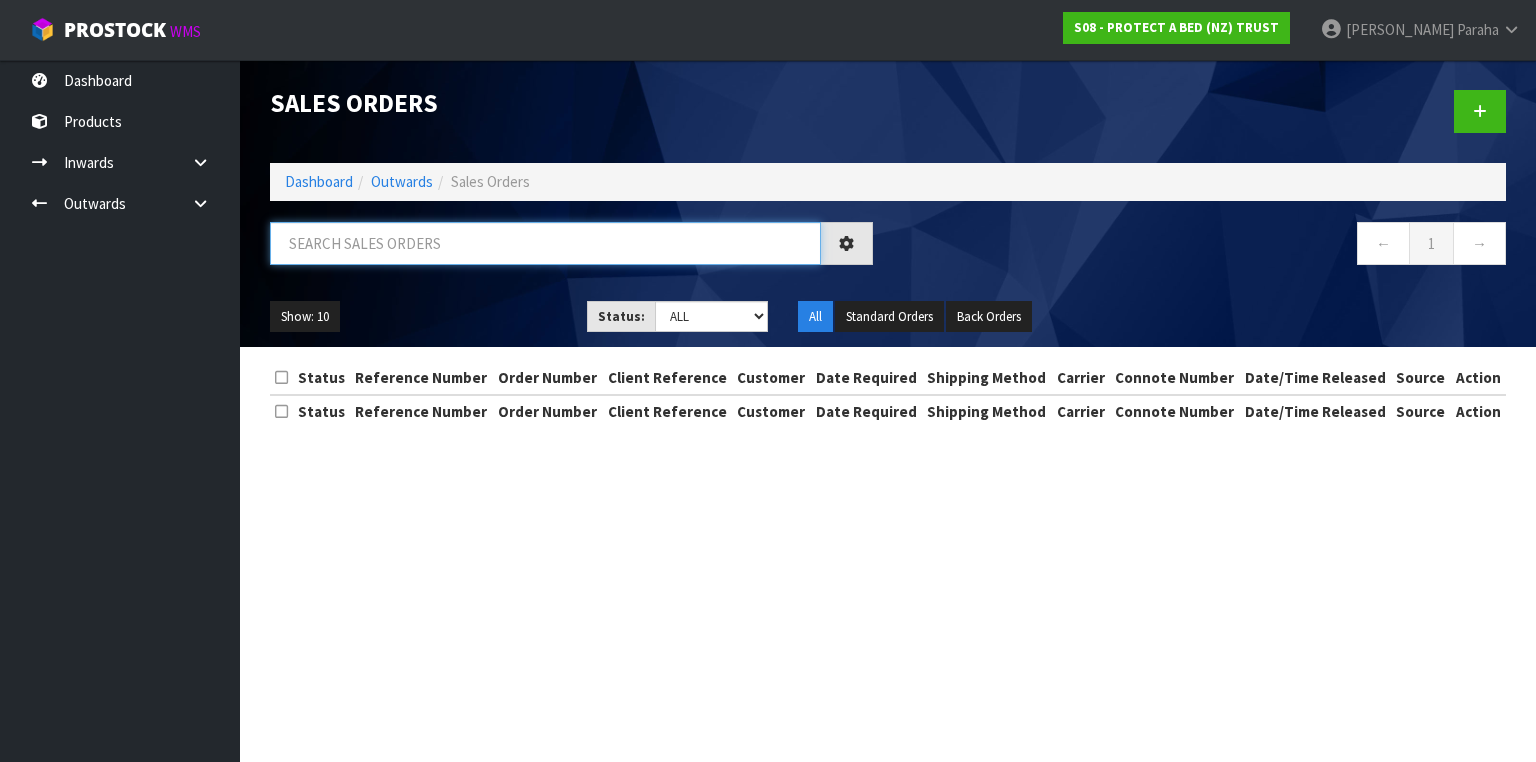 click at bounding box center [545, 243] 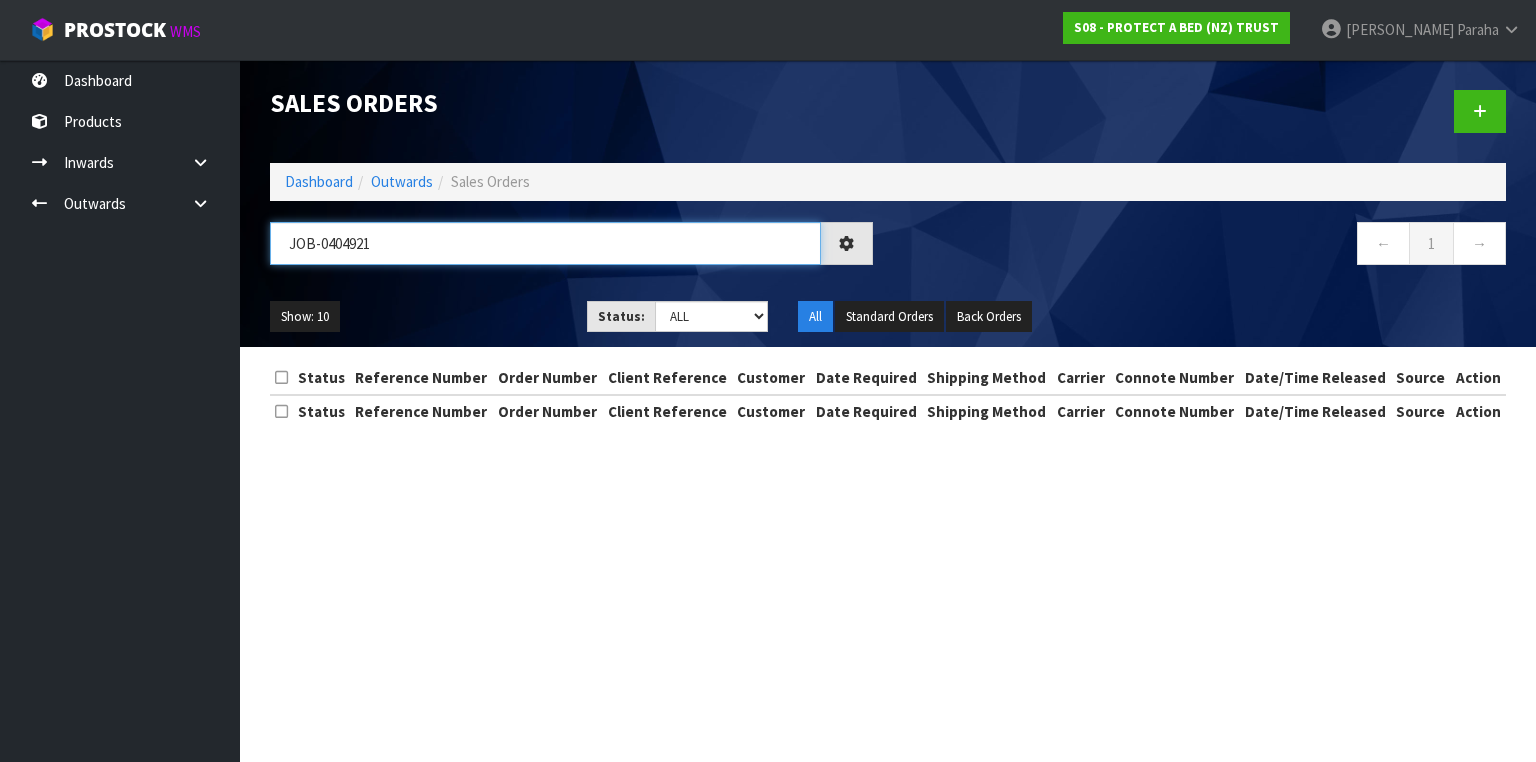 type on "JOB-0404921" 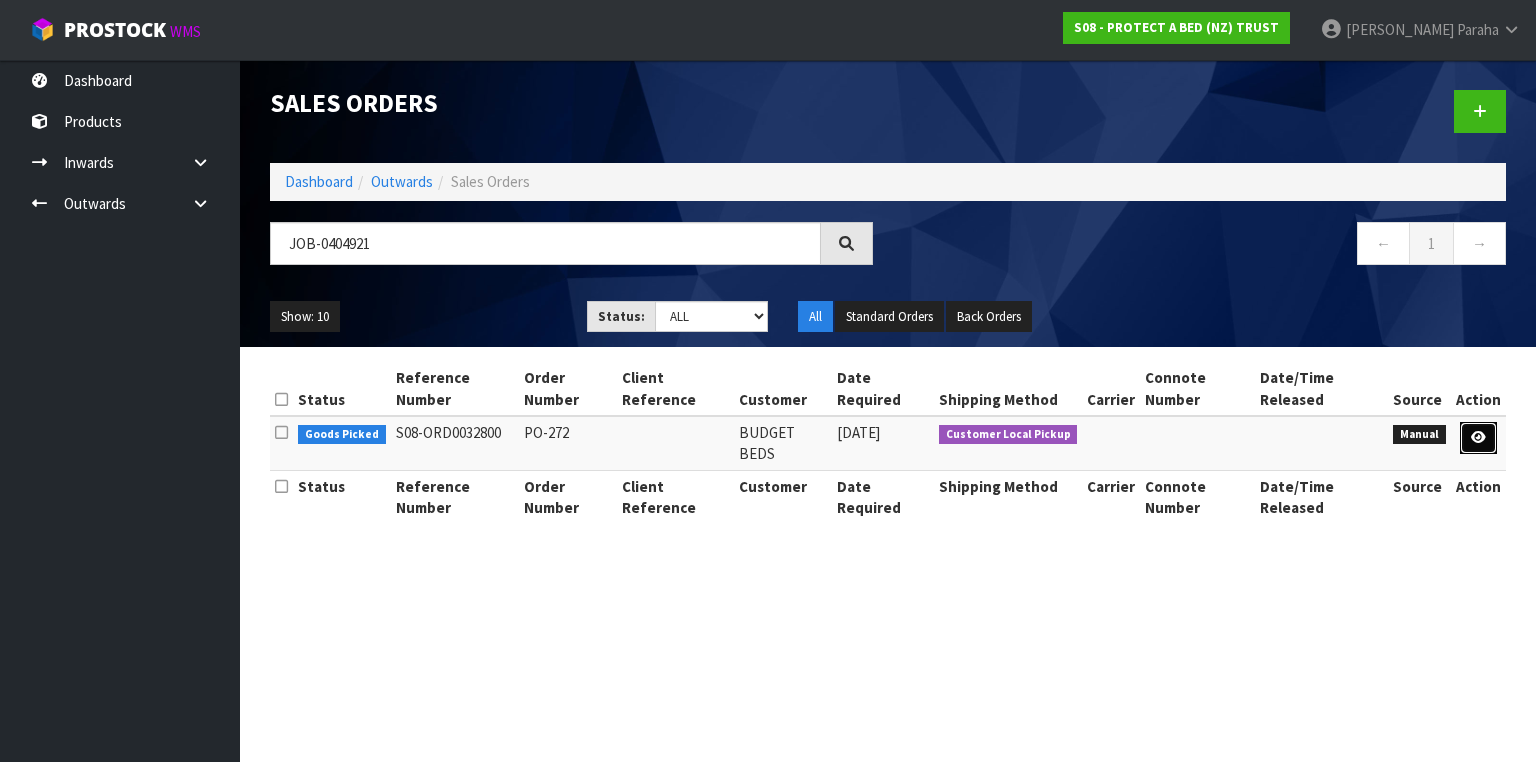 click at bounding box center (1478, 438) 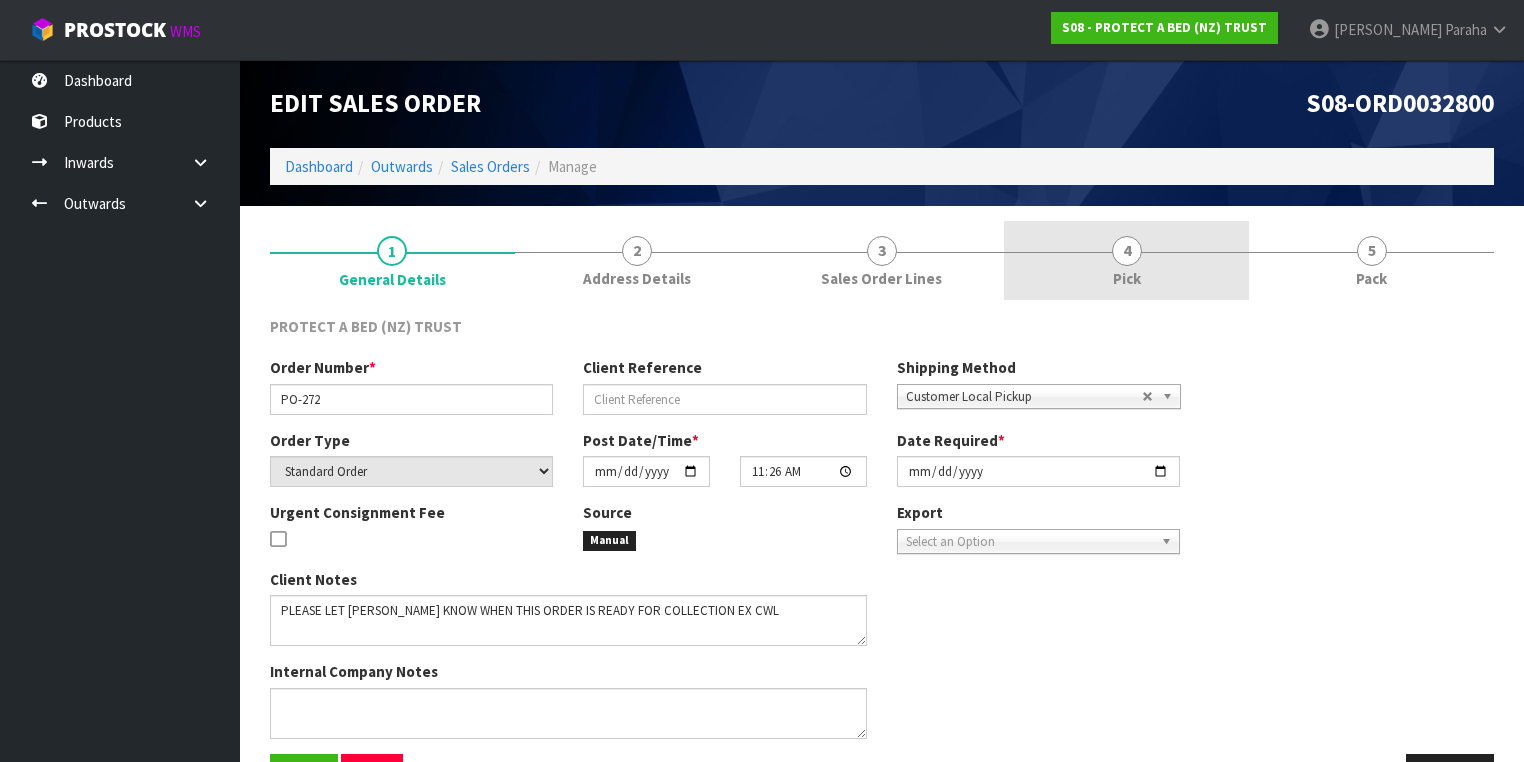 click on "4" at bounding box center (1127, 251) 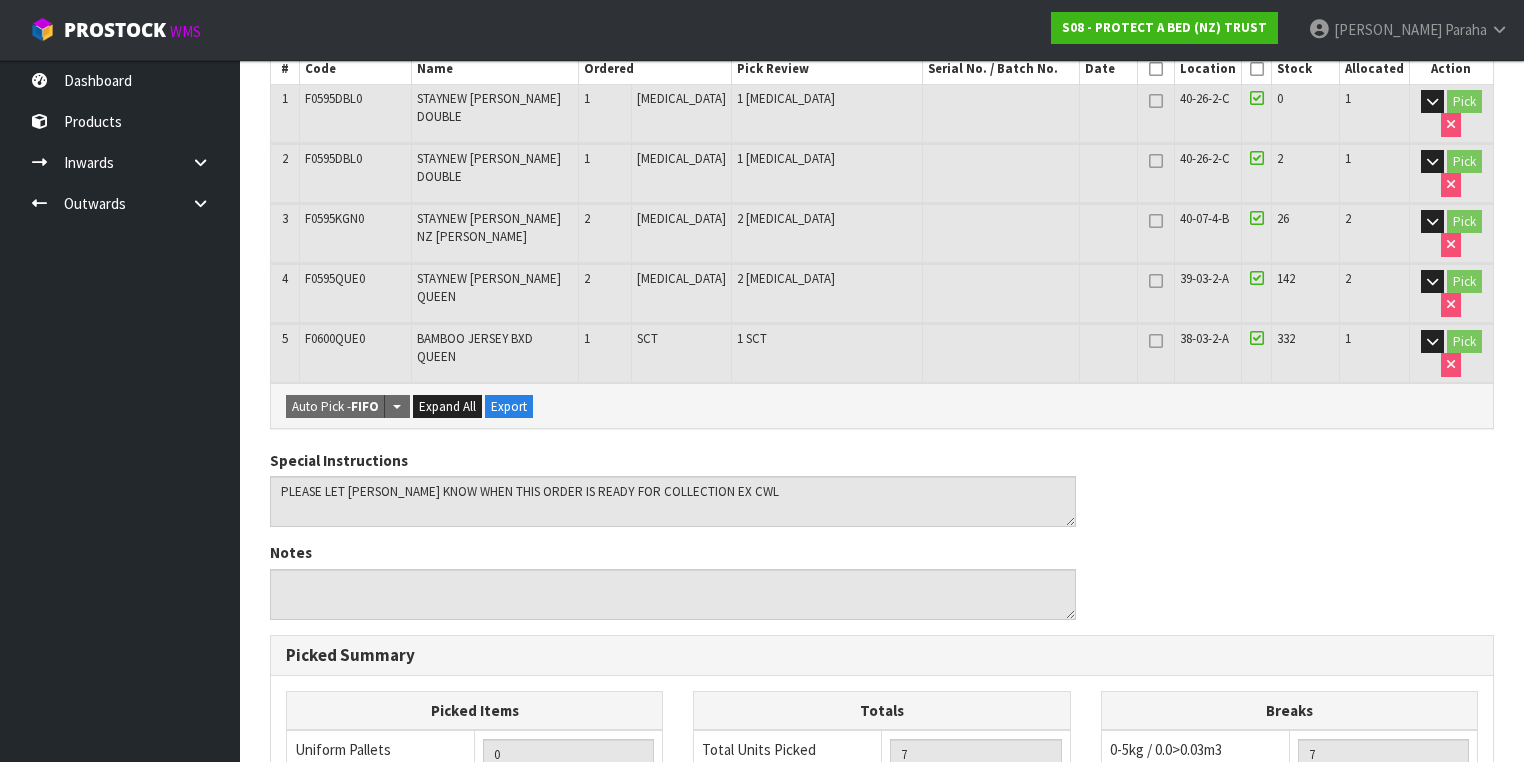 scroll, scrollTop: 160, scrollLeft: 0, axis: vertical 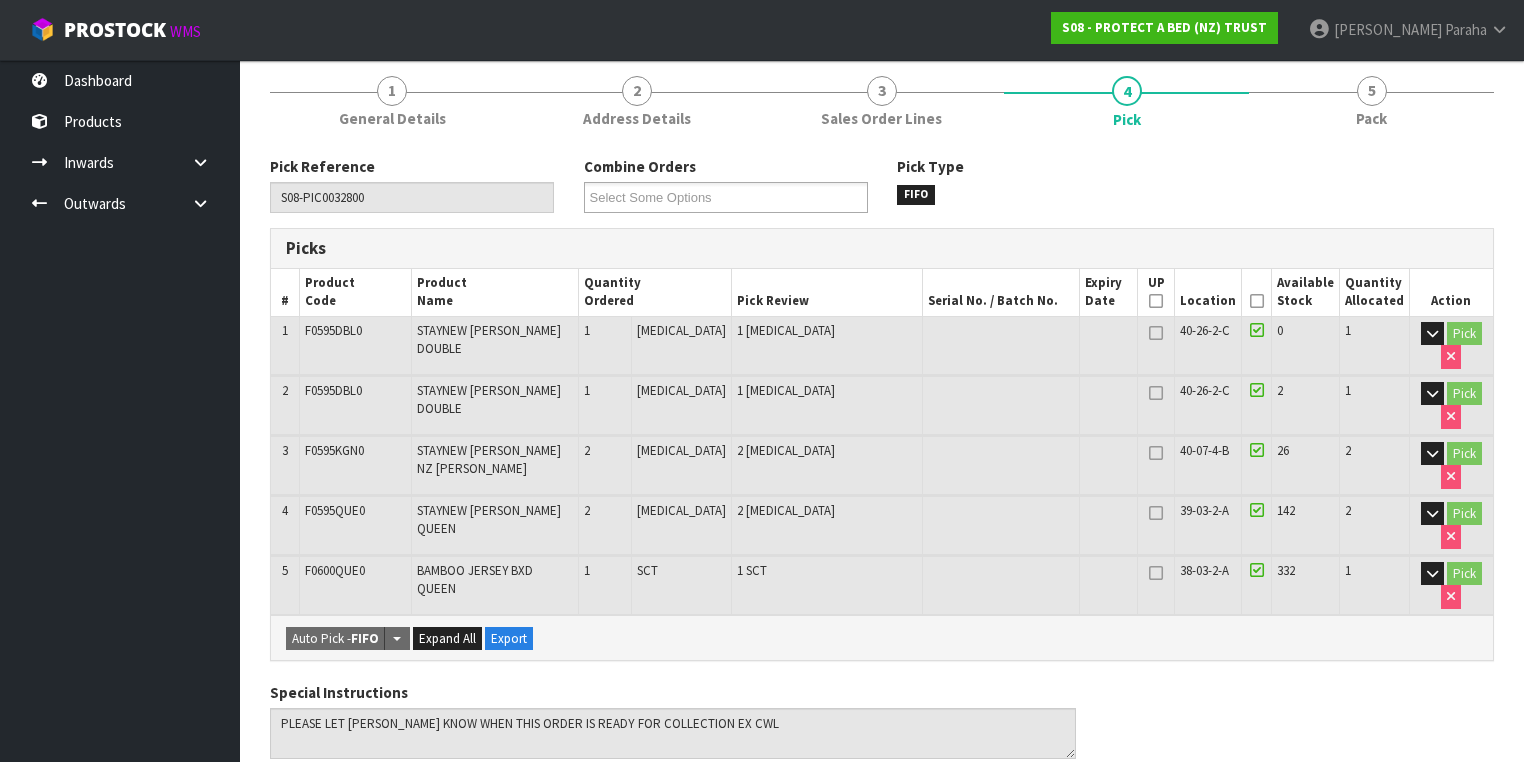 click at bounding box center [1257, 301] 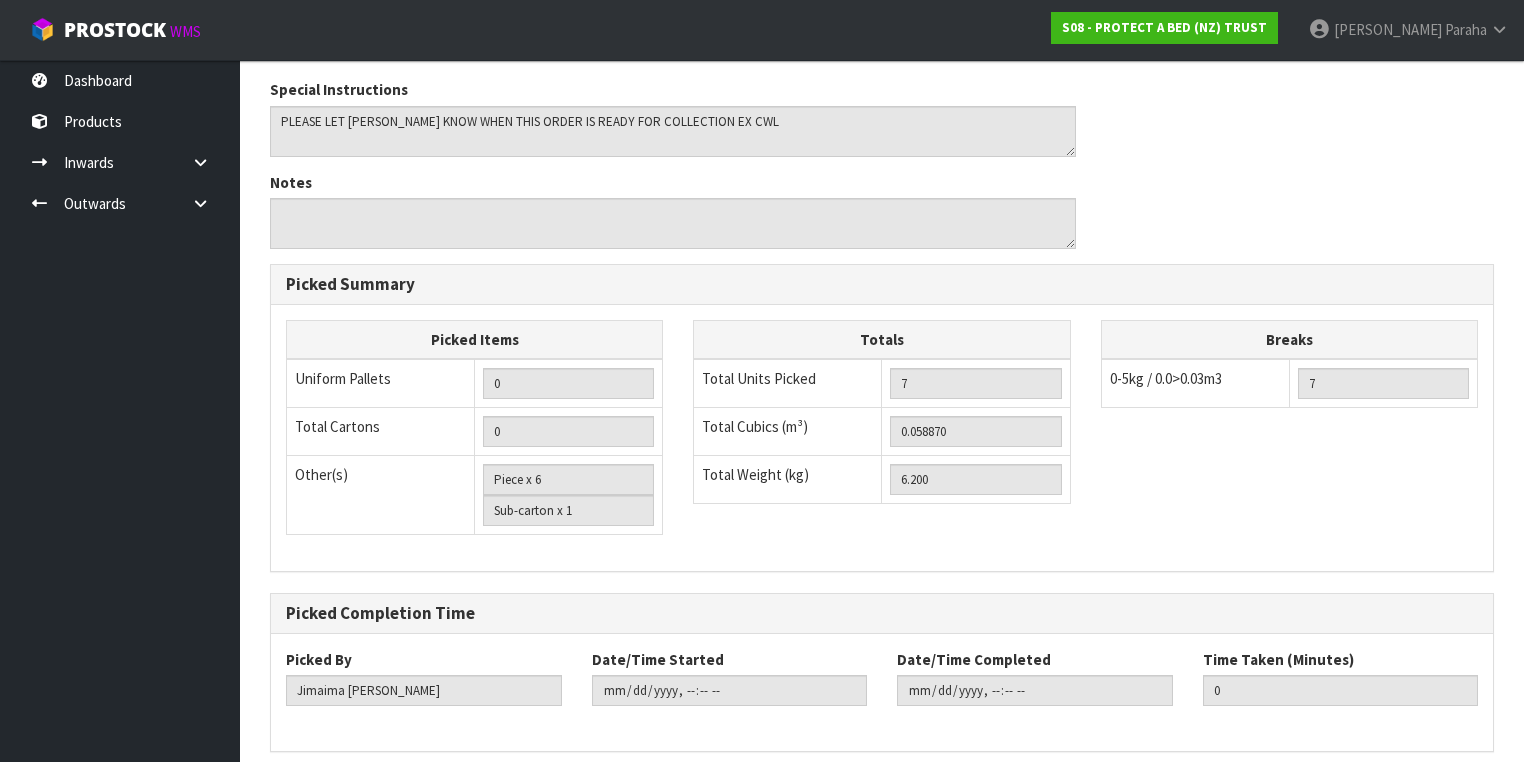 scroll, scrollTop: 907, scrollLeft: 0, axis: vertical 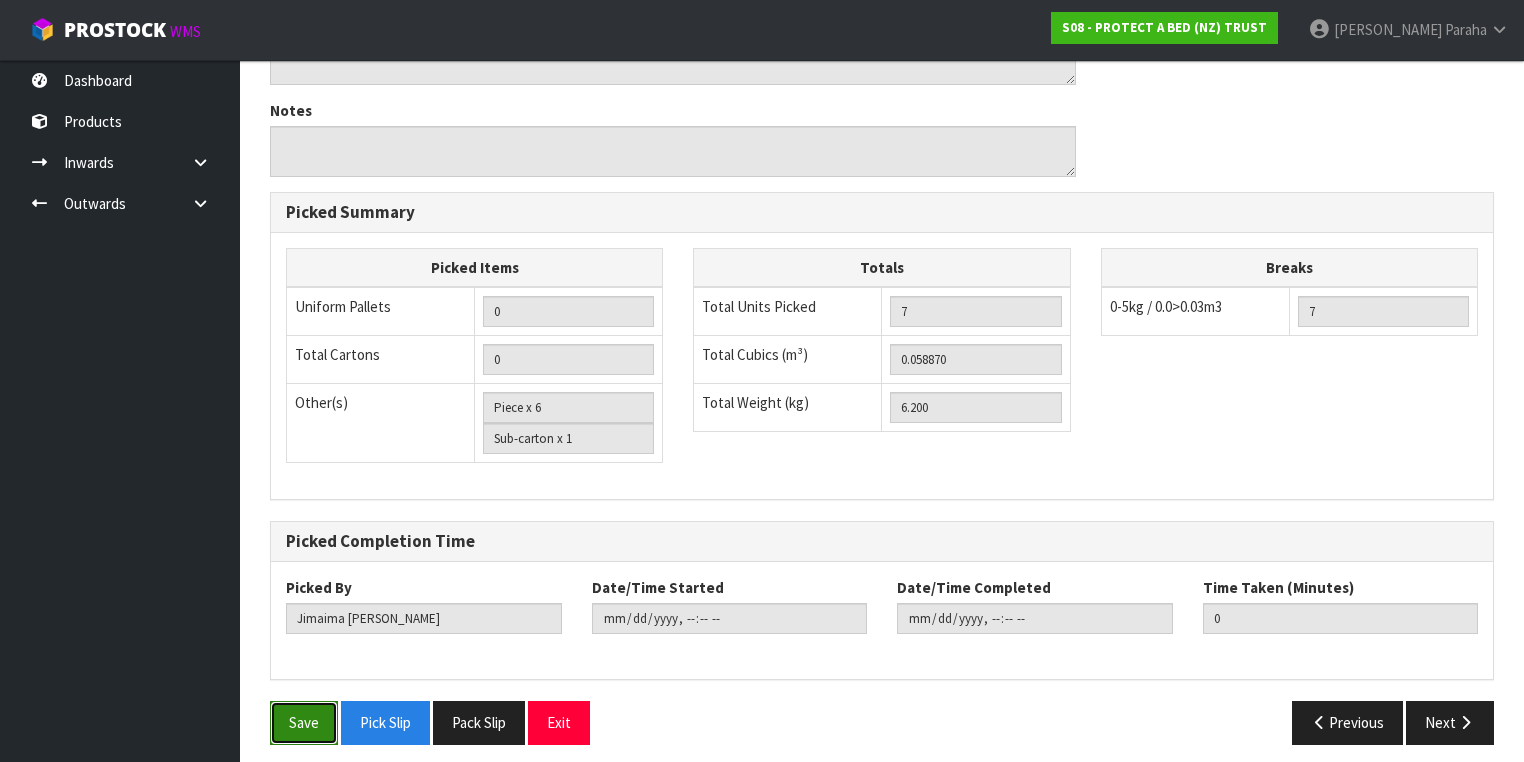 click on "Save" at bounding box center (304, 722) 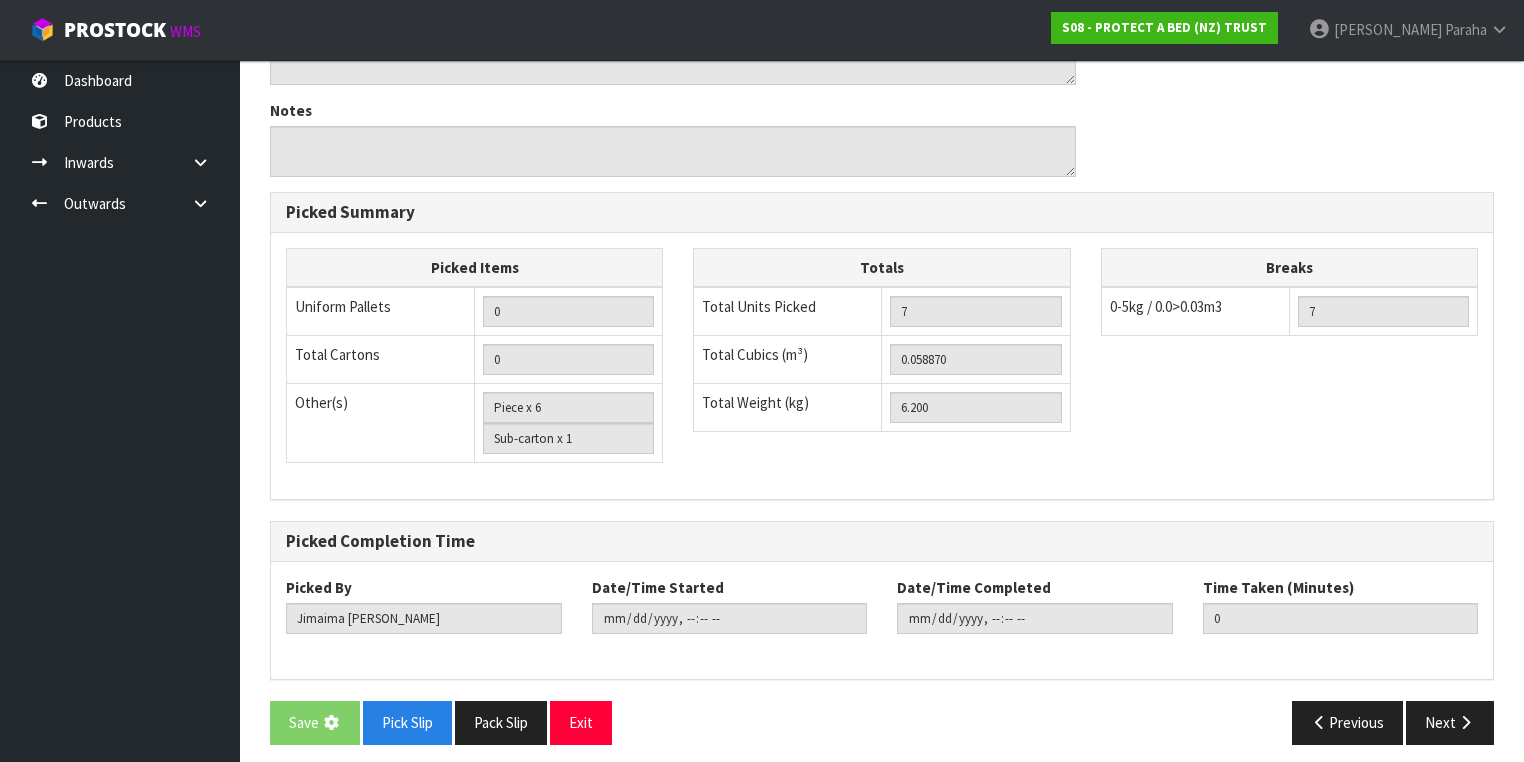 scroll, scrollTop: 0, scrollLeft: 0, axis: both 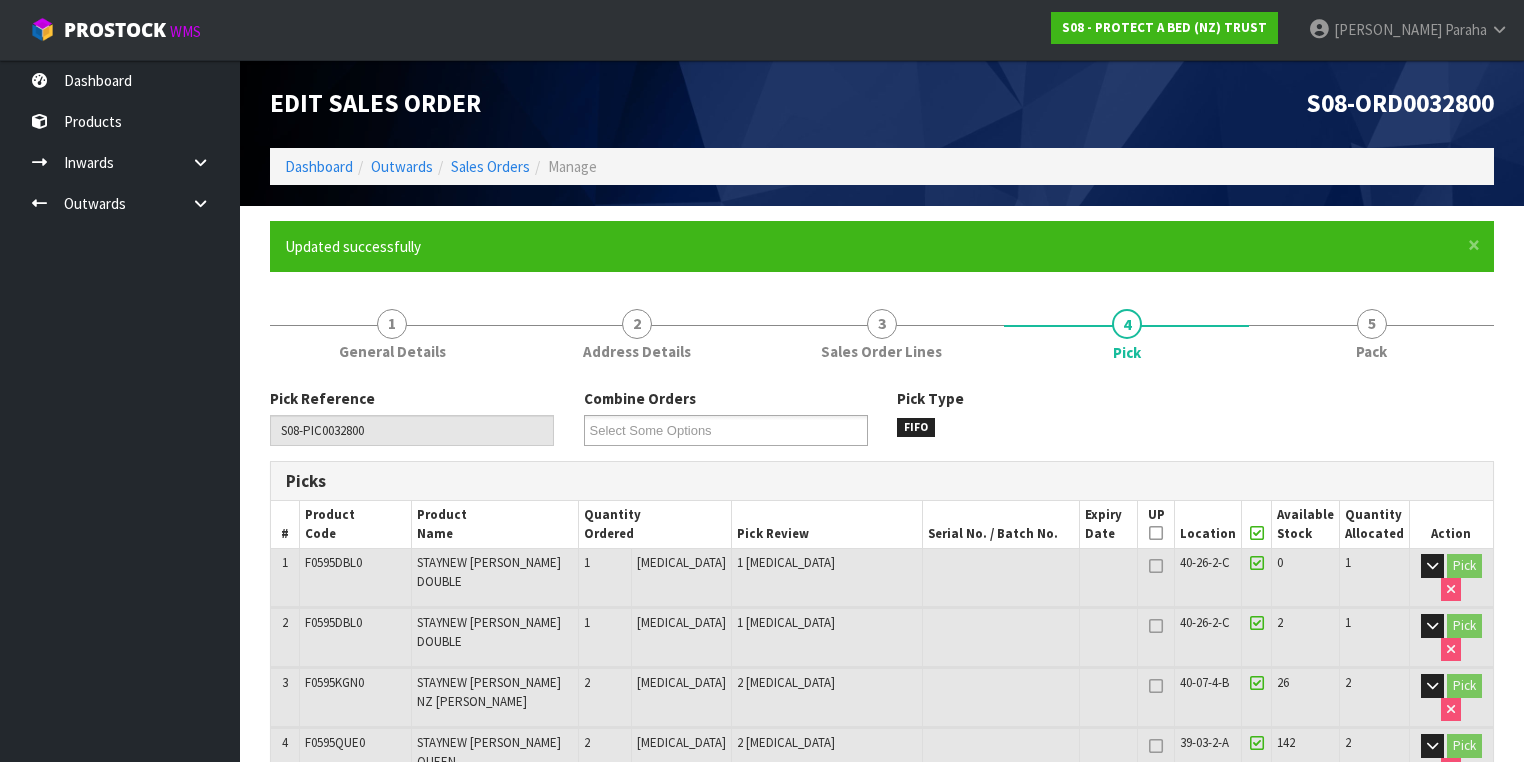 type on "[PERSON_NAME]" 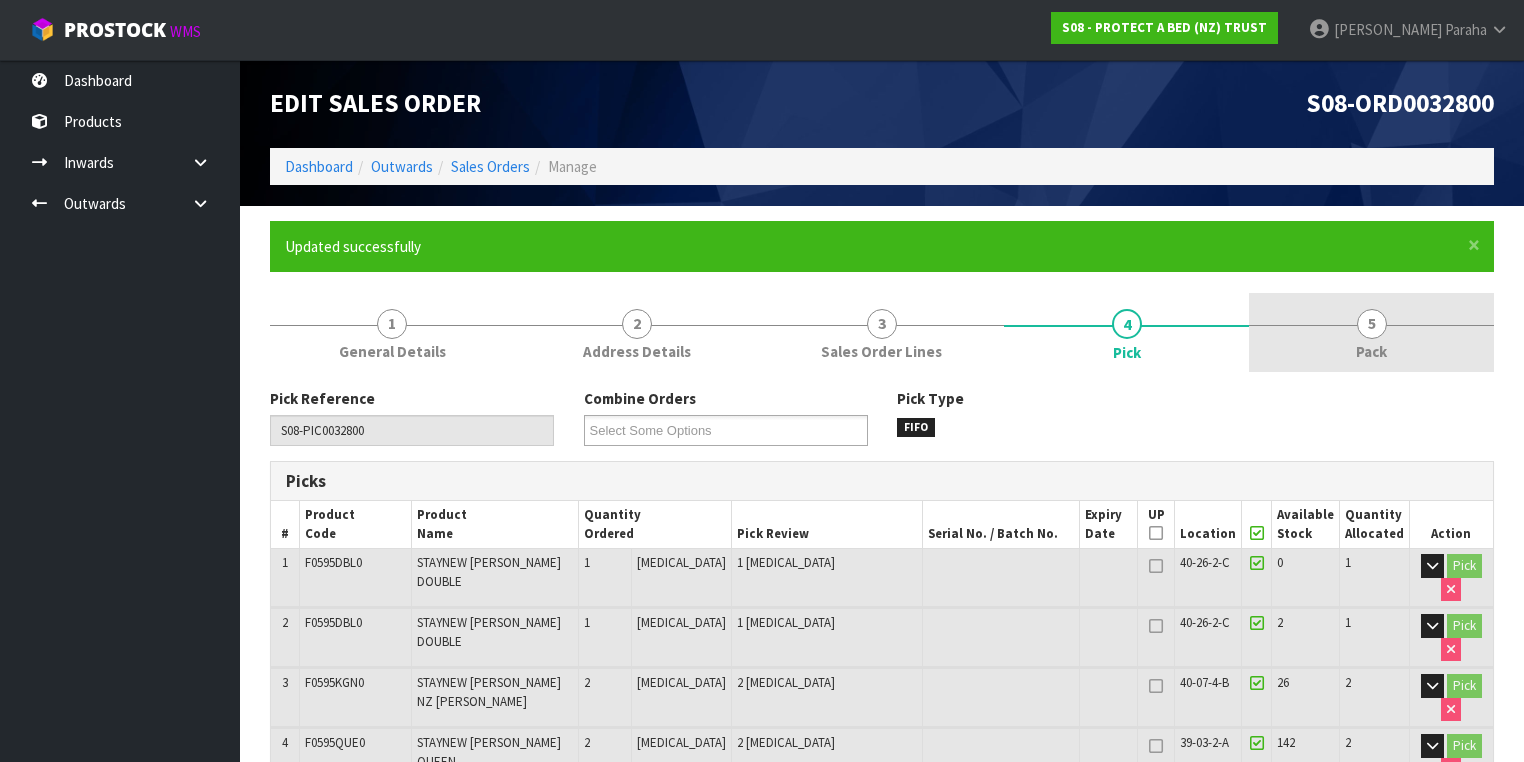 click on "5" at bounding box center (1372, 324) 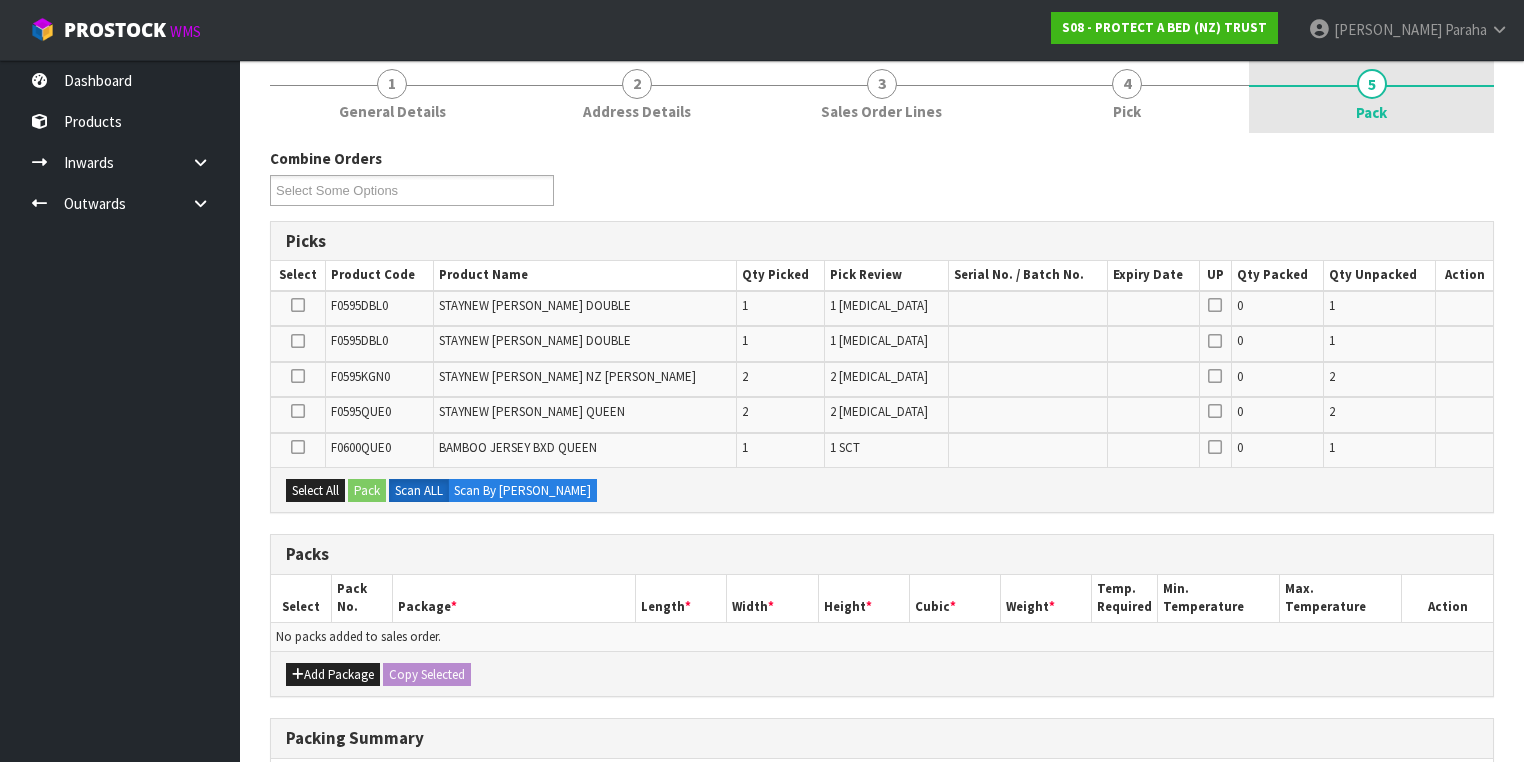 scroll, scrollTop: 480, scrollLeft: 0, axis: vertical 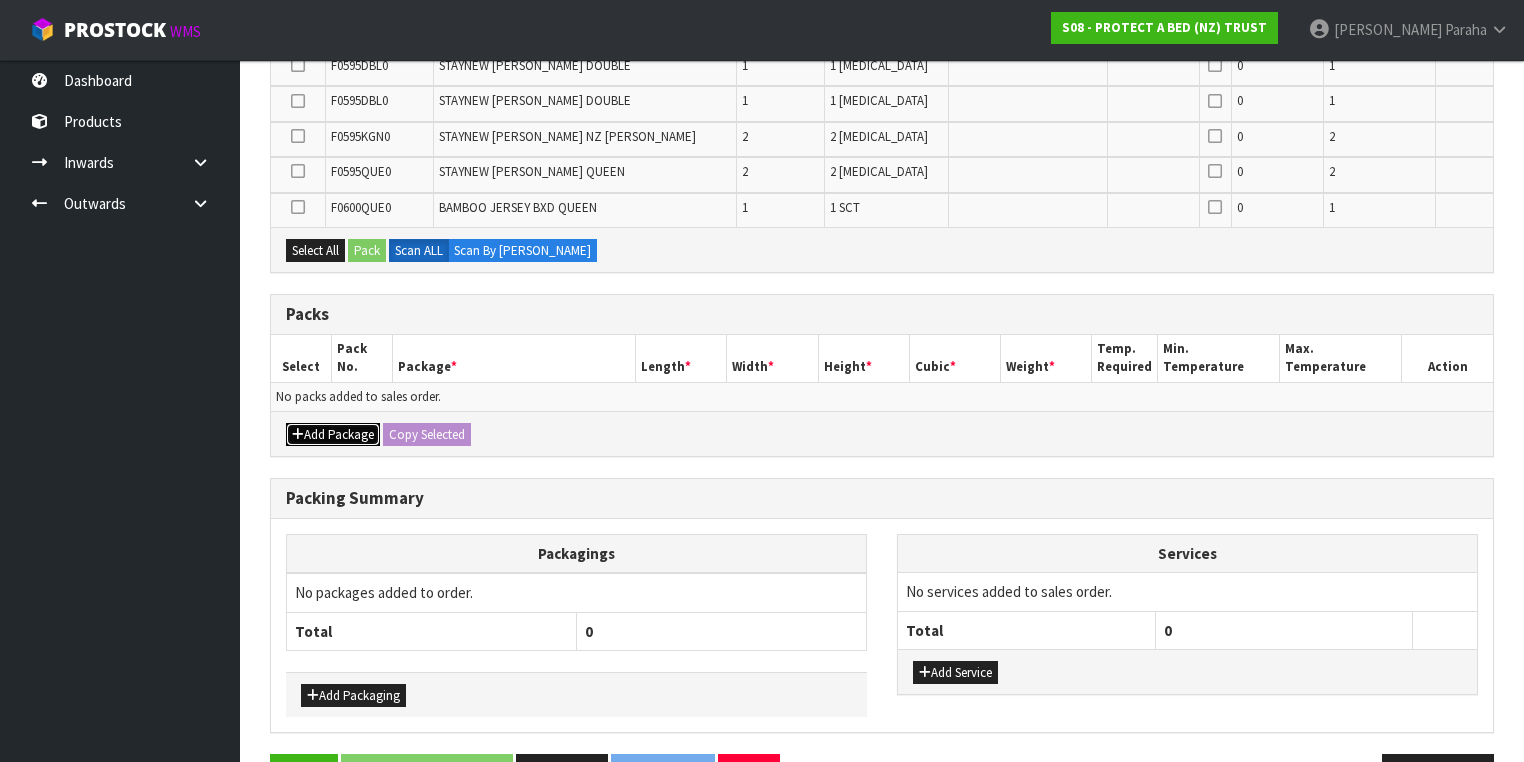 click on "Add Package" at bounding box center [333, 435] 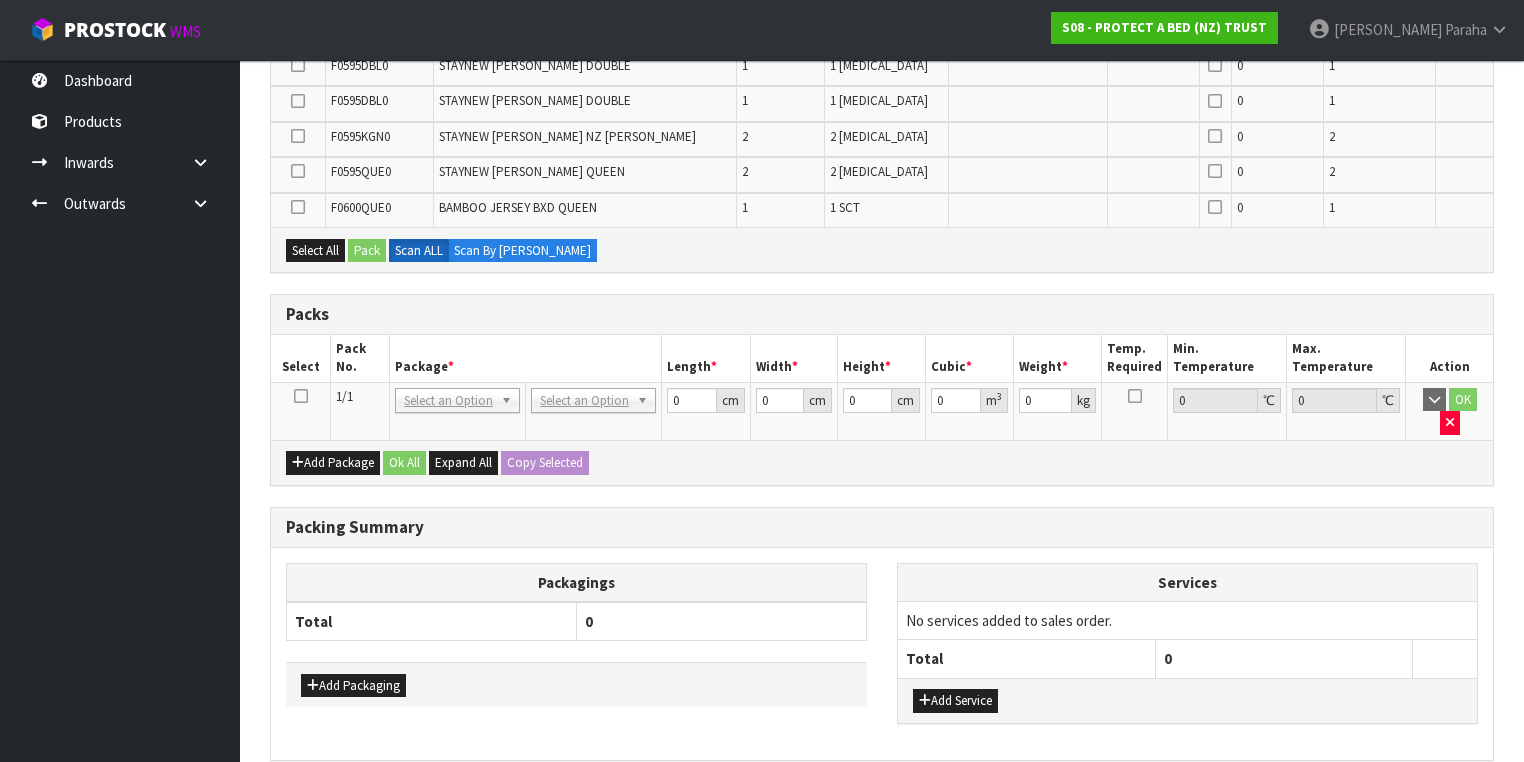 click at bounding box center (301, 396) 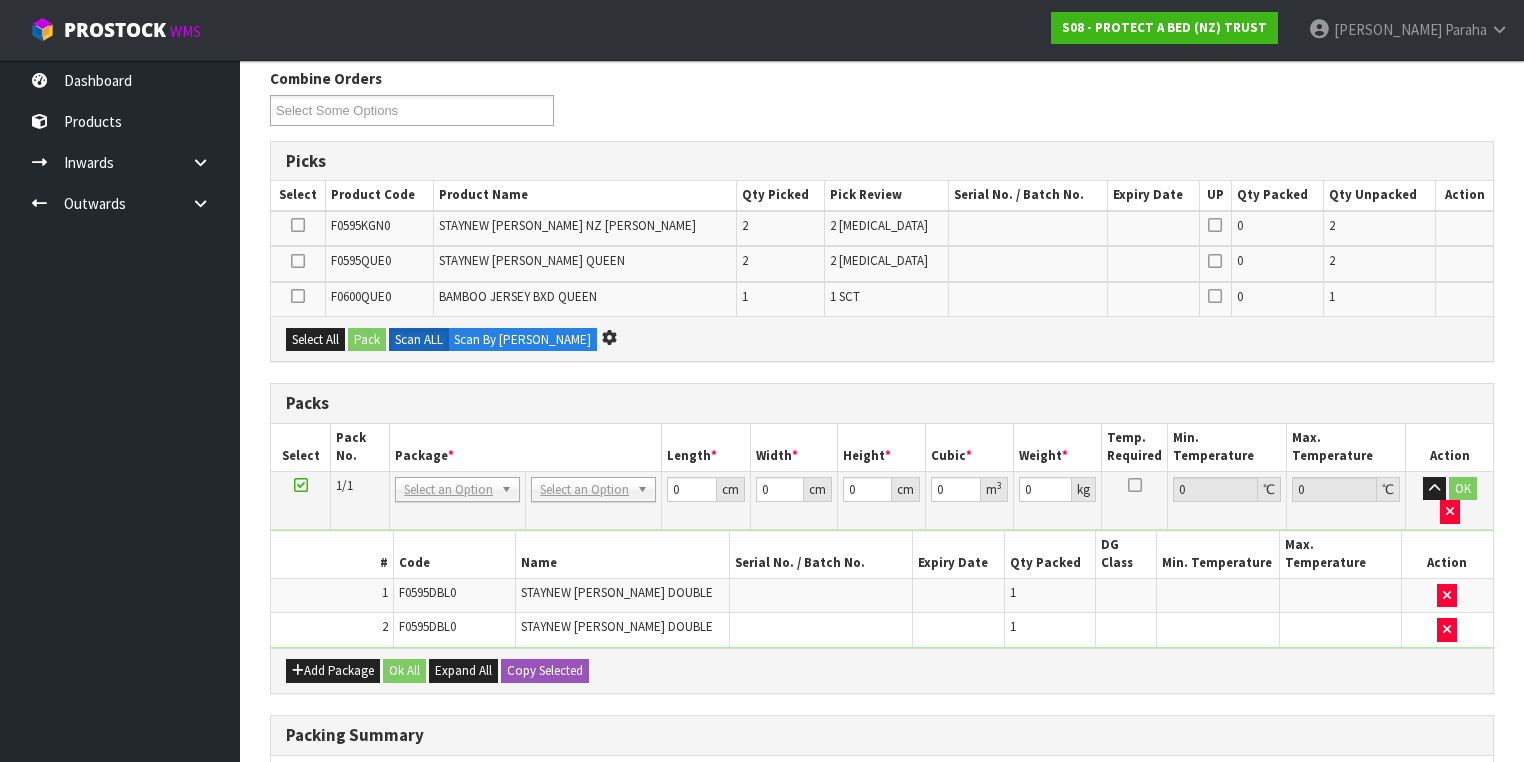 scroll, scrollTop: 0, scrollLeft: 0, axis: both 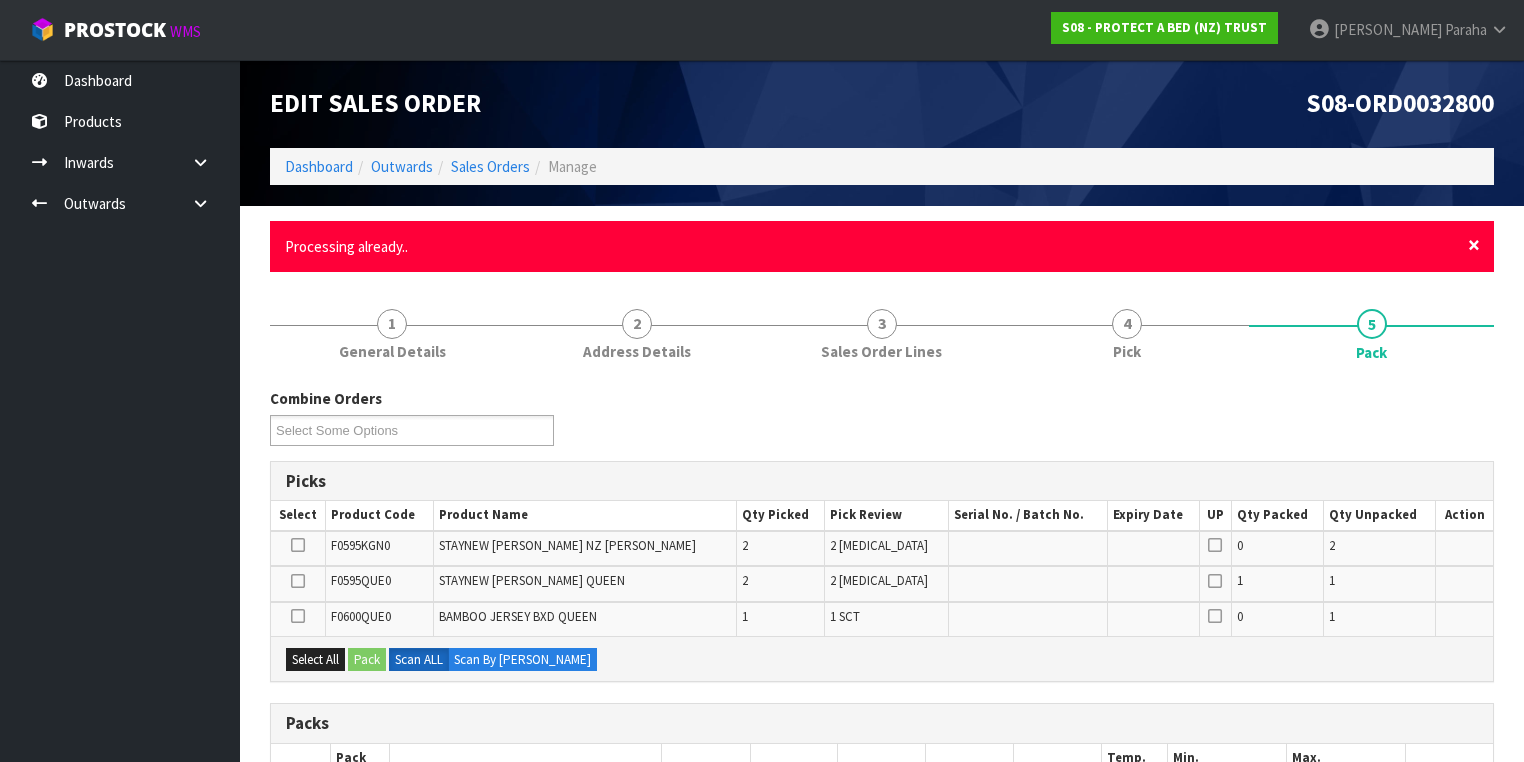 click on "×" at bounding box center (1474, 245) 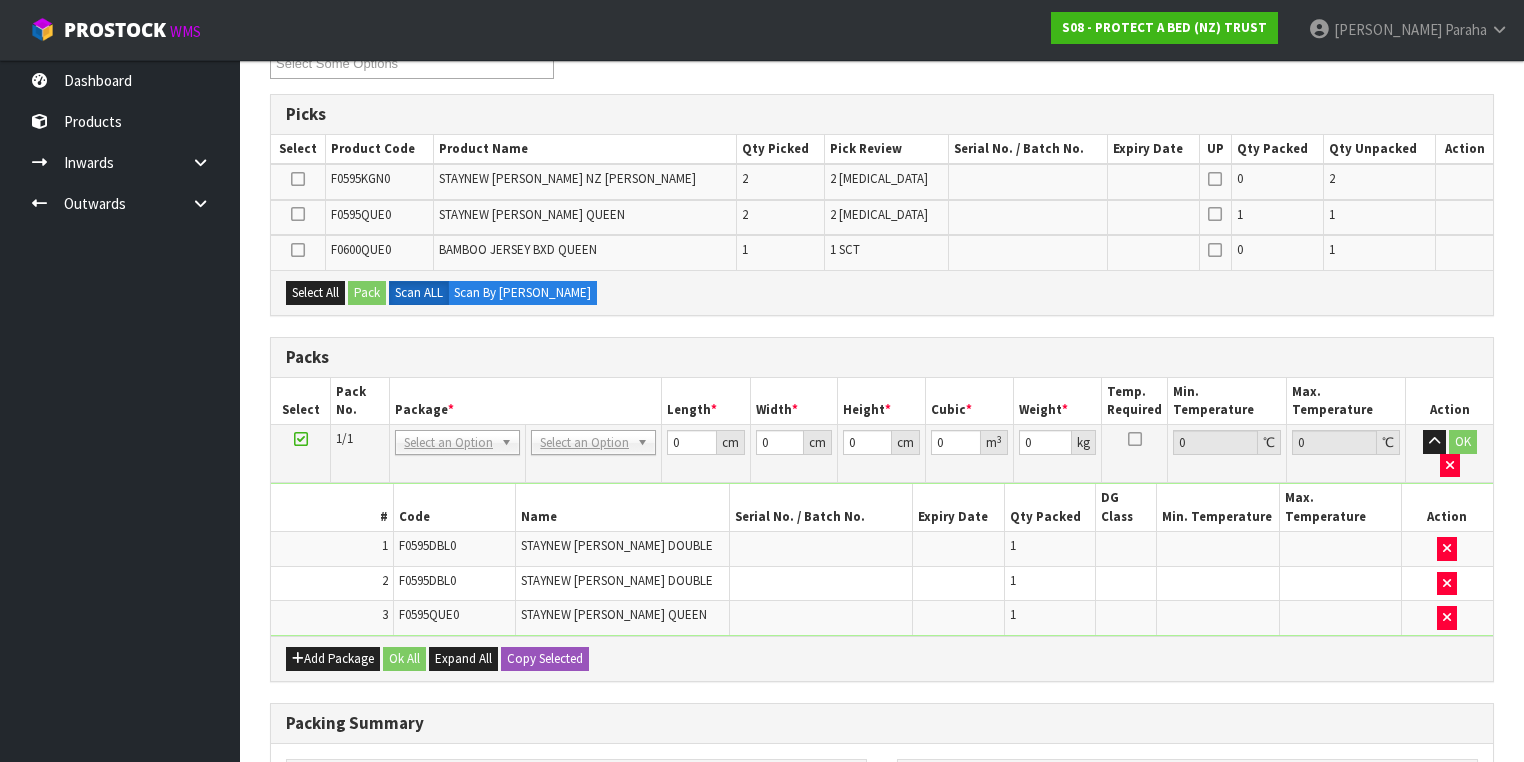 scroll, scrollTop: 320, scrollLeft: 0, axis: vertical 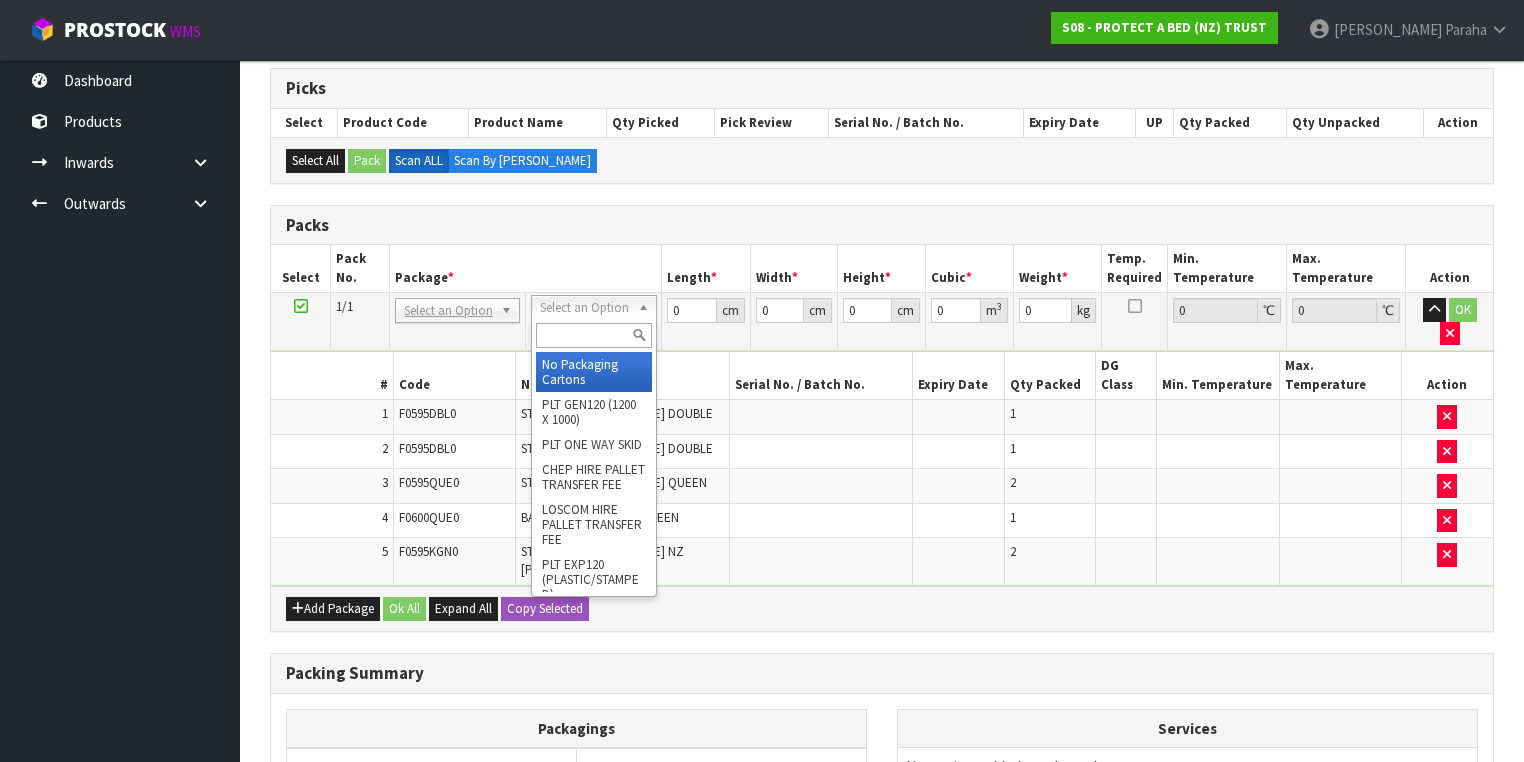 click at bounding box center [593, 335] 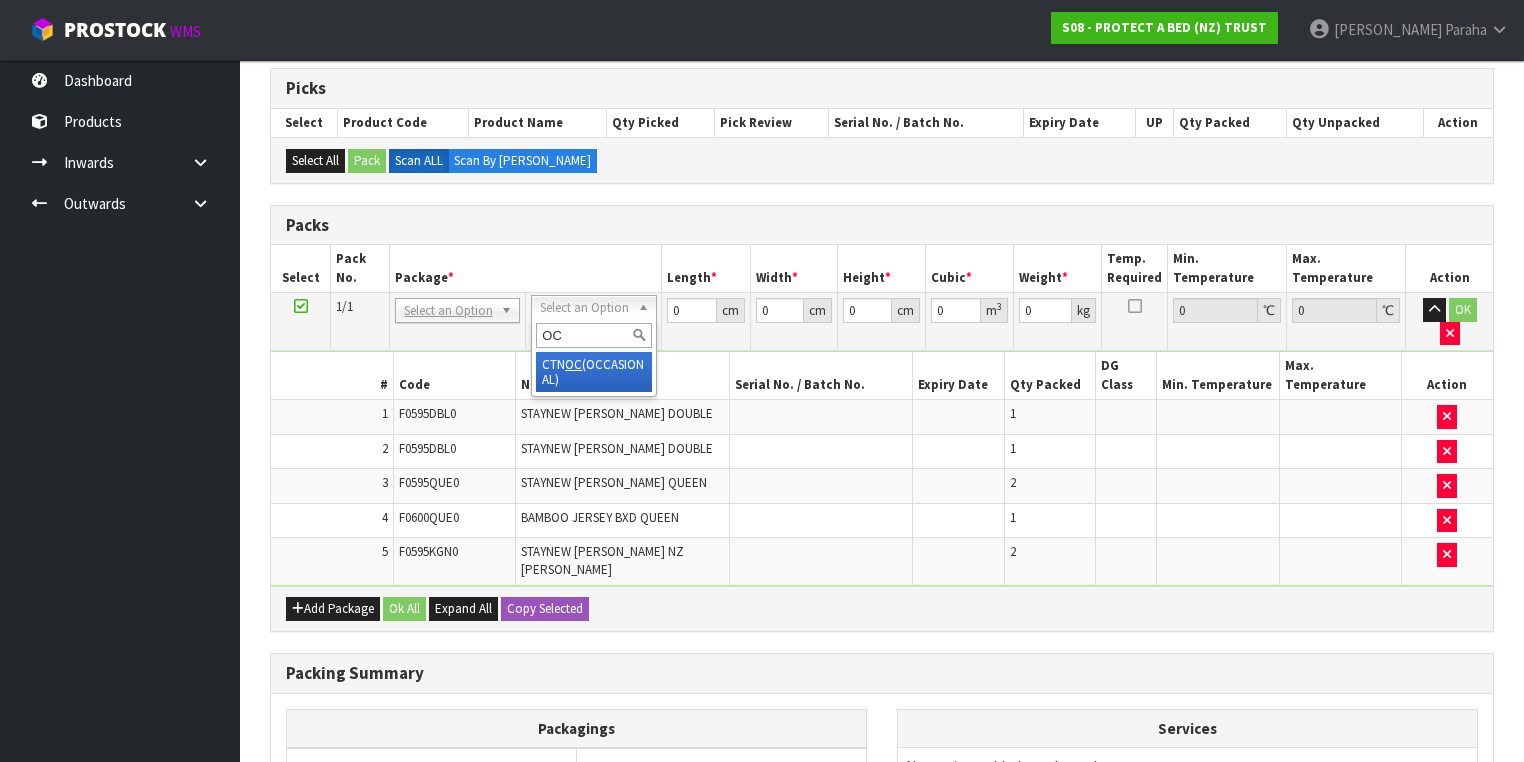 type on "OC" 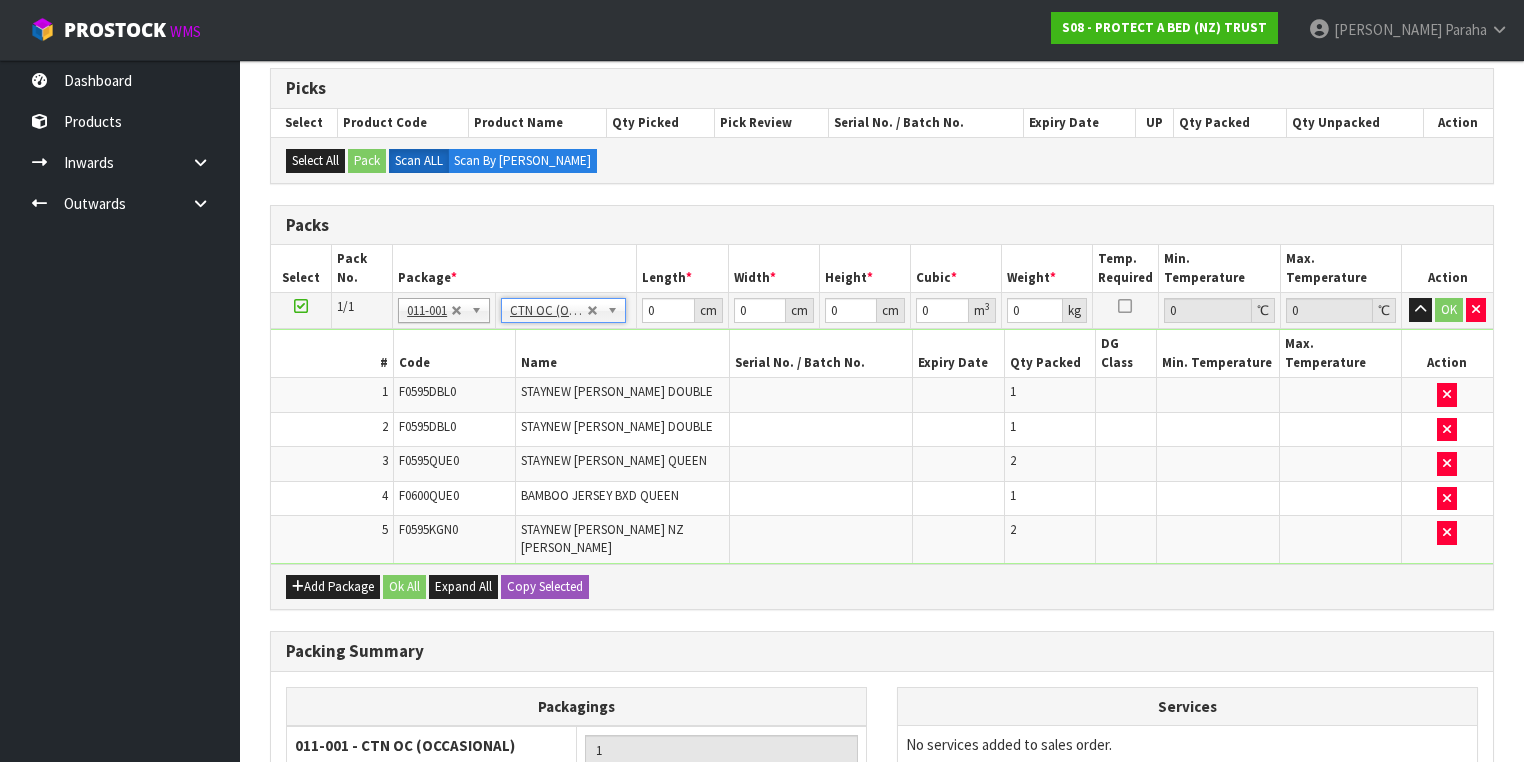 type on "6.2" 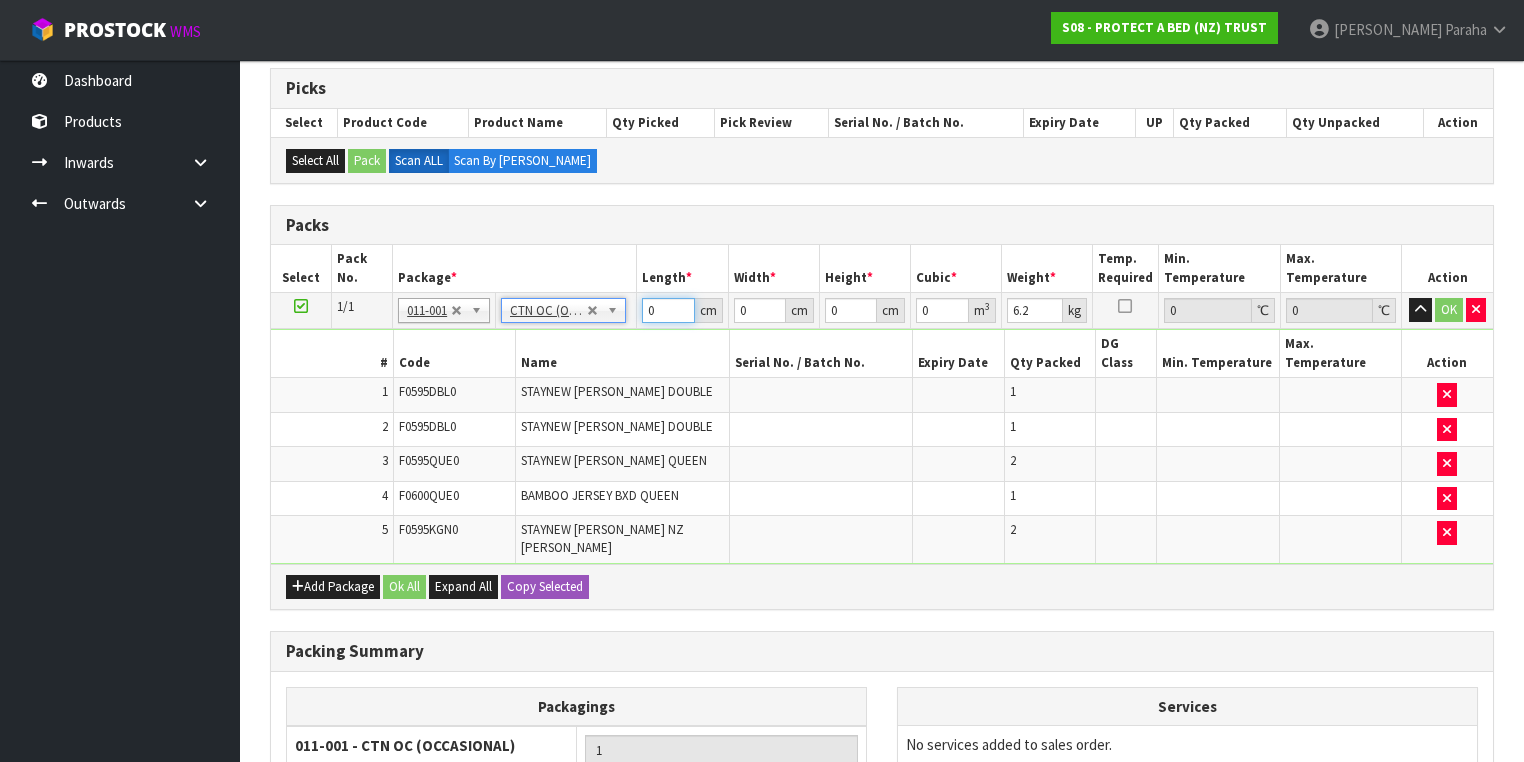 drag, startPoint x: 659, startPoint y: 310, endPoint x: 647, endPoint y: 309, distance: 12.0415945 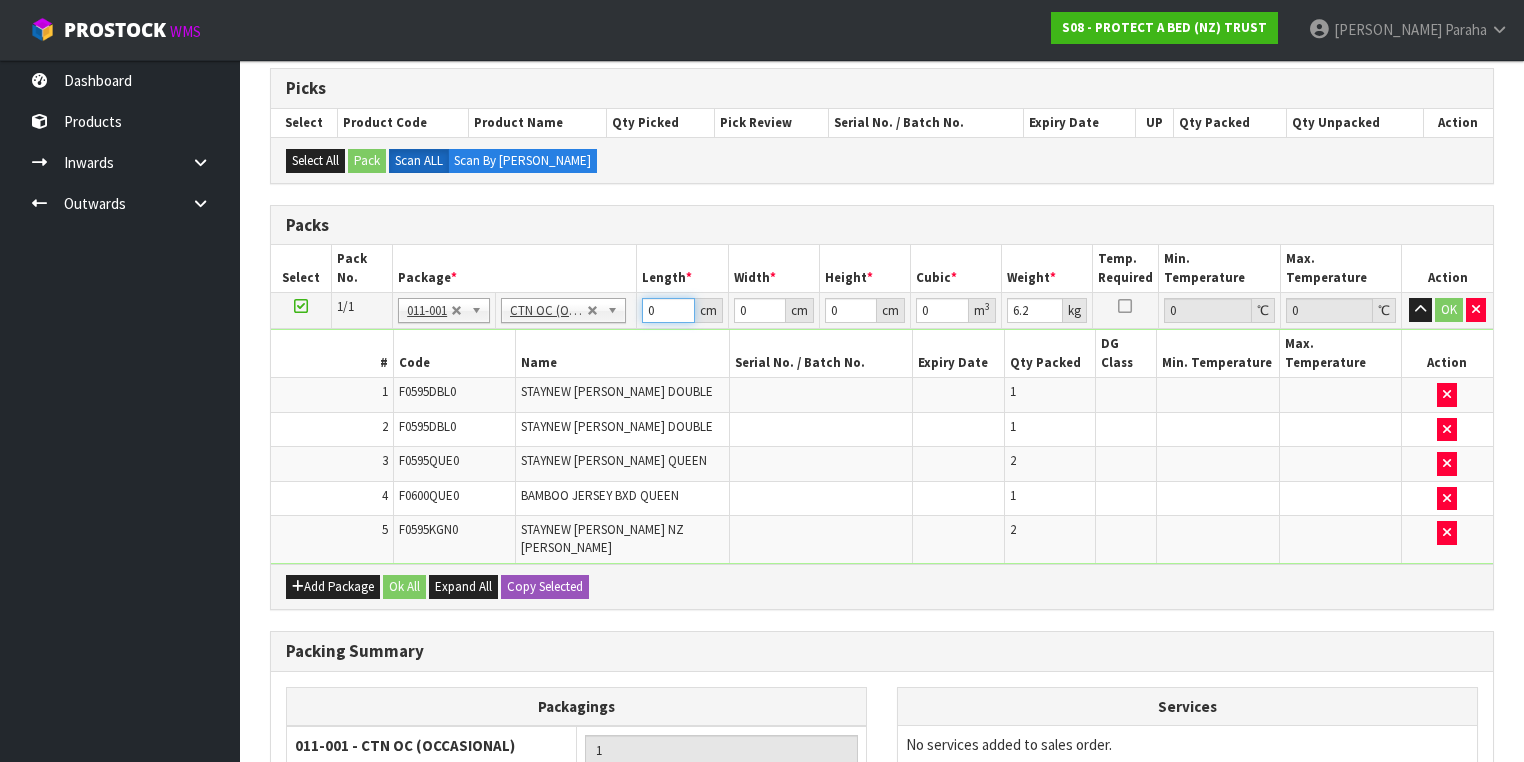 type on "3" 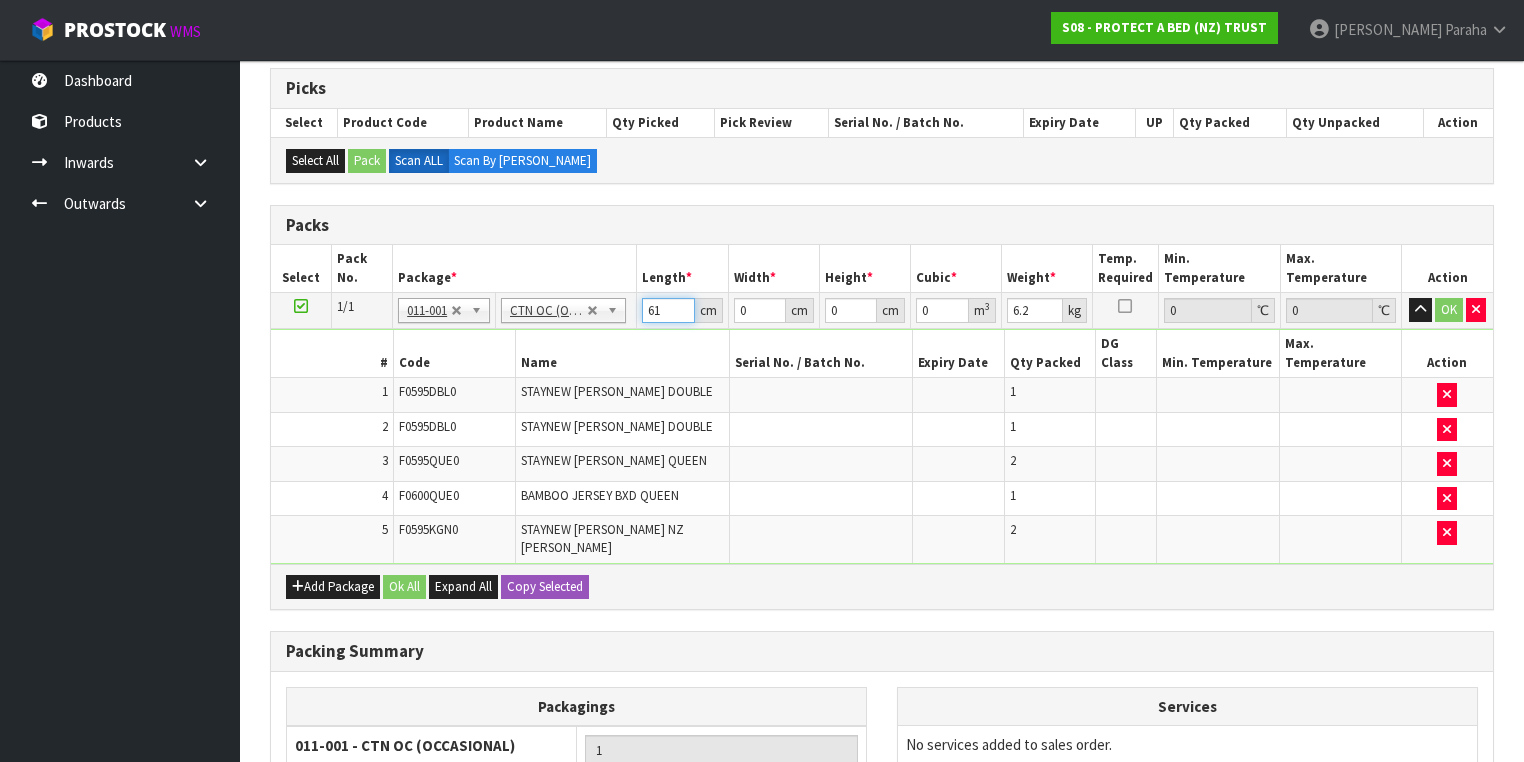 type on "61" 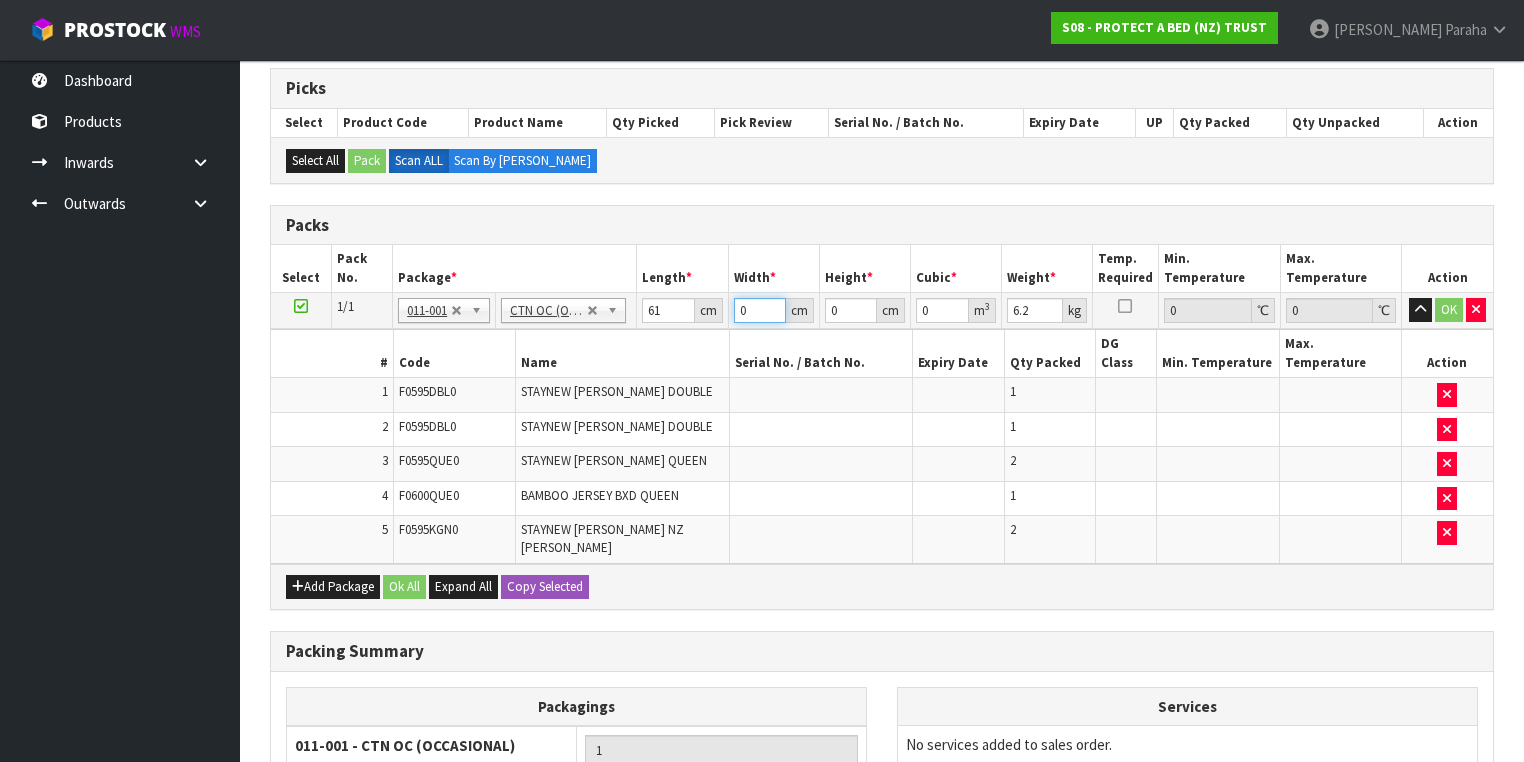 drag, startPoint x: 751, startPoint y: 313, endPoint x: 687, endPoint y: 311, distance: 64.03124 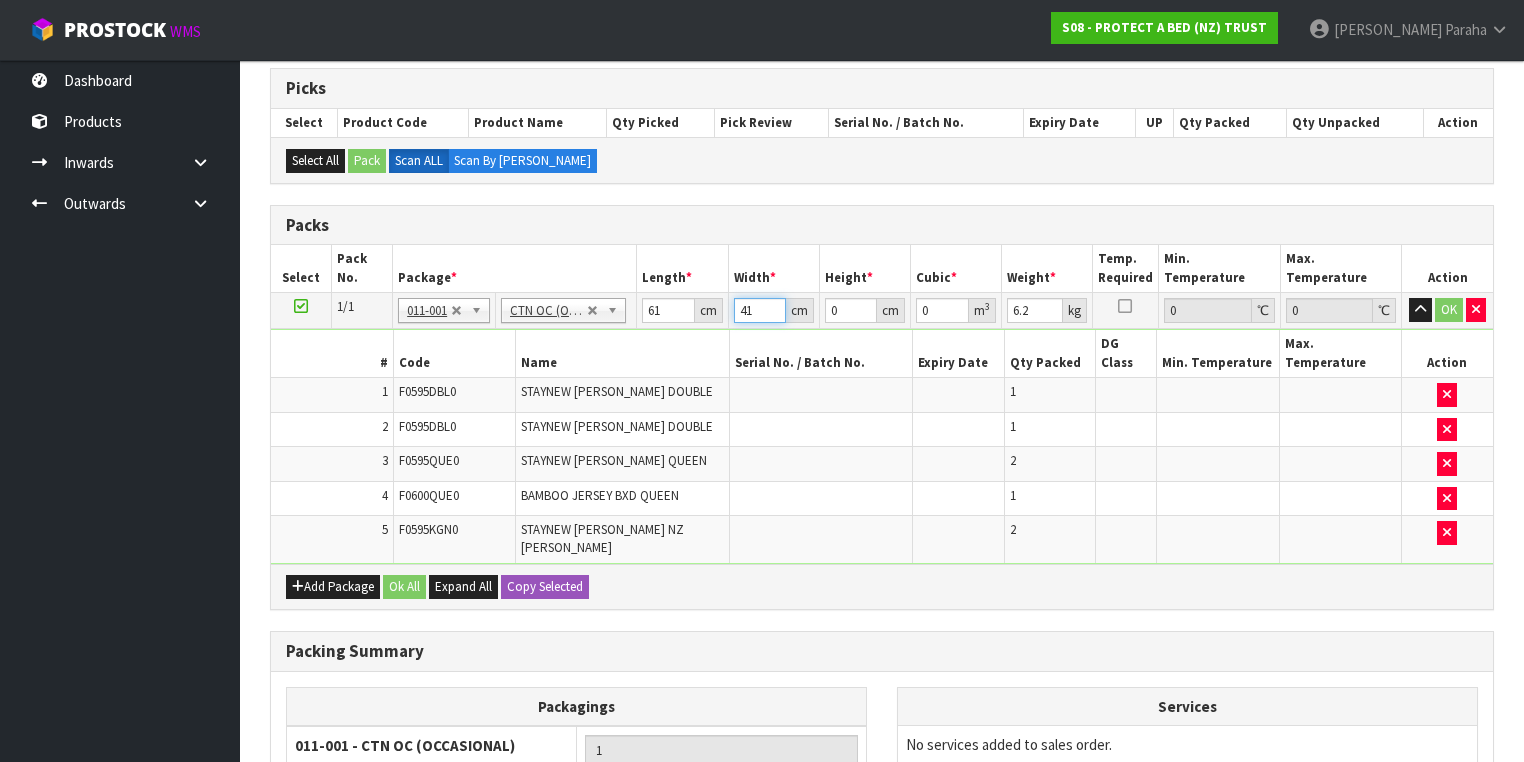 type on "41" 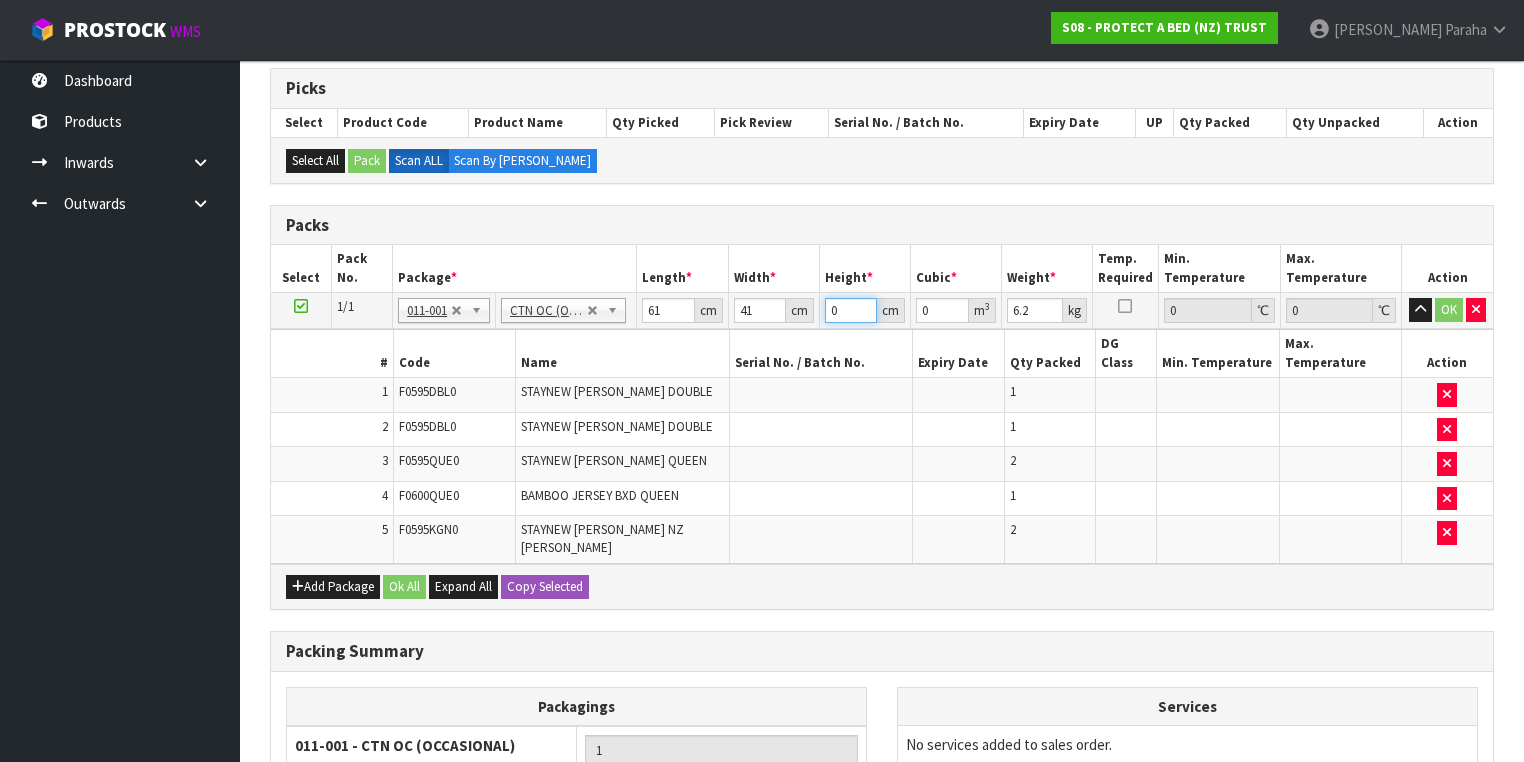 drag, startPoint x: 846, startPoint y: 309, endPoint x: 797, endPoint y: 324, distance: 51.24451 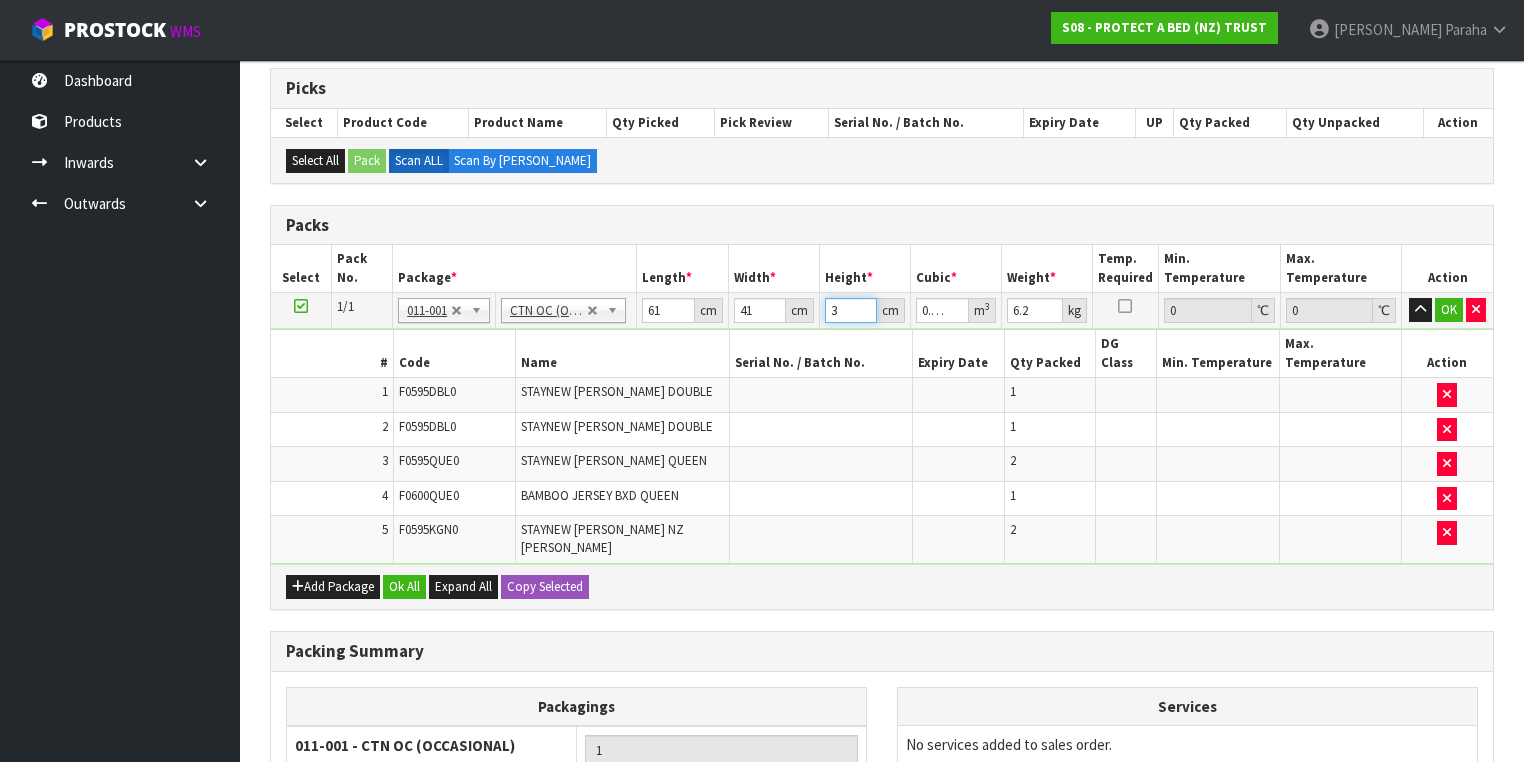 type on "33" 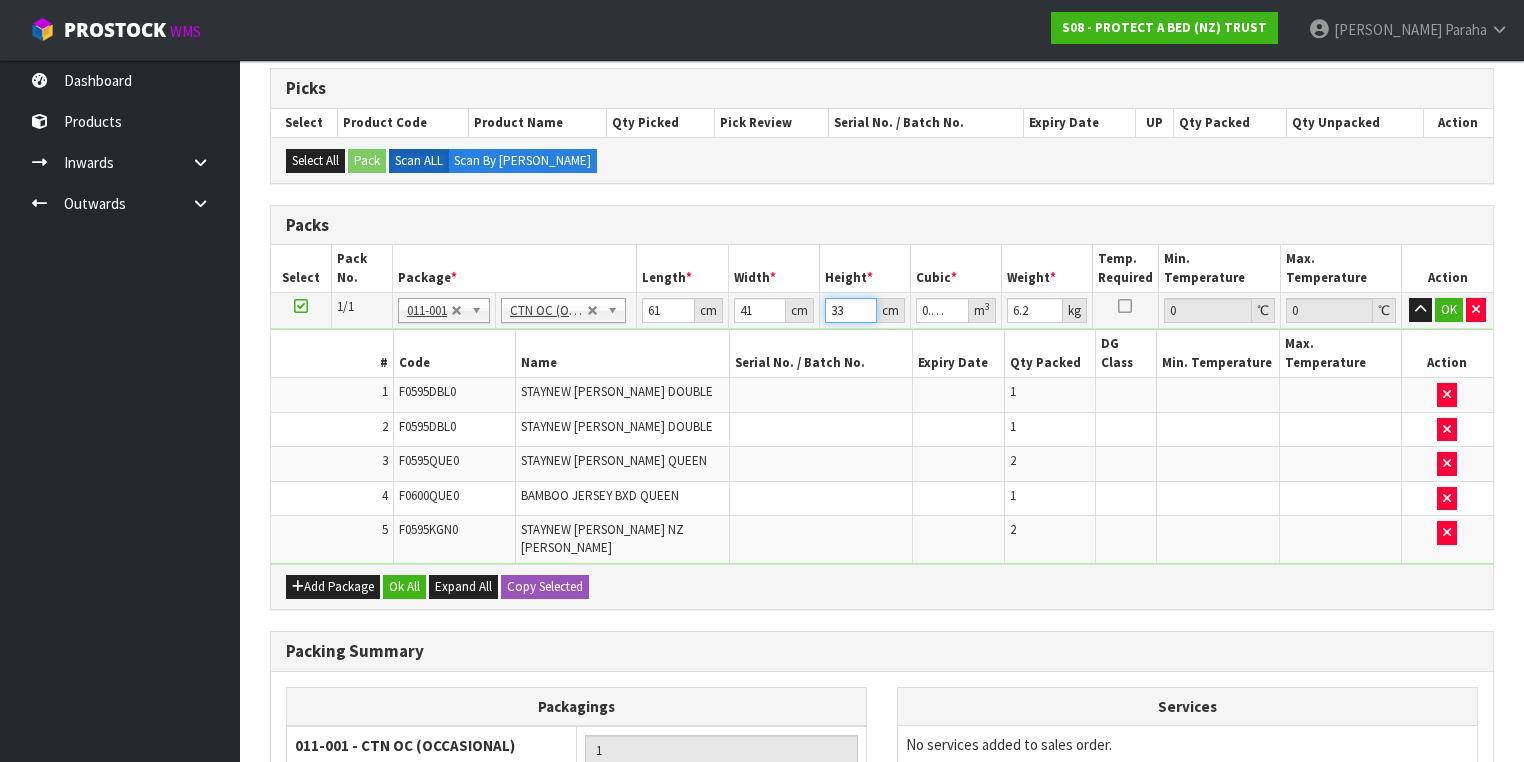 type on "33" 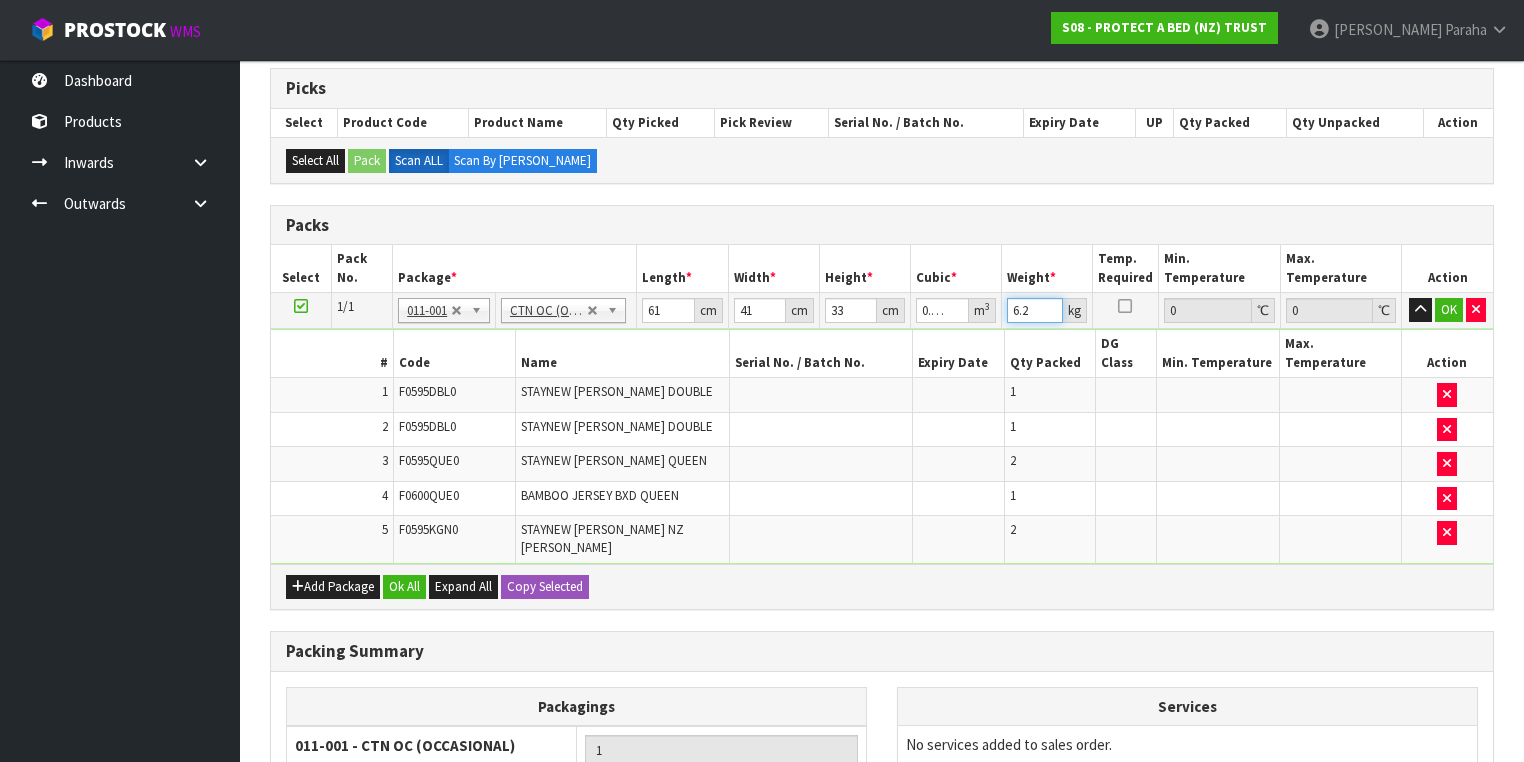 drag, startPoint x: 1038, startPoint y: 308, endPoint x: 985, endPoint y: 323, distance: 55.081757 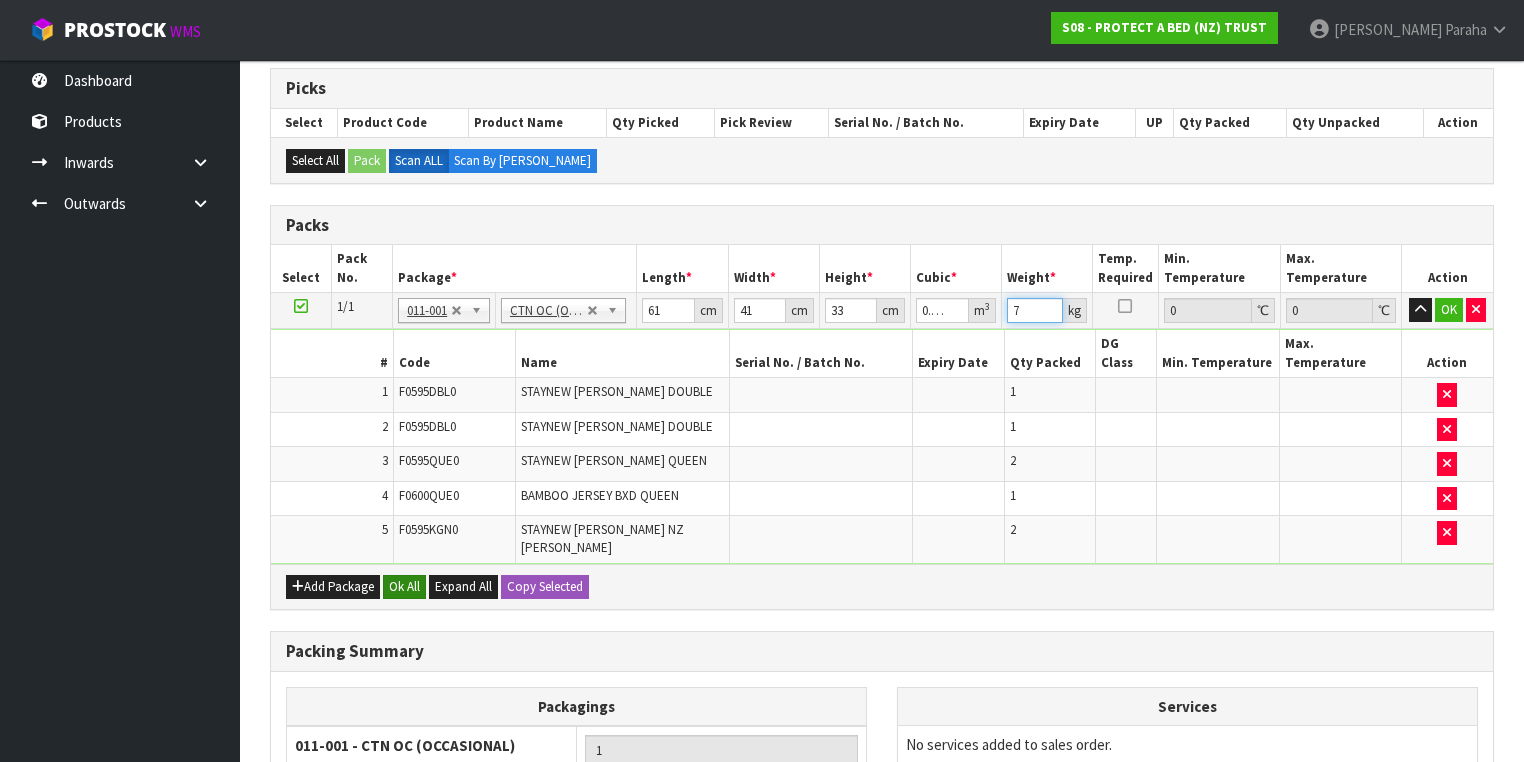 type on "7" 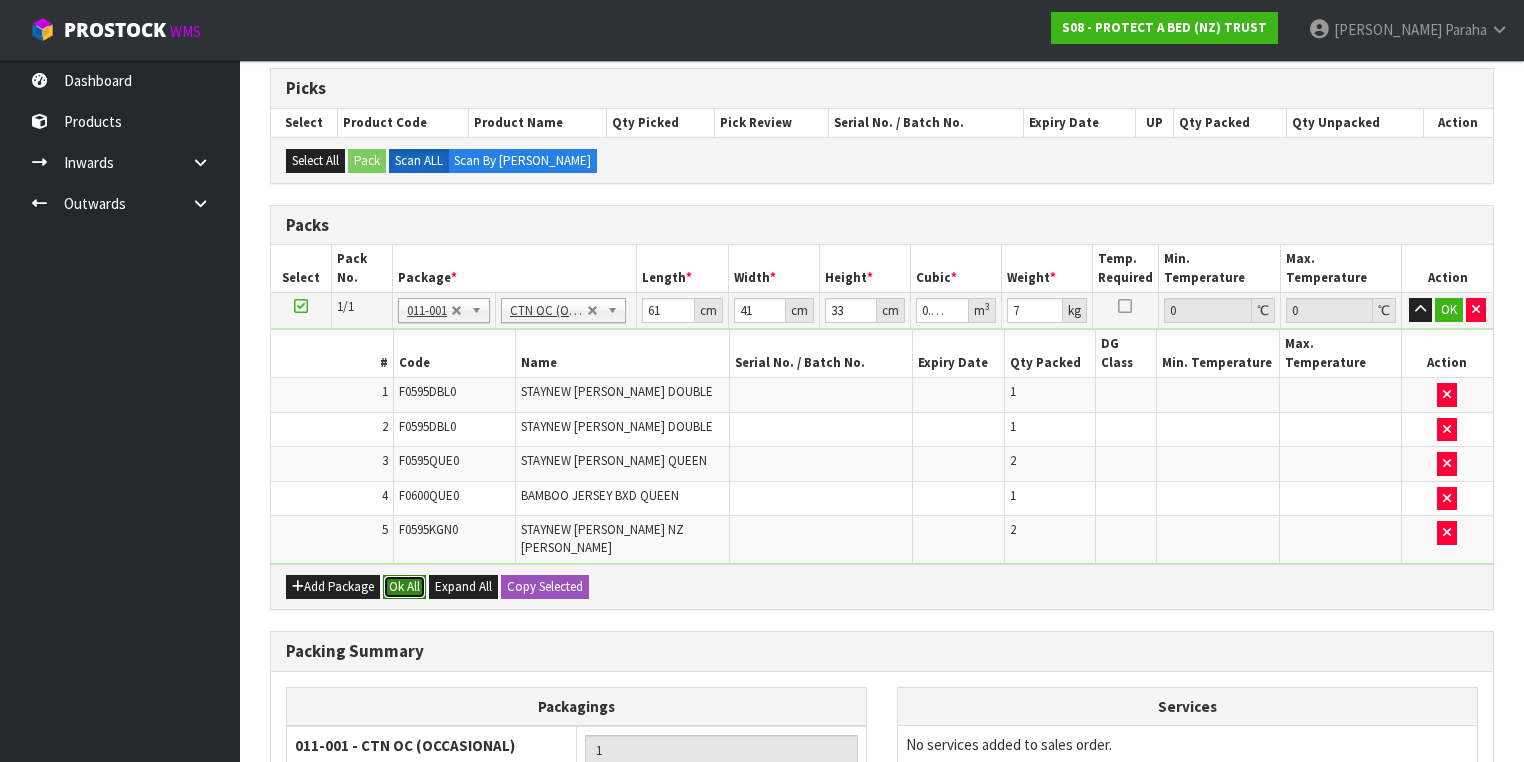 click on "Ok All" at bounding box center [404, 587] 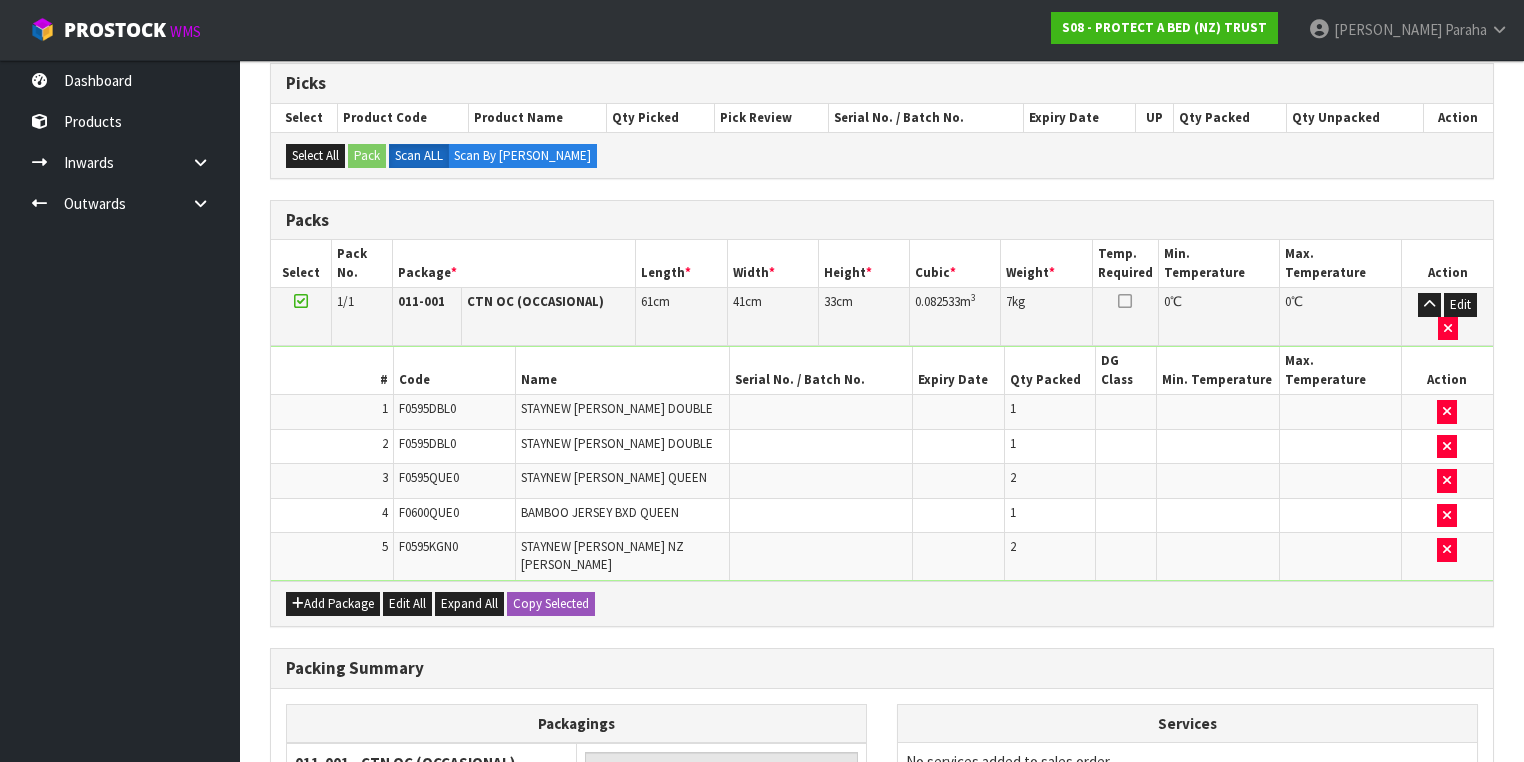 scroll, scrollTop: 503, scrollLeft: 0, axis: vertical 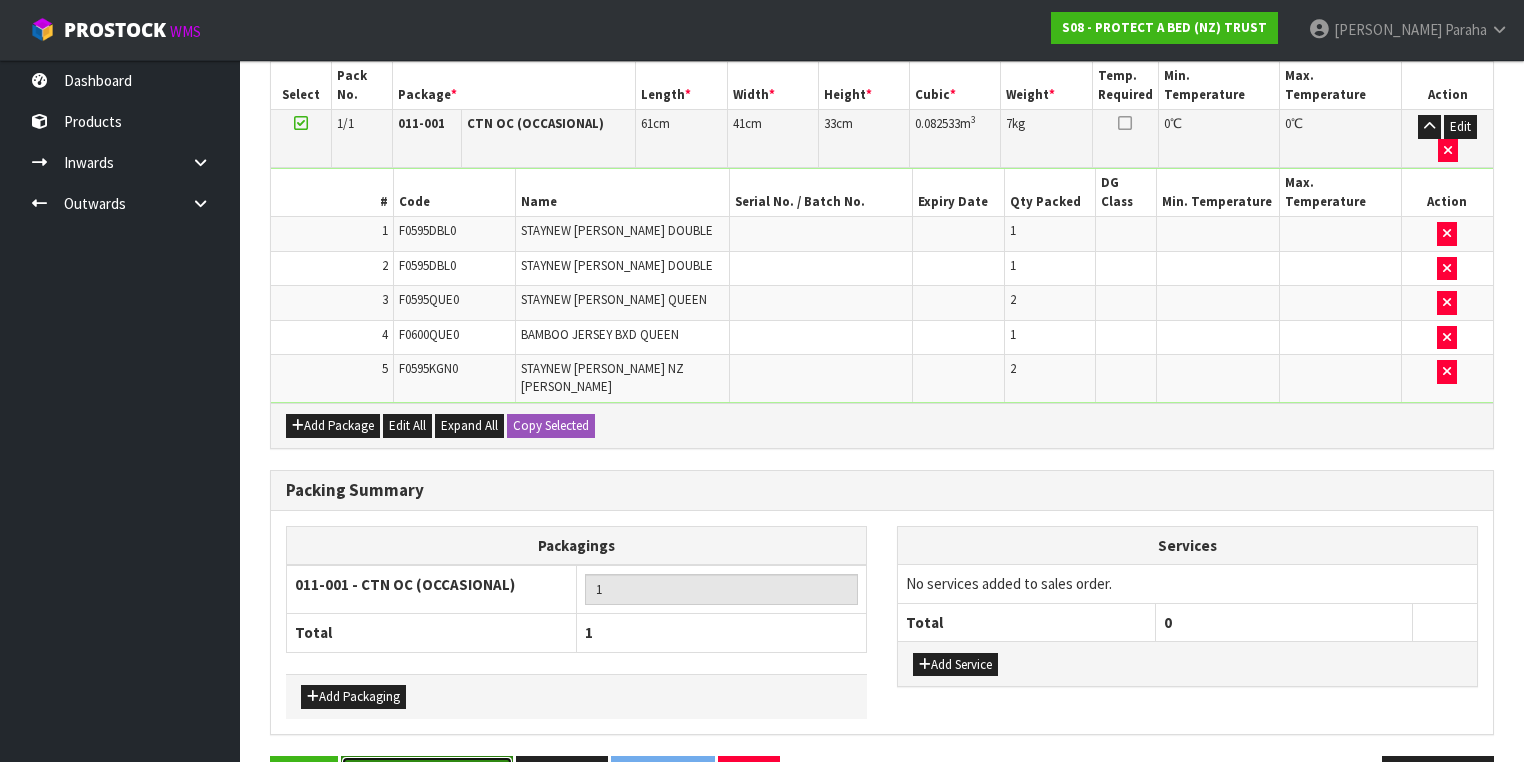 click on "Save & Confirm Packs" at bounding box center [427, 777] 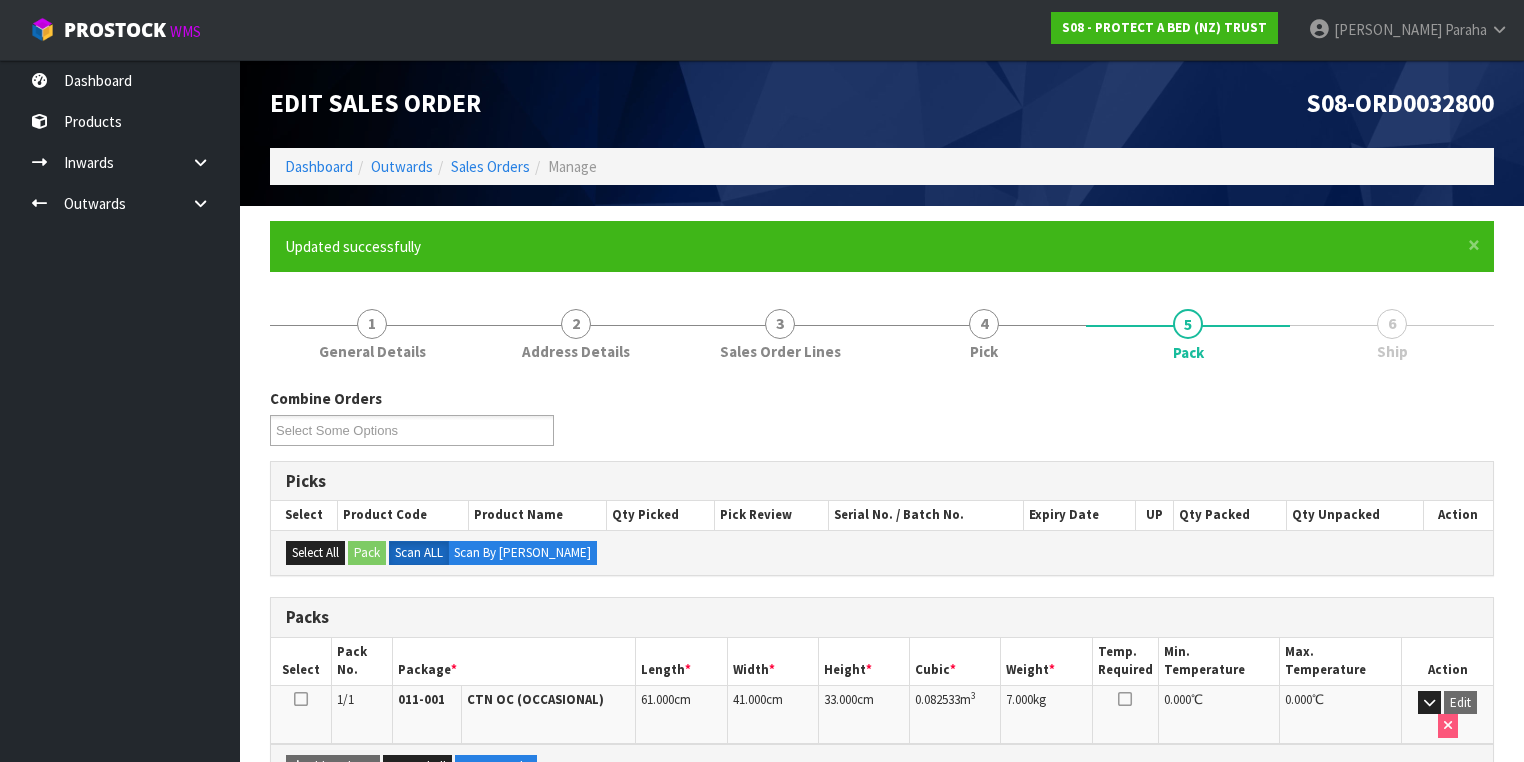 scroll, scrollTop: 0, scrollLeft: 0, axis: both 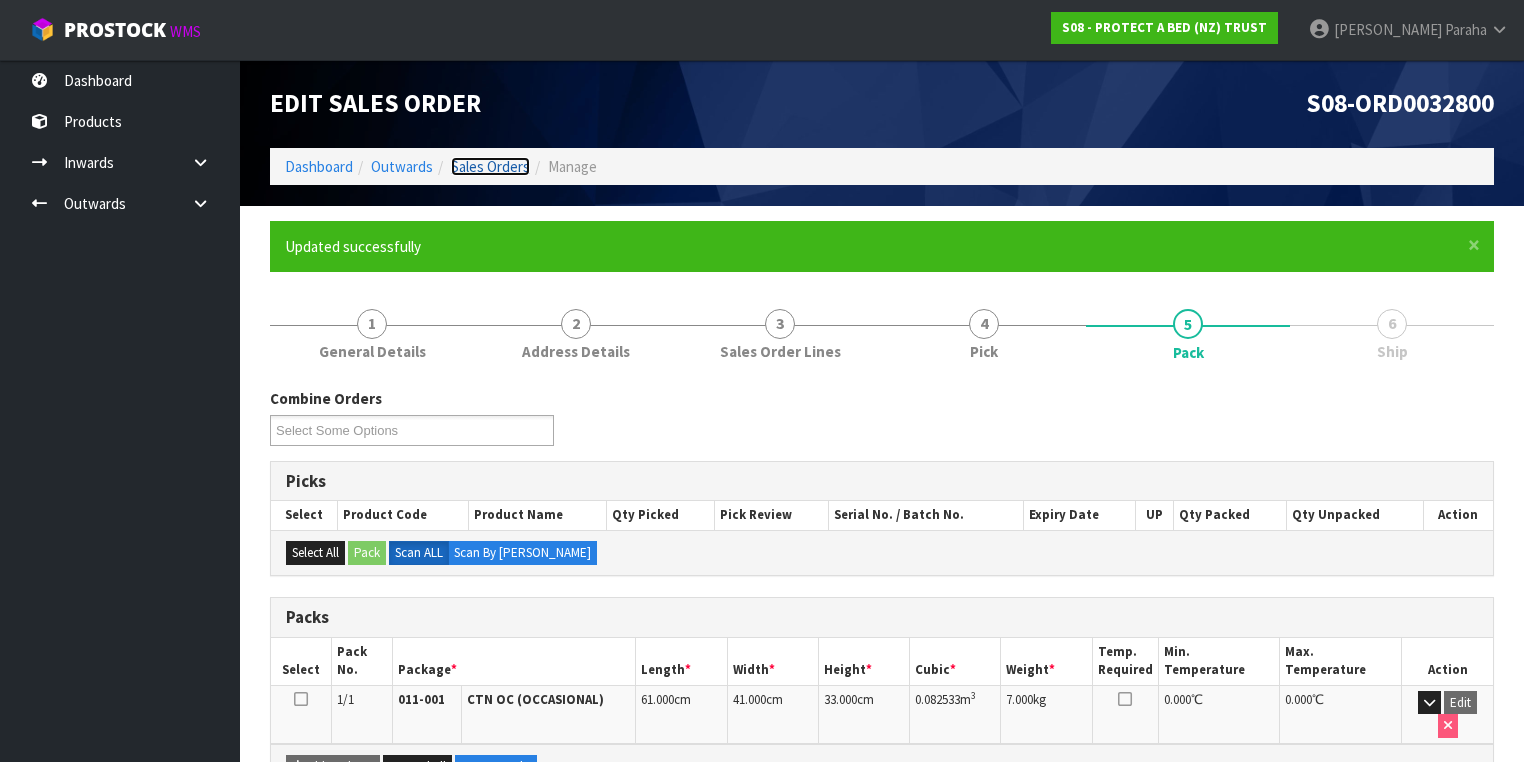 click on "Sales Orders" at bounding box center [490, 166] 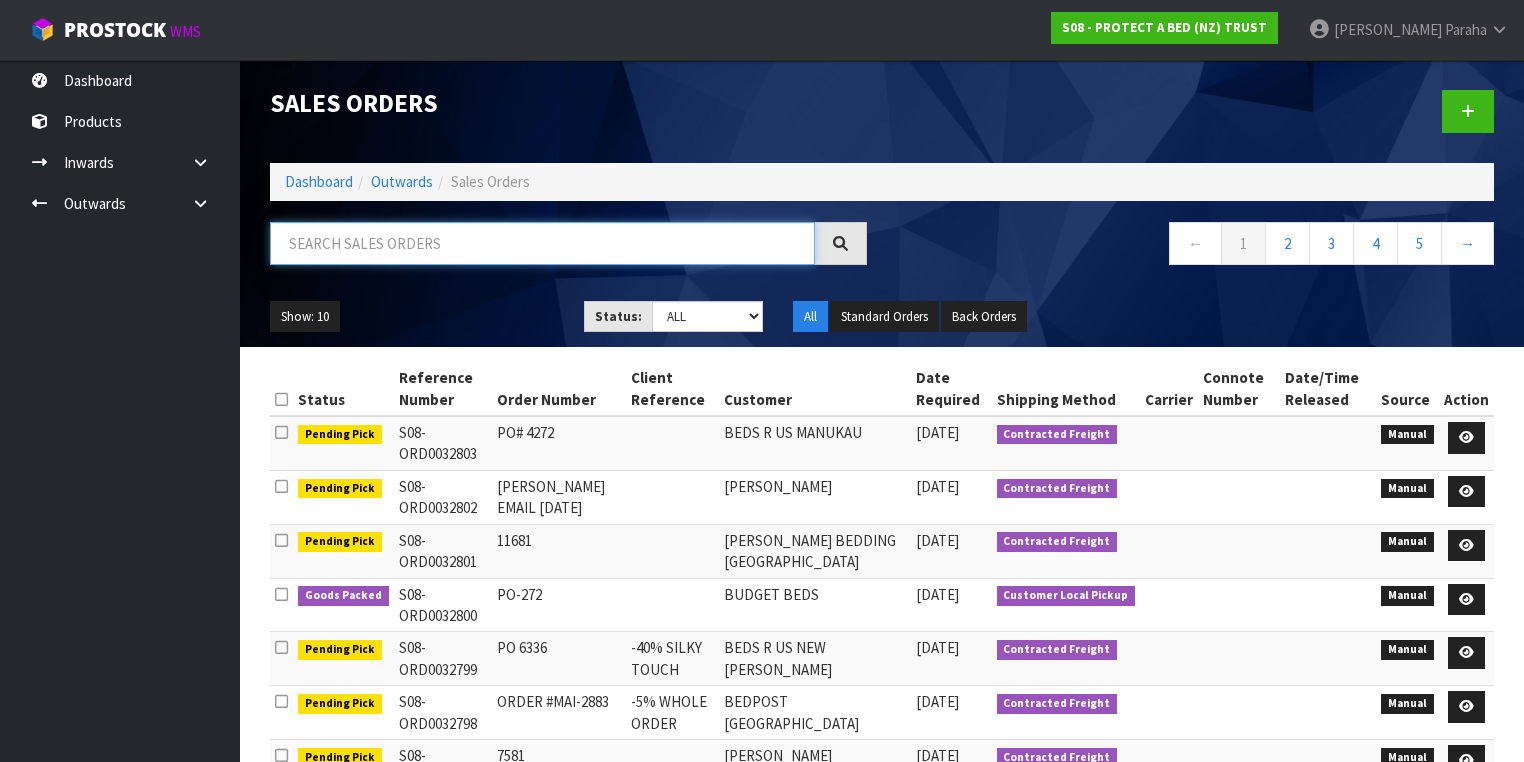 click at bounding box center (542, 243) 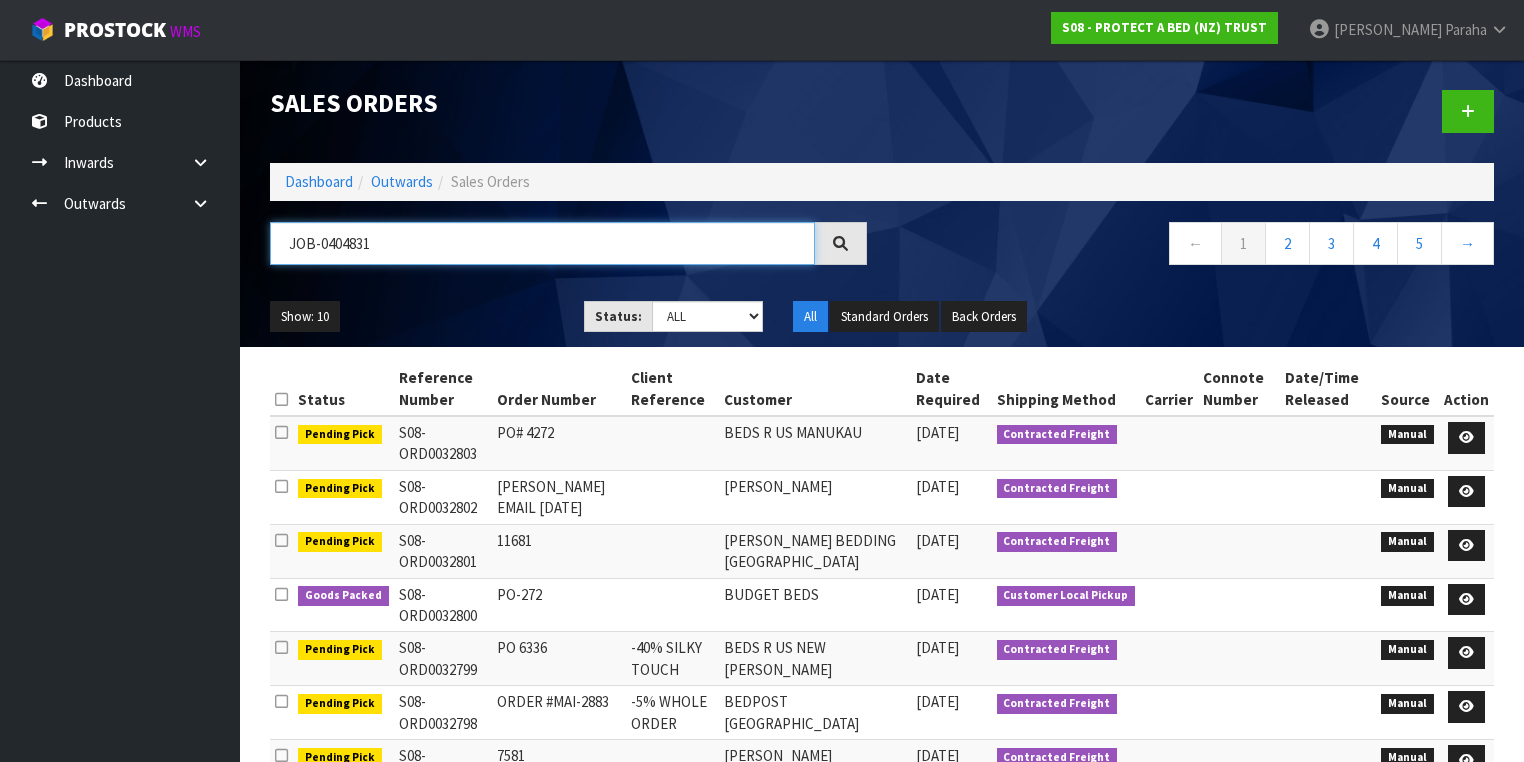 type on "JOB-0404831" 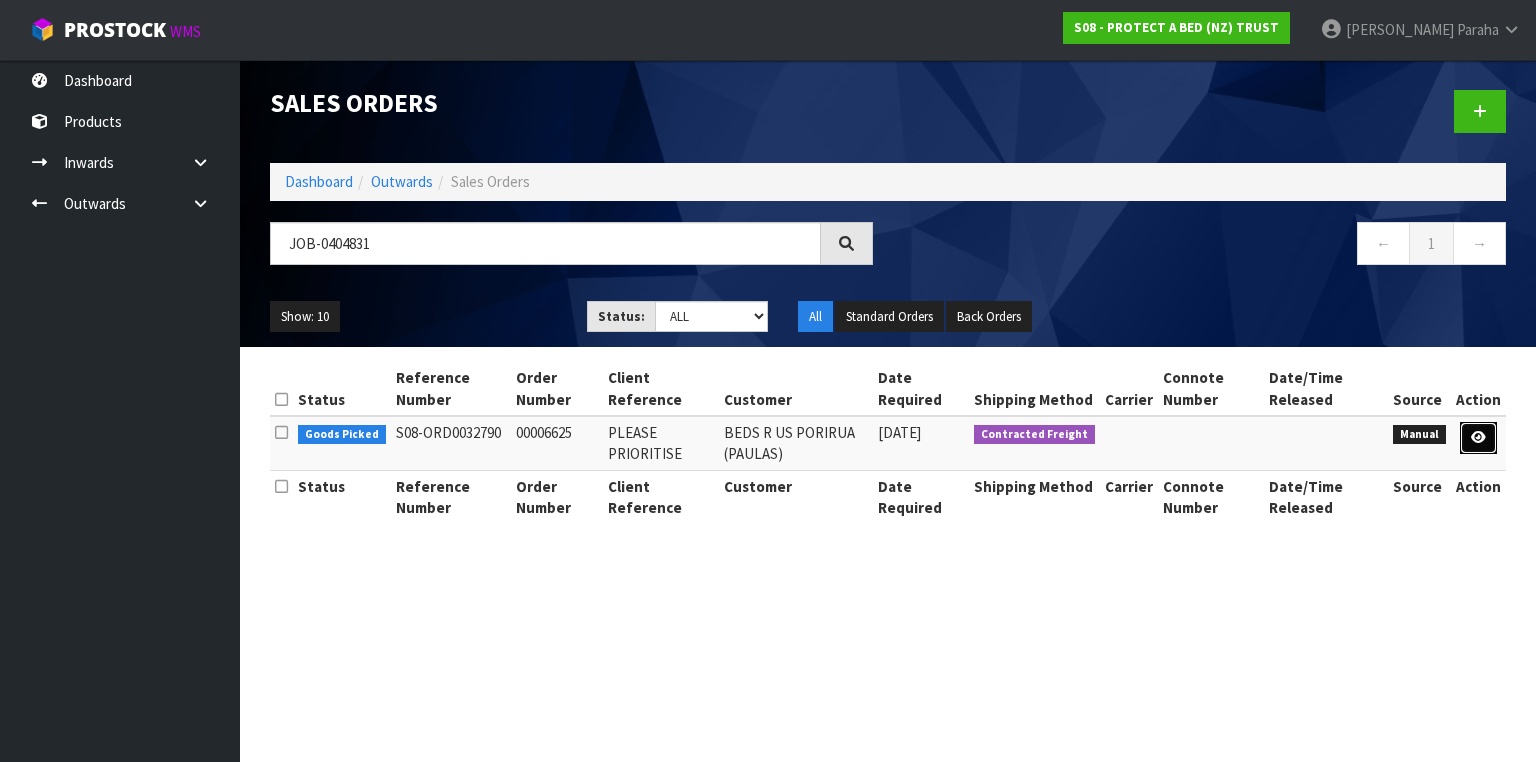 click at bounding box center [1478, 438] 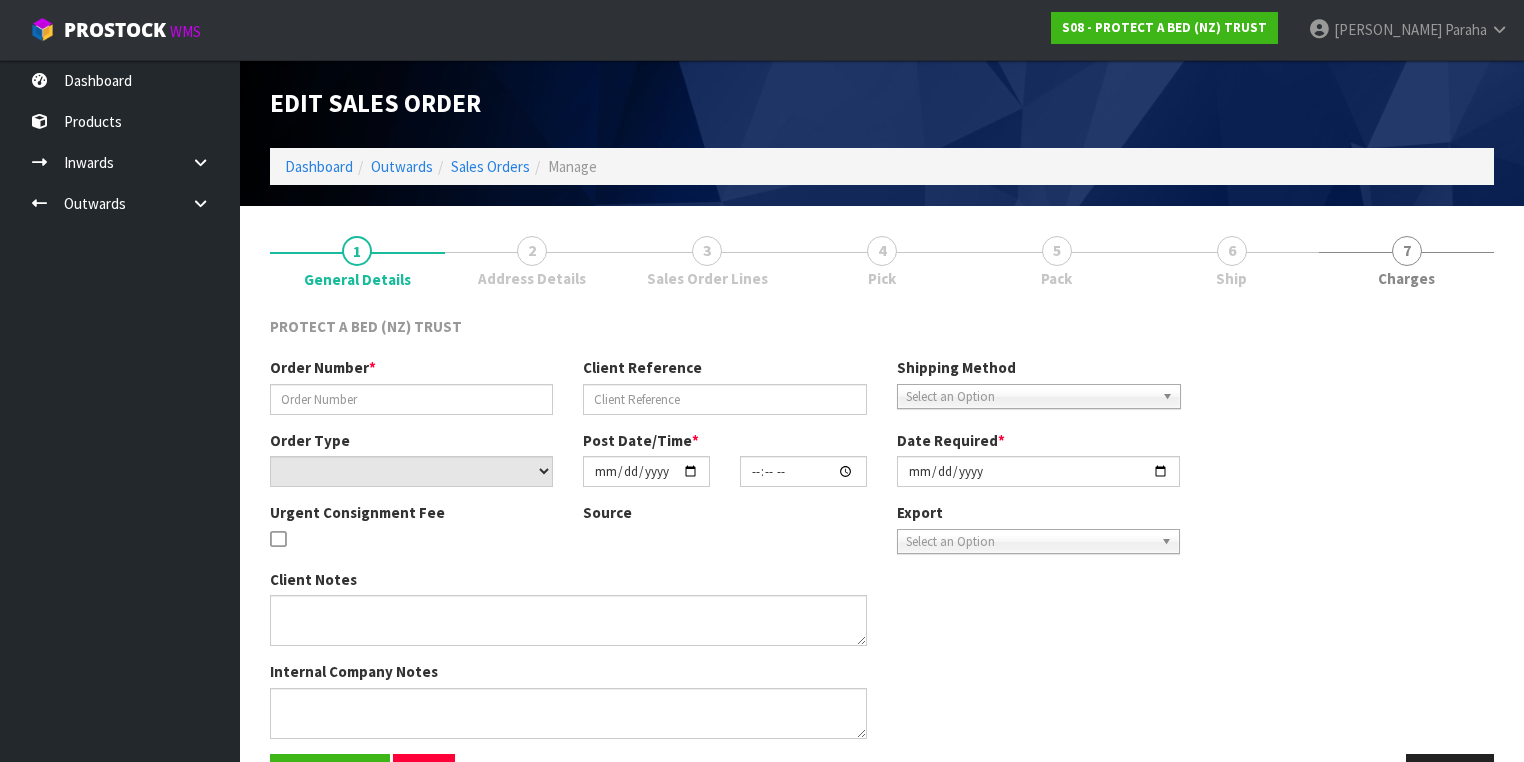 type on "00006625" 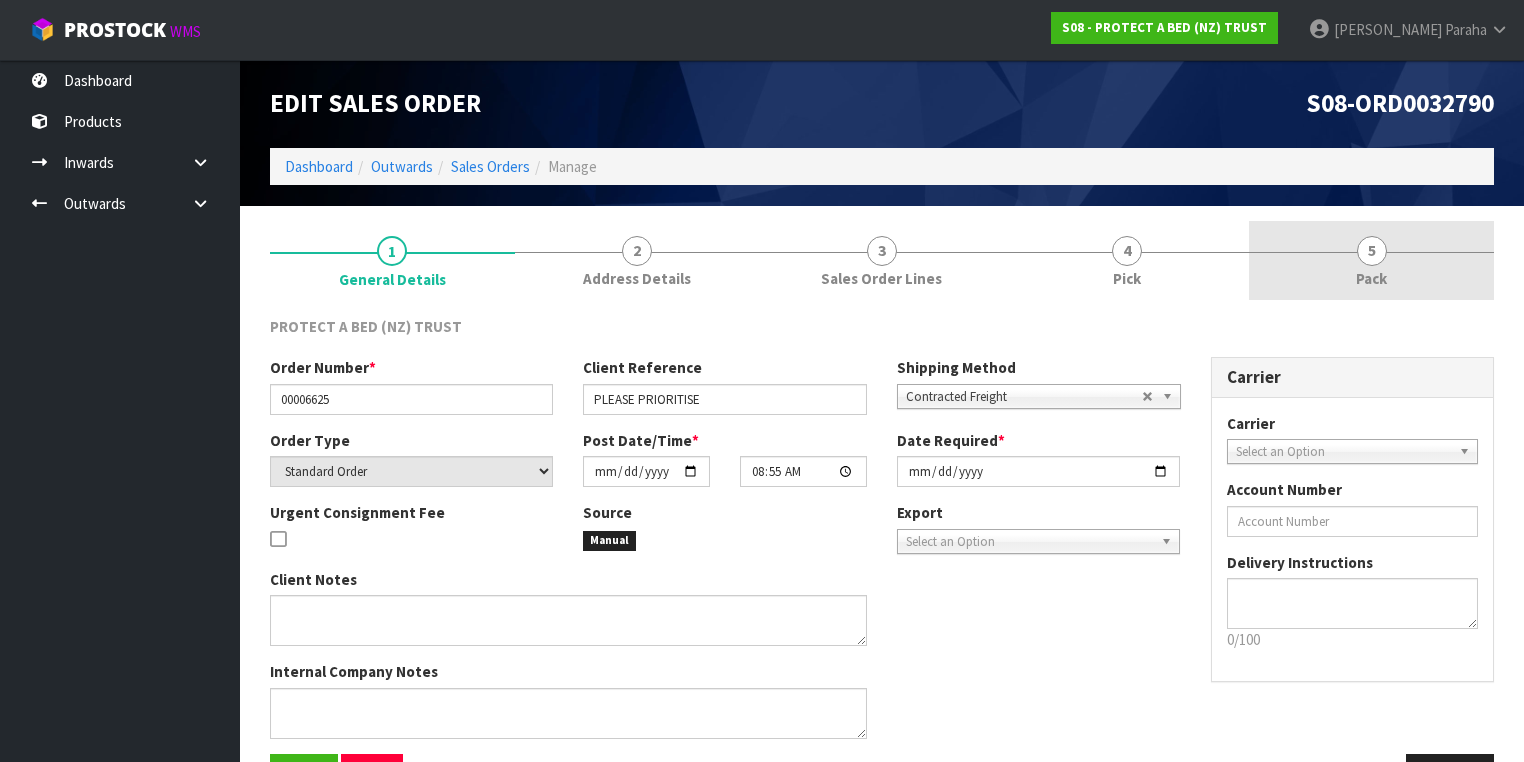 click on "5" at bounding box center [1372, 251] 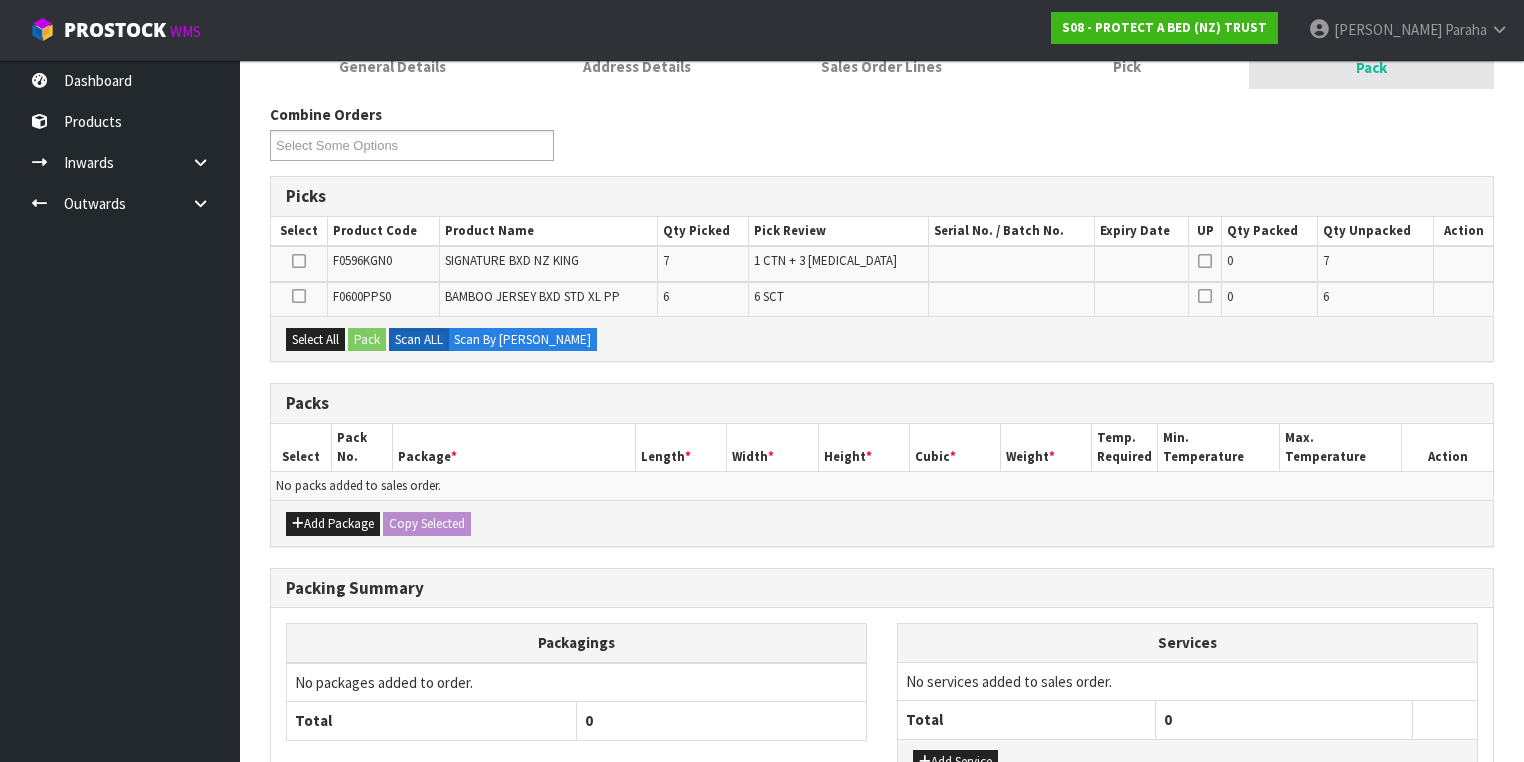 scroll, scrollTop: 240, scrollLeft: 0, axis: vertical 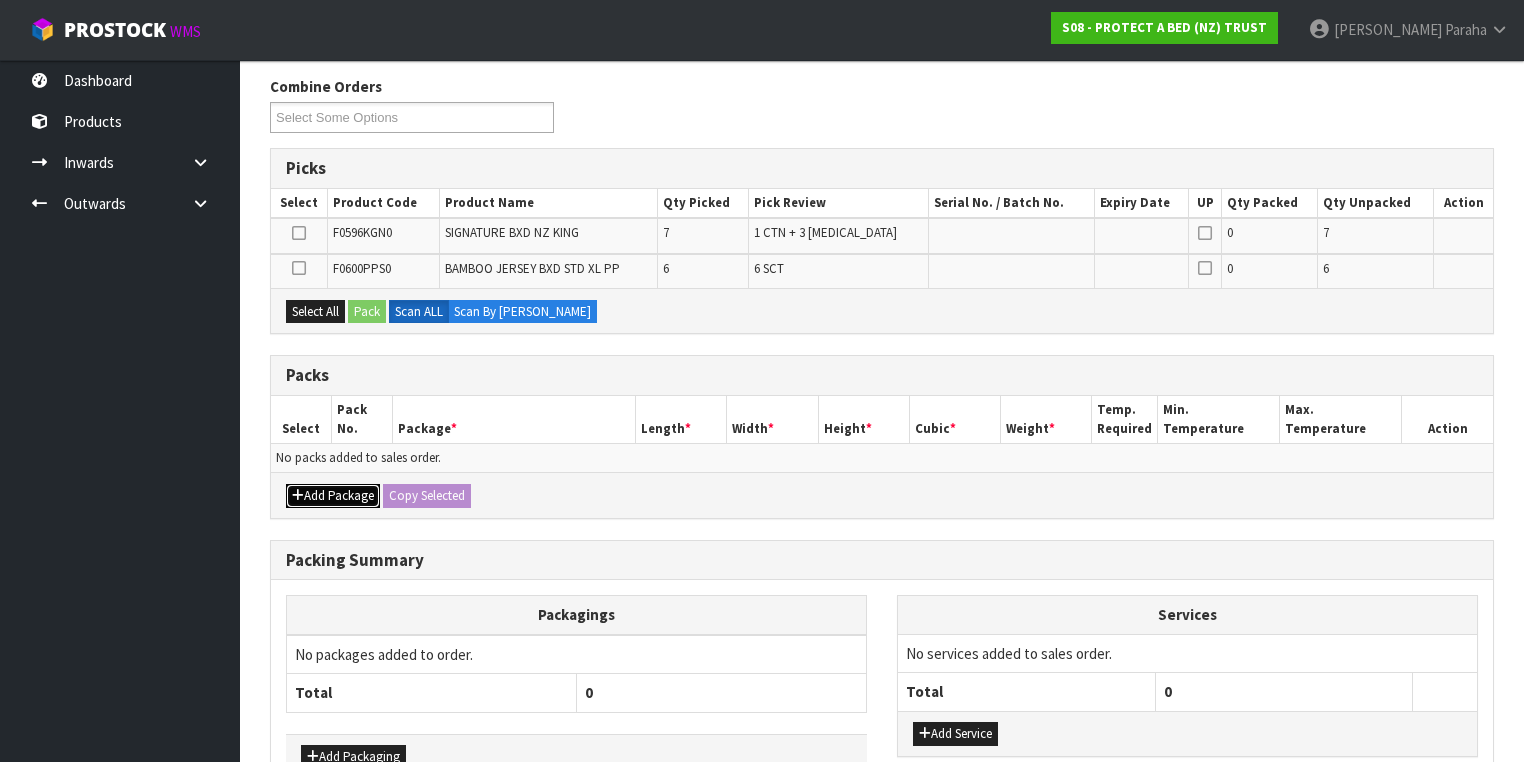 click on "Add Package" at bounding box center (333, 496) 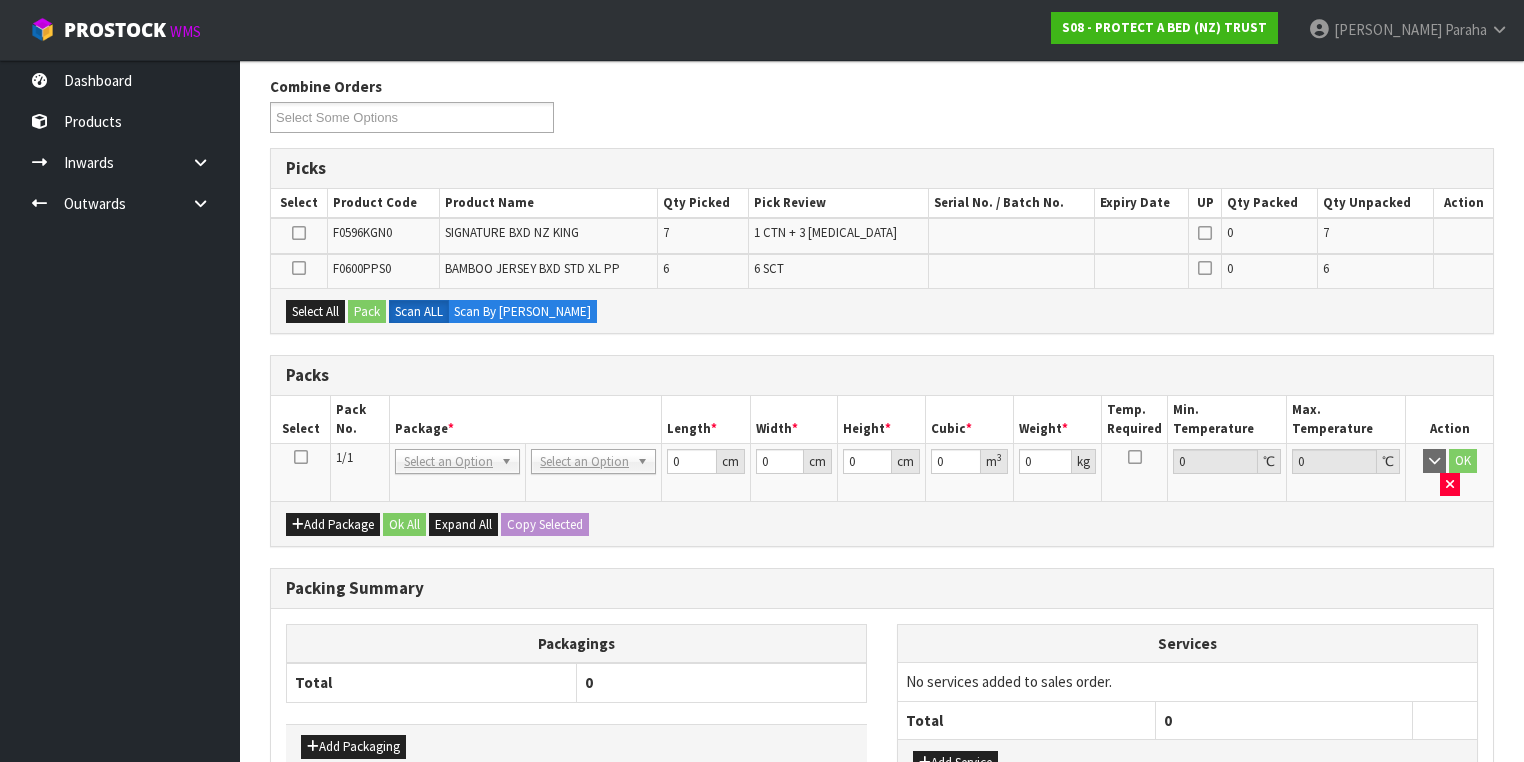 click at bounding box center [301, 457] 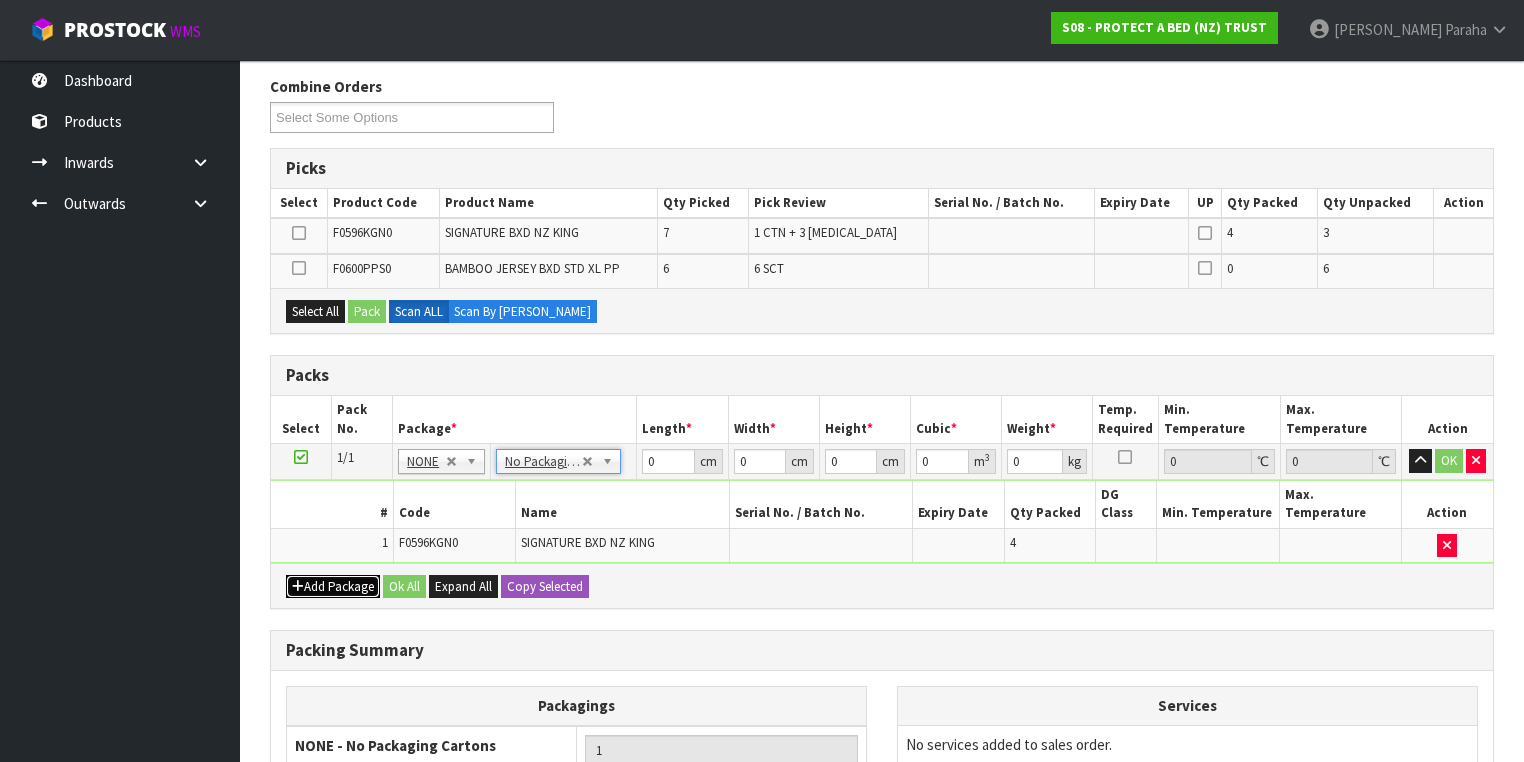 click on "Add Package" at bounding box center (333, 587) 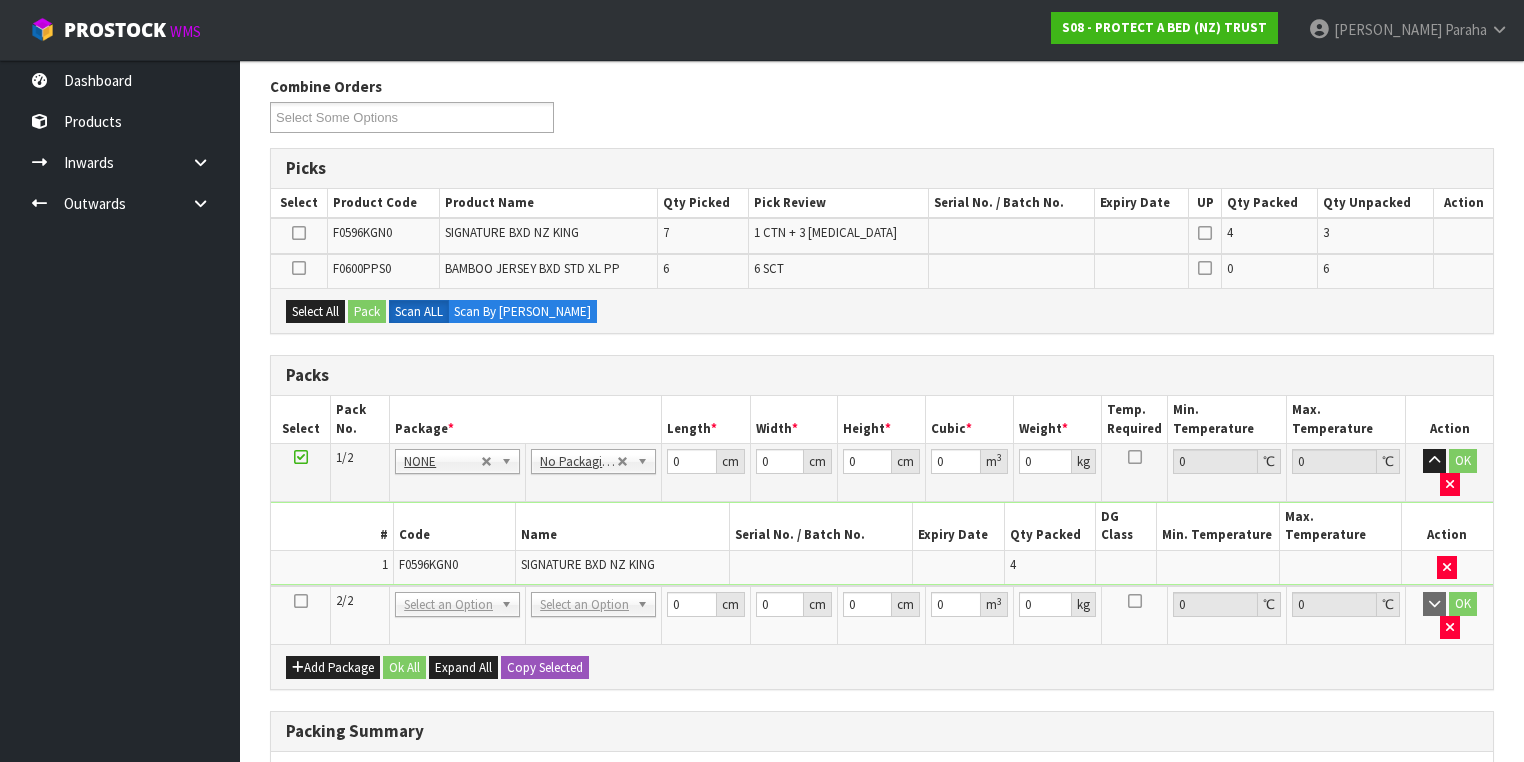 click at bounding box center [301, 601] 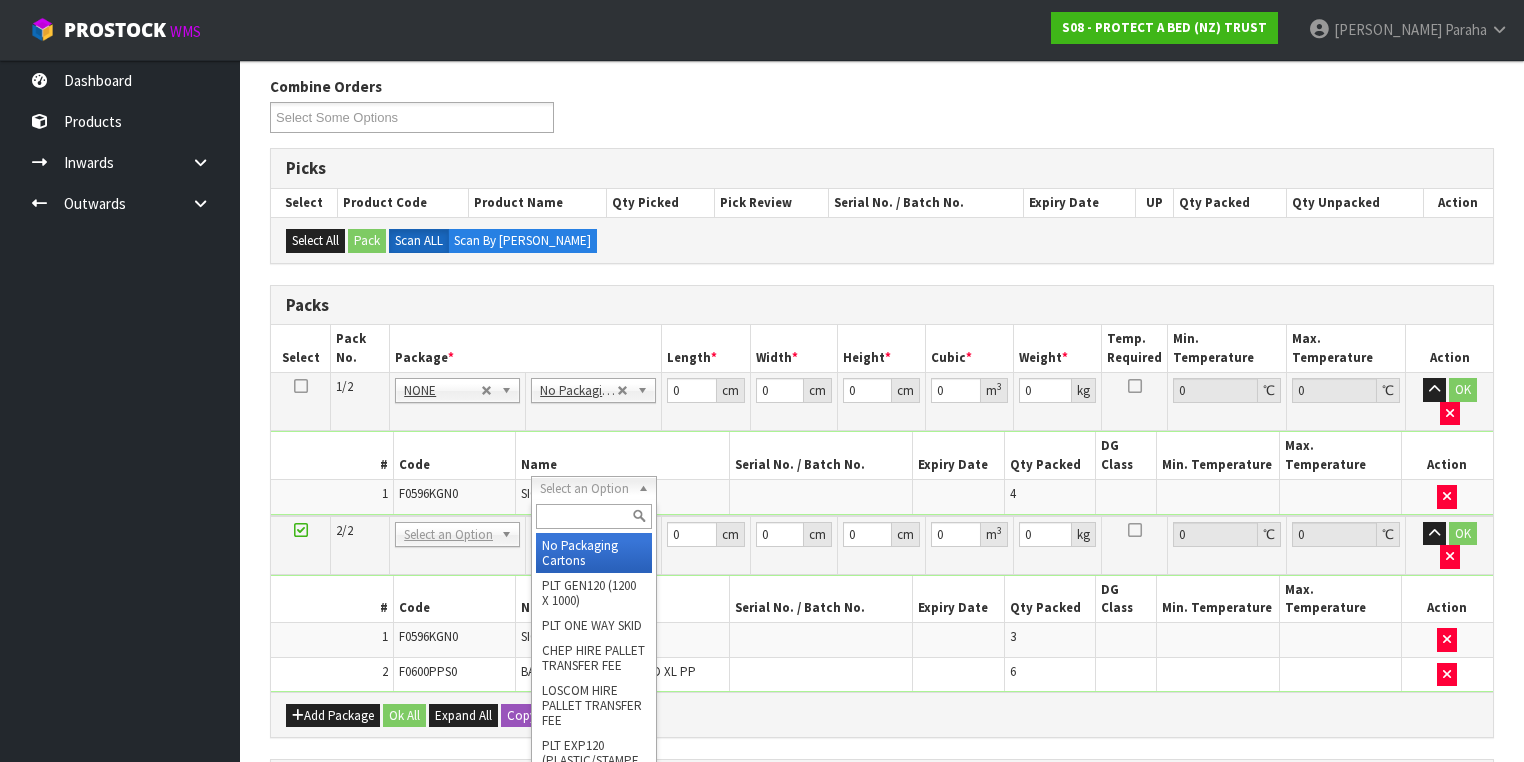 click at bounding box center [593, 516] 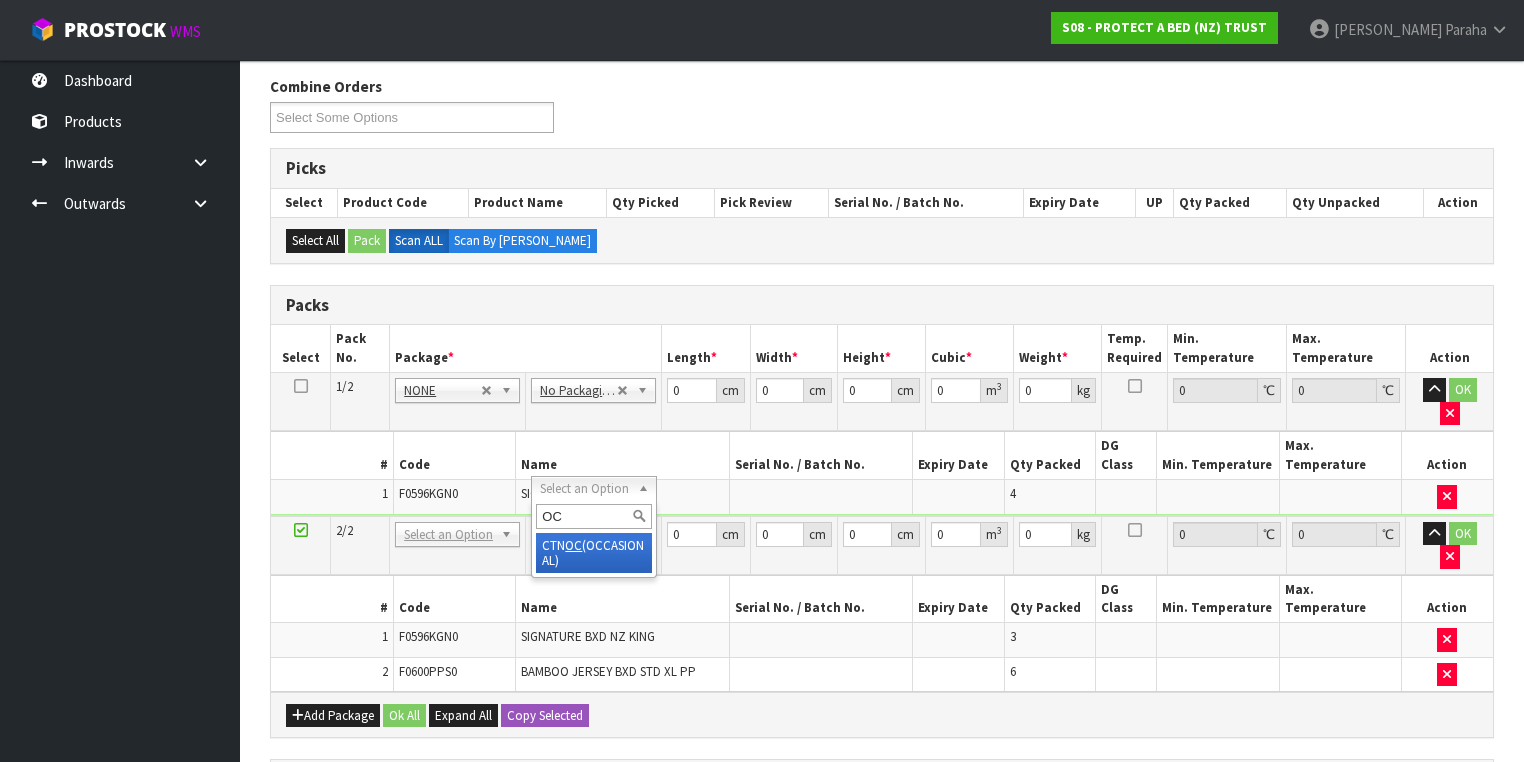 type on "OC" 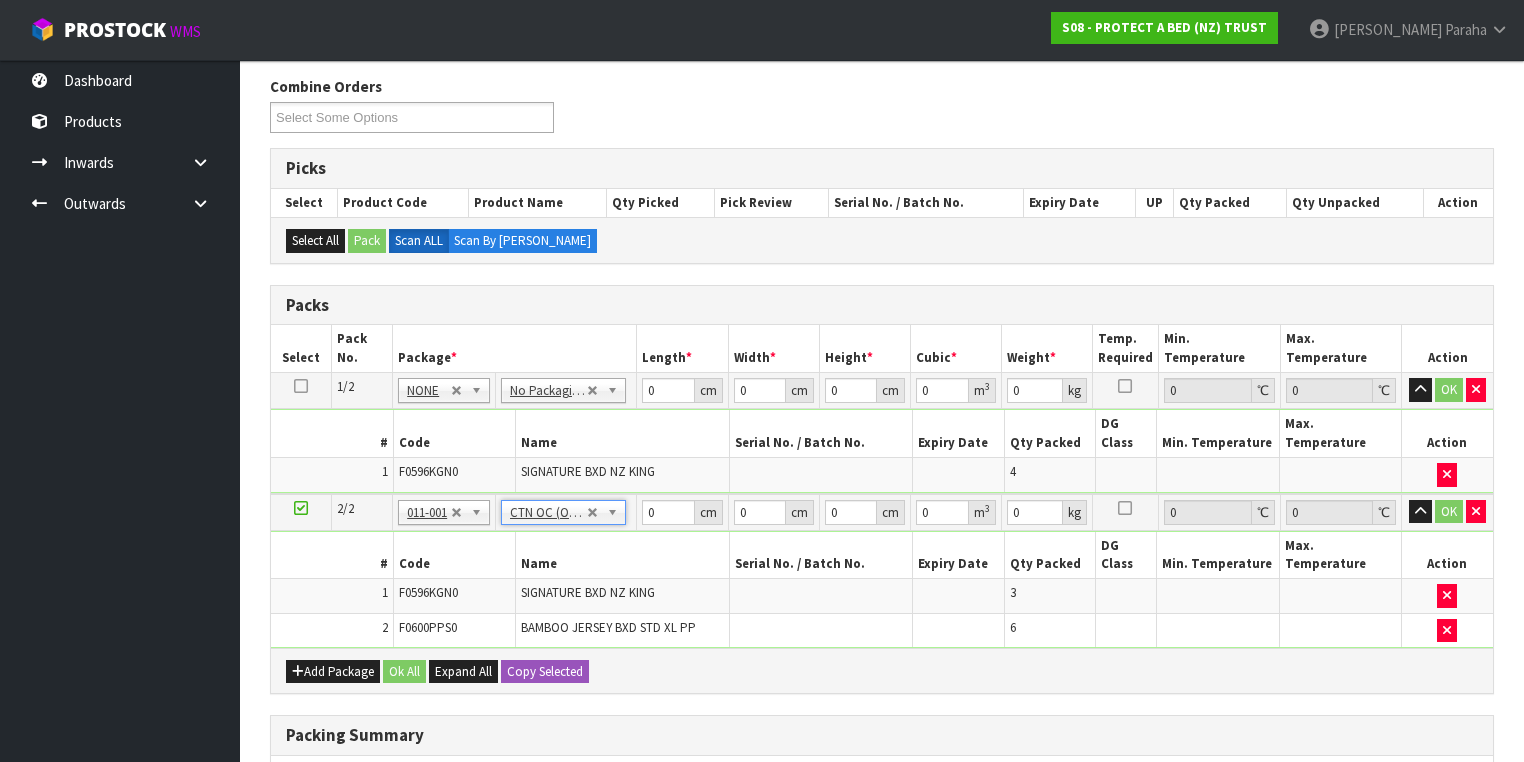 type on "5.82" 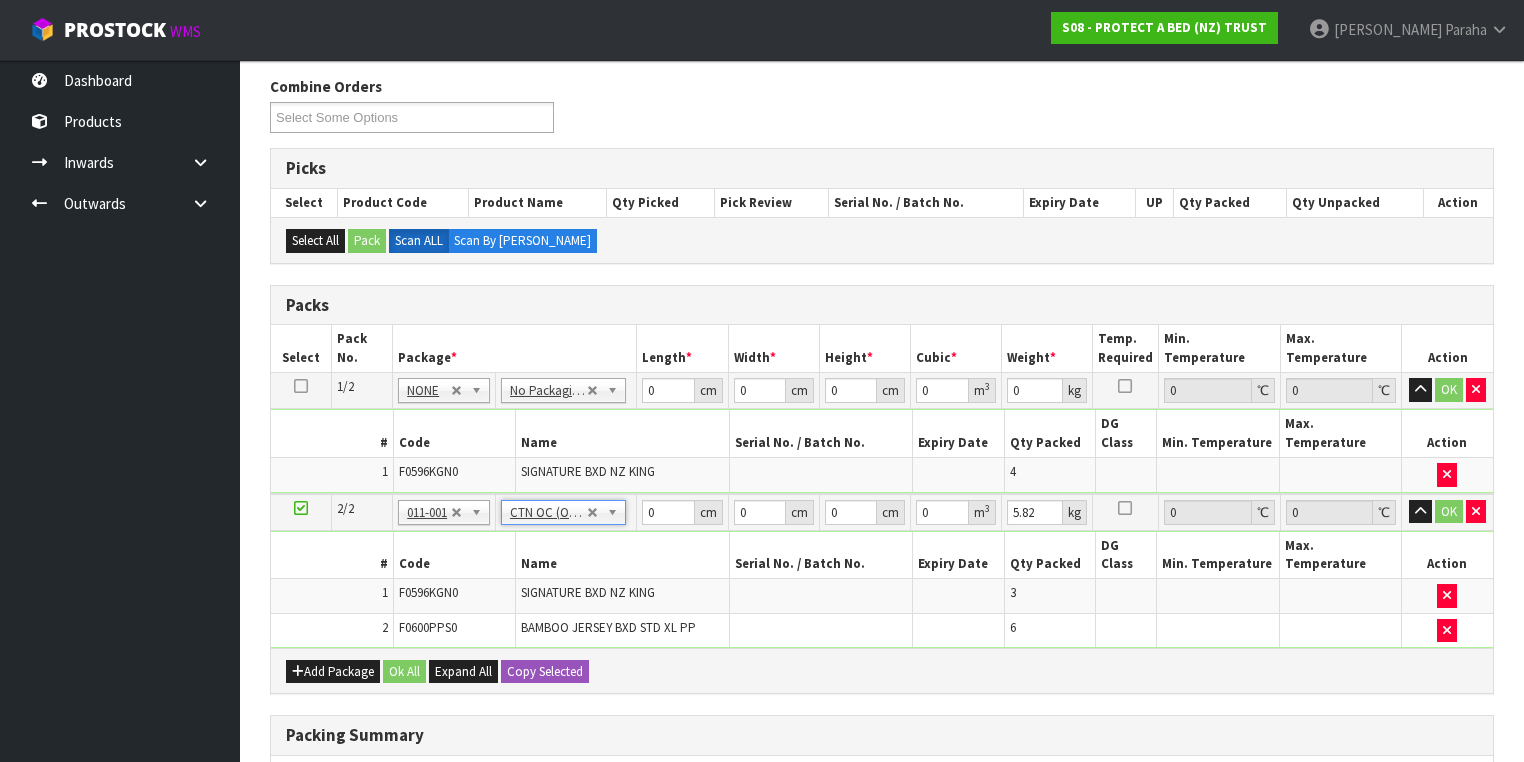 click at bounding box center [301, 386] 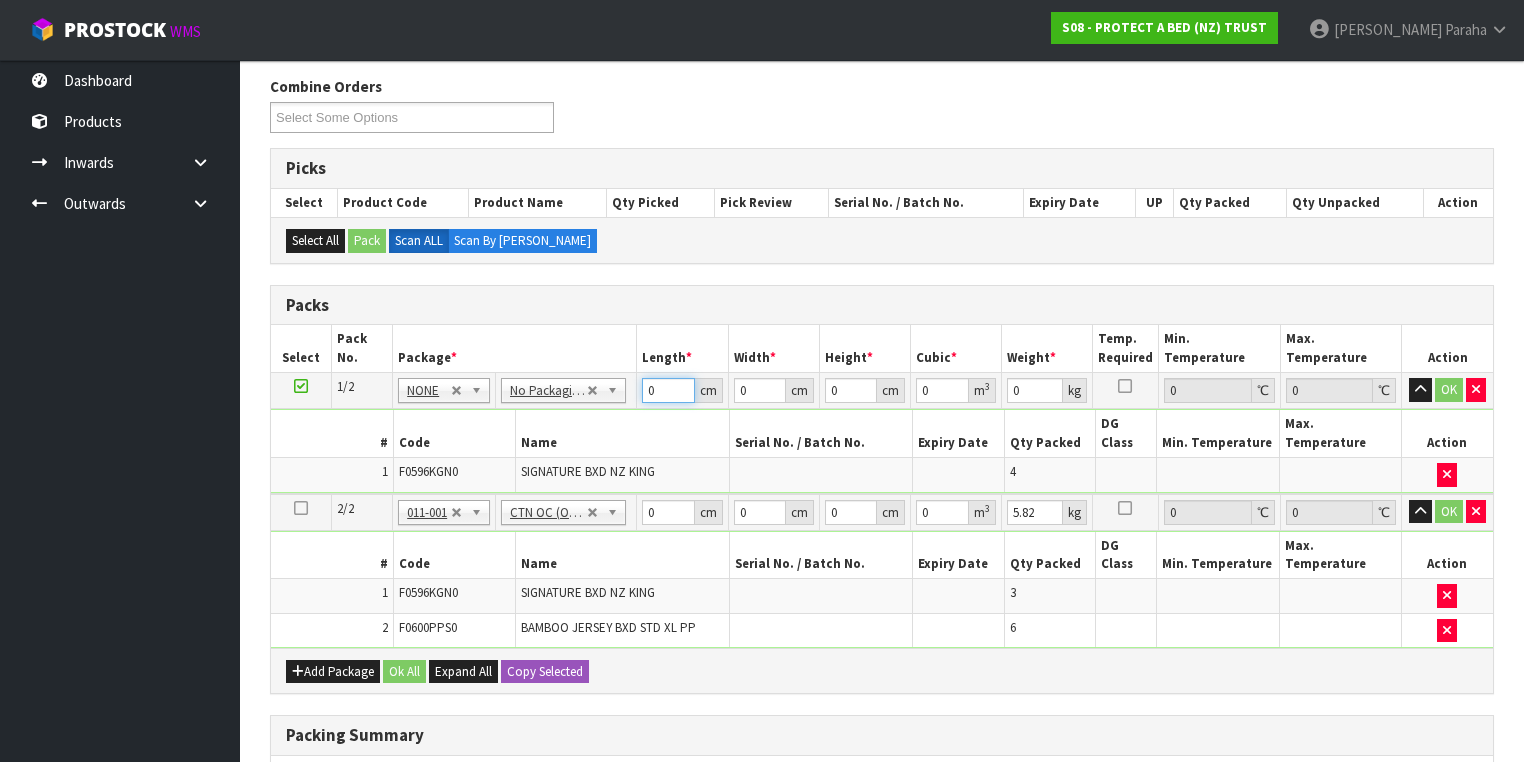drag, startPoint x: 659, startPoint y: 387, endPoint x: 627, endPoint y: 388, distance: 32.01562 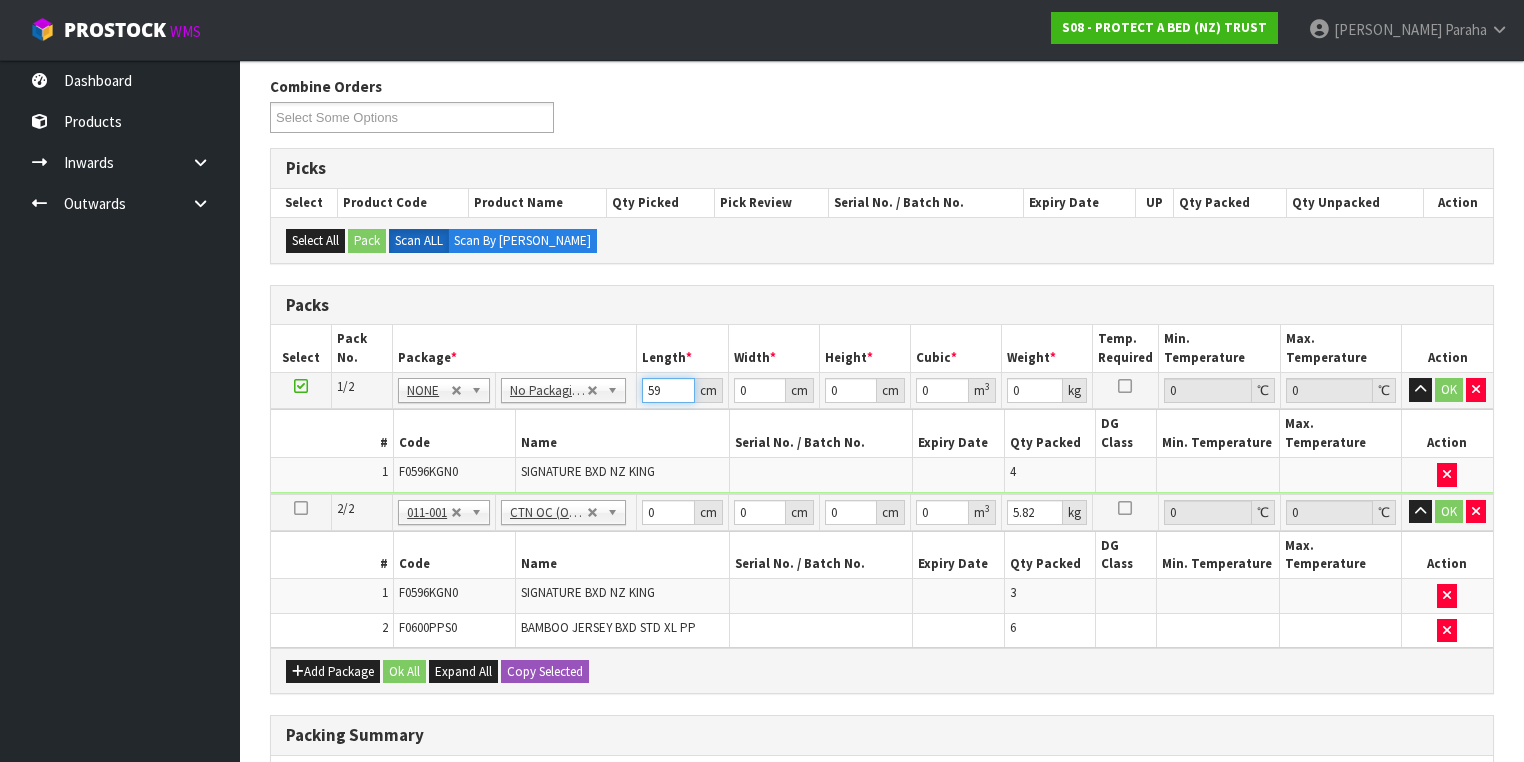 type on "59" 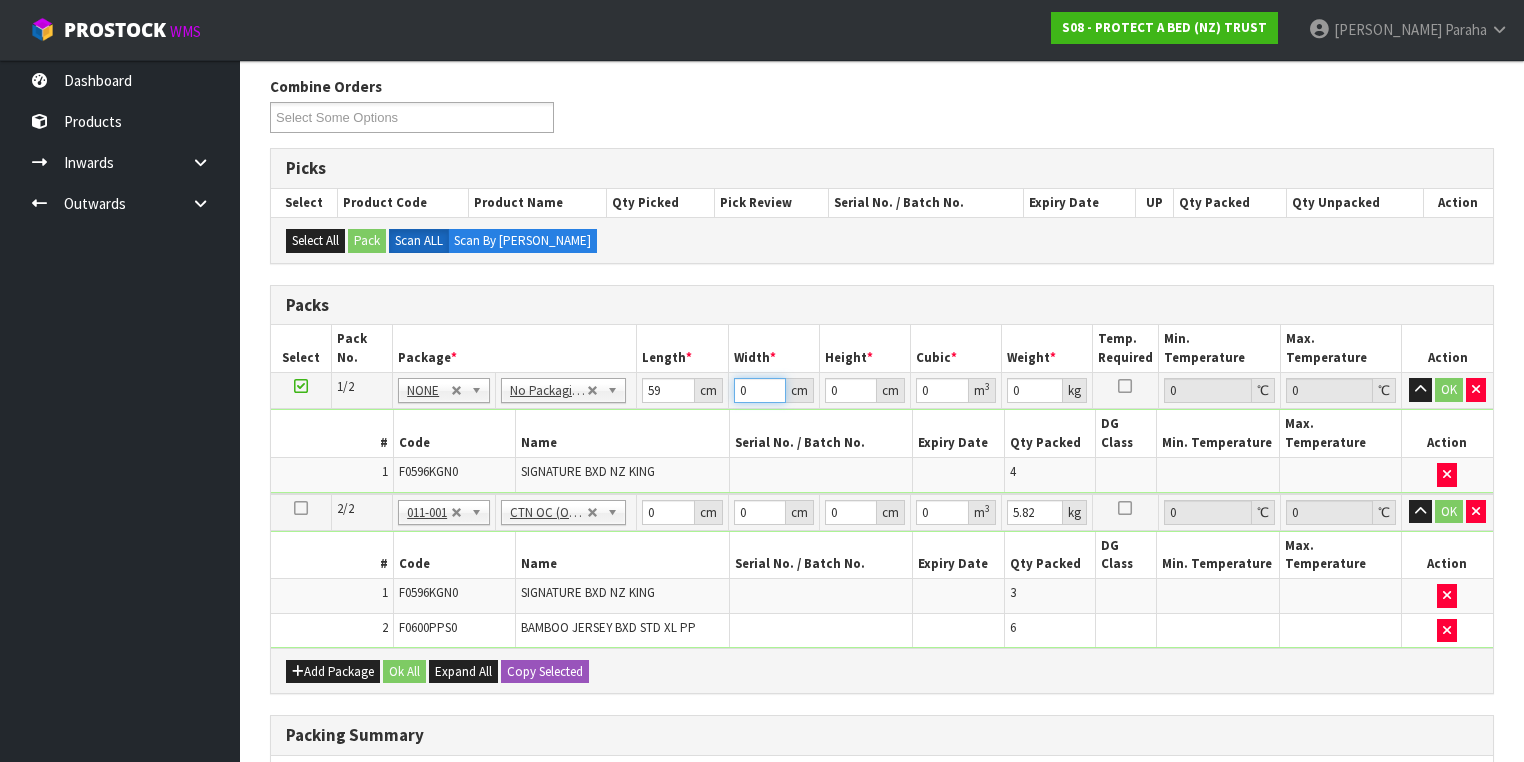 drag, startPoint x: 744, startPoint y: 389, endPoint x: 723, endPoint y: 397, distance: 22.472204 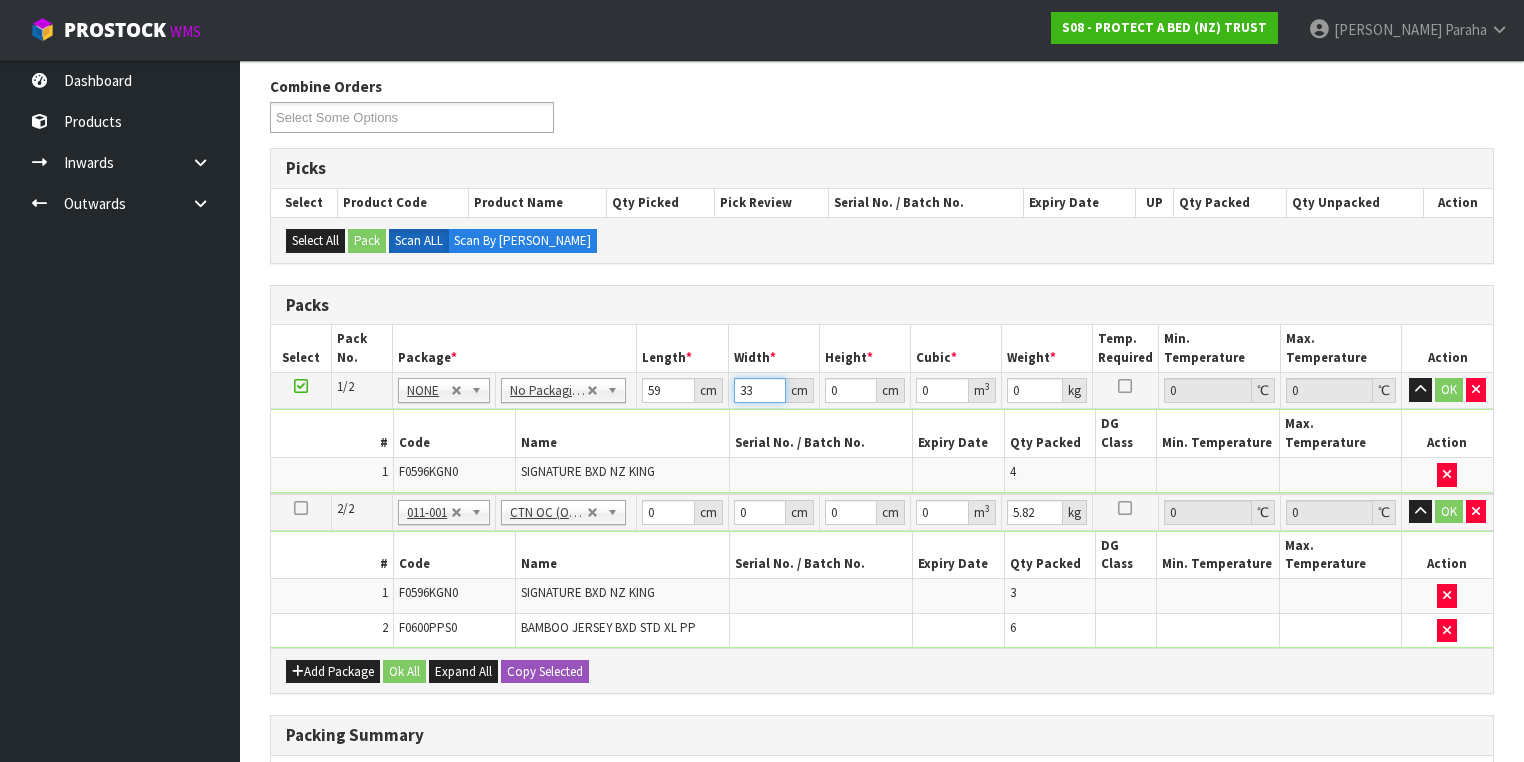 type on "33" 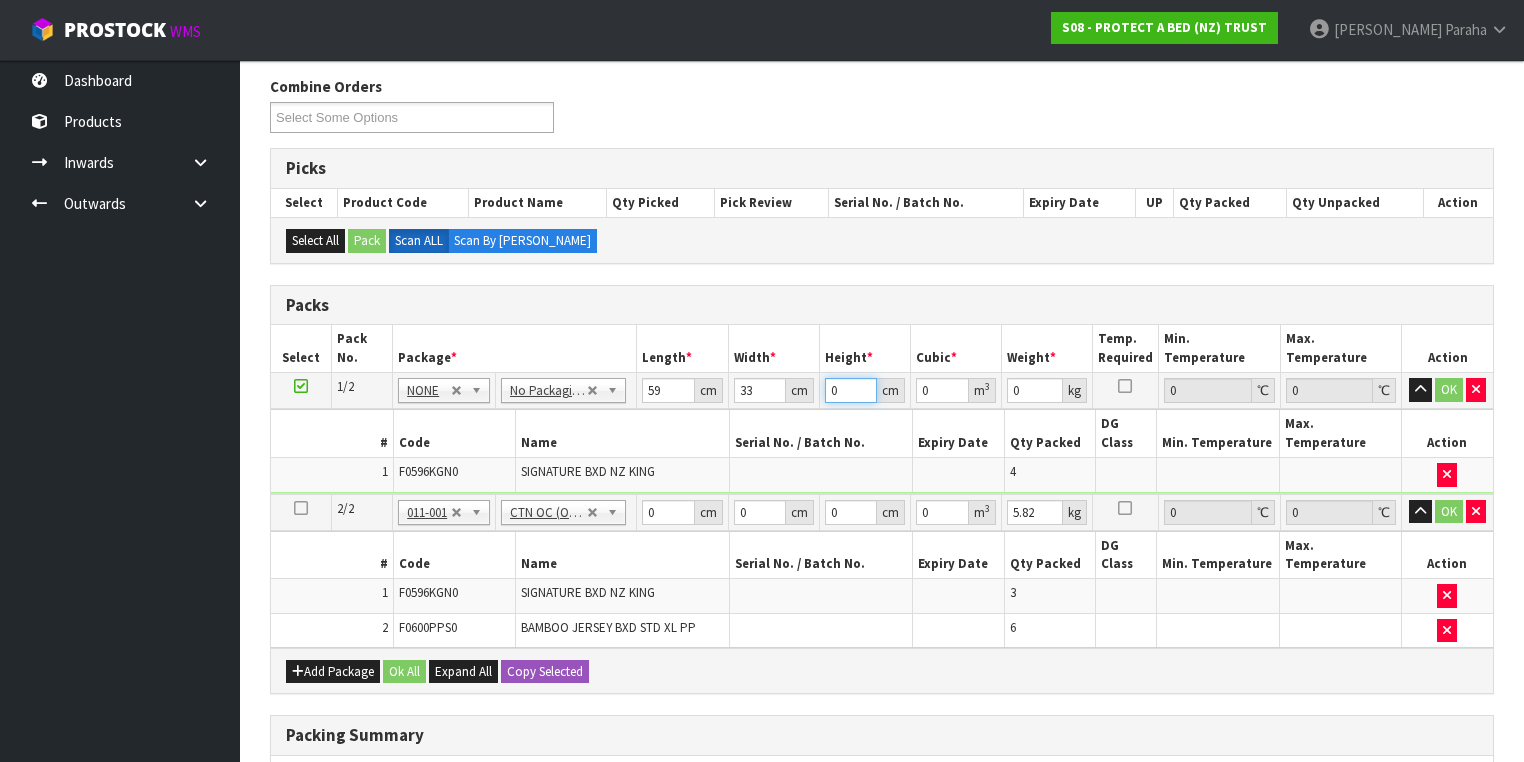 drag, startPoint x: 845, startPoint y: 388, endPoint x: 820, endPoint y: 394, distance: 25.70992 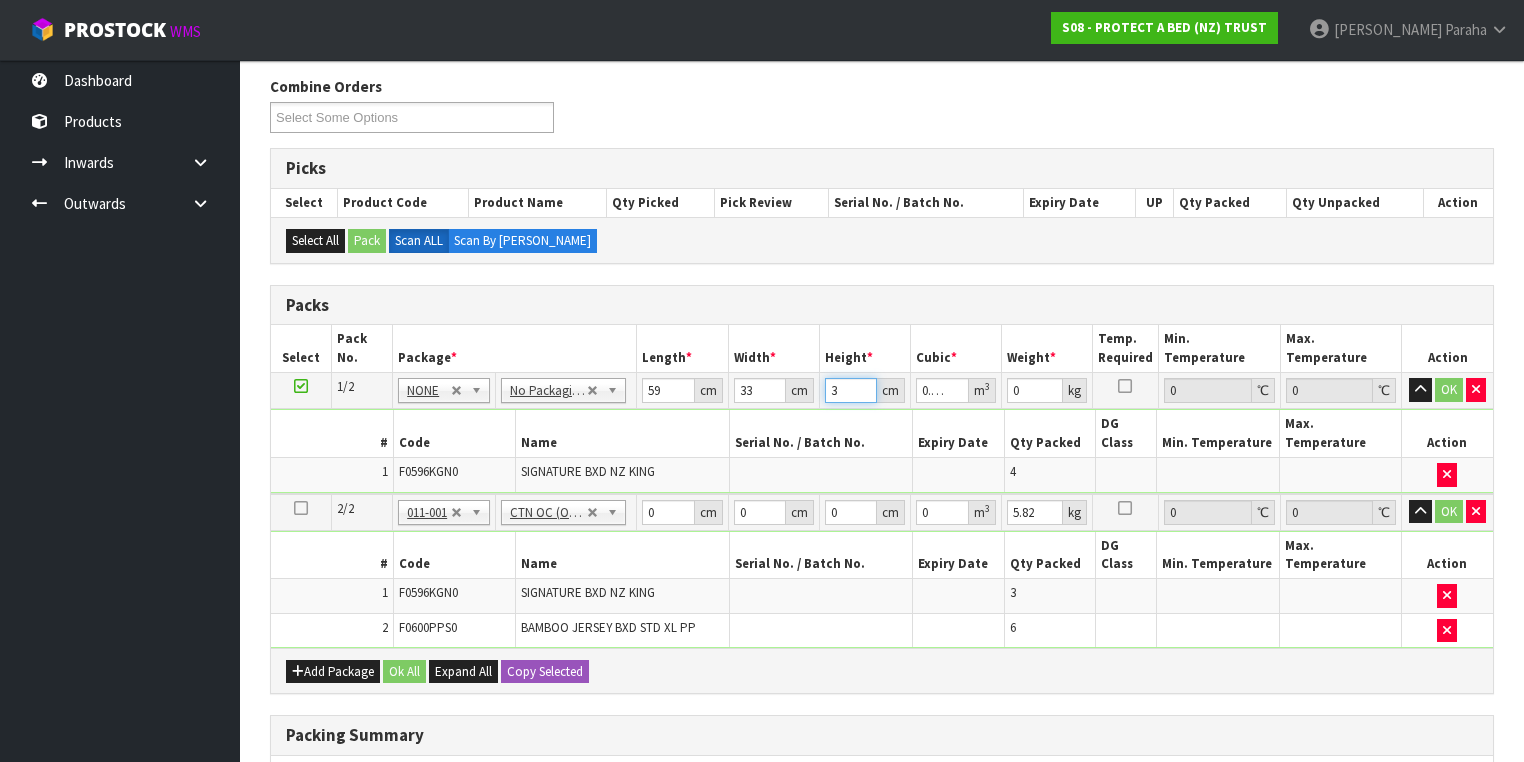 type on "32" 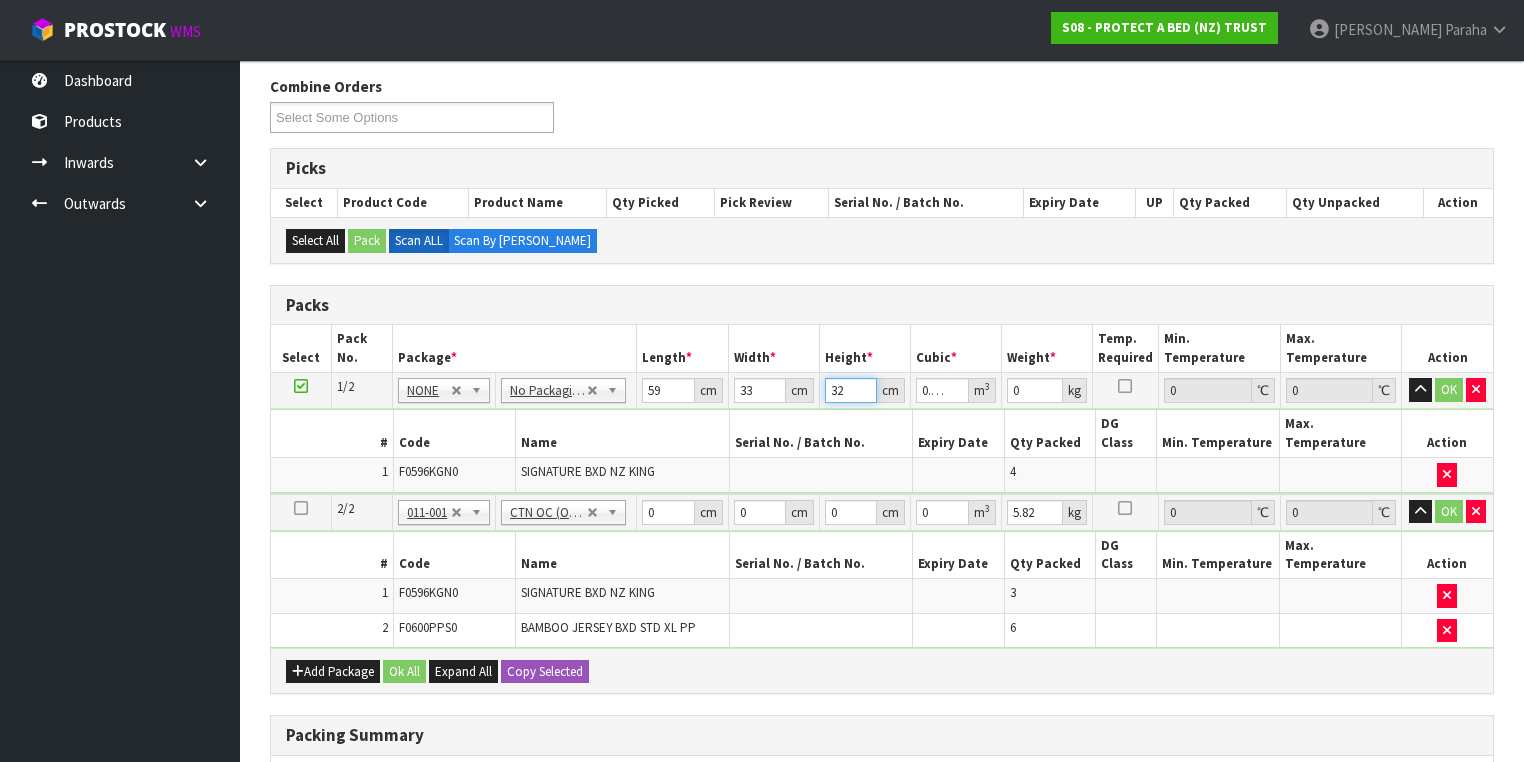 type on "32" 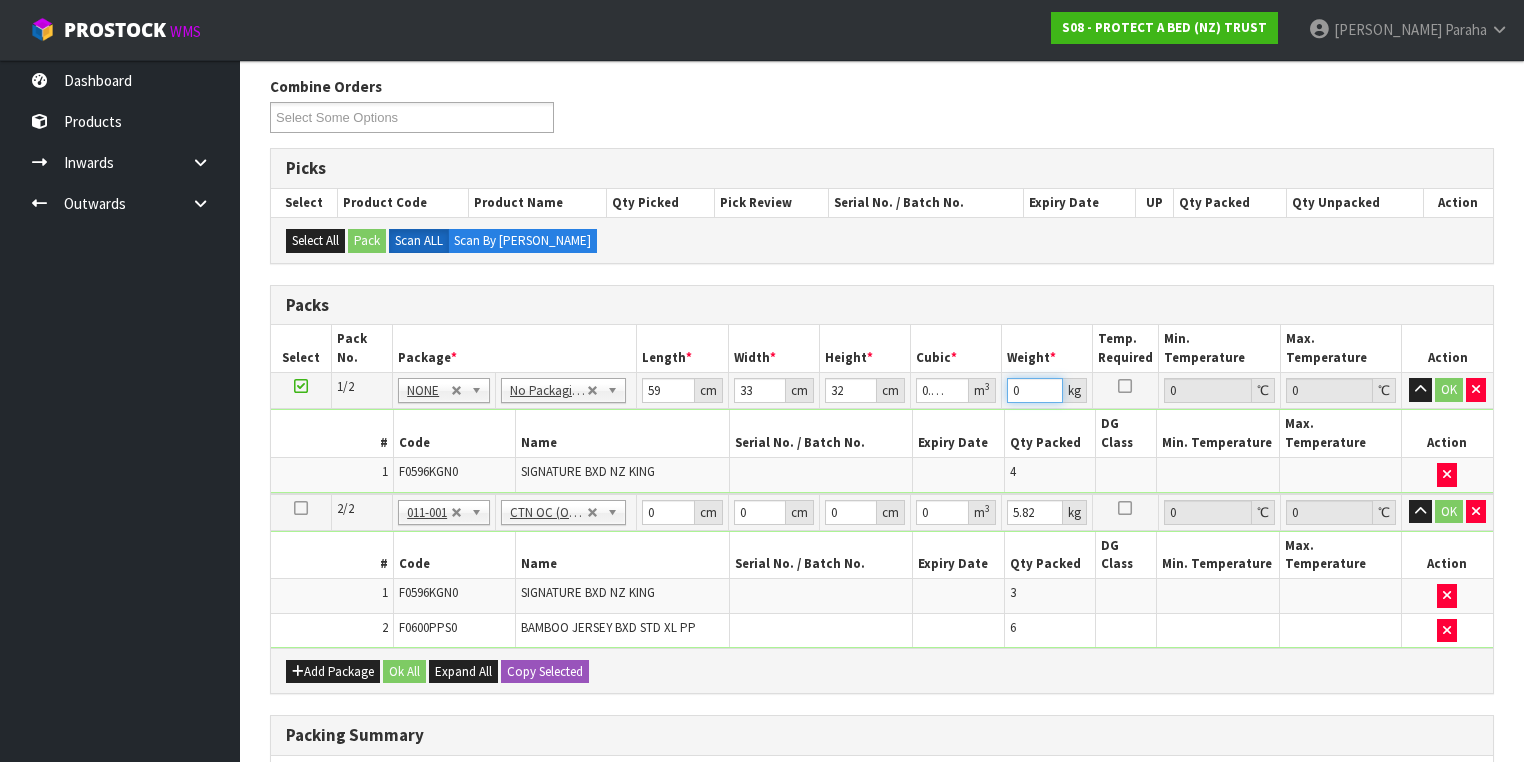 drag, startPoint x: 1033, startPoint y: 387, endPoint x: 1004, endPoint y: 387, distance: 29 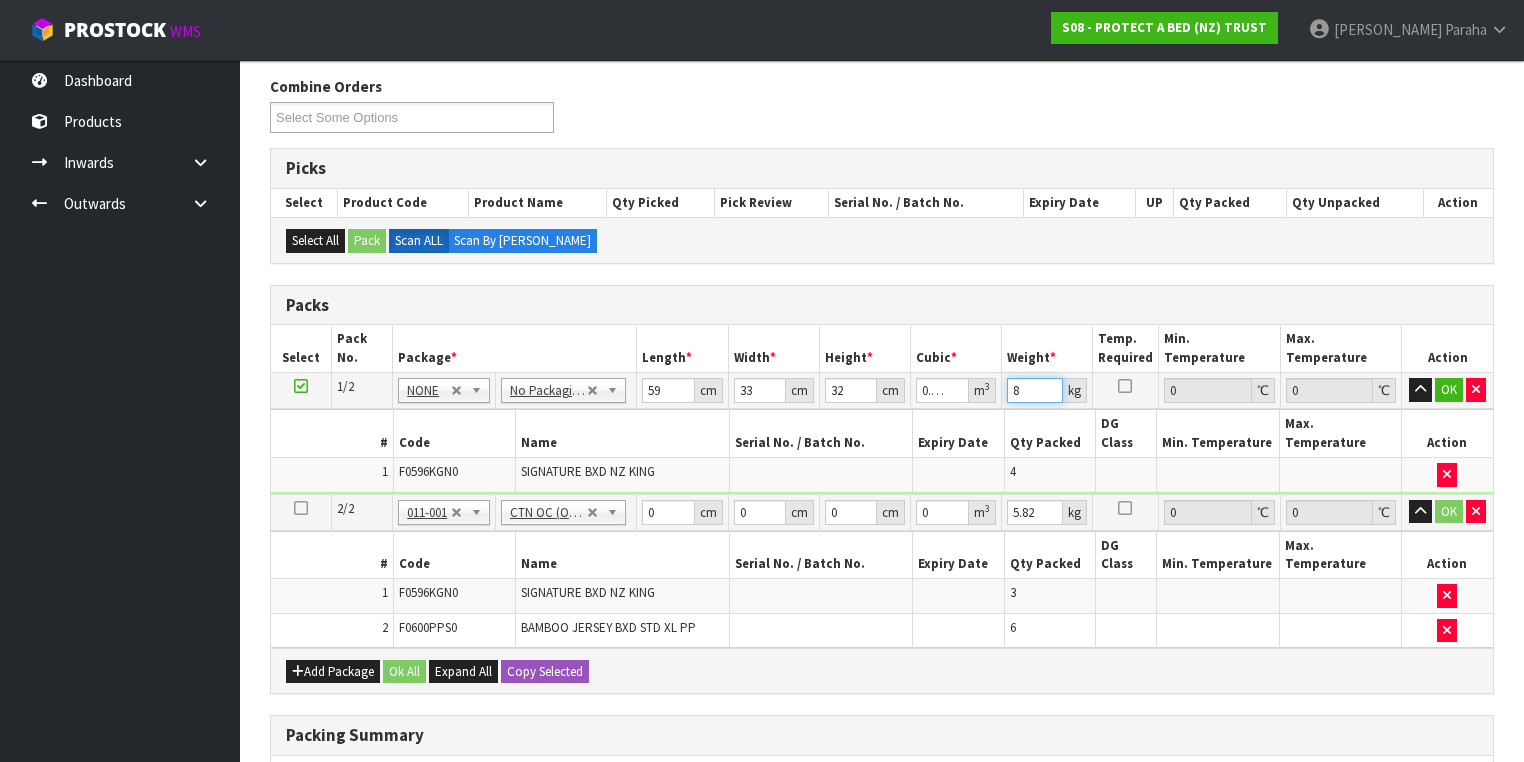 type on "8" 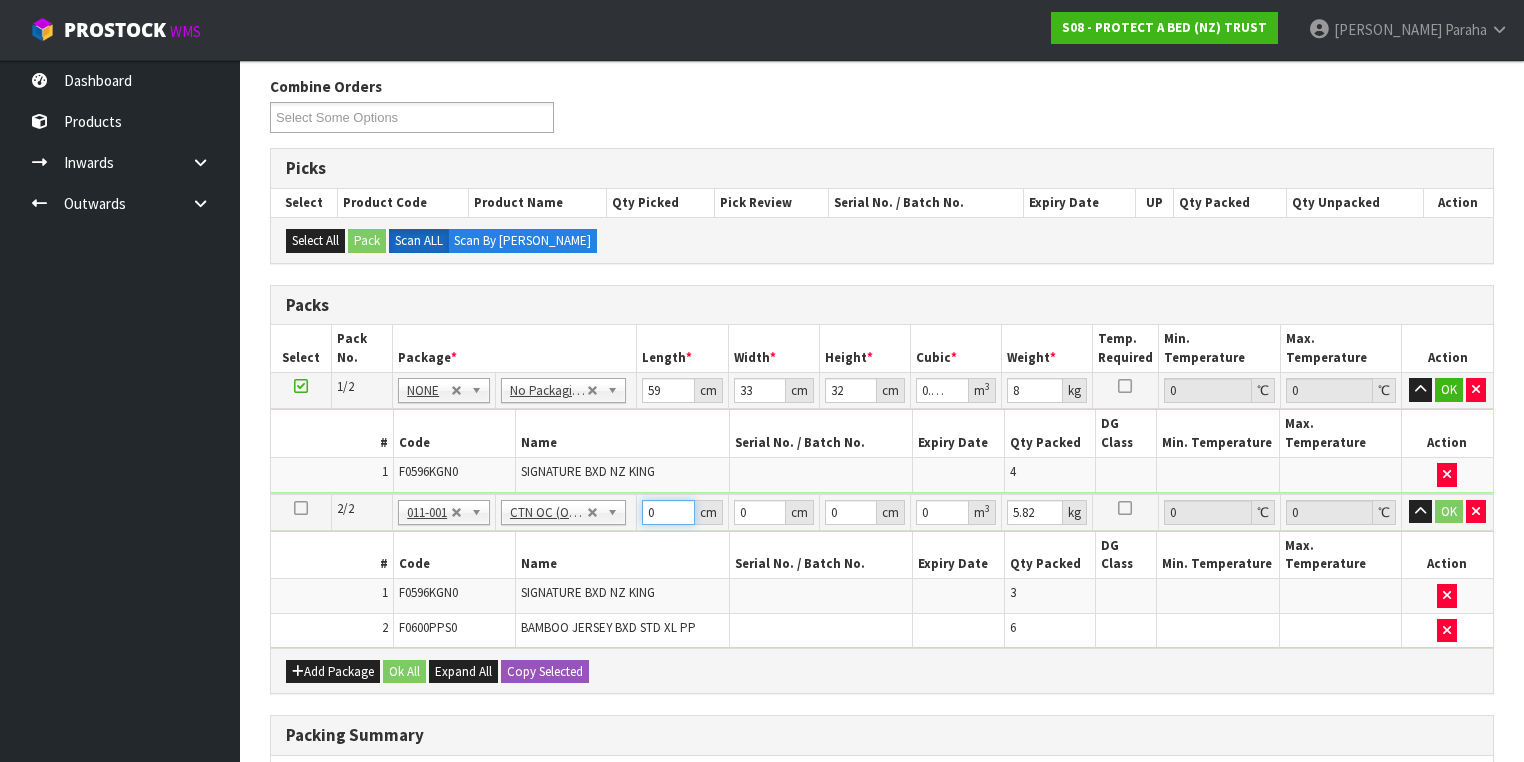 click on "0
cm" at bounding box center (682, 512) 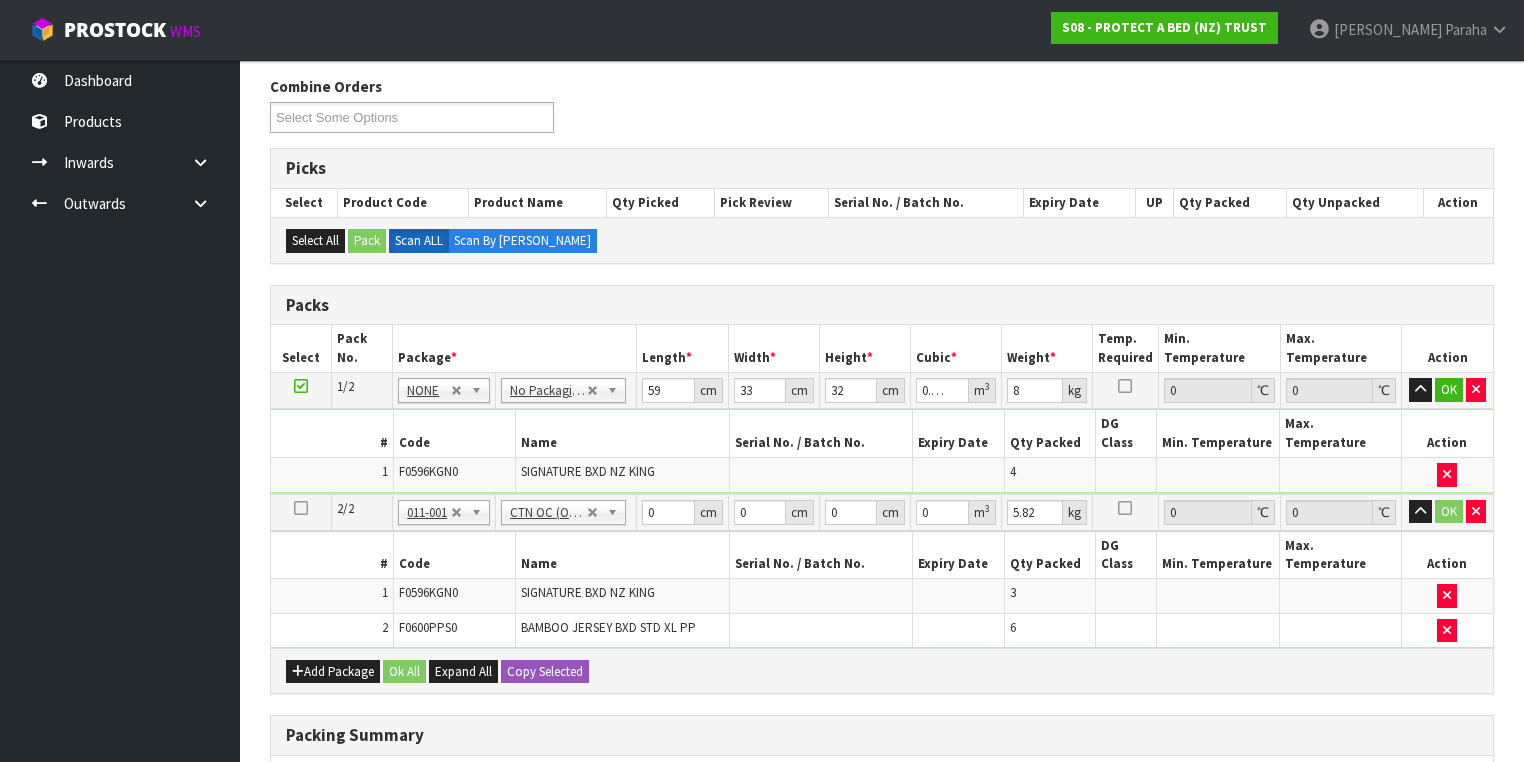 click at bounding box center (301, 508) 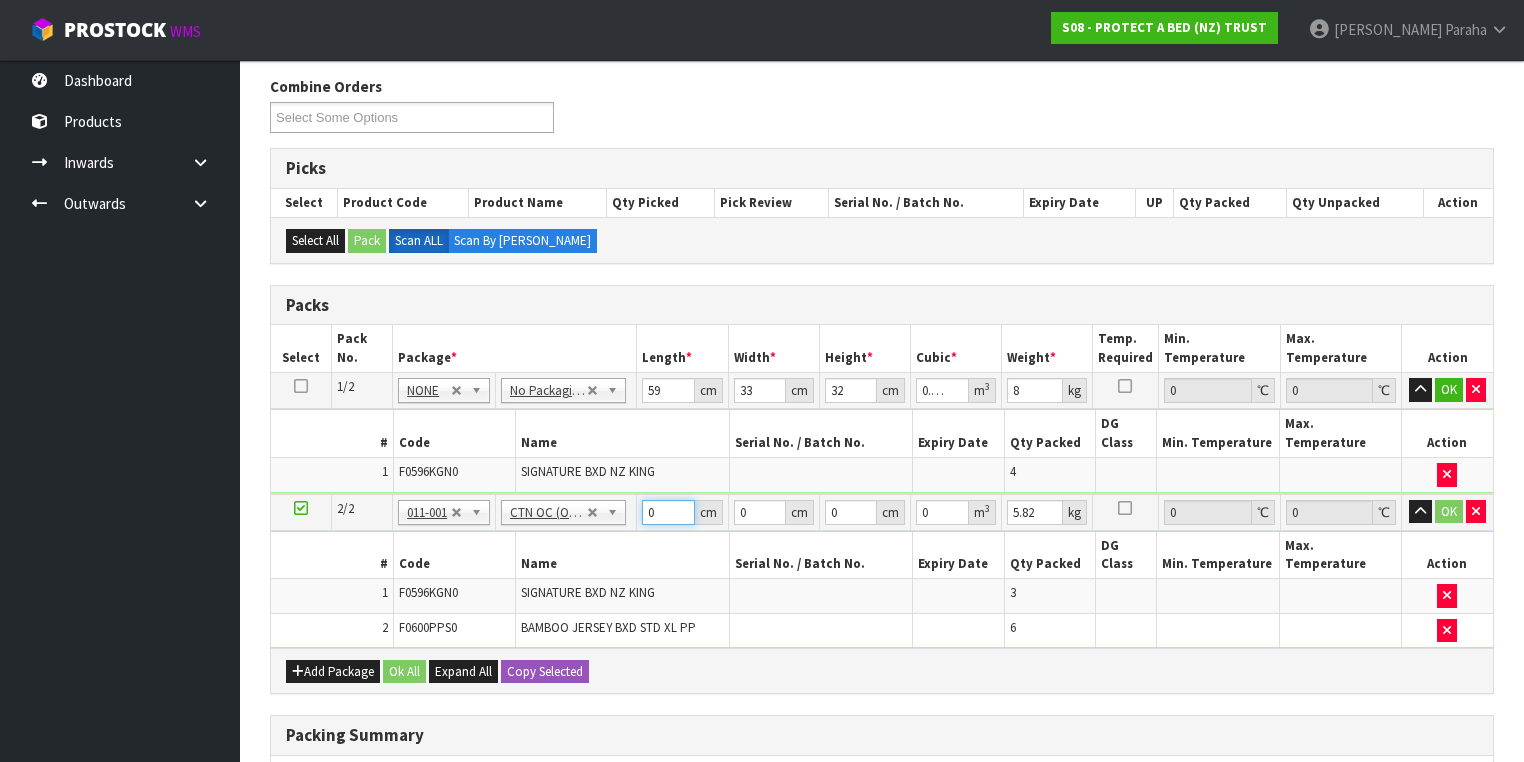 drag, startPoint x: 665, startPoint y: 489, endPoint x: 643, endPoint y: 496, distance: 23.086792 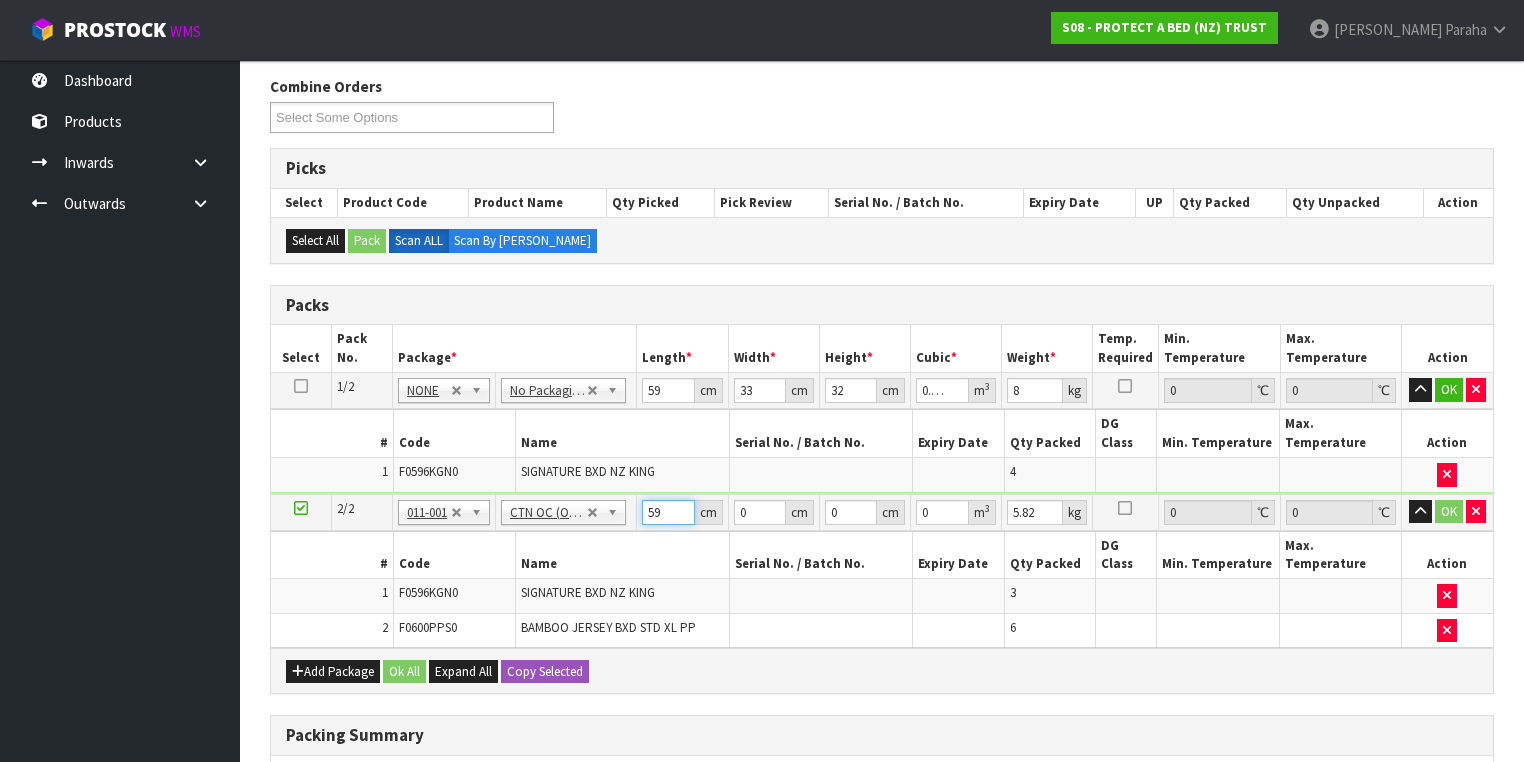 type on "59" 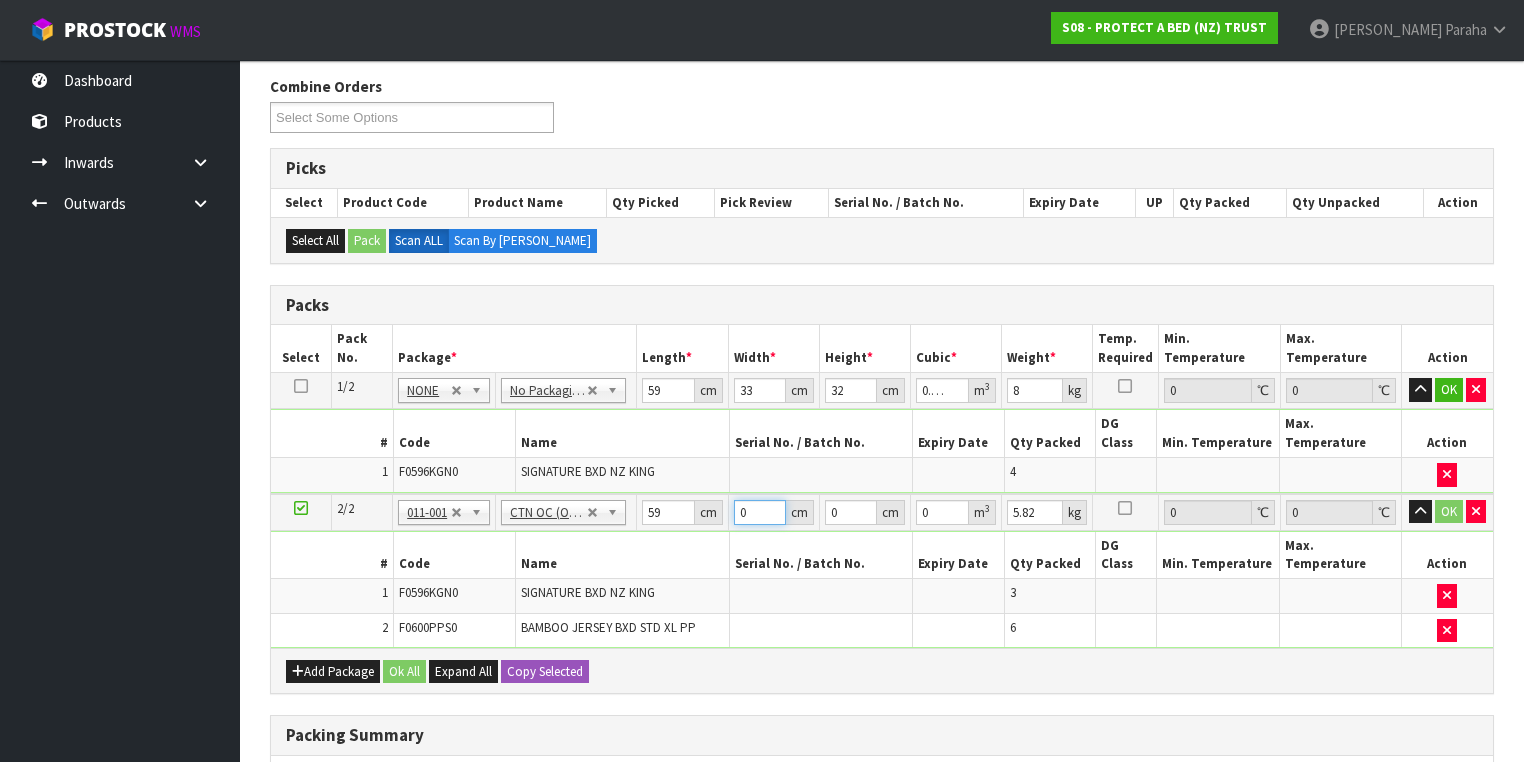 drag, startPoint x: 741, startPoint y: 494, endPoint x: 728, endPoint y: 493, distance: 13.038404 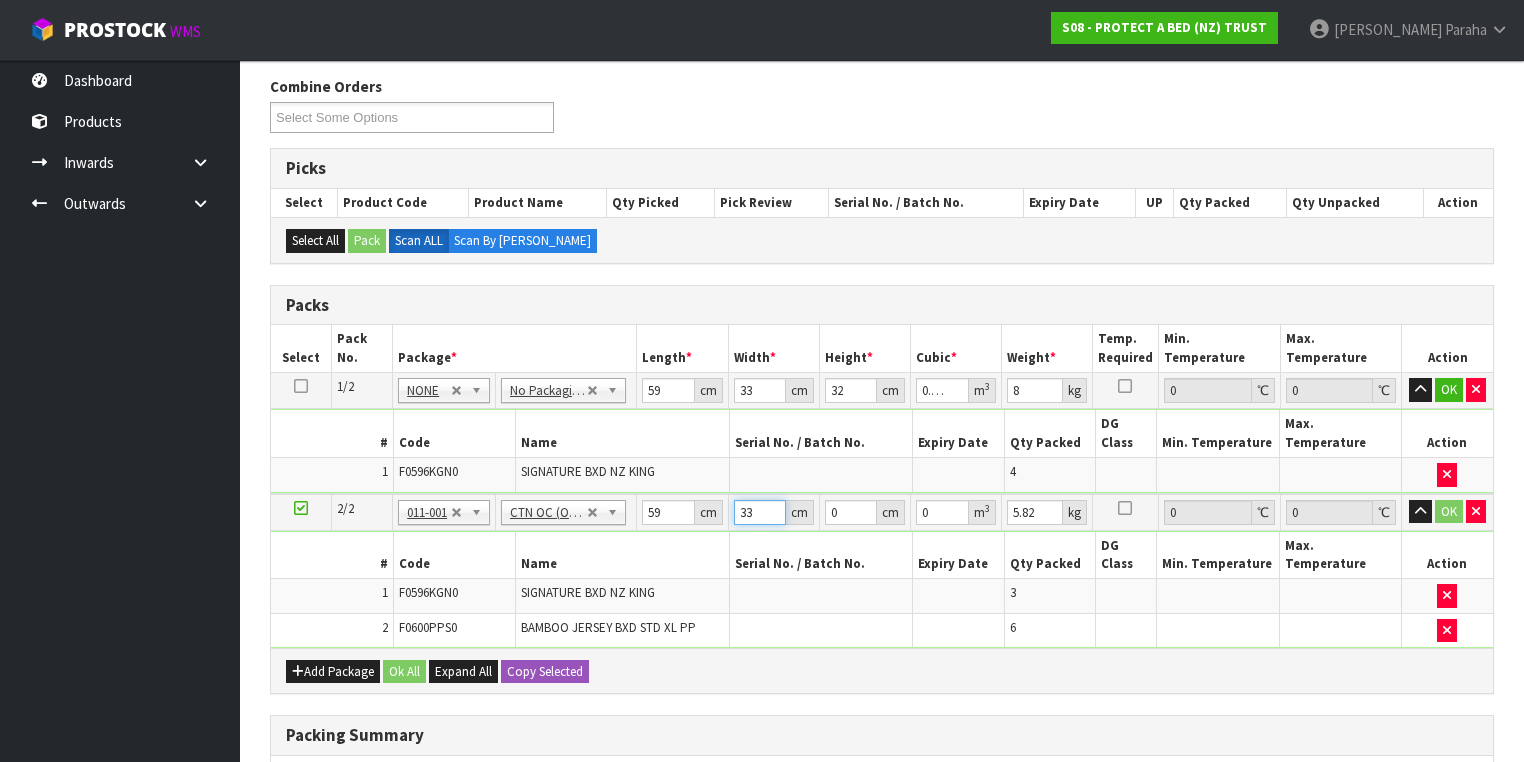 type on "33" 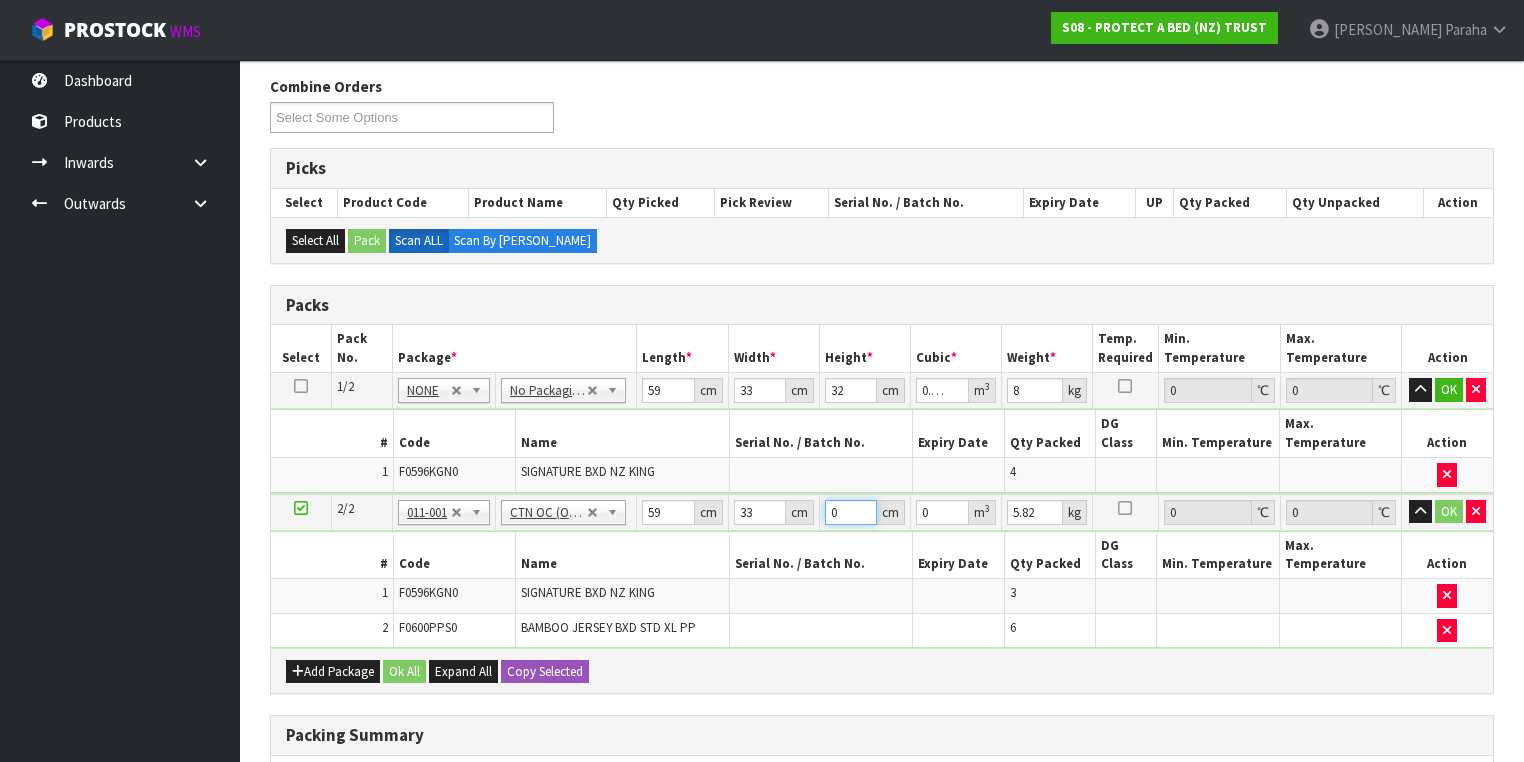drag, startPoint x: 840, startPoint y: 488, endPoint x: 820, endPoint y: 494, distance: 20.880613 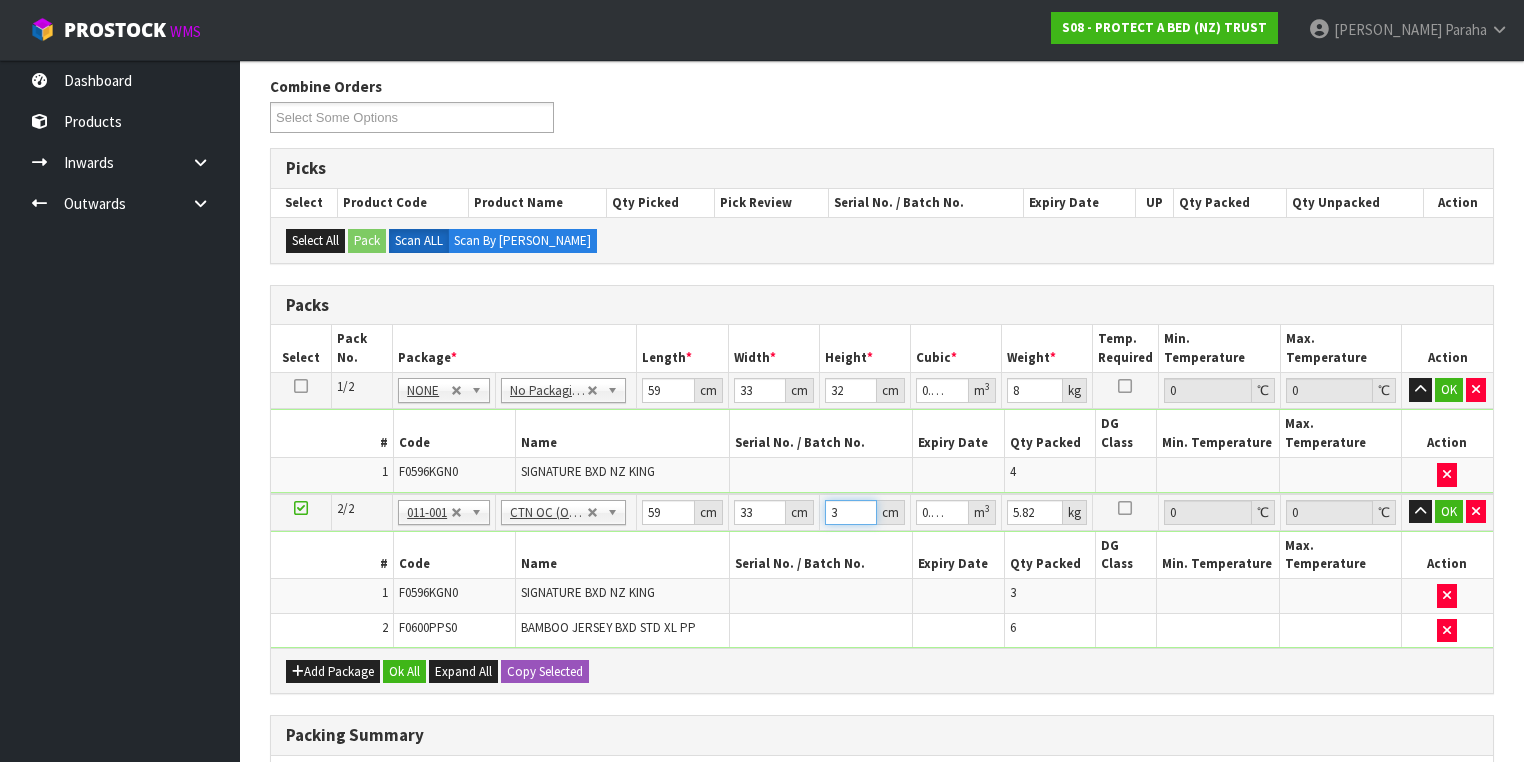 type on "32" 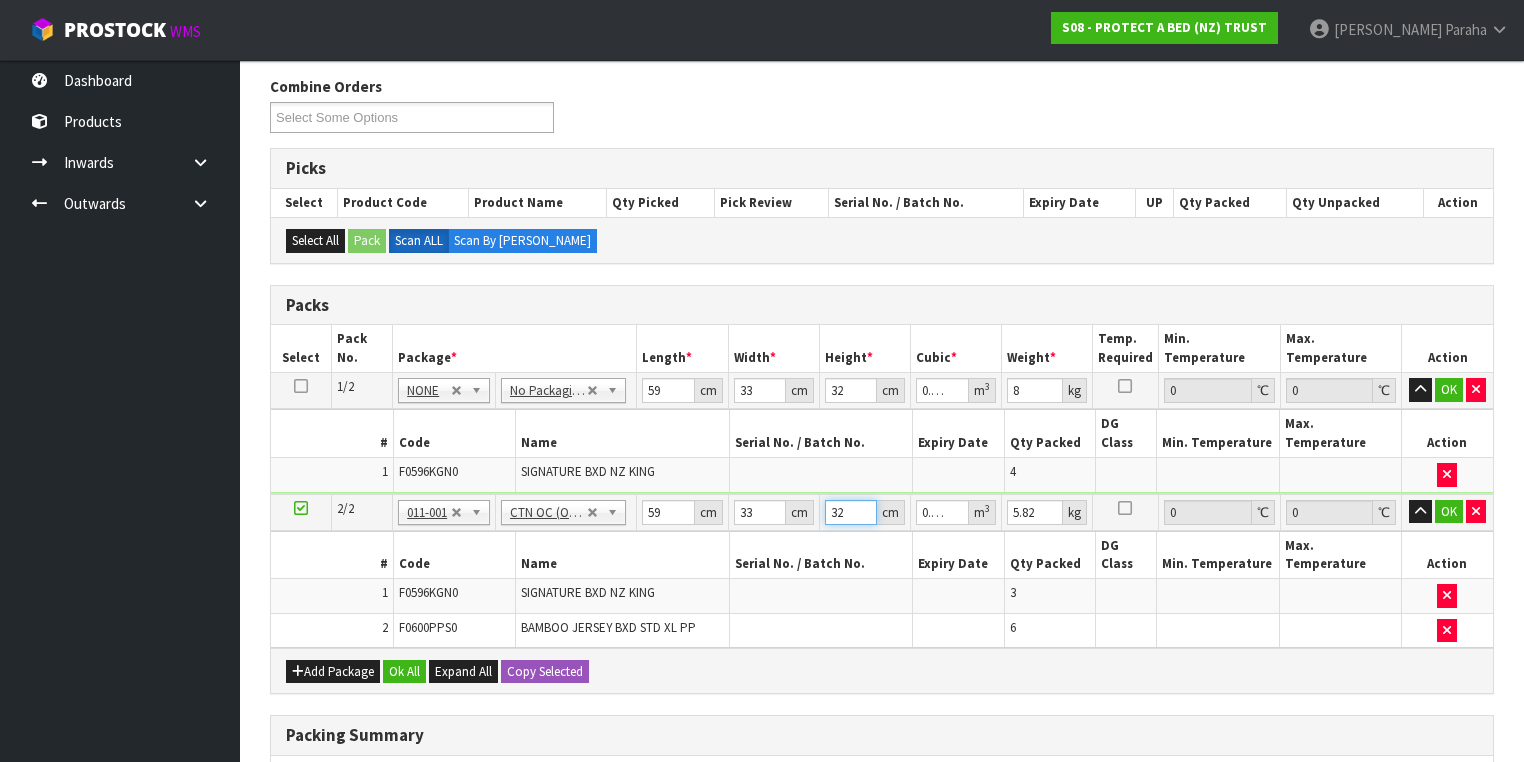 type on "32" 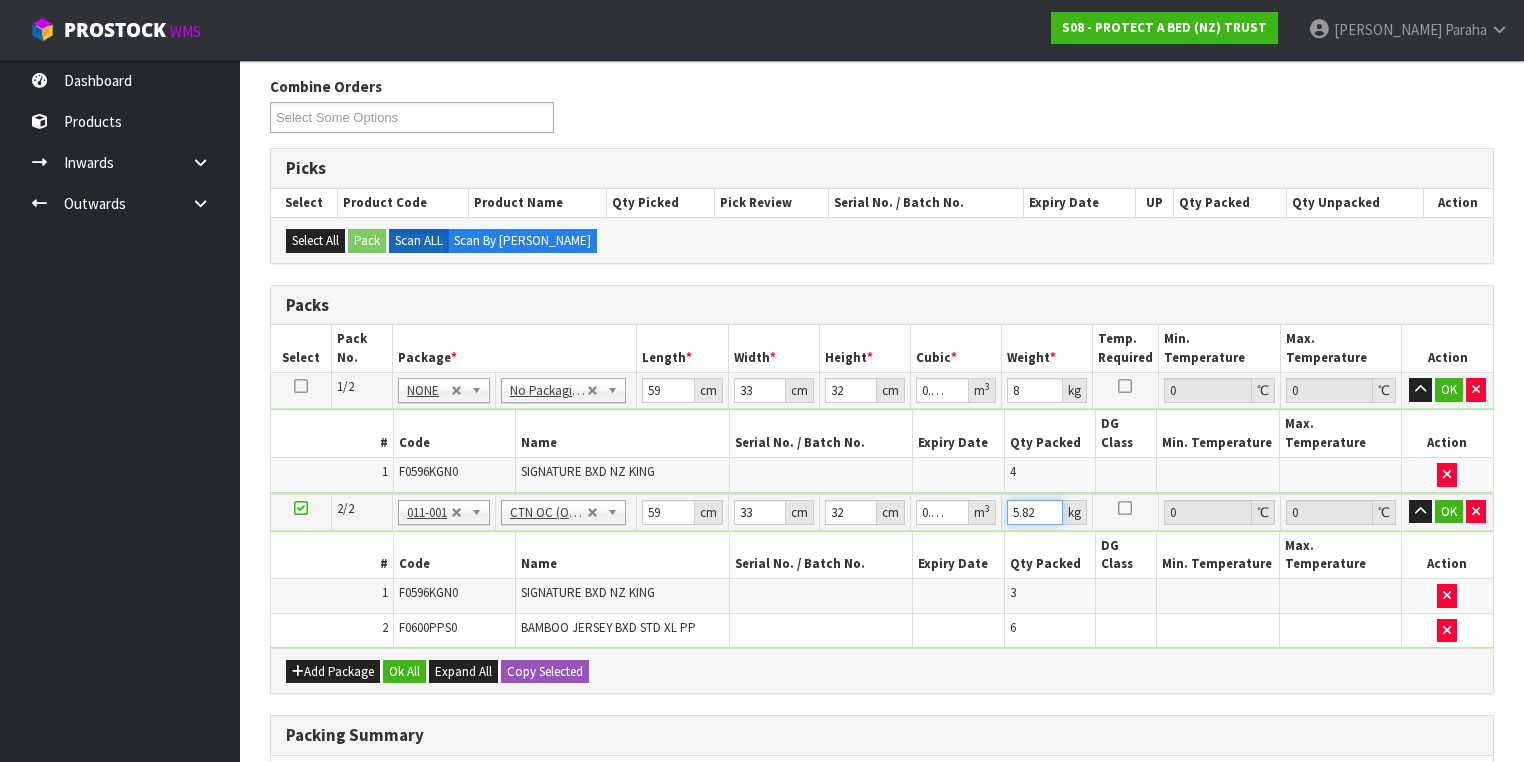 drag, startPoint x: 1039, startPoint y: 493, endPoint x: 988, endPoint y: 496, distance: 51.088158 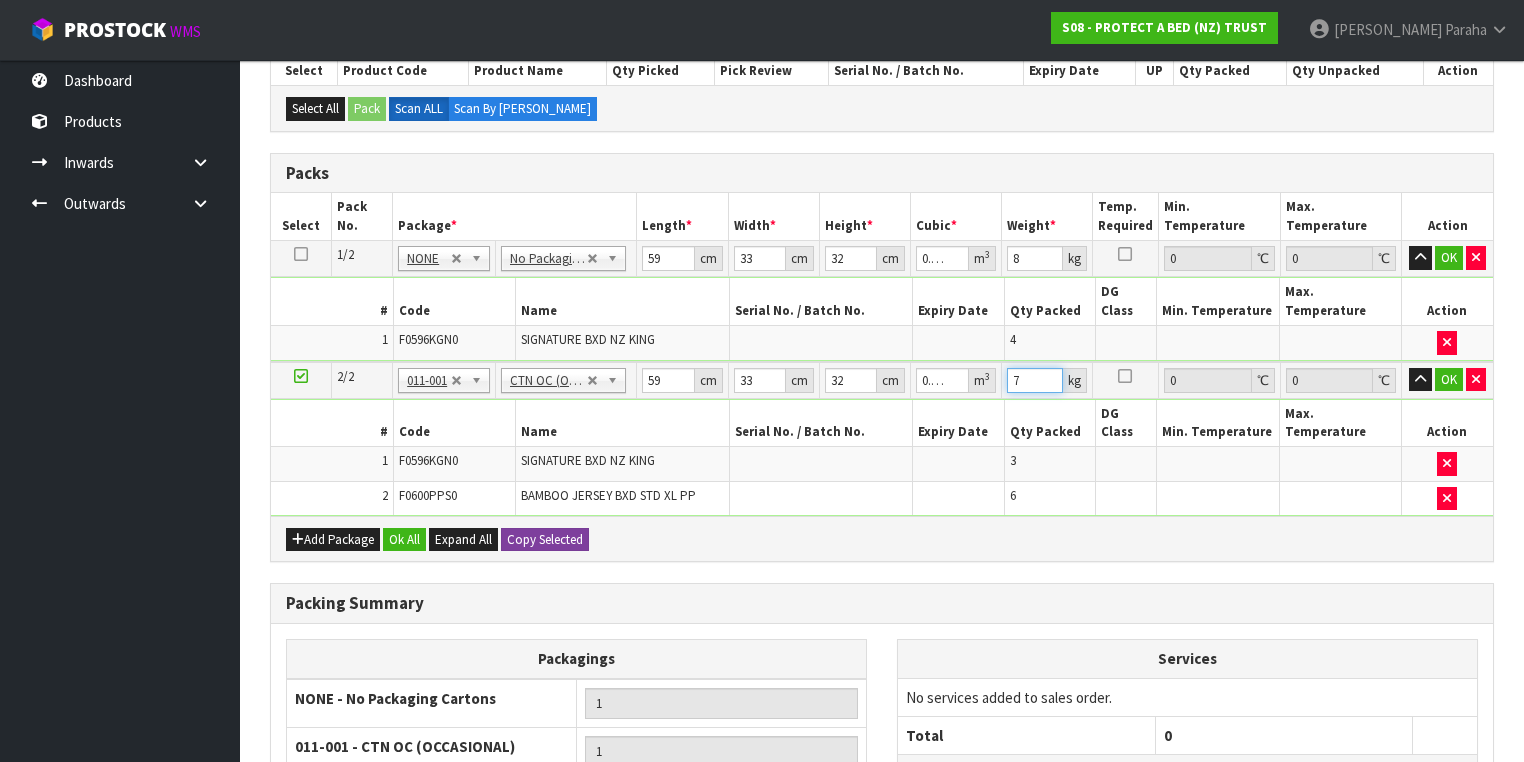 scroll, scrollTop: 400, scrollLeft: 0, axis: vertical 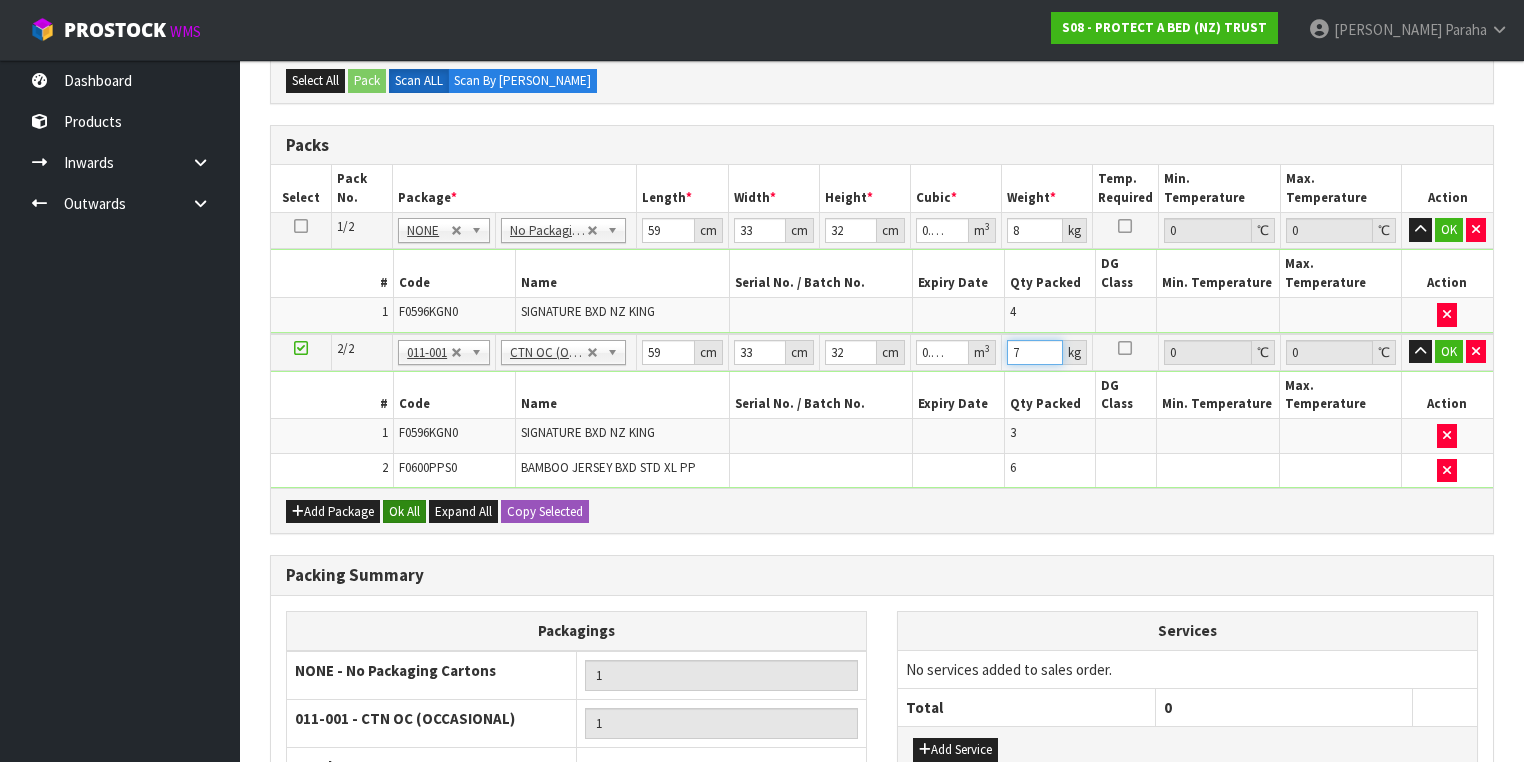 type on "7" 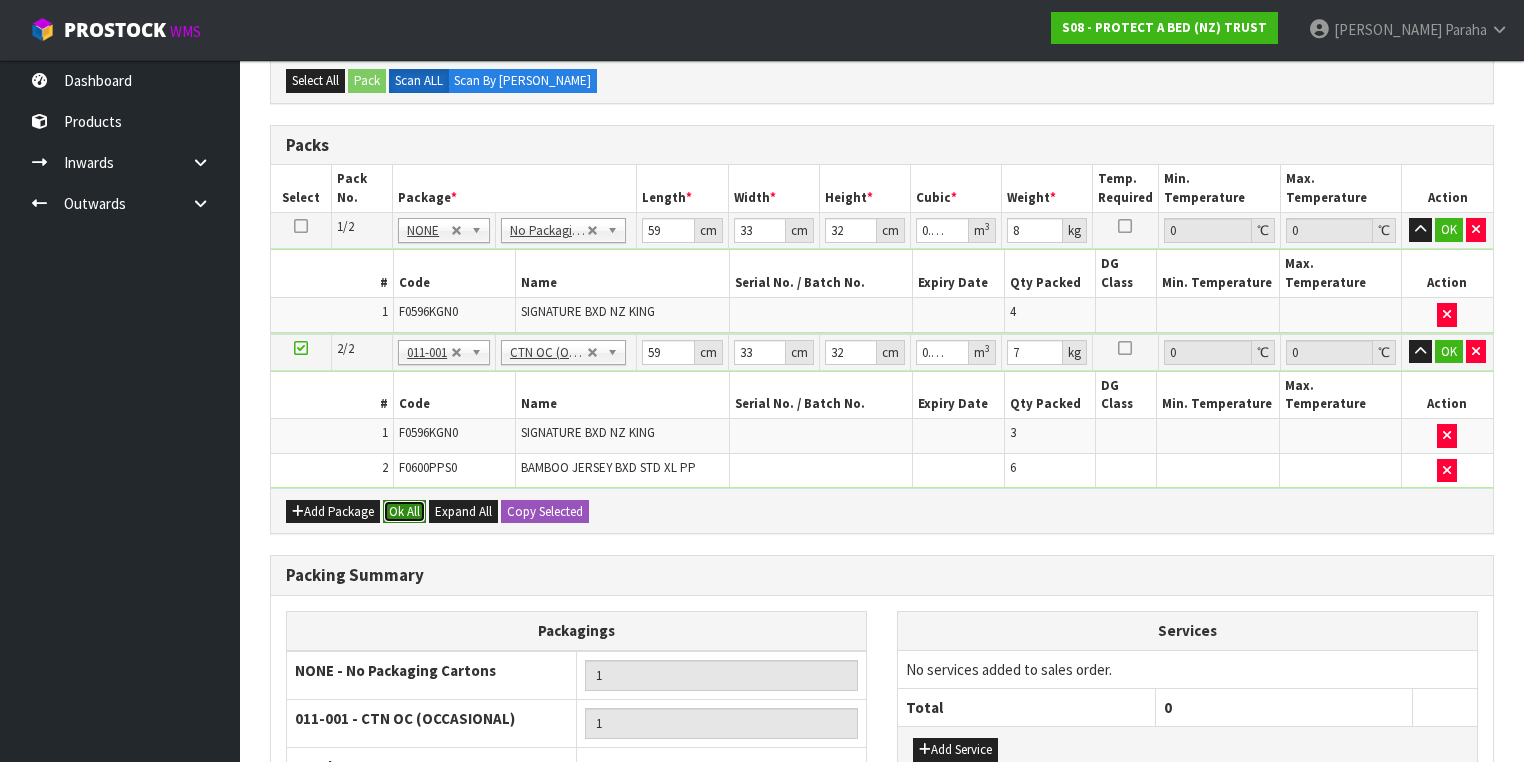 click on "Ok All" at bounding box center (404, 512) 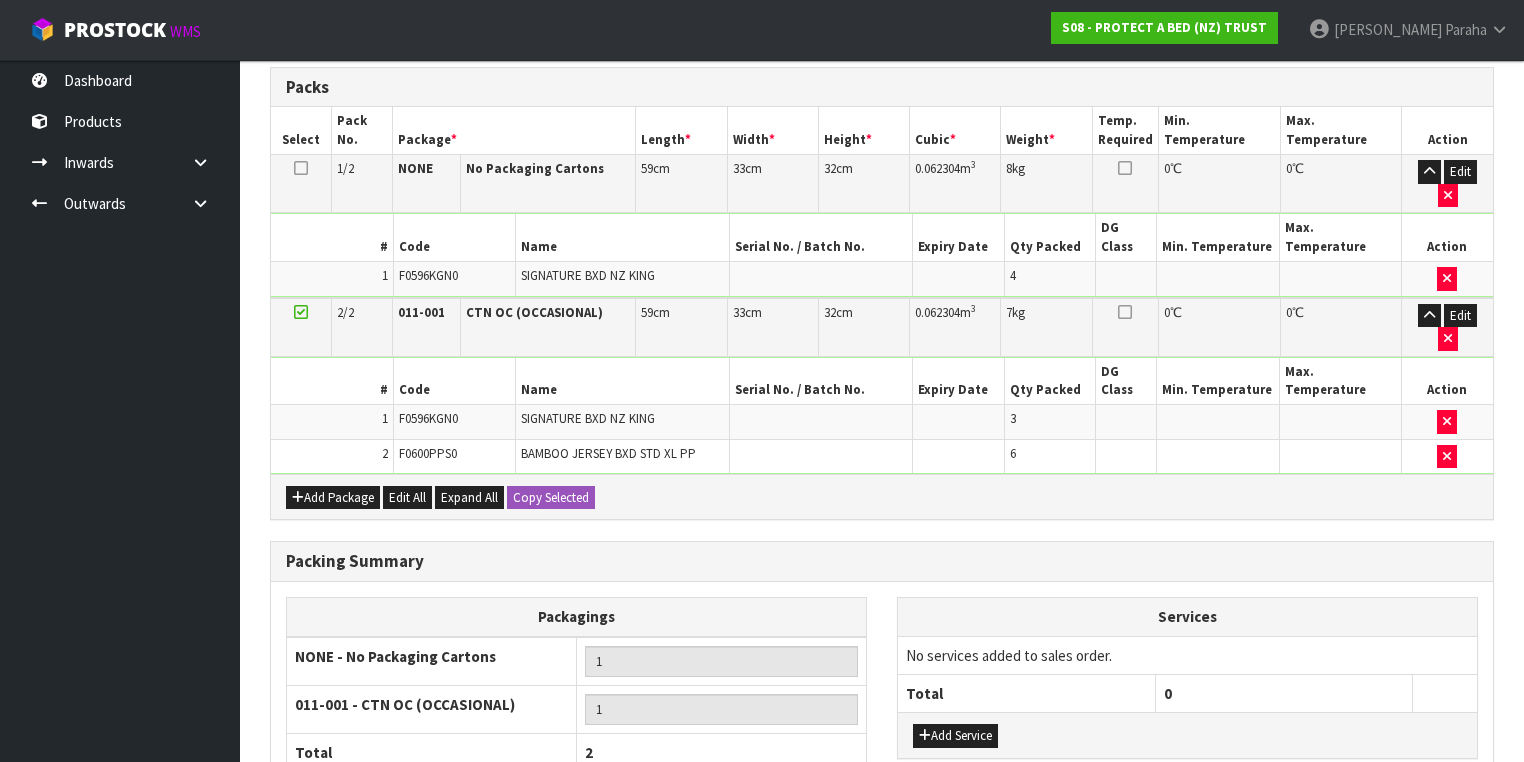 scroll, scrollTop: 548, scrollLeft: 0, axis: vertical 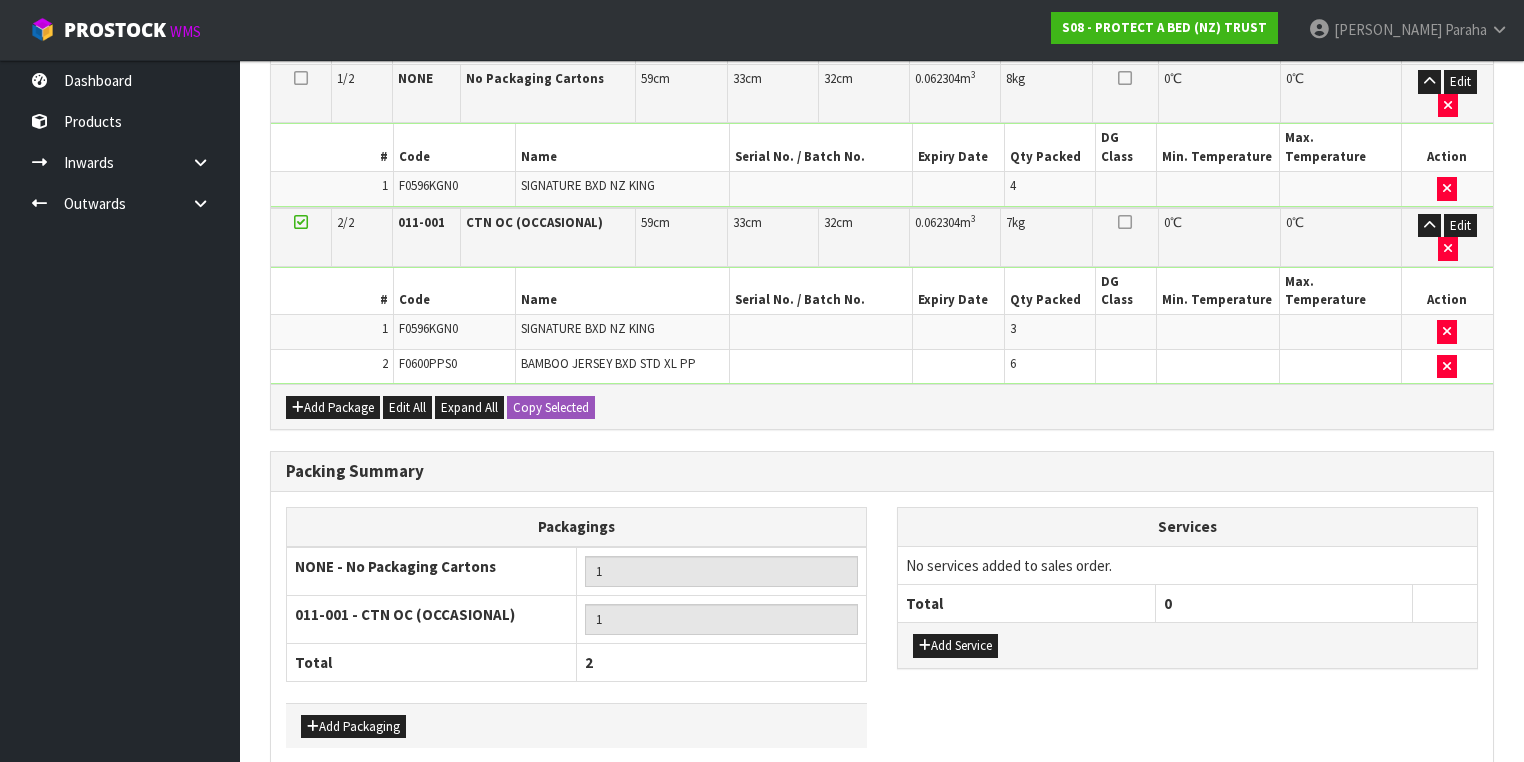 click on "Save & Confirm Packs" at bounding box center (427, 806) 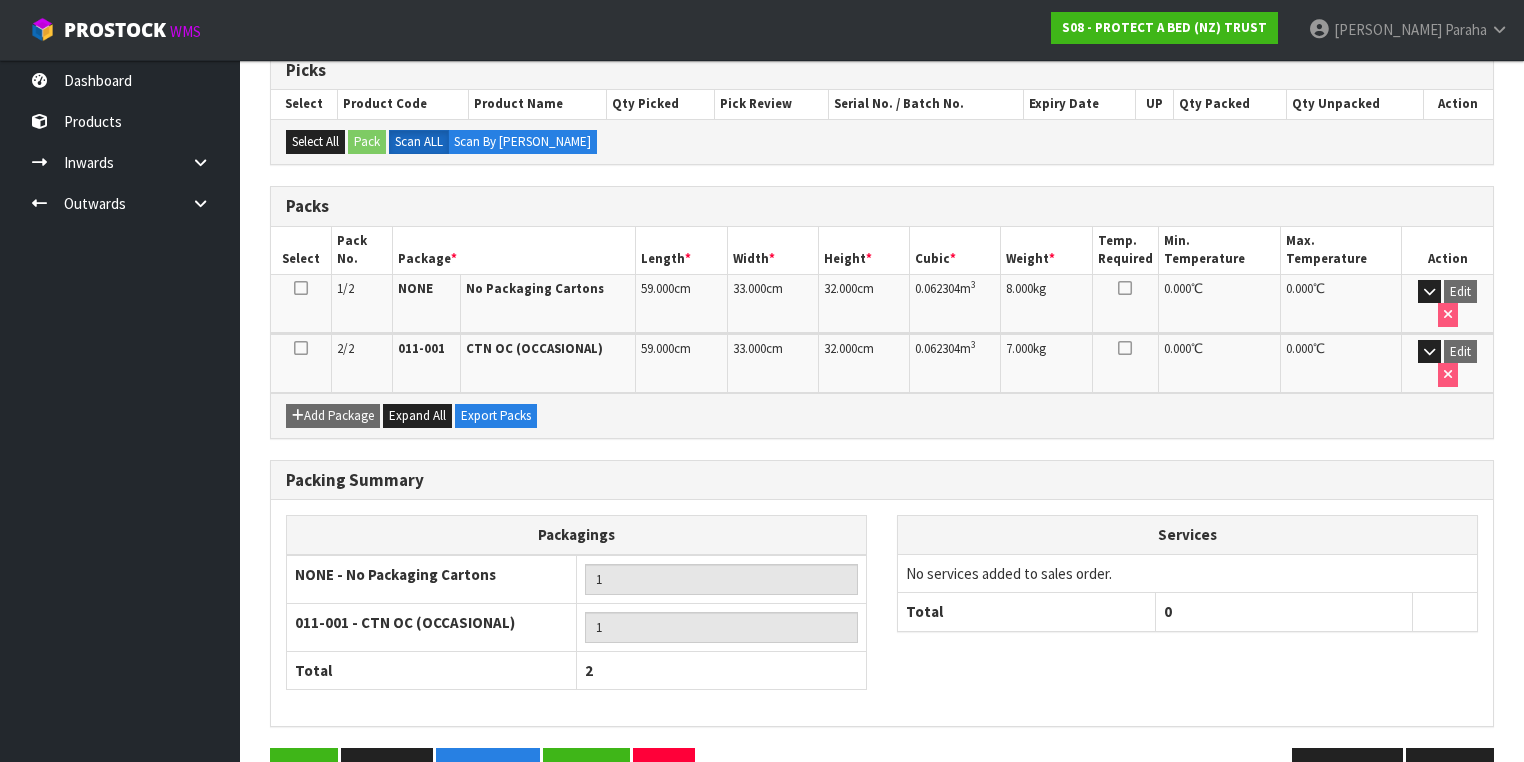 scroll, scrollTop: 415, scrollLeft: 0, axis: vertical 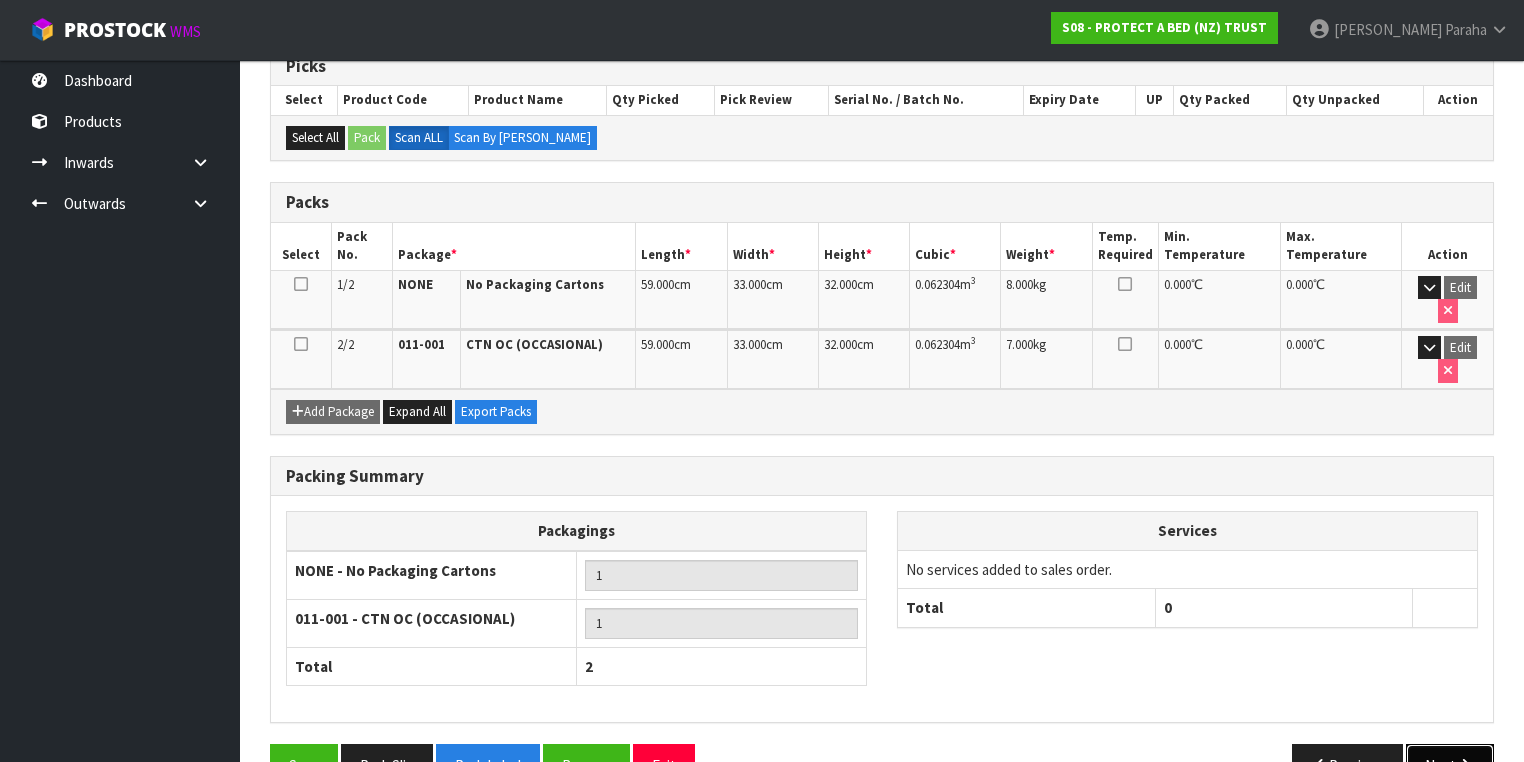 click on "Next" at bounding box center (1450, 765) 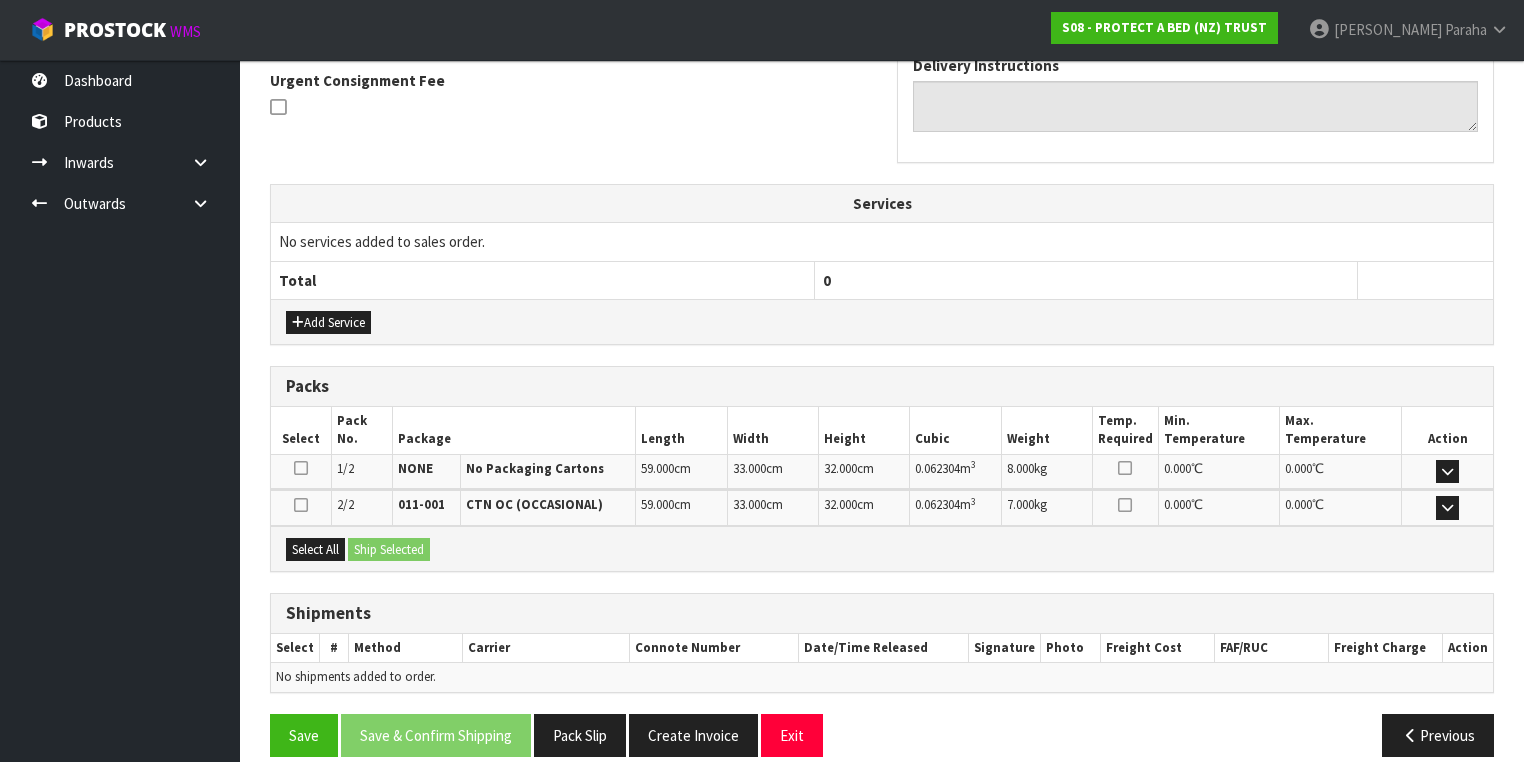 scroll, scrollTop: 607, scrollLeft: 0, axis: vertical 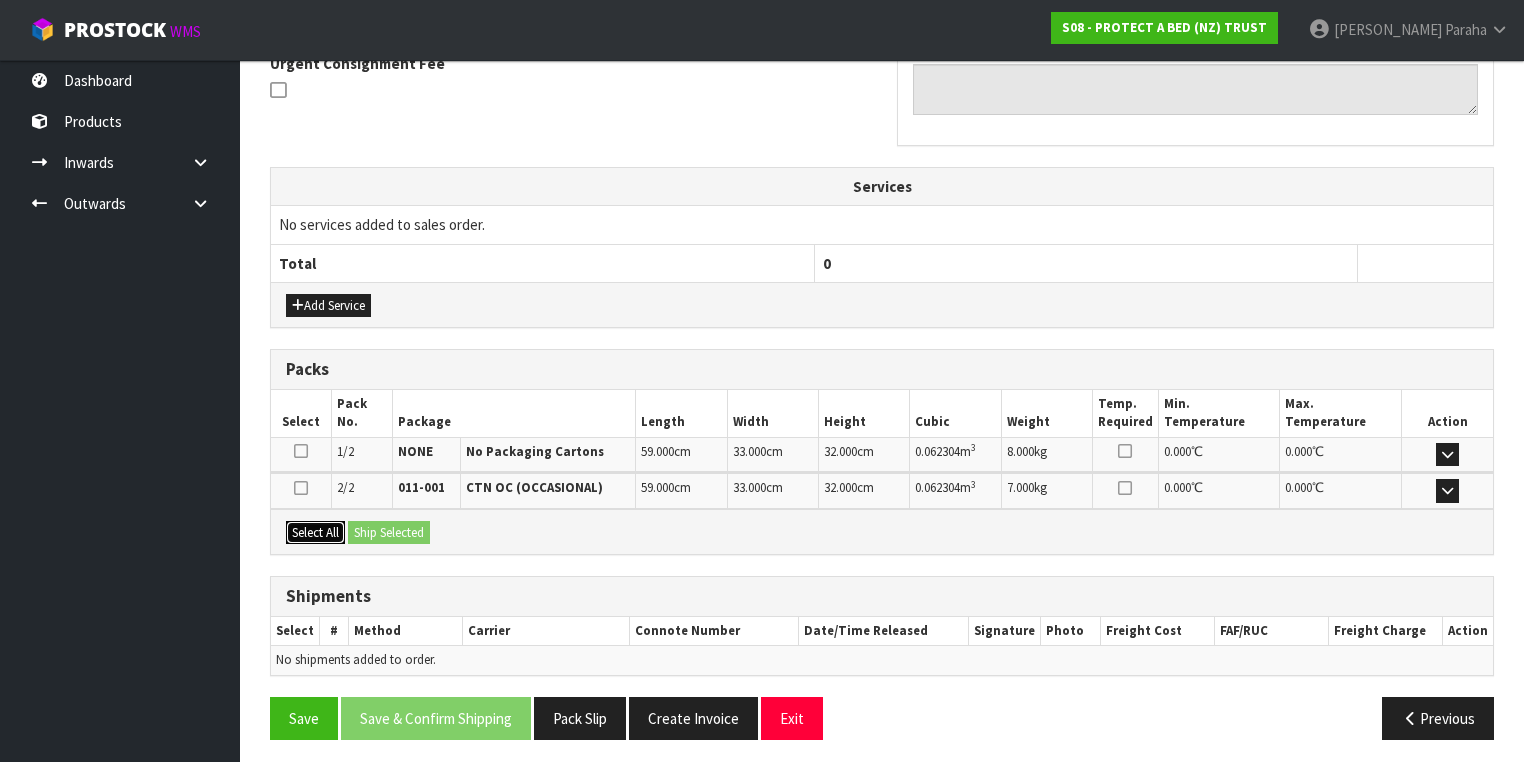 click on "Select All" at bounding box center (315, 533) 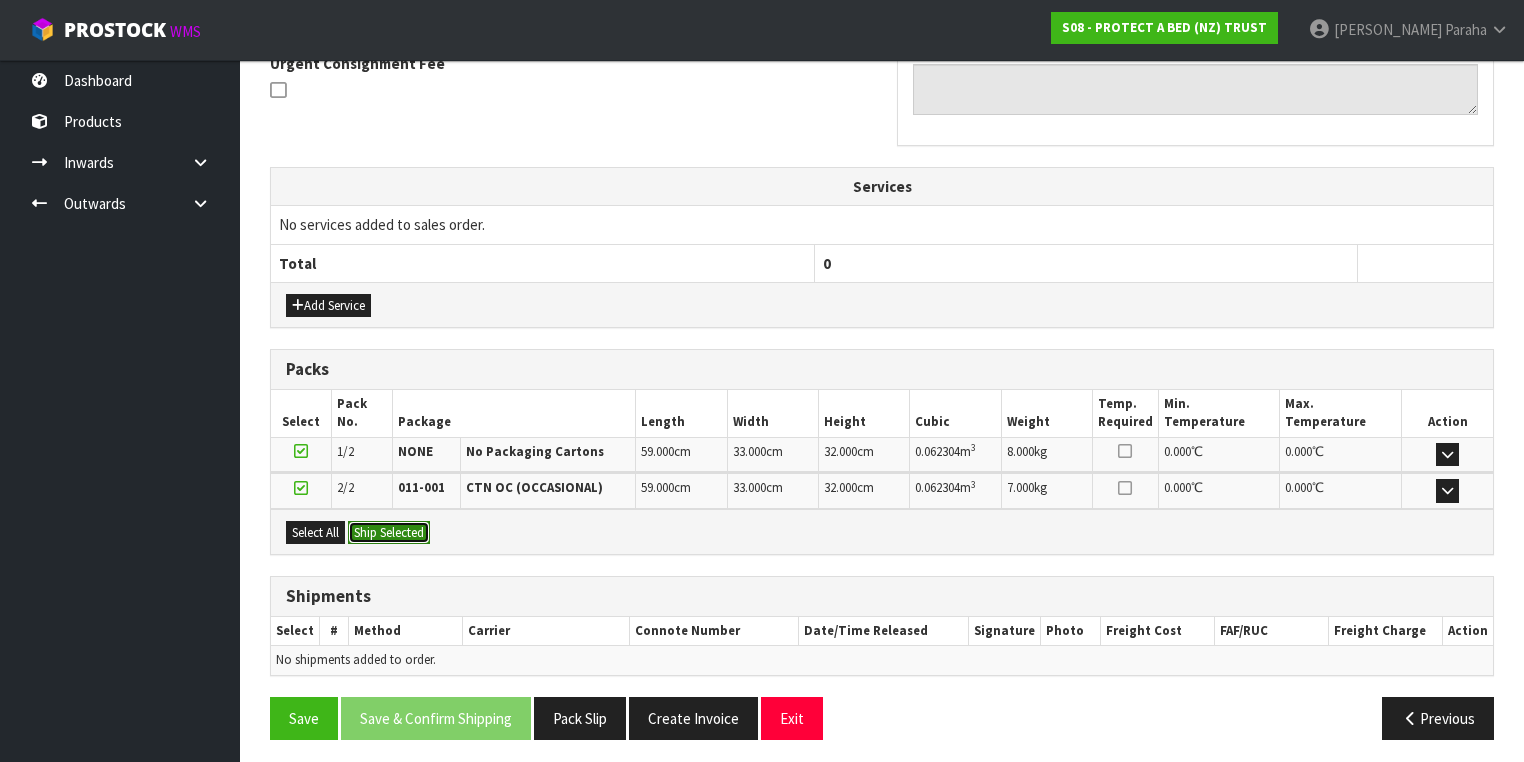 click on "Ship Selected" at bounding box center [389, 533] 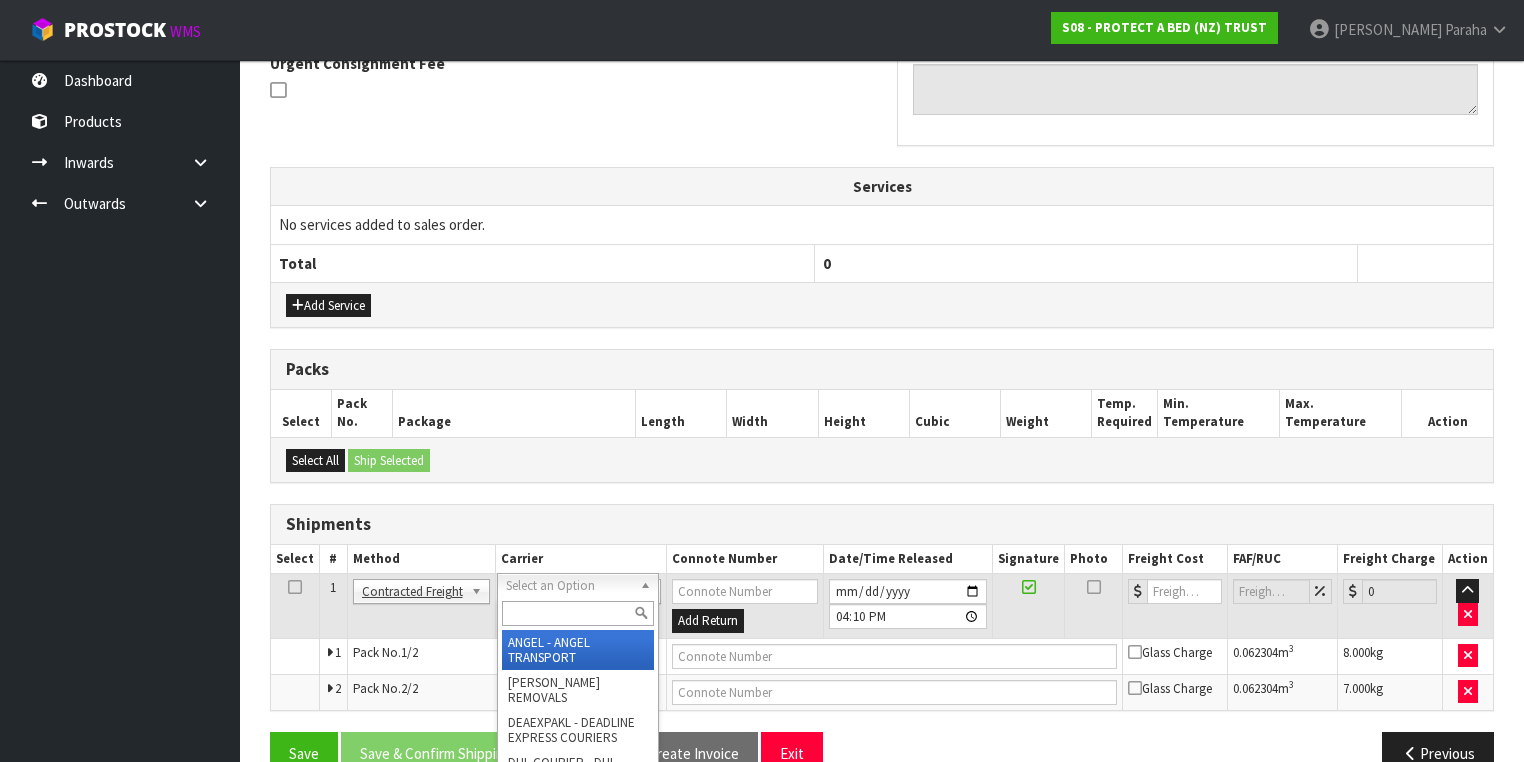 click at bounding box center (578, 613) 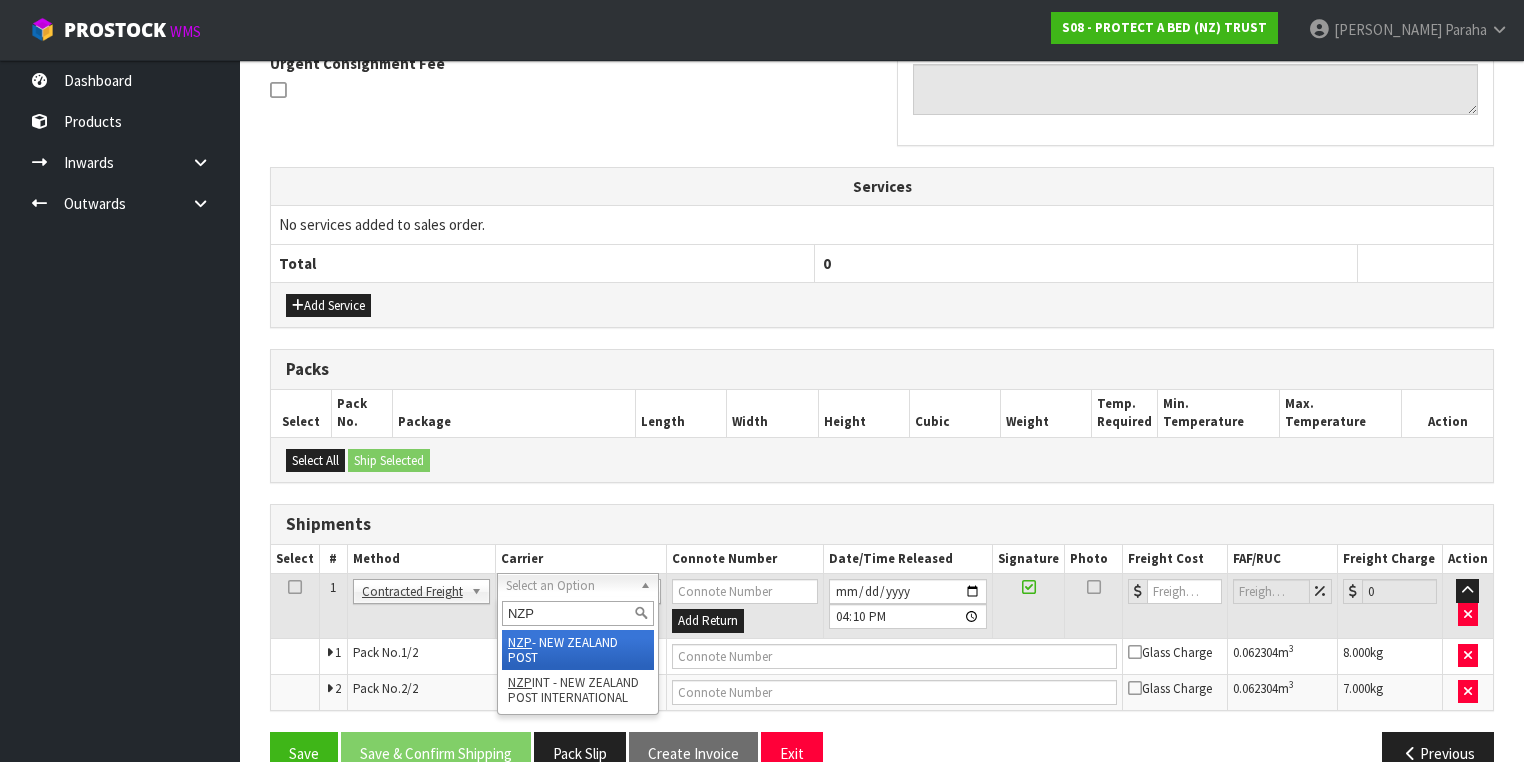 type on "NZP" 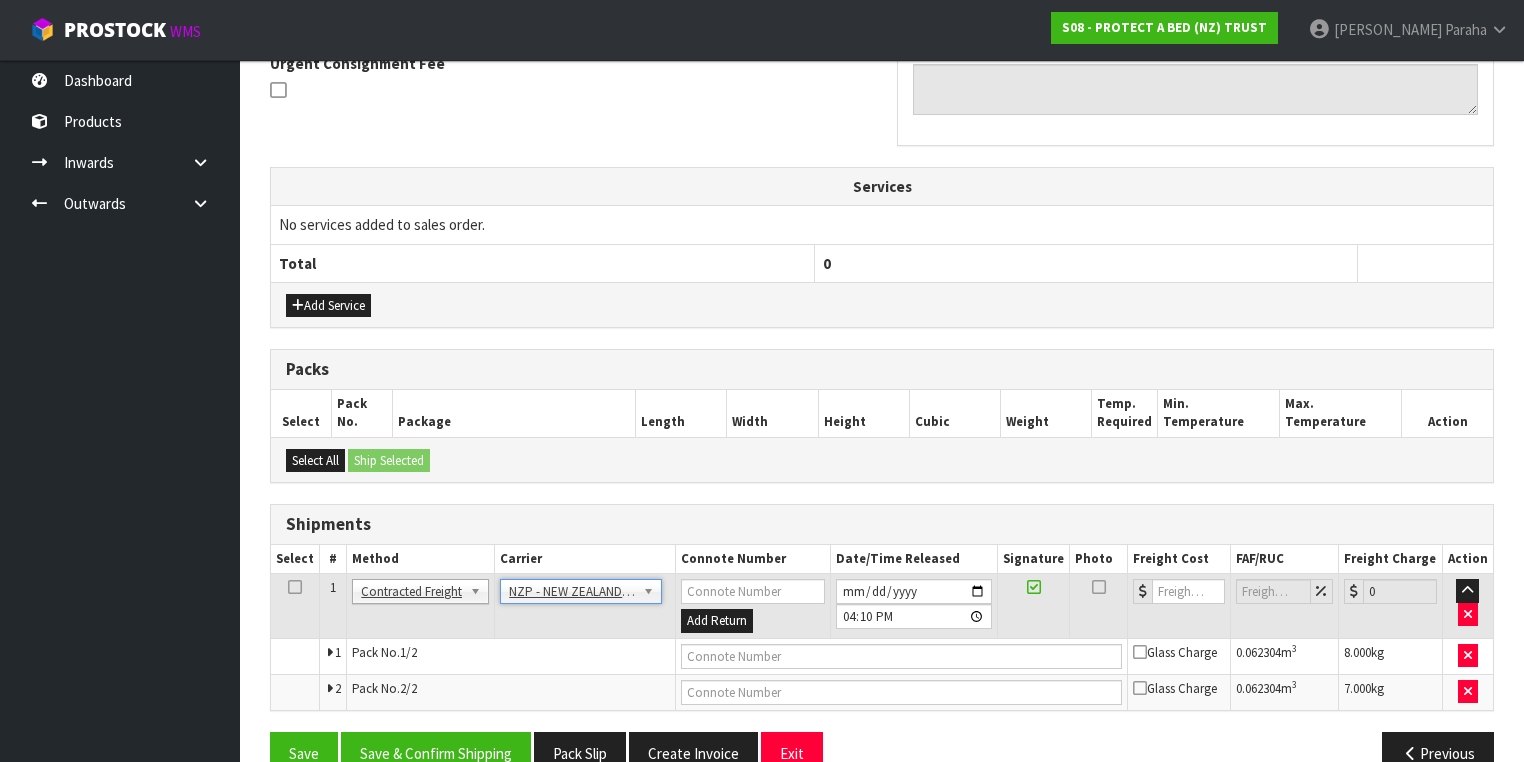 scroll, scrollTop: 642, scrollLeft: 0, axis: vertical 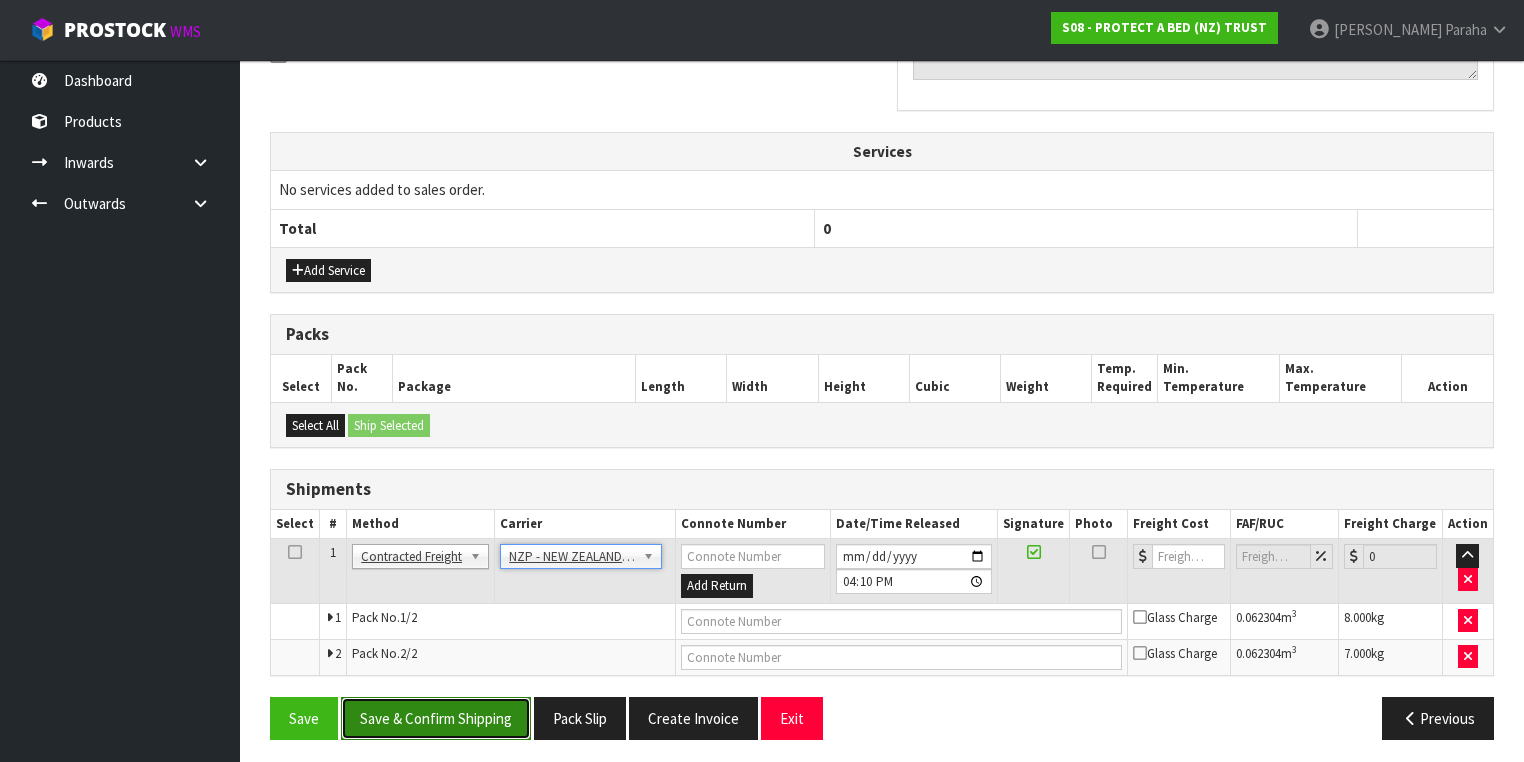 click on "Save & Confirm Shipping" at bounding box center [436, 718] 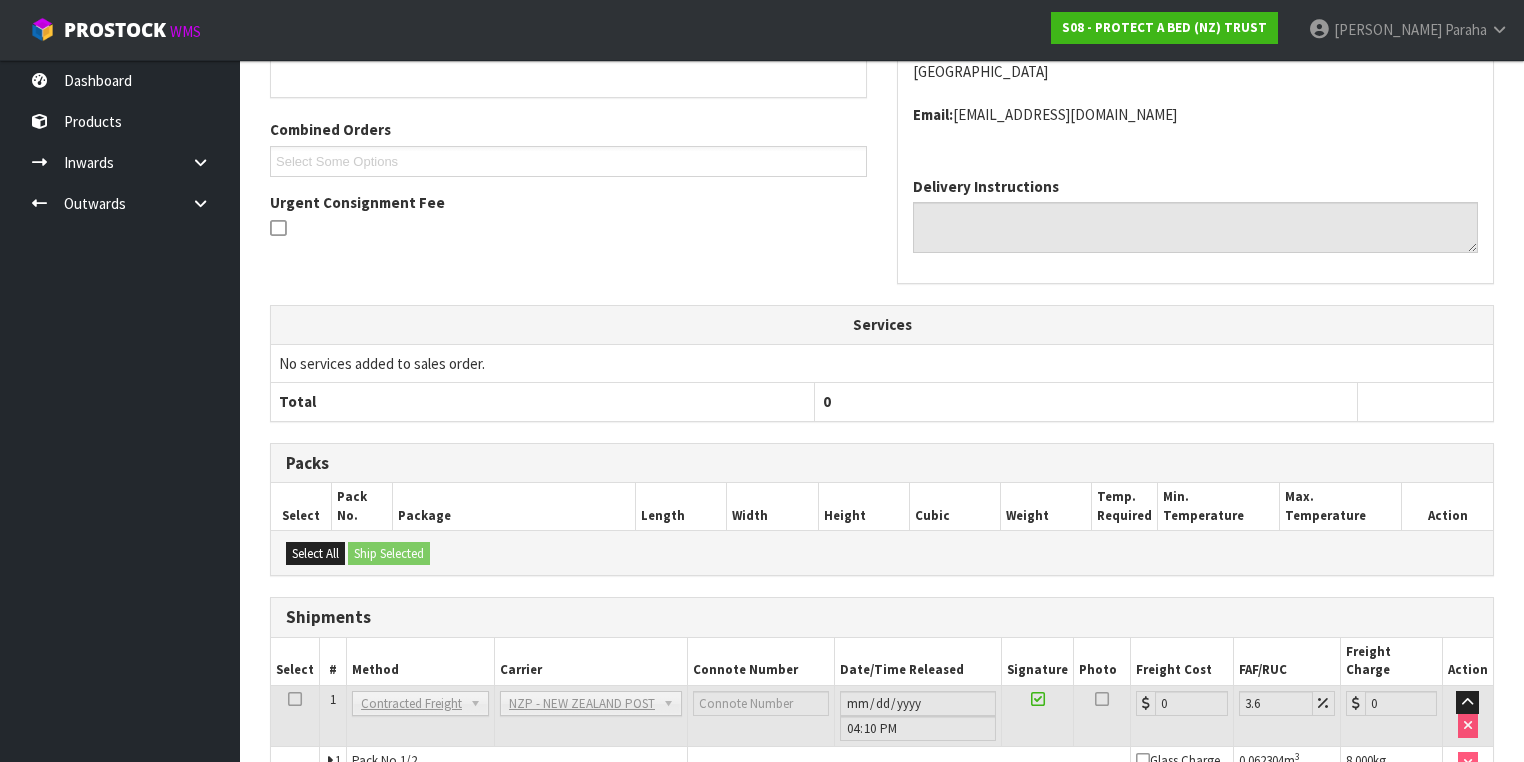 scroll, scrollTop: 612, scrollLeft: 0, axis: vertical 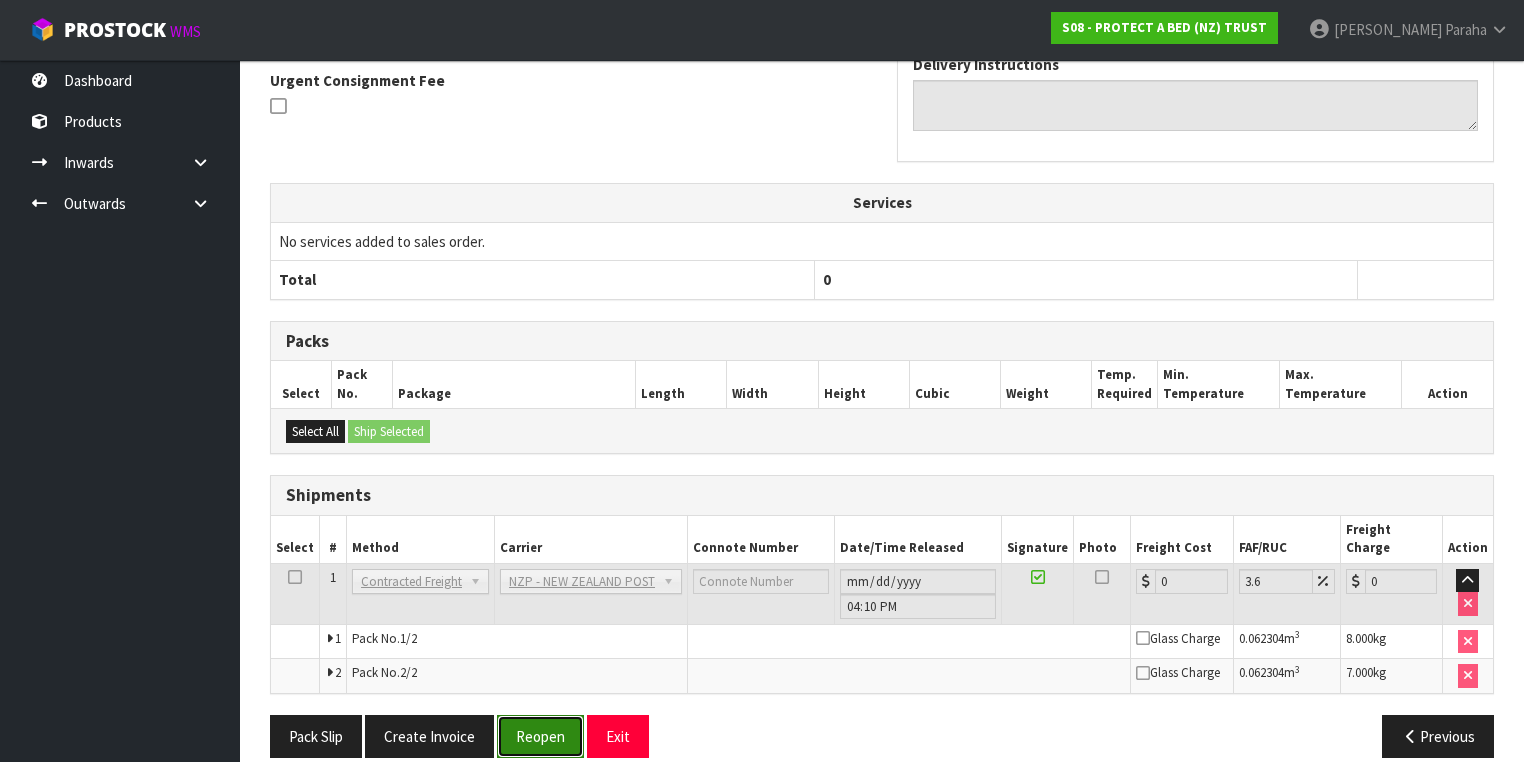 click on "Reopen" at bounding box center [540, 736] 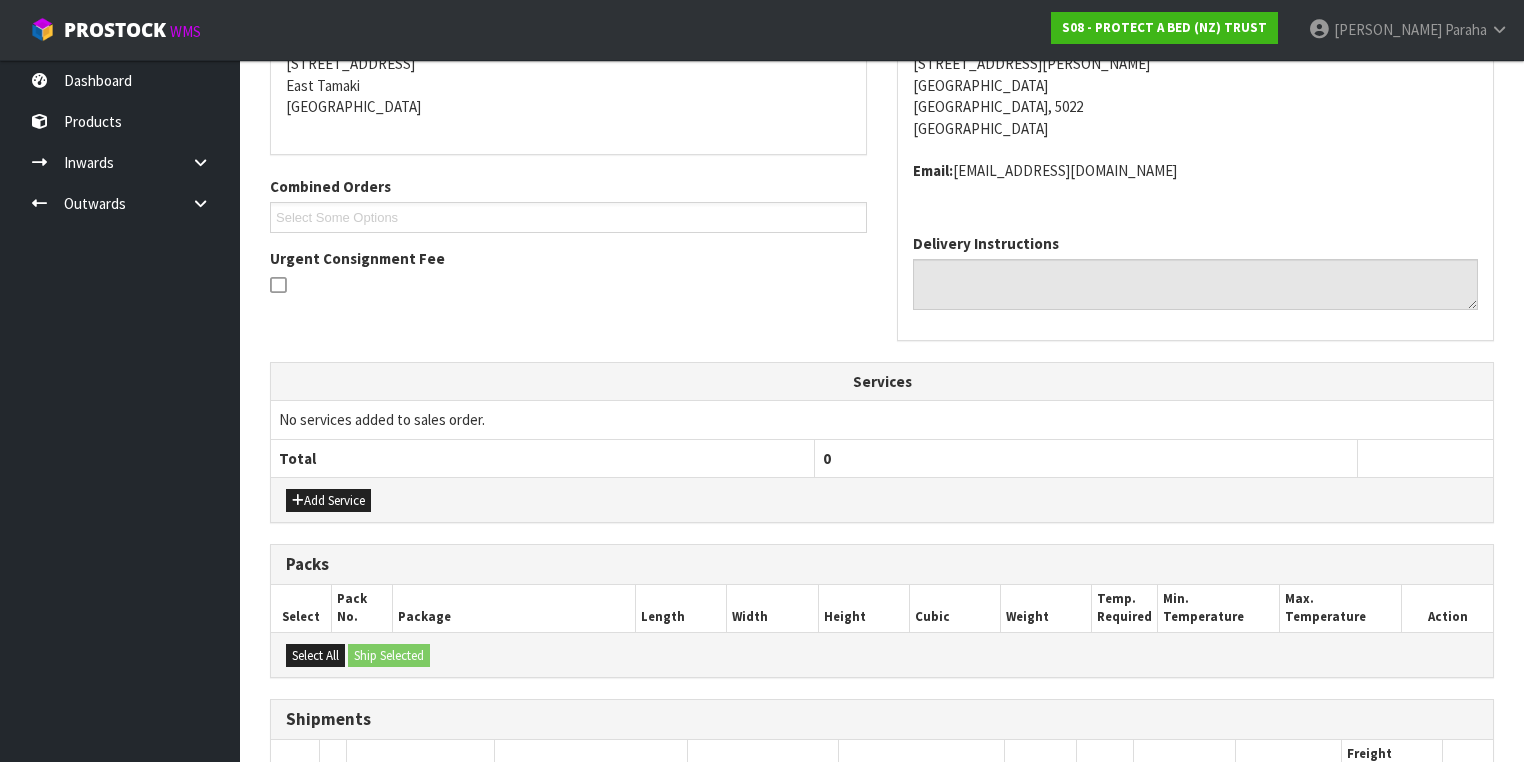 scroll, scrollTop: 560, scrollLeft: 0, axis: vertical 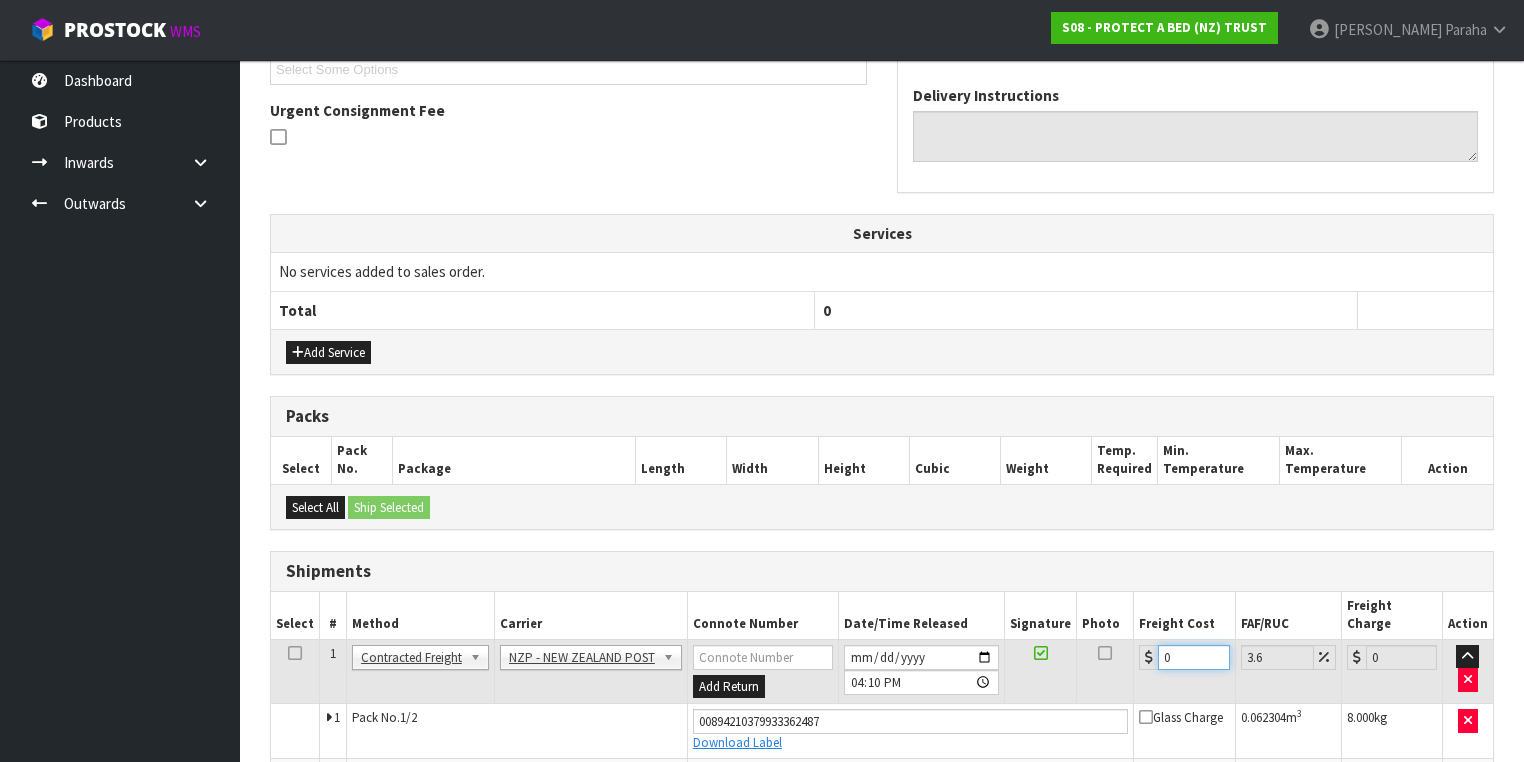 drag, startPoint x: 1189, startPoint y: 633, endPoint x: 1141, endPoint y: 640, distance: 48.507732 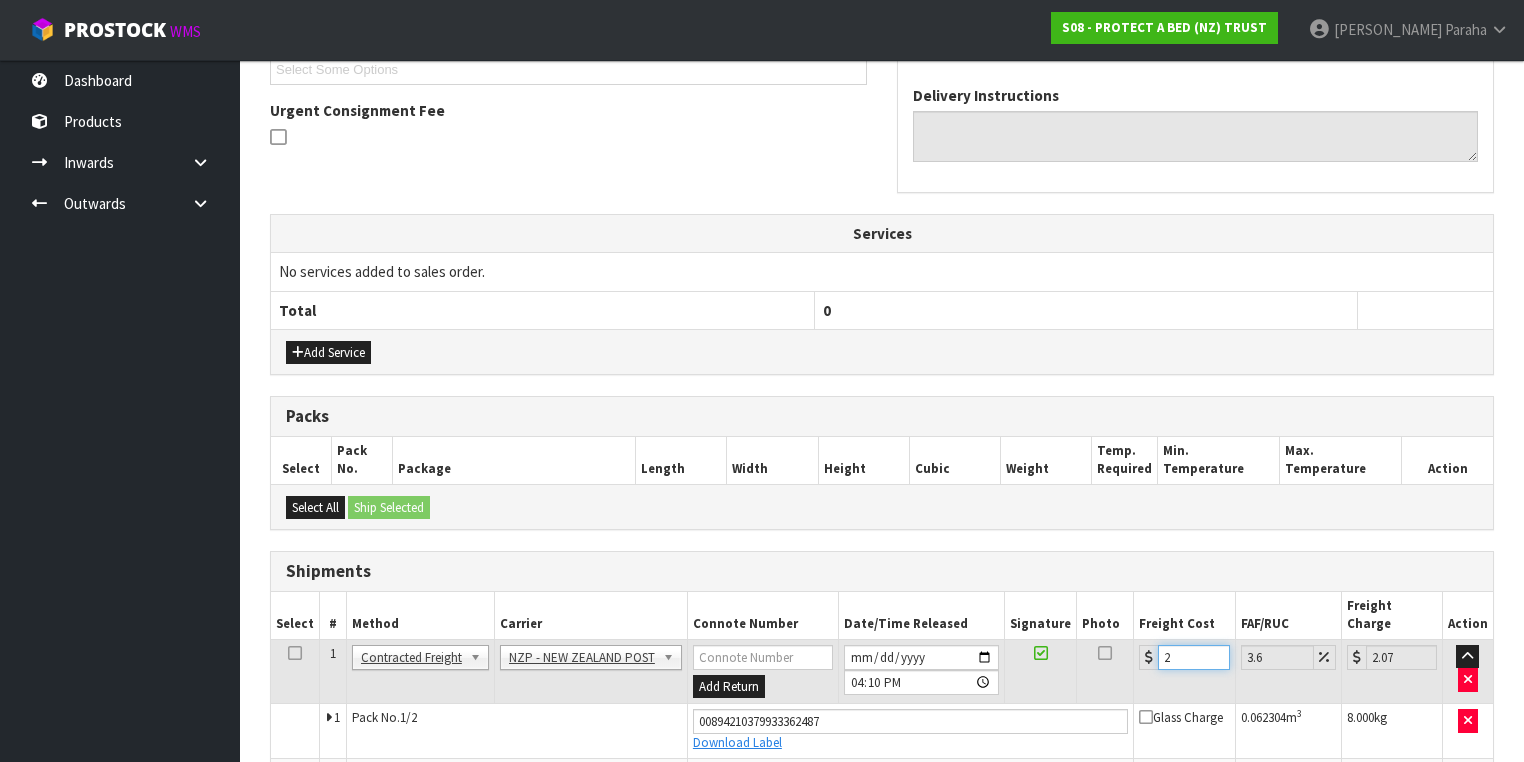 type on "21" 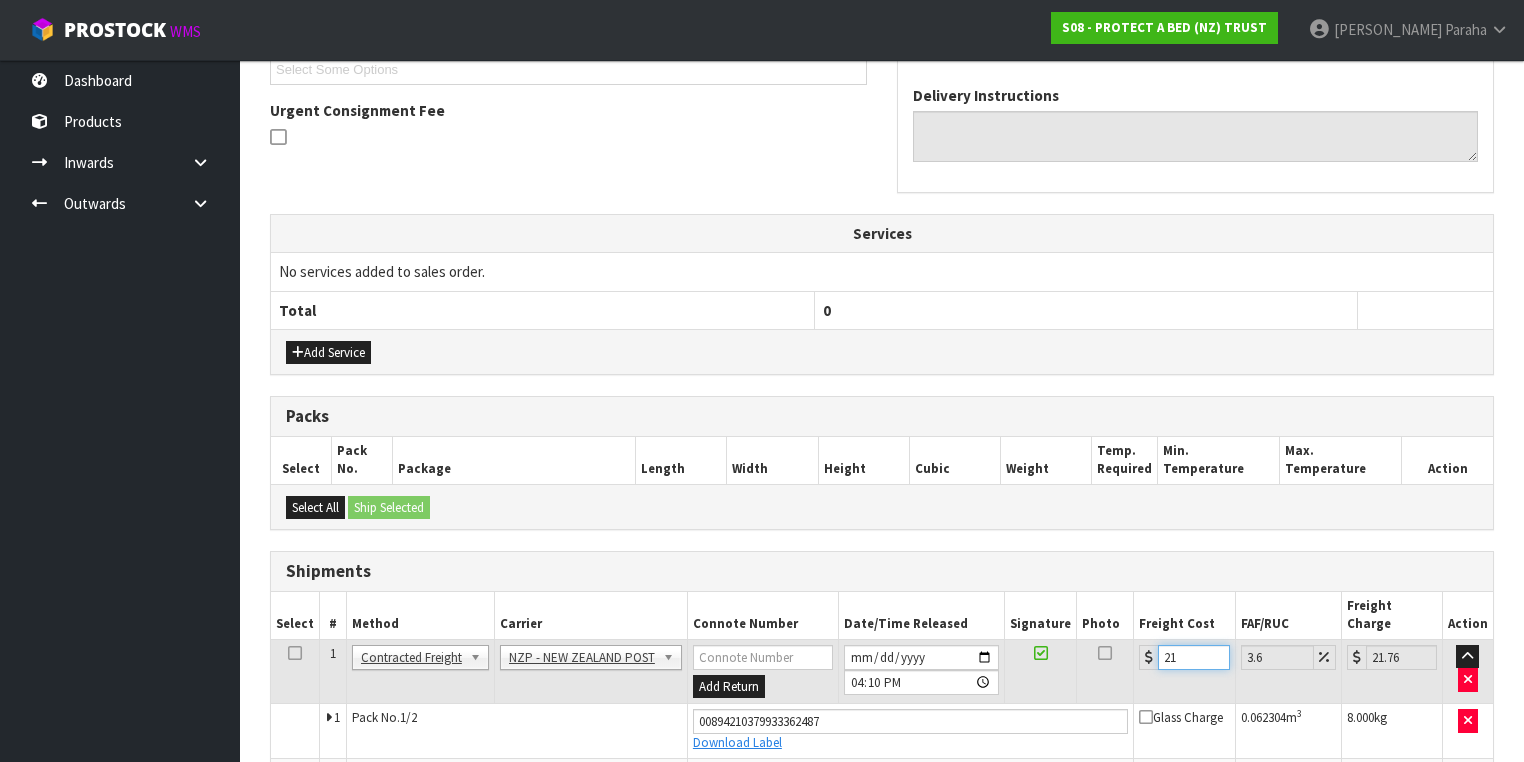 type on "21.7" 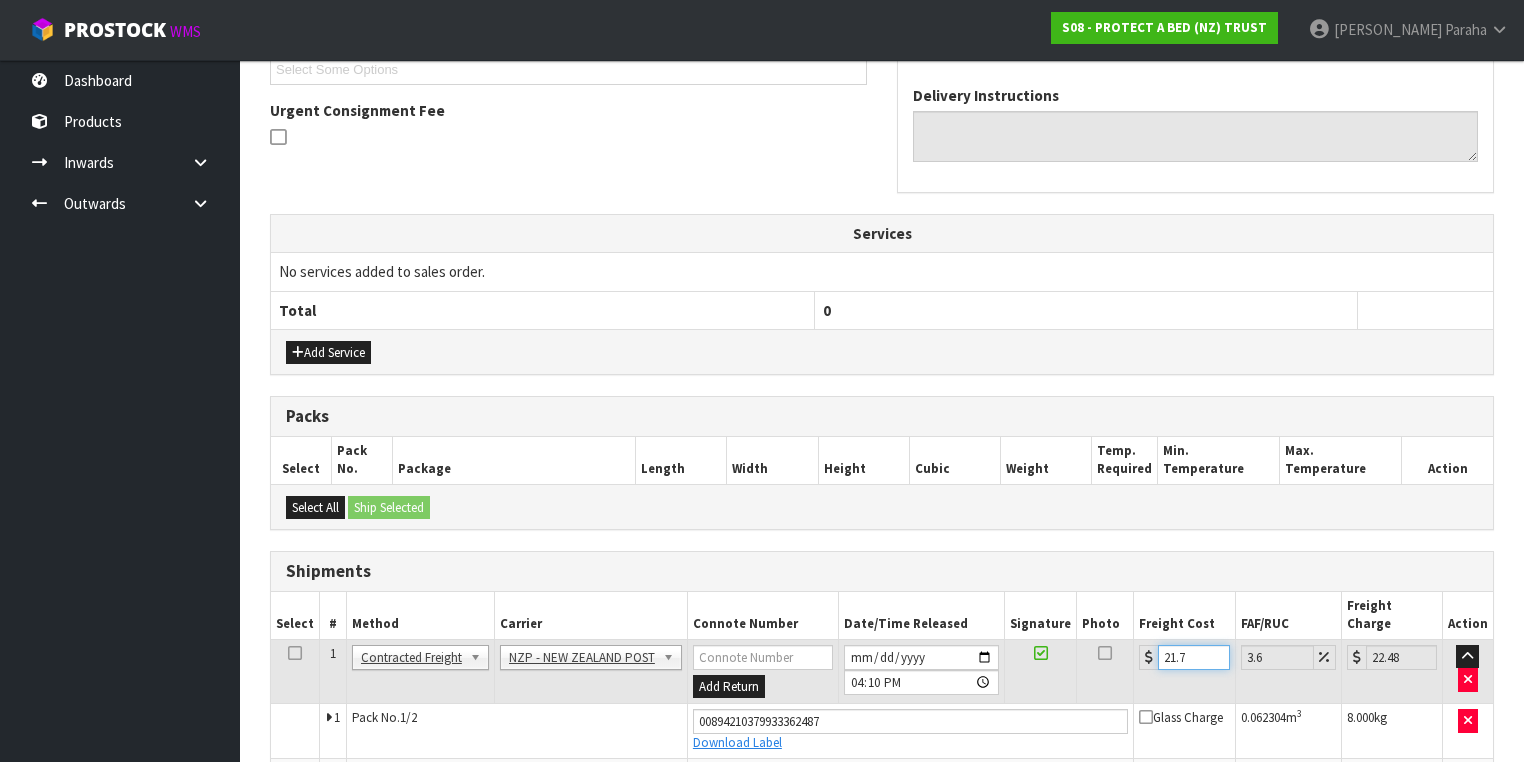 type on "21.78" 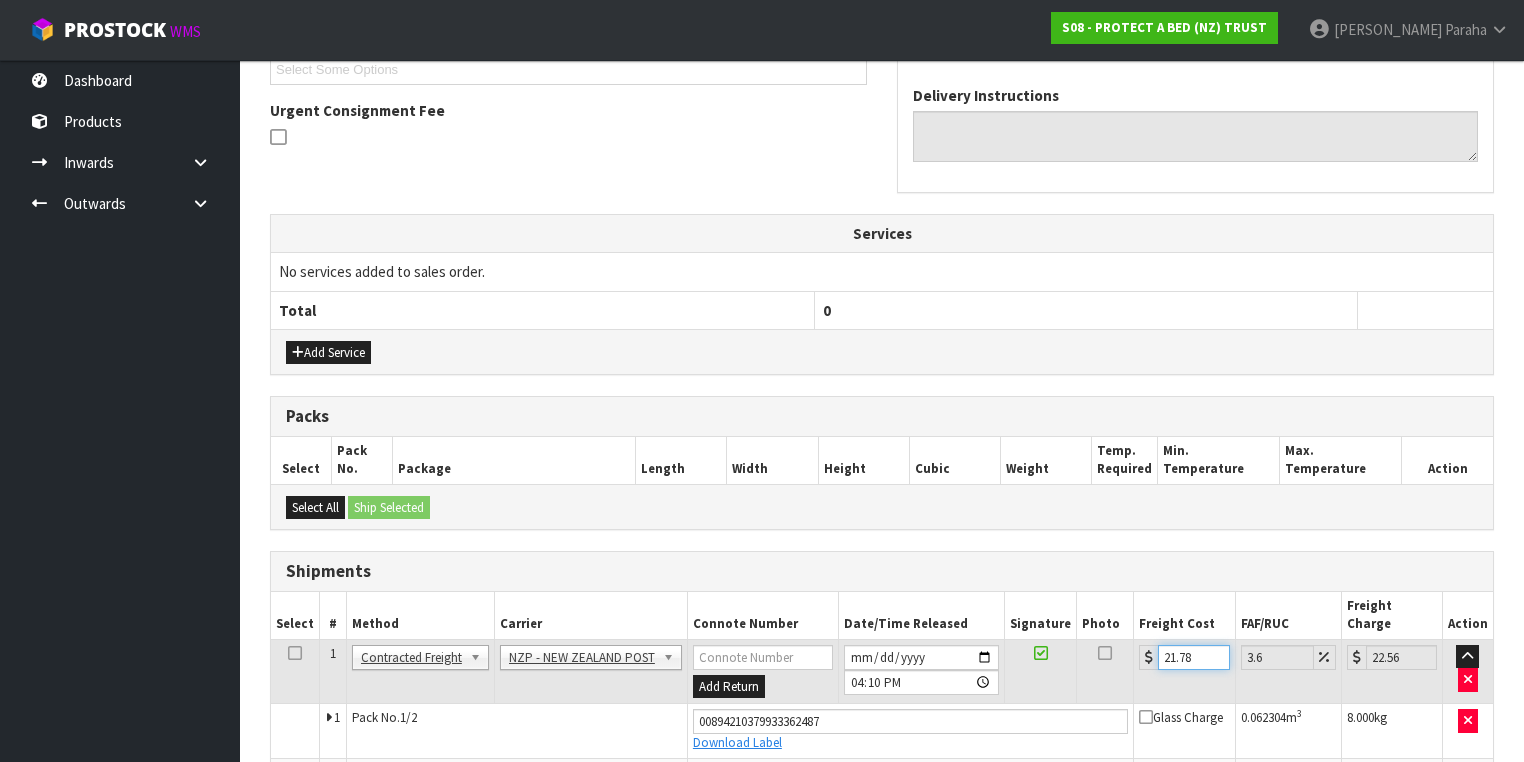 scroll, scrollTop: 660, scrollLeft: 0, axis: vertical 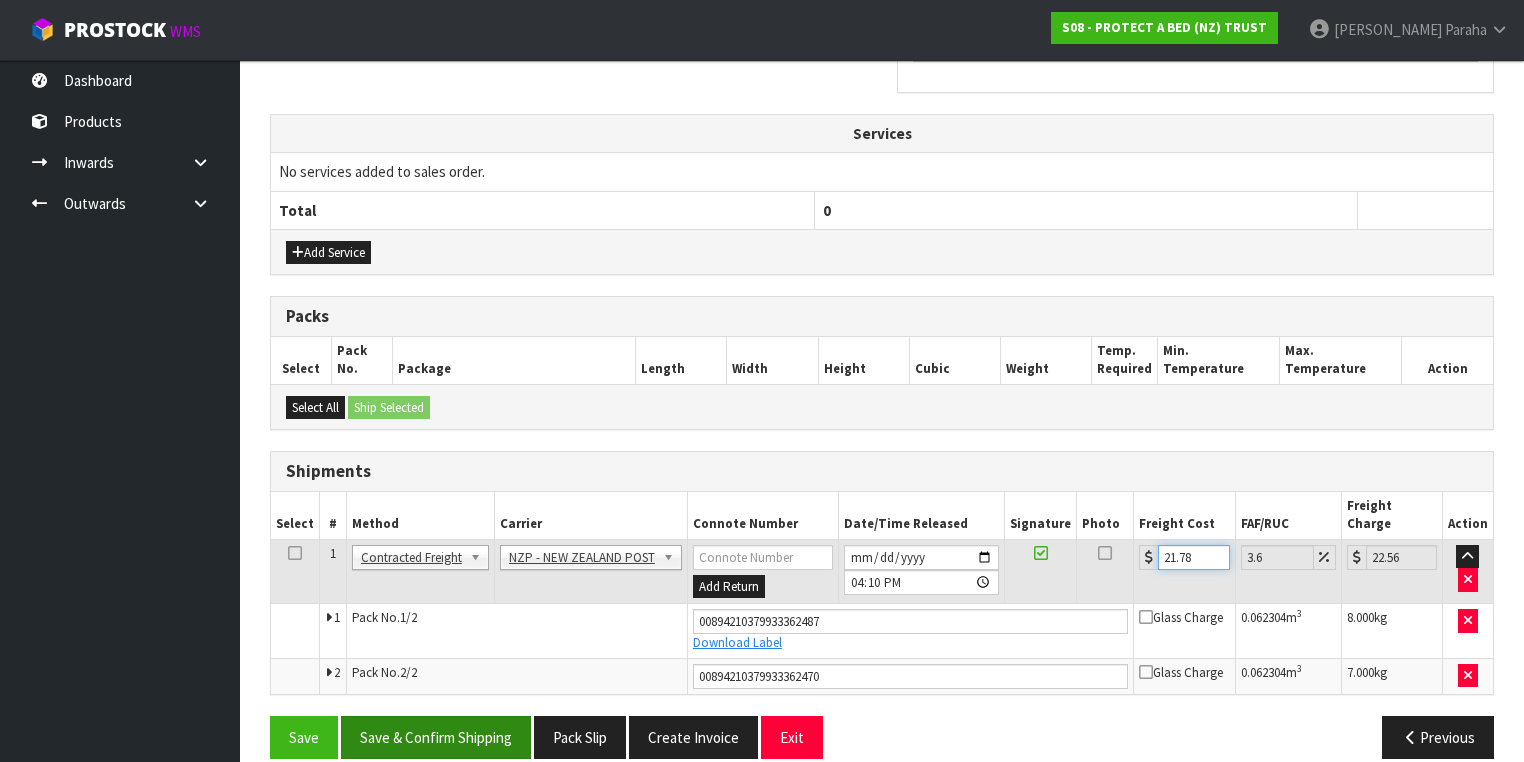 type on "21.78" 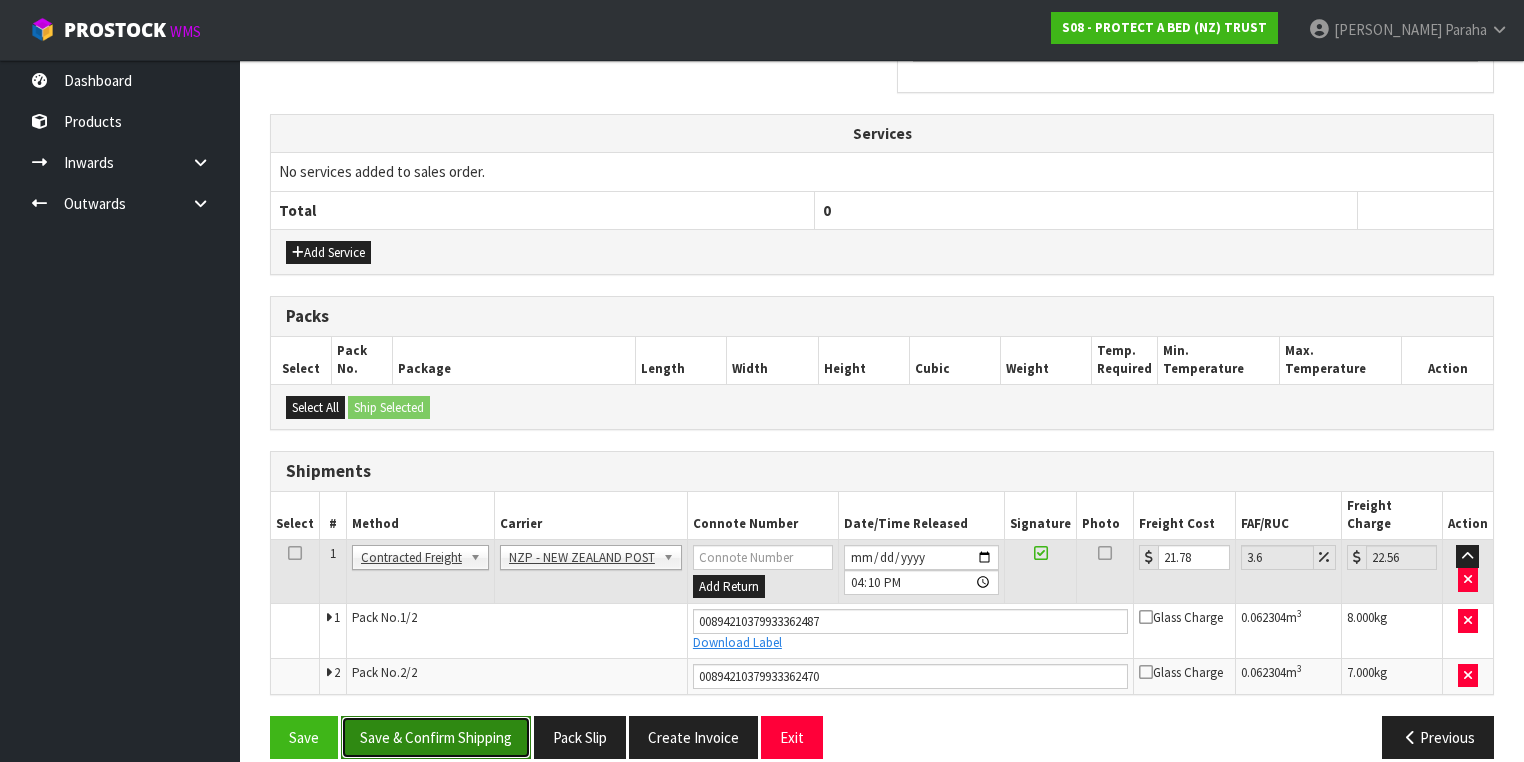click on "Save & Confirm Shipping" at bounding box center (436, 737) 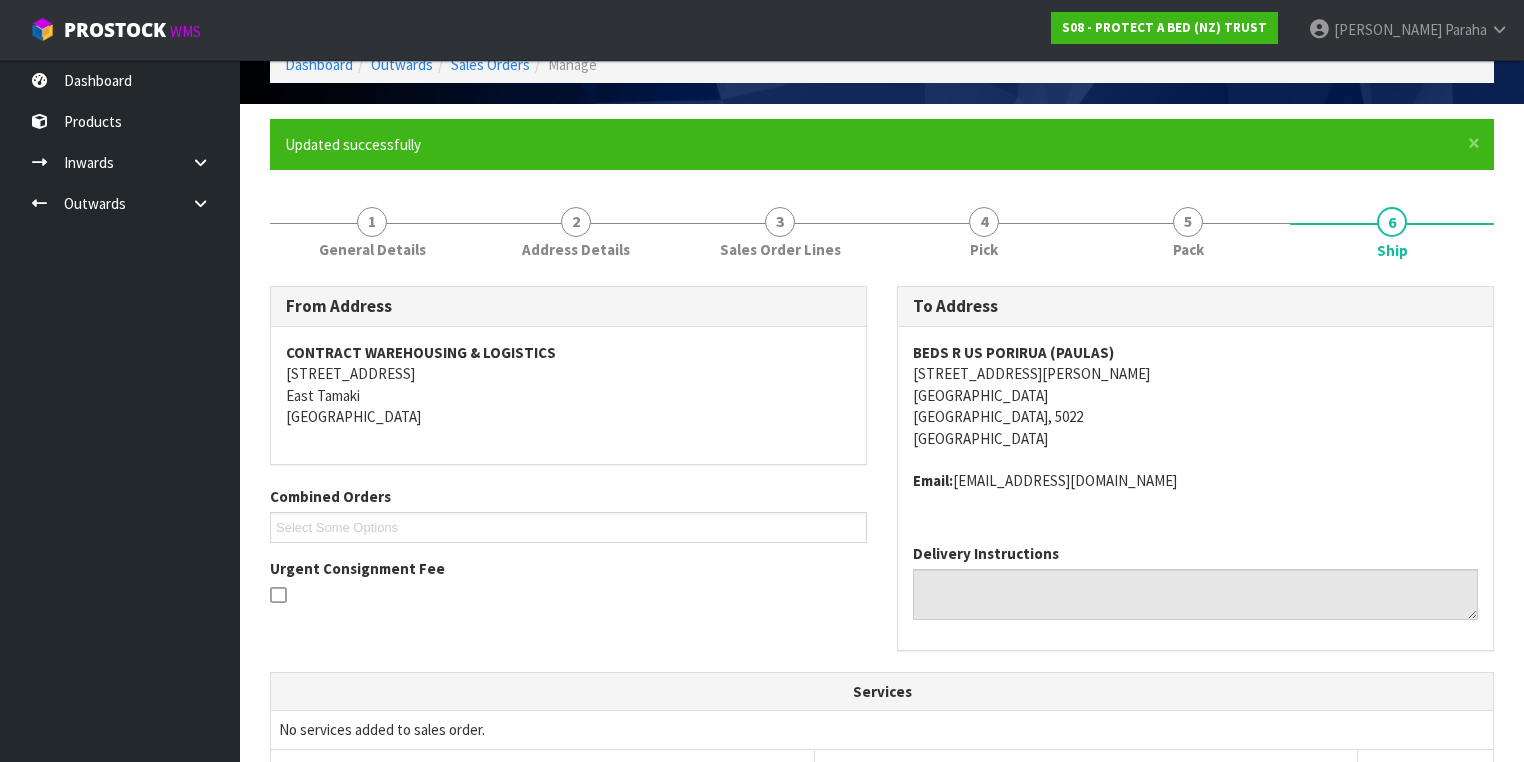 scroll, scrollTop: 0, scrollLeft: 0, axis: both 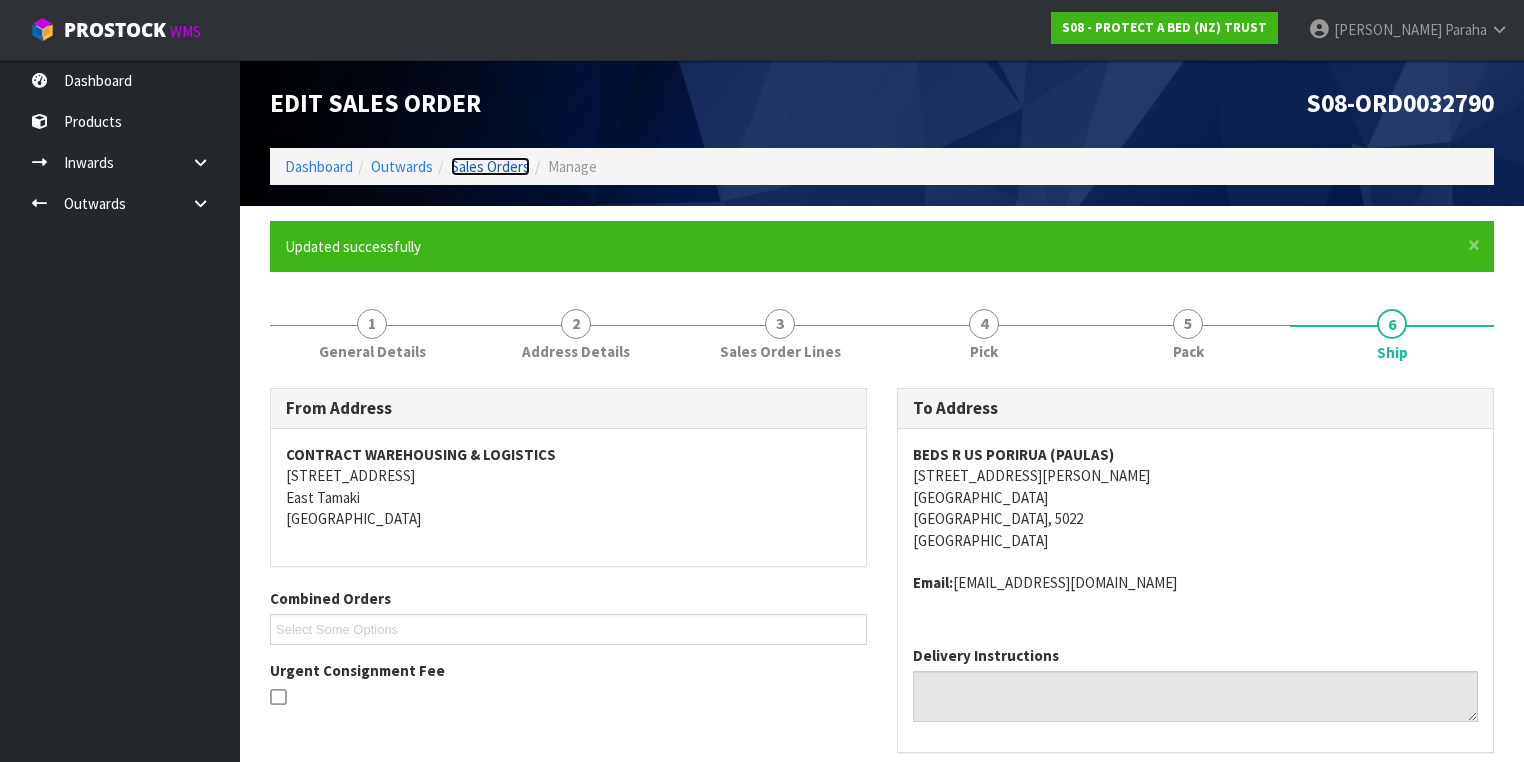 click on "Sales Orders" at bounding box center [490, 166] 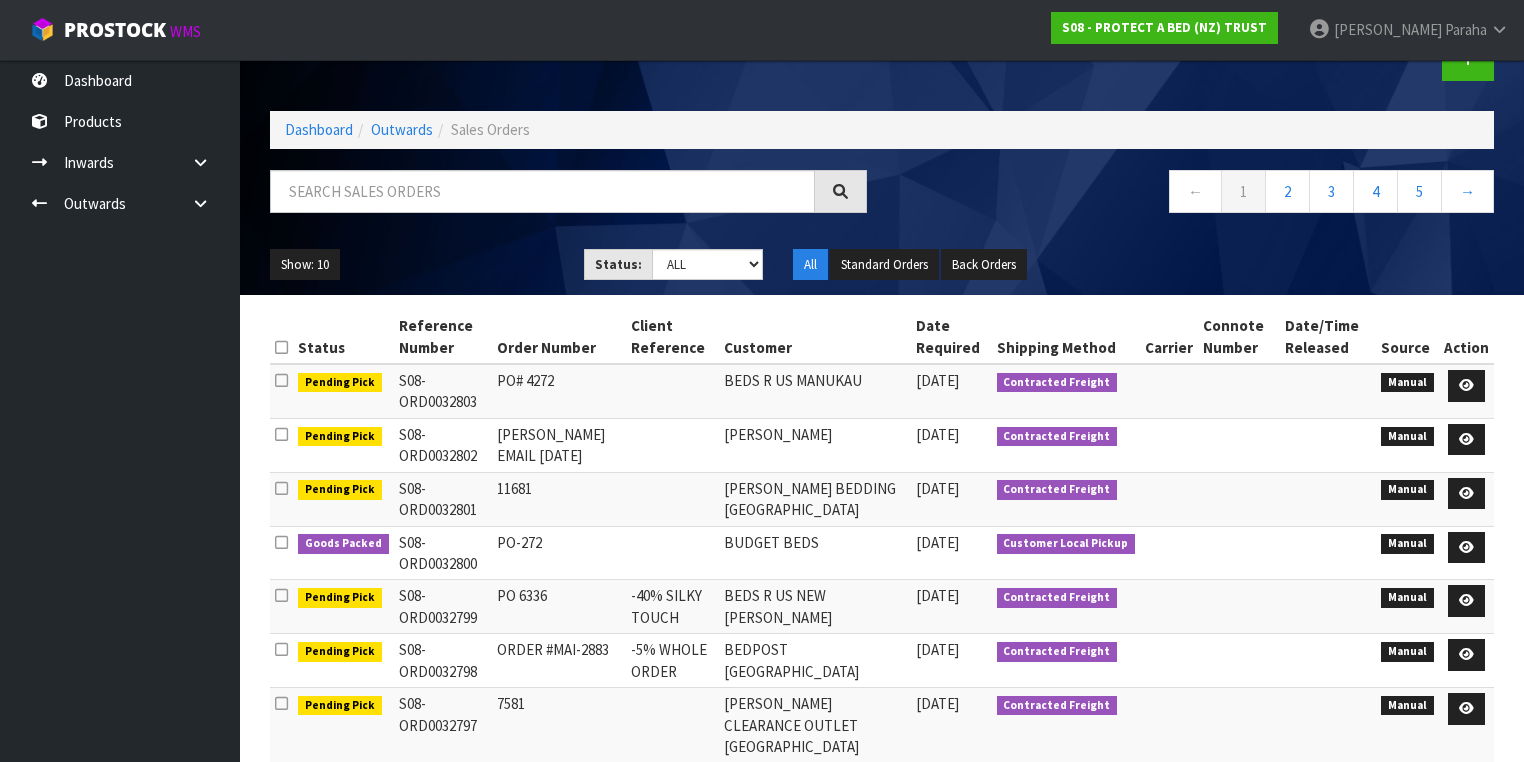 scroll, scrollTop: 80, scrollLeft: 0, axis: vertical 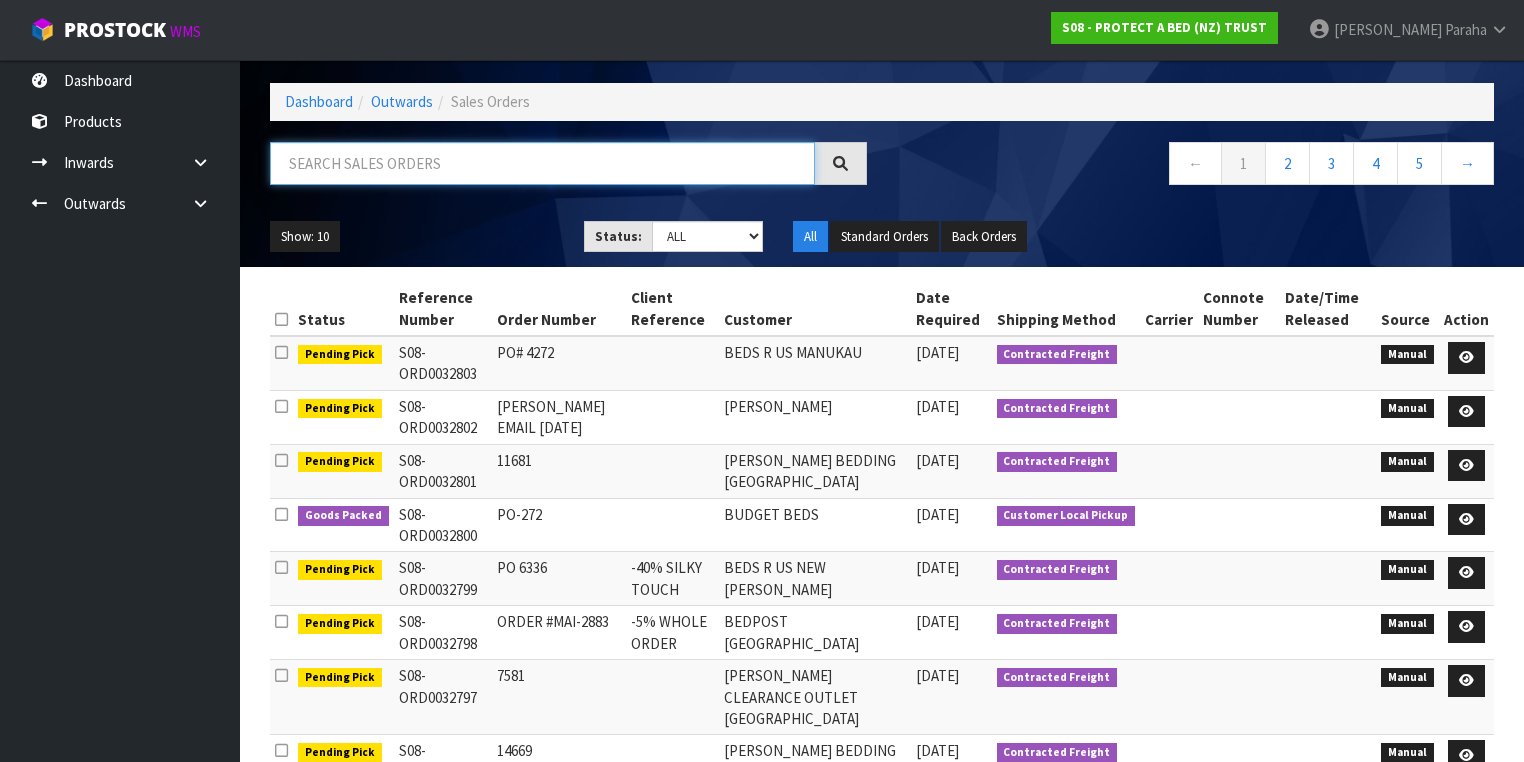 click at bounding box center [542, 163] 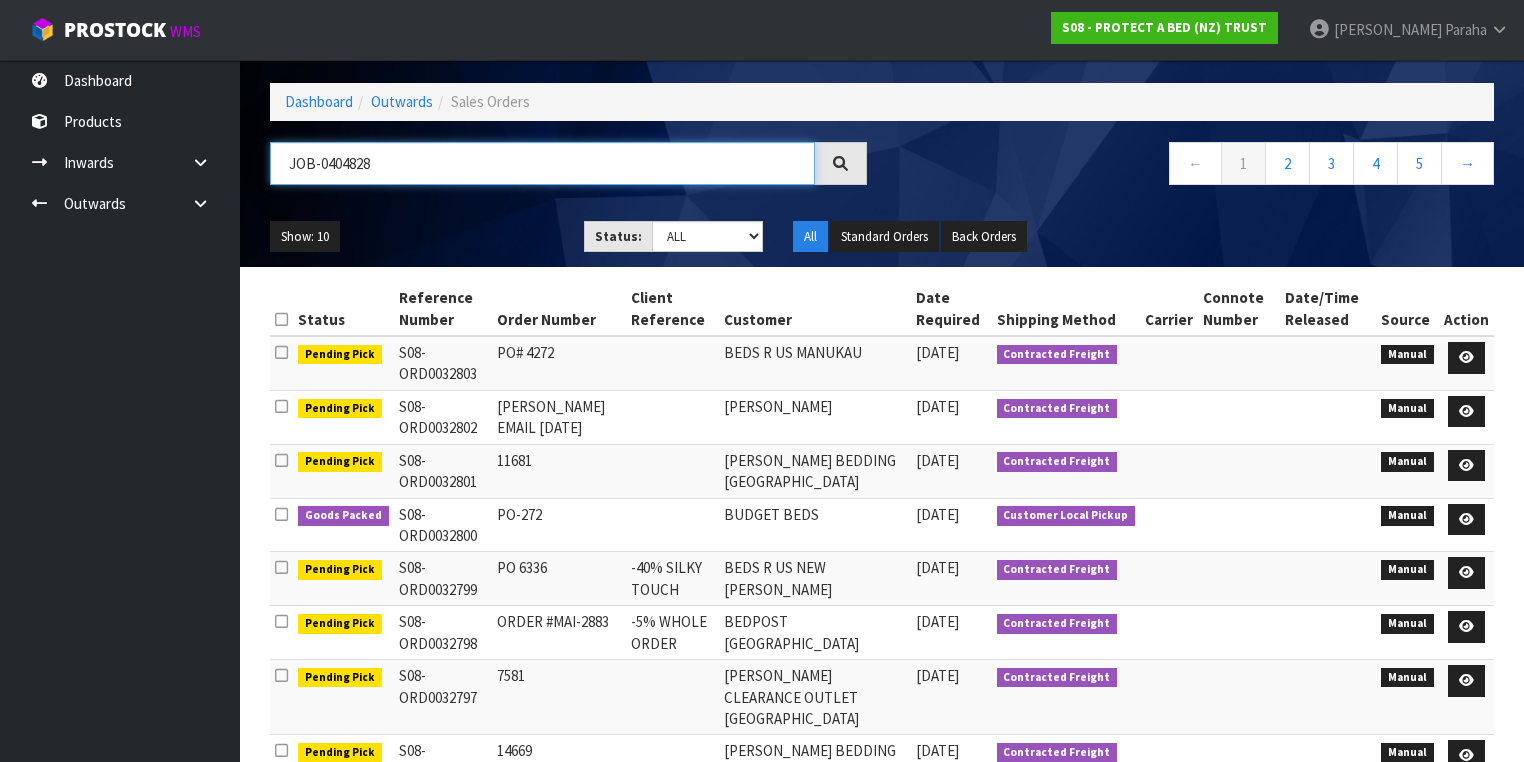 type on "JOB-0404828" 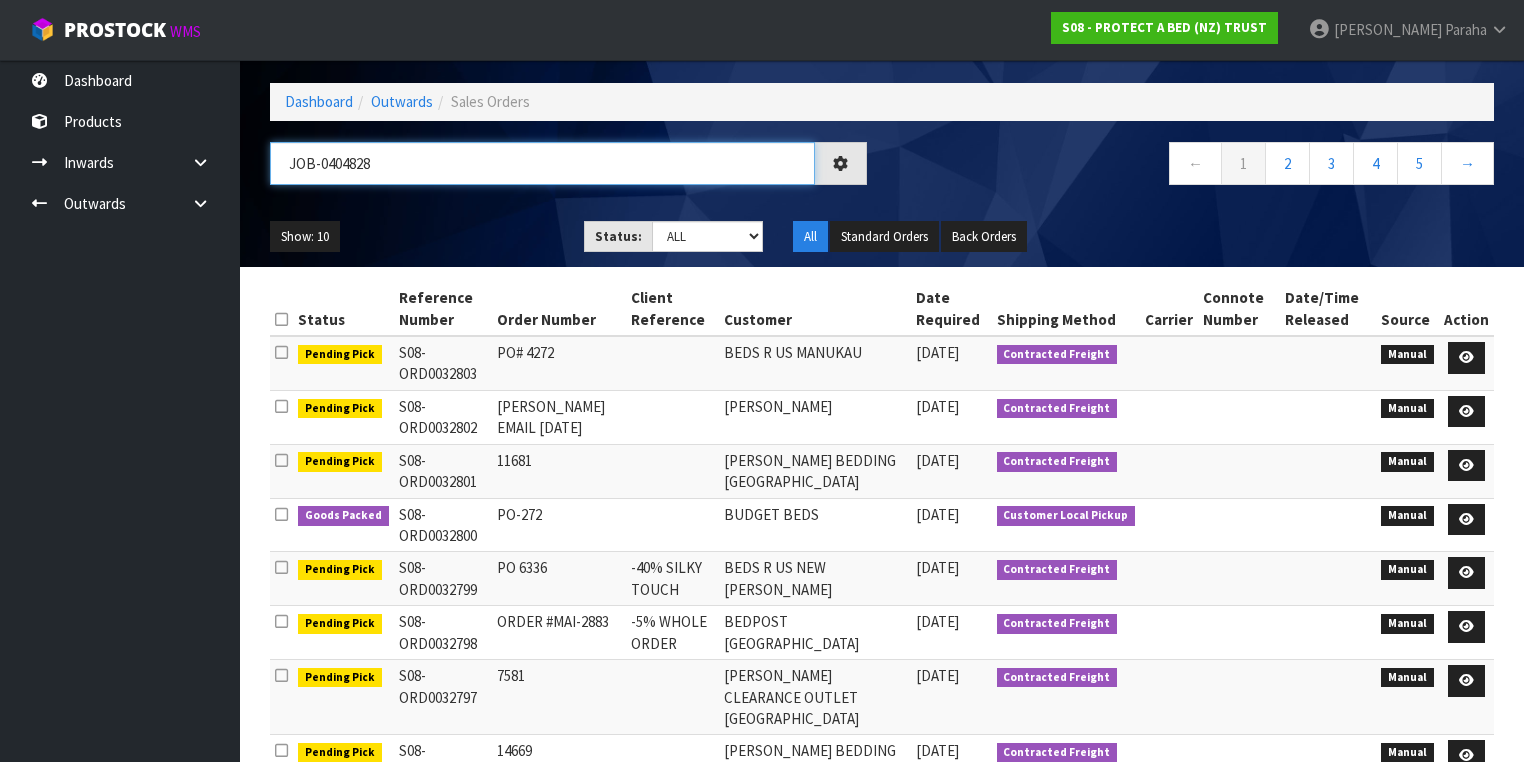 scroll, scrollTop: 0, scrollLeft: 0, axis: both 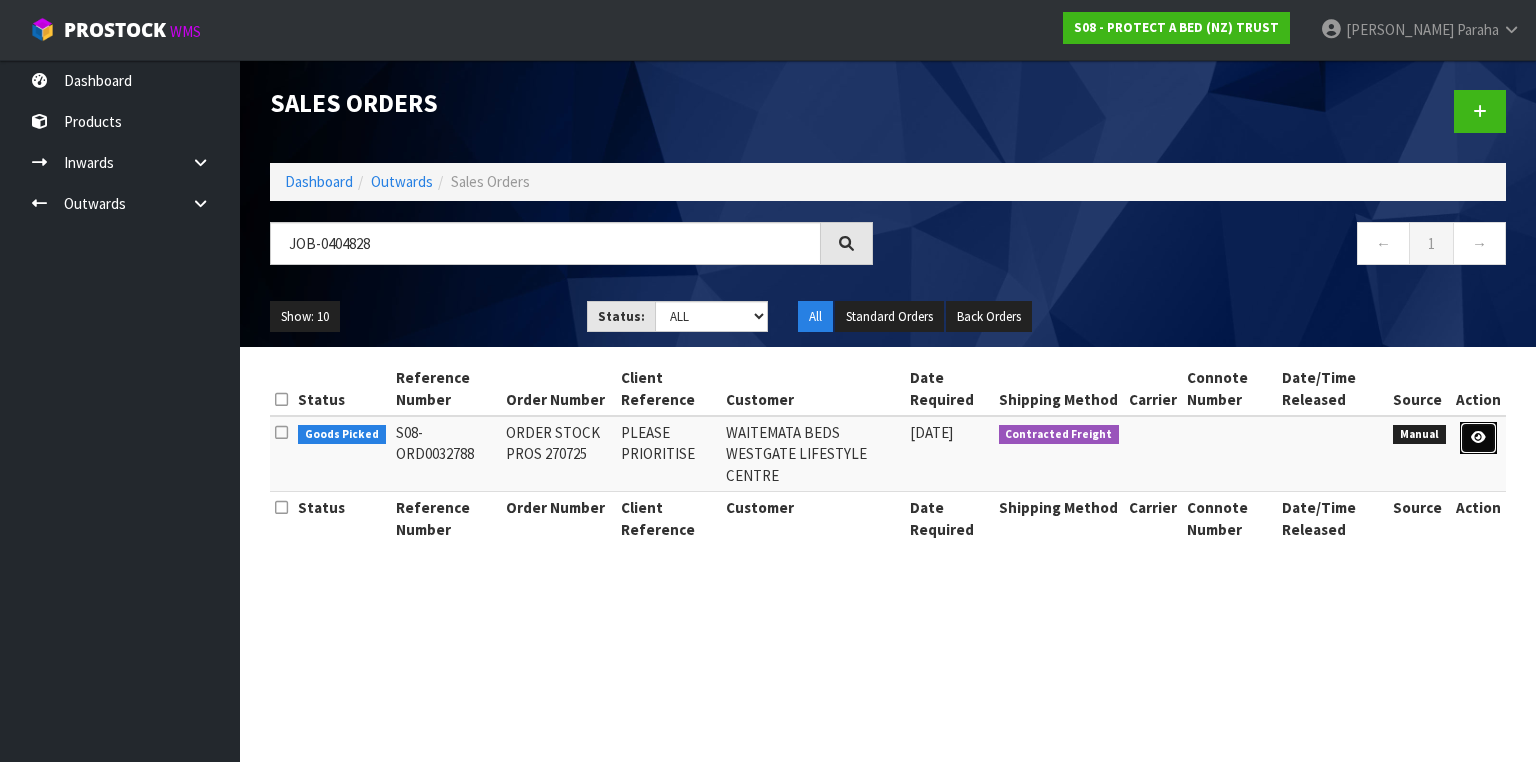 click at bounding box center (1478, 437) 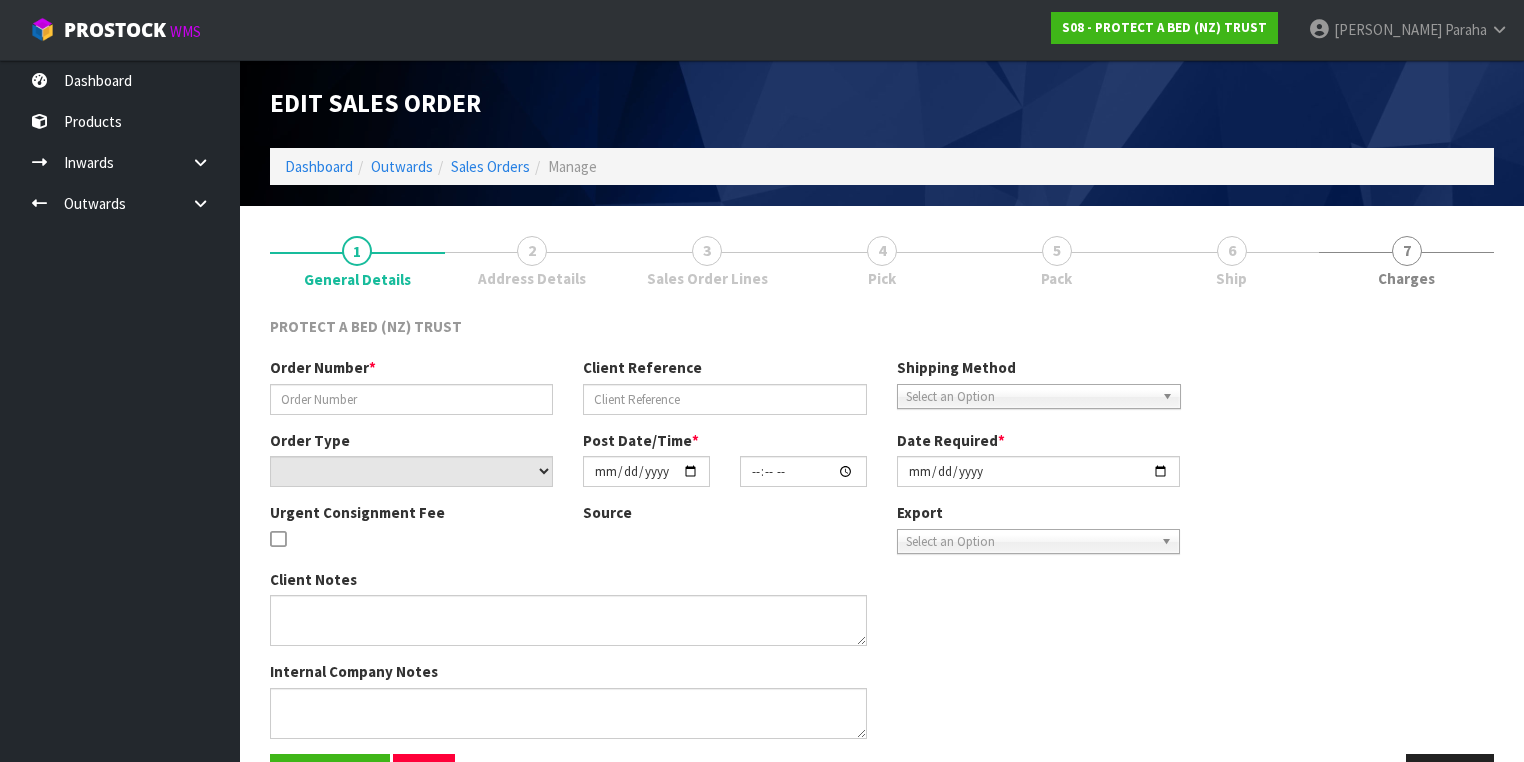 type on "ORDER STOCK PROS 270725" 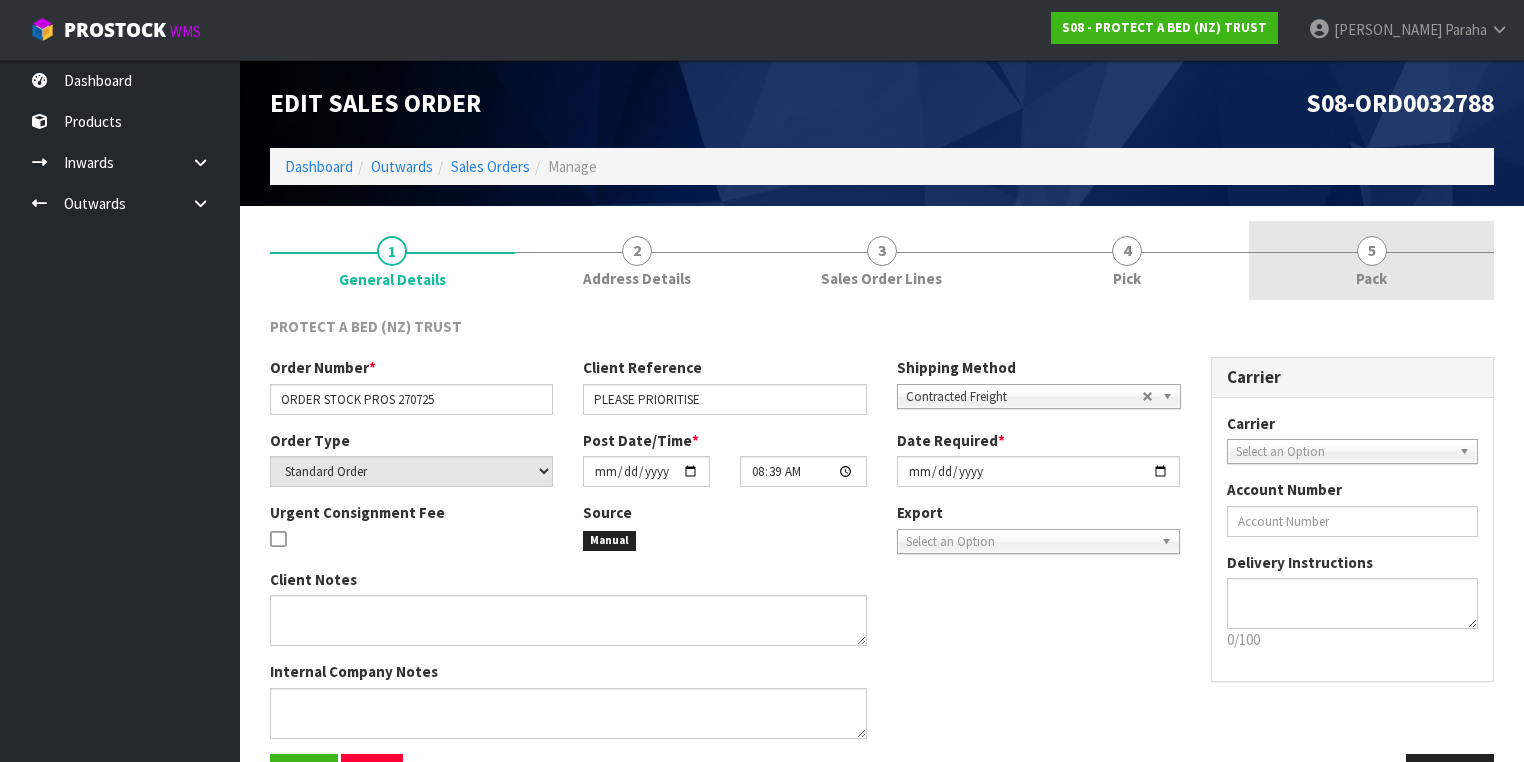 click on "5" at bounding box center (1372, 251) 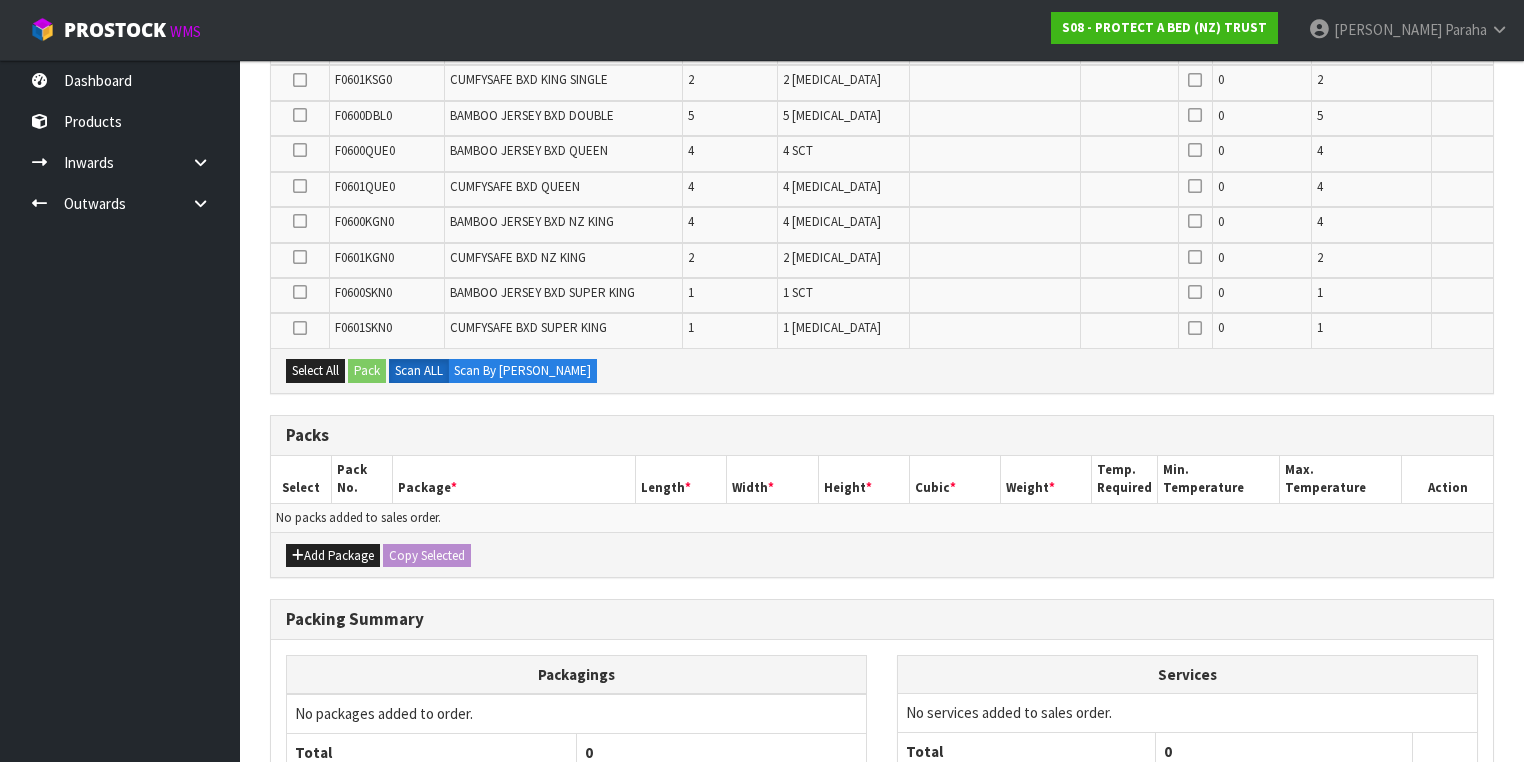 scroll, scrollTop: 480, scrollLeft: 0, axis: vertical 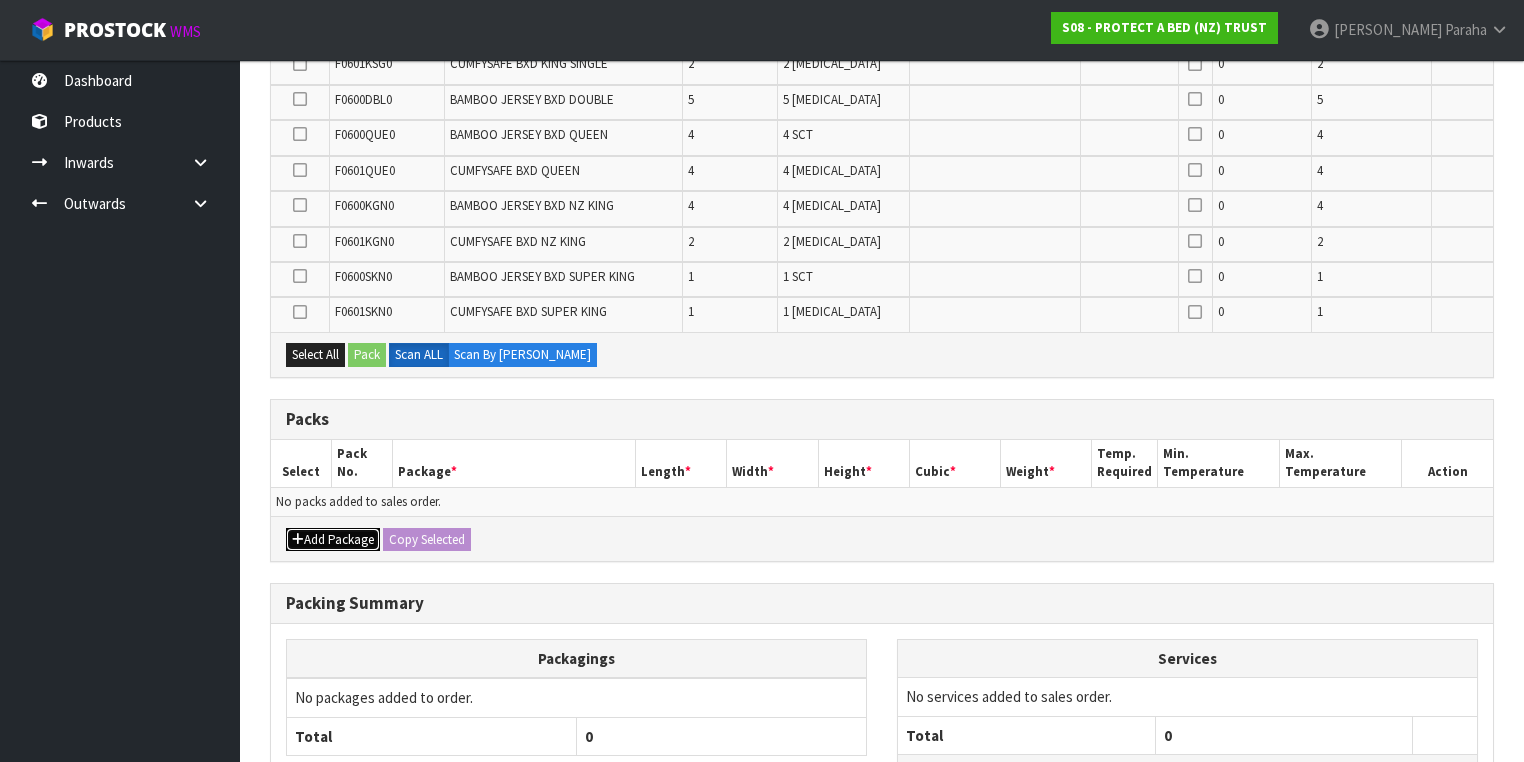 click on "Add Package" at bounding box center [333, 540] 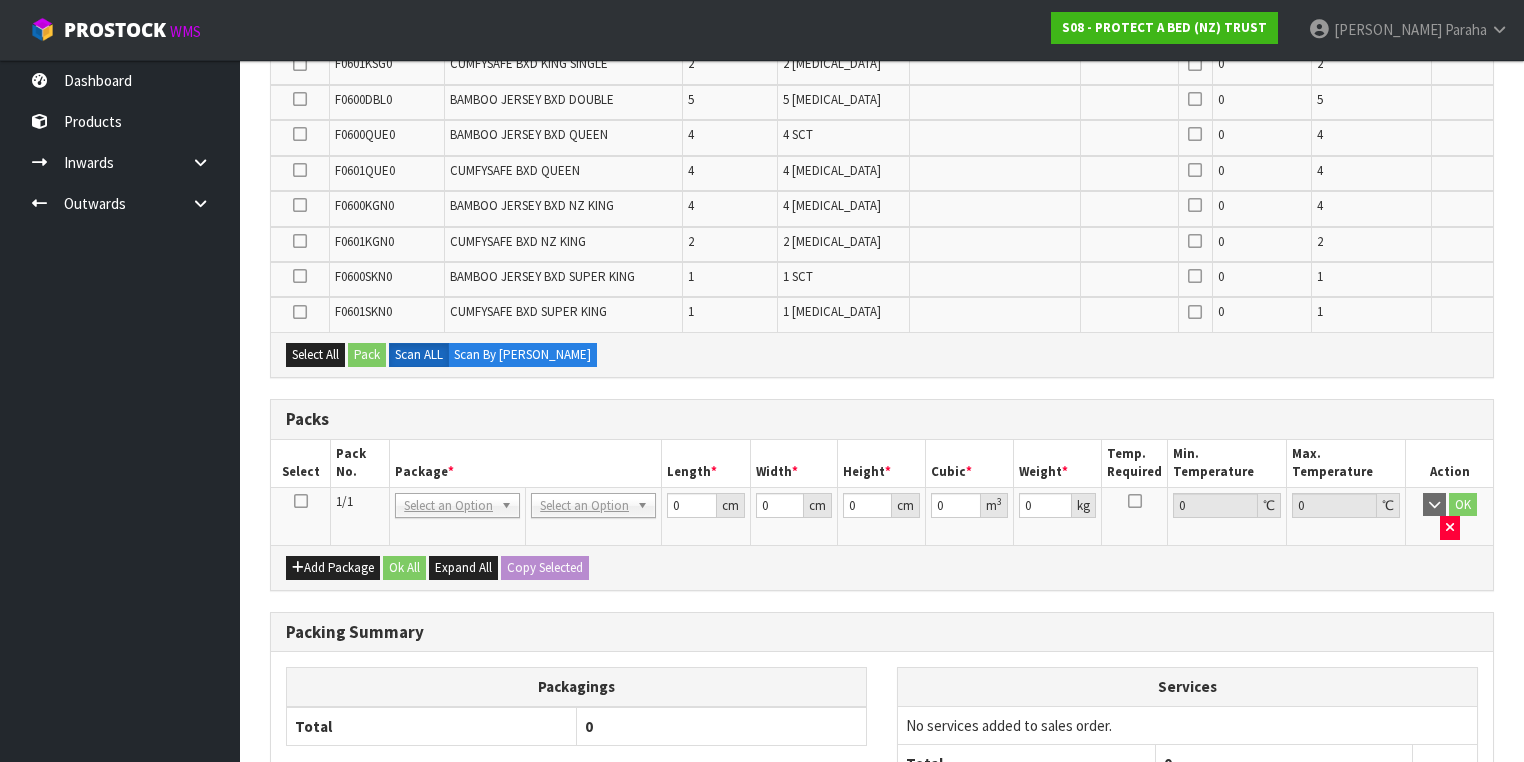 click at bounding box center (301, 501) 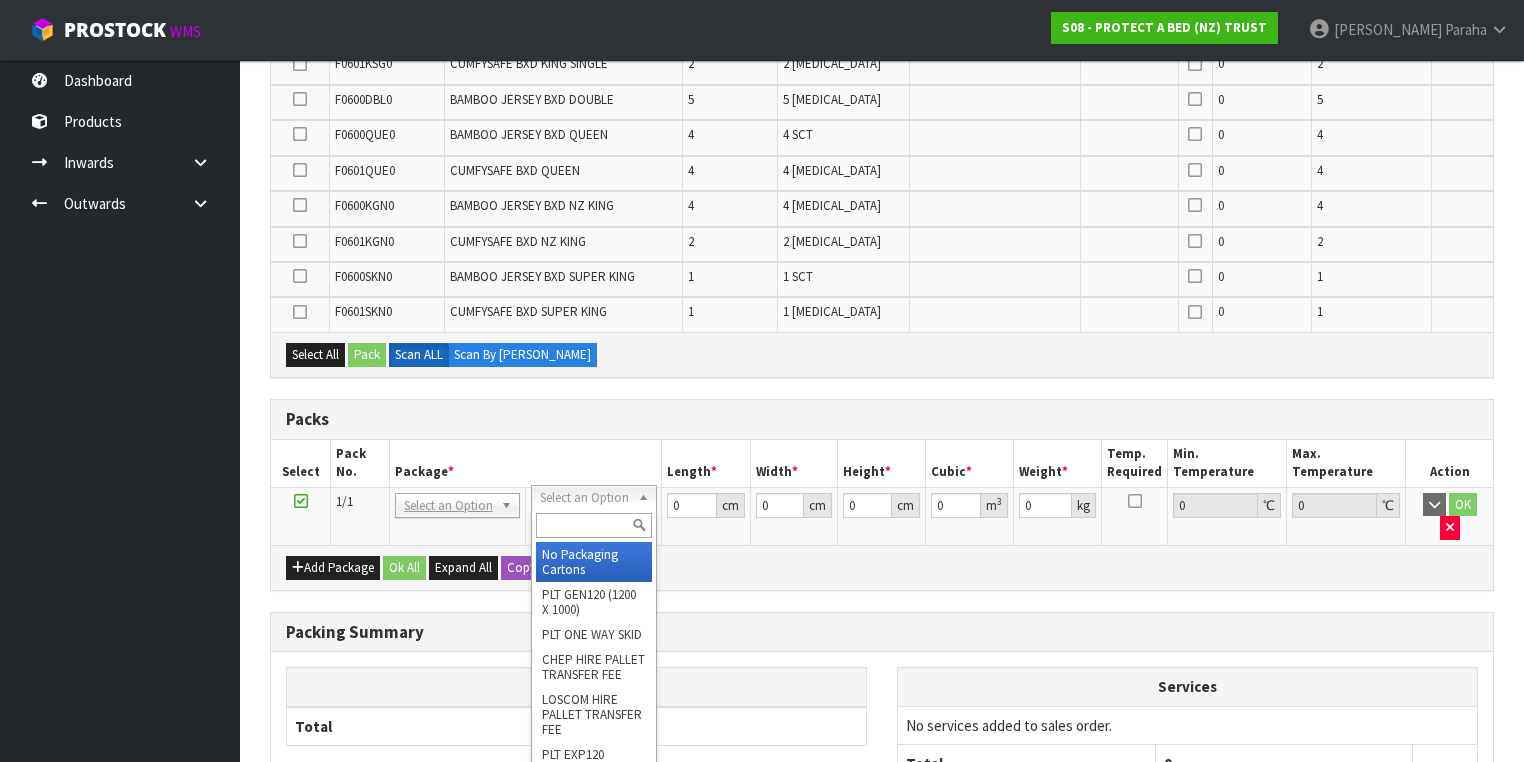click at bounding box center (593, 525) 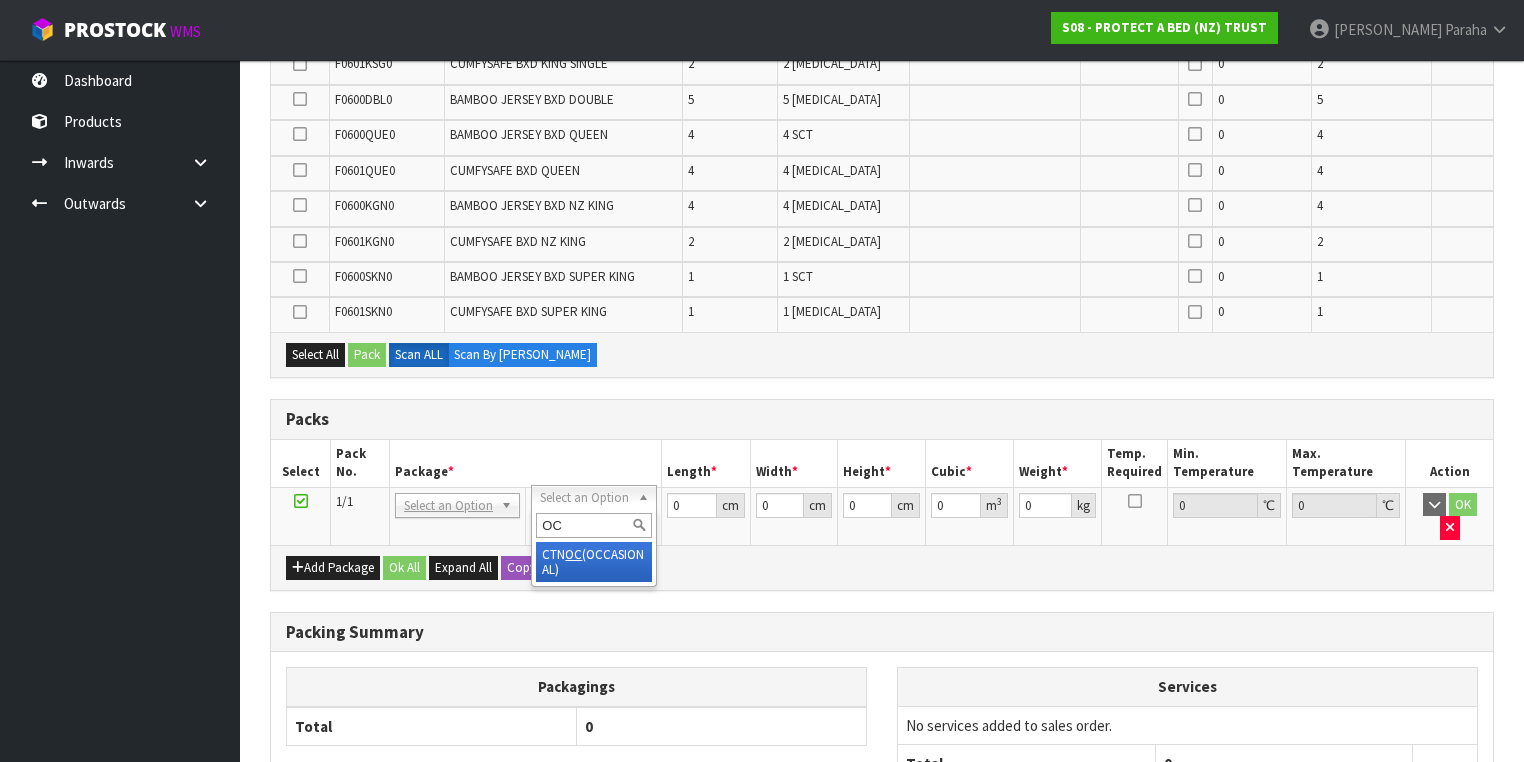 type on "OC" 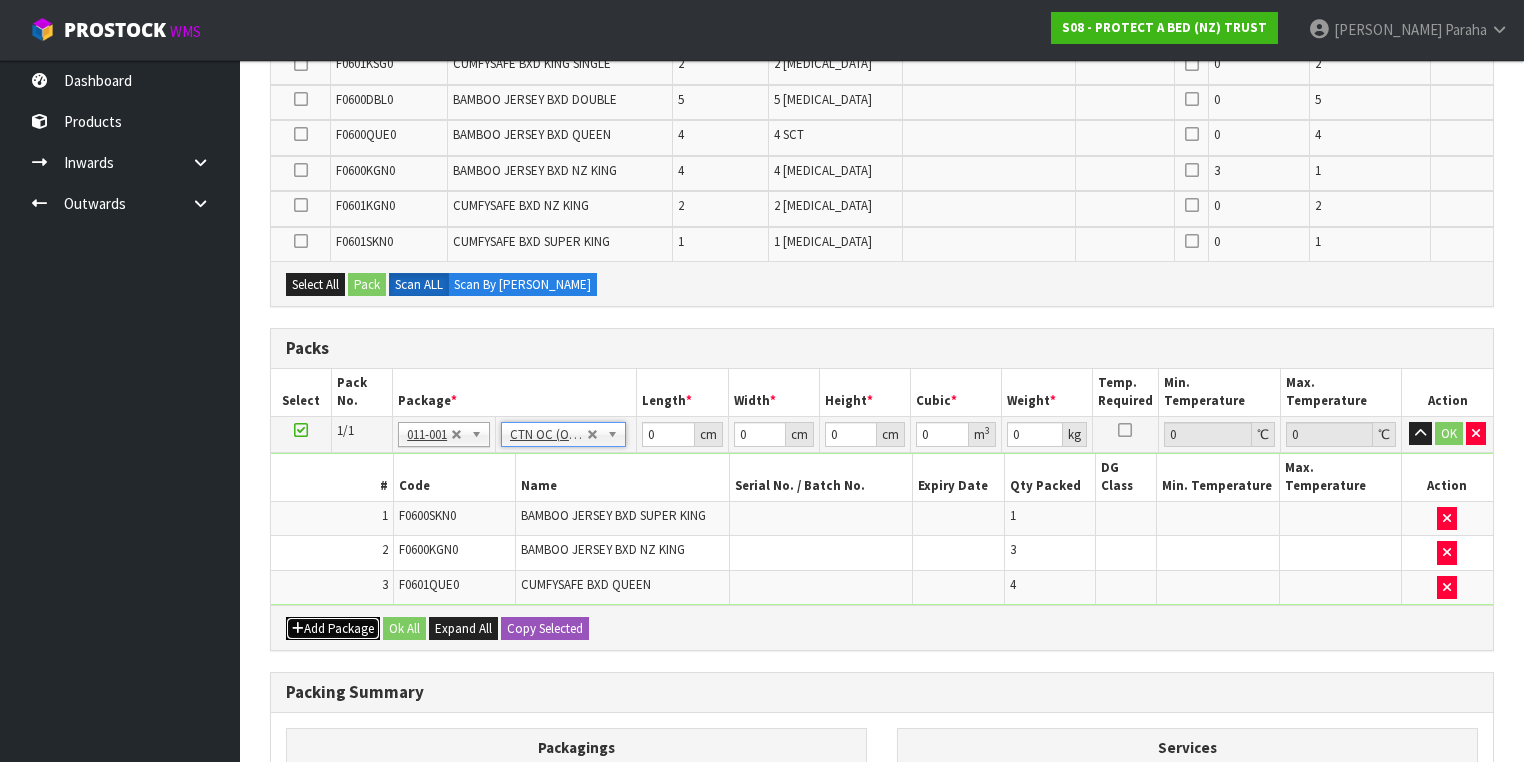 click on "Add Package" at bounding box center [333, 629] 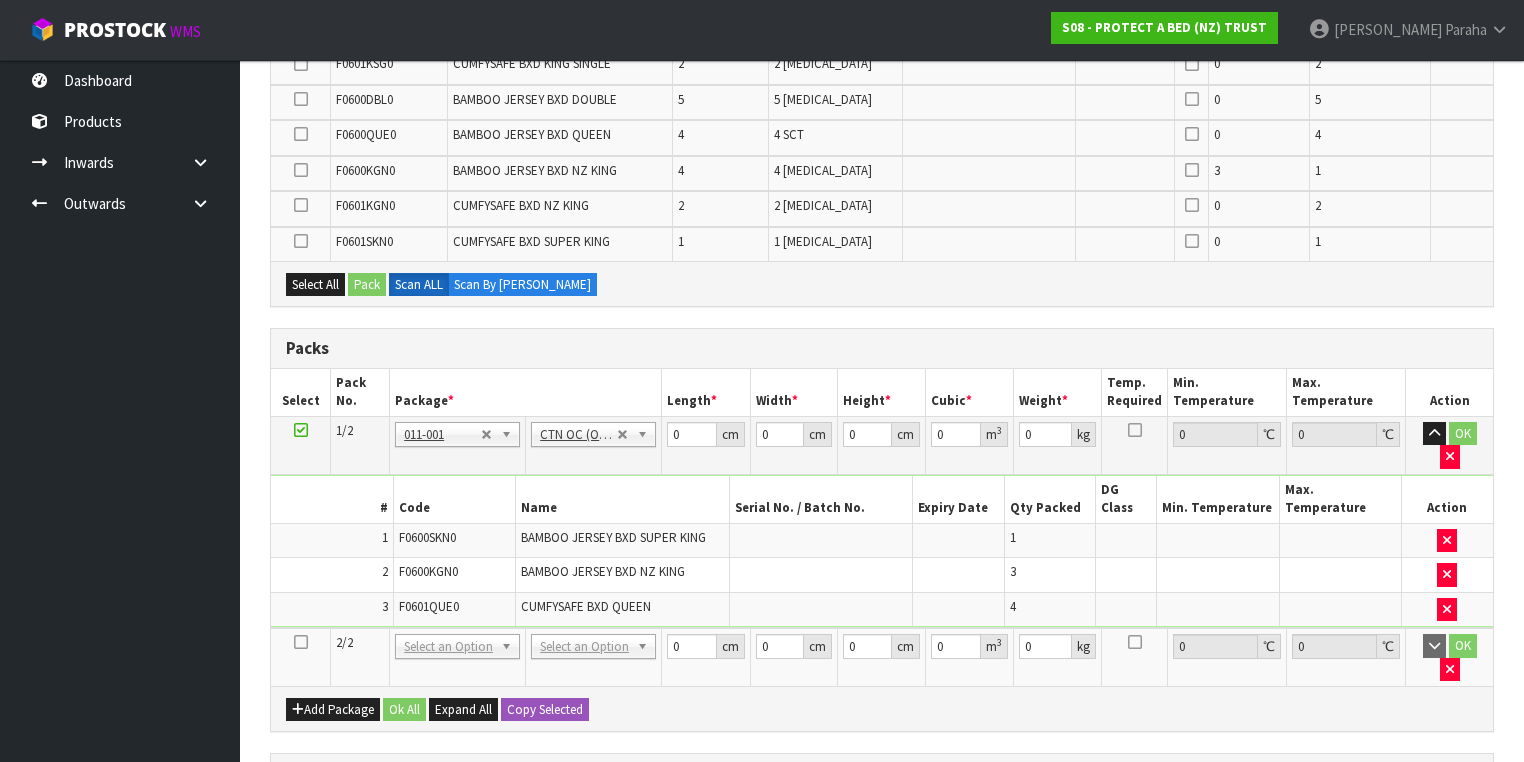 click at bounding box center [301, 642] 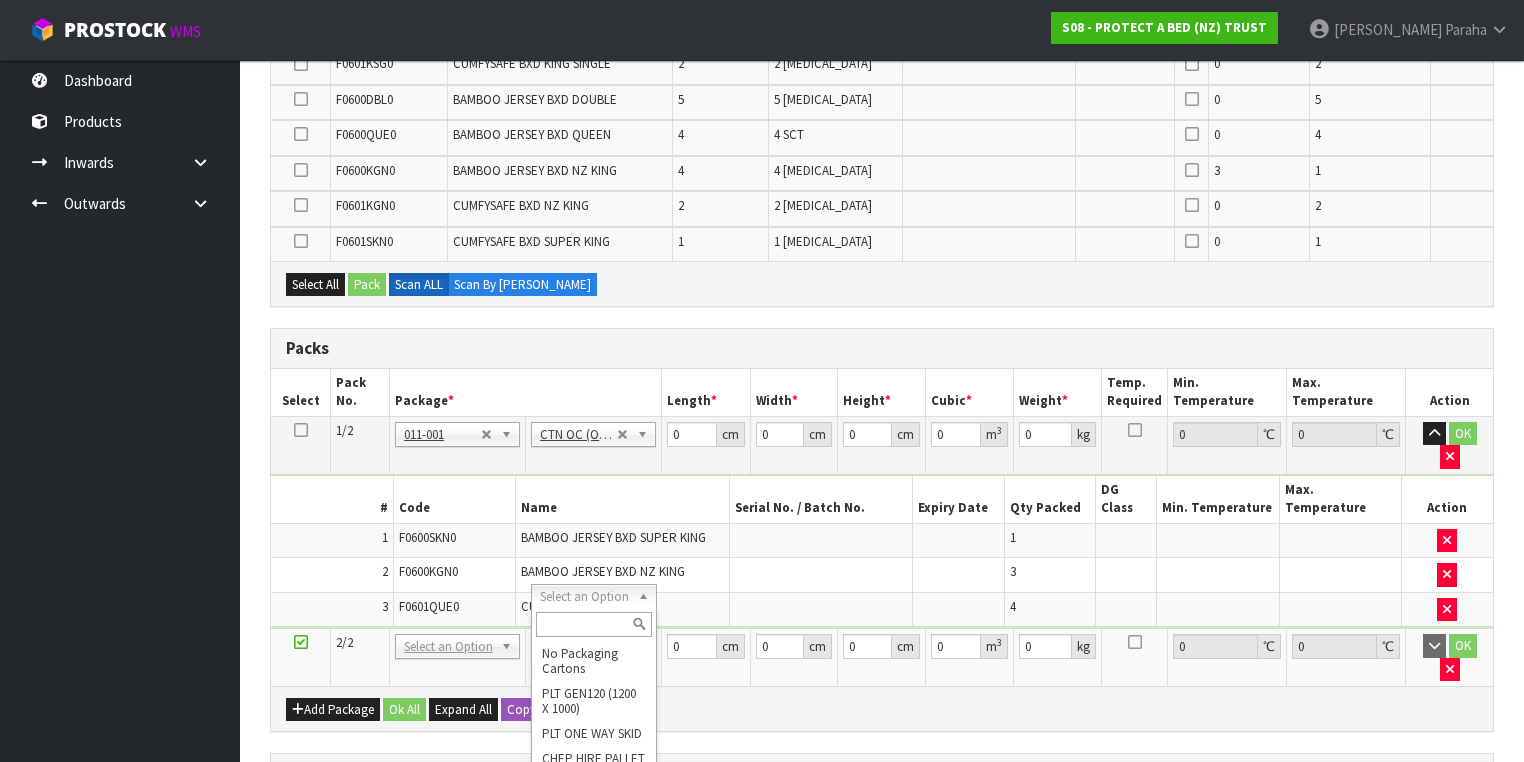 click at bounding box center (593, 624) 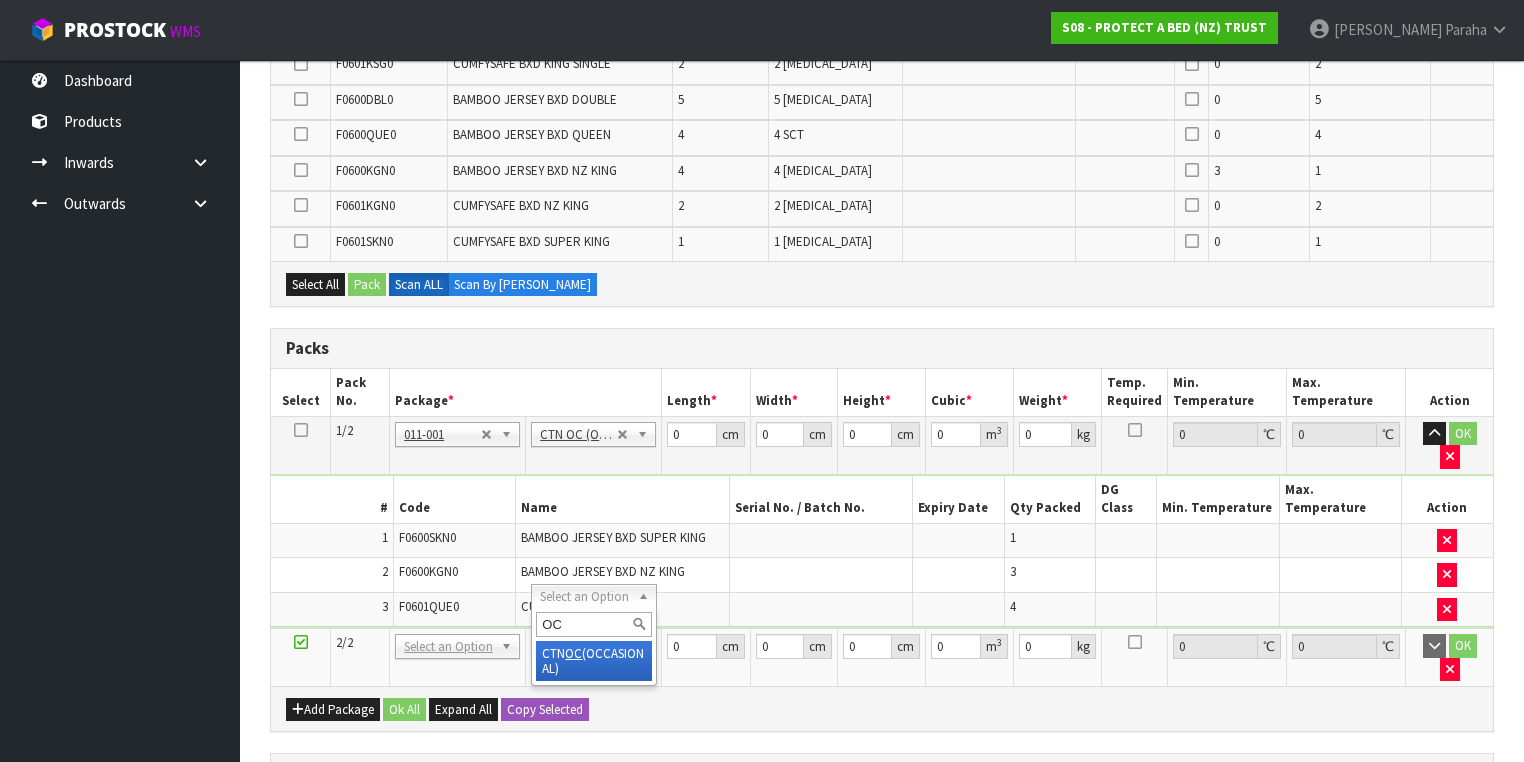 type on "OC" 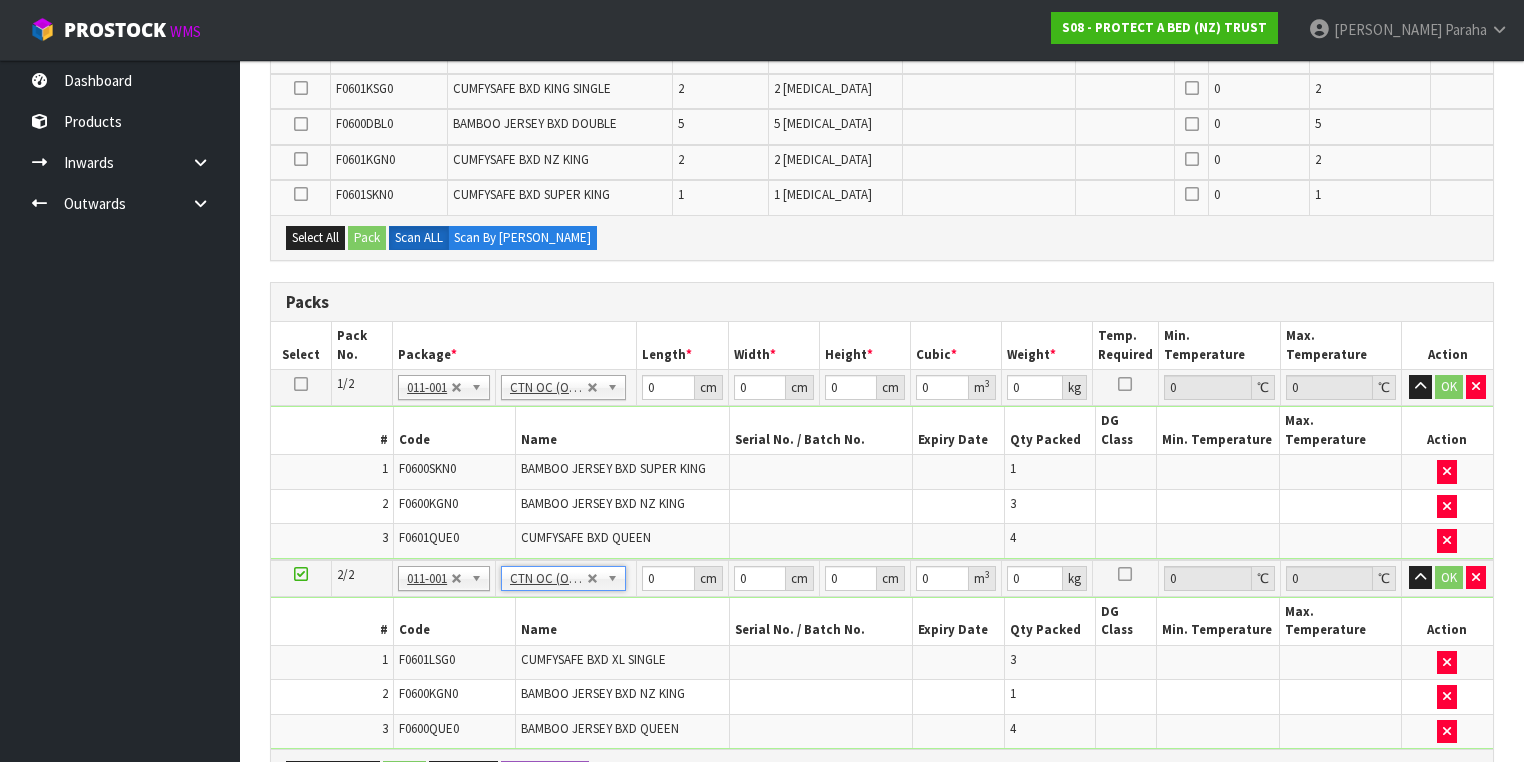 scroll, scrollTop: 480, scrollLeft: 0, axis: vertical 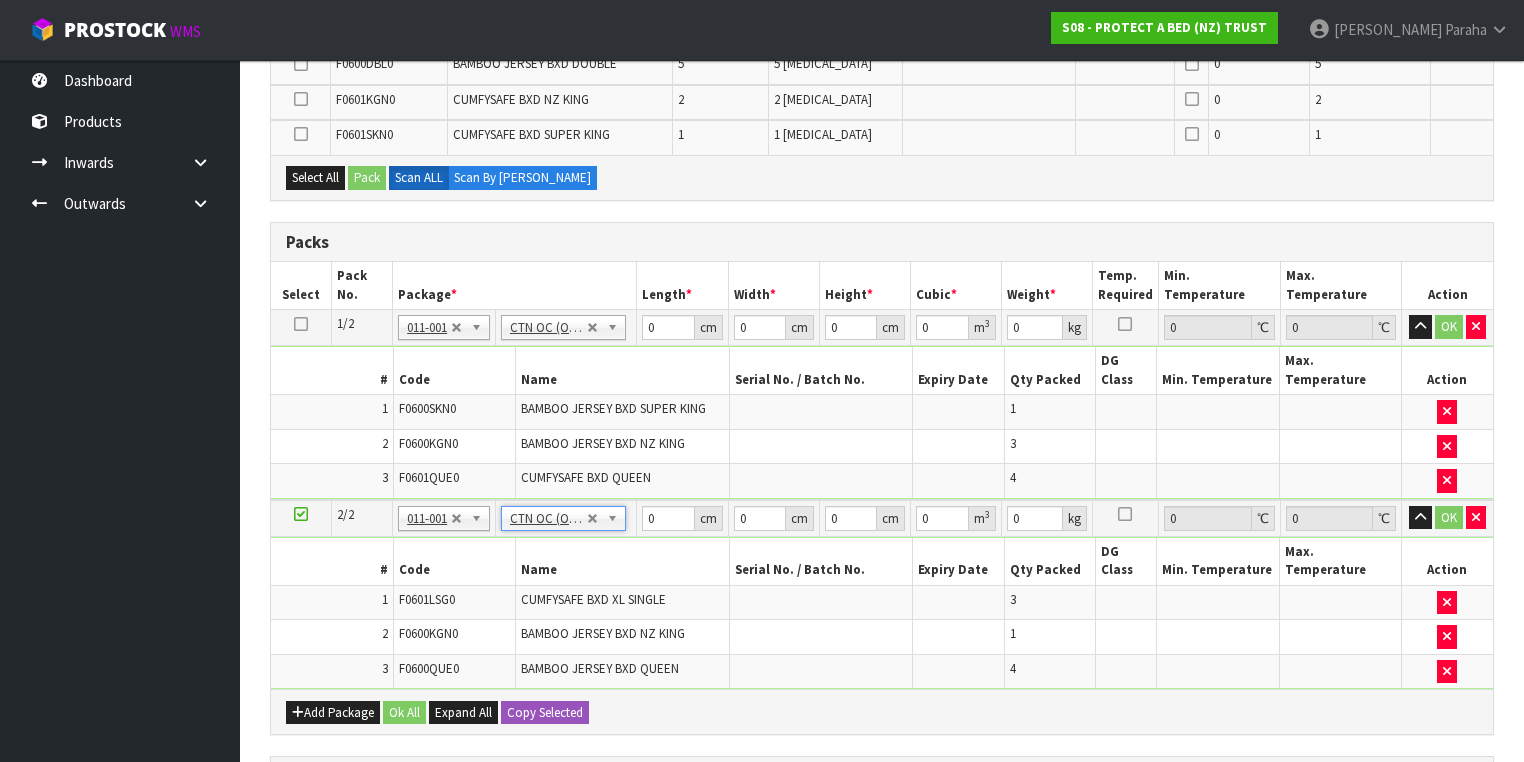 click on "Add Package
Ok All
Expand All
Copy Selected" at bounding box center [882, 711] 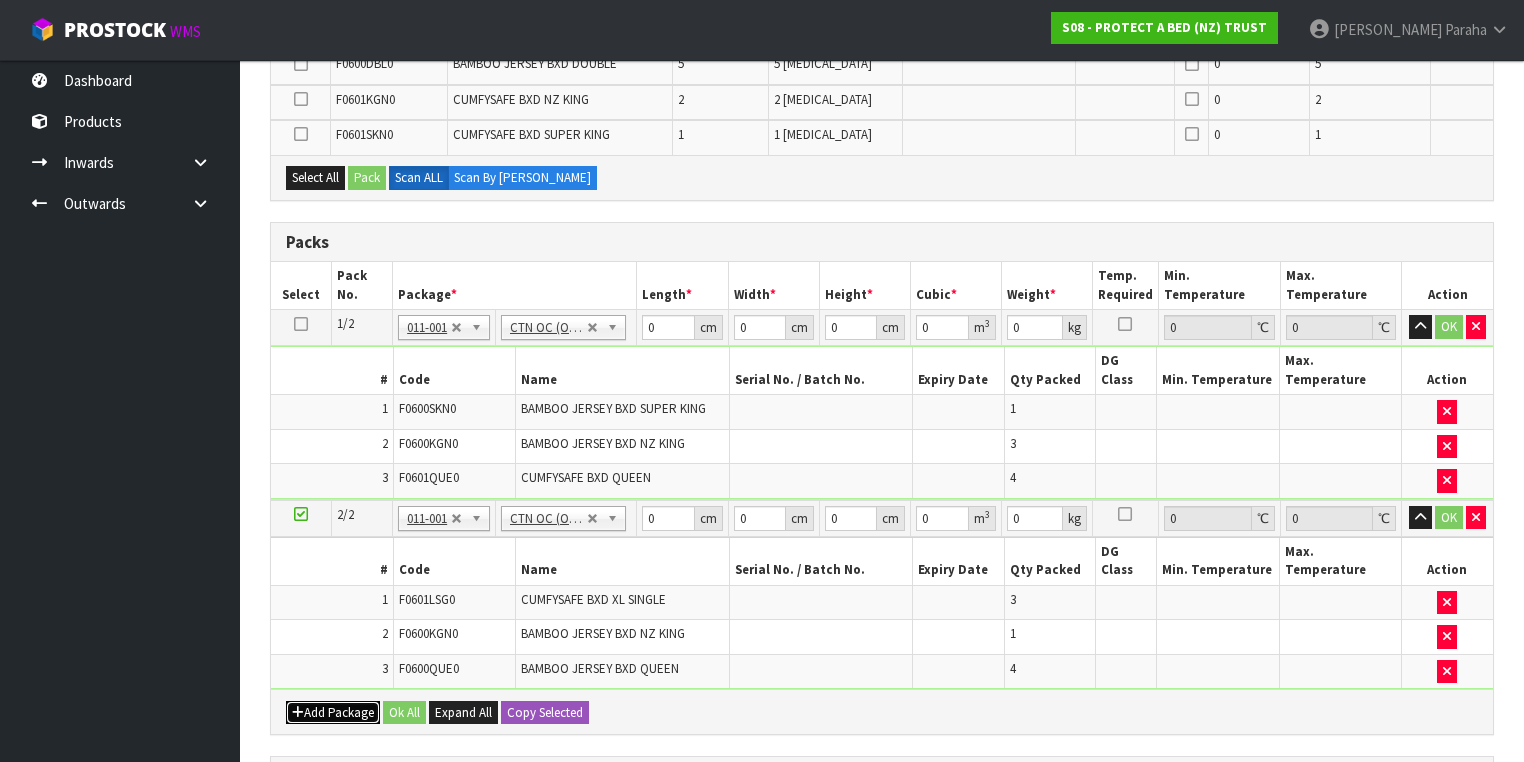 click on "Add Package" at bounding box center [333, 713] 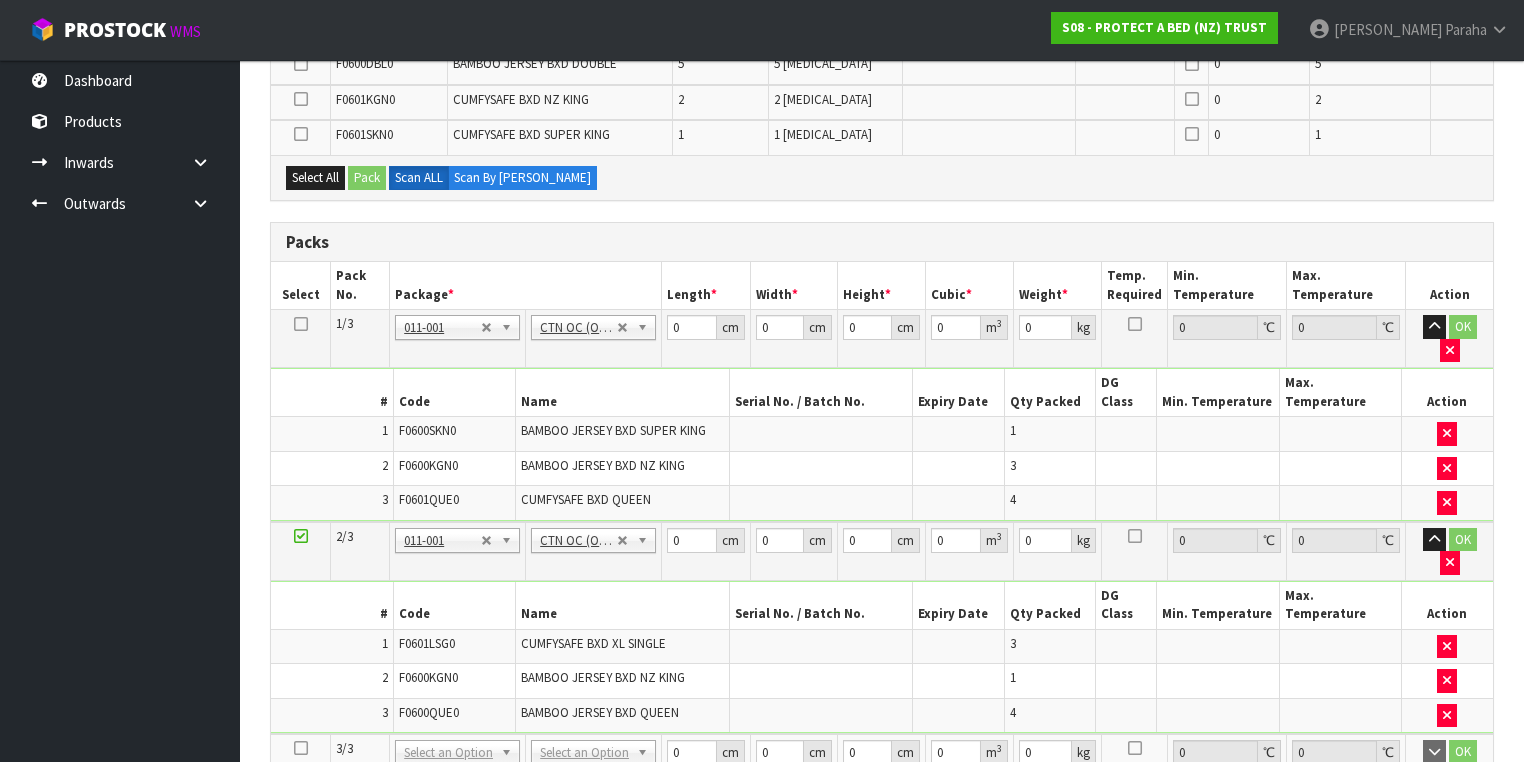 click at bounding box center [301, 748] 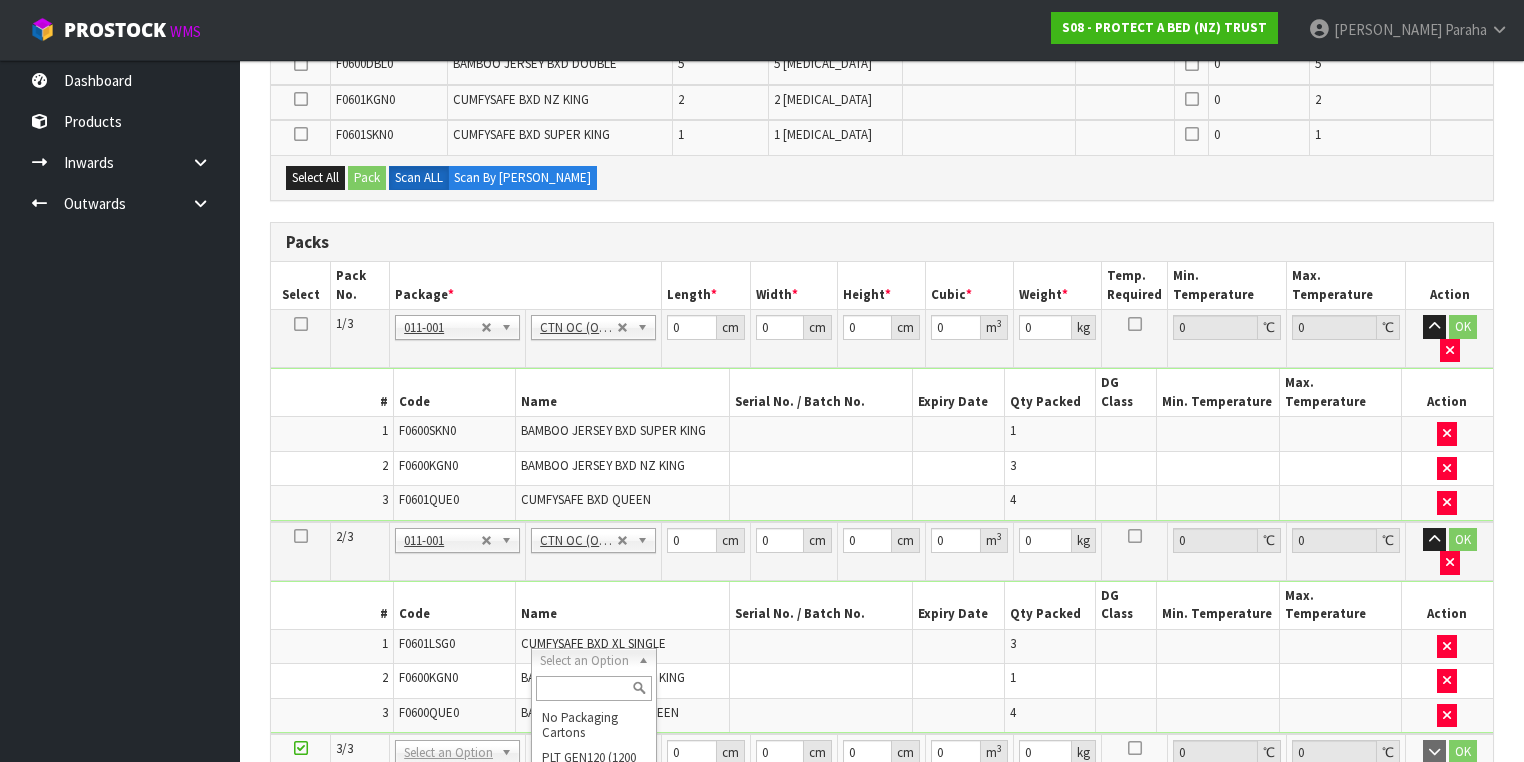 click at bounding box center [593, 688] 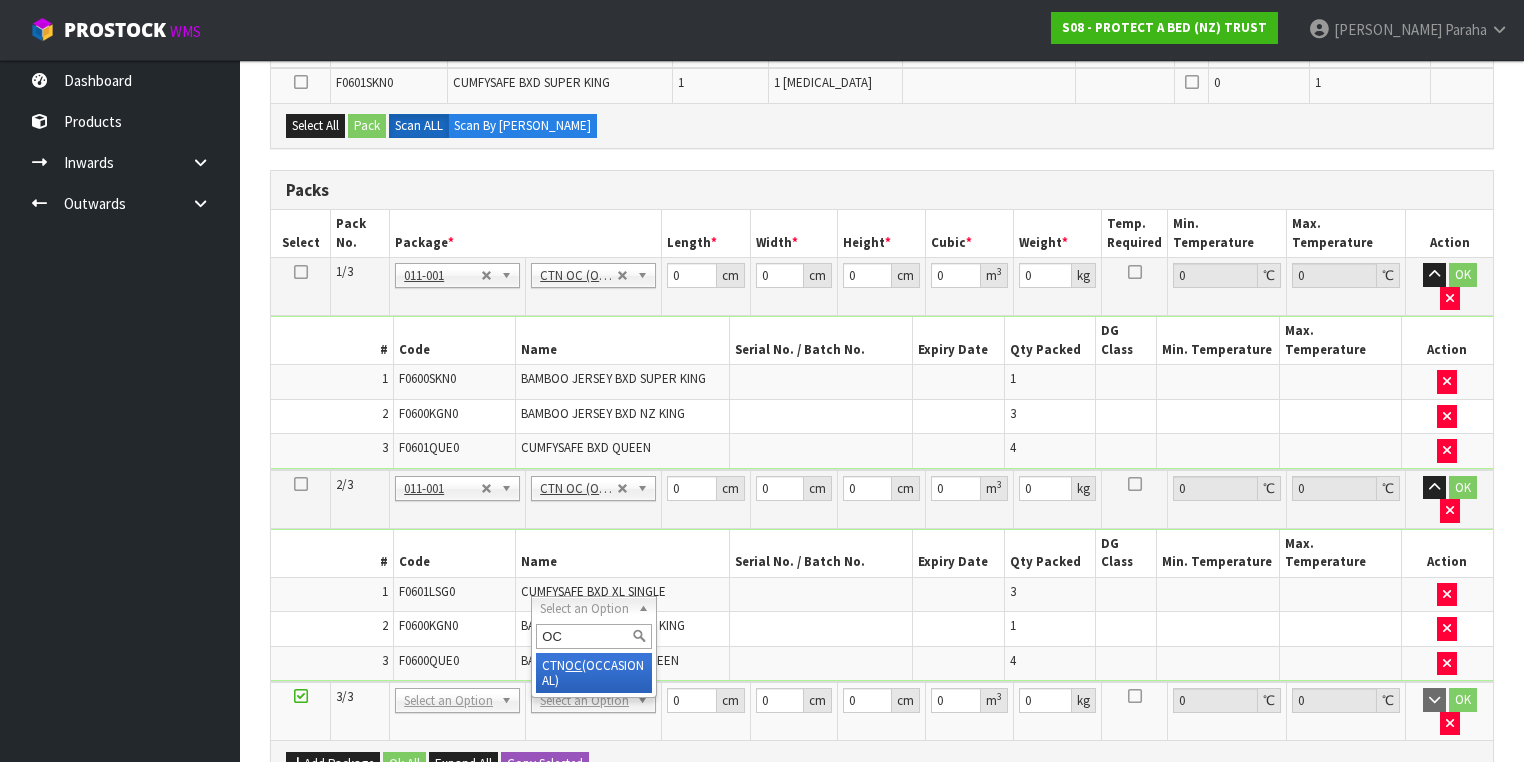 scroll, scrollTop: 560, scrollLeft: 0, axis: vertical 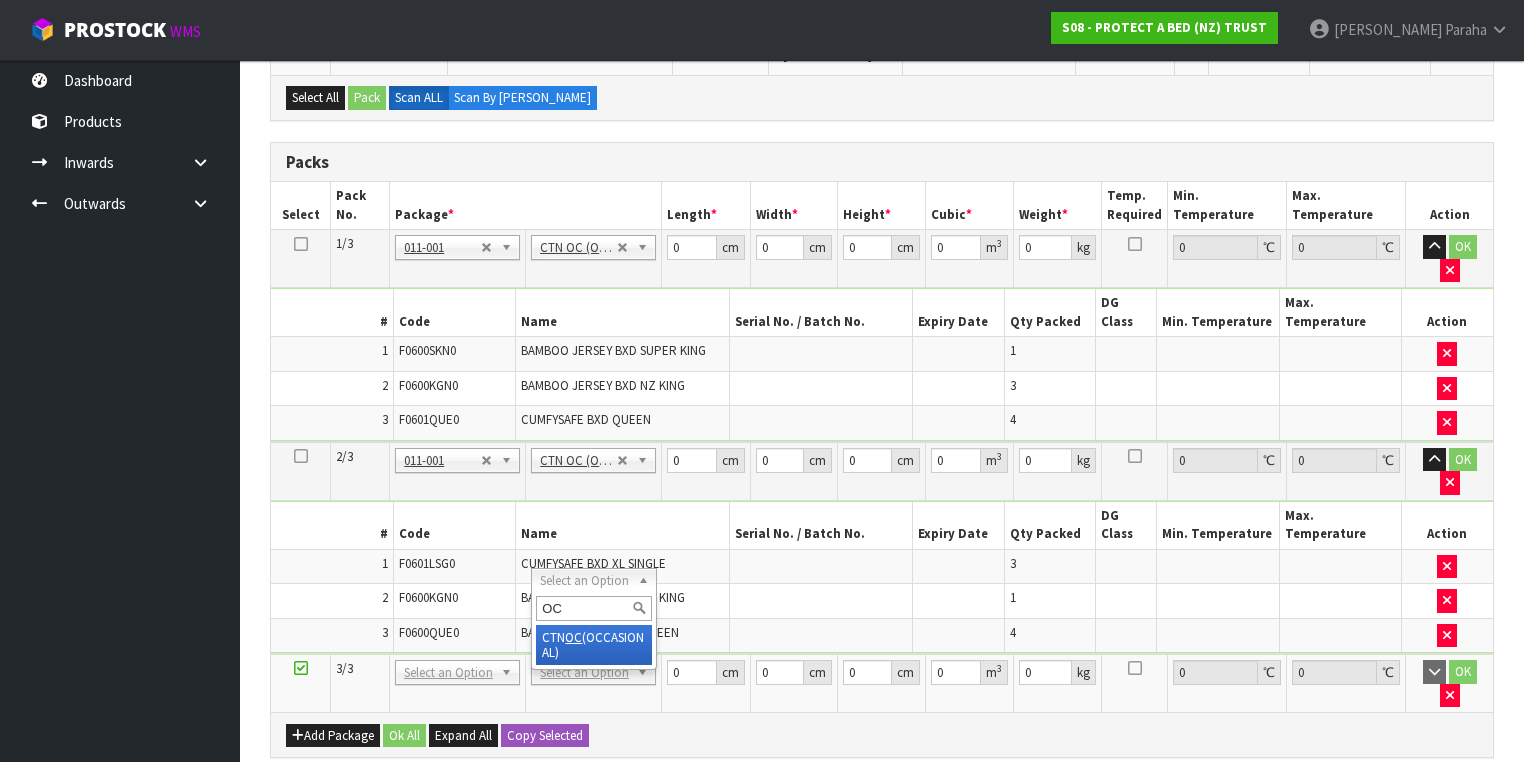 type on "OC" 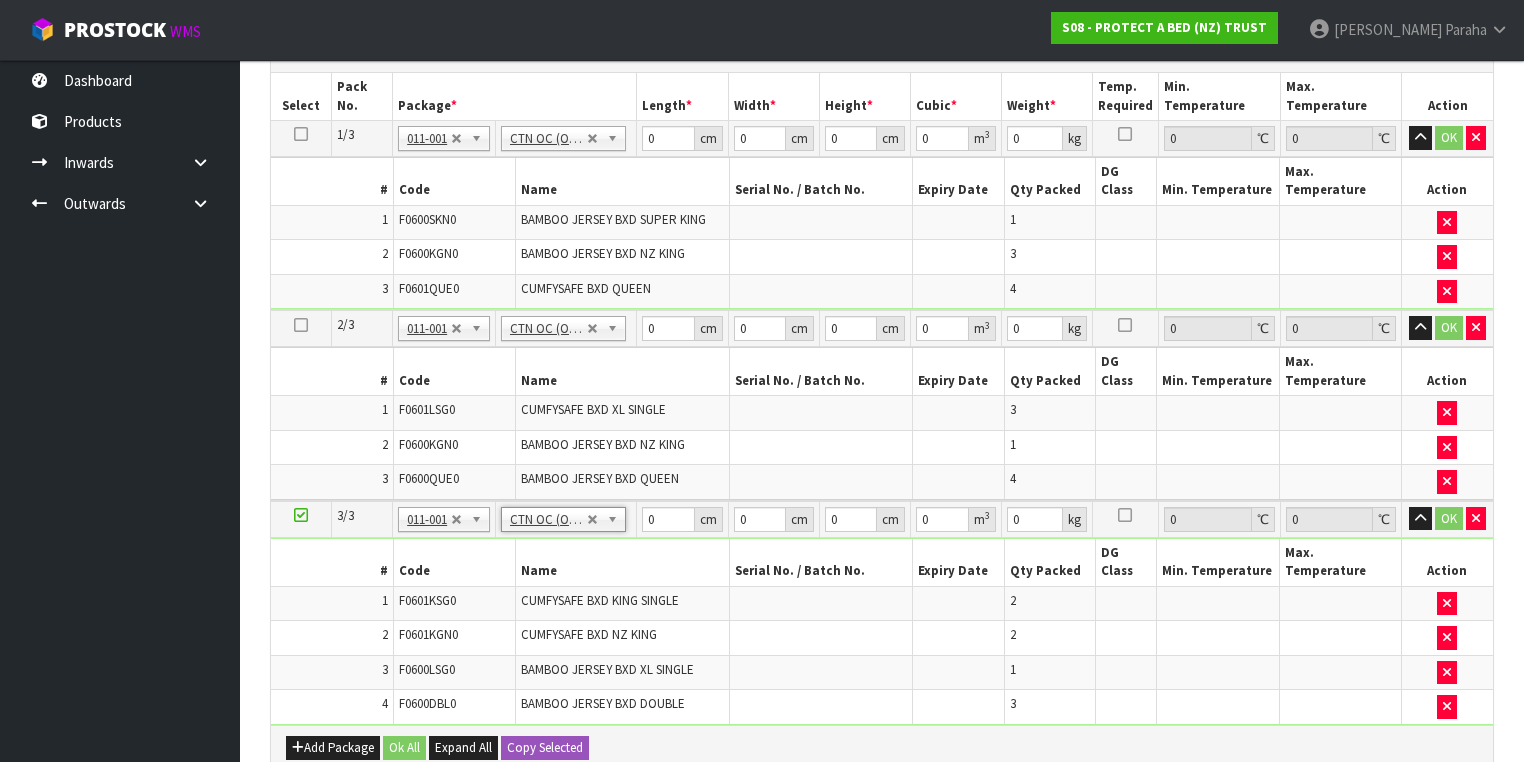 scroll, scrollTop: 569, scrollLeft: 0, axis: vertical 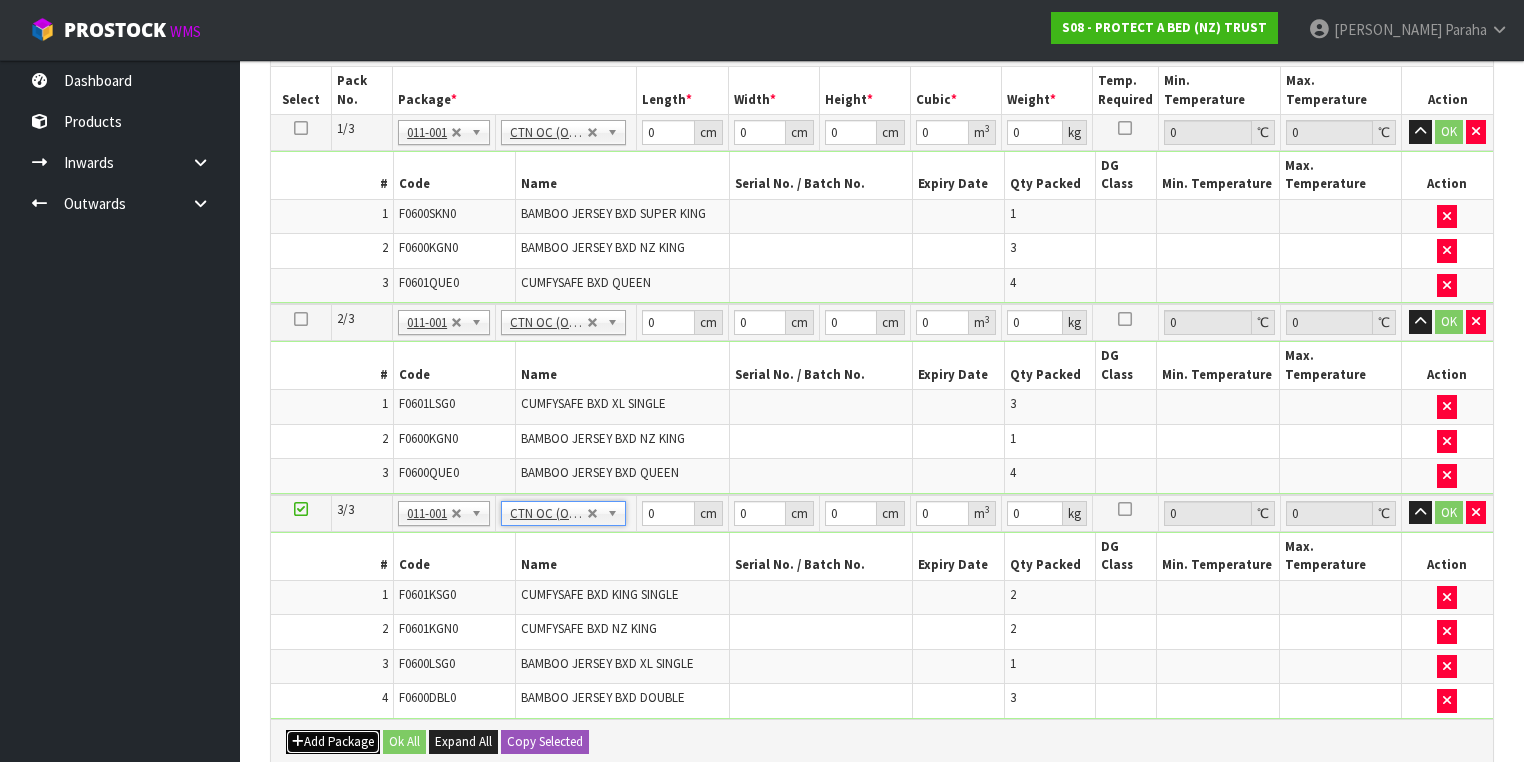click on "Add Package" at bounding box center (333, 742) 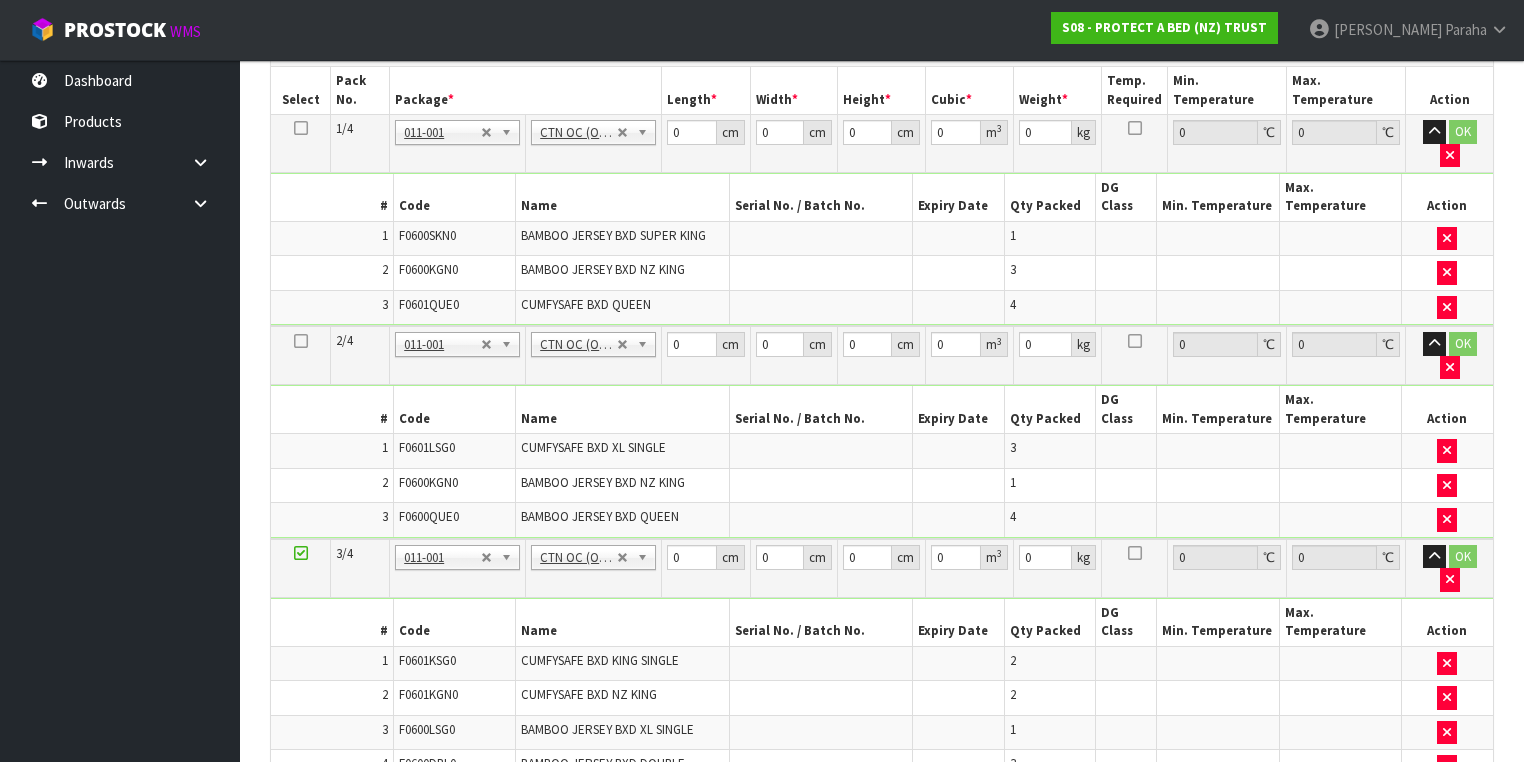 click at bounding box center [301, 800] 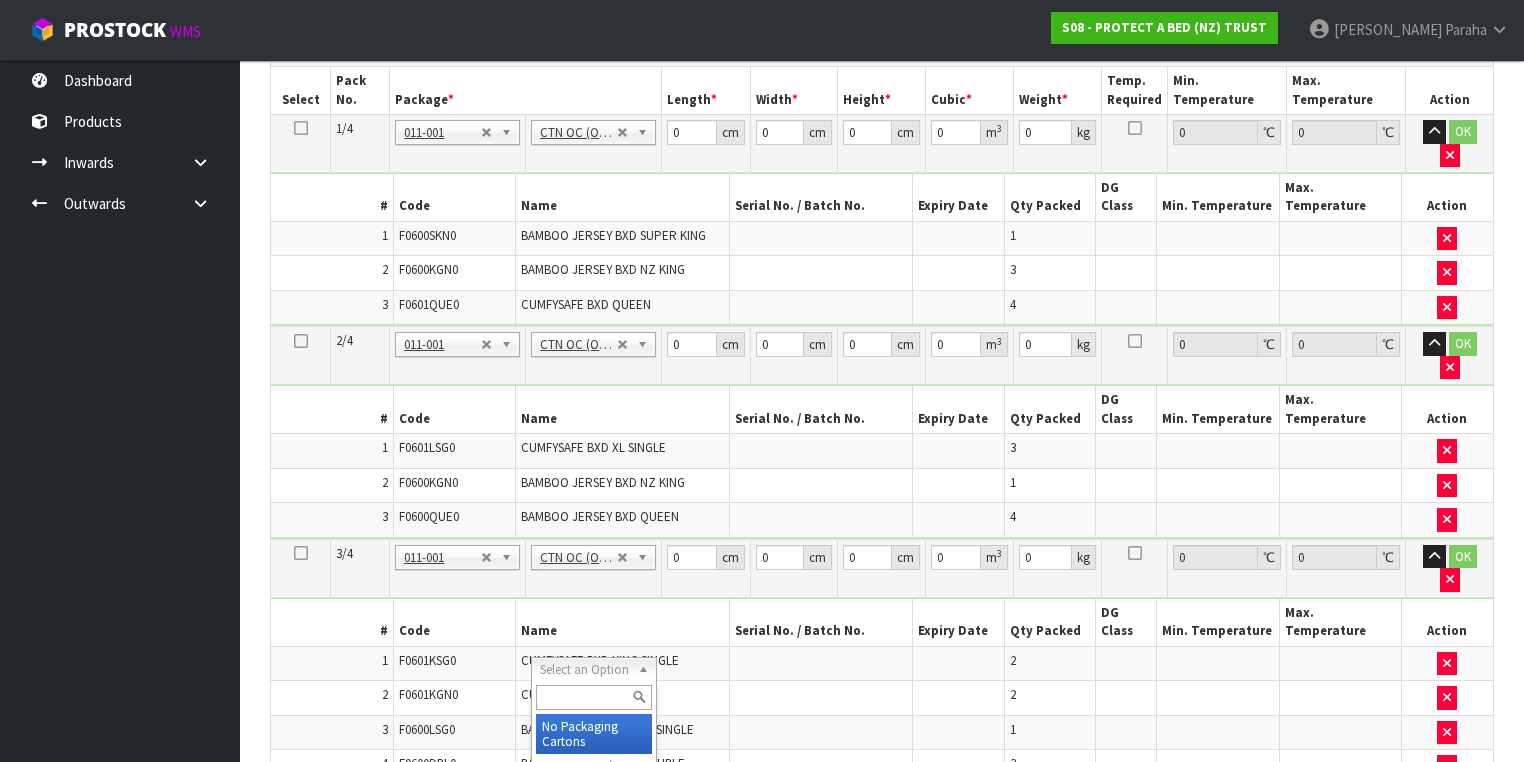 click at bounding box center (593, 697) 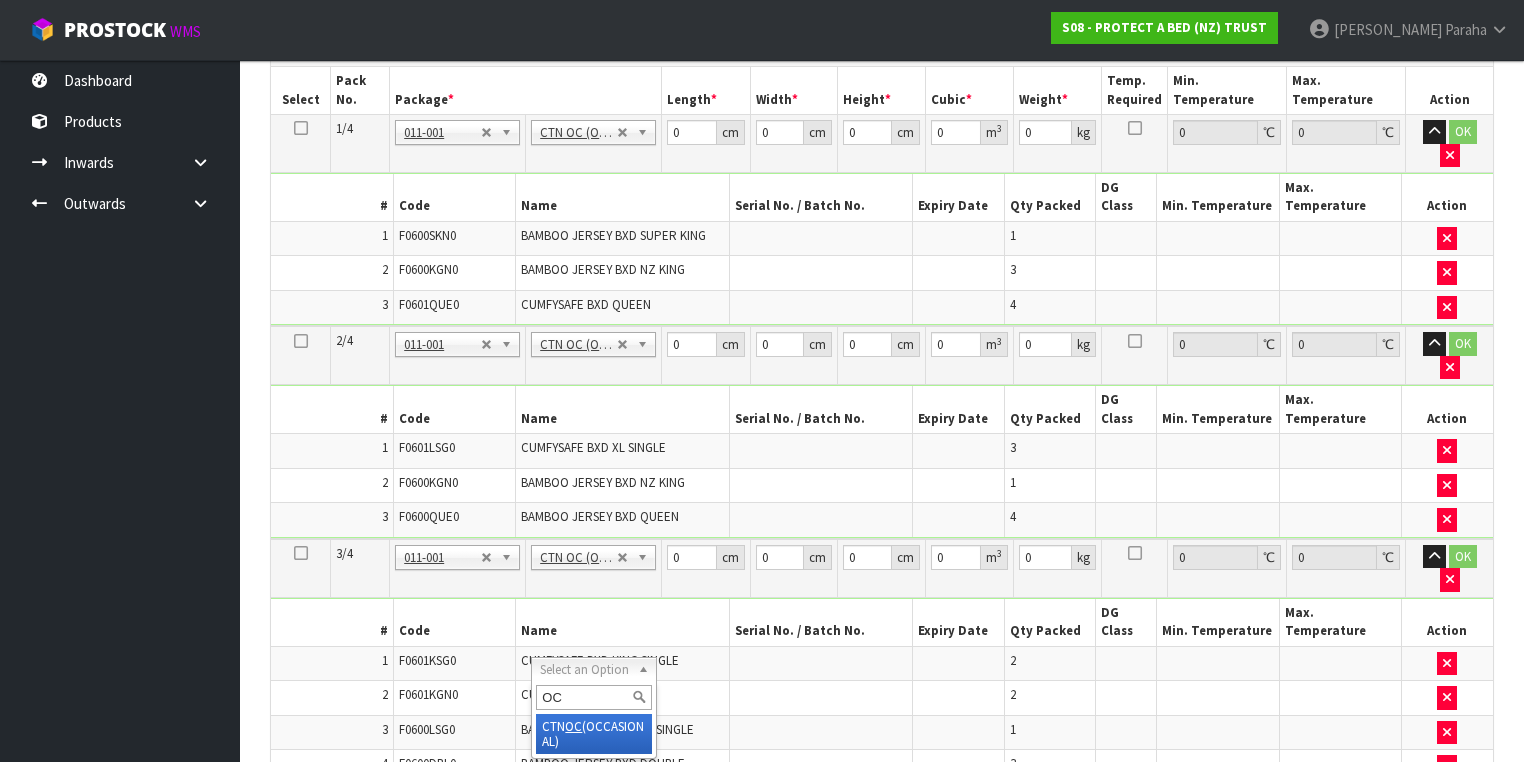 type on "OC" 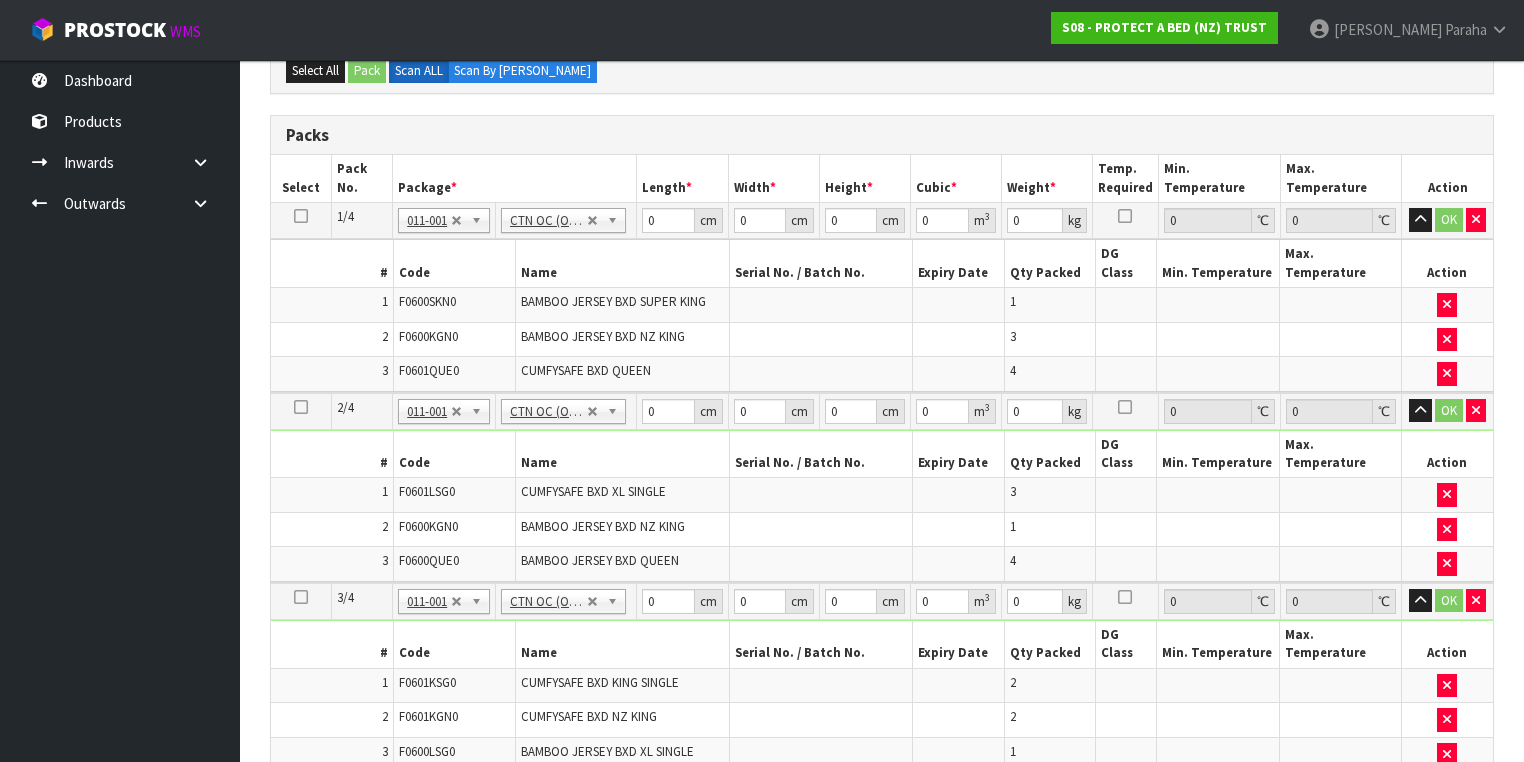 scroll, scrollTop: 384, scrollLeft: 0, axis: vertical 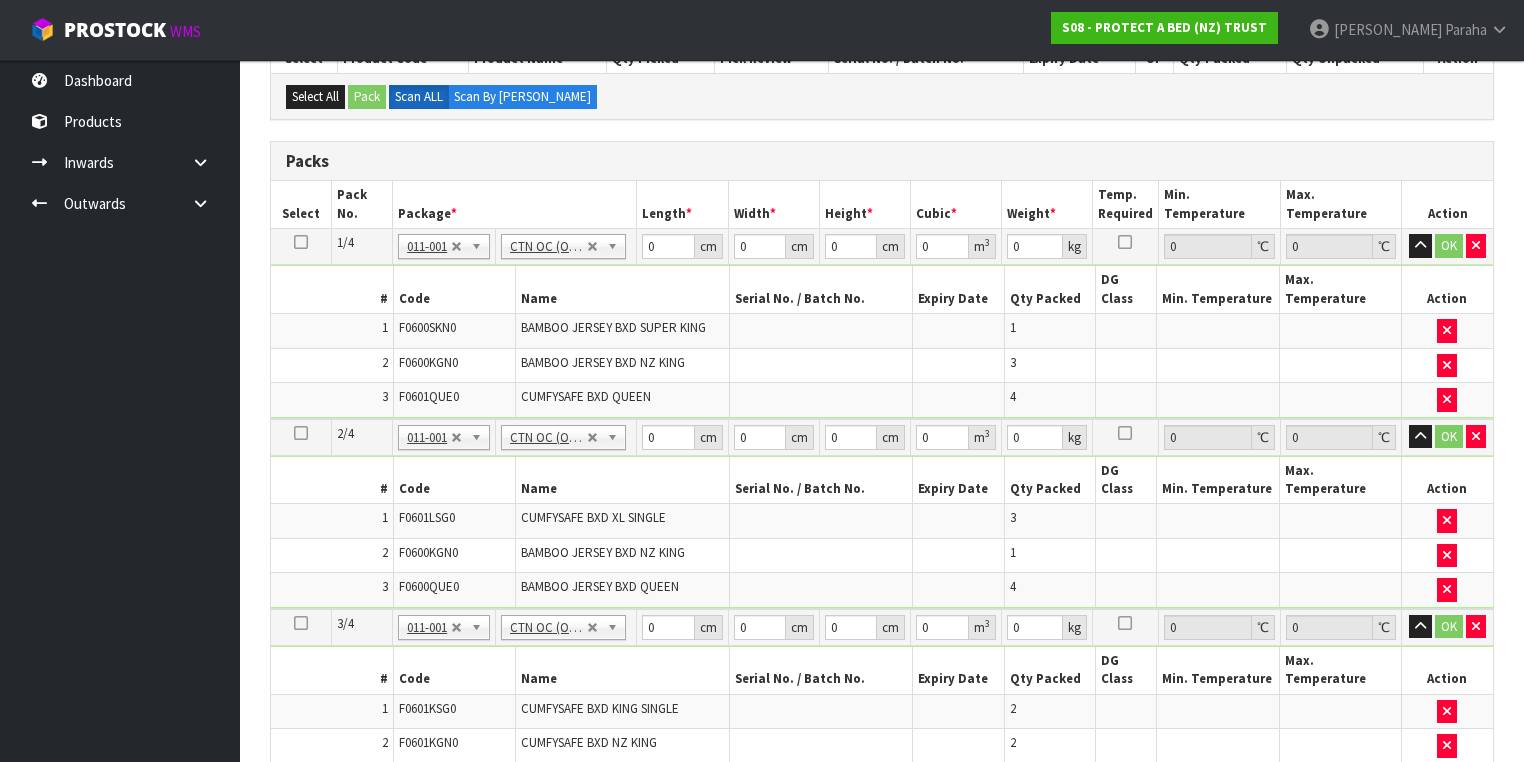 click at bounding box center [301, 242] 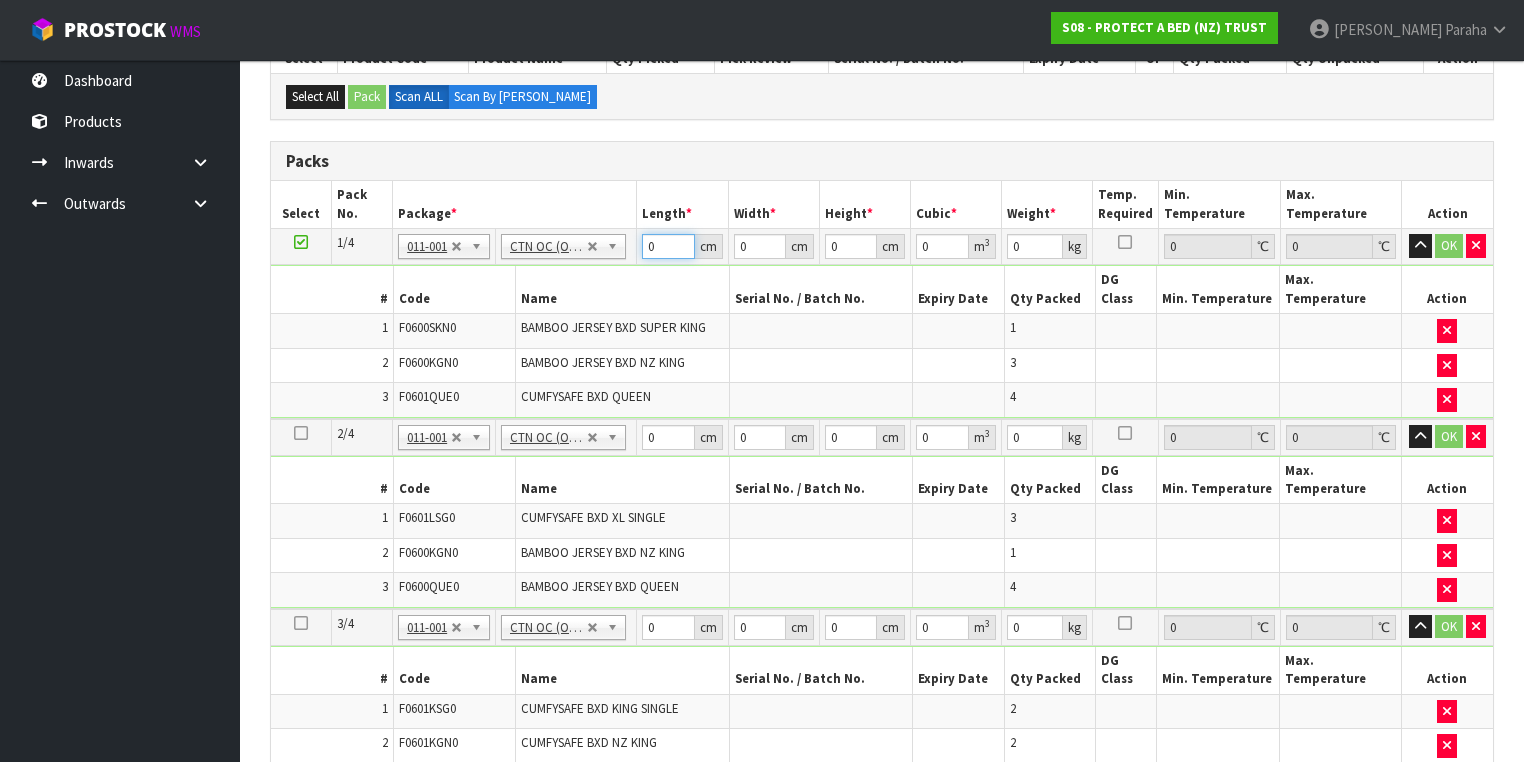 drag, startPoint x: 656, startPoint y: 247, endPoint x: 623, endPoint y: 248, distance: 33.01515 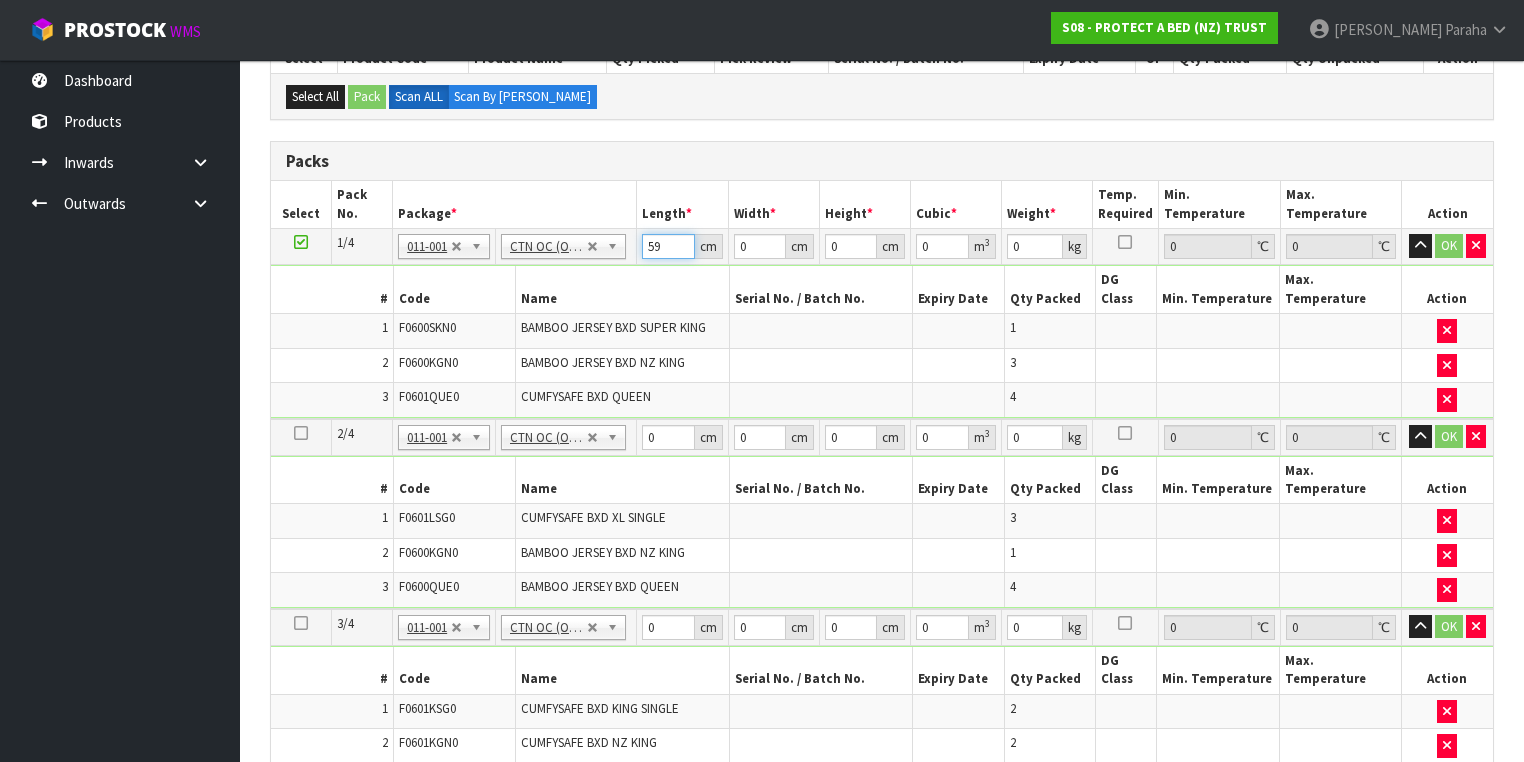 type on "59" 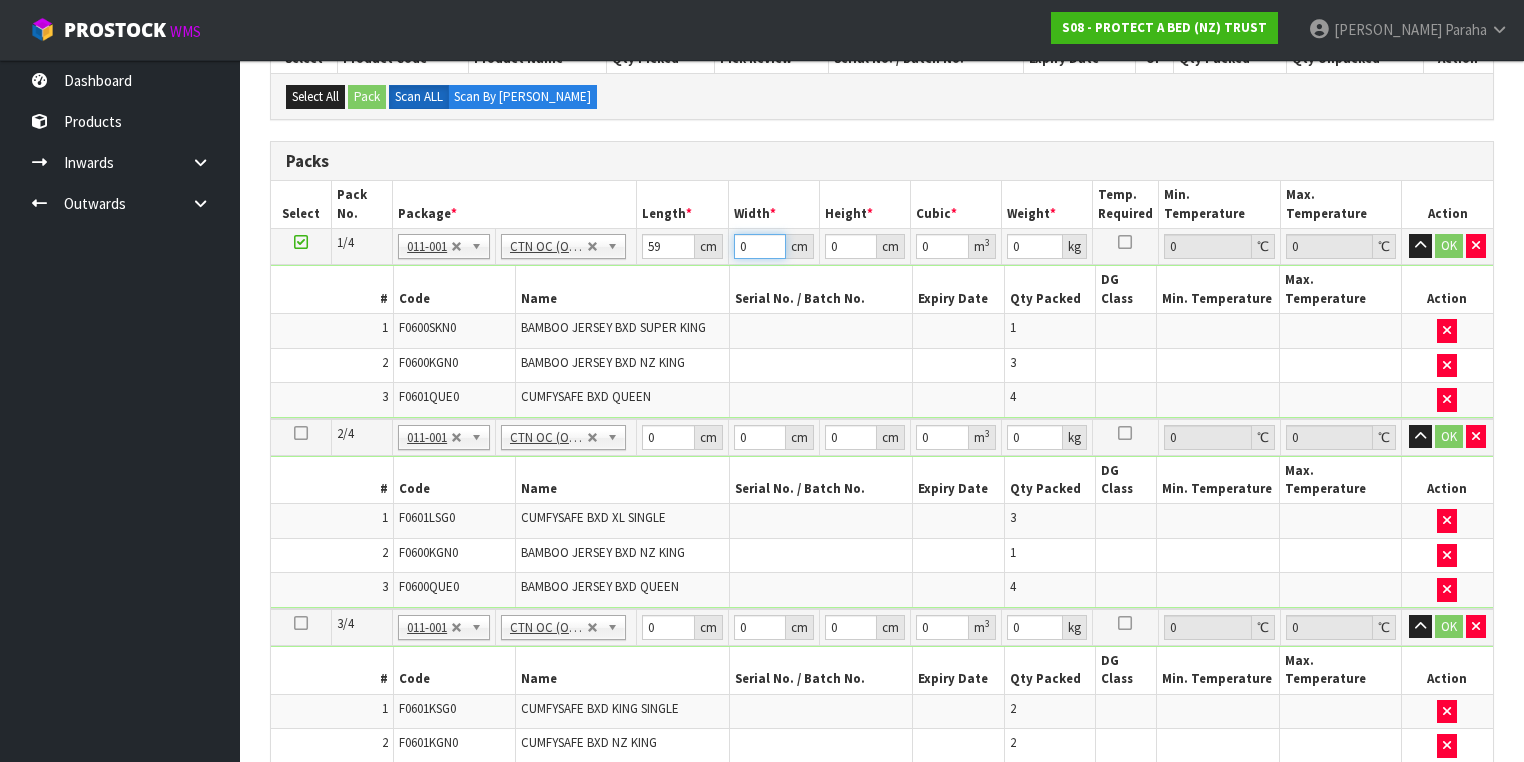 drag, startPoint x: 756, startPoint y: 241, endPoint x: 704, endPoint y: 252, distance: 53.15073 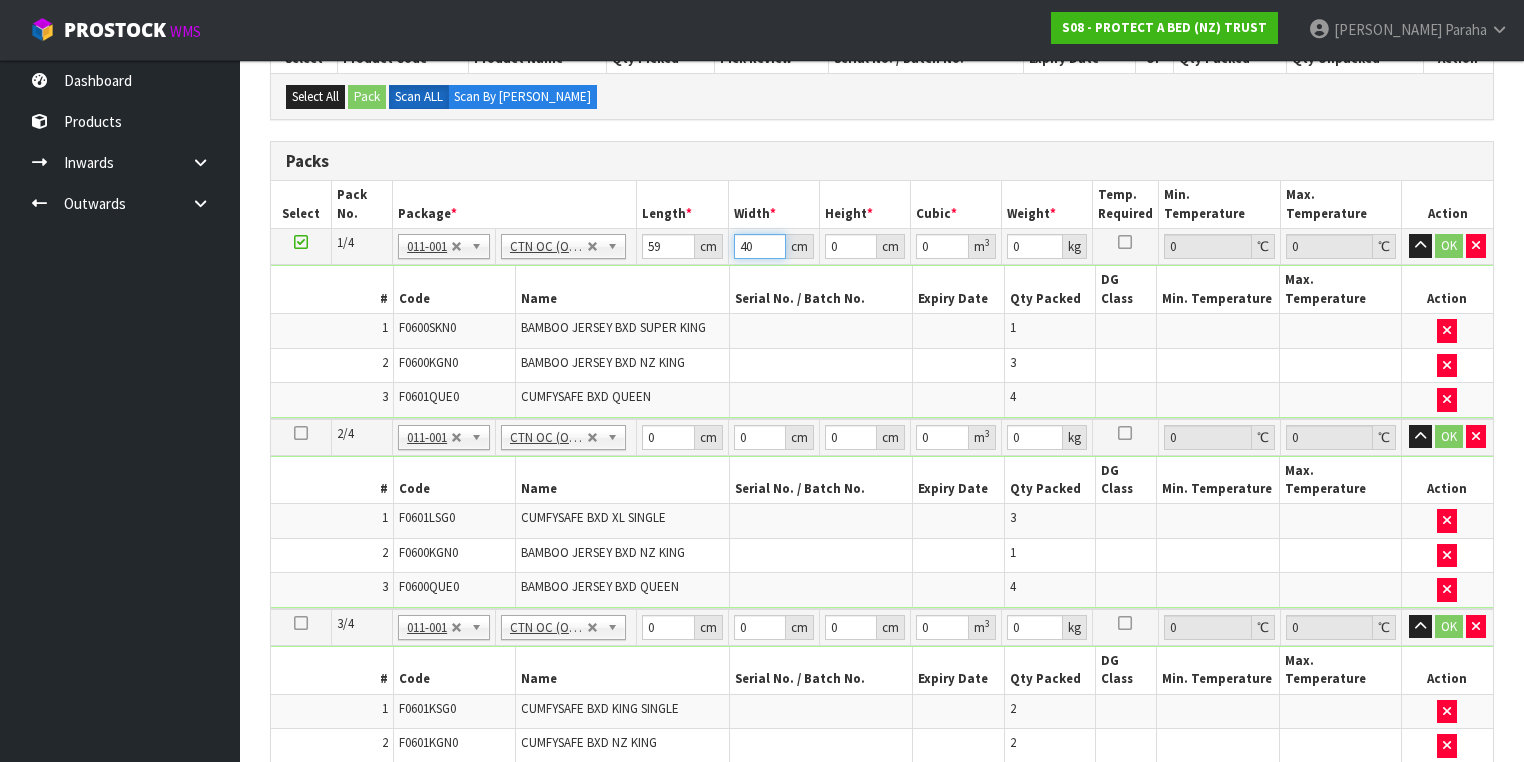 type on "40" 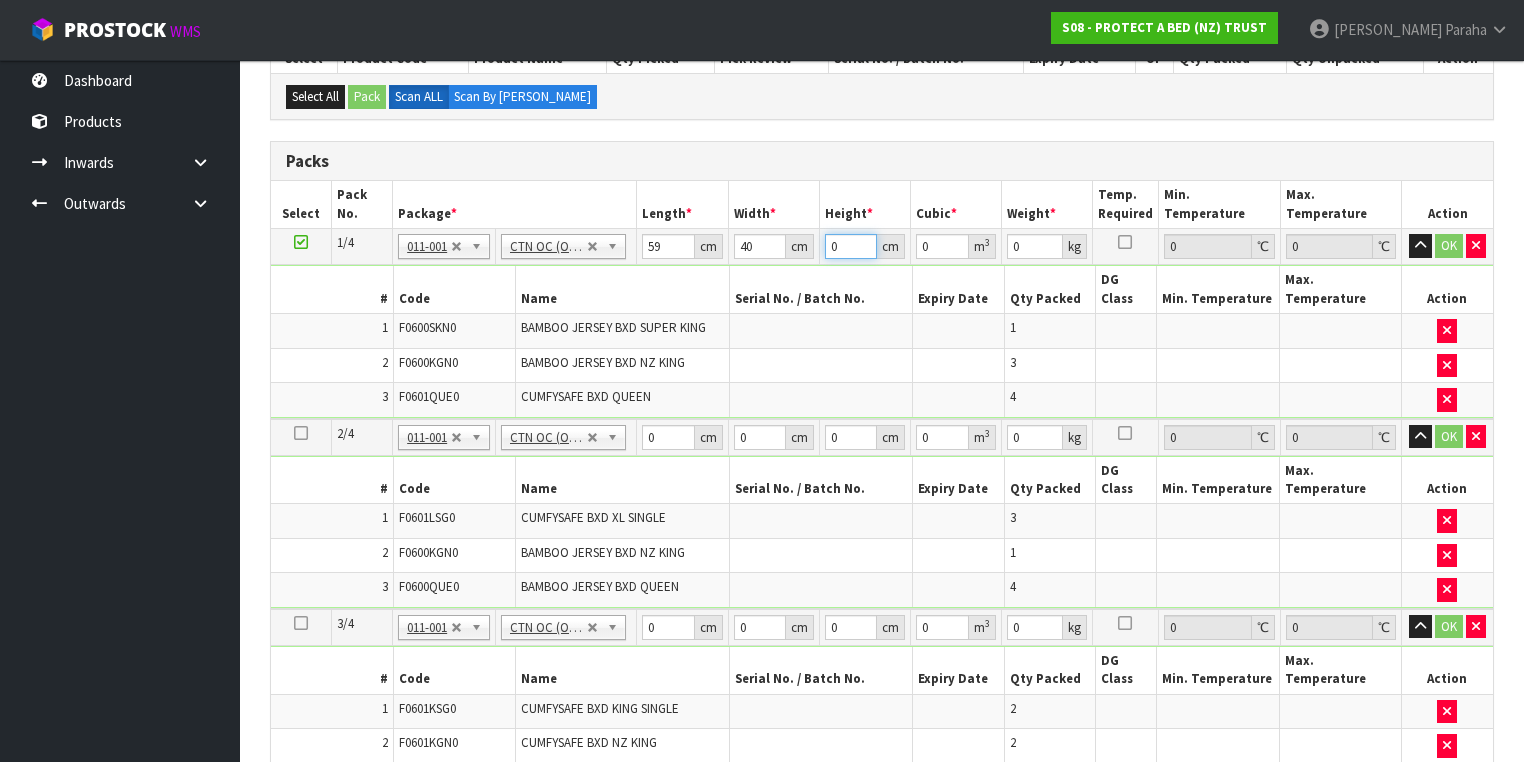 drag, startPoint x: 844, startPoint y: 246, endPoint x: 816, endPoint y: 251, distance: 28.442924 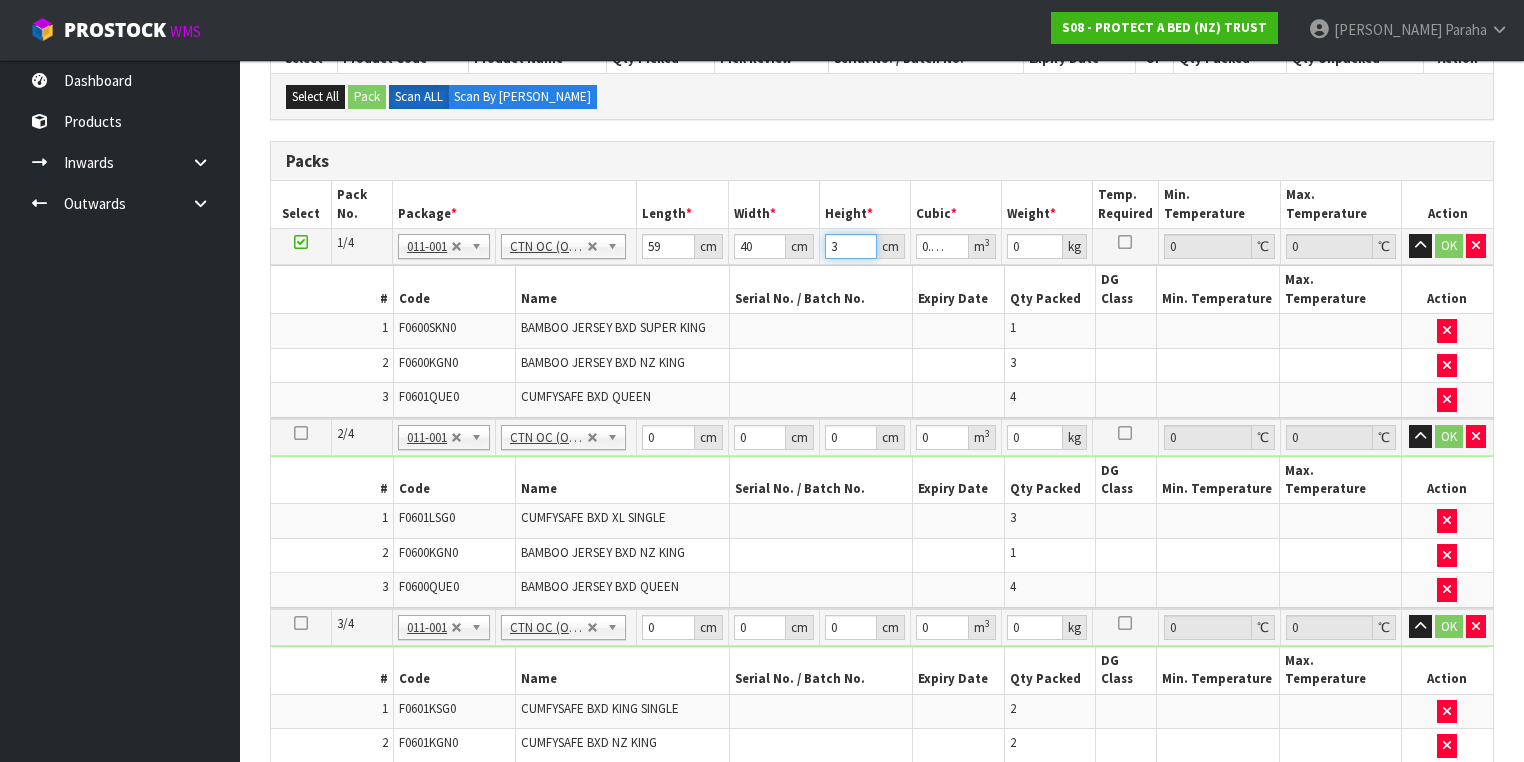 type on "32" 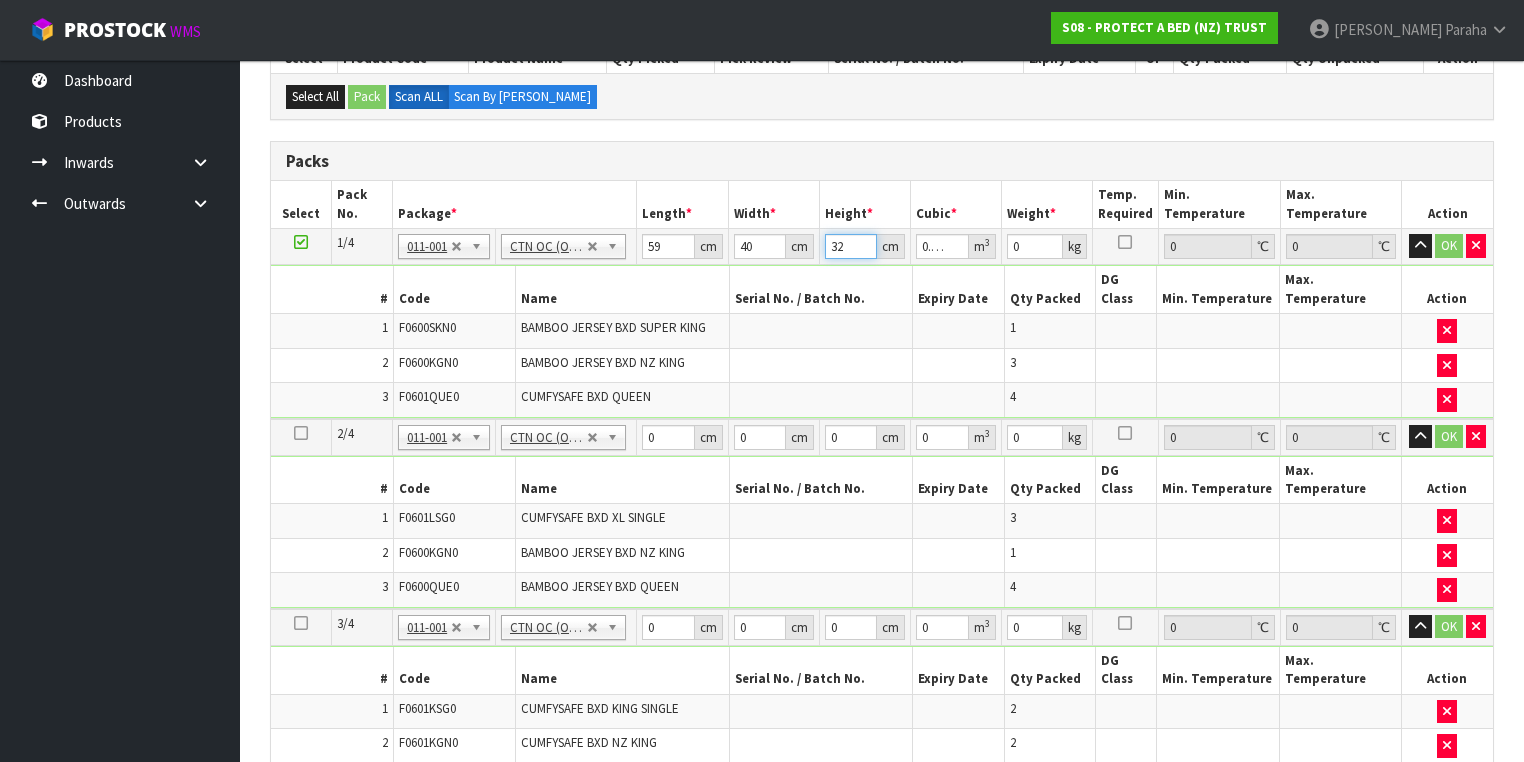 type on "32" 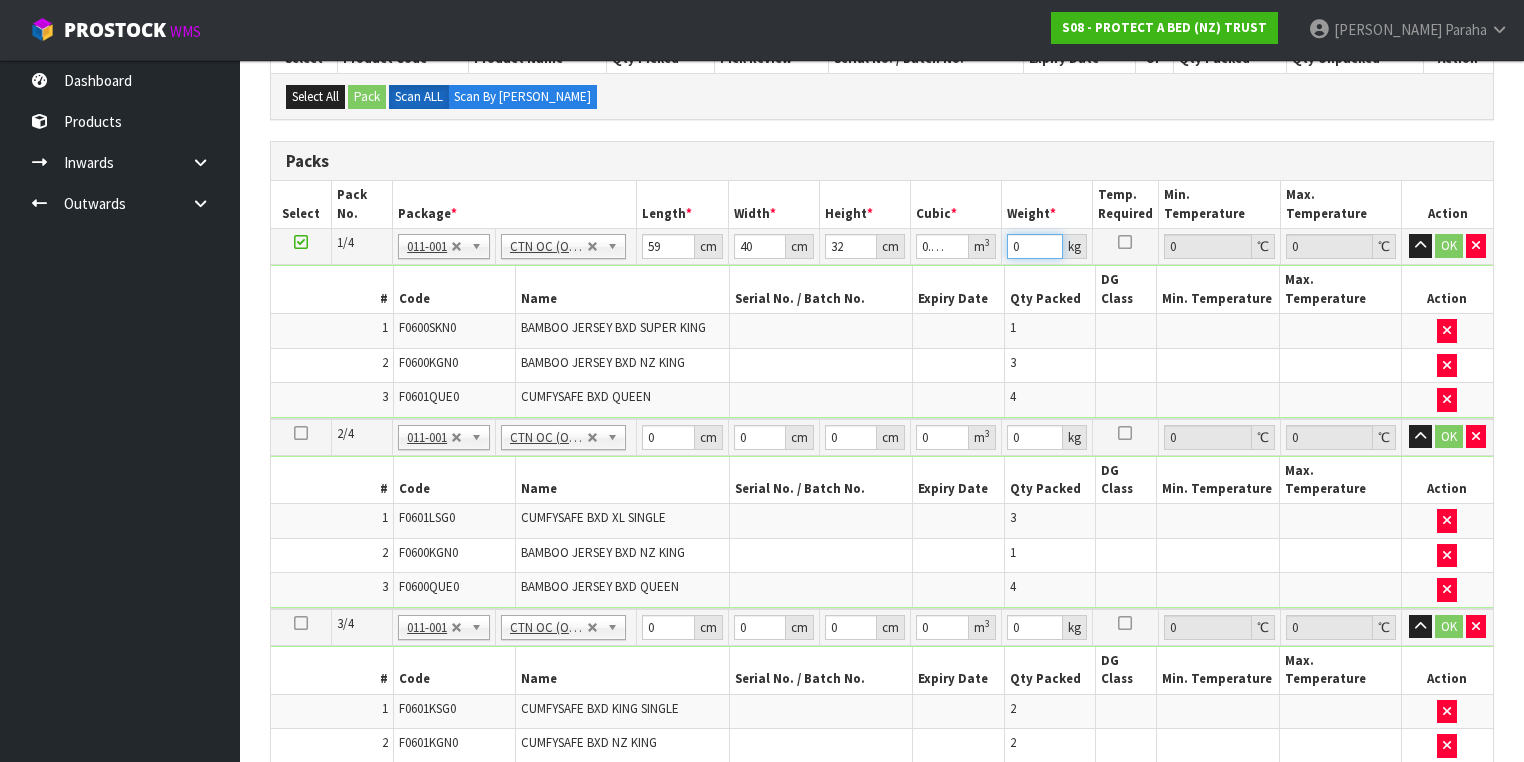 drag, startPoint x: 1032, startPoint y: 246, endPoint x: 975, endPoint y: 252, distance: 57.31492 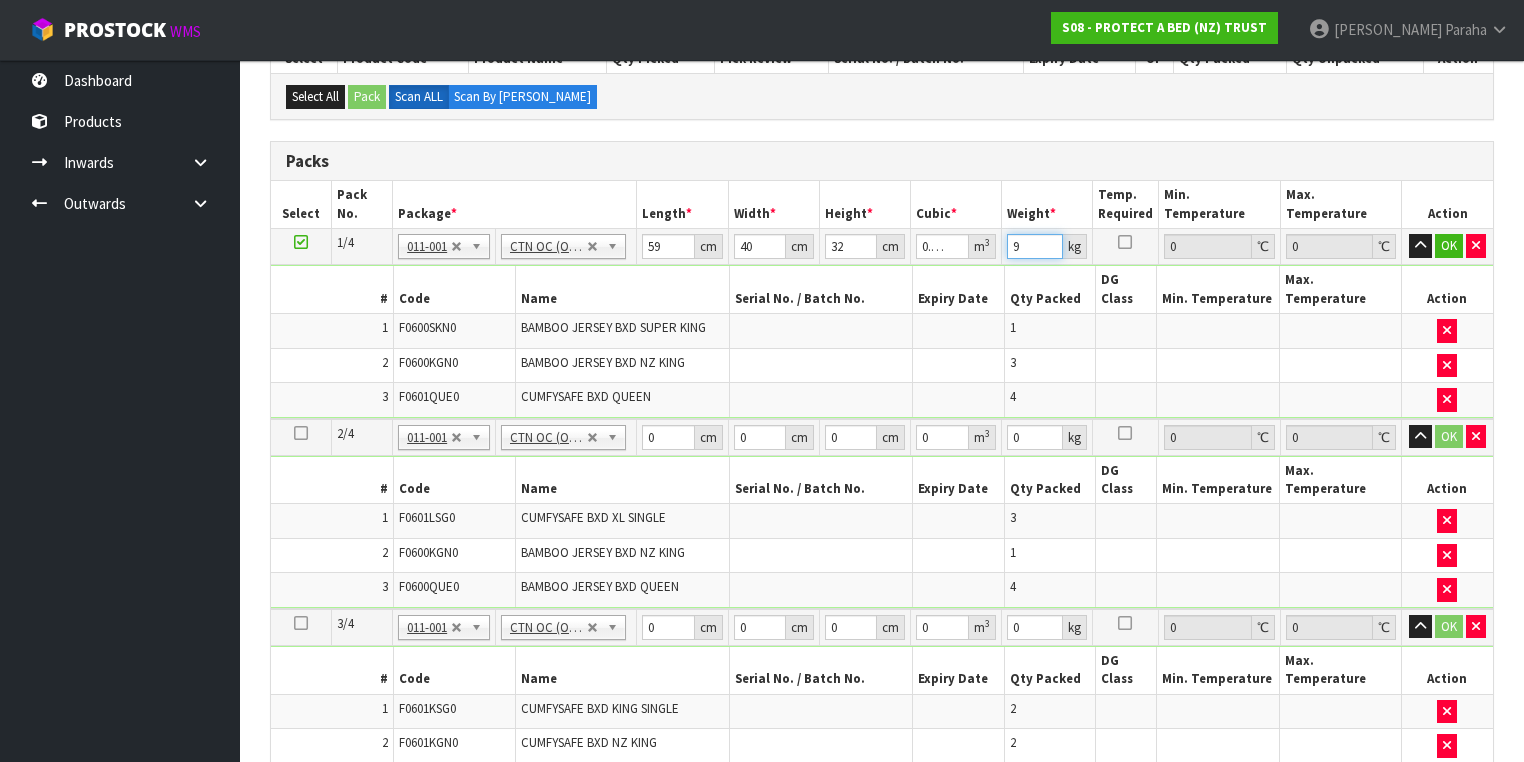 type on "9" 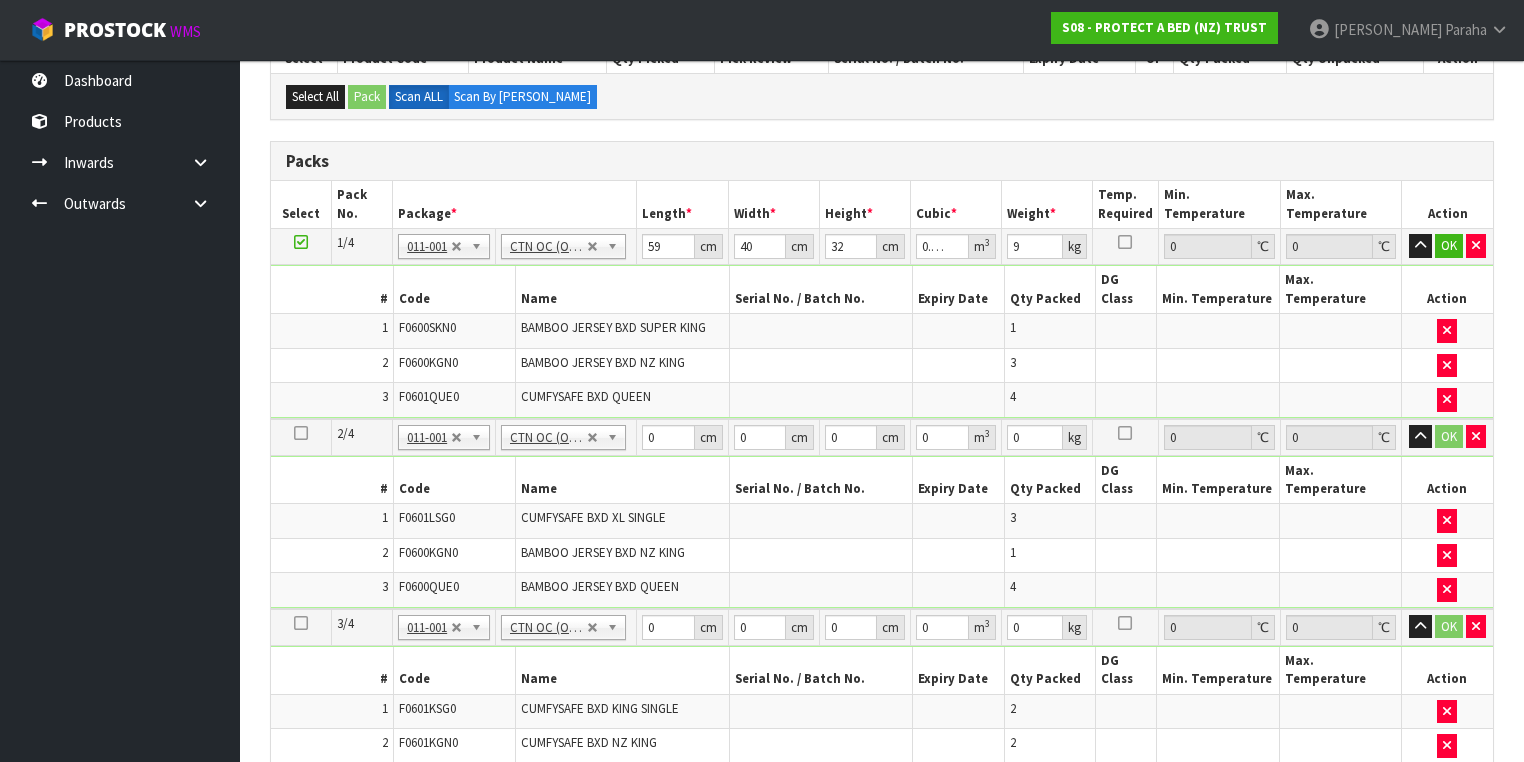 click at bounding box center [301, 433] 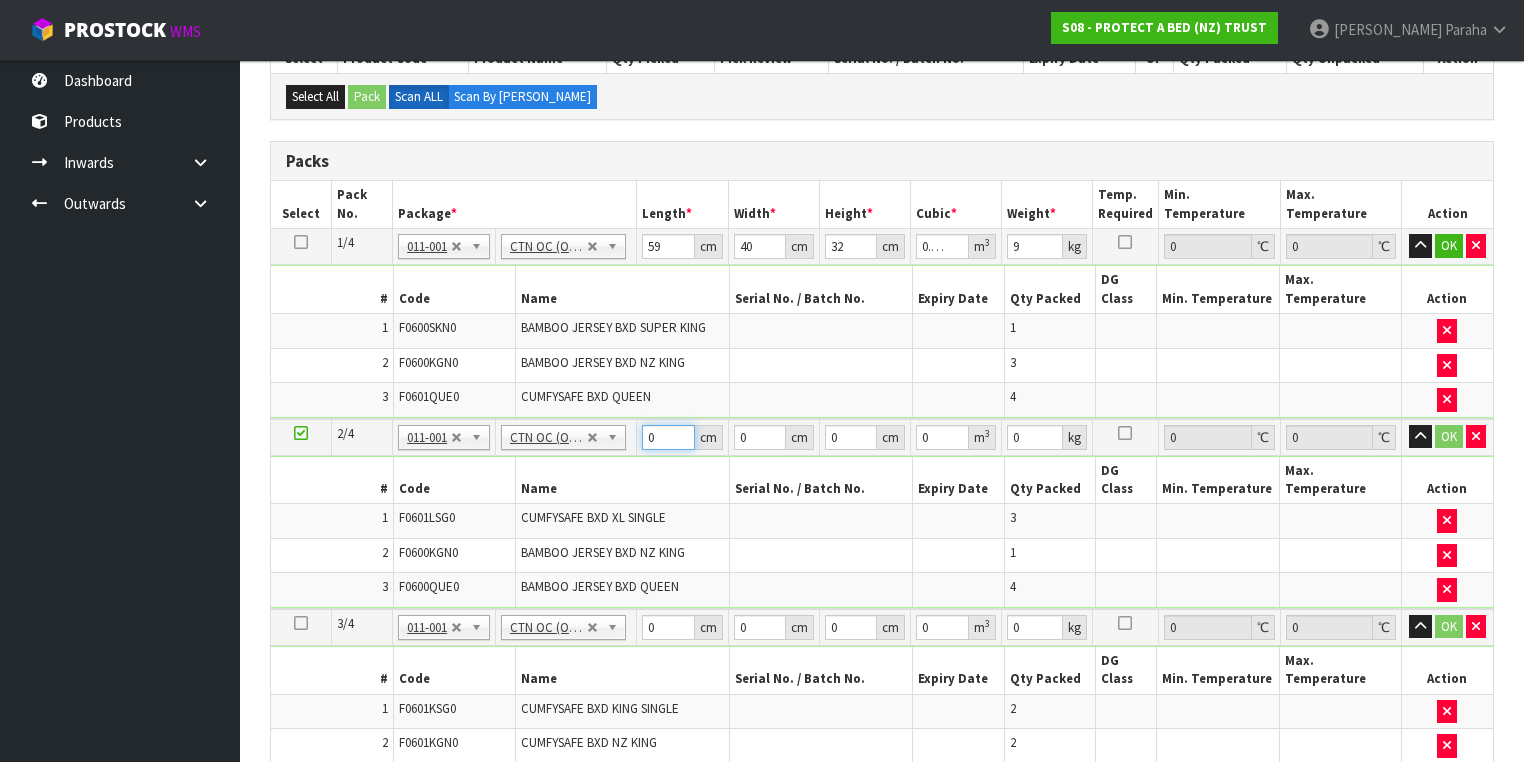 drag, startPoint x: 652, startPoint y: 413, endPoint x: 633, endPoint y: 413, distance: 19 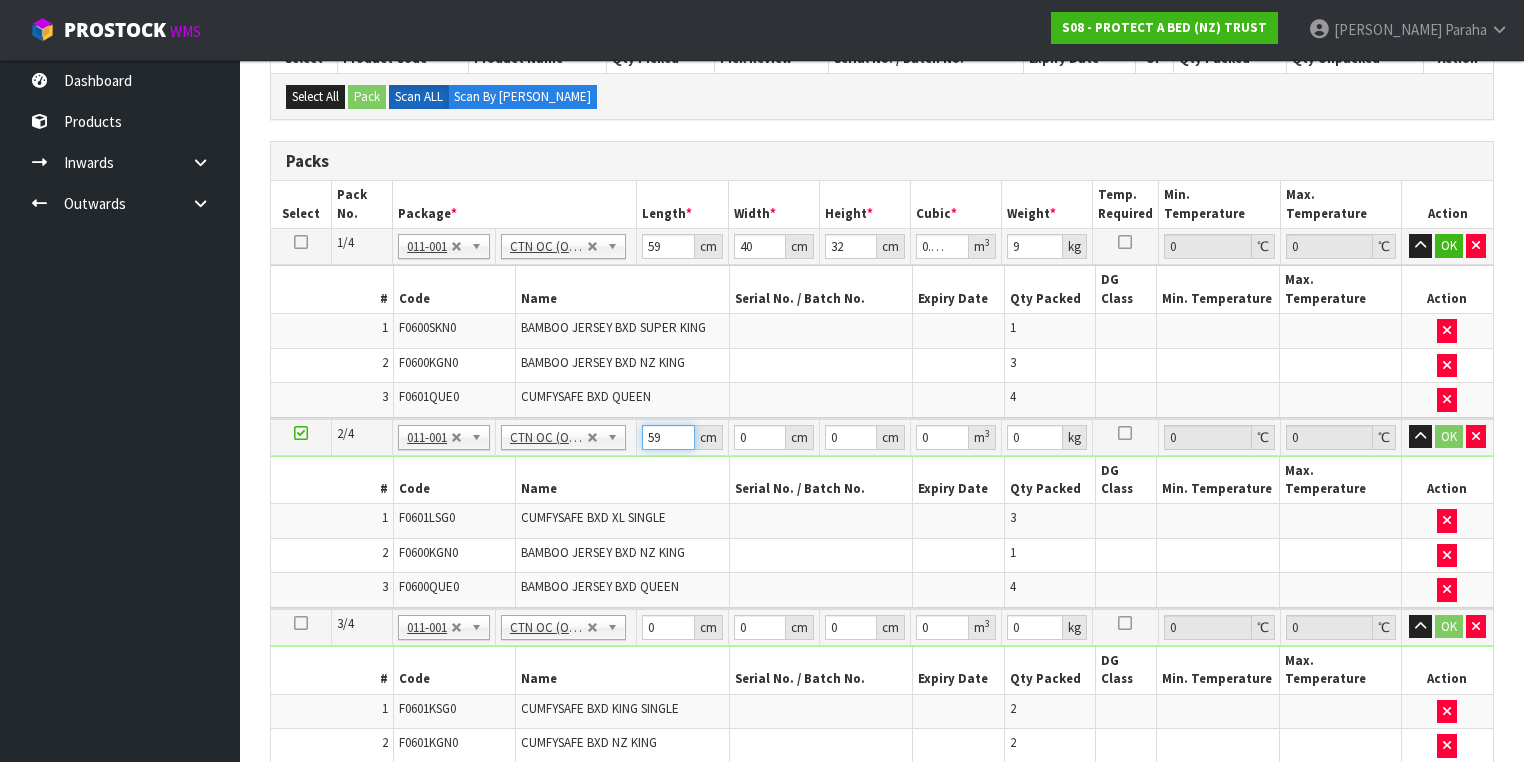 type on "59" 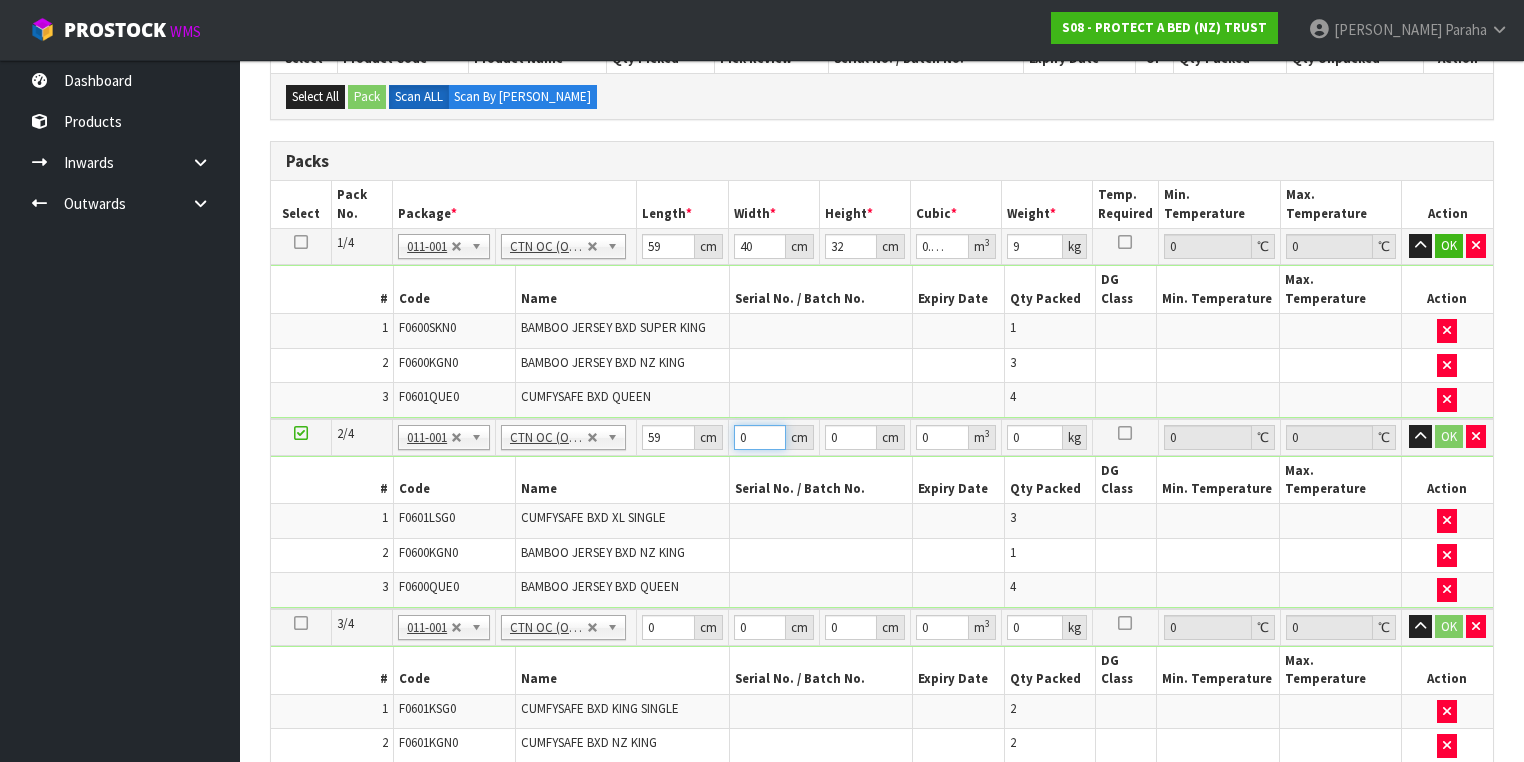 drag, startPoint x: 752, startPoint y: 412, endPoint x: 729, endPoint y: 413, distance: 23.021729 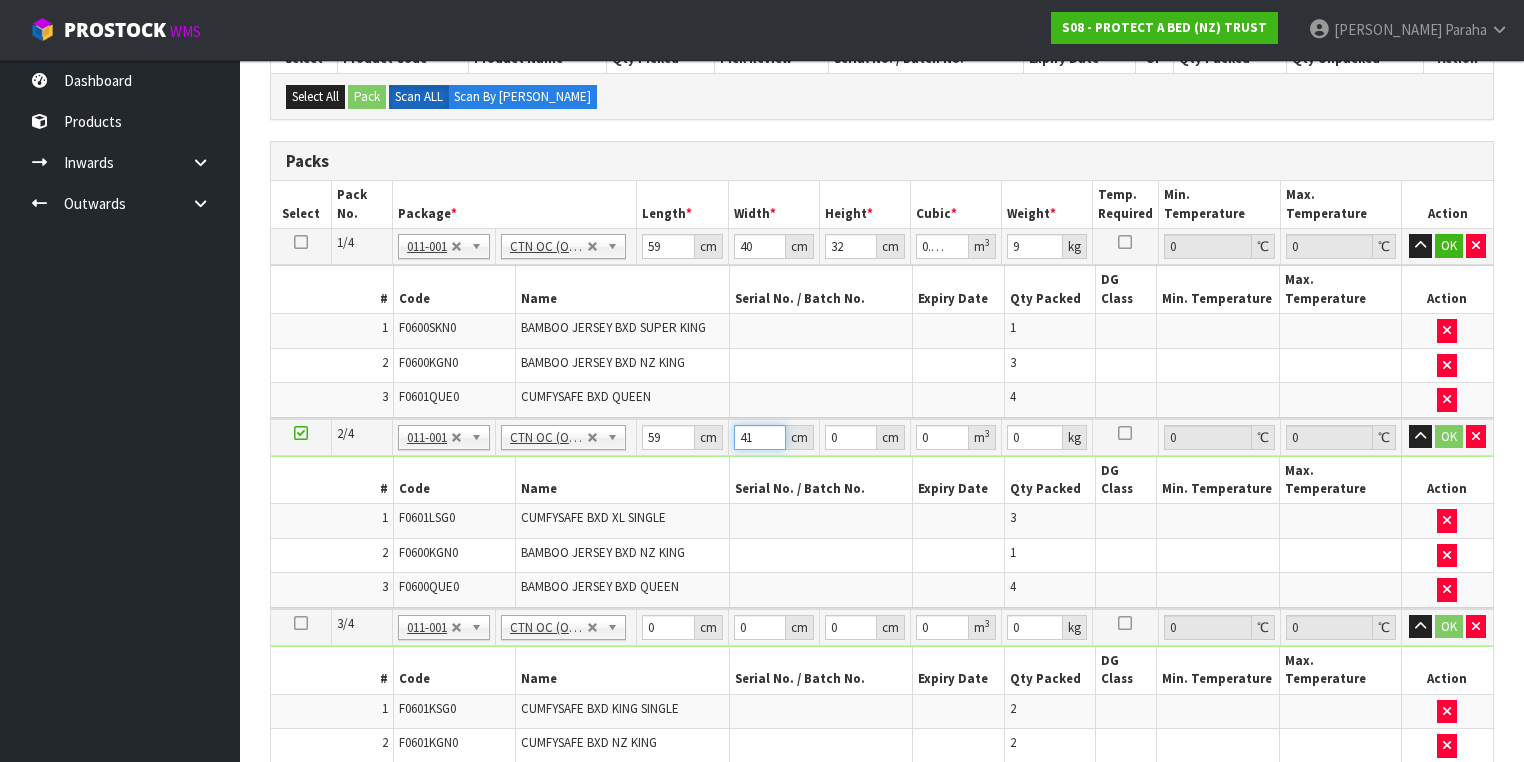 type on "41" 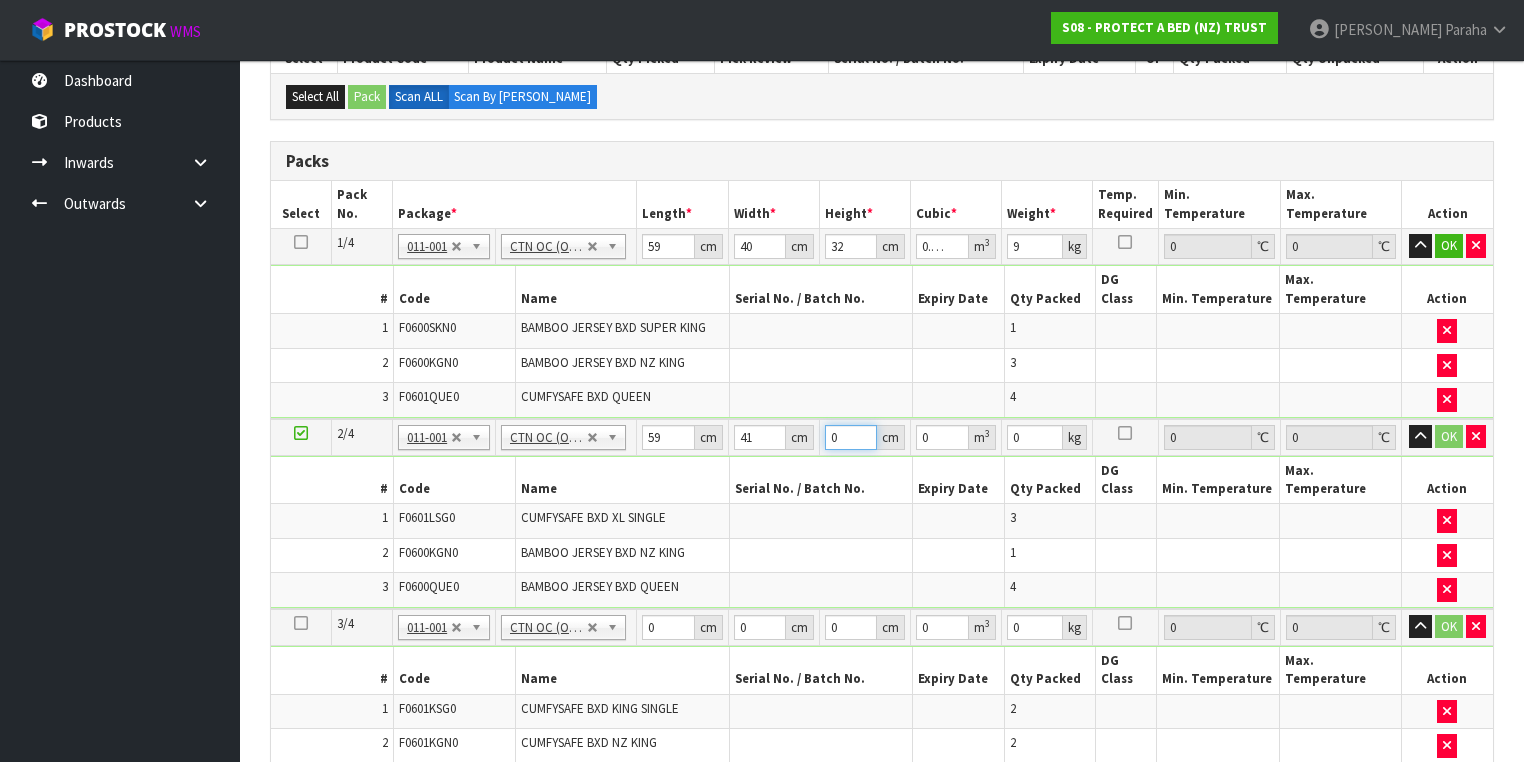 drag, startPoint x: 840, startPoint y: 413, endPoint x: 809, endPoint y: 416, distance: 31.144823 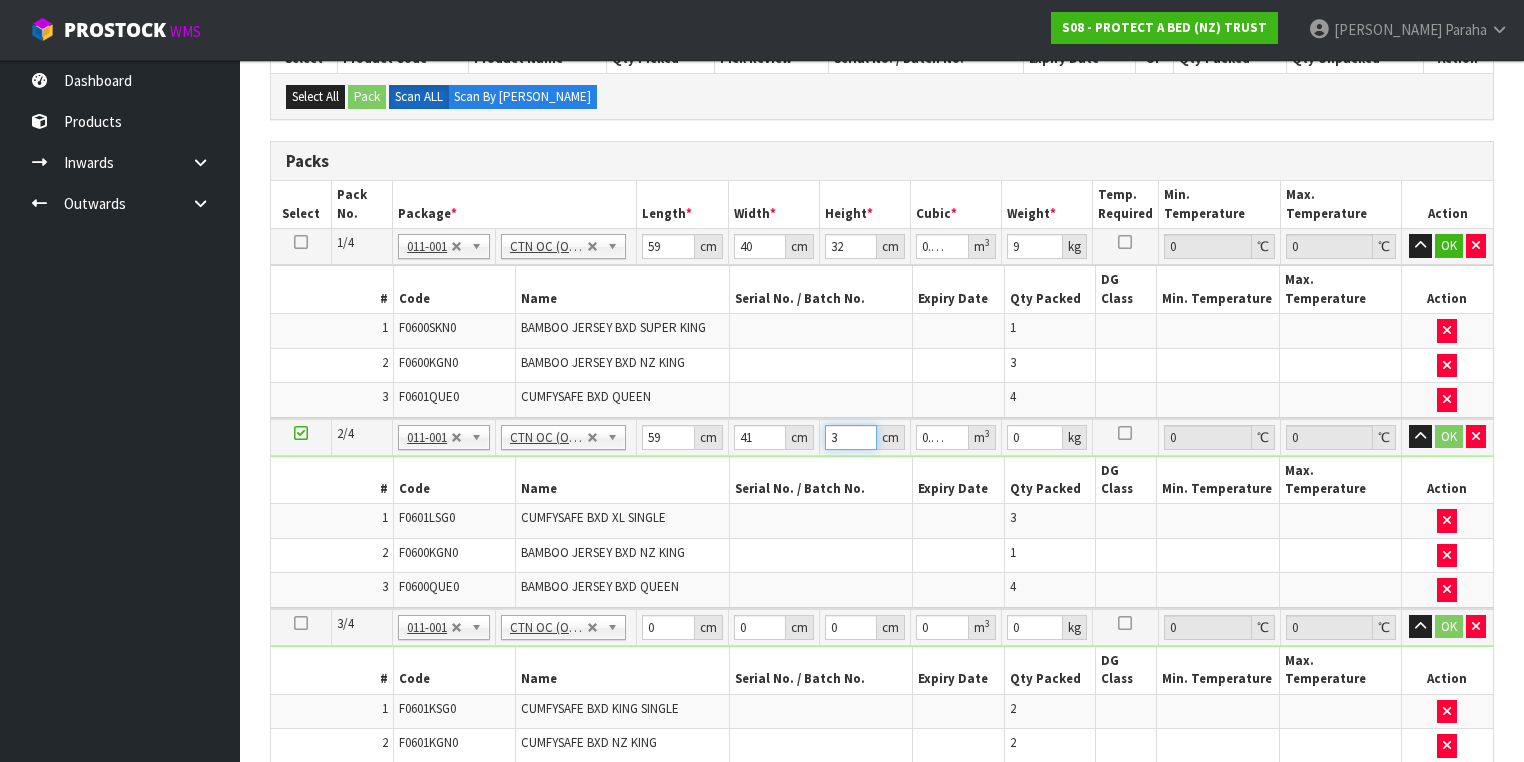 type on "32" 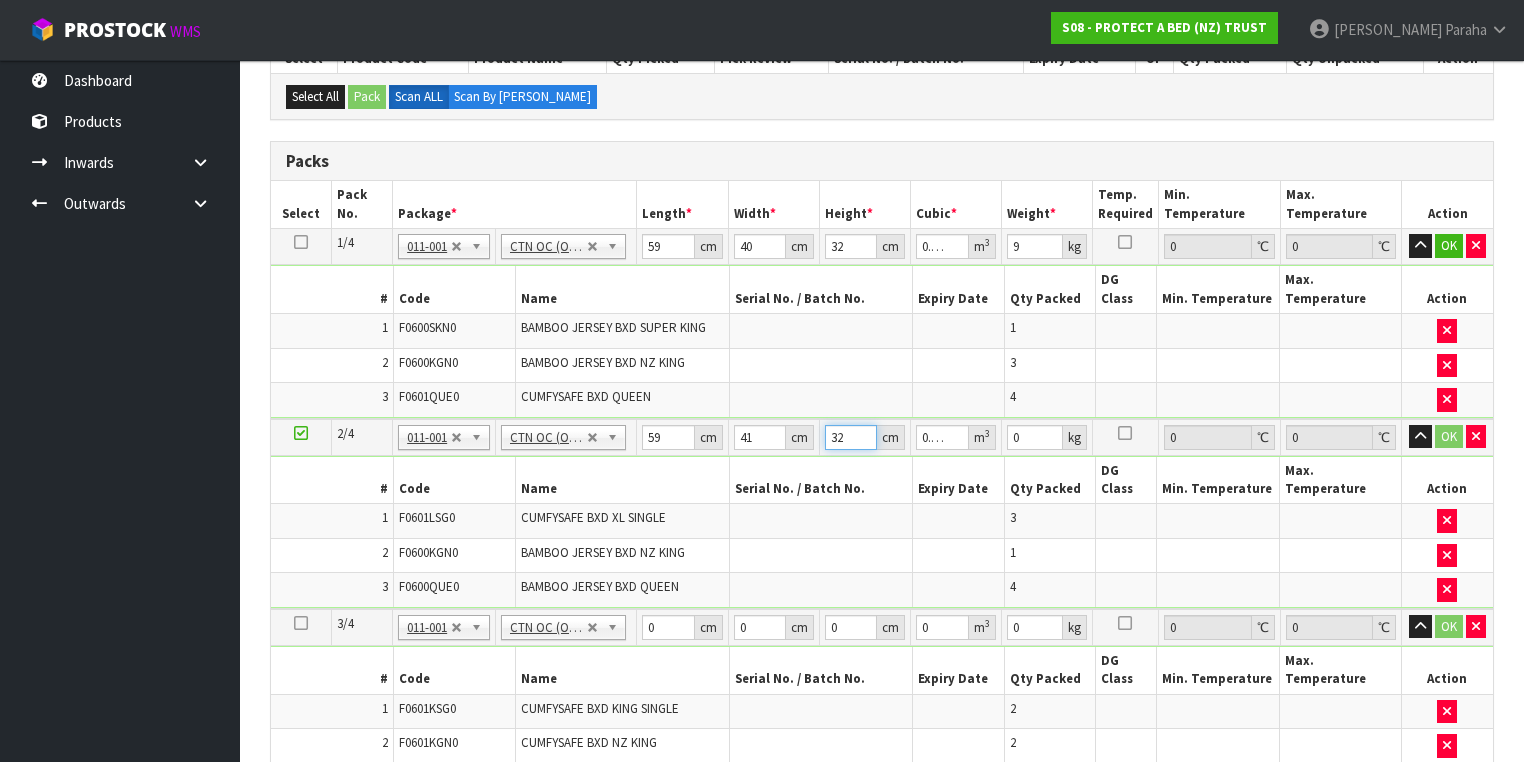 type on "32" 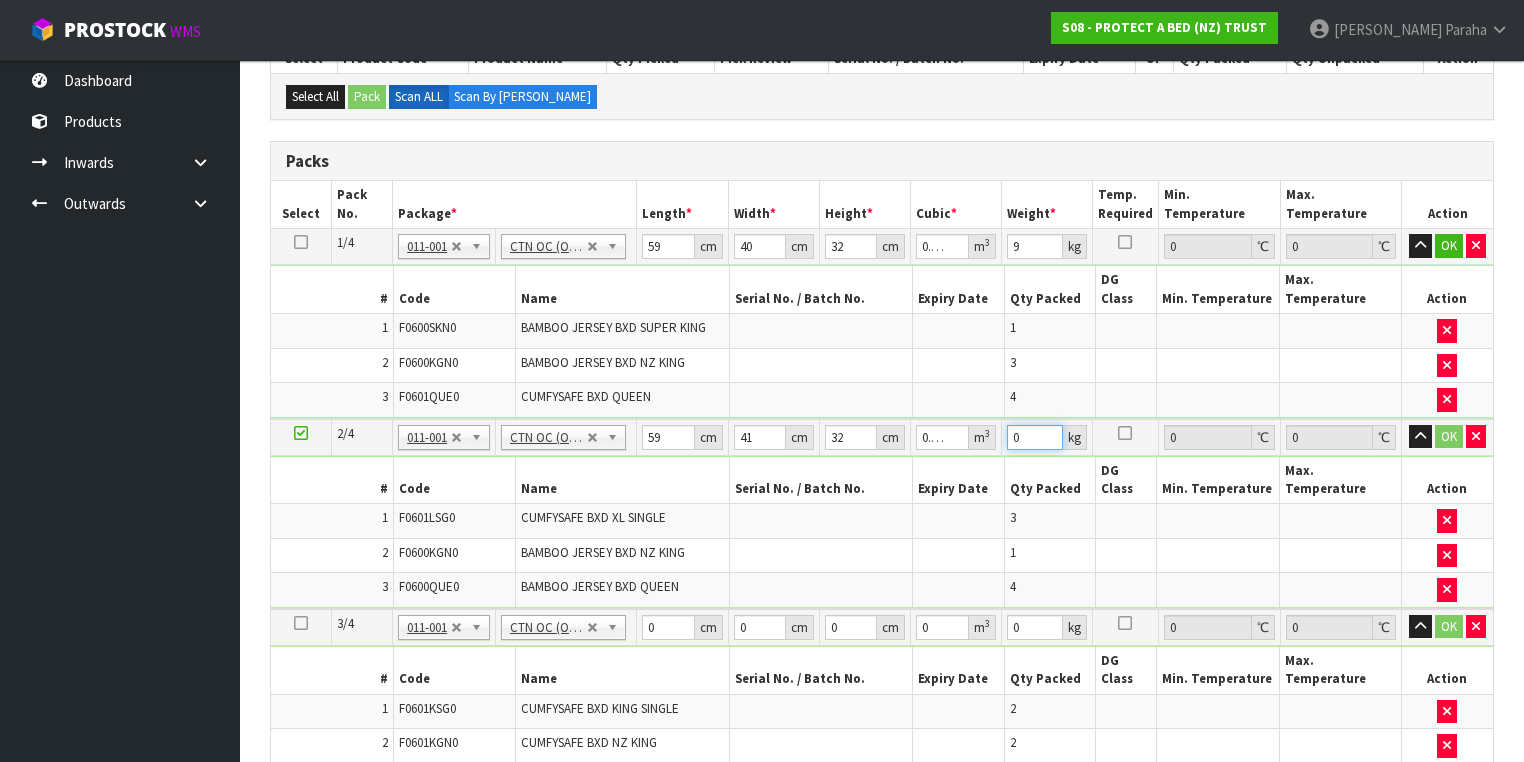 drag, startPoint x: 1021, startPoint y: 414, endPoint x: 974, endPoint y: 419, distance: 47.26521 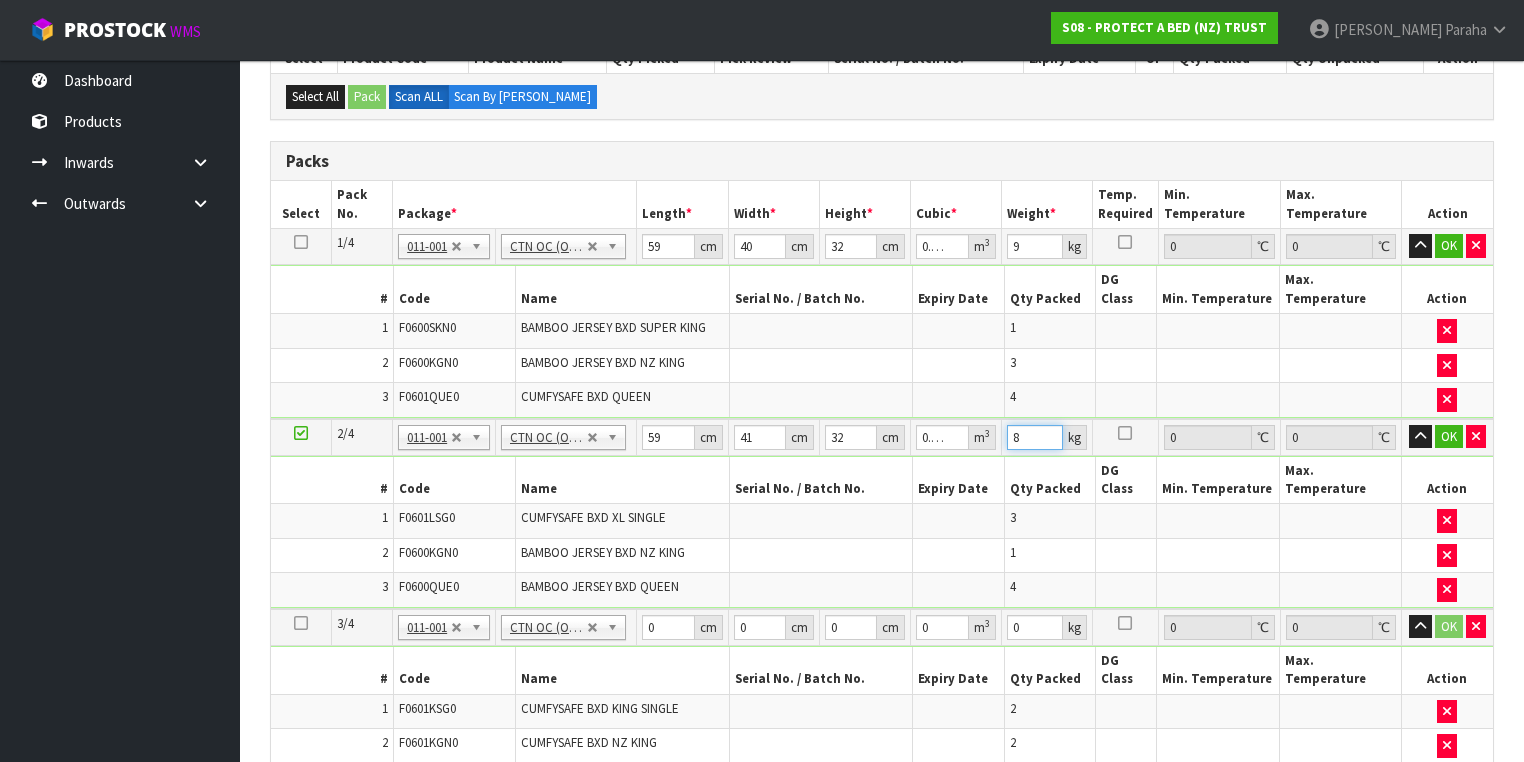type on "8" 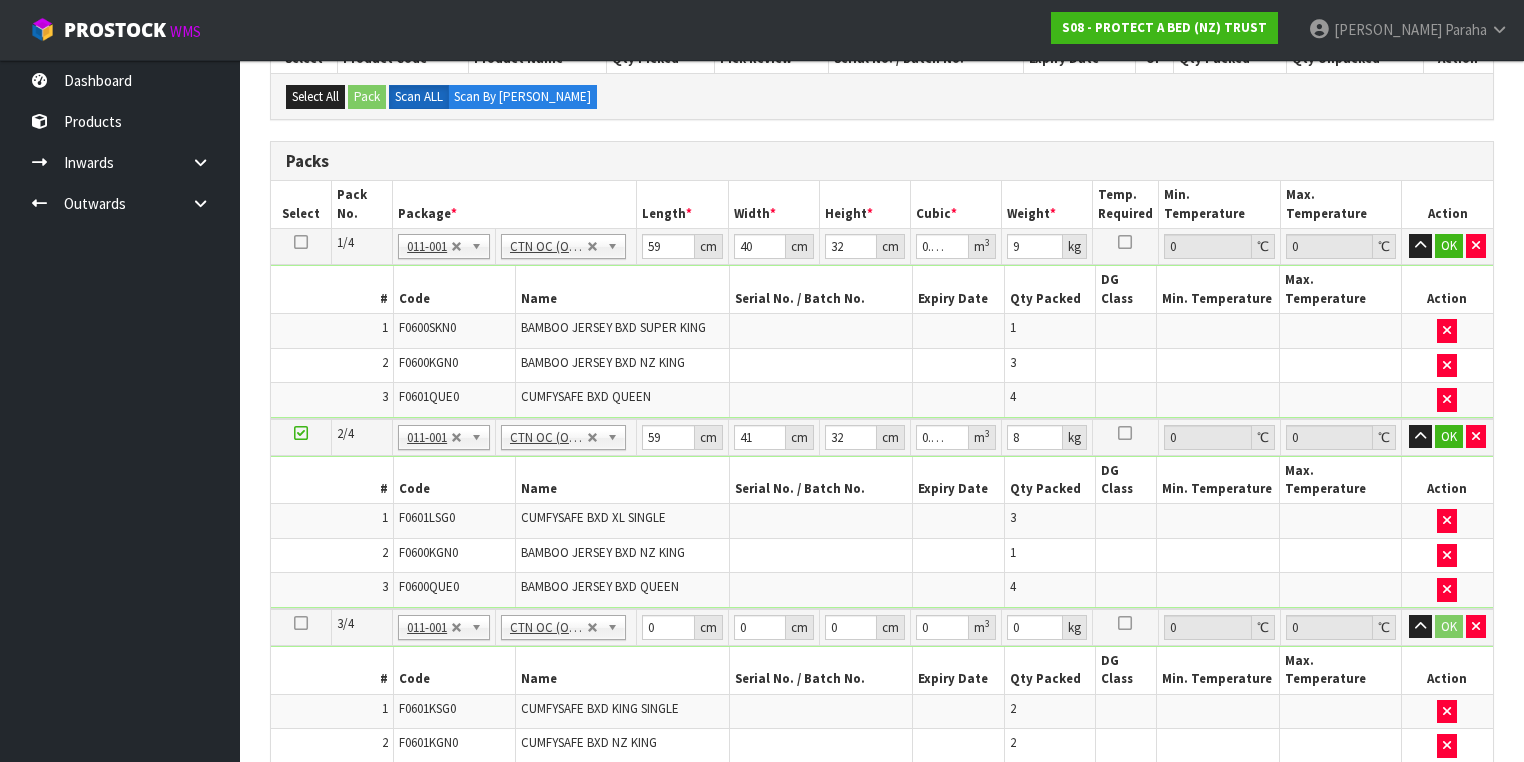 click at bounding box center [301, 623] 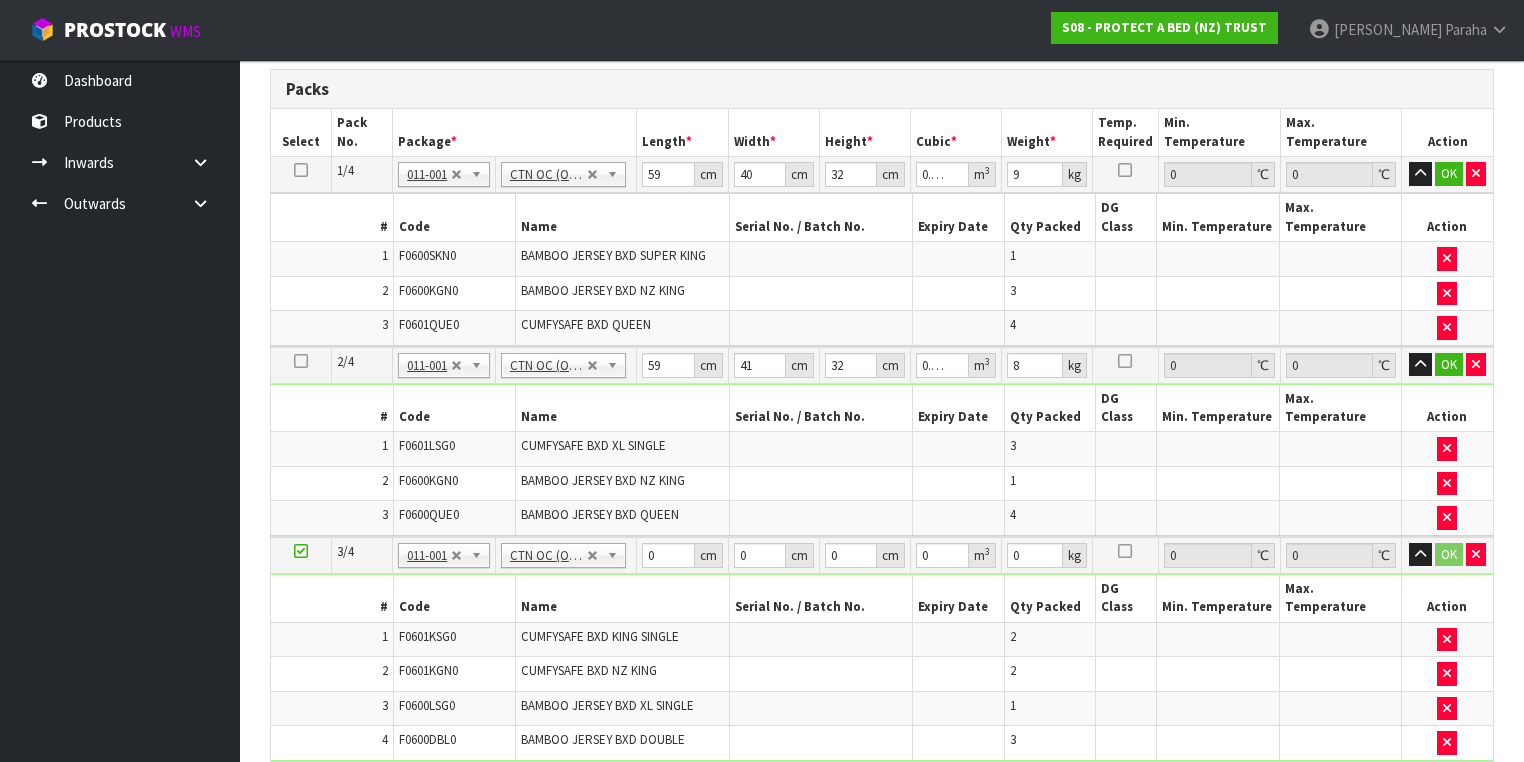scroll, scrollTop: 544, scrollLeft: 0, axis: vertical 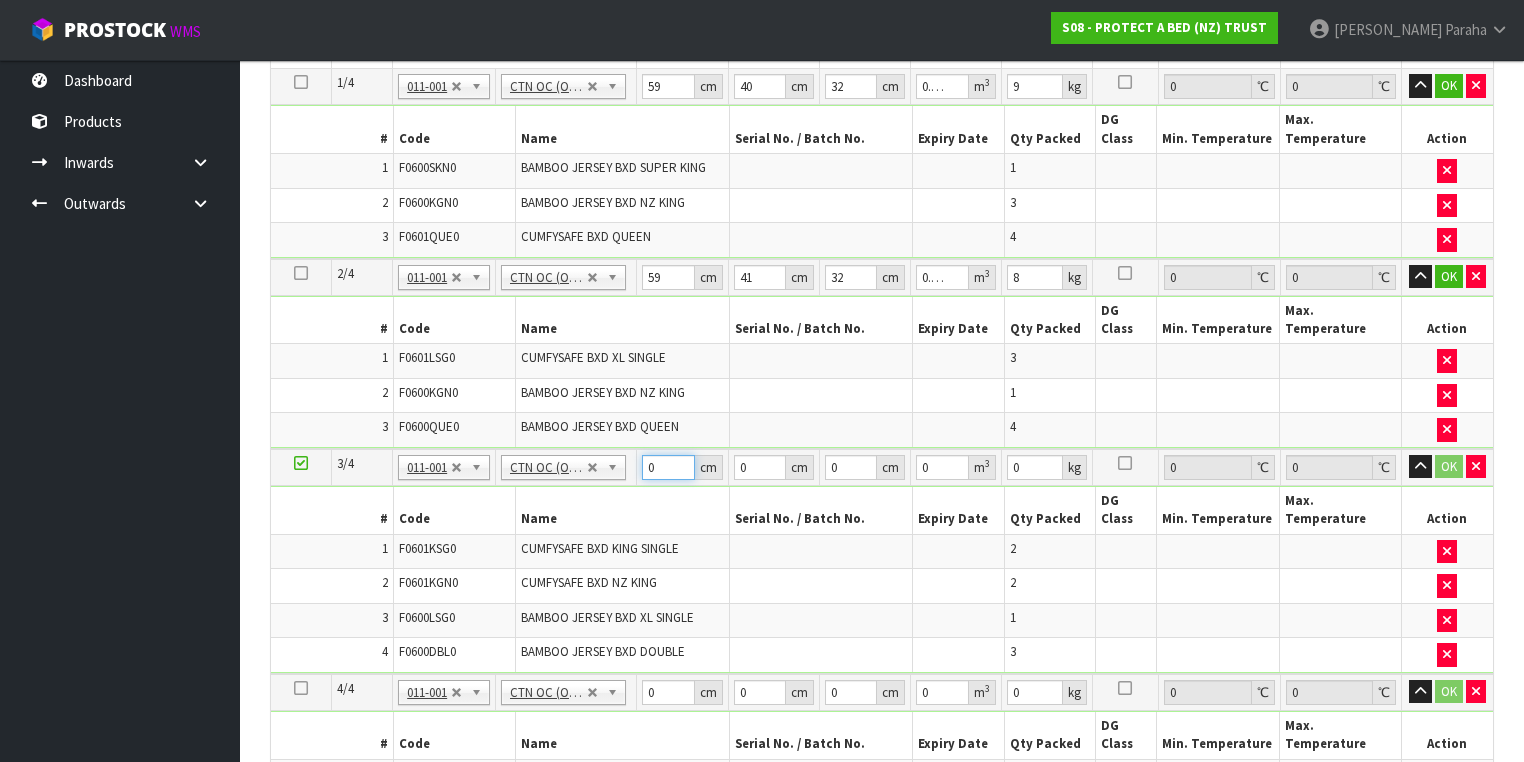 drag, startPoint x: 664, startPoint y: 417, endPoint x: 620, endPoint y: 425, distance: 44.72136 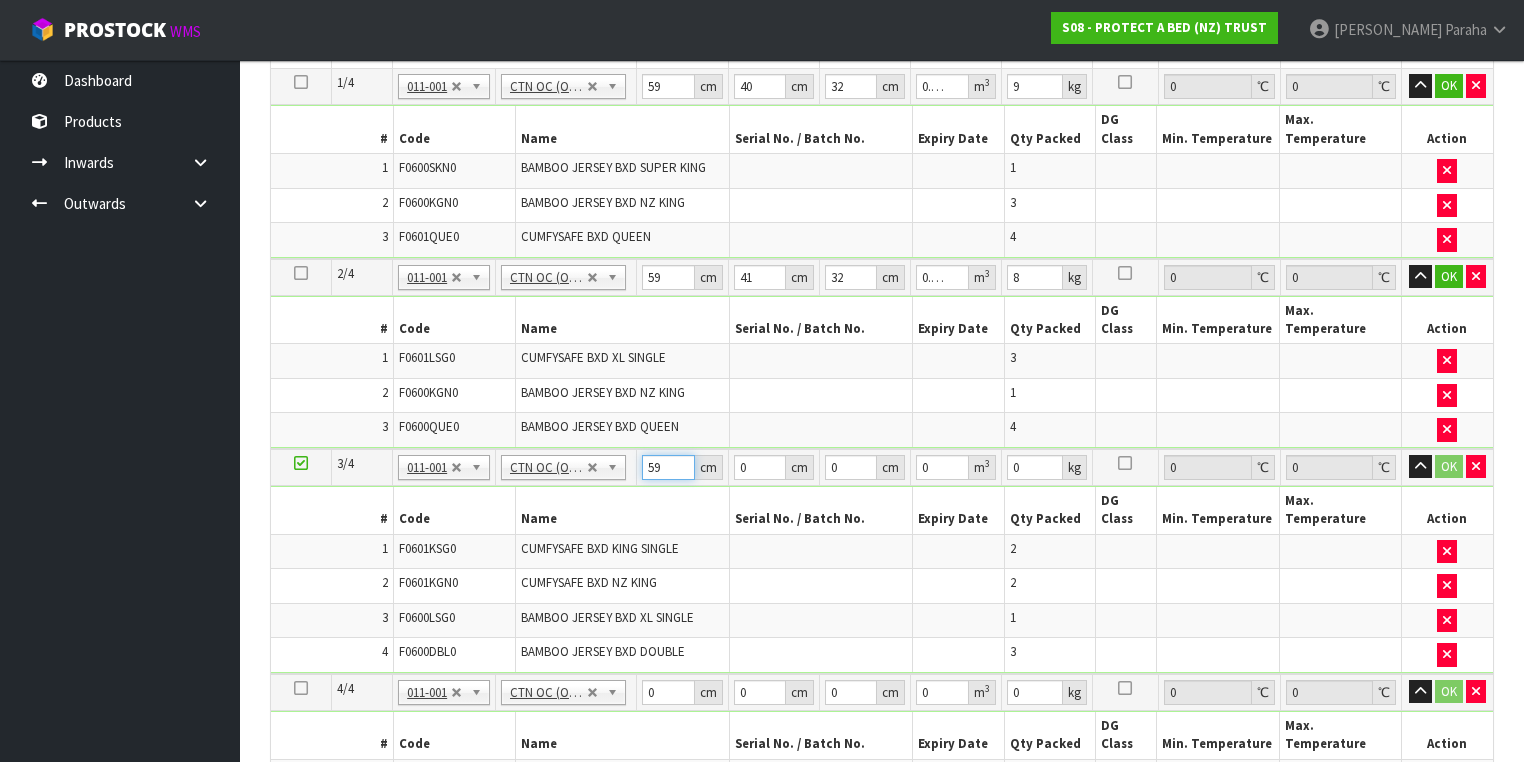 type on "59" 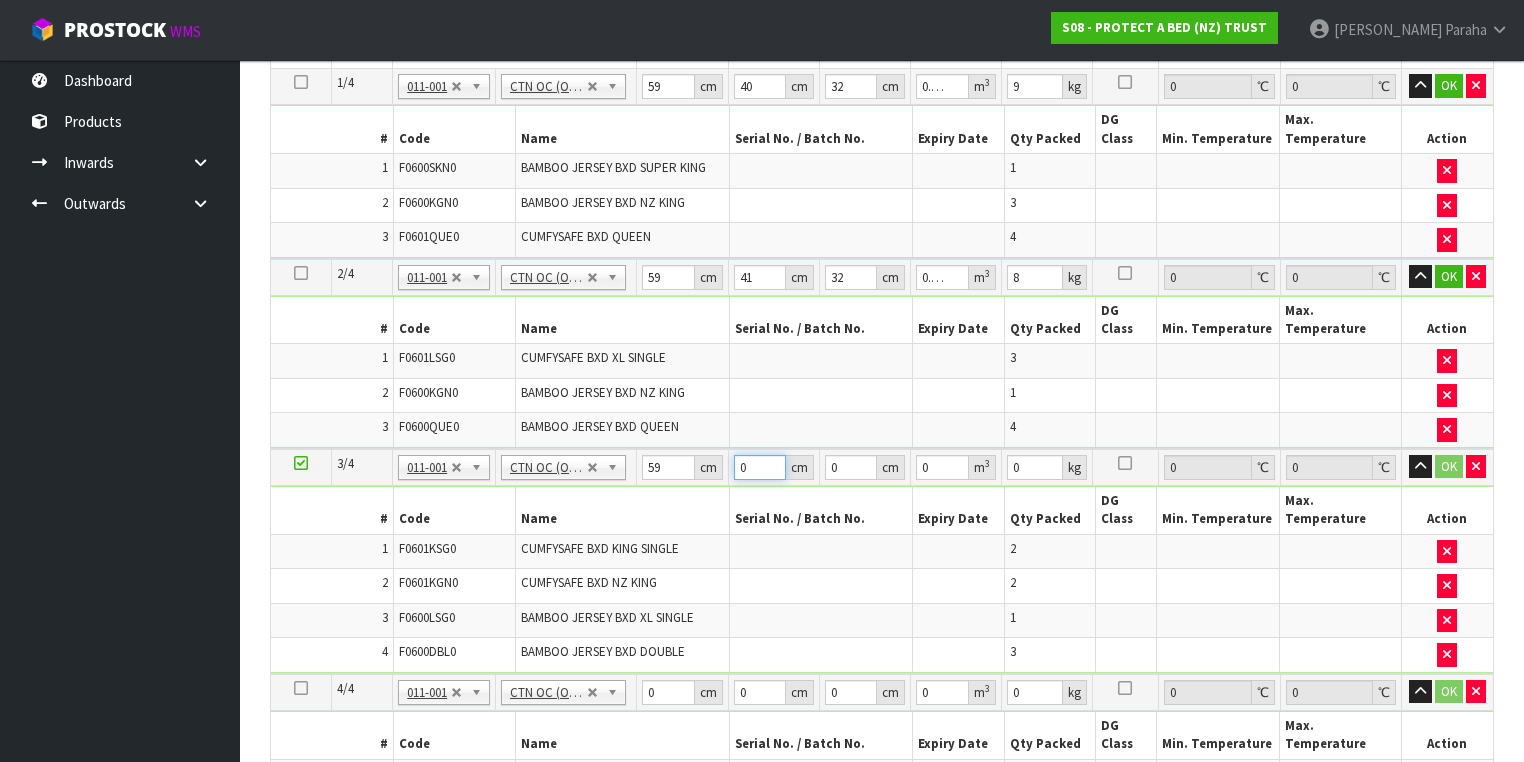 drag, startPoint x: 752, startPoint y: 424, endPoint x: 722, endPoint y: 425, distance: 30.016663 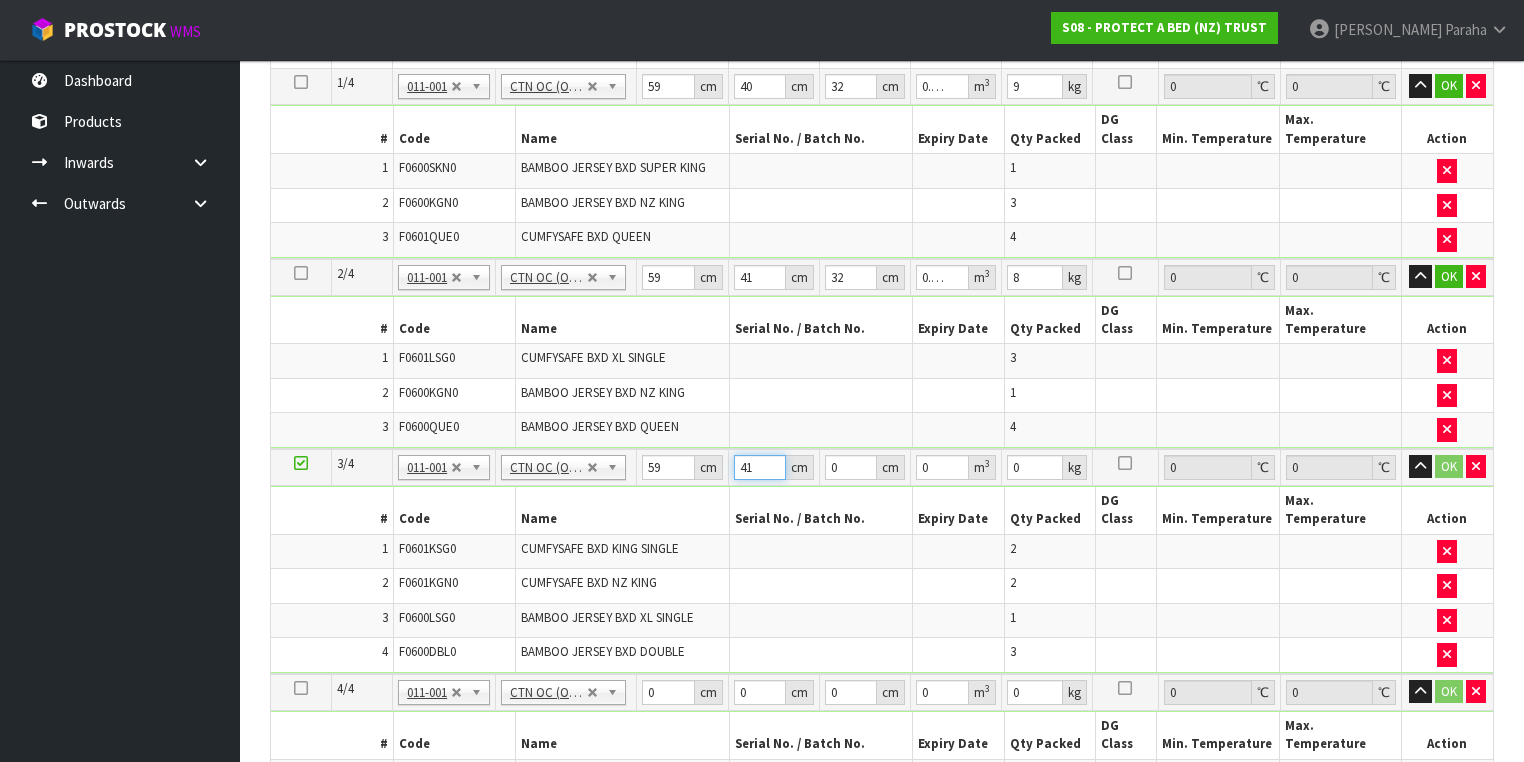 type on "41" 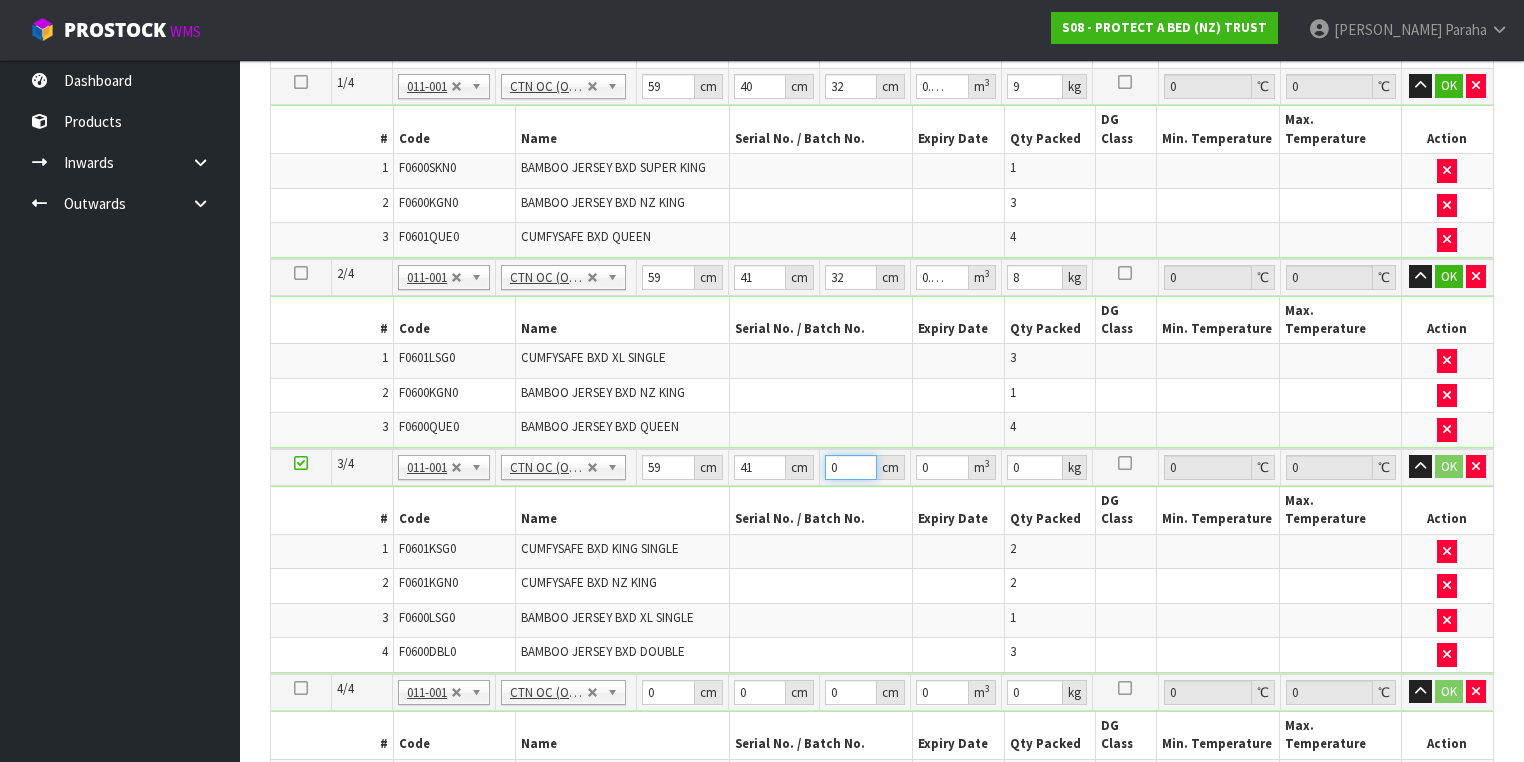 drag, startPoint x: 834, startPoint y: 422, endPoint x: 782, endPoint y: 430, distance: 52.611786 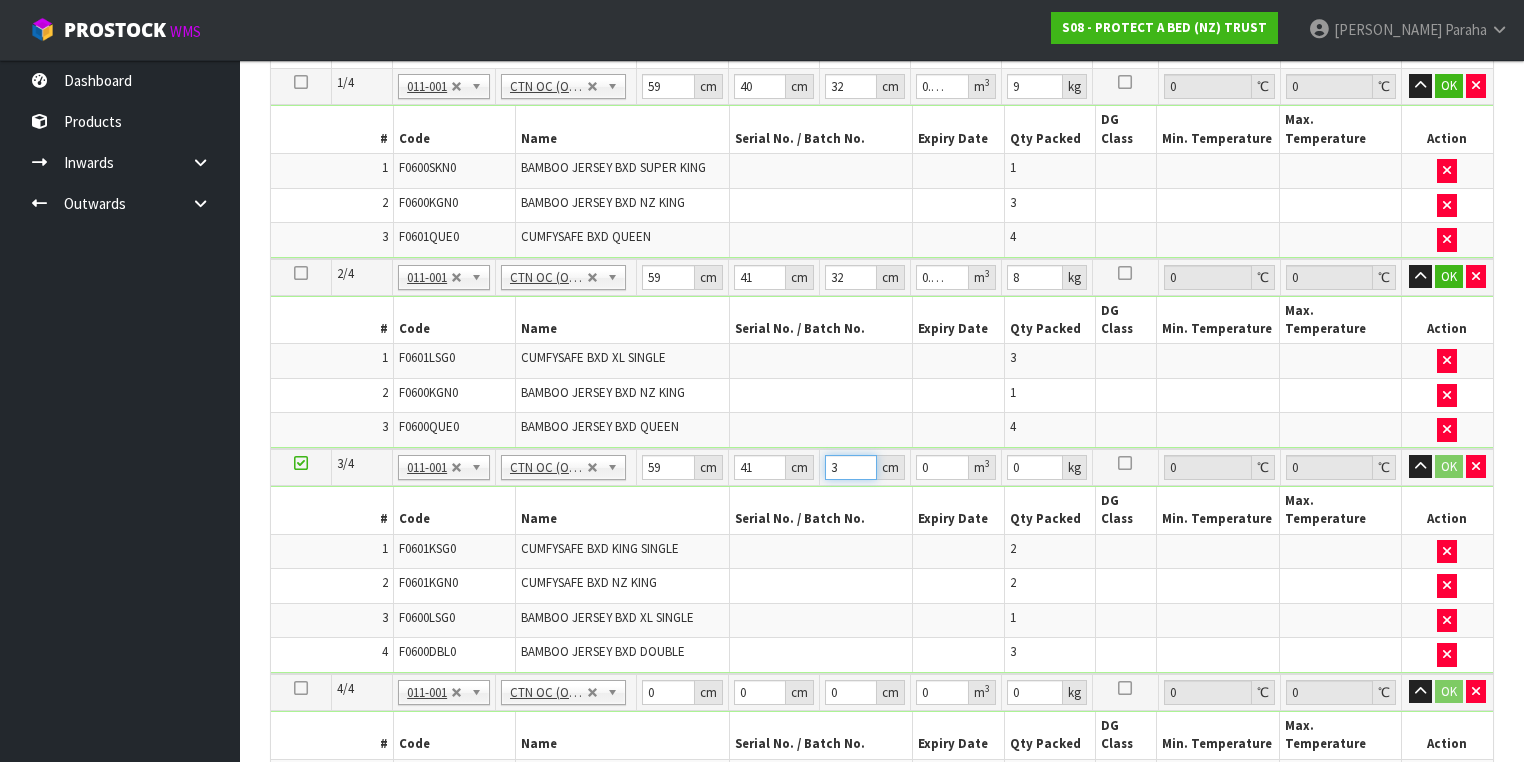 type on "0.007257" 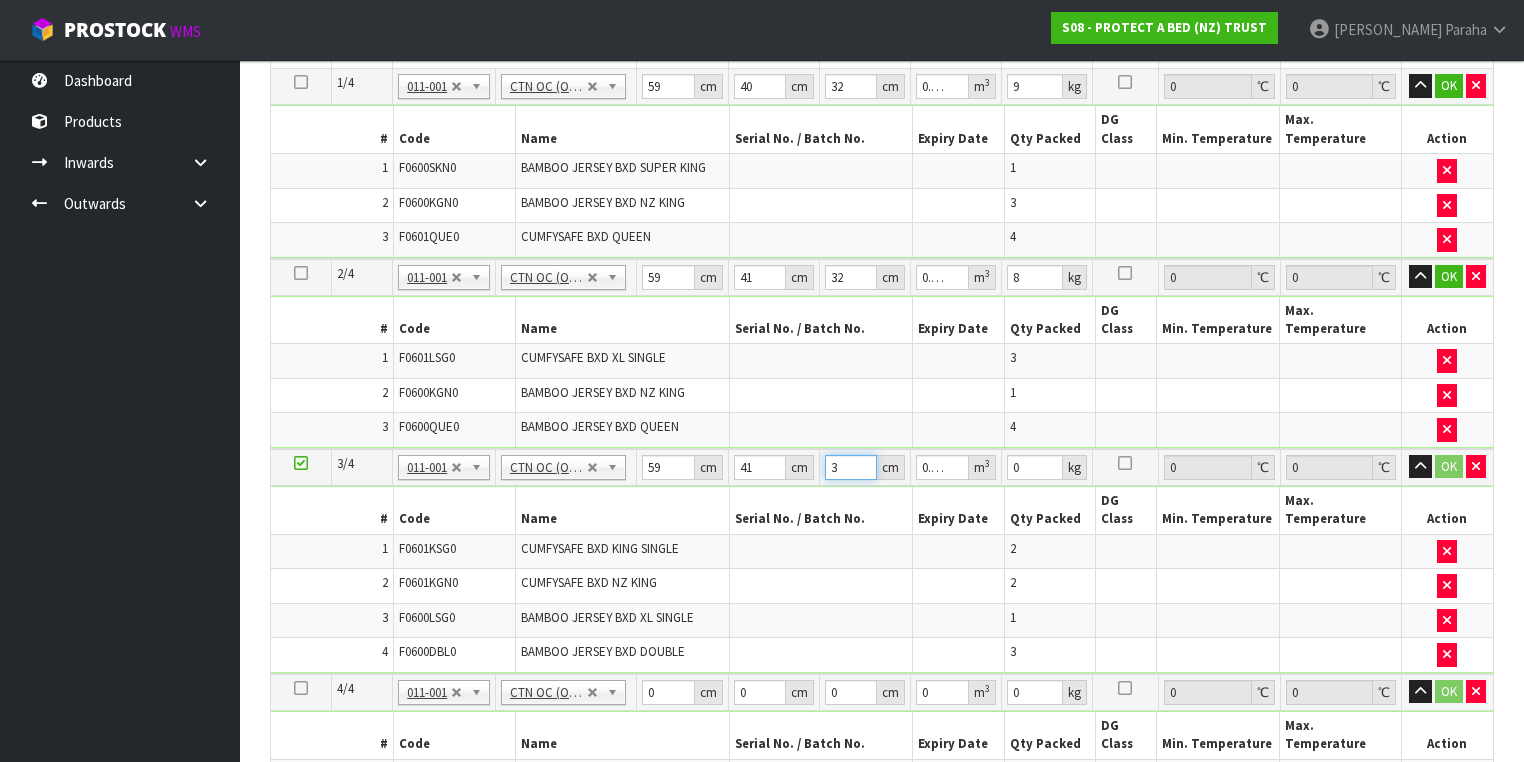 type on "32" 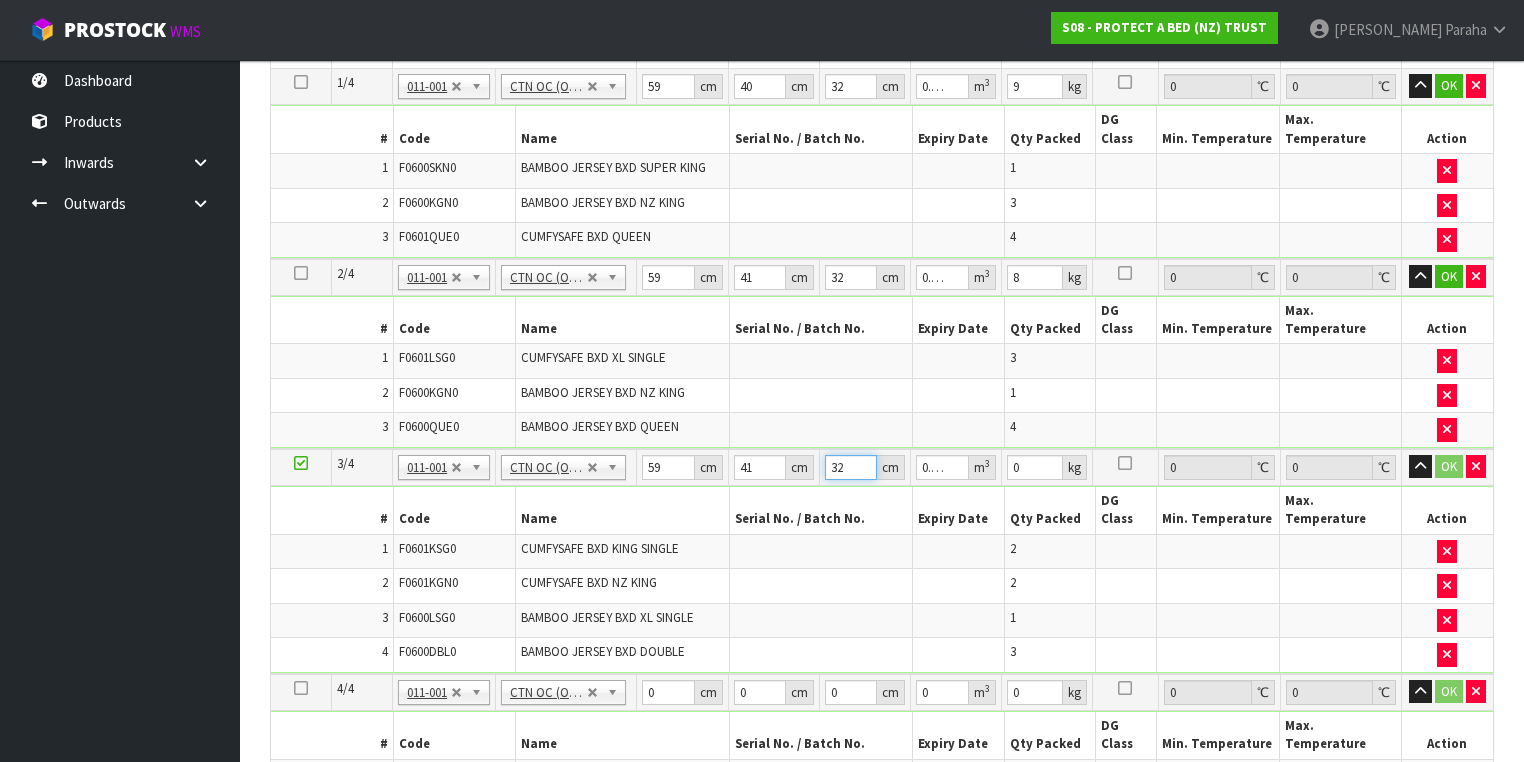 type on "32" 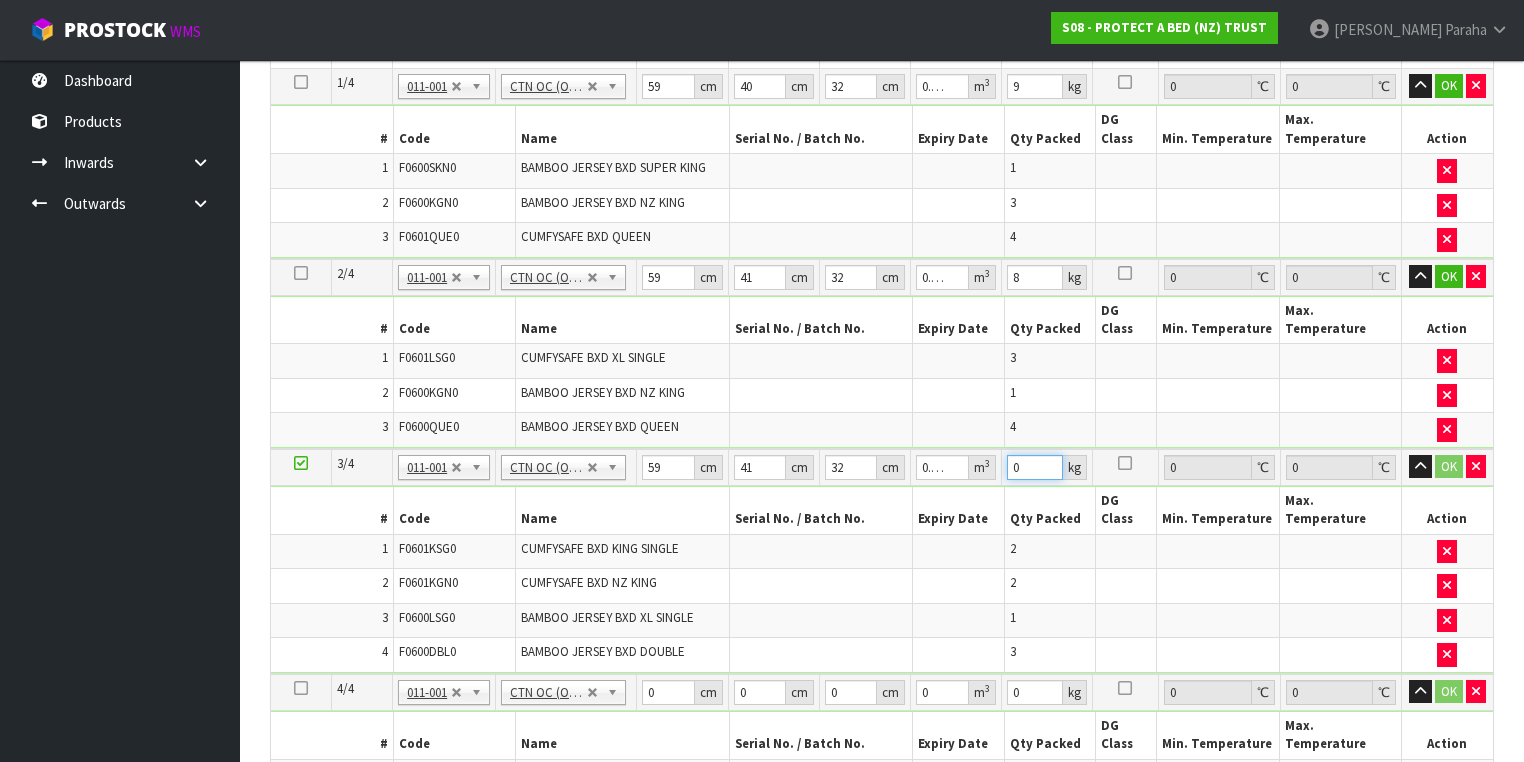 drag, startPoint x: 1024, startPoint y: 419, endPoint x: 956, endPoint y: 438, distance: 70.60453 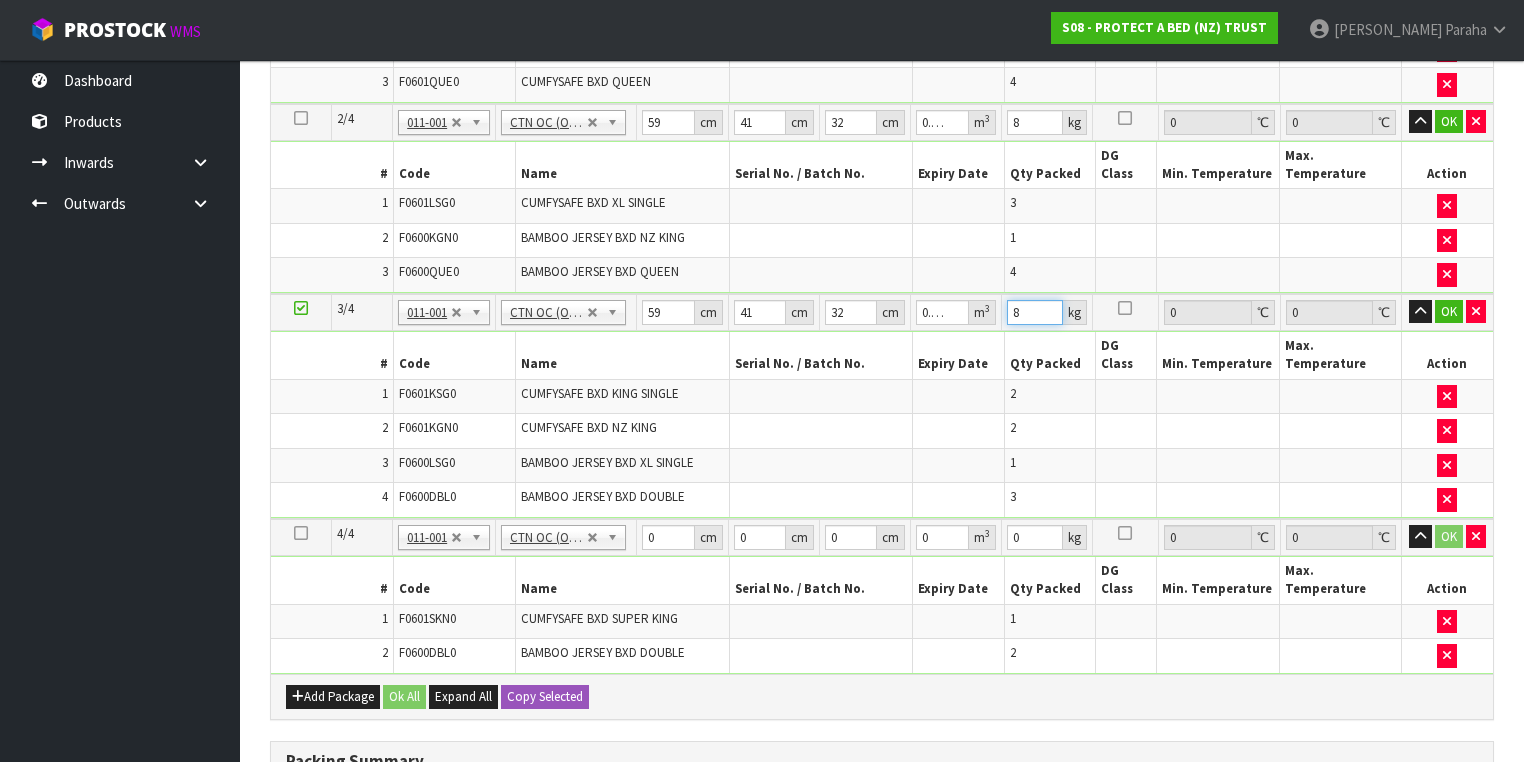 scroll, scrollTop: 704, scrollLeft: 0, axis: vertical 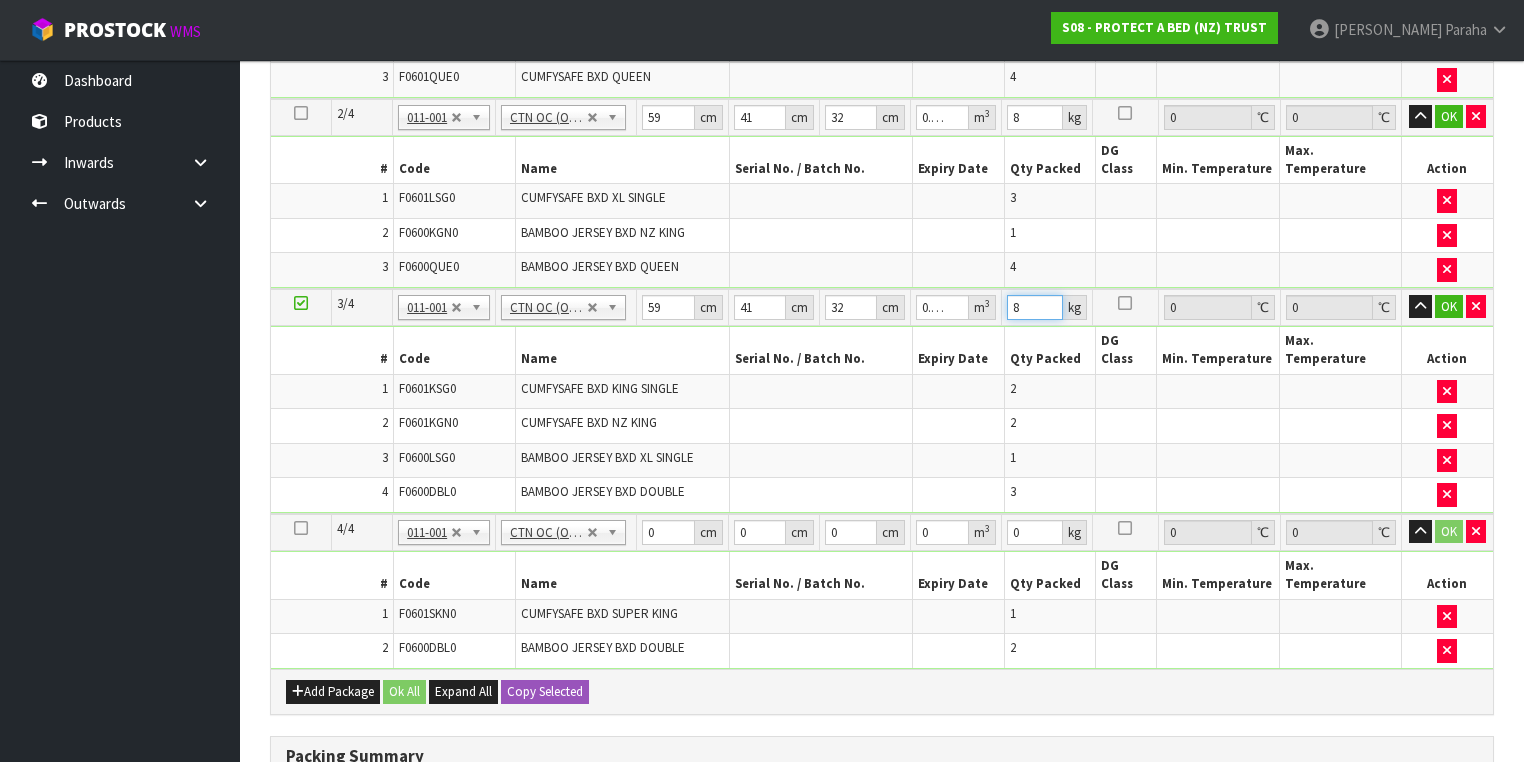 type on "8" 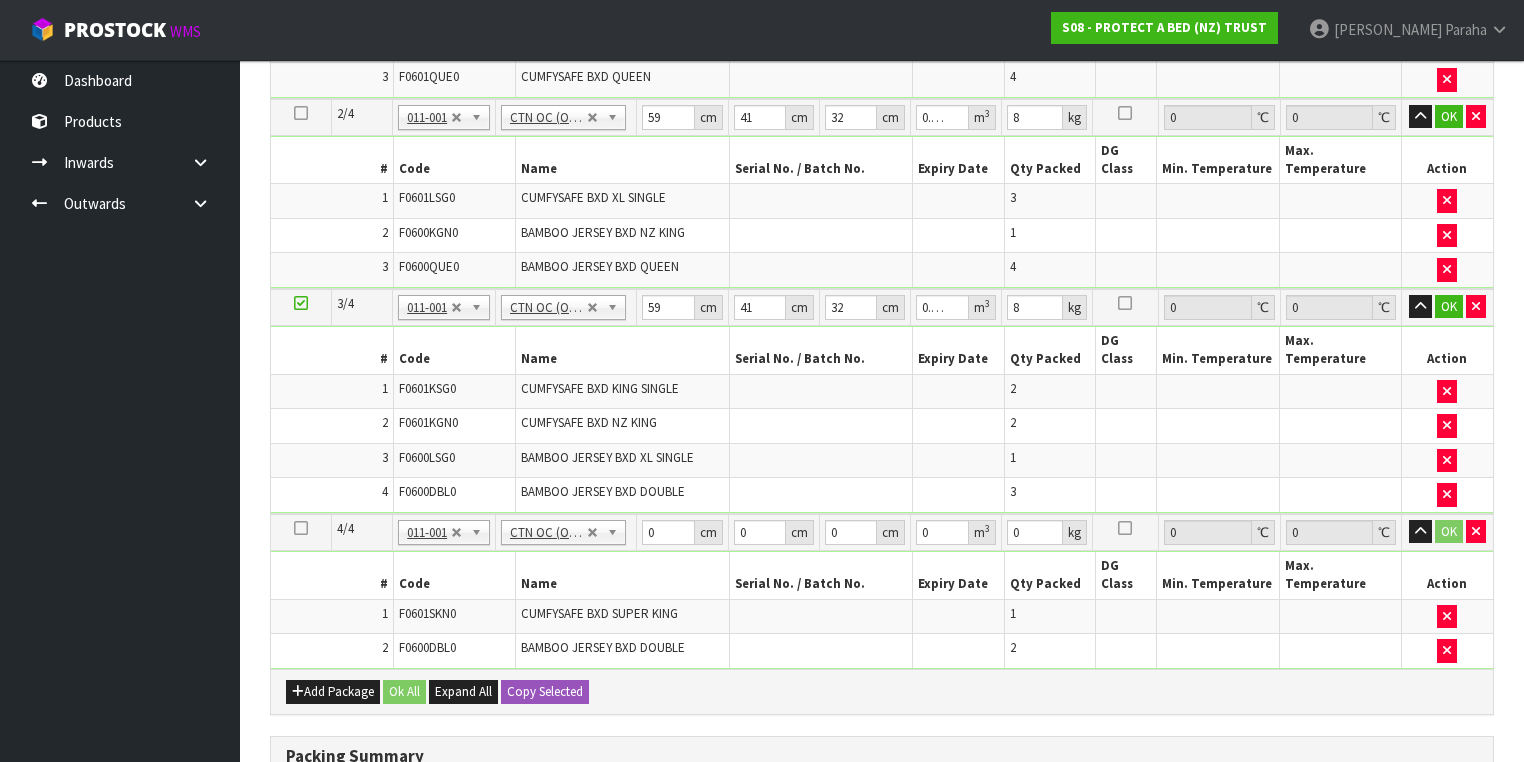 click at bounding box center [301, 528] 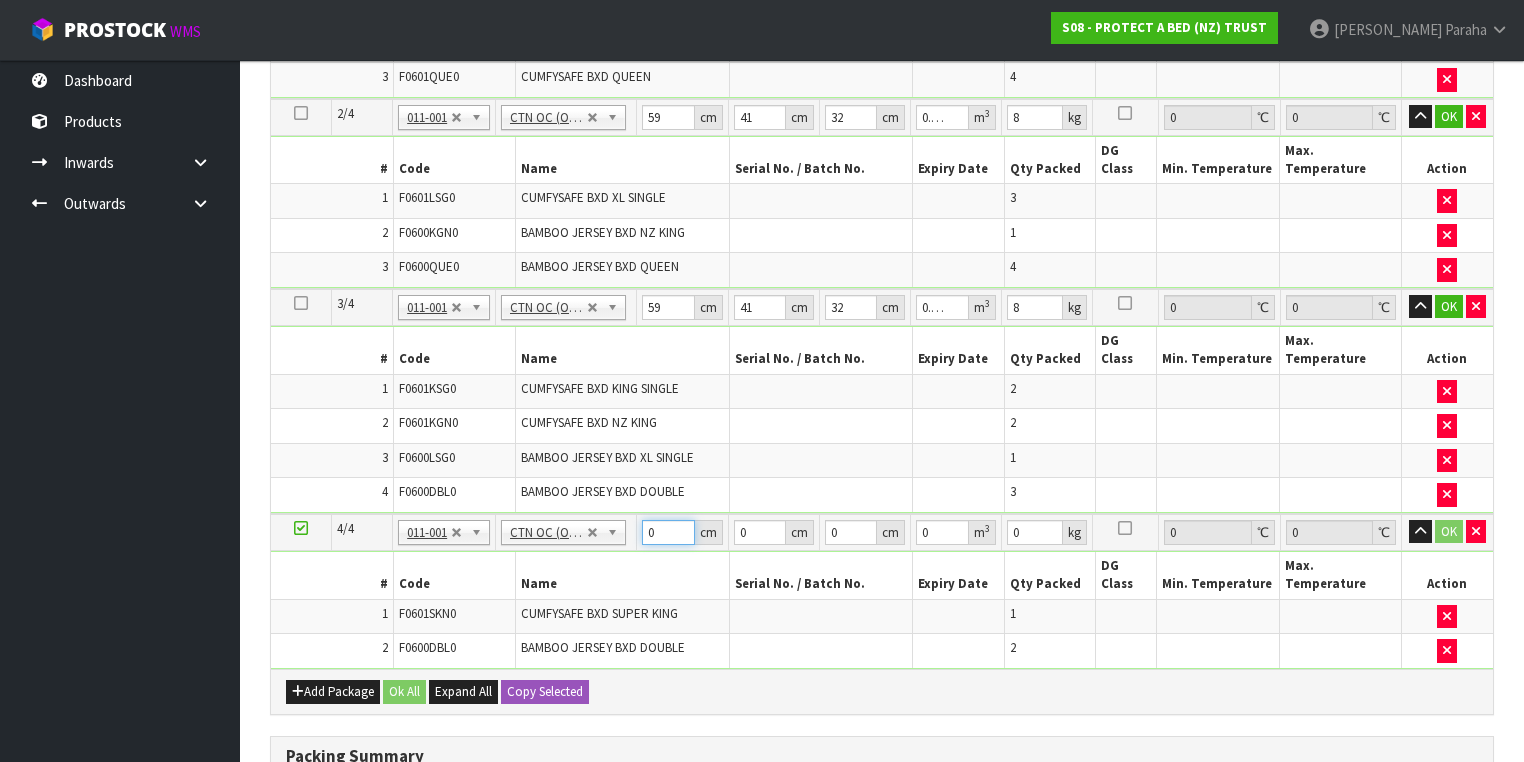 drag, startPoint x: 654, startPoint y: 464, endPoint x: 616, endPoint y: 475, distance: 39.56008 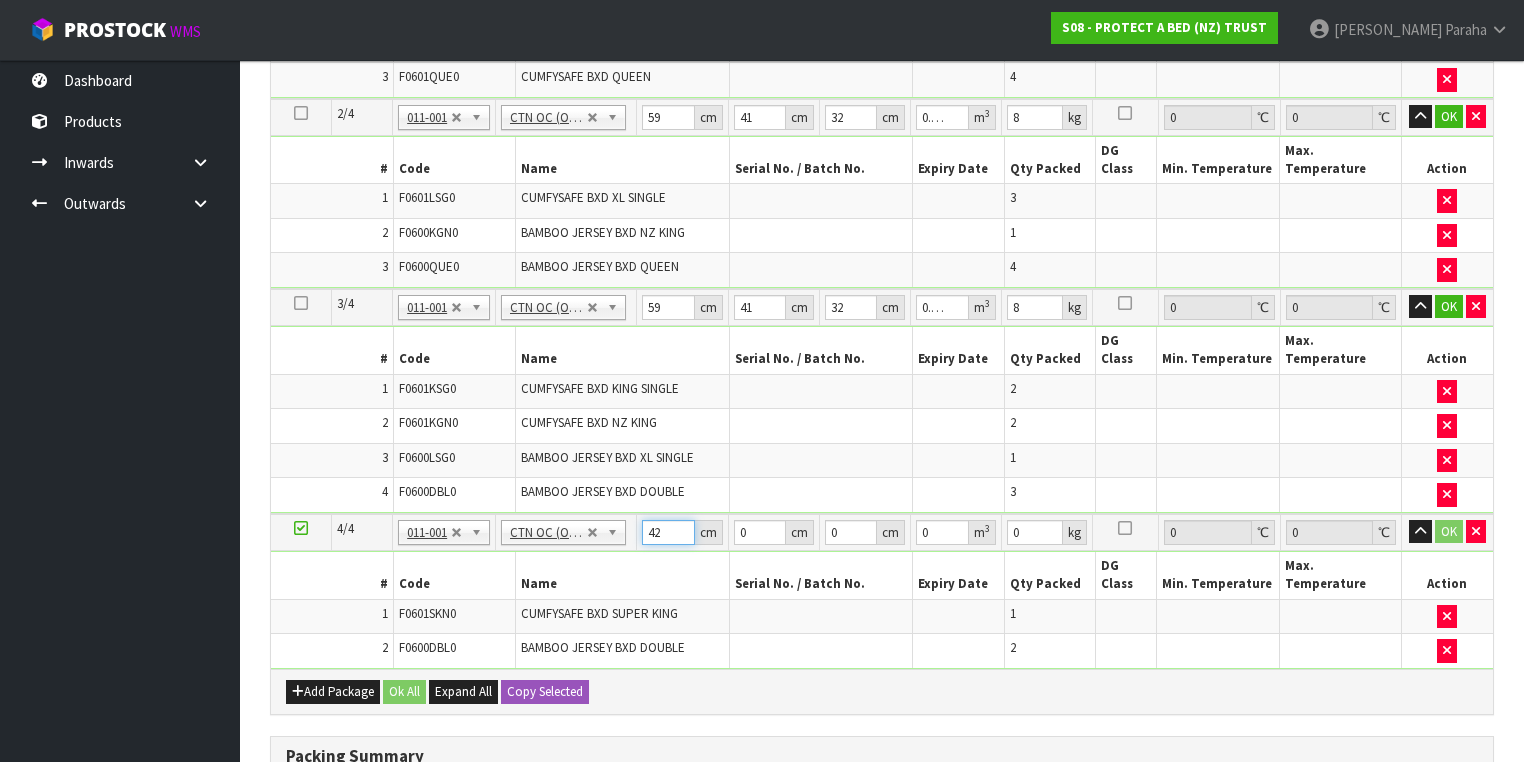 type on "42" 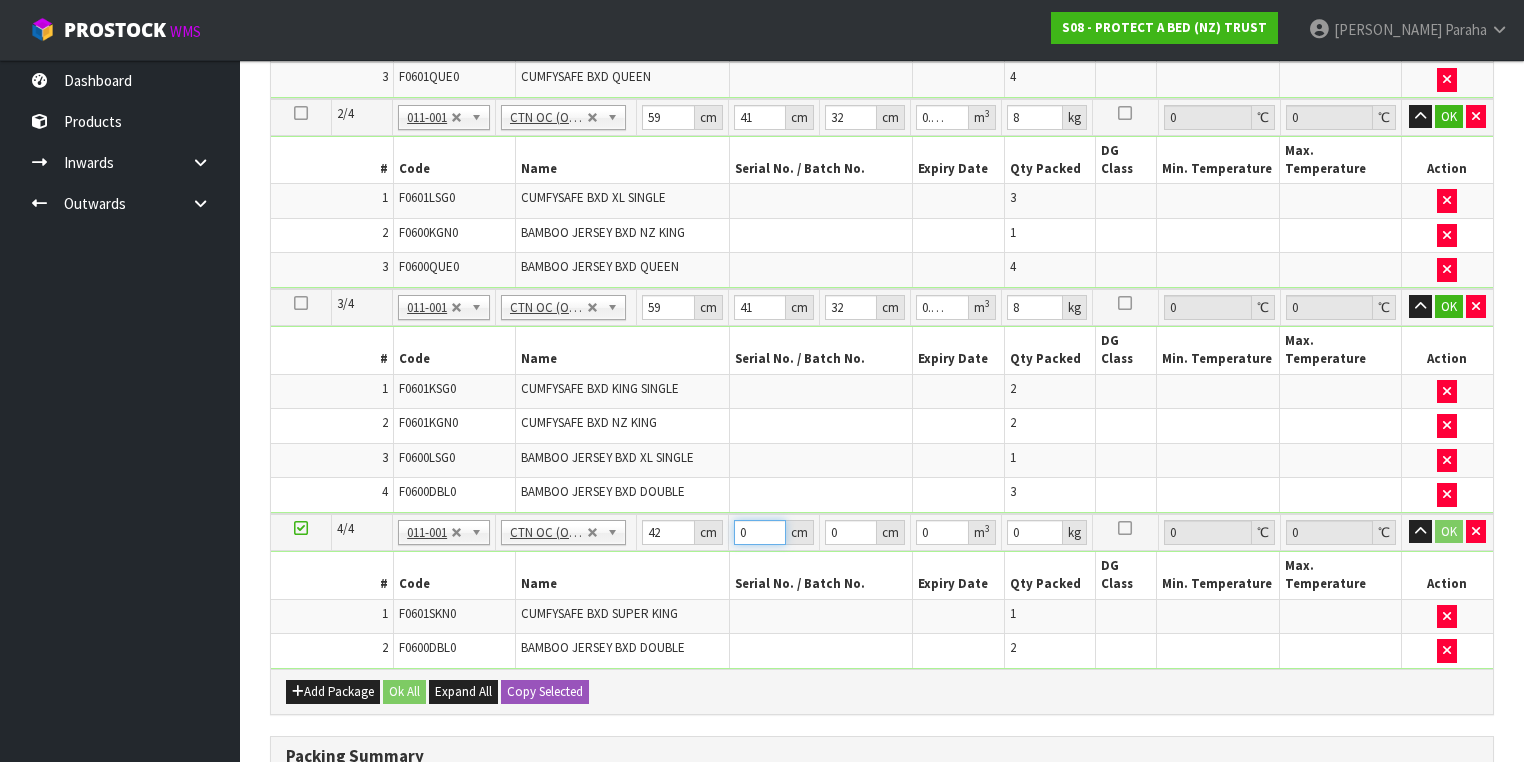drag, startPoint x: 748, startPoint y: 458, endPoint x: 722, endPoint y: 468, distance: 27.856777 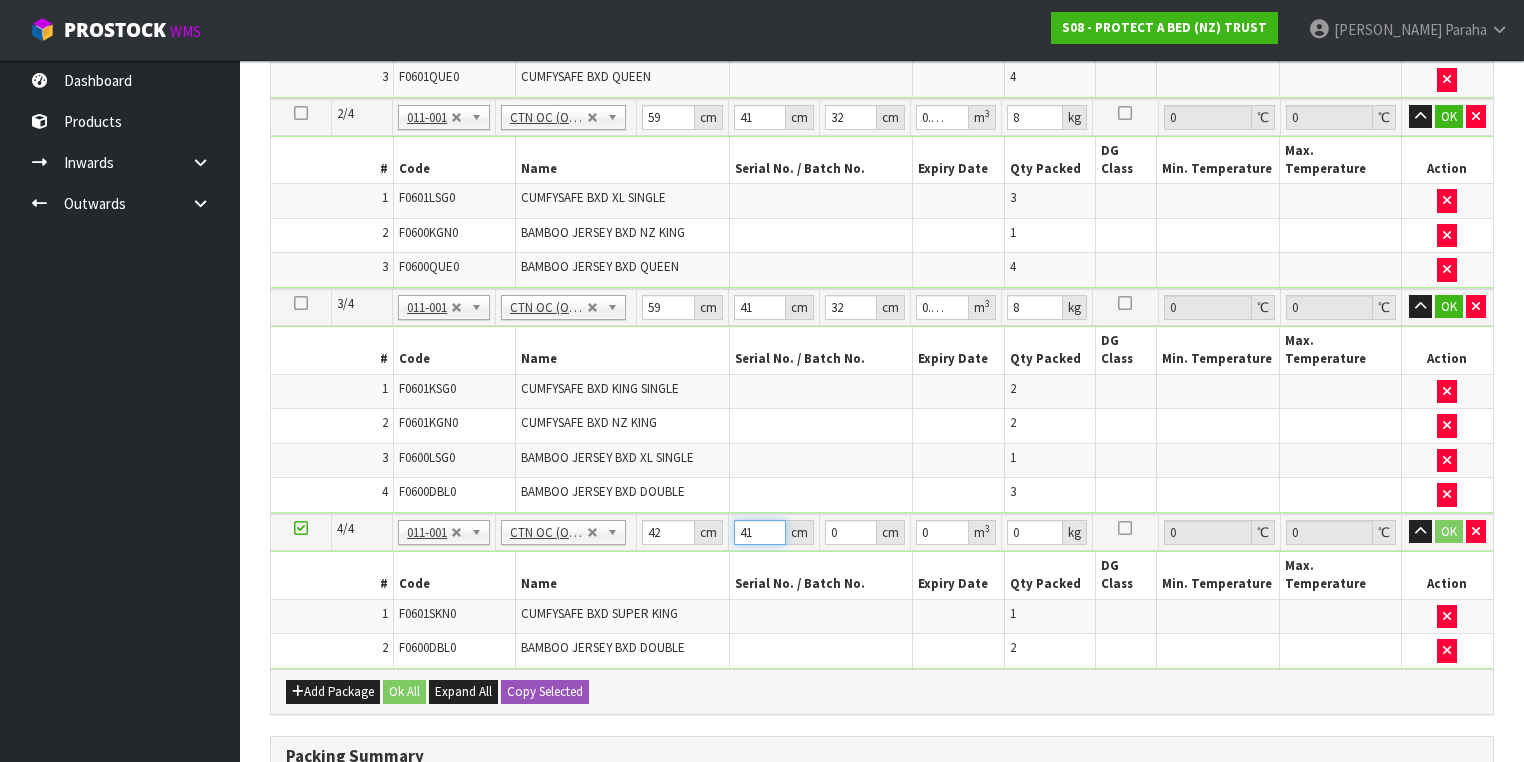 type on "41" 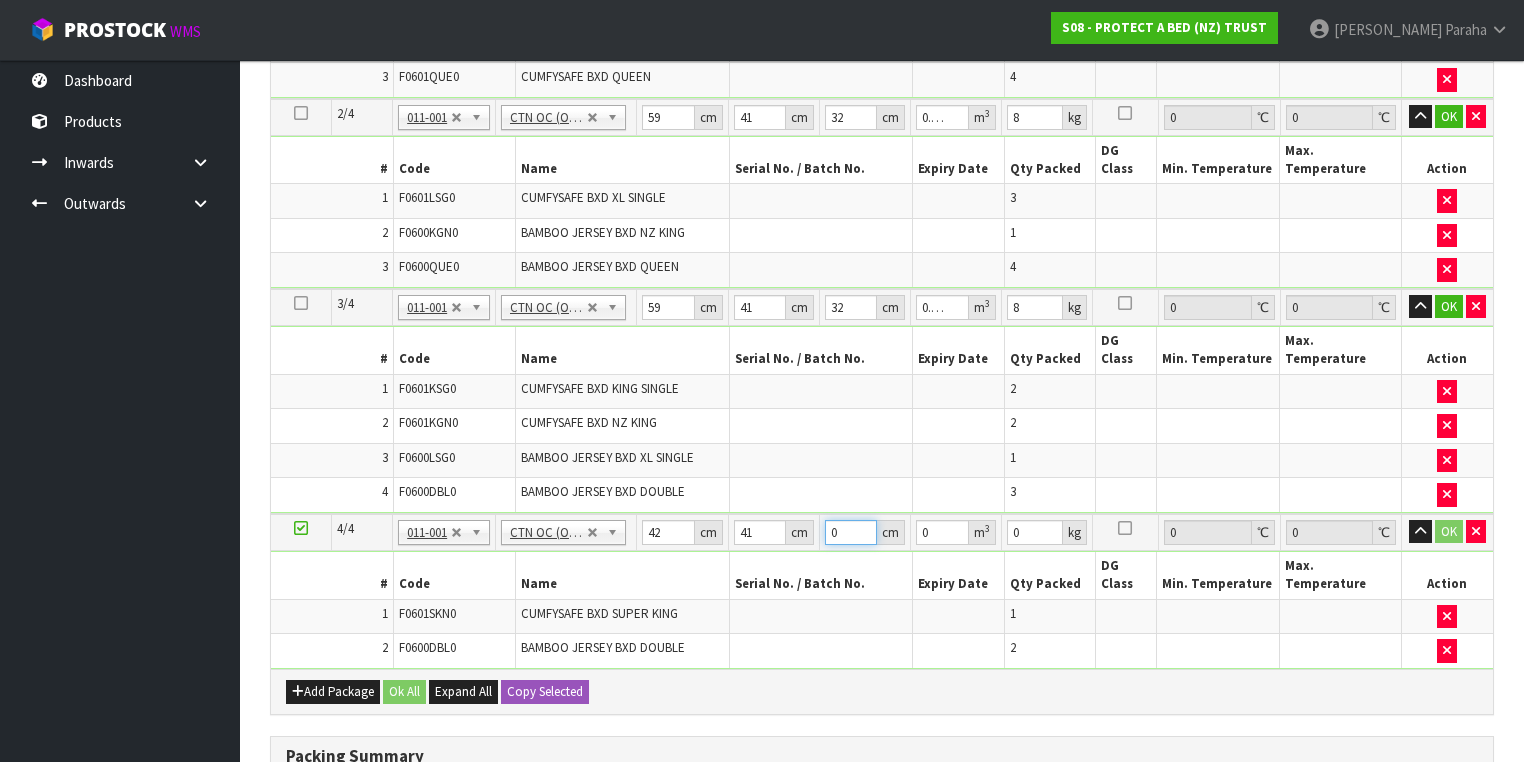 drag, startPoint x: 841, startPoint y: 463, endPoint x: 806, endPoint y: 474, distance: 36.687874 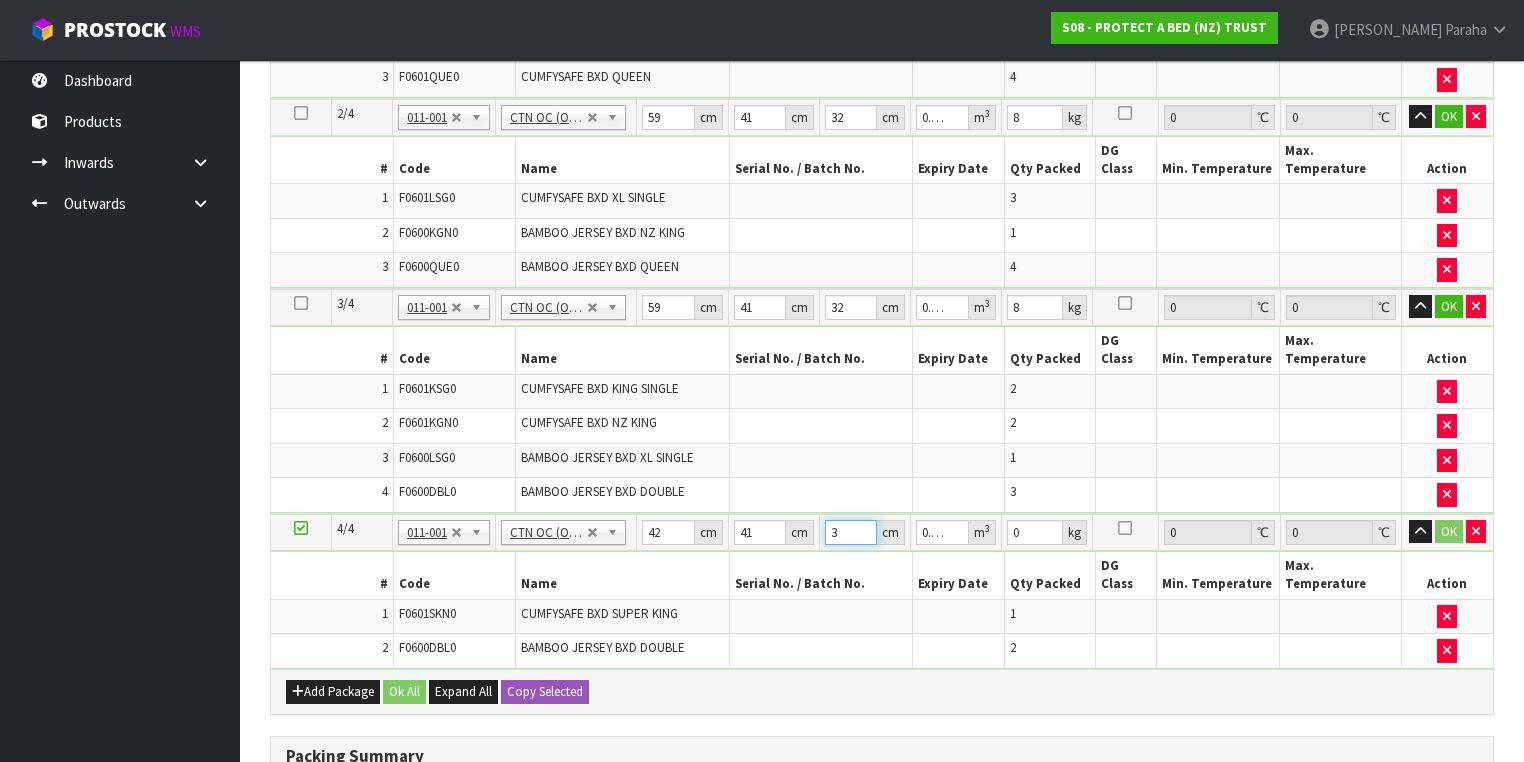 type on "33" 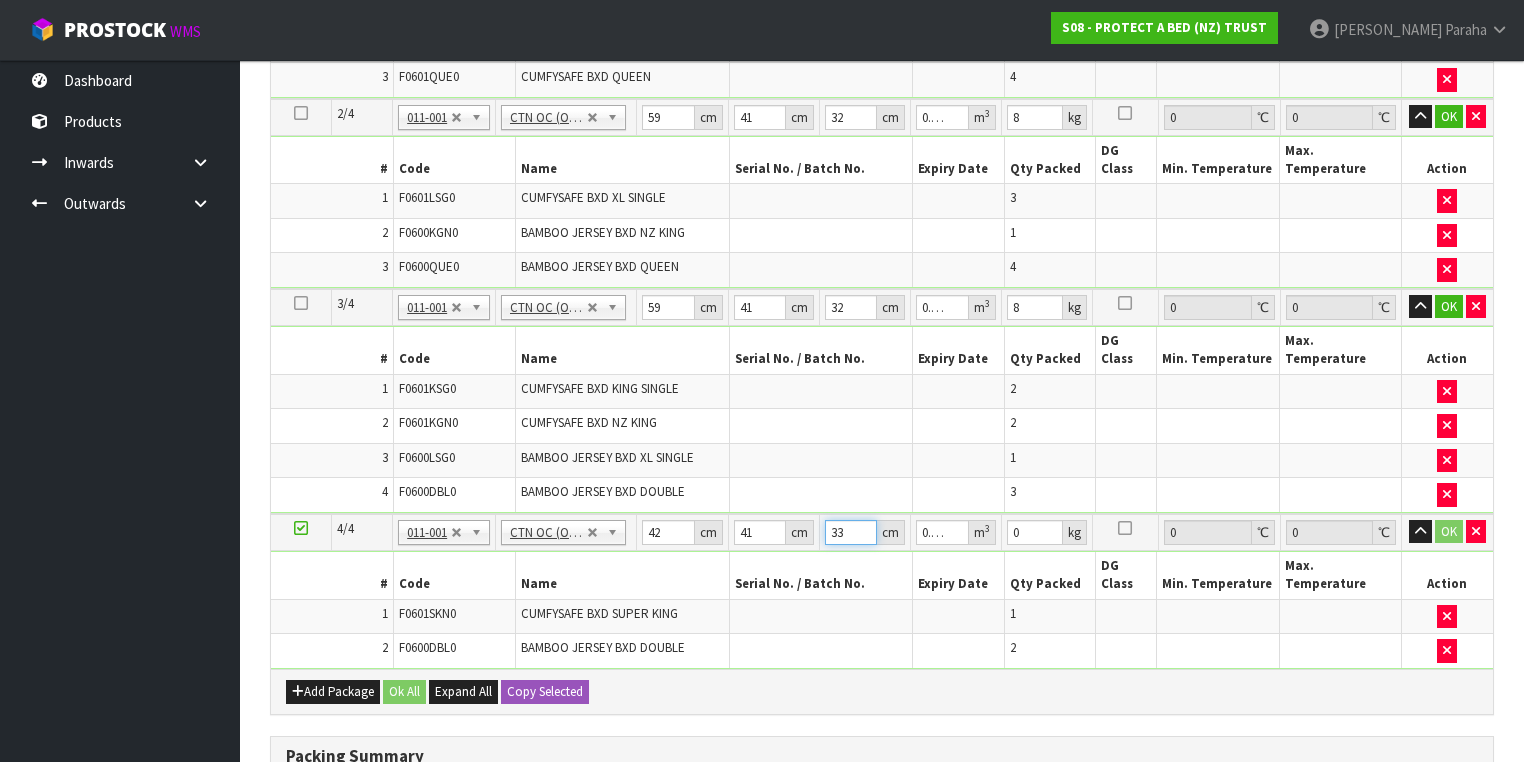 type on "0.056826" 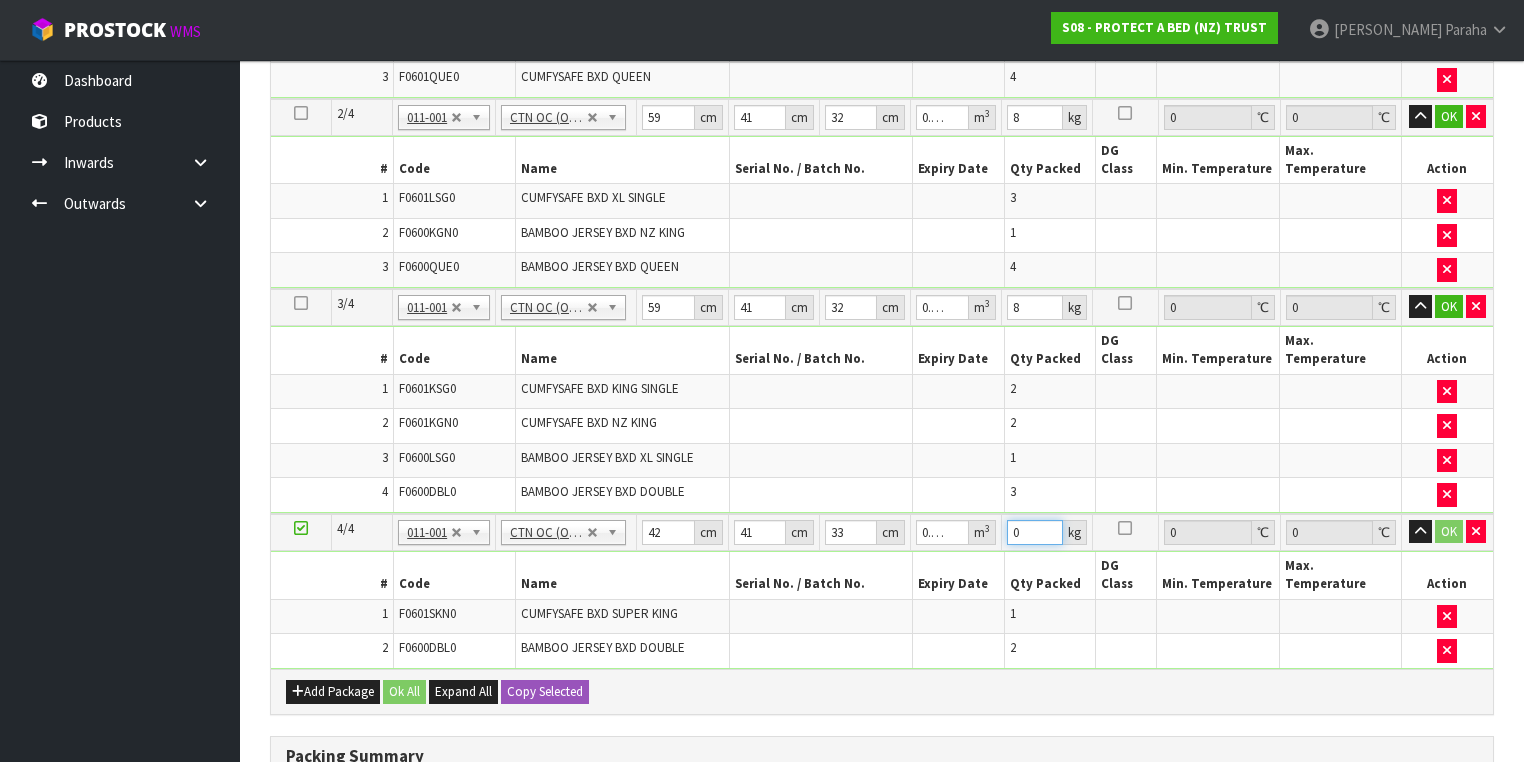 drag, startPoint x: 1025, startPoint y: 464, endPoint x: 998, endPoint y: 472, distance: 28.160255 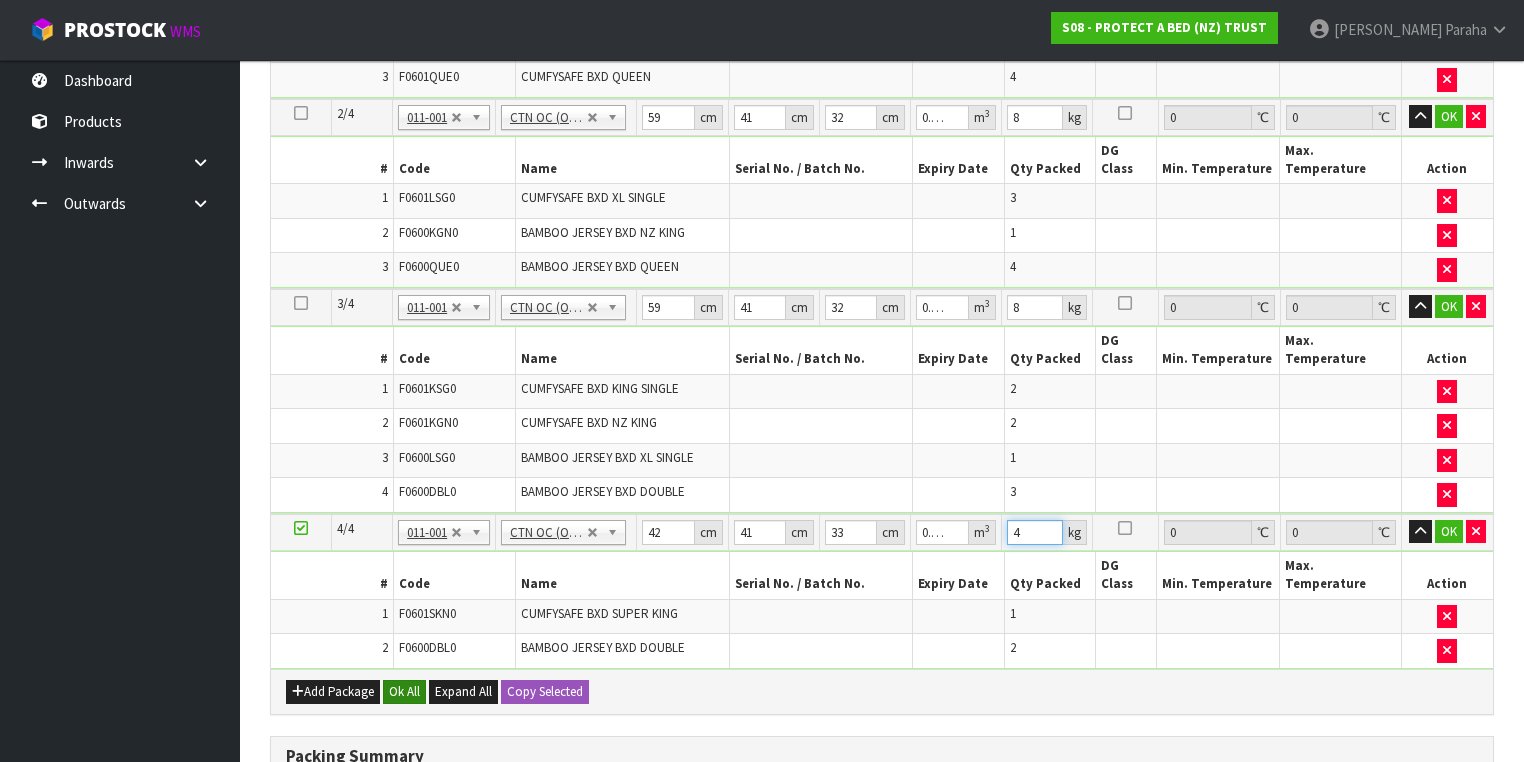 type on "4" 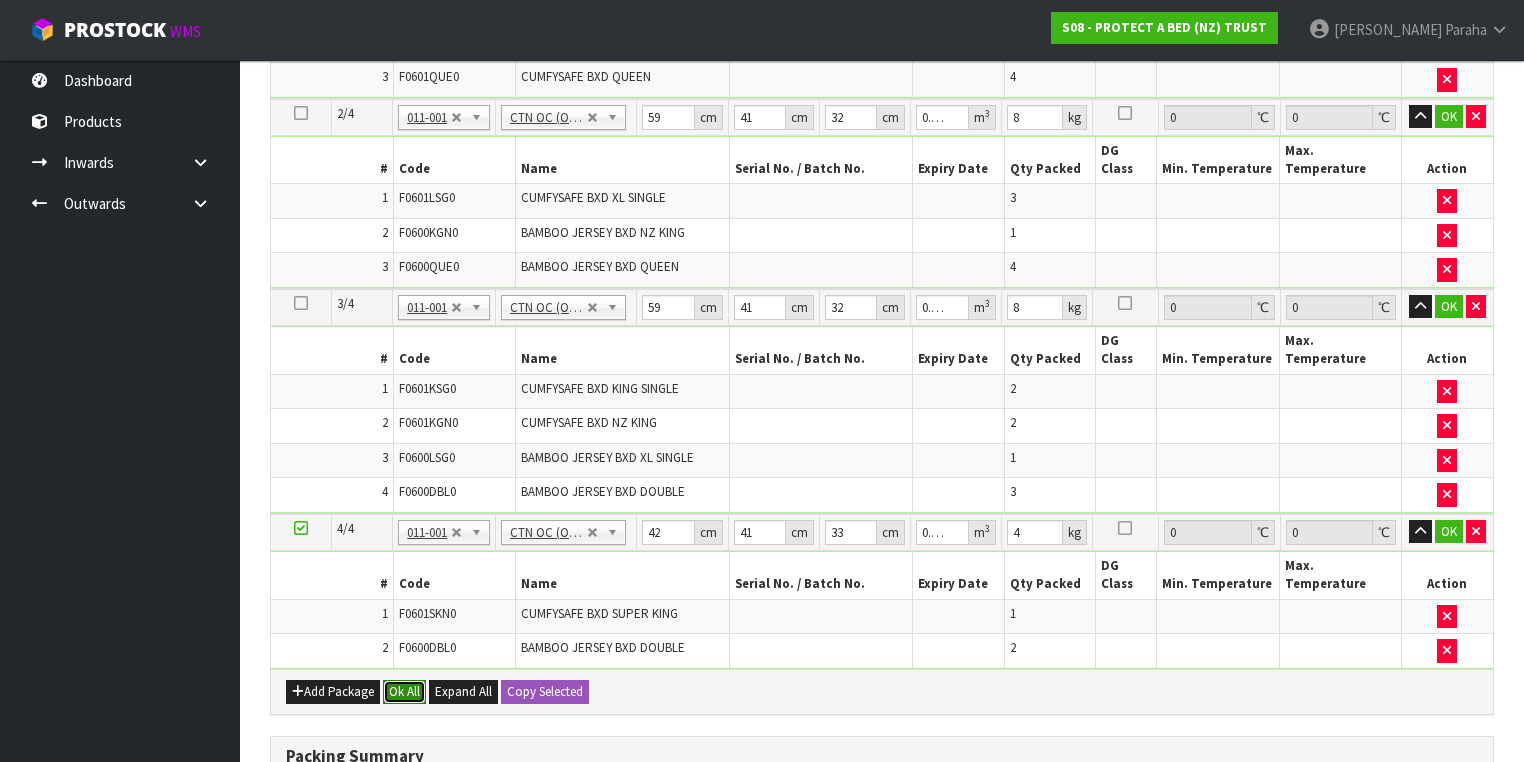 click on "Ok All" at bounding box center (404, 692) 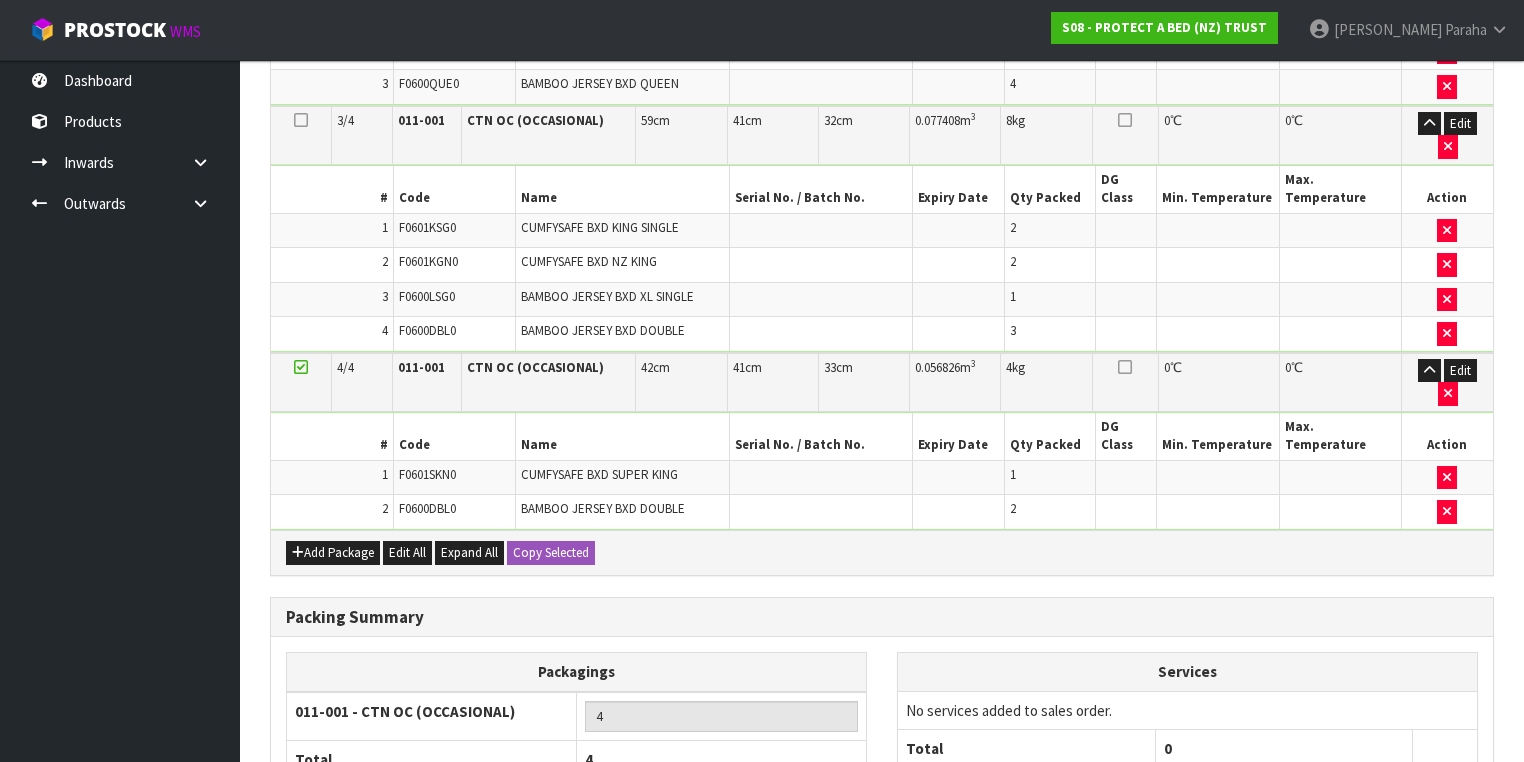 scroll, scrollTop: 937, scrollLeft: 0, axis: vertical 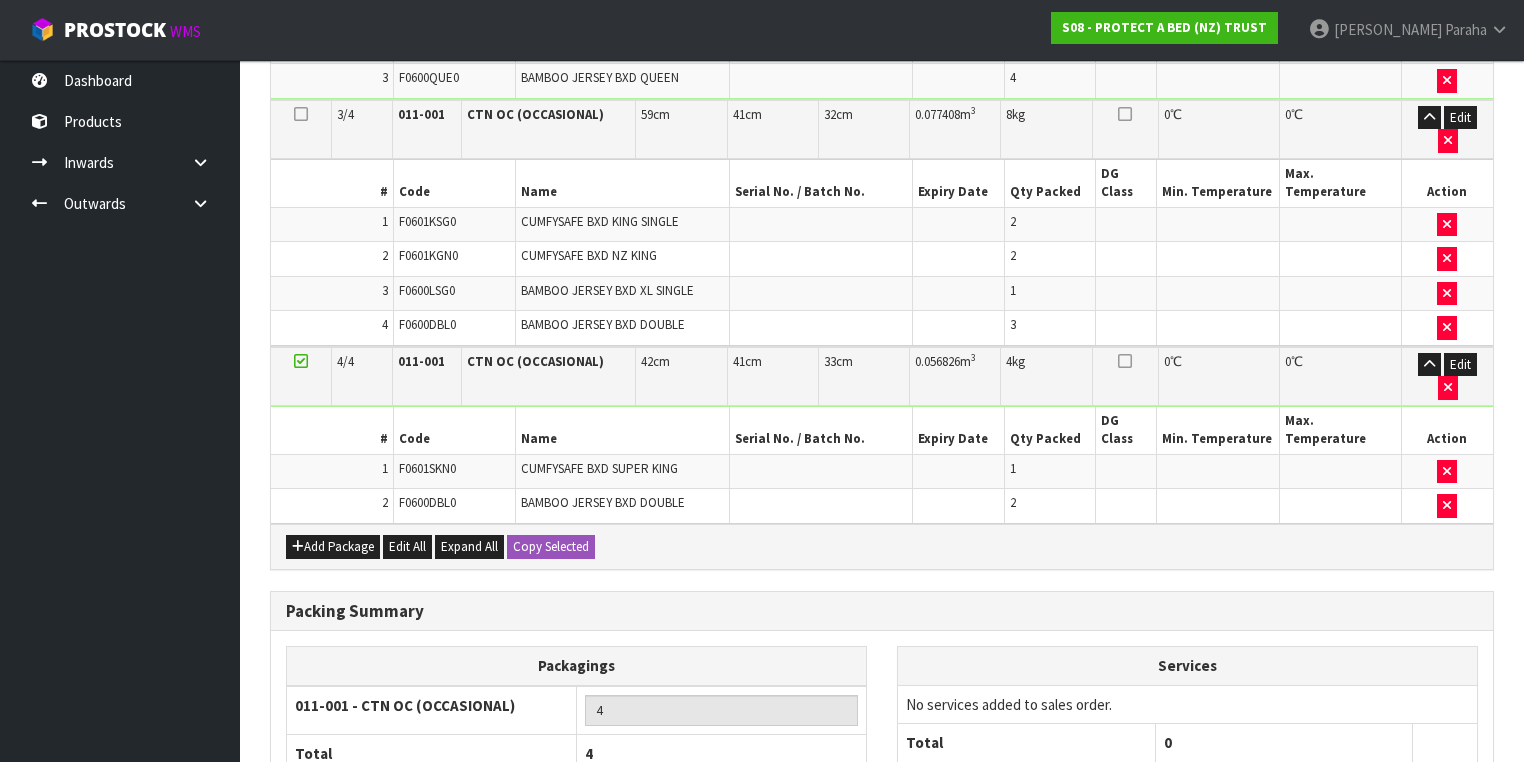 click on "Save & Confirm Packs" at bounding box center (427, 897) 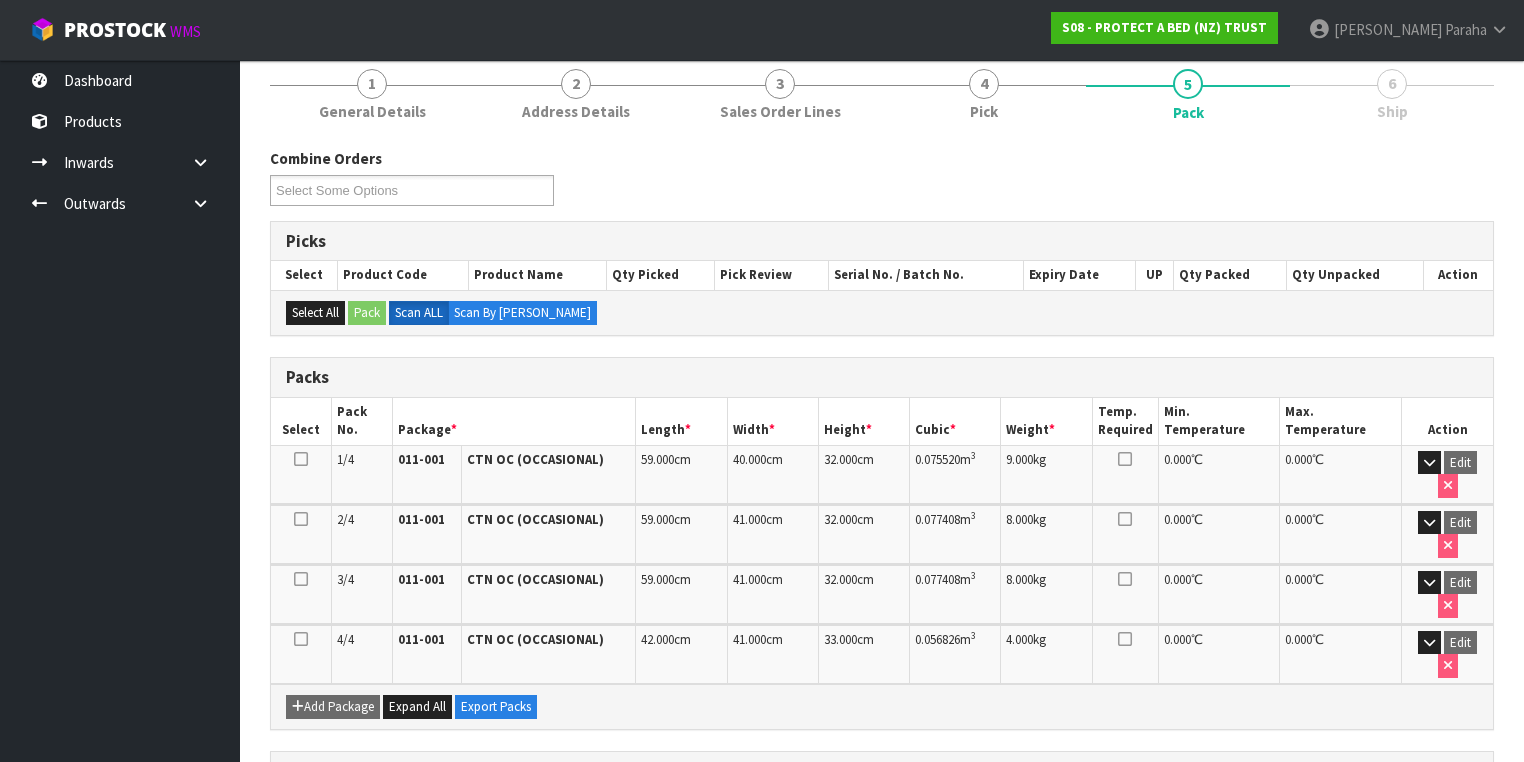 scroll, scrollTop: 439, scrollLeft: 0, axis: vertical 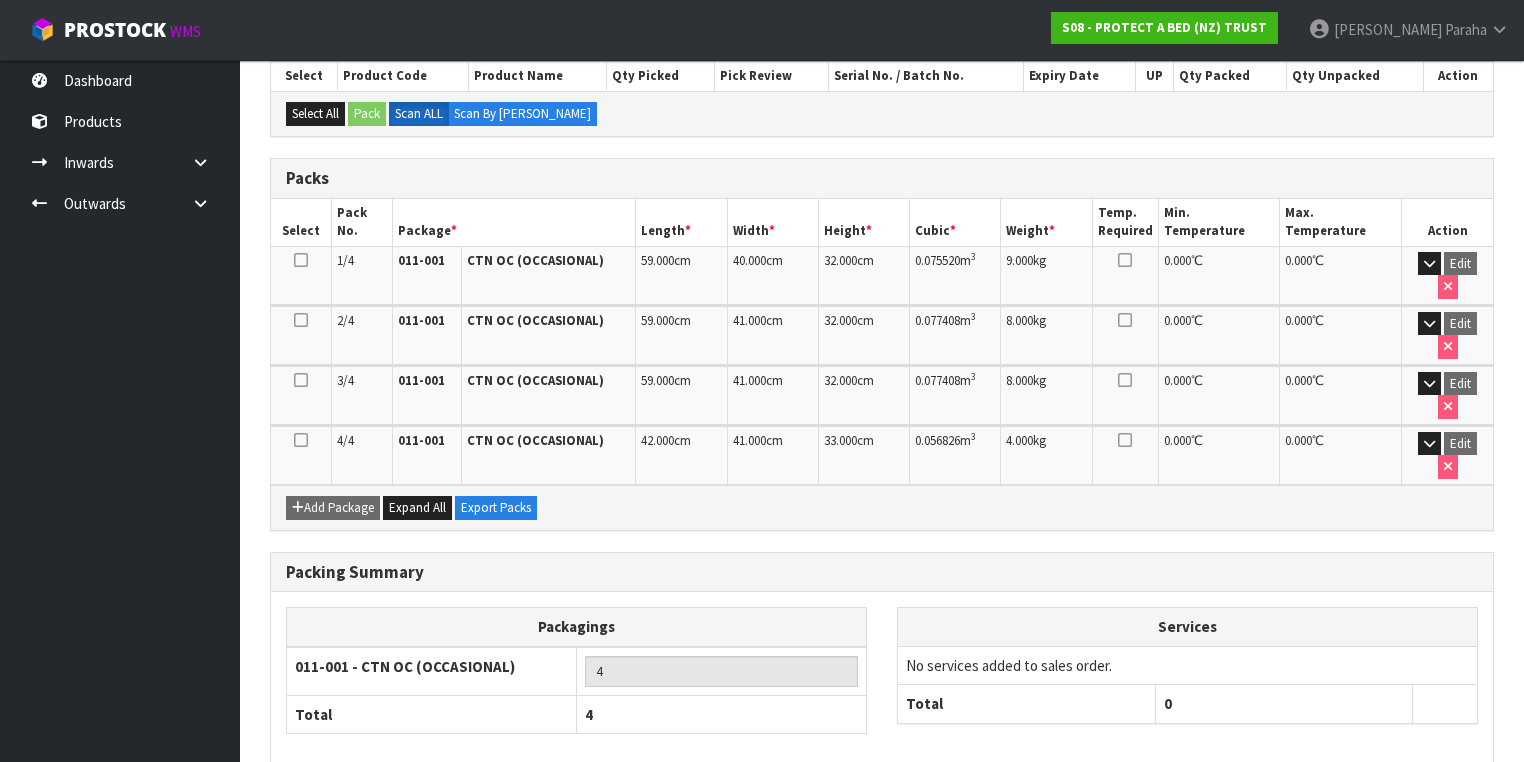 click on "Next" at bounding box center (1450, 813) 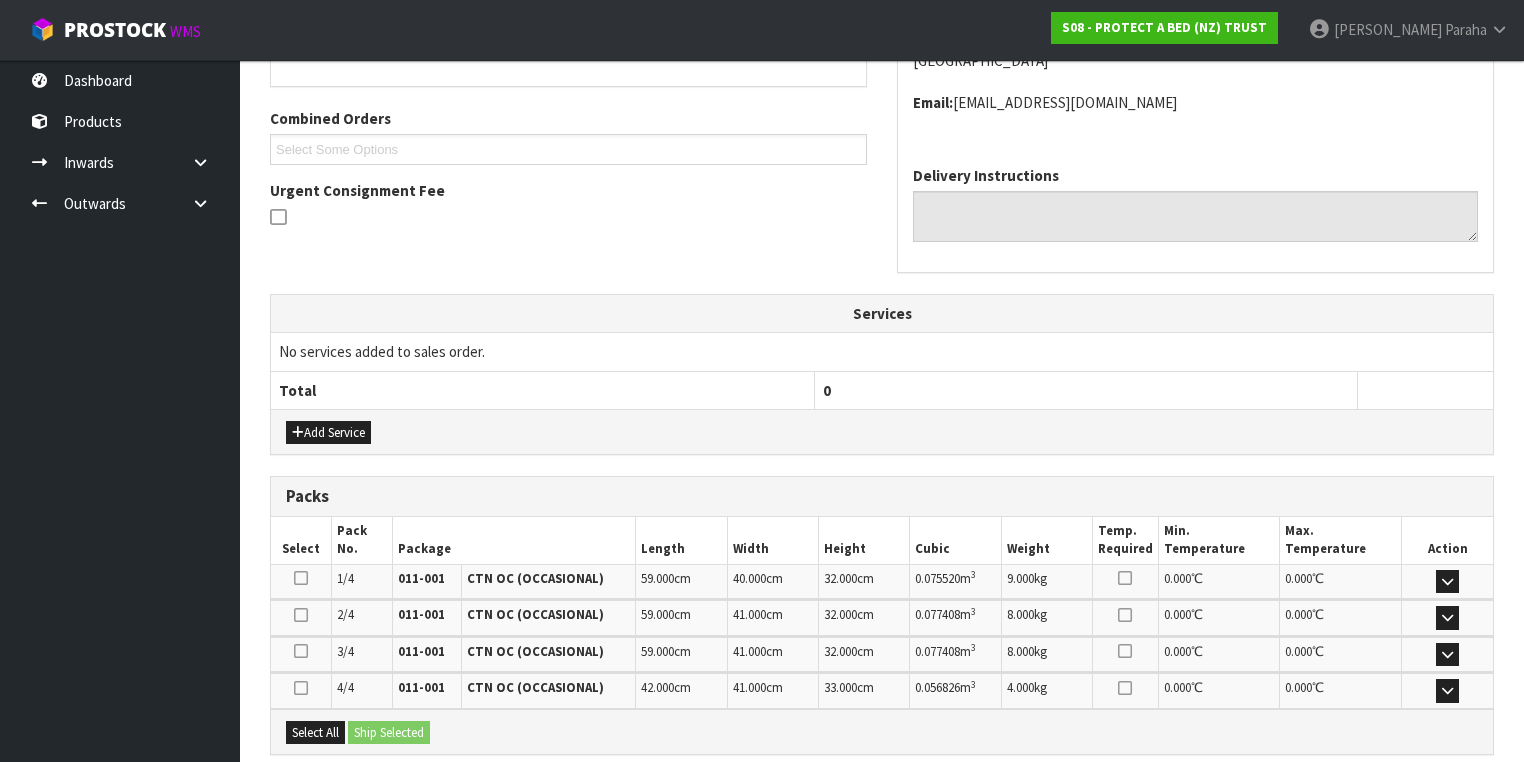 scroll, scrollTop: 678, scrollLeft: 0, axis: vertical 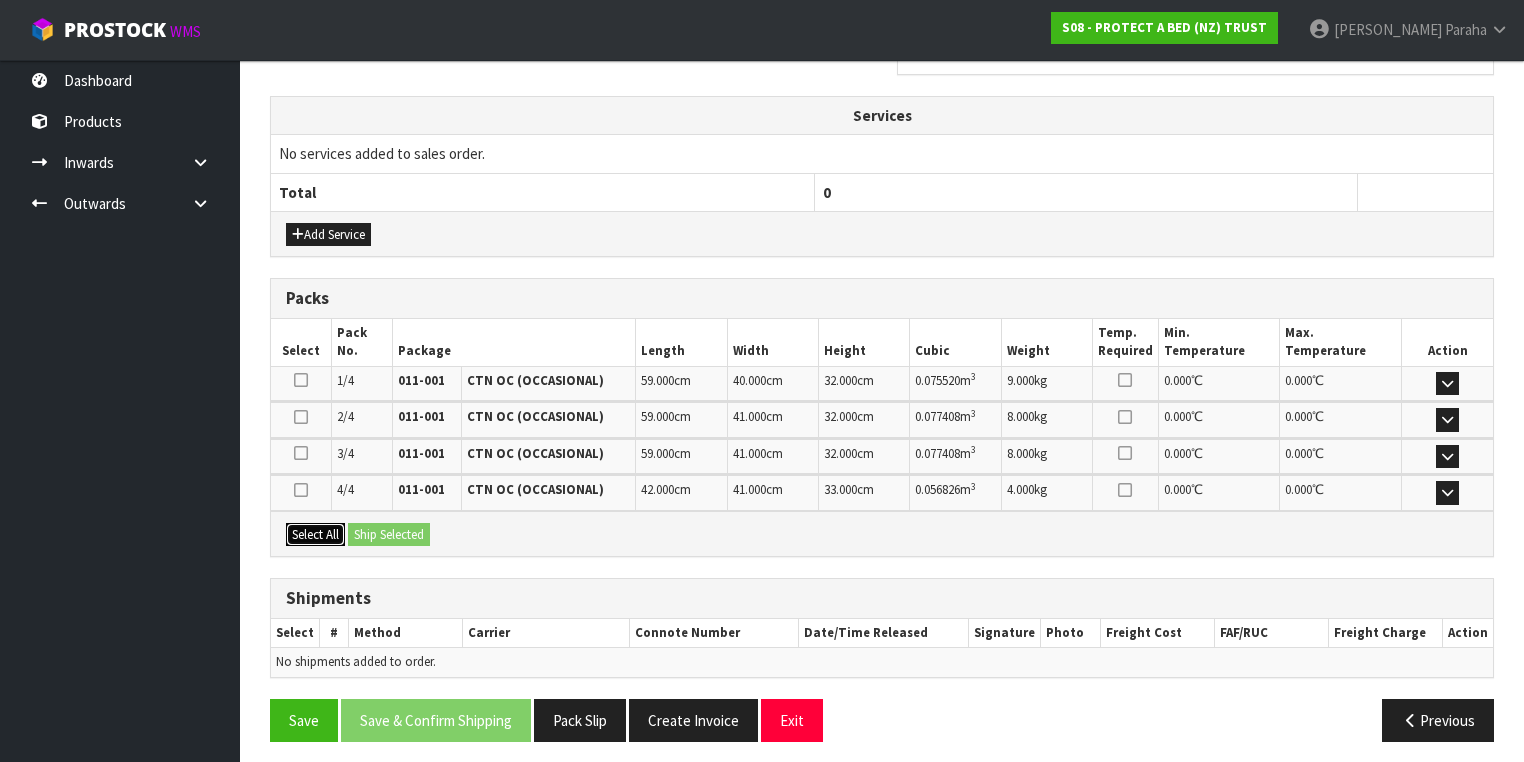 click on "Select All" at bounding box center [315, 535] 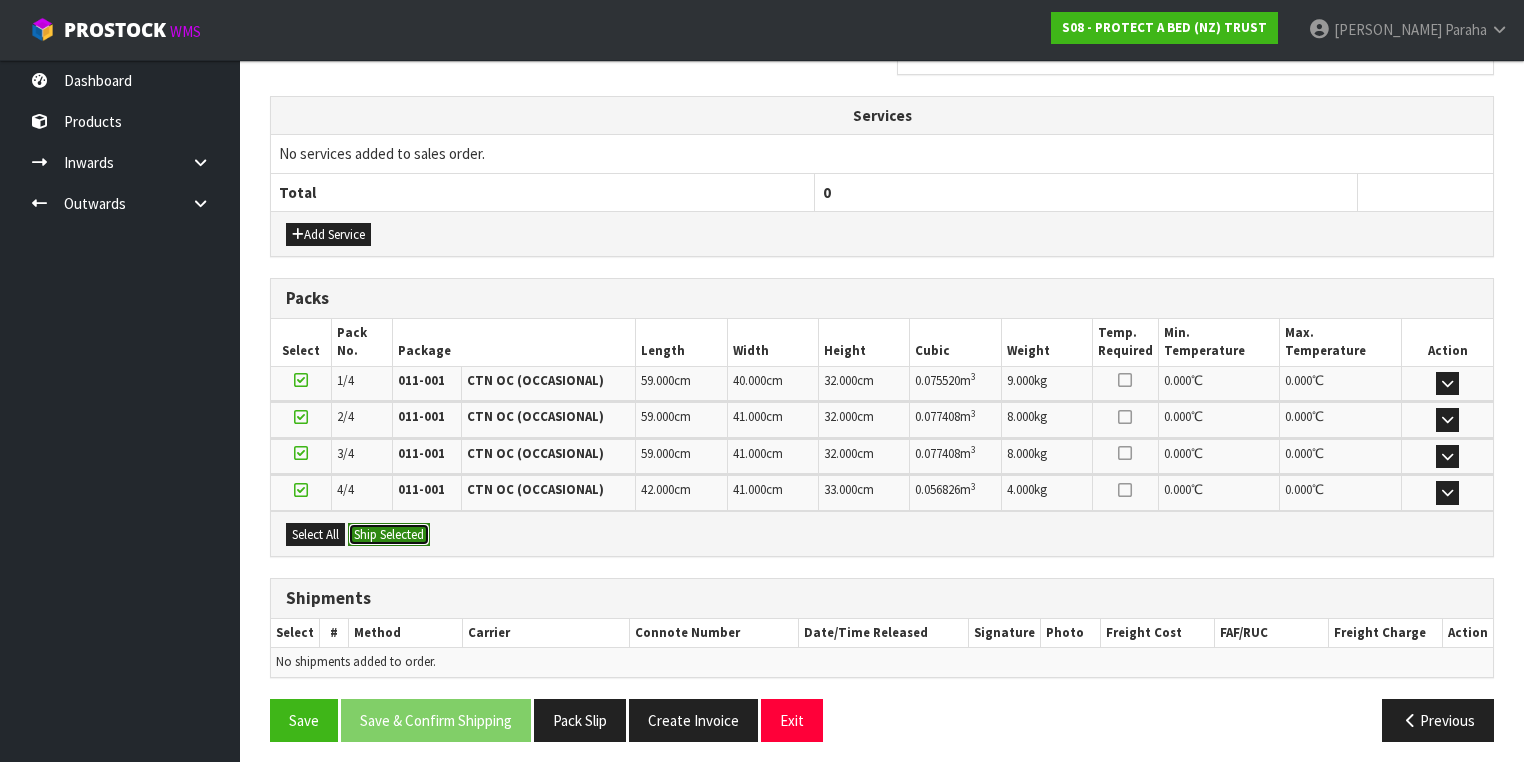 click on "Ship Selected" at bounding box center (389, 535) 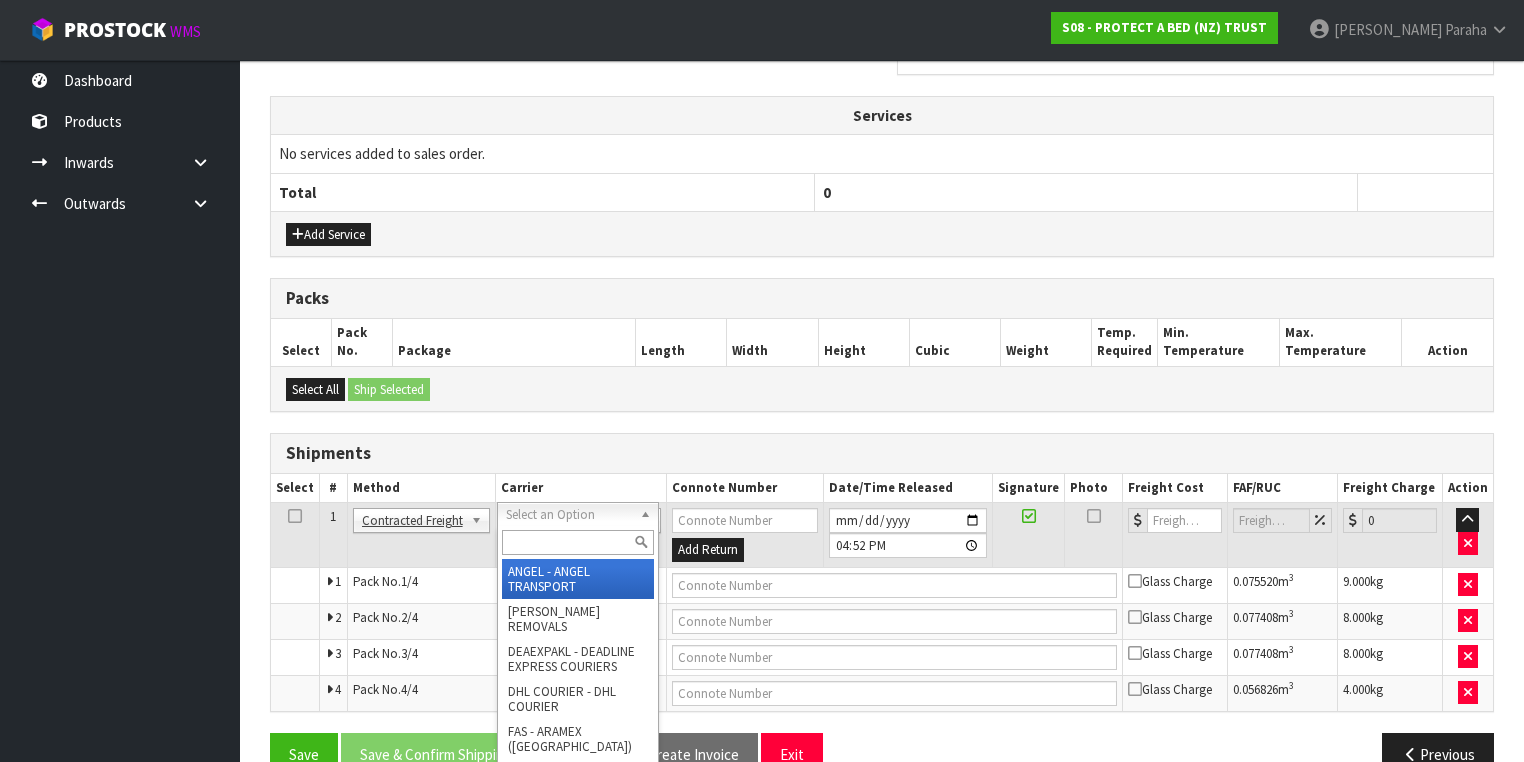 click at bounding box center [578, 542] 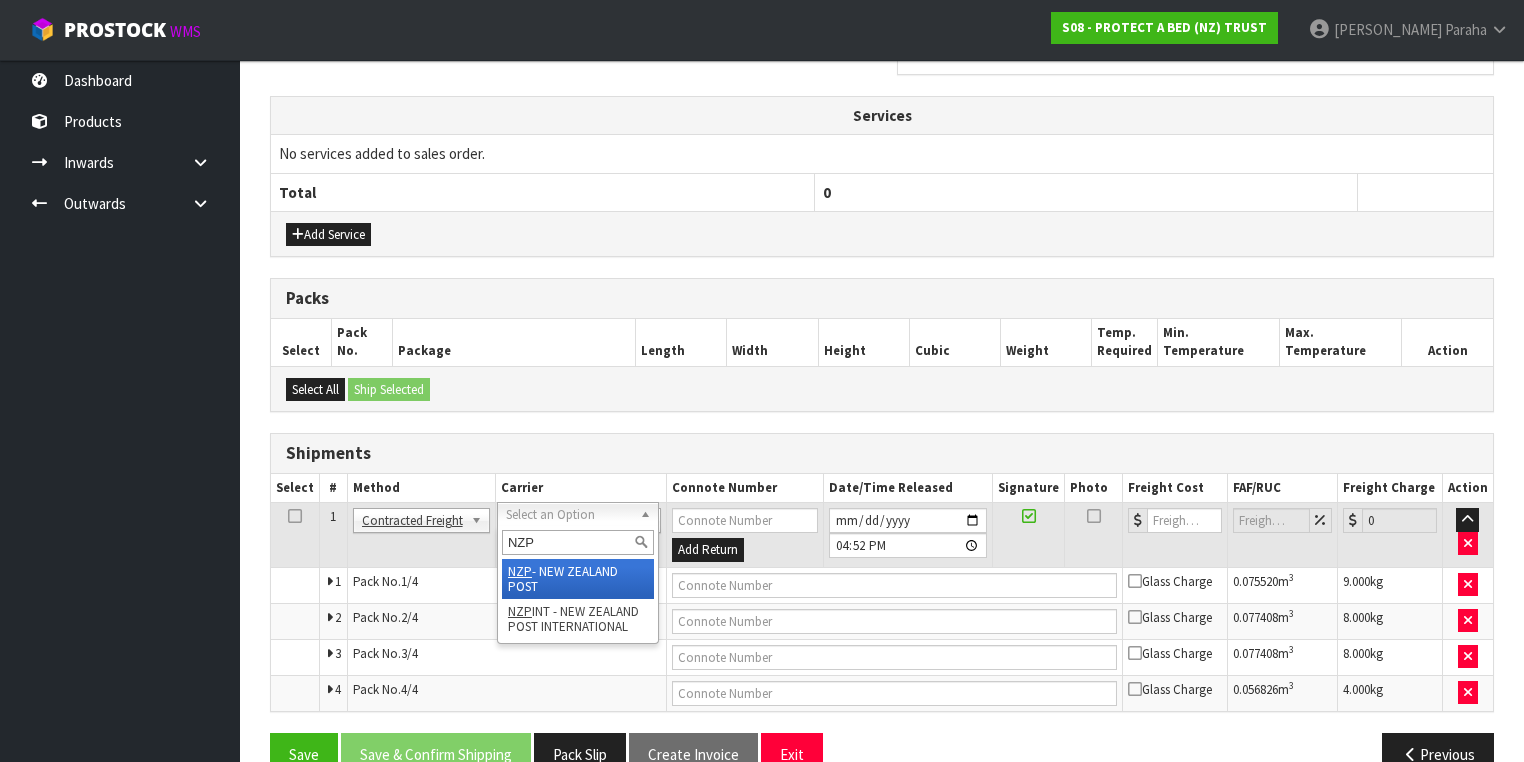 type on "NZP" 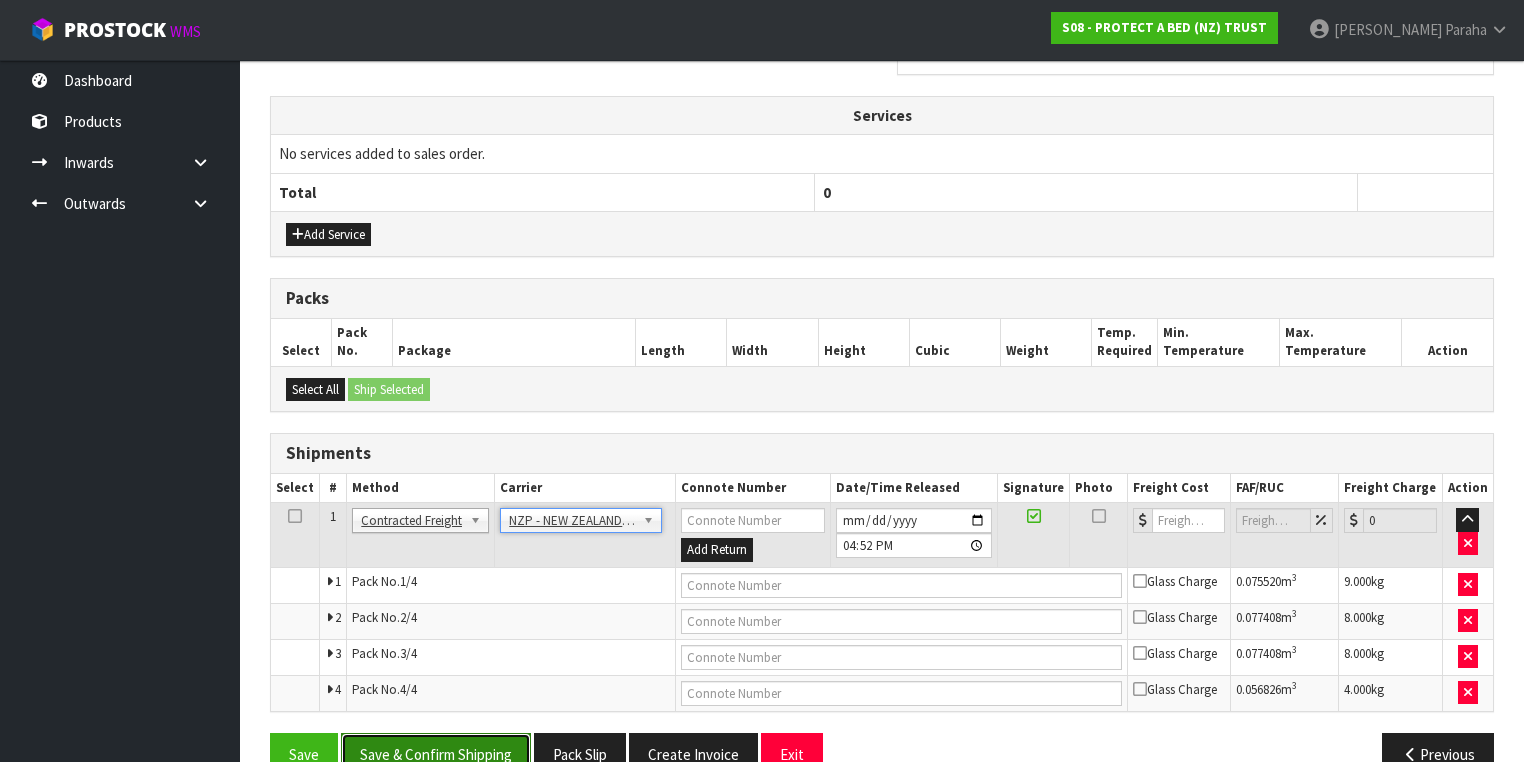 click on "Save & Confirm Shipping" at bounding box center [436, 754] 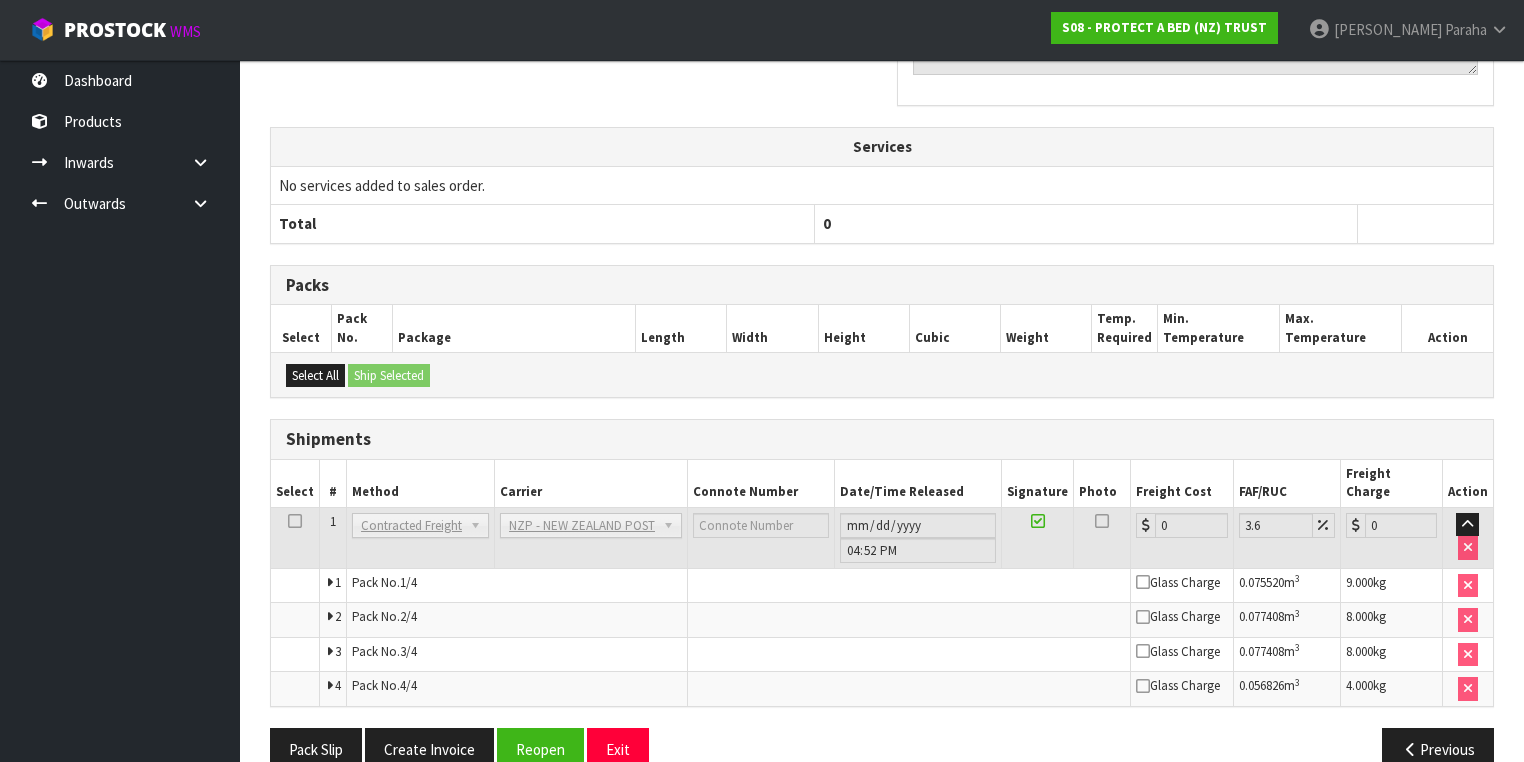 scroll, scrollTop: 680, scrollLeft: 0, axis: vertical 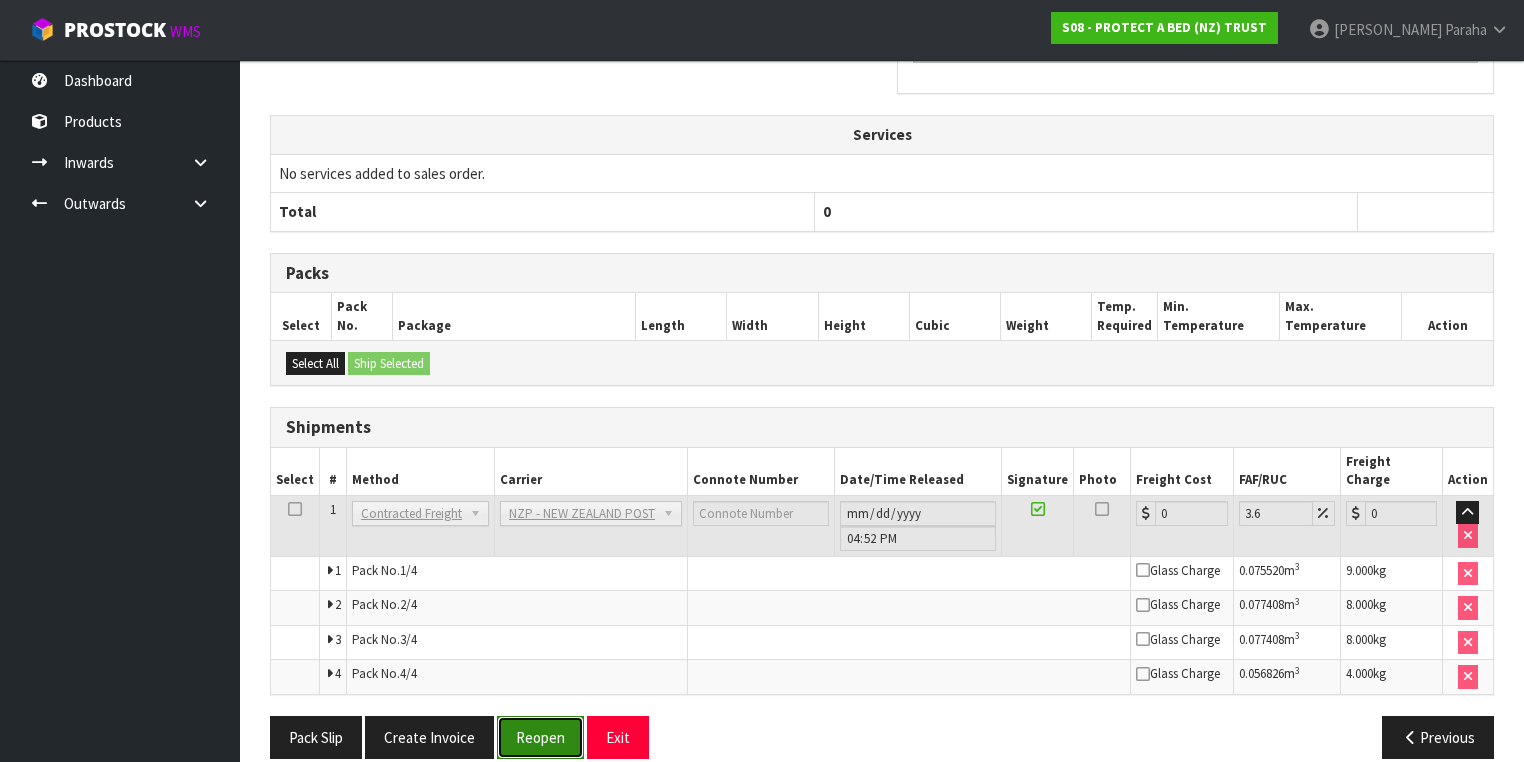 click on "Reopen" at bounding box center [540, 737] 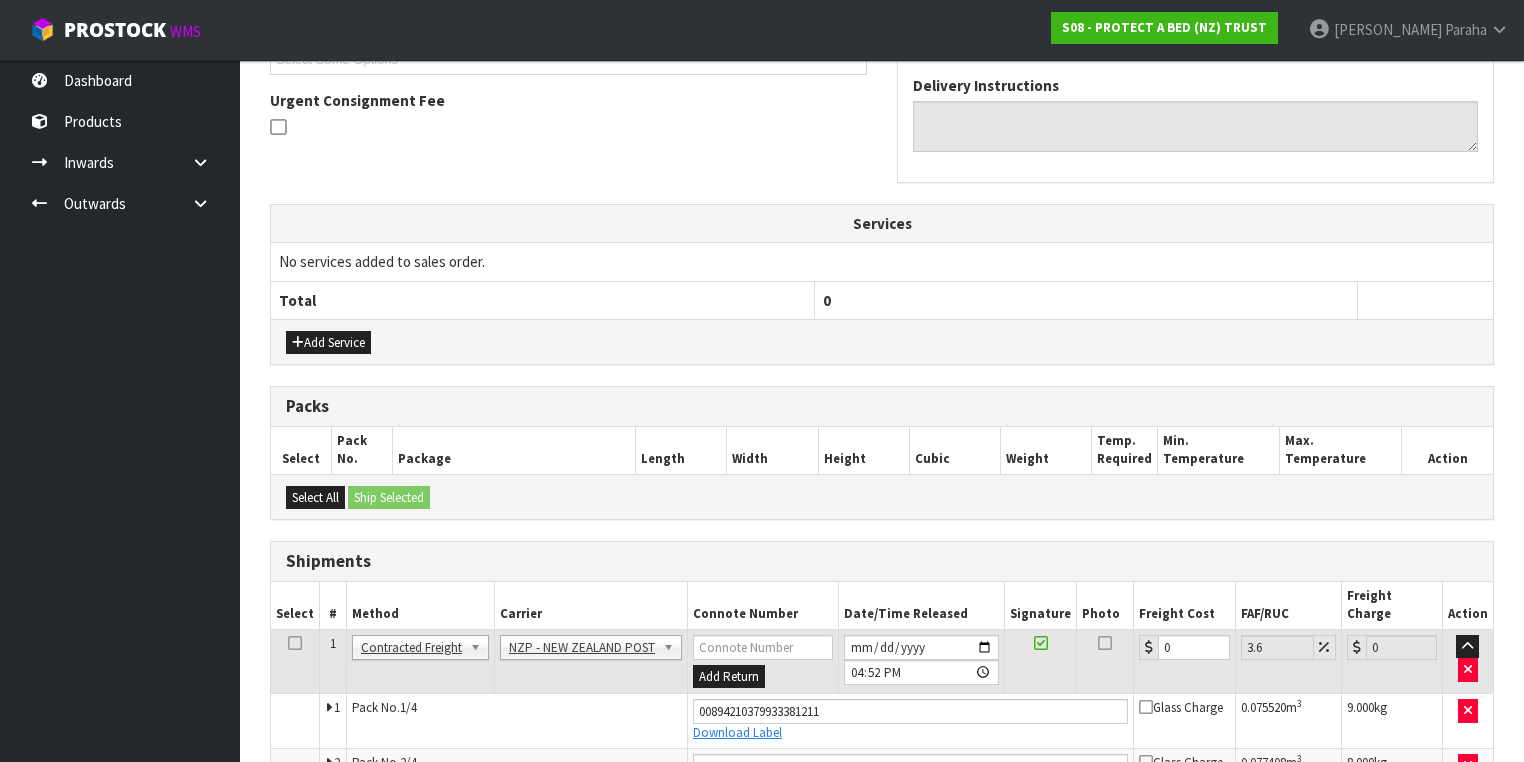 scroll, scrollTop: 732, scrollLeft: 0, axis: vertical 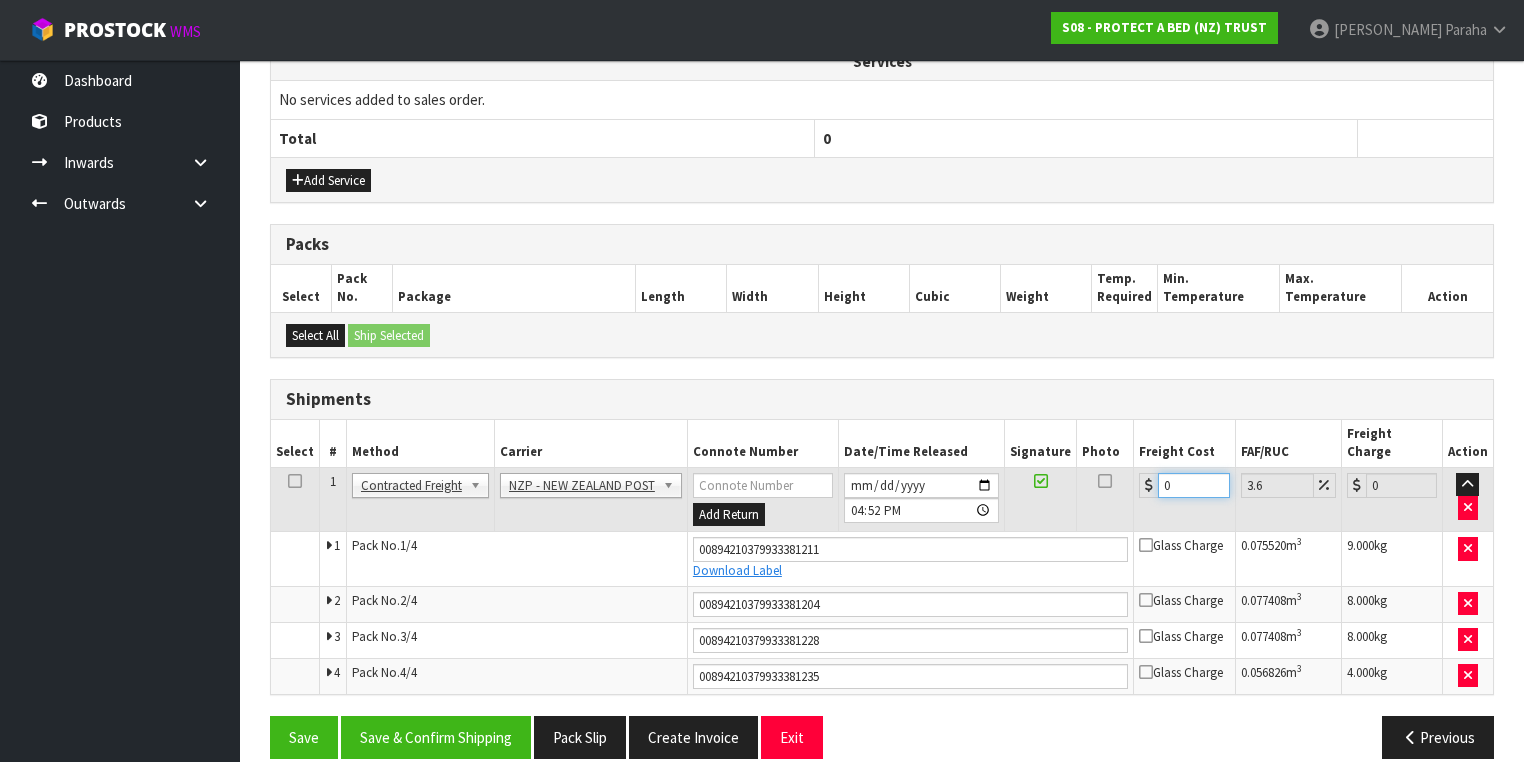 drag, startPoint x: 1176, startPoint y: 463, endPoint x: 1128, endPoint y: 479, distance: 50.596443 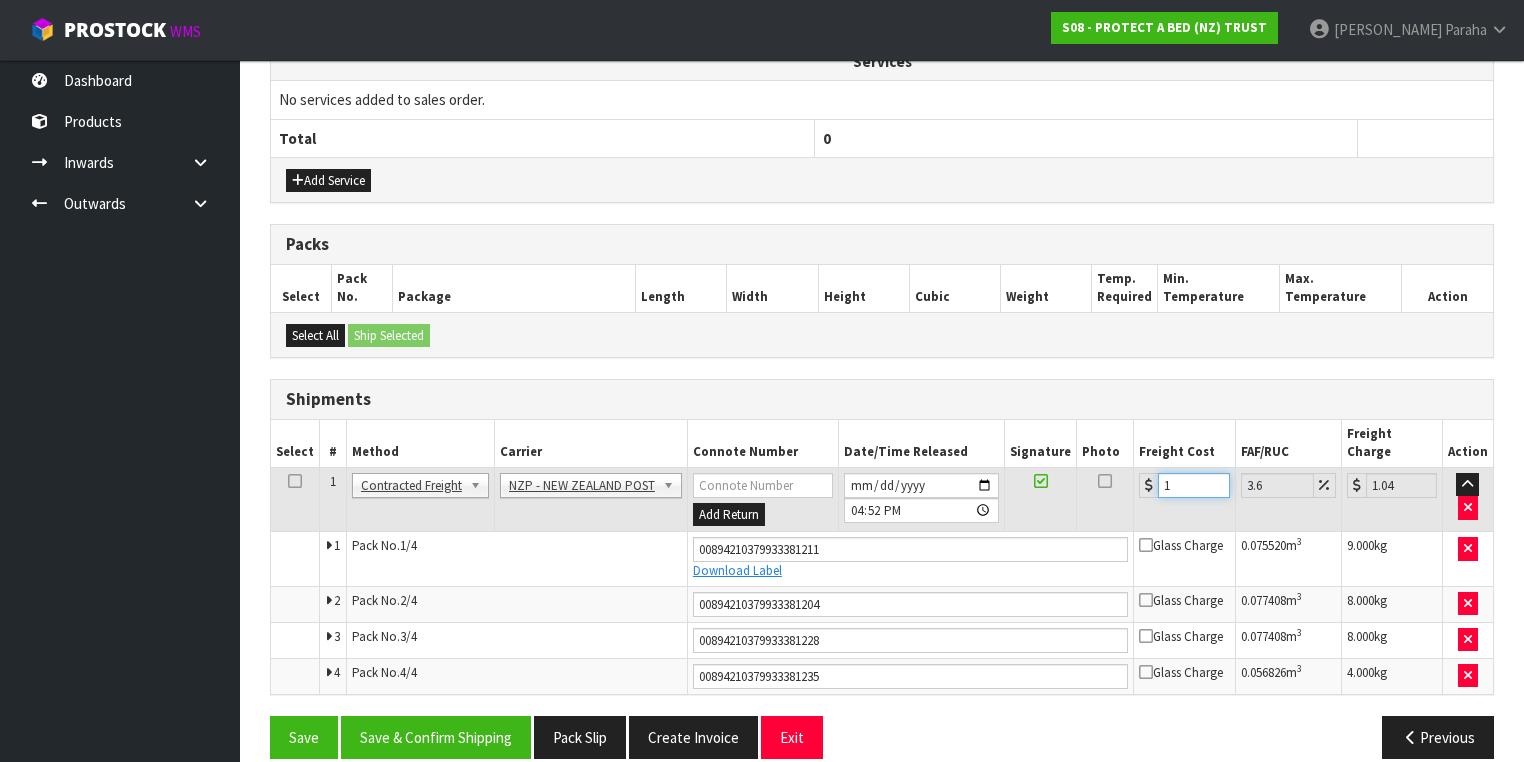 type on "17" 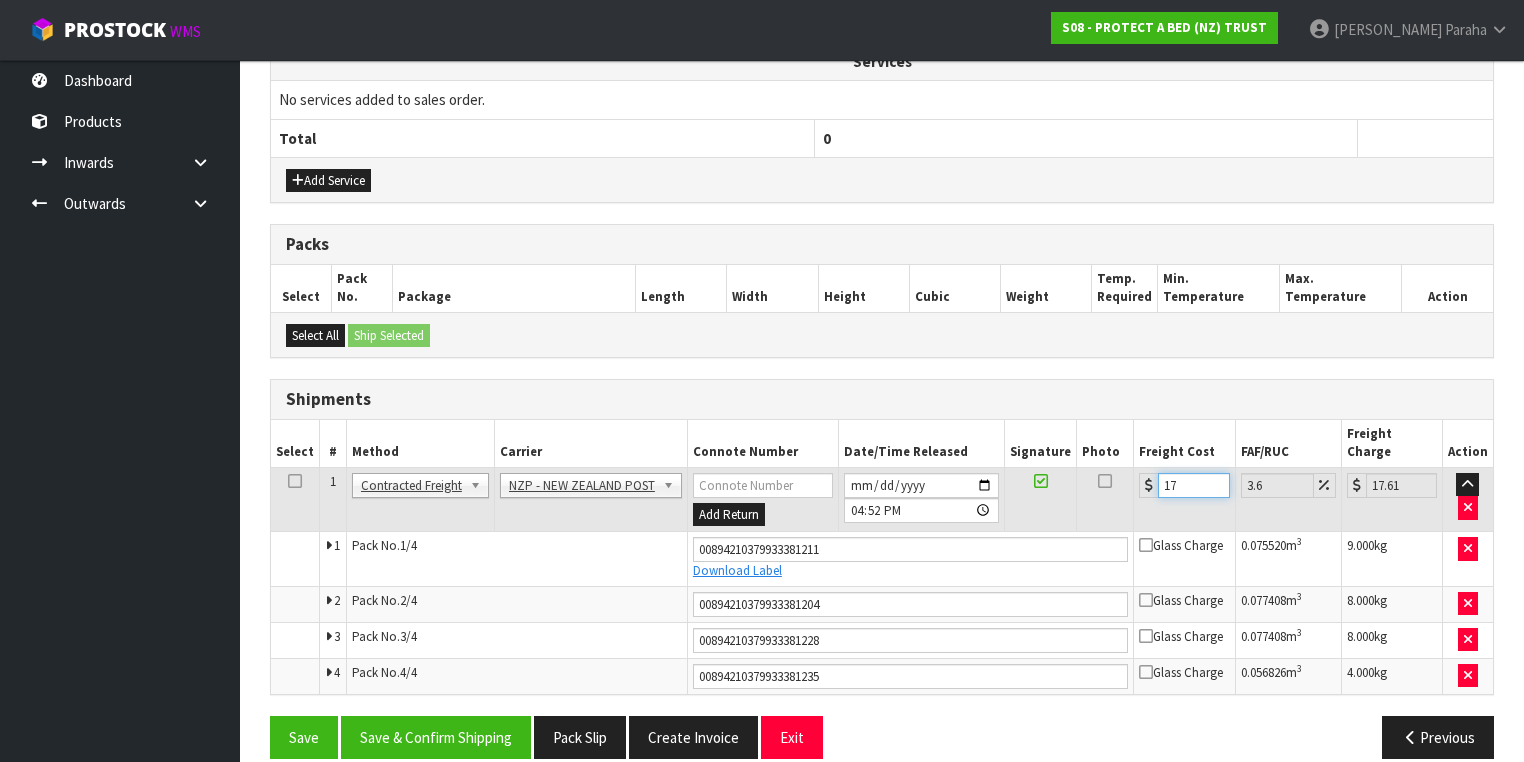 type on "17.3" 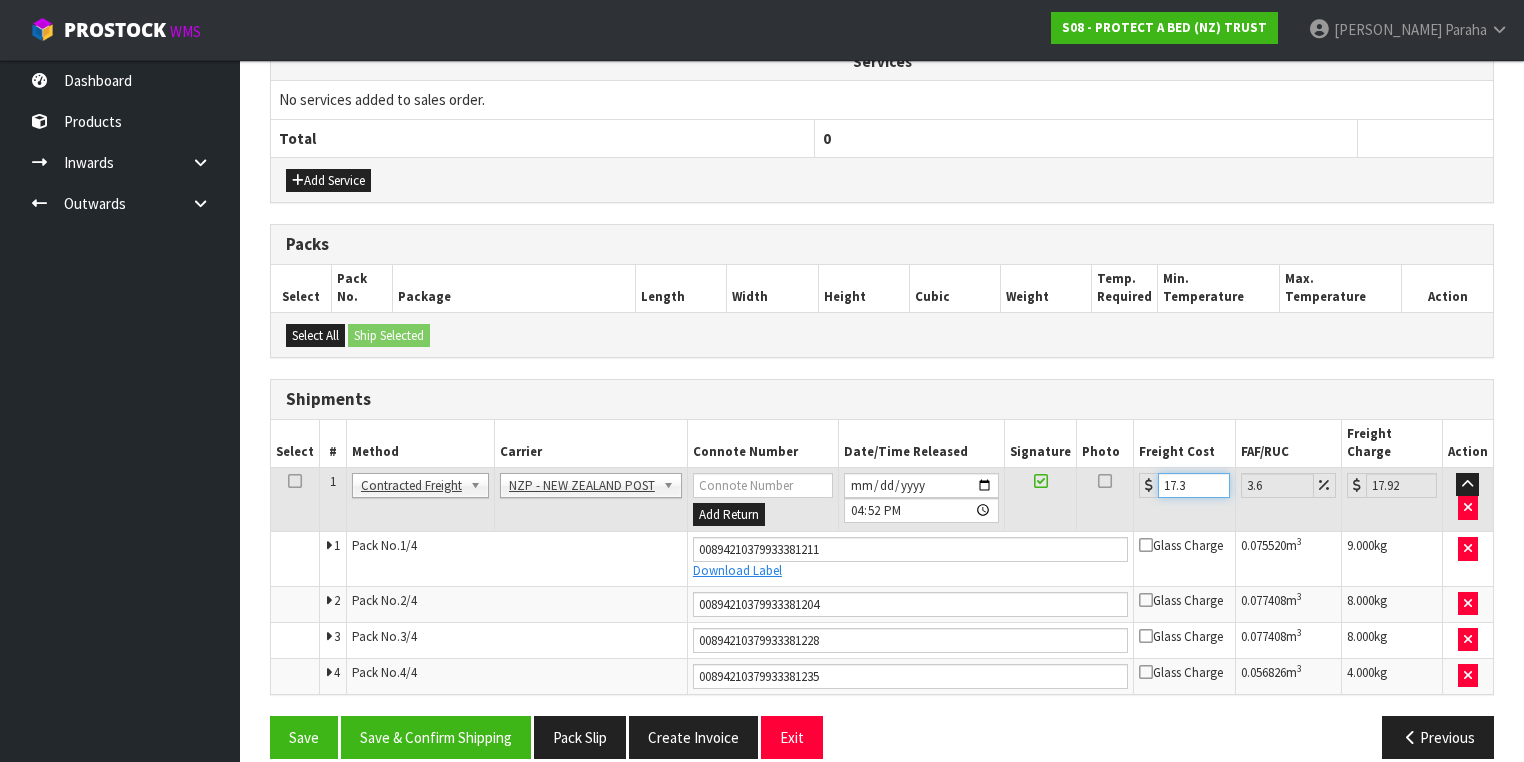type on "17.32" 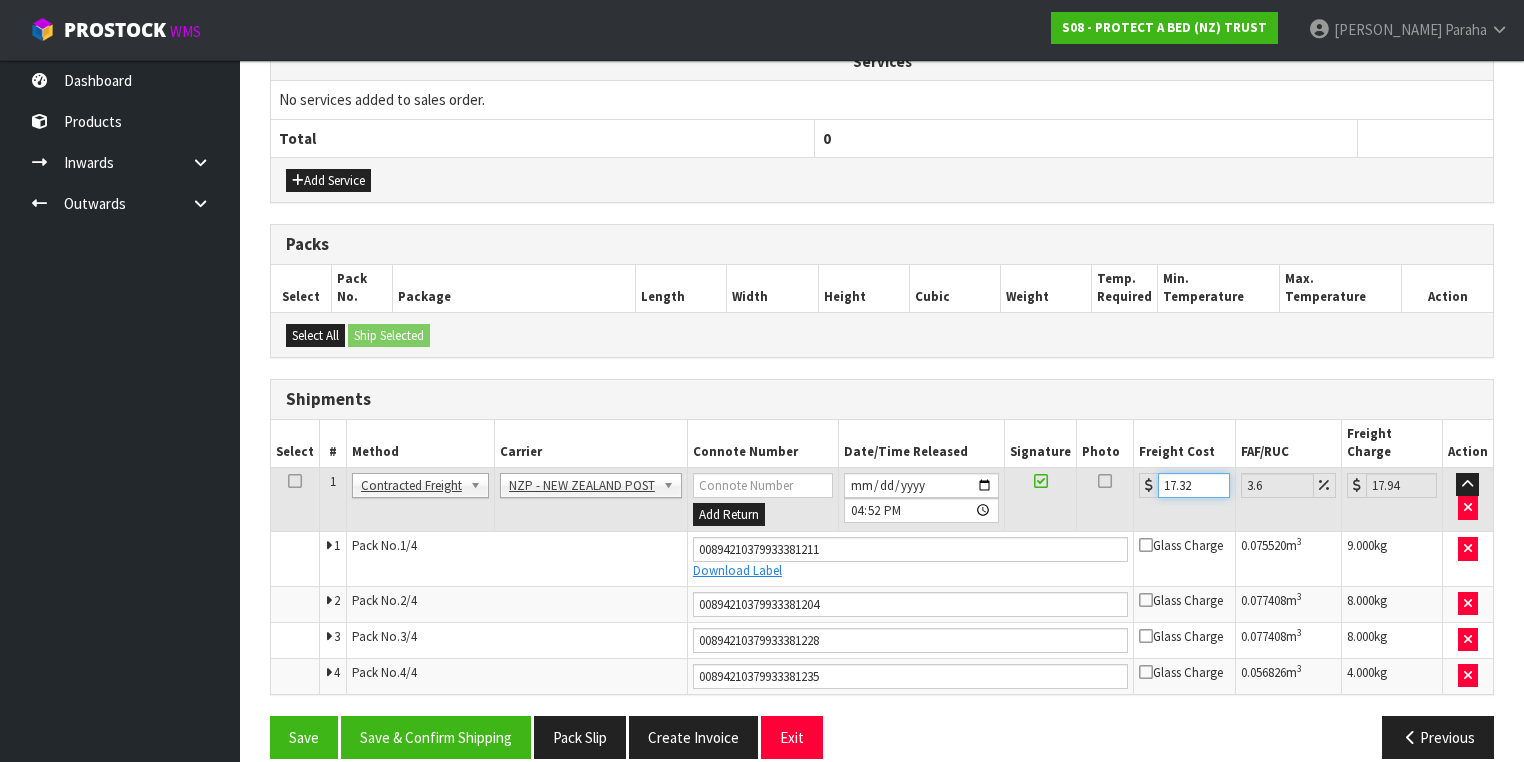 type on "17.32" 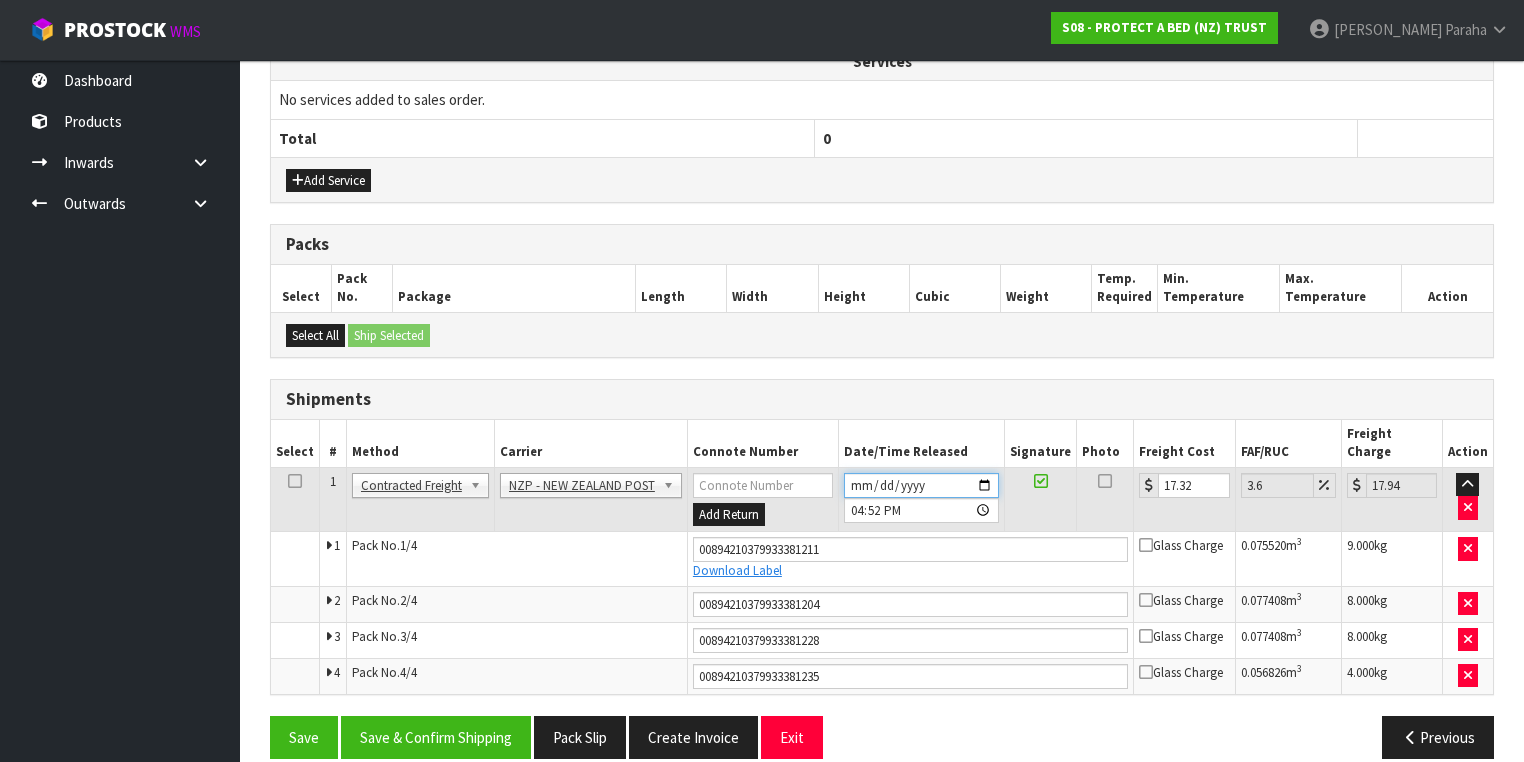 click on "[DATE]" at bounding box center (921, 485) 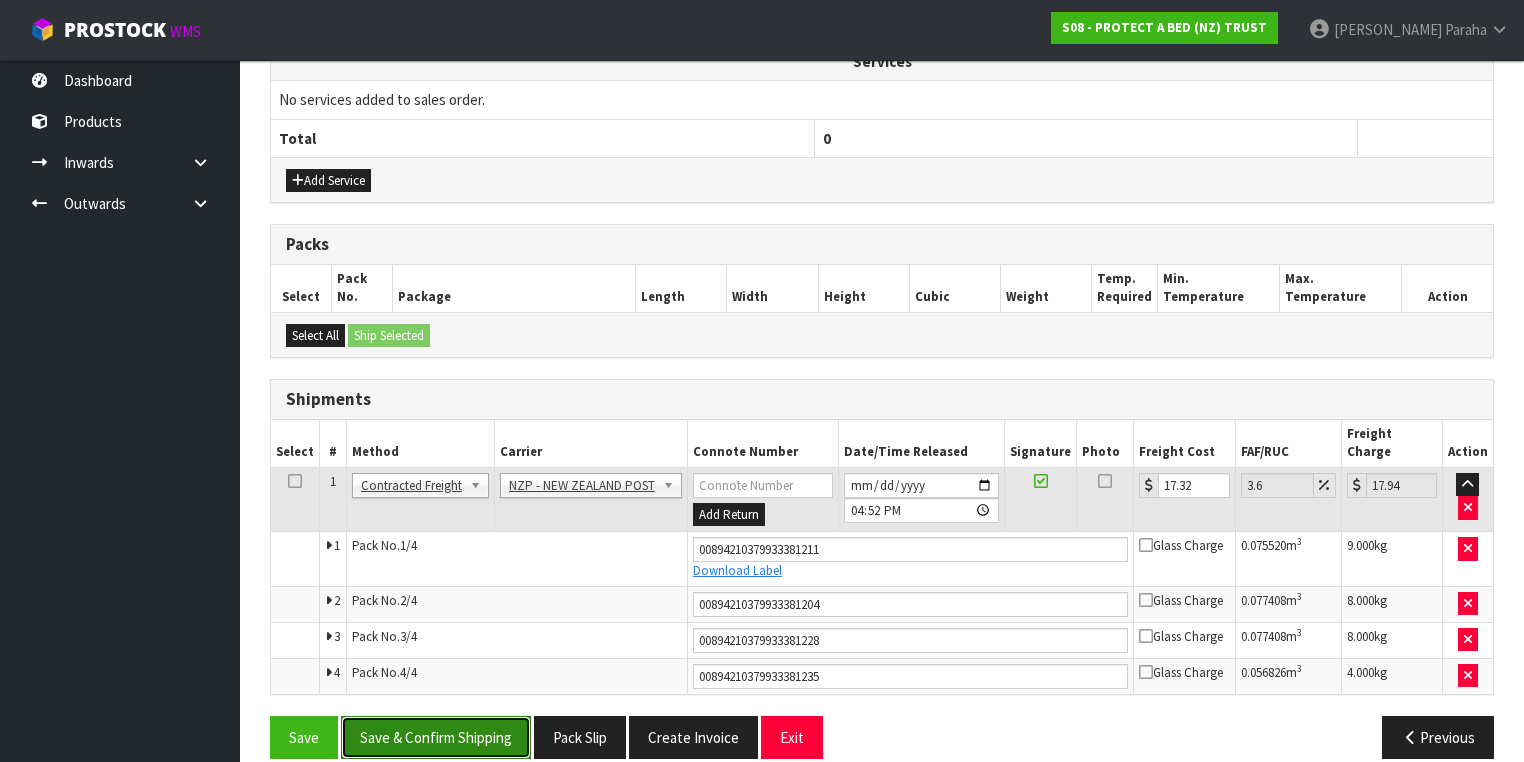click on "Save & Confirm Shipping" at bounding box center [436, 737] 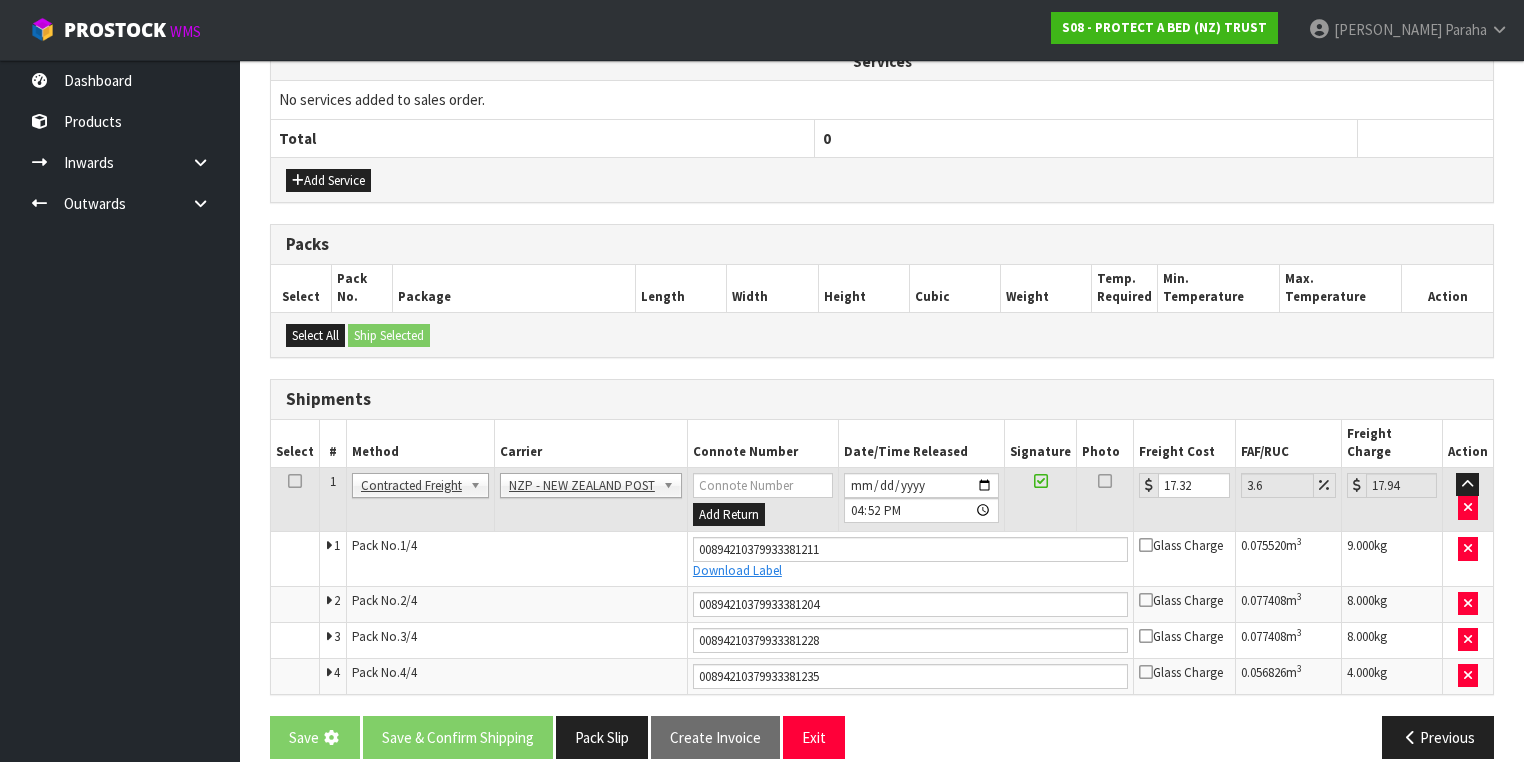 scroll, scrollTop: 0, scrollLeft: 0, axis: both 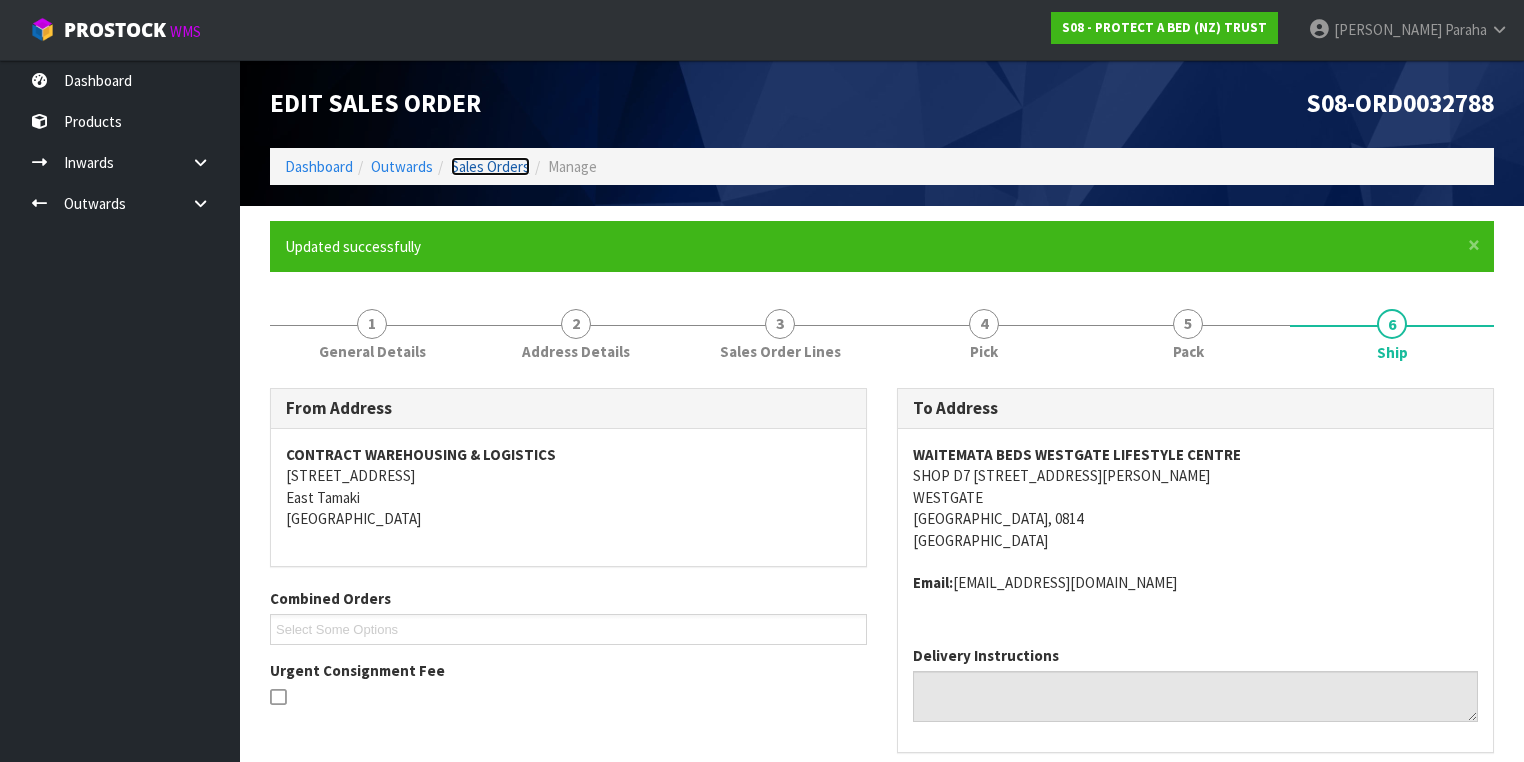 click on "Sales Orders" at bounding box center (490, 166) 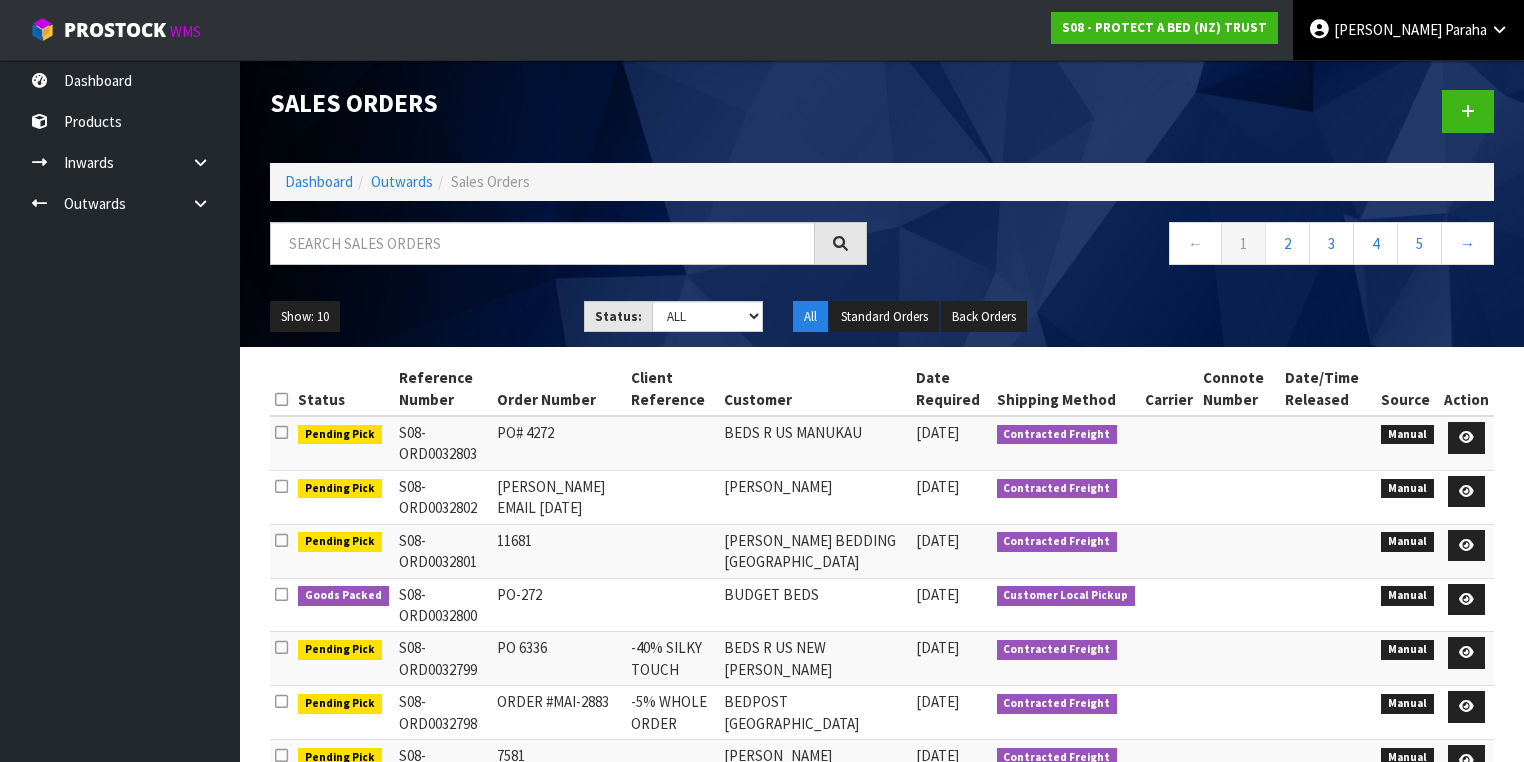 click on "Paraha" at bounding box center (1466, 29) 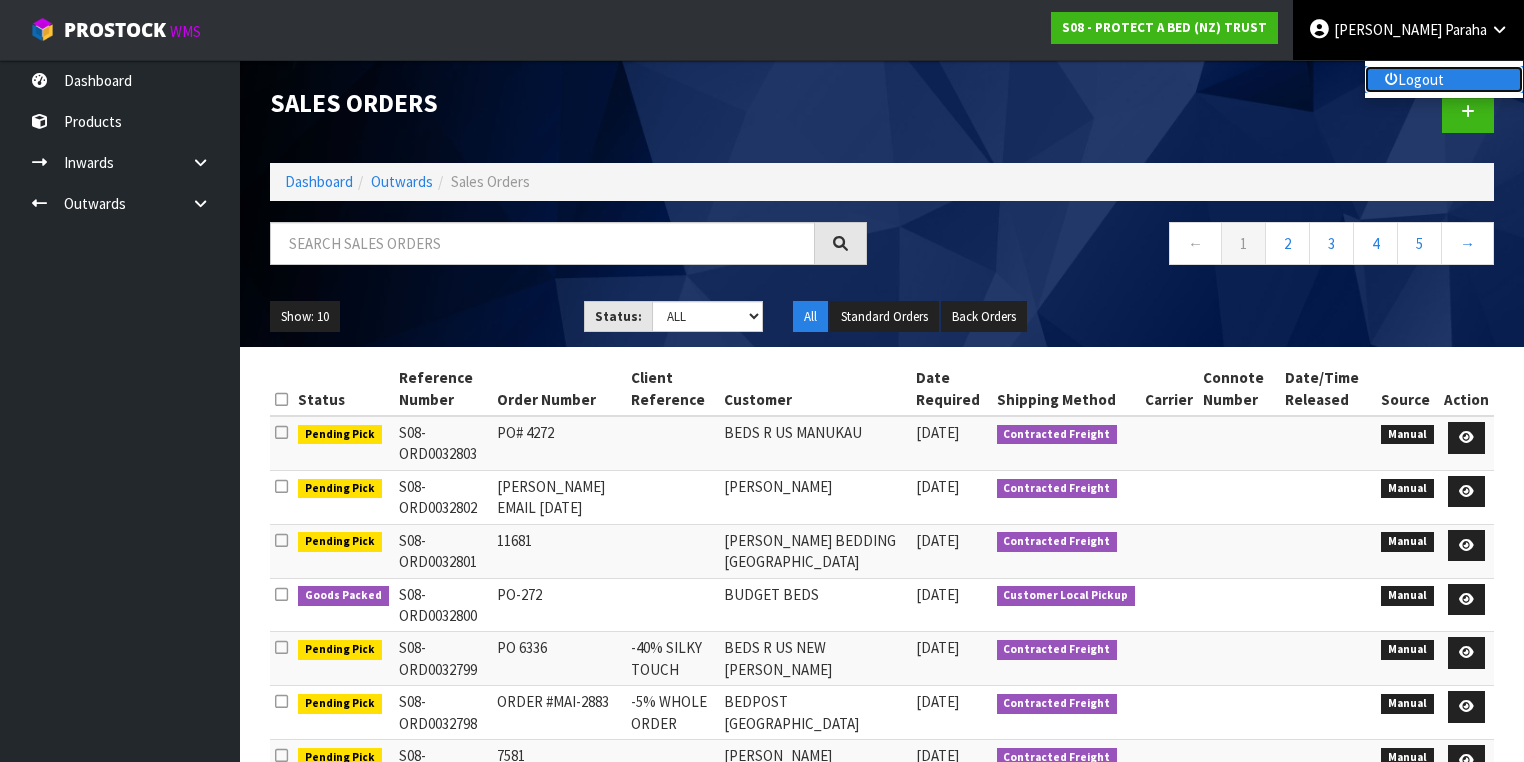 click on "Logout" at bounding box center (1444, 79) 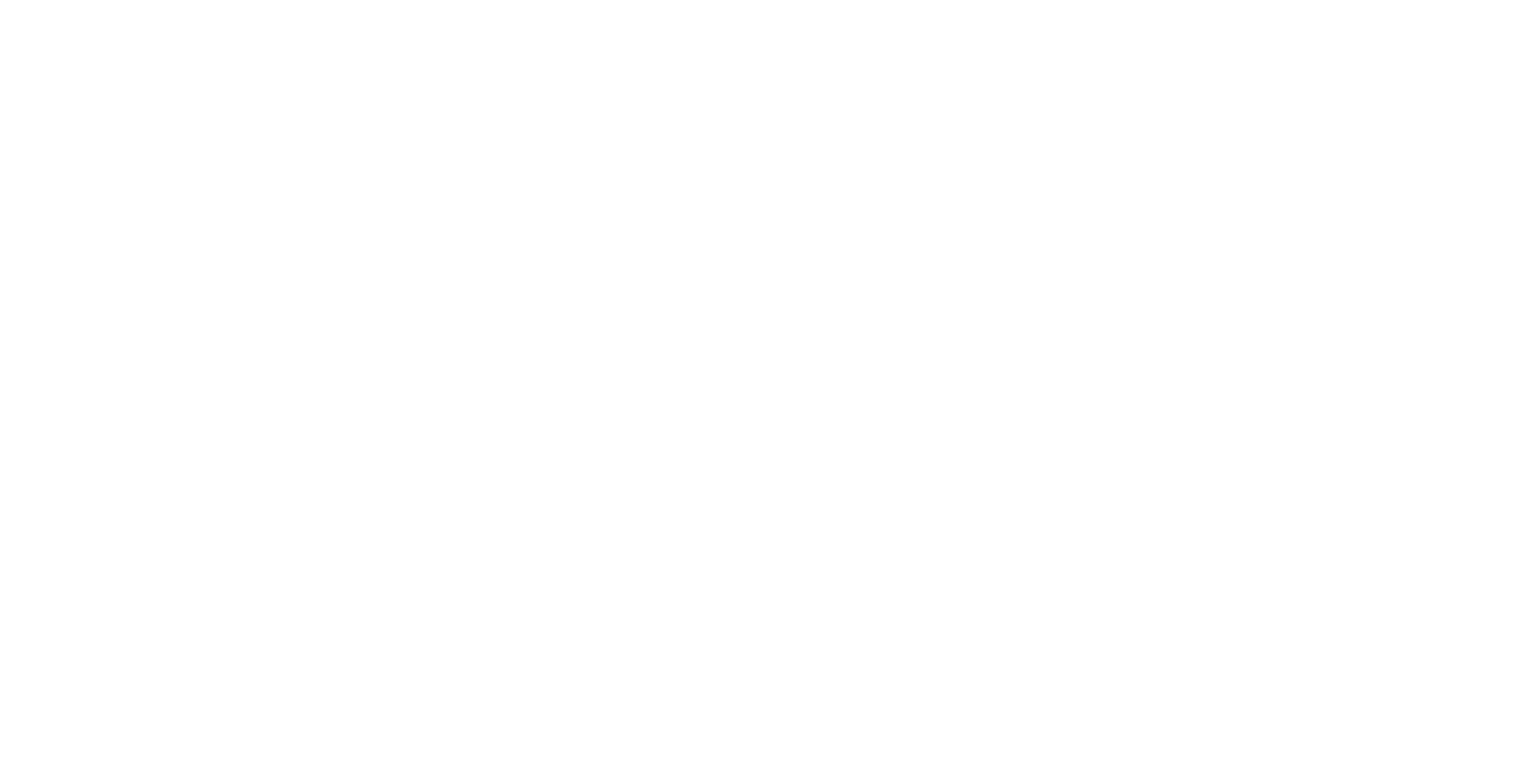 scroll, scrollTop: 0, scrollLeft: 0, axis: both 